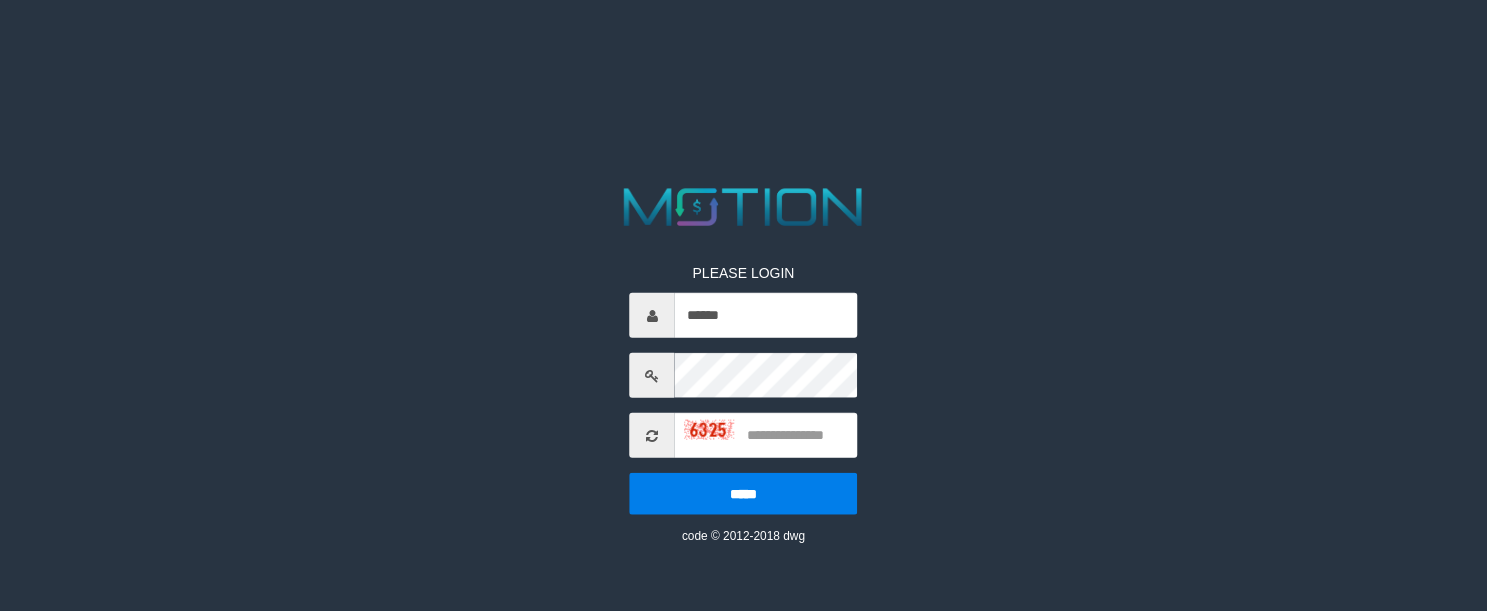 scroll, scrollTop: 0, scrollLeft: 0, axis: both 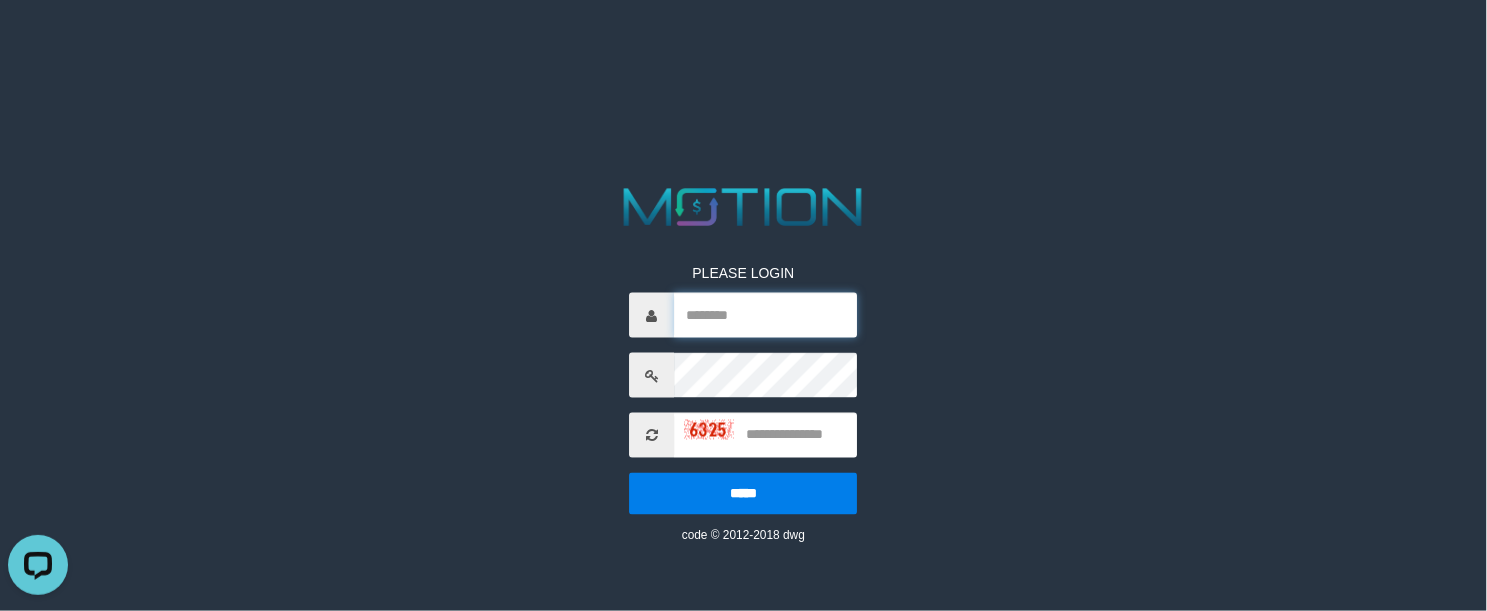 type on "********" 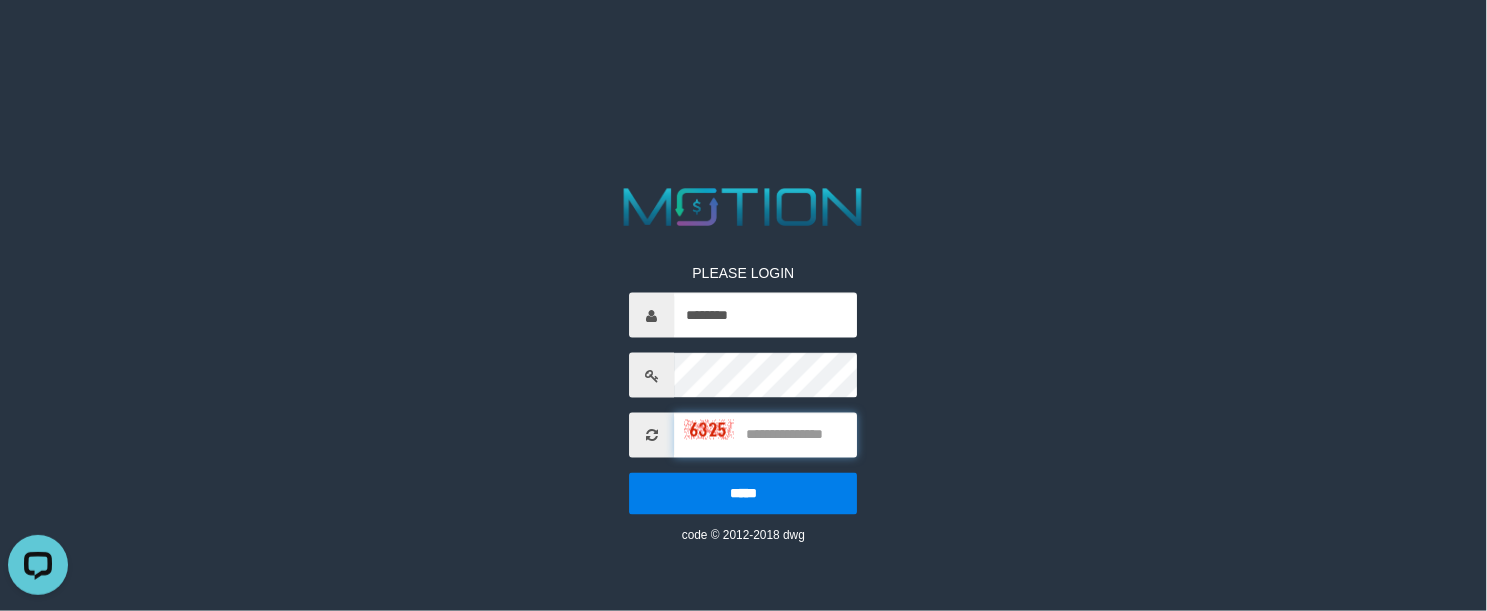 click at bounding box center [766, 435] 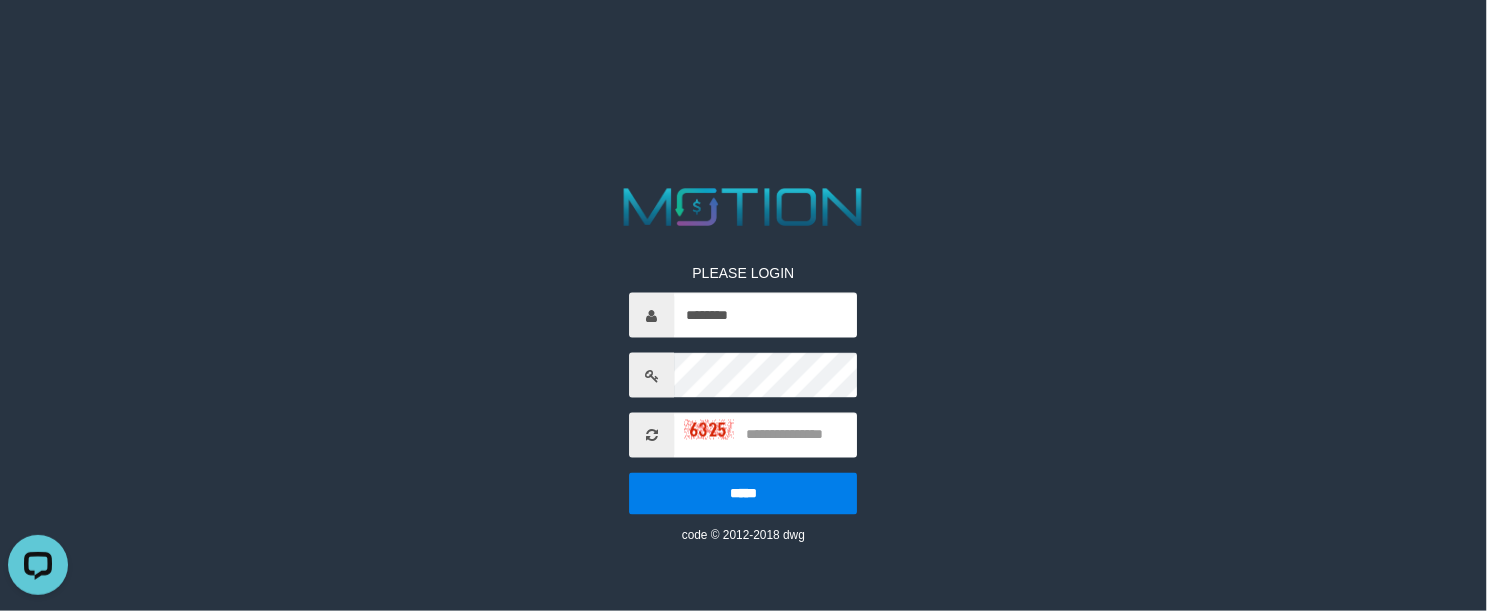 click on "PLEASE LOGIN
********
*****
code © 2012-2018 dwg" at bounding box center (744, 389) 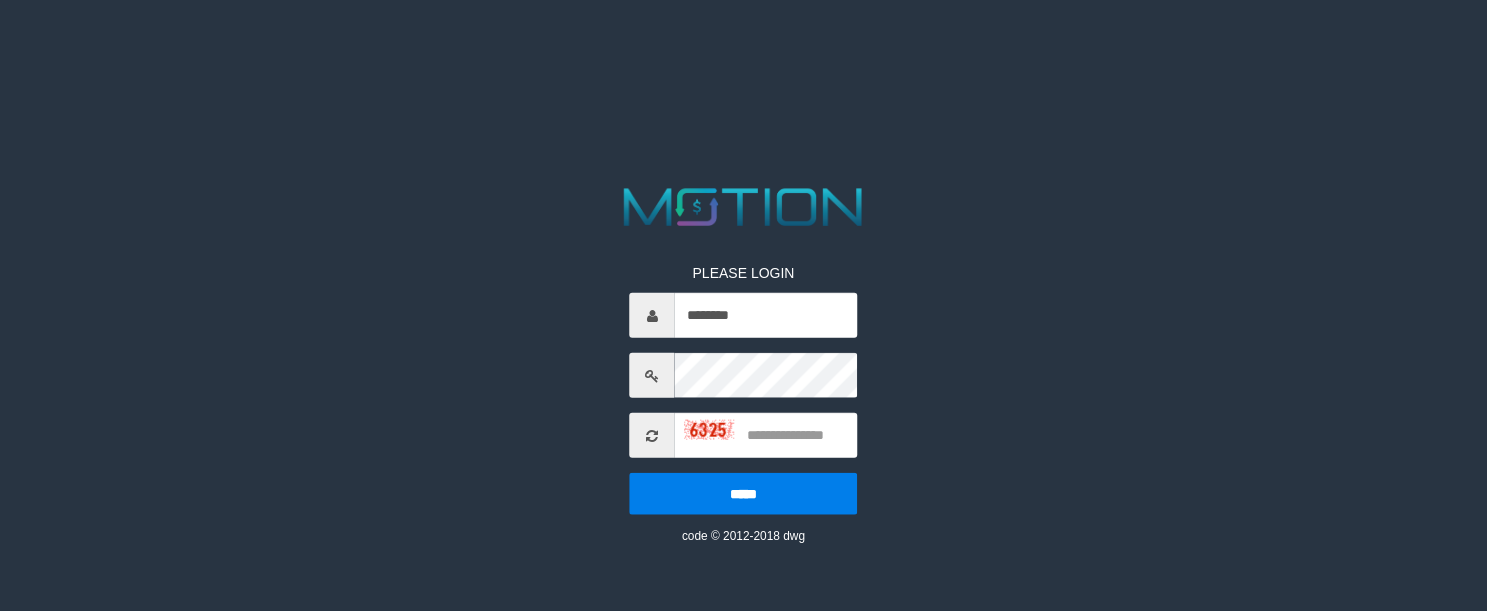 scroll, scrollTop: 0, scrollLeft: 0, axis: both 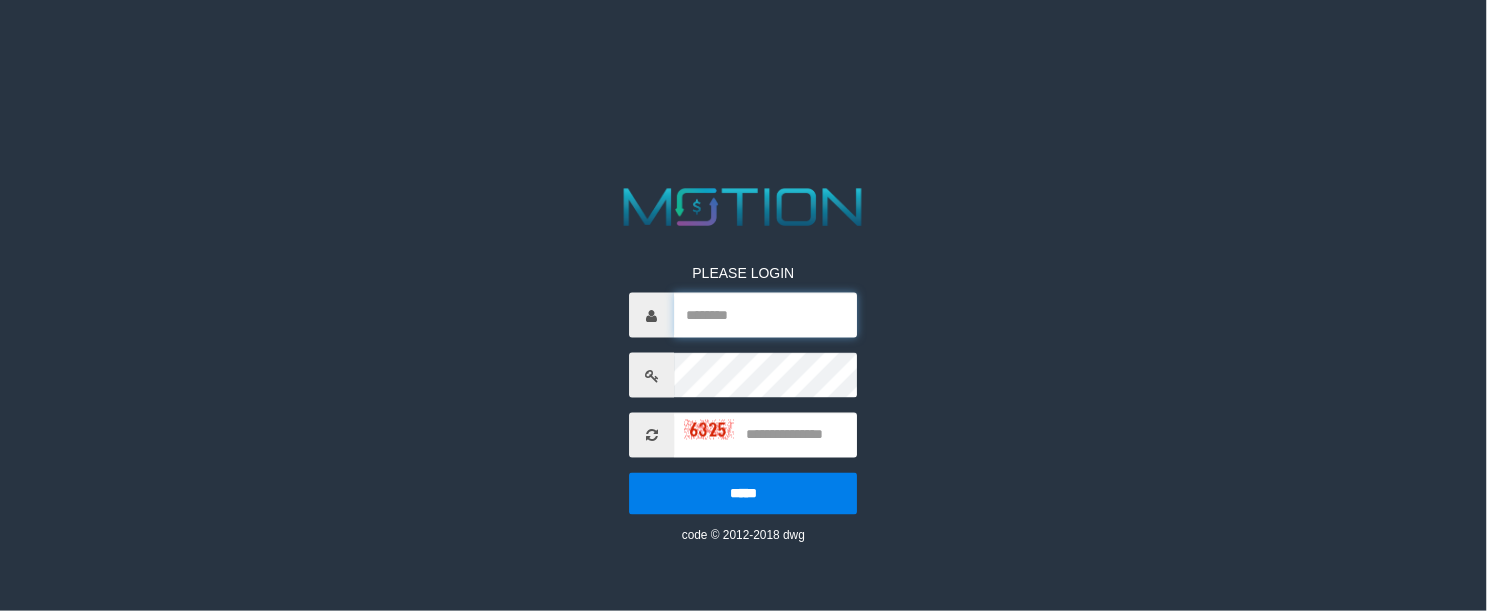 type on "********" 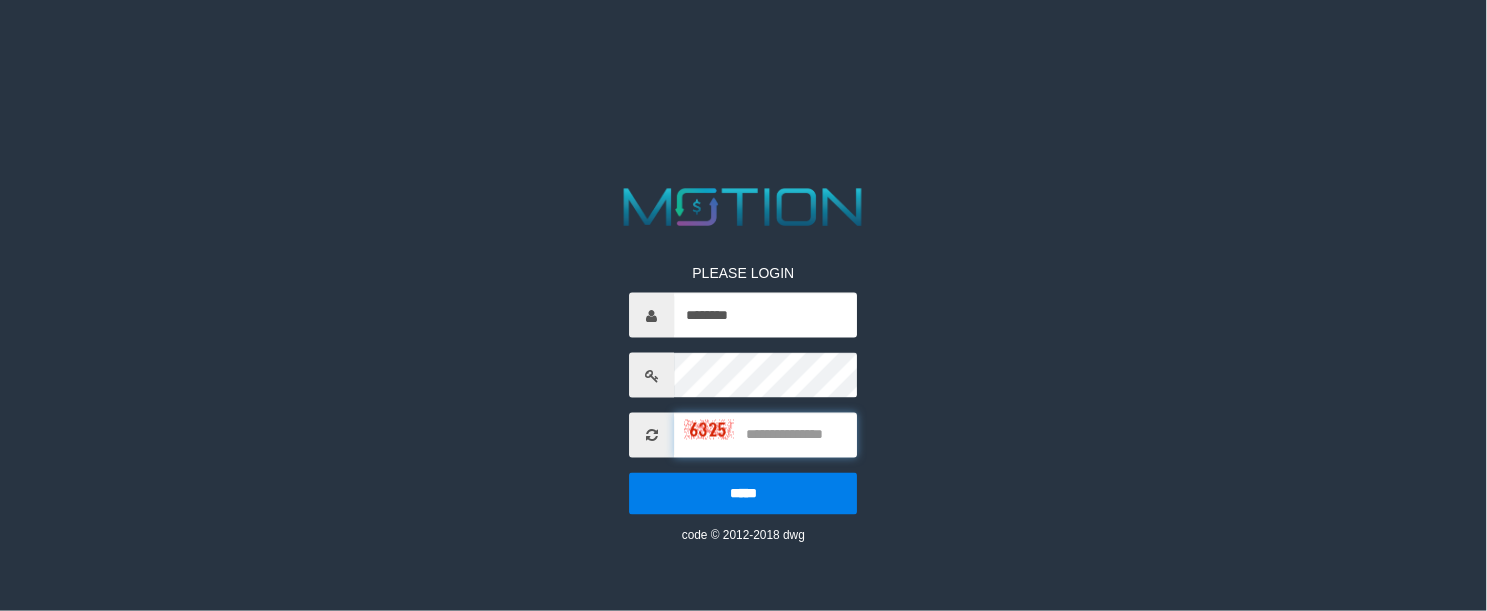 click at bounding box center (766, 435) 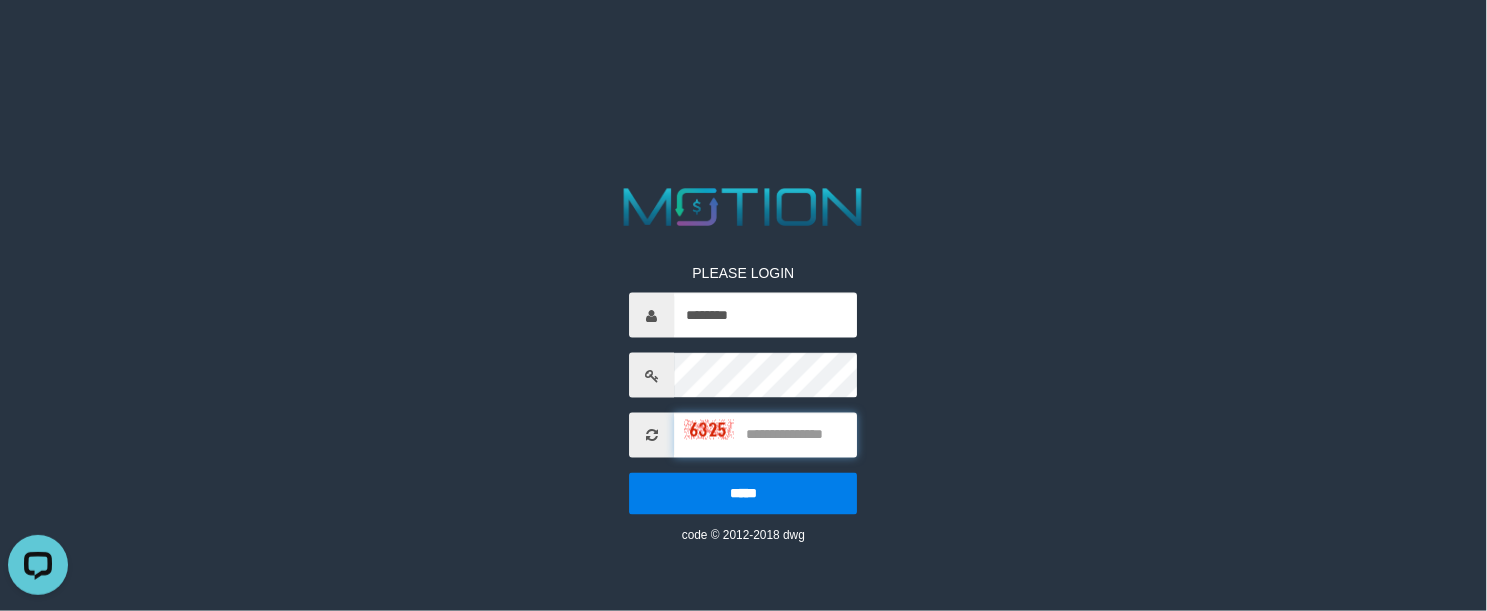 scroll, scrollTop: 0, scrollLeft: 0, axis: both 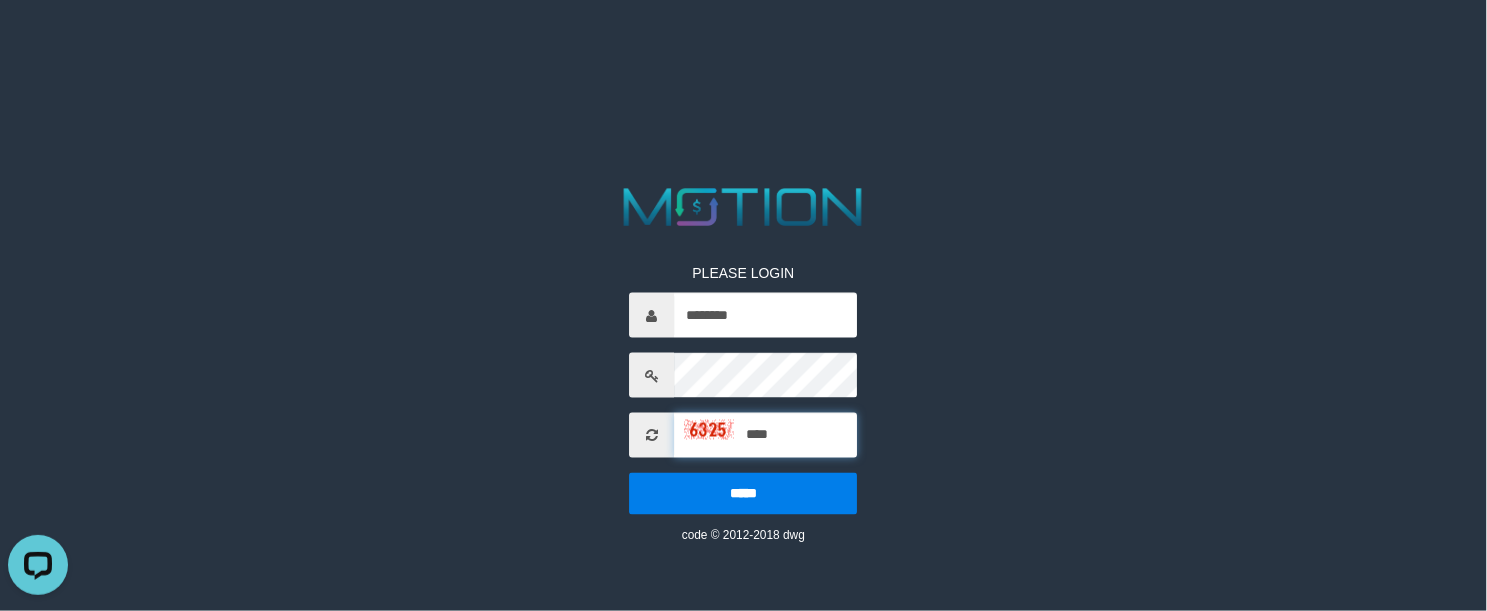 type on "****" 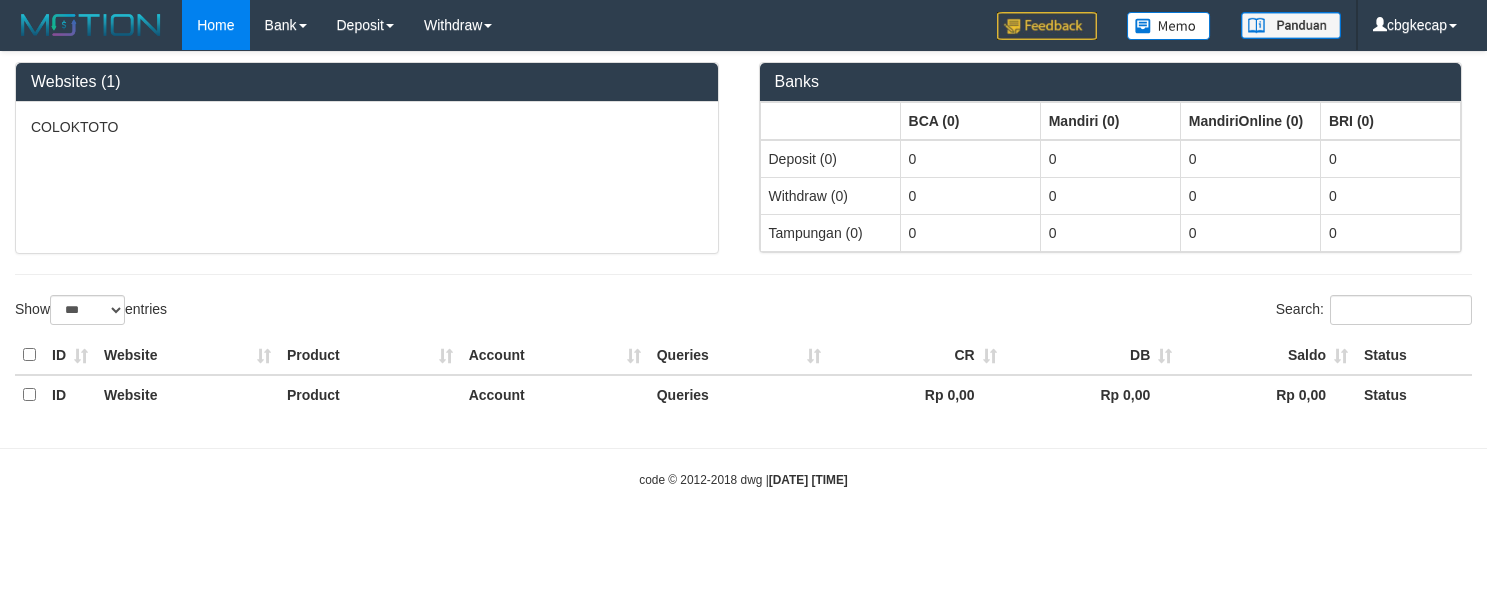 select on "***" 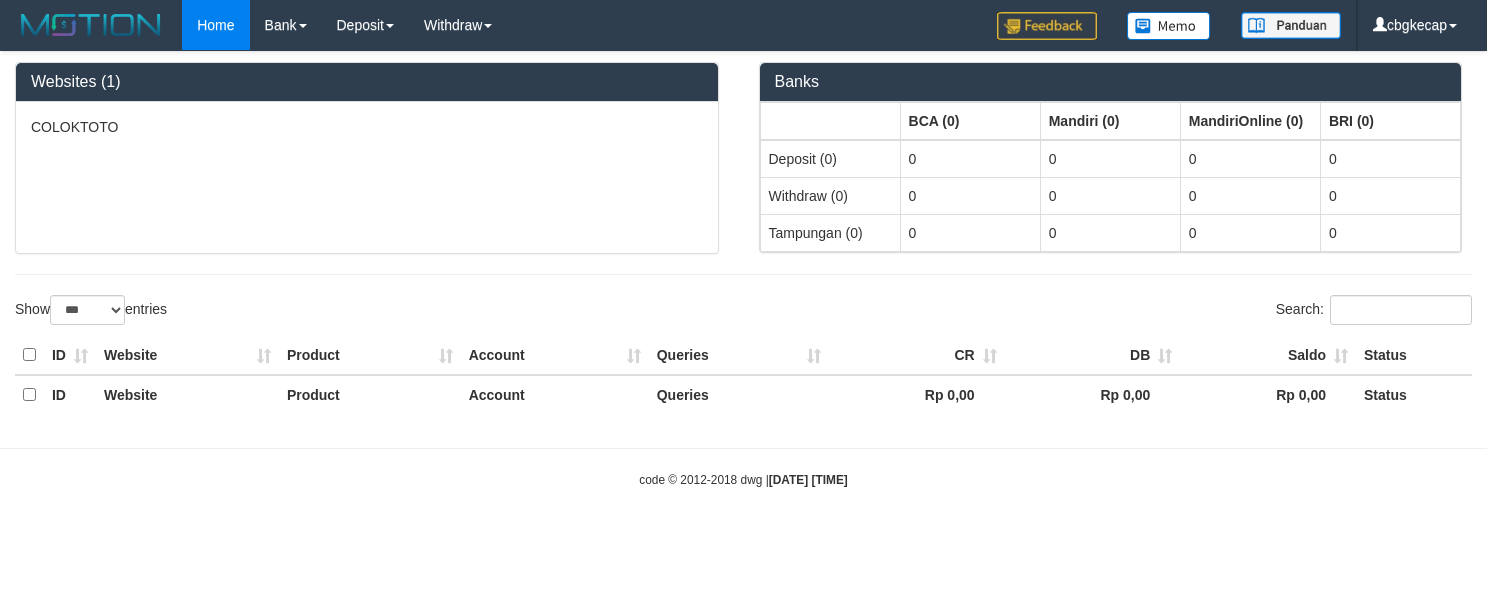 scroll, scrollTop: 0, scrollLeft: 0, axis: both 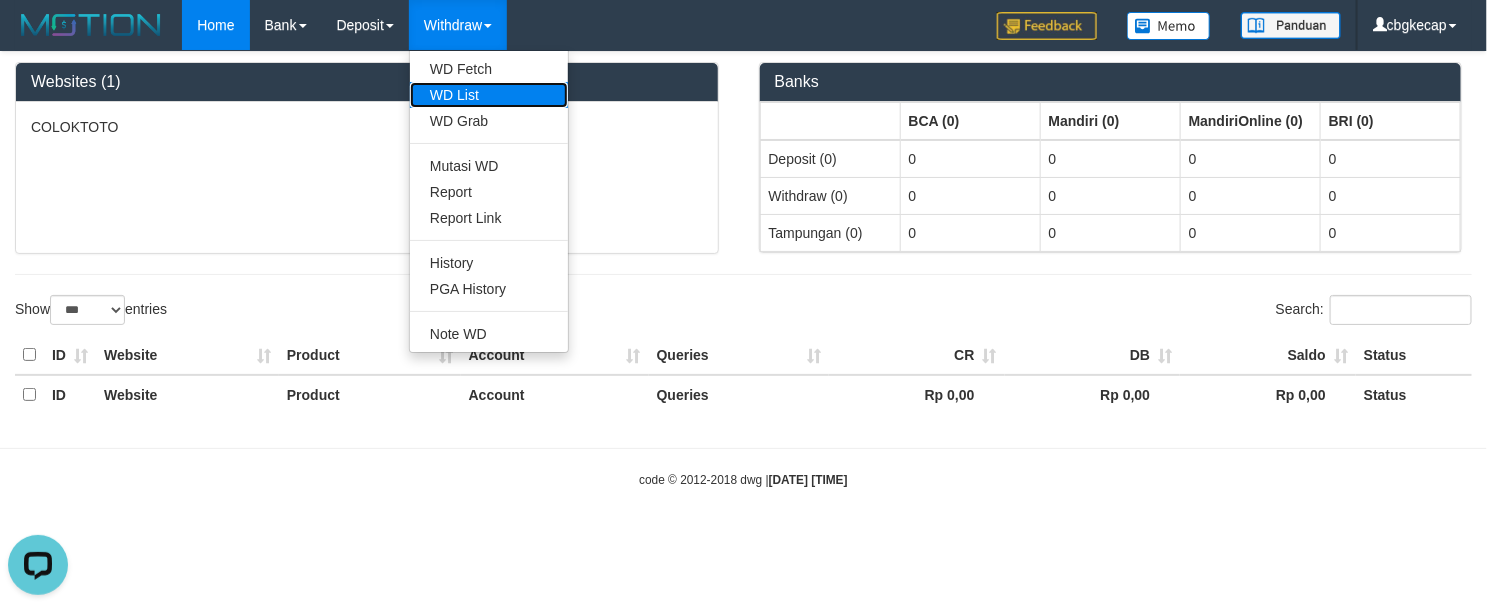 click on "WD List" at bounding box center (489, 95) 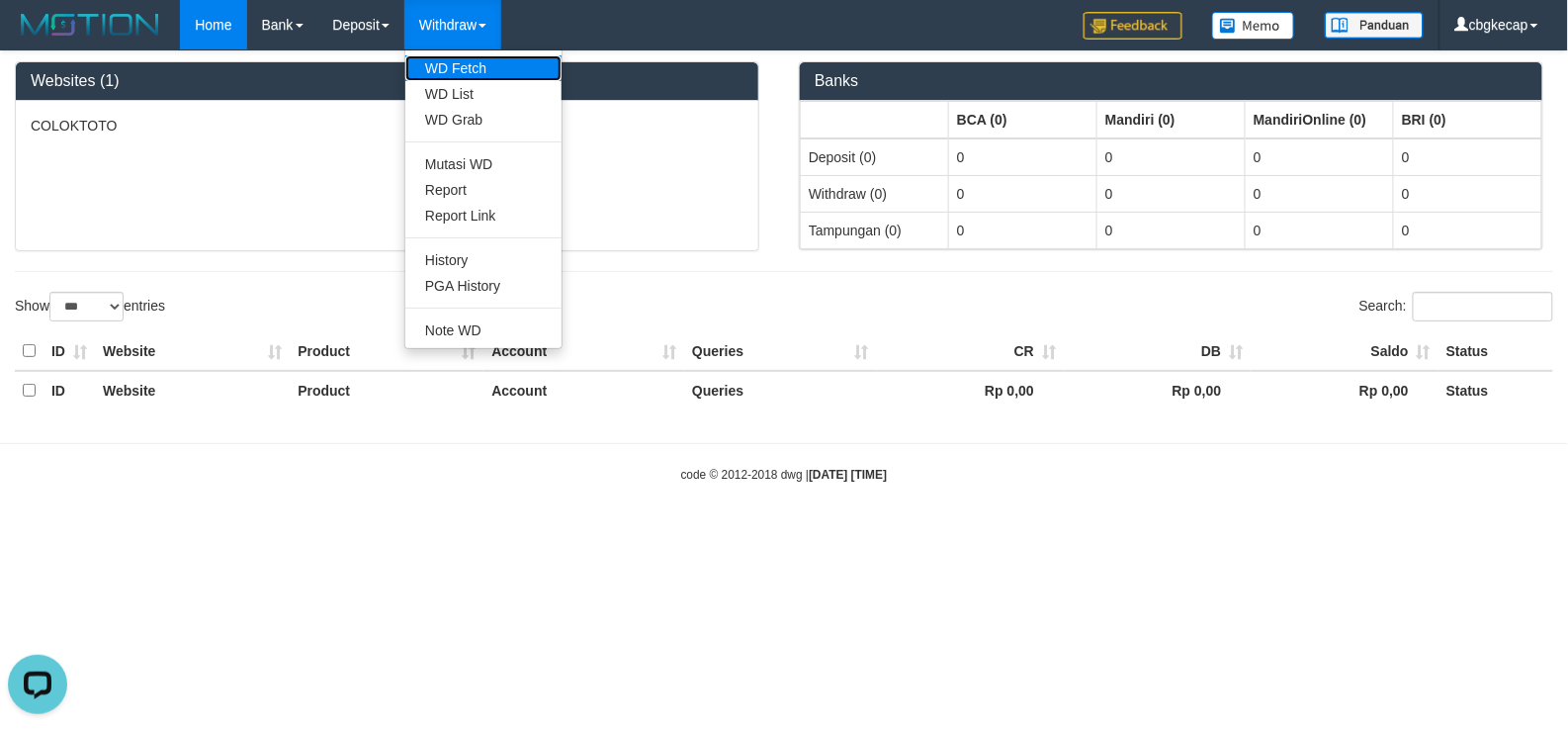 click on "WD Fetch" at bounding box center (483, 68) 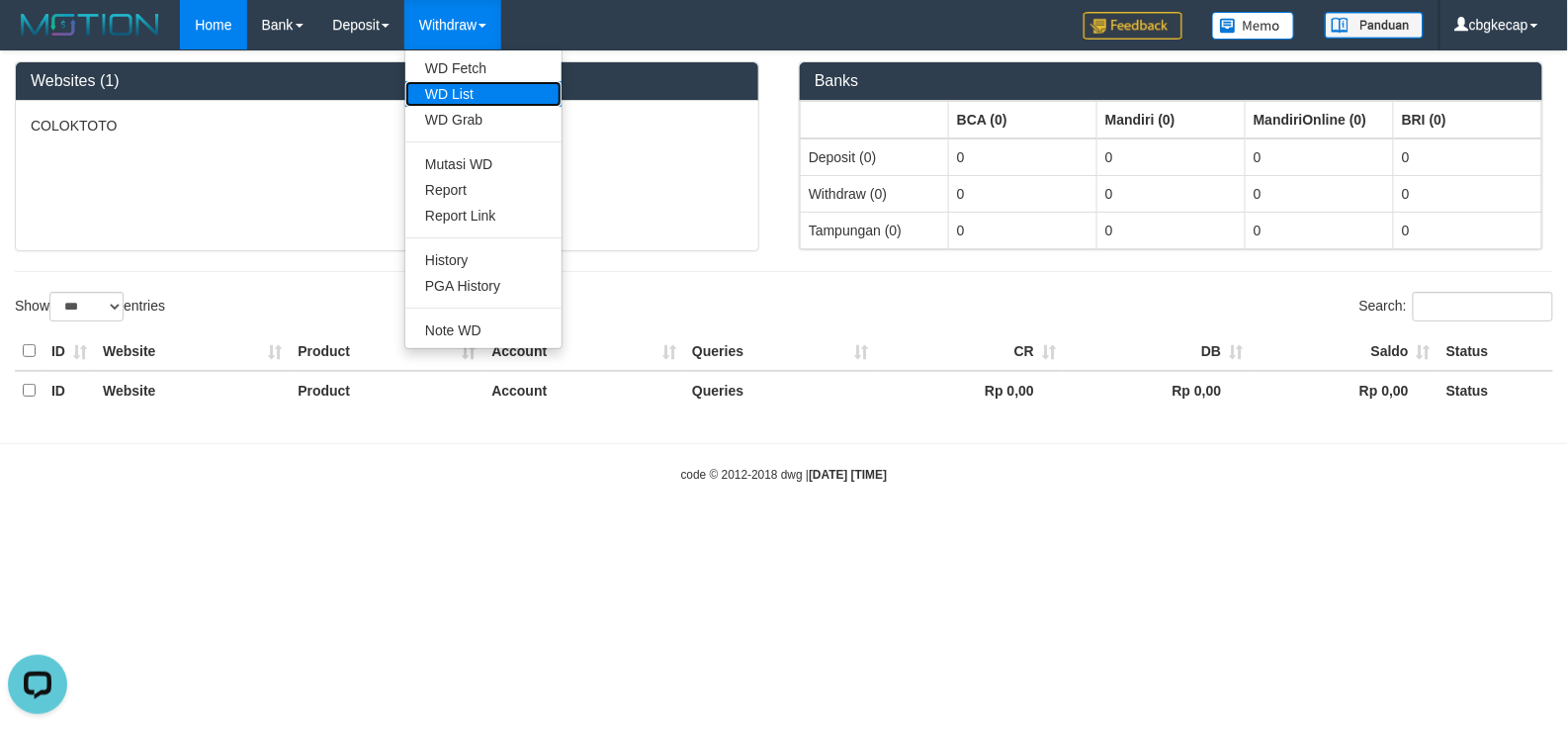 click on "WD List" at bounding box center [483, 94] 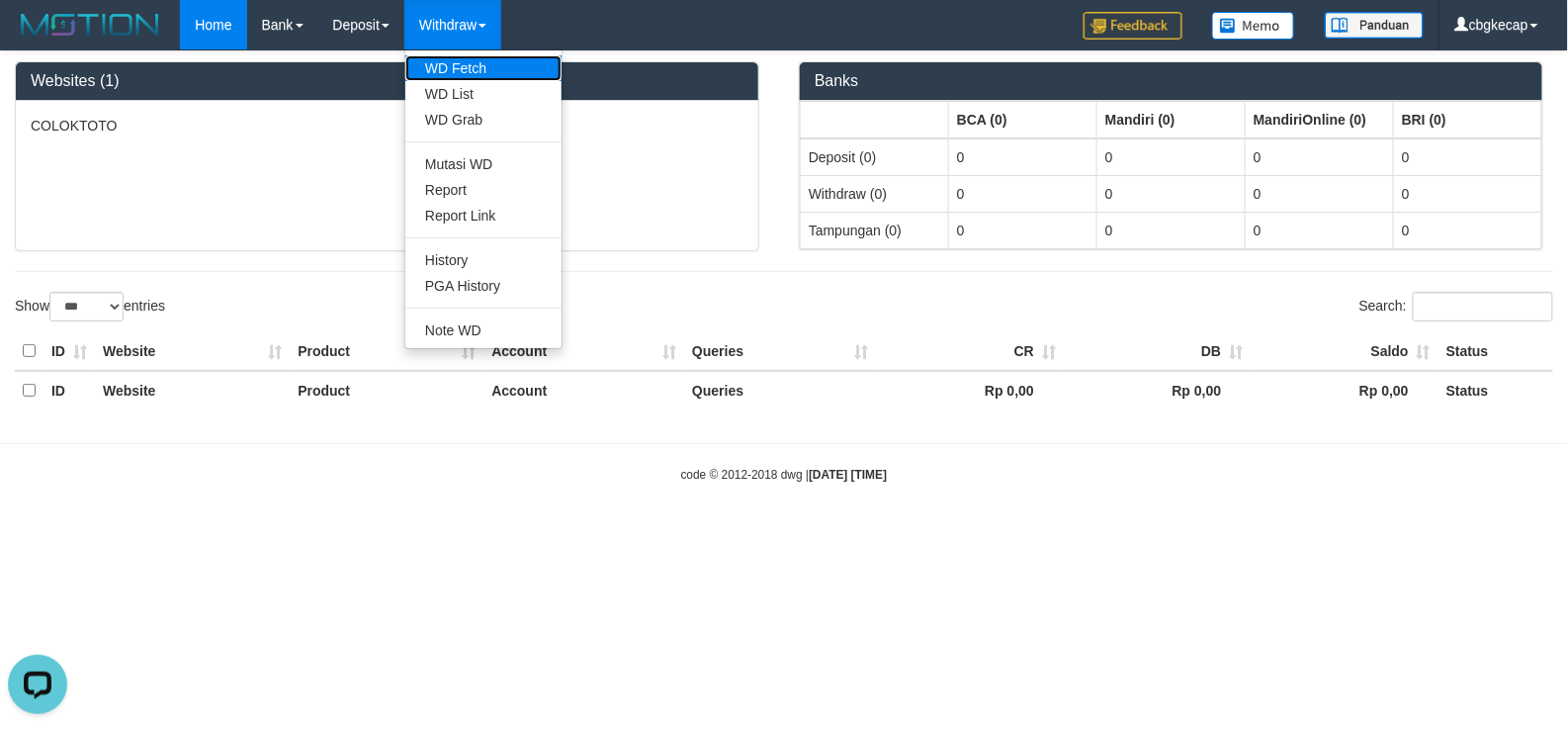 click on "WD Fetch" at bounding box center (483, 68) 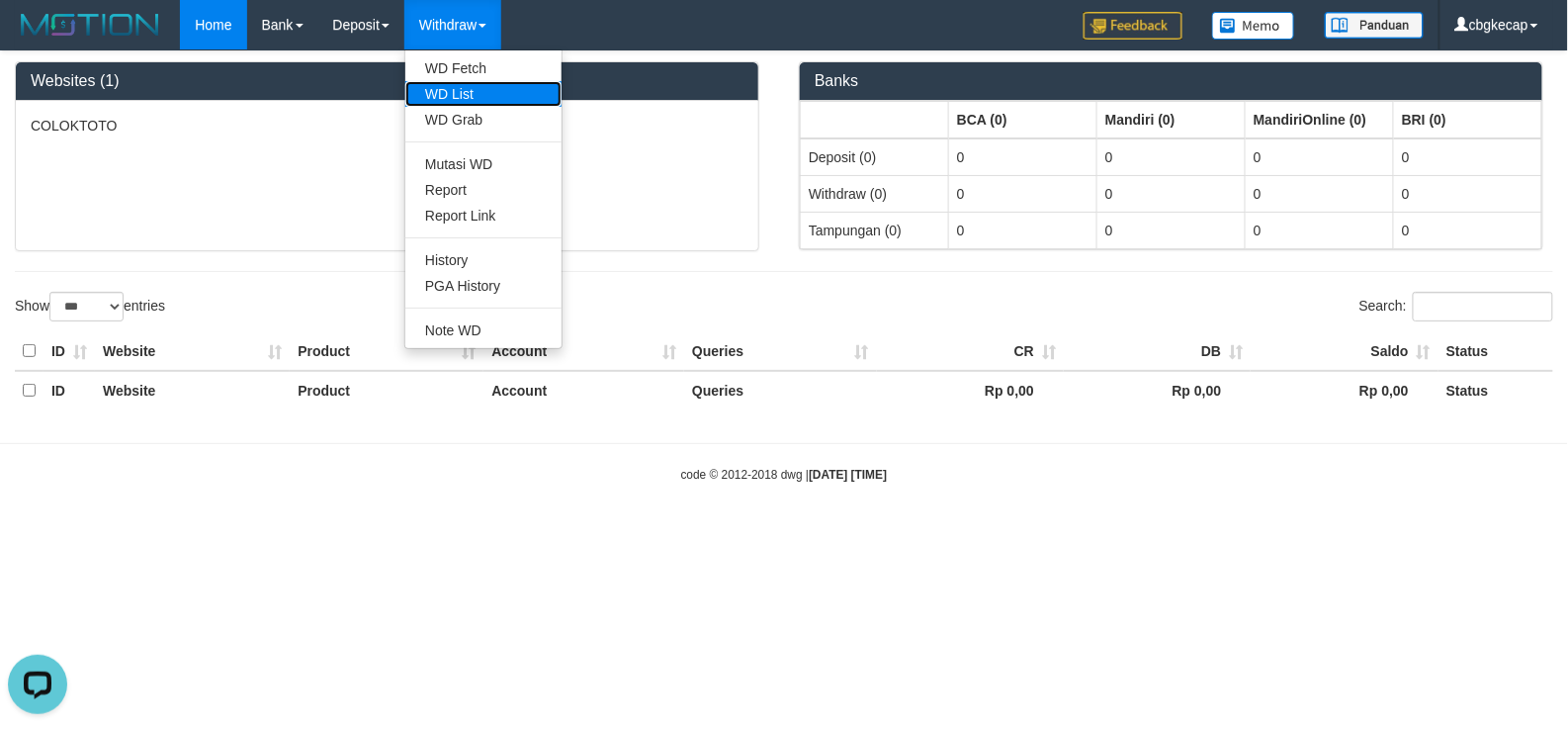click on "WD List" at bounding box center [483, 94] 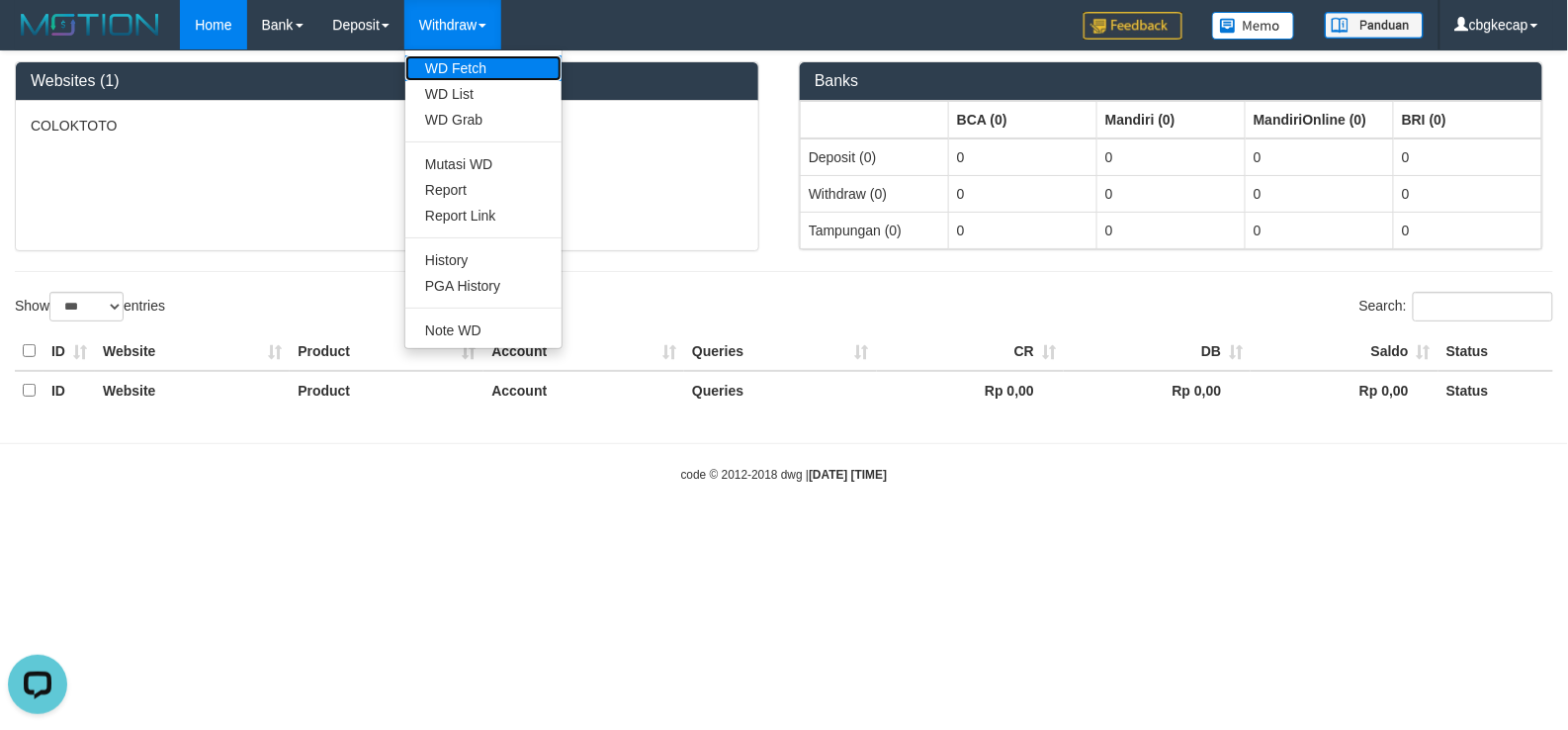 click on "WD Fetch" at bounding box center (483, 68) 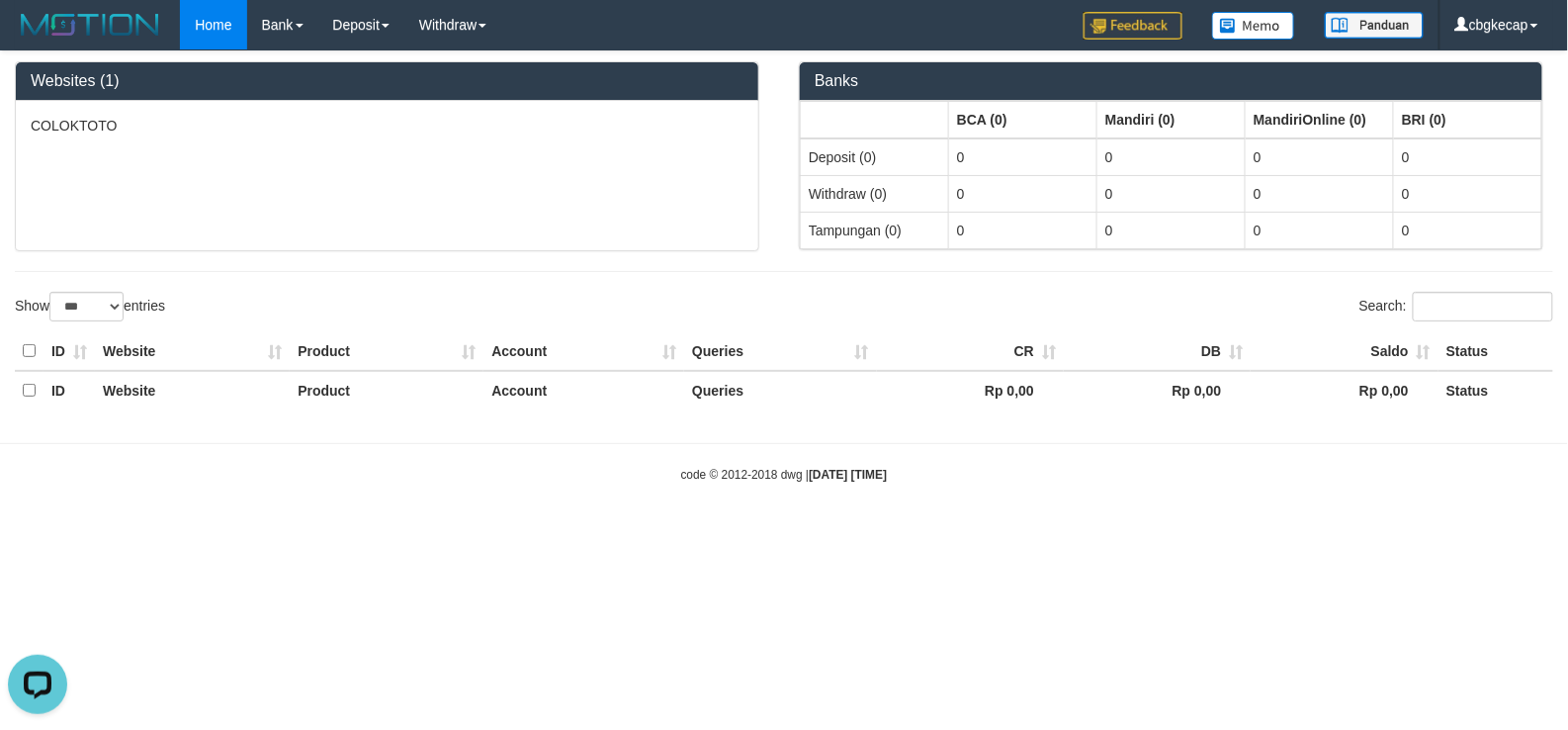 click on "Home
Bank
Account List
Load
By Website
Group
[ITOTO]													COLOKTOTO
Mutasi Bank
Search
Sync
Note Mutasi
Deposit
DPS Fetch
DPS List
History
PGA History
Note DPS
Withdraw
WD Fetch
-" at bounding box center [784, 25] 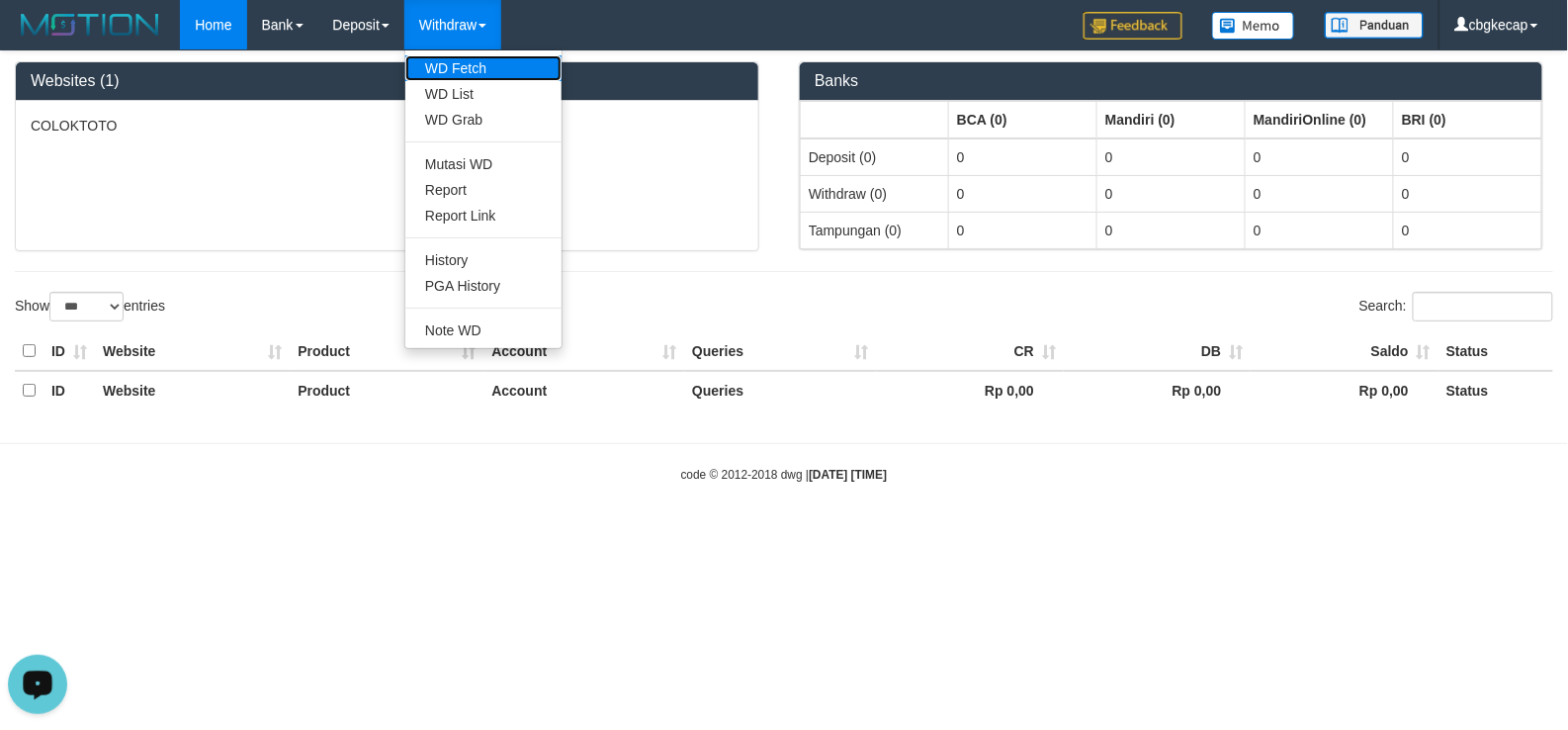 click on "WD Fetch" at bounding box center (483, 68) 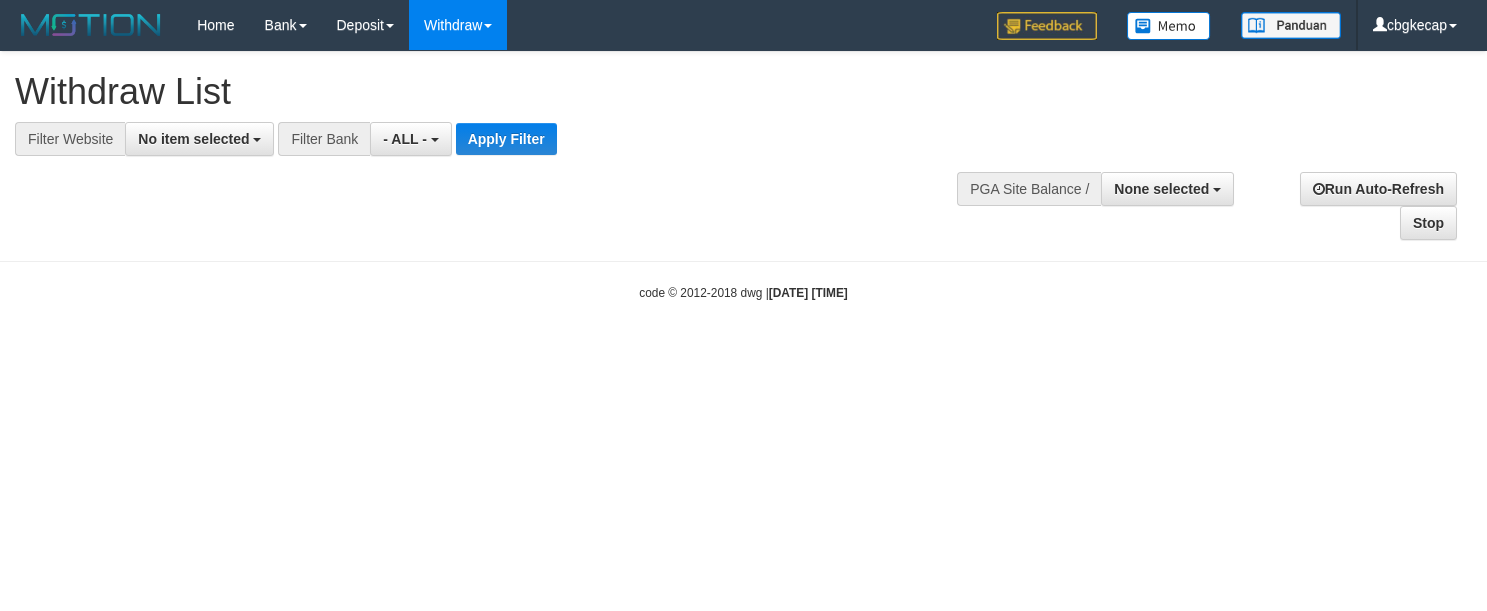 select 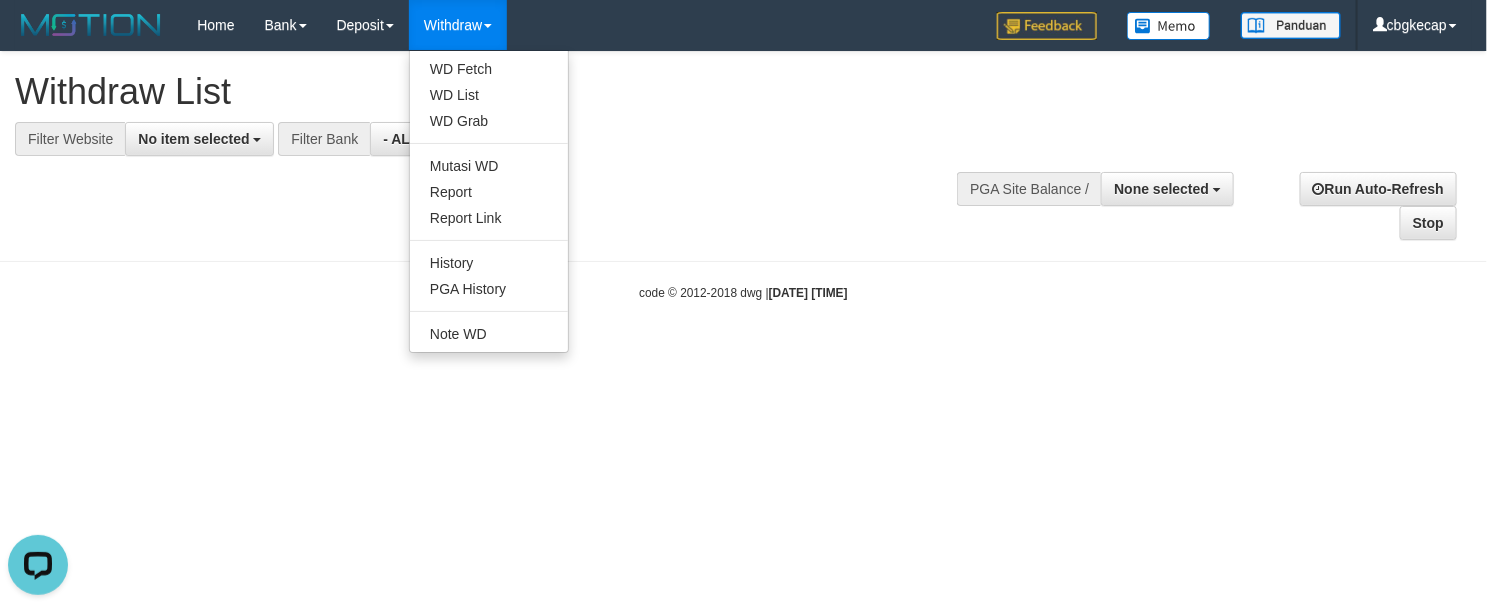 scroll, scrollTop: 0, scrollLeft: 0, axis: both 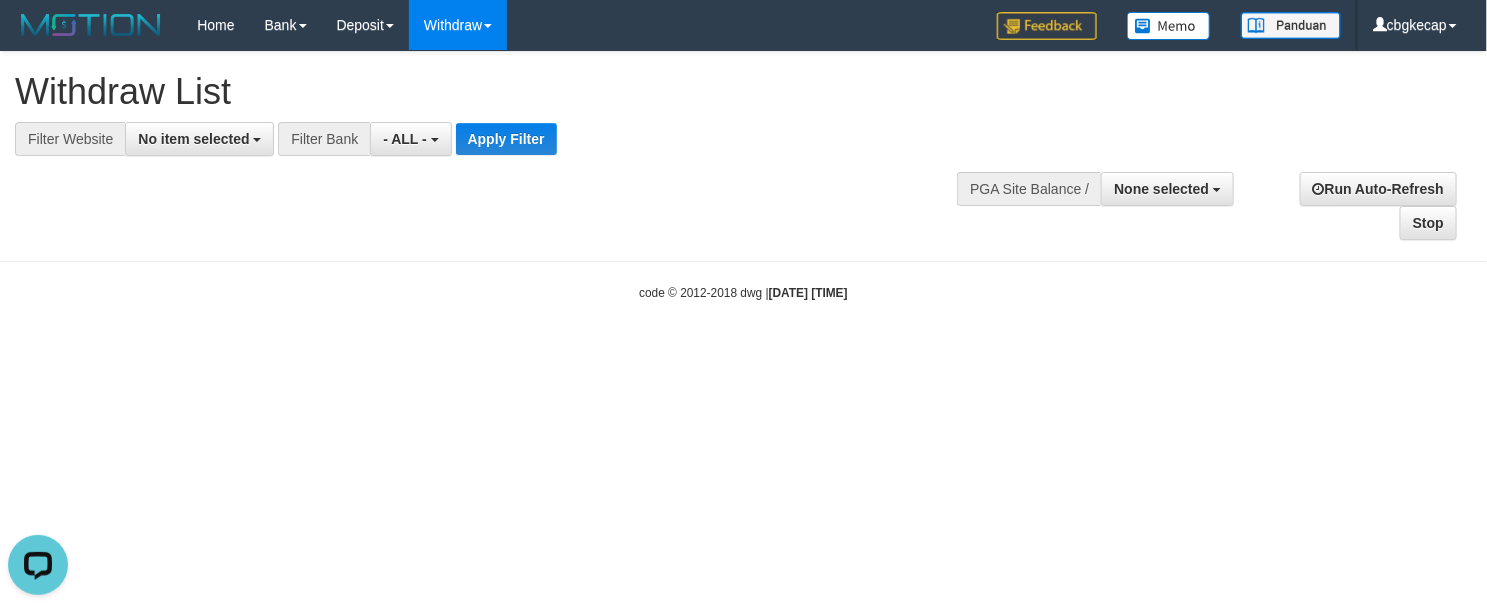 drag, startPoint x: 703, startPoint y: 142, endPoint x: 660, endPoint y: 131, distance: 44.38468 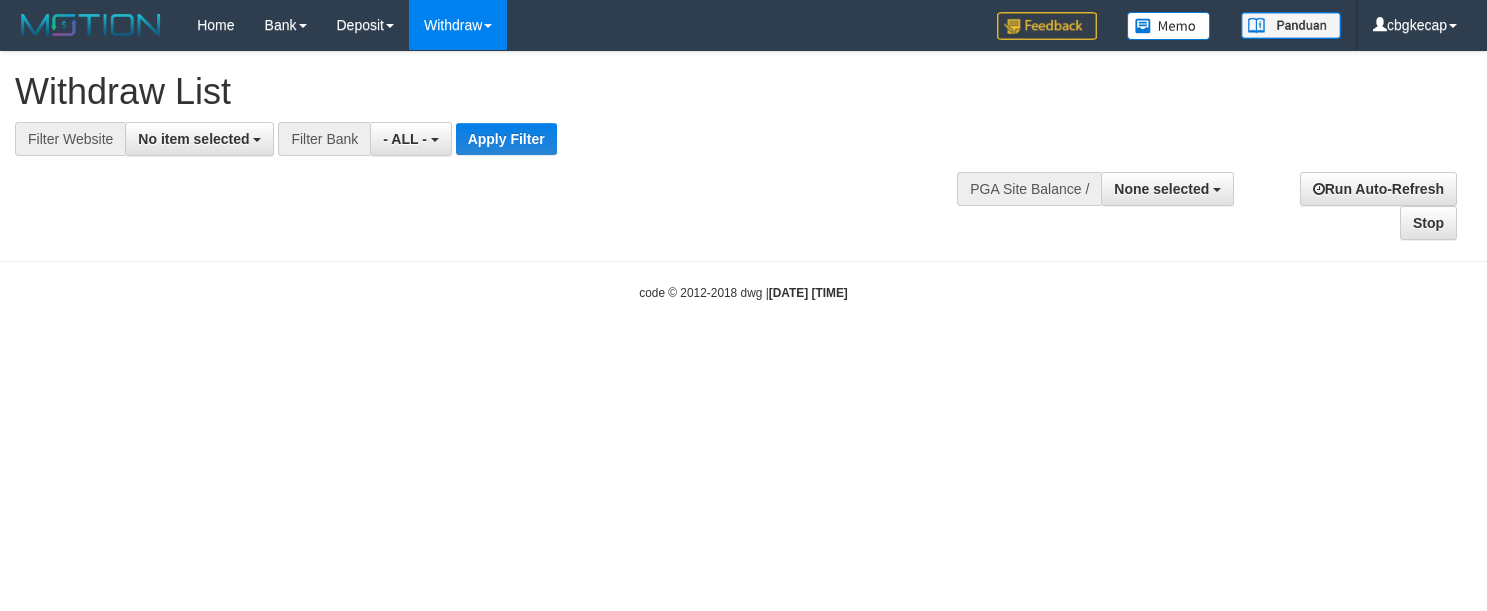 select 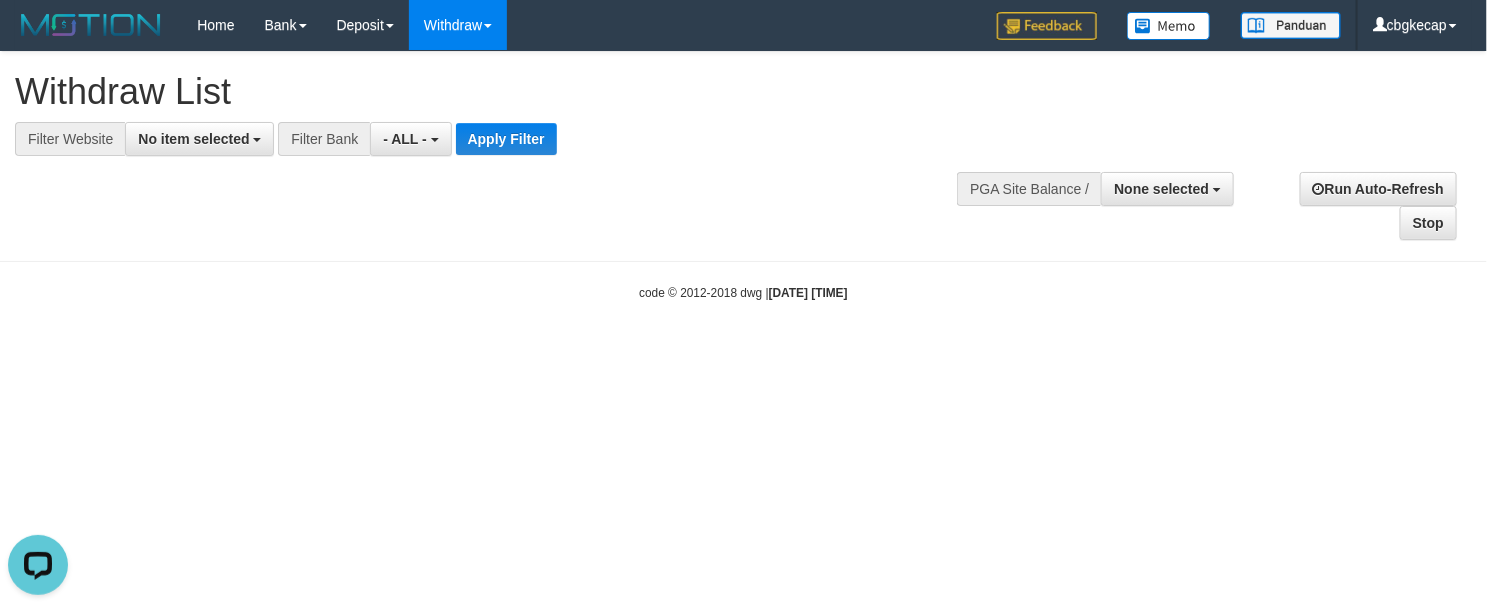 scroll, scrollTop: 0, scrollLeft: 0, axis: both 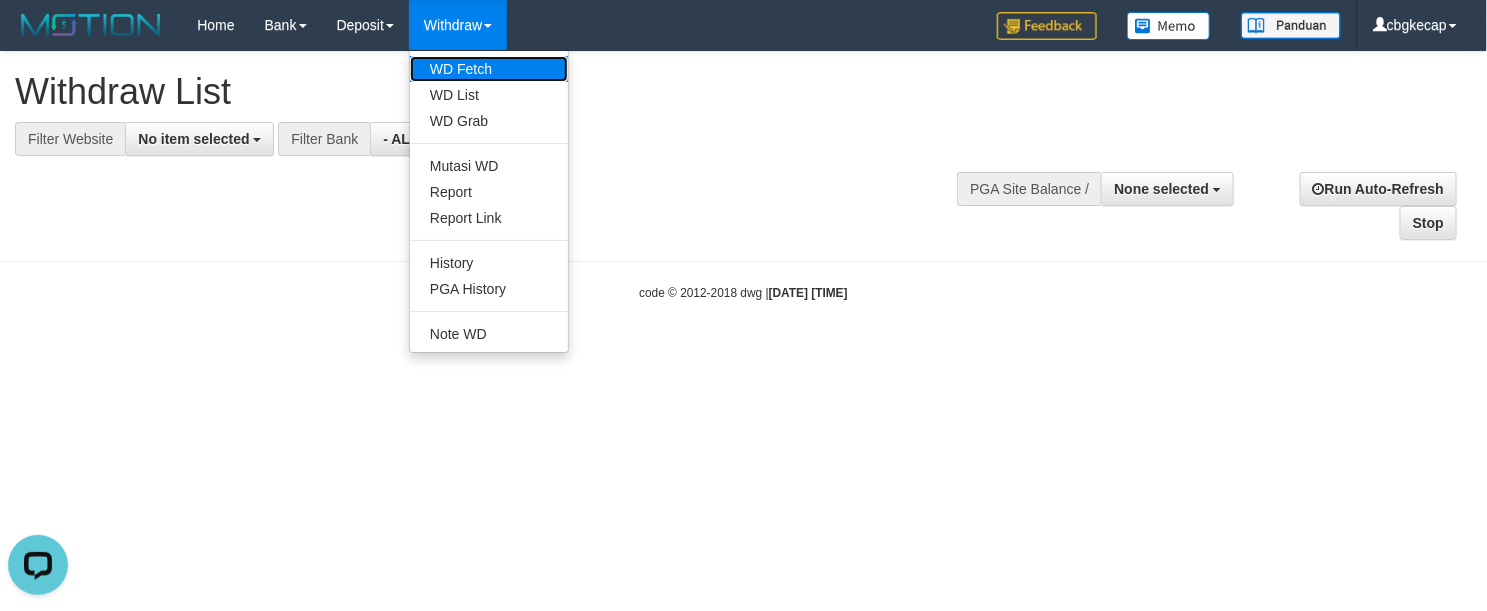 click on "WD Fetch" at bounding box center (489, 69) 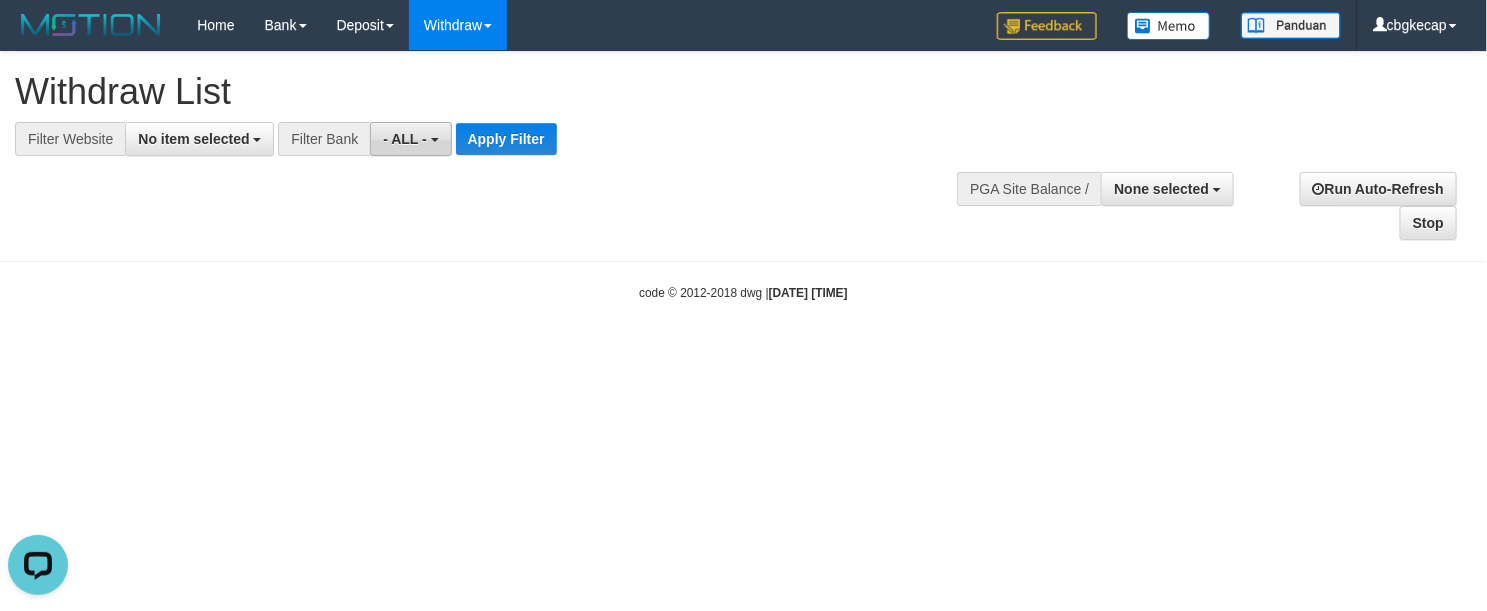 click on "- ALL -" at bounding box center (405, 139) 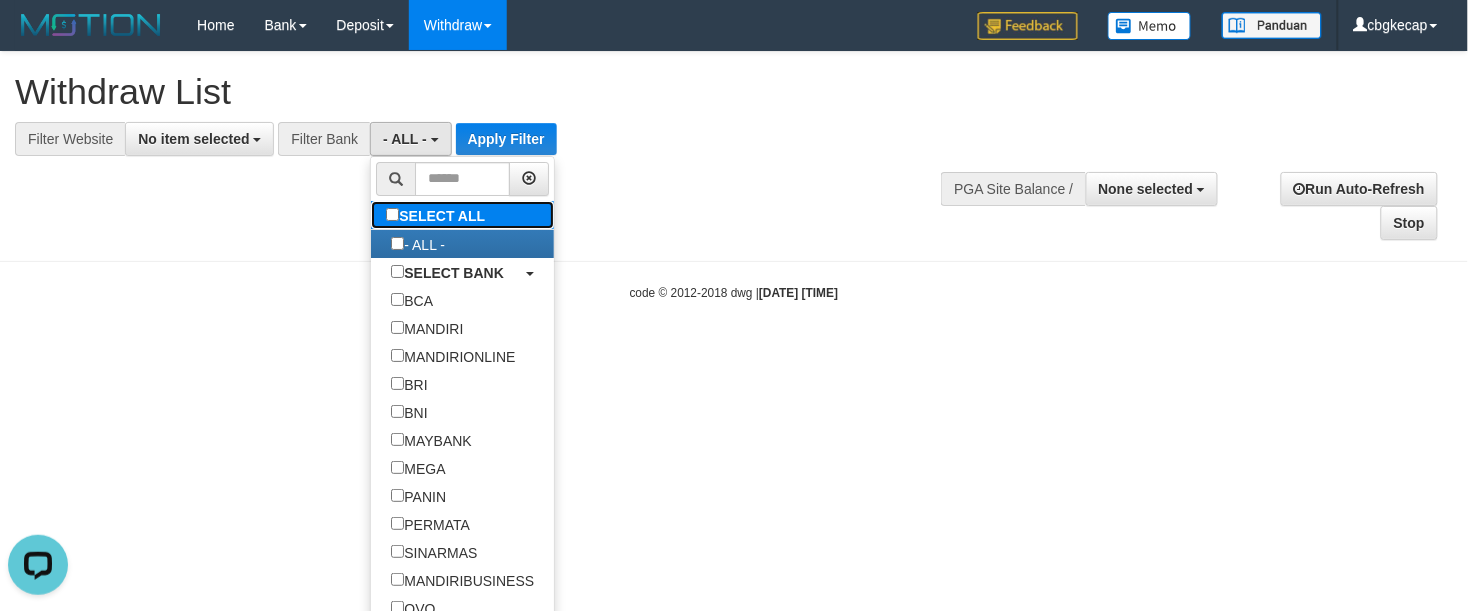 click on "SELECT ALL" at bounding box center [462, 215] 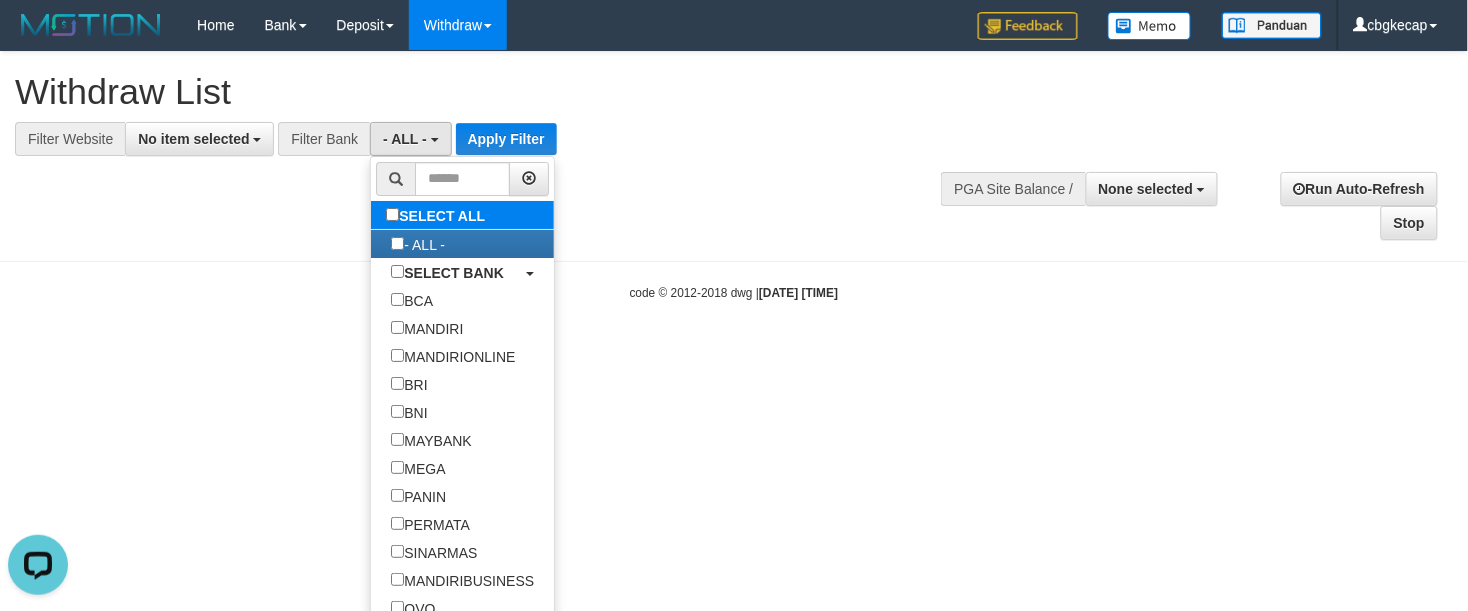 type 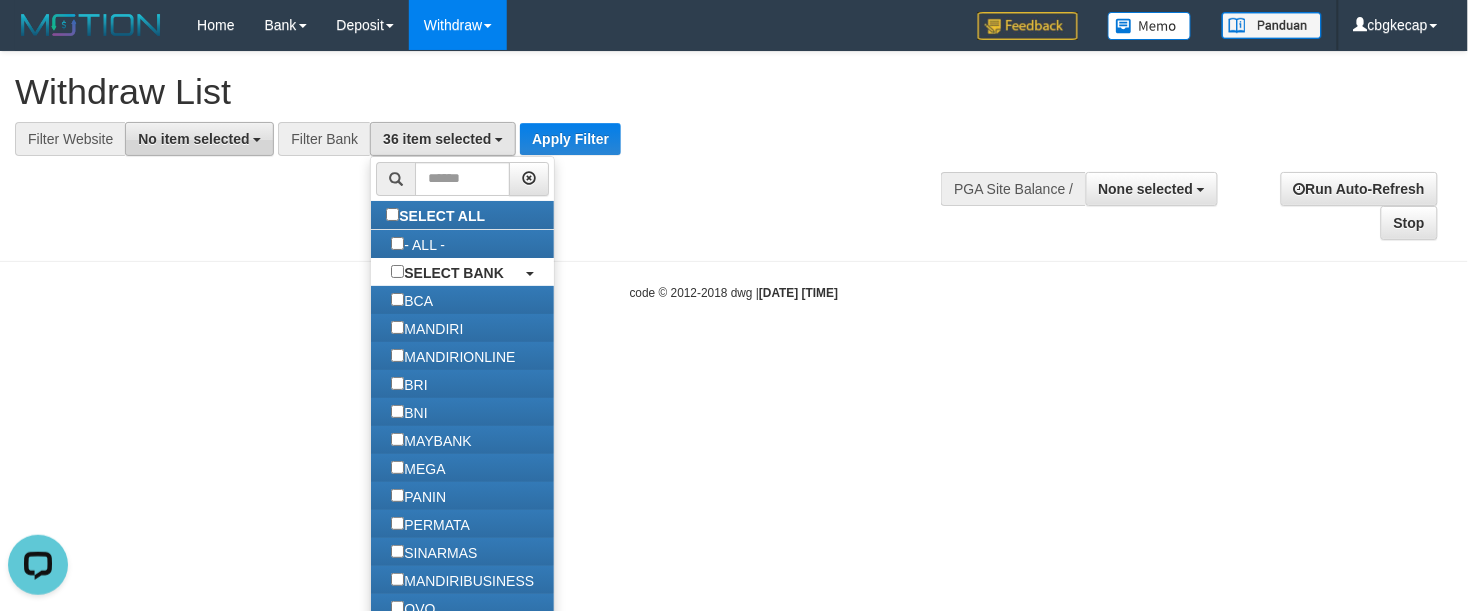 click on "No item selected" at bounding box center [199, 139] 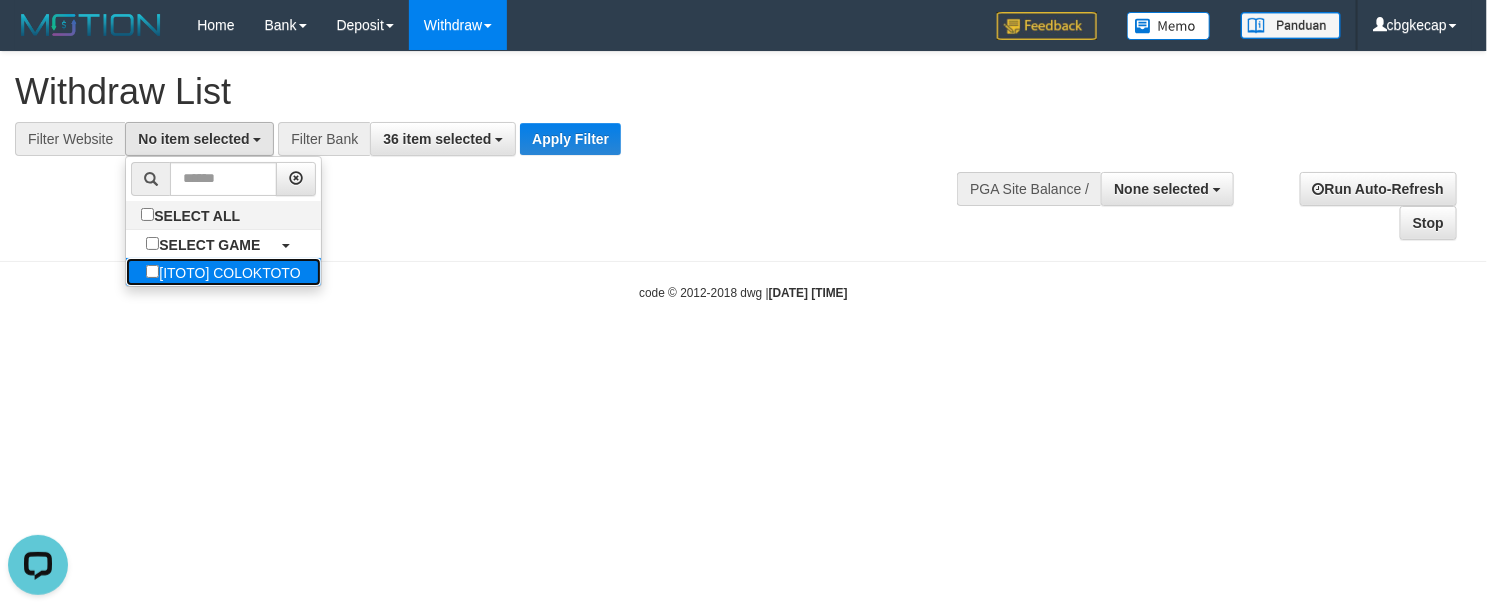 click on "[ITOTO] COLOKTOTO" at bounding box center (223, 272) 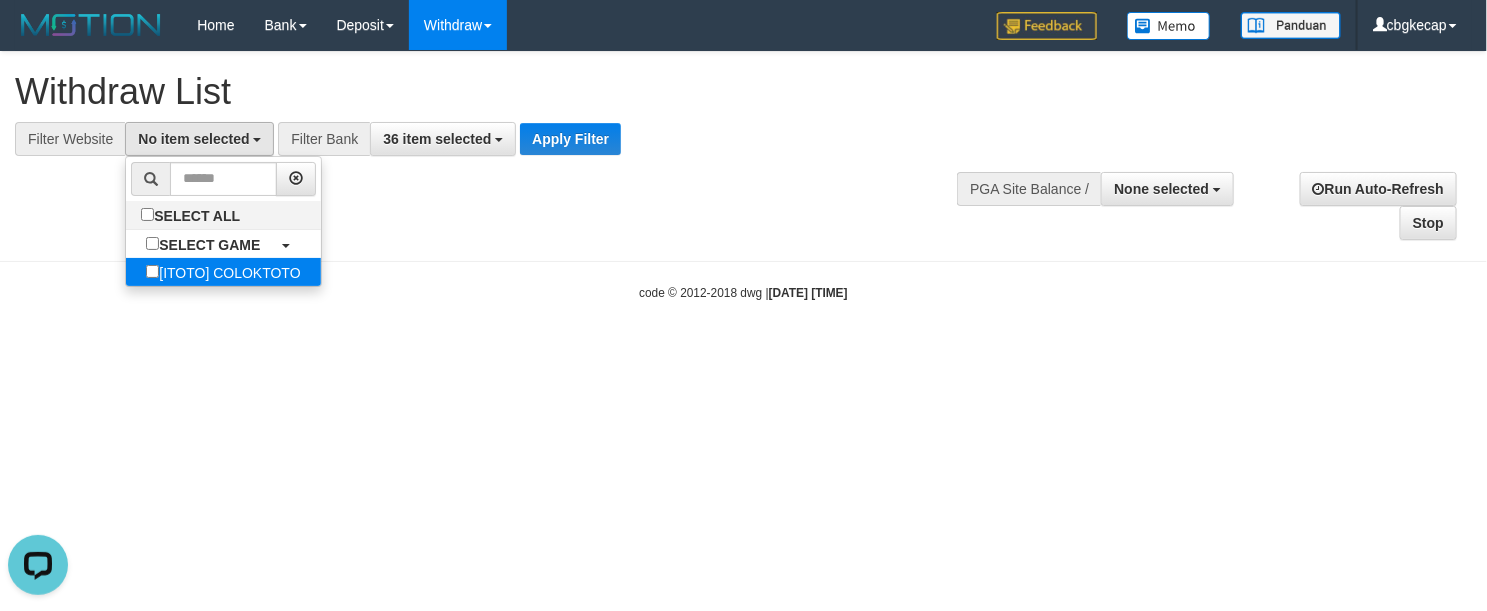 select on "****" 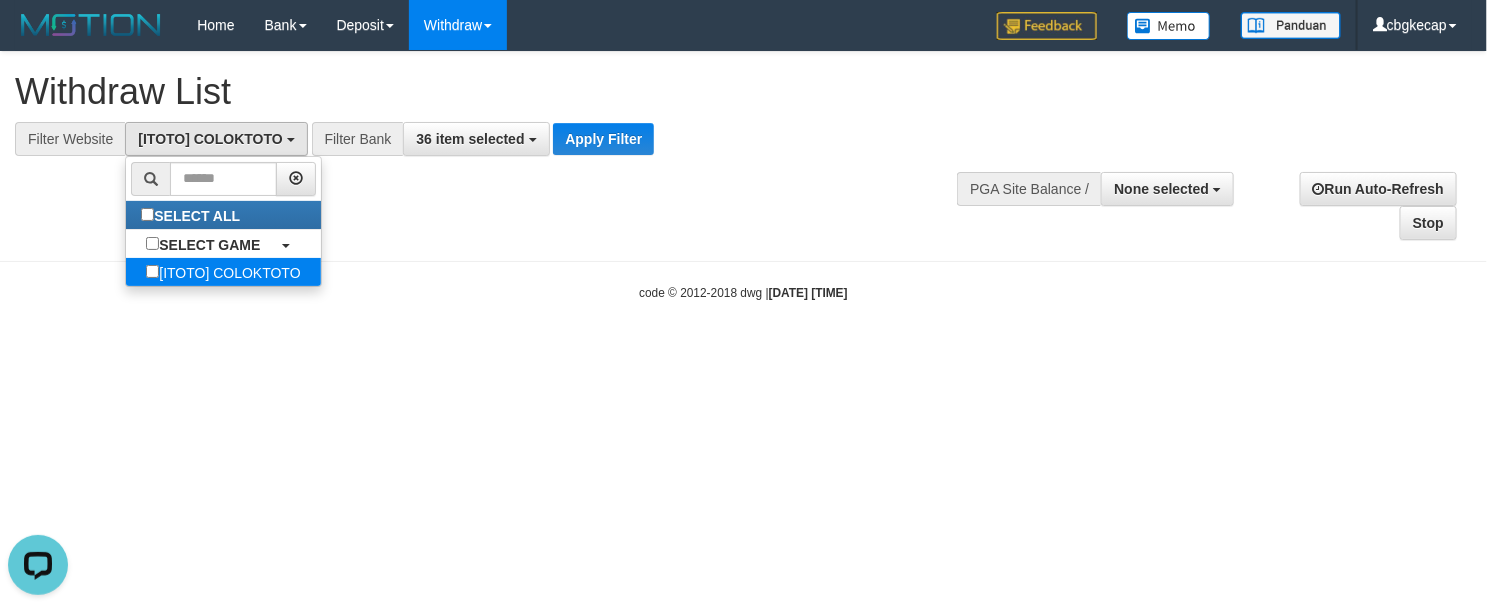scroll, scrollTop: 17, scrollLeft: 0, axis: vertical 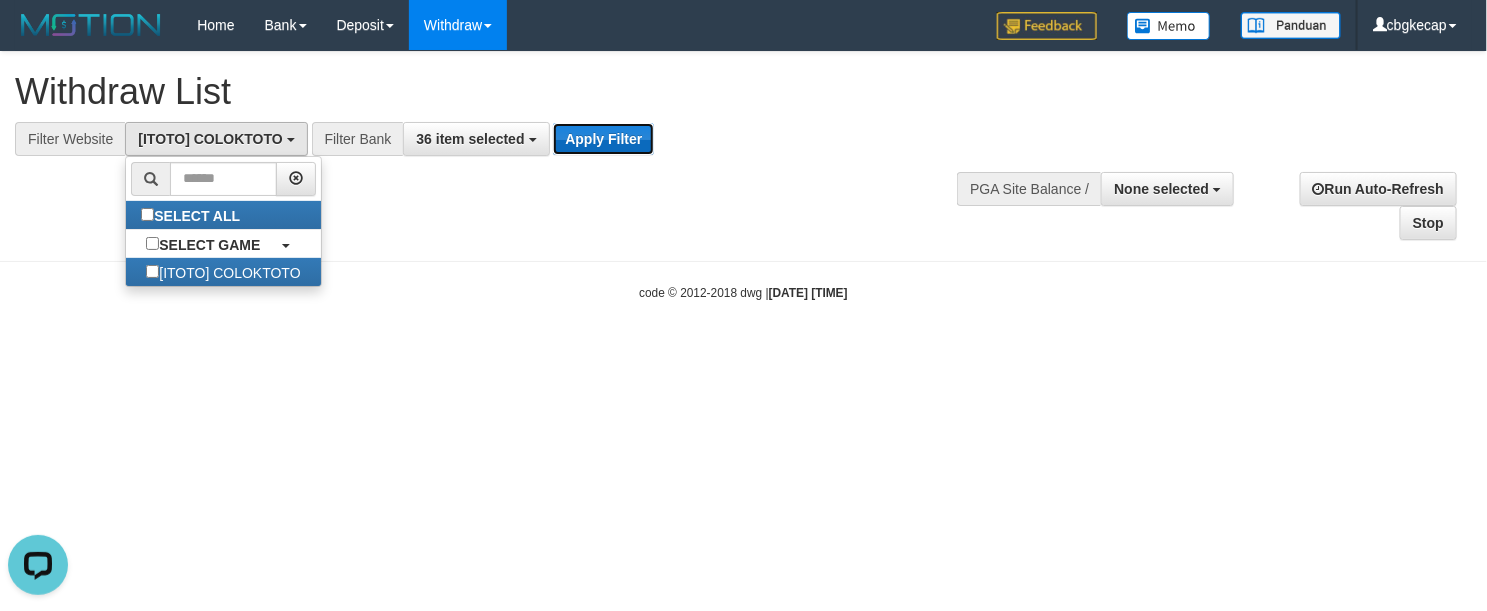 click on "Apply Filter" at bounding box center [603, 139] 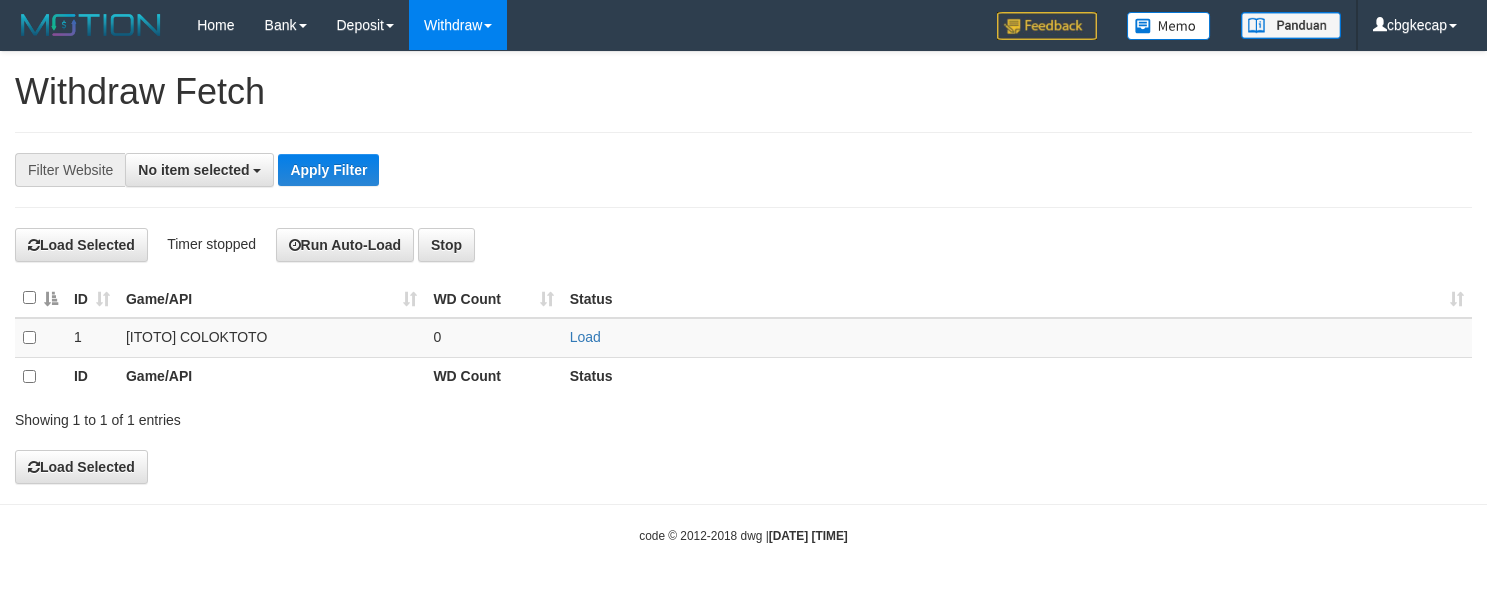 scroll, scrollTop: 0, scrollLeft: 0, axis: both 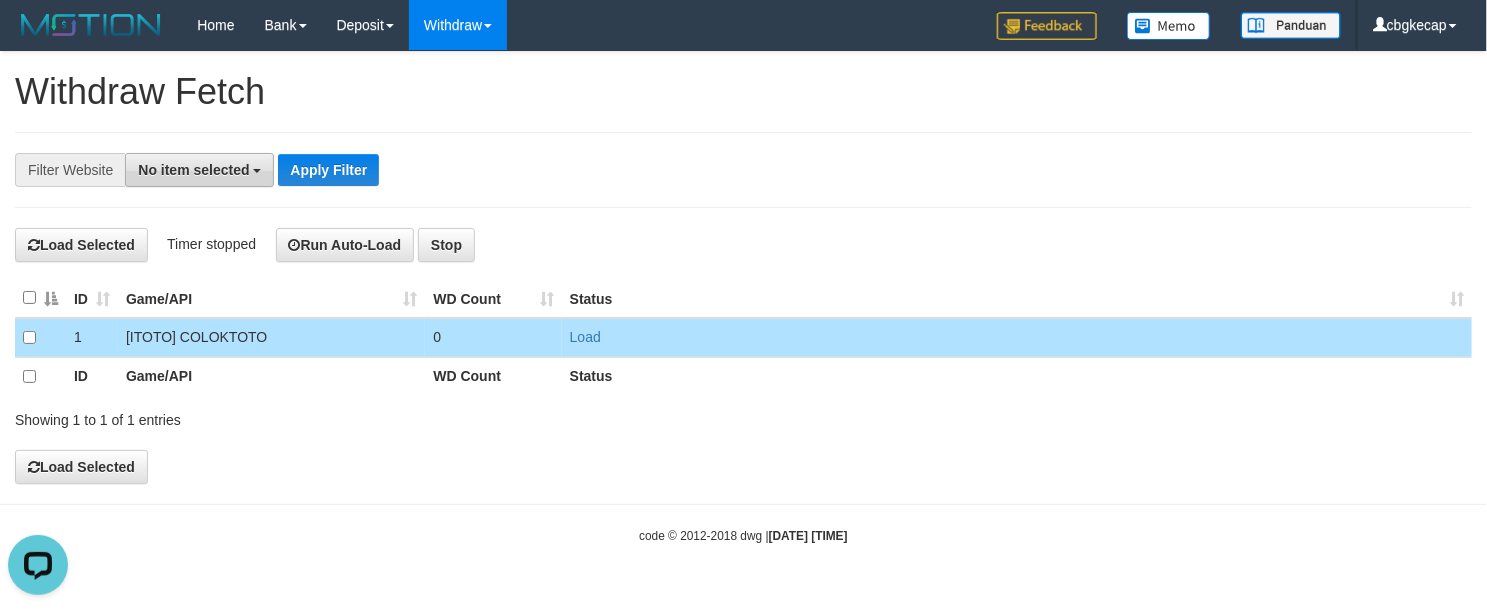 click on "No item selected" at bounding box center (193, 170) 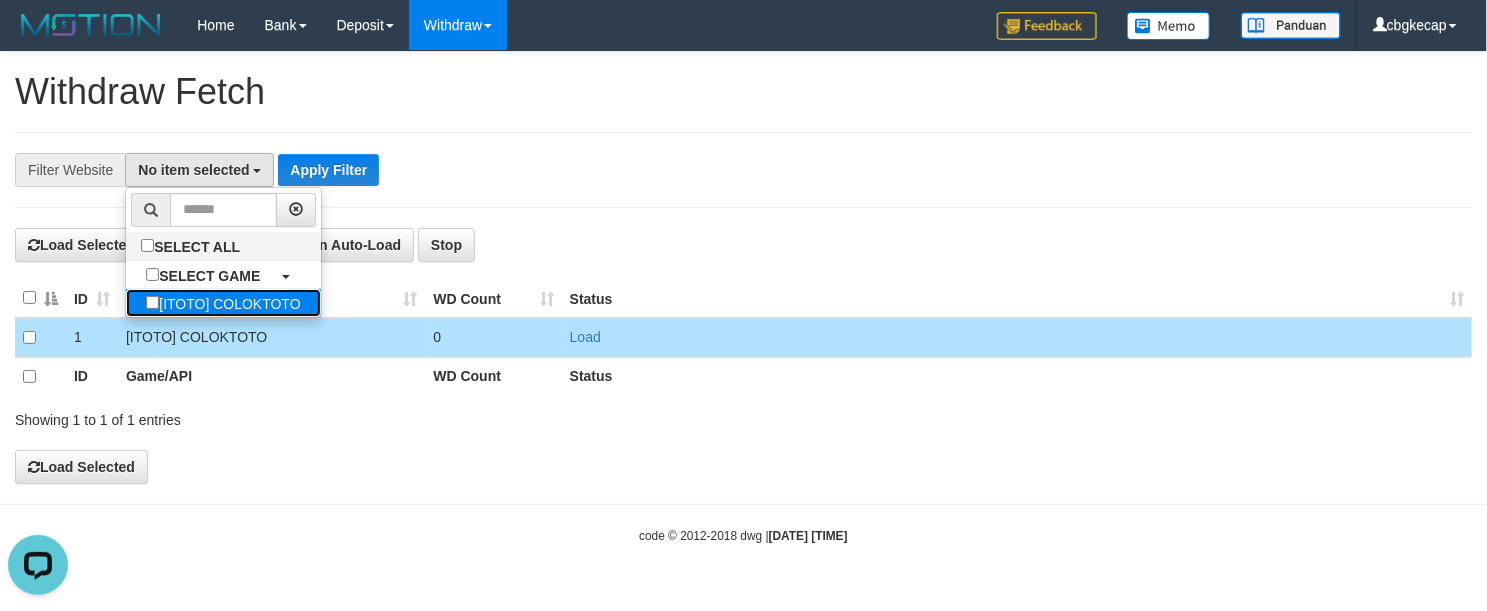 click on "[ITOTO] COLOKTOTO" at bounding box center [223, 303] 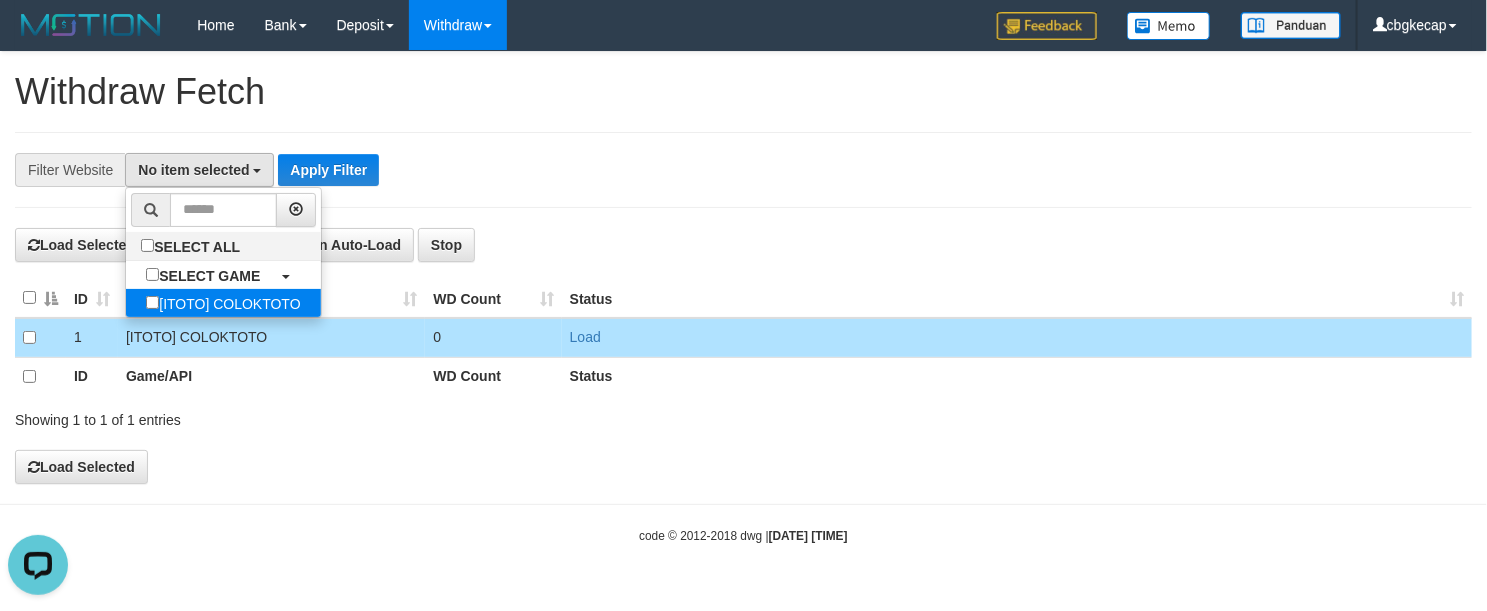 select on "****" 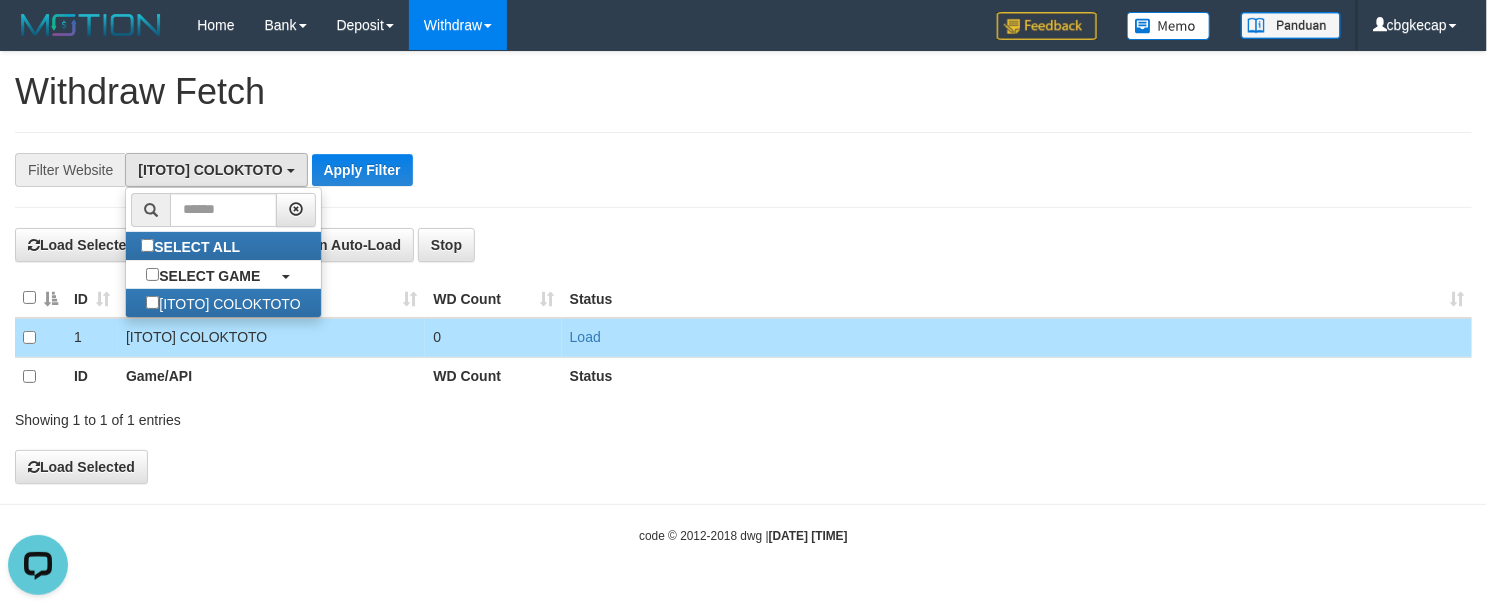 click on "**********" at bounding box center [743, 268] 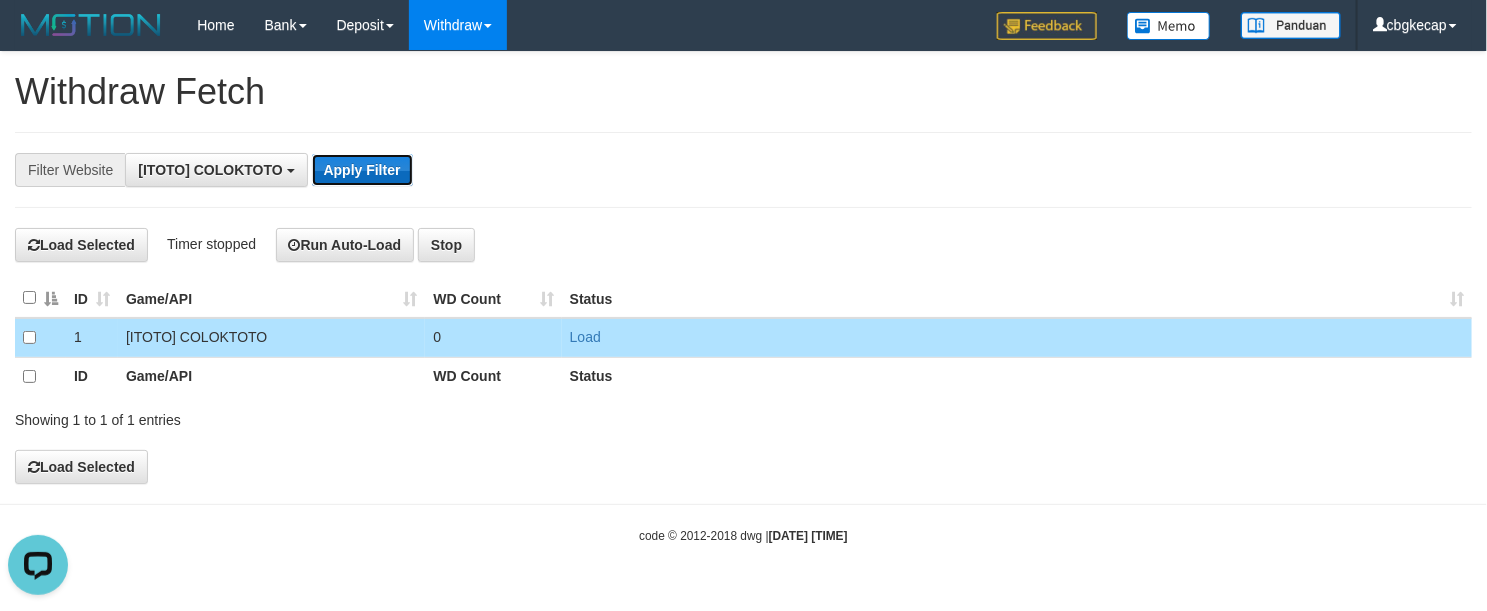 click on "Apply Filter" at bounding box center [362, 170] 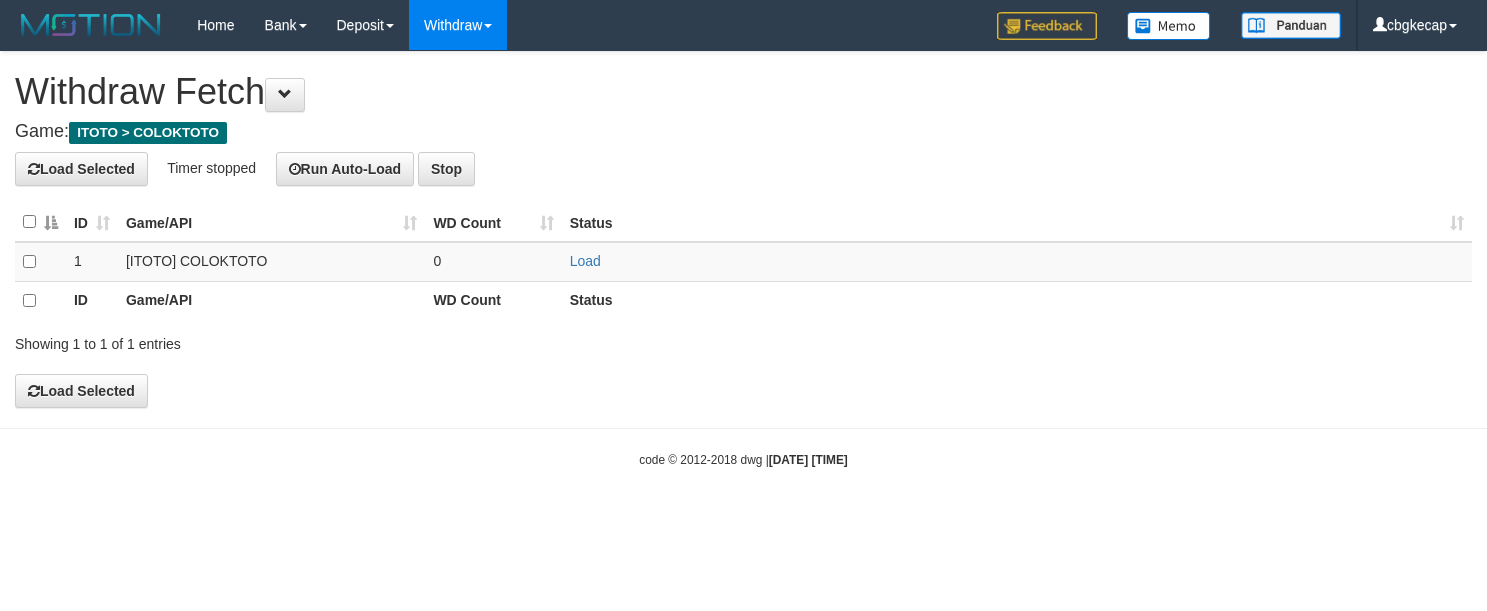 scroll, scrollTop: 0, scrollLeft: 0, axis: both 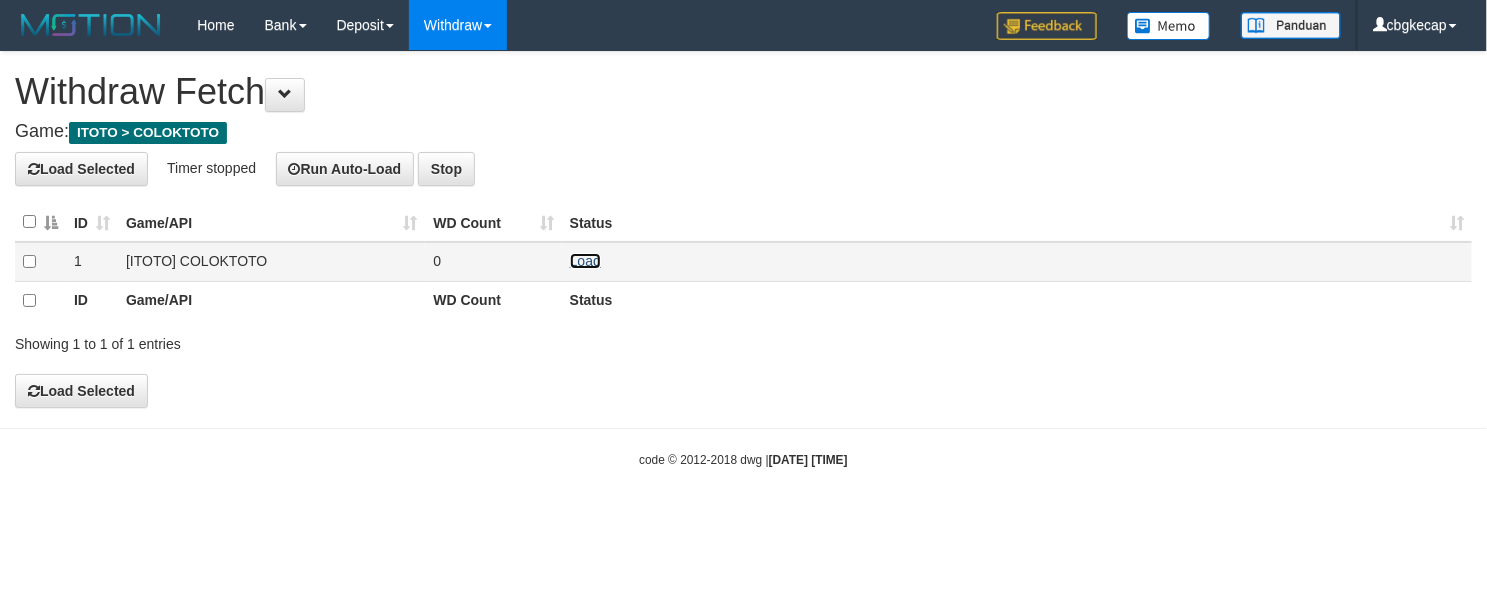 click on "Load" at bounding box center [585, 261] 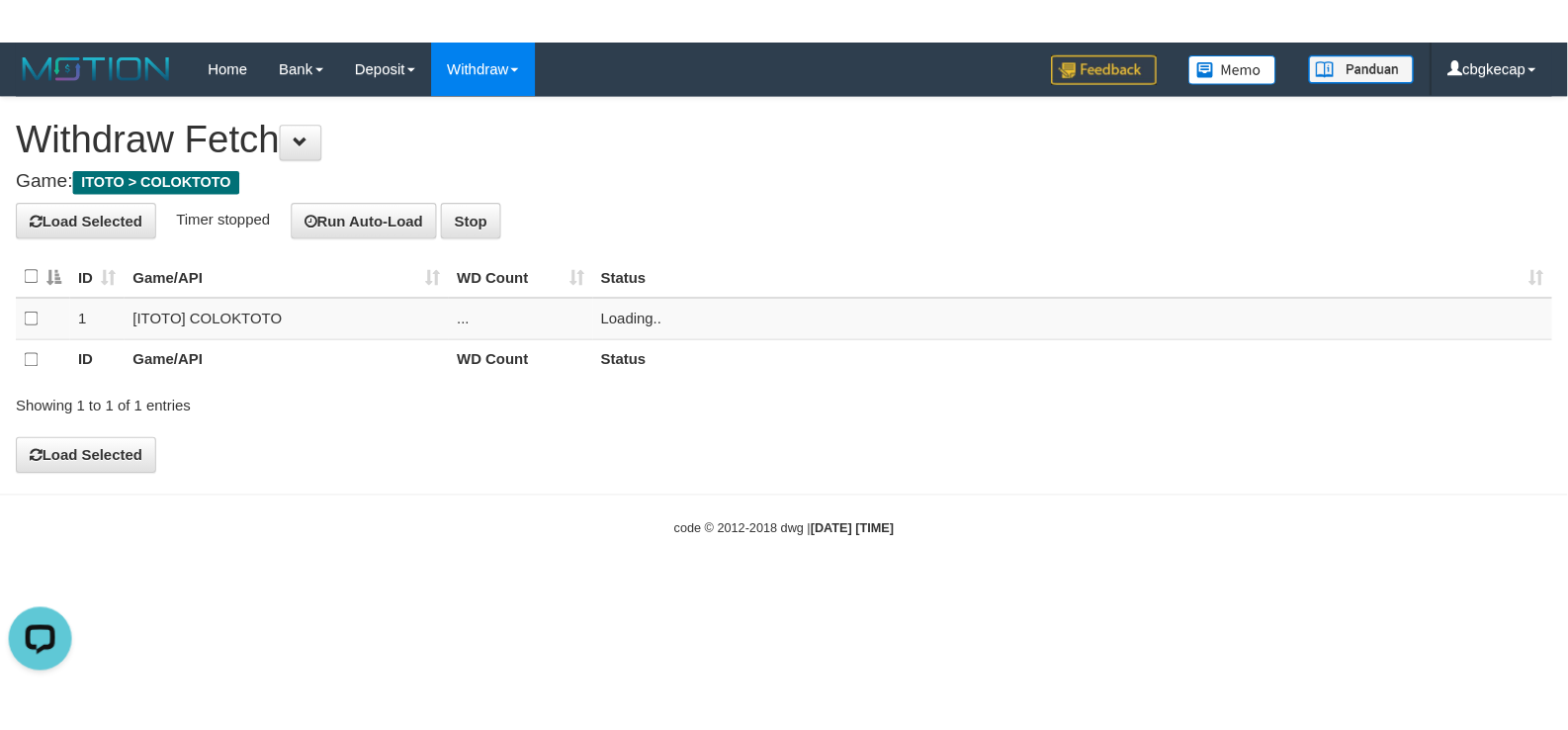 scroll, scrollTop: 0, scrollLeft: 0, axis: both 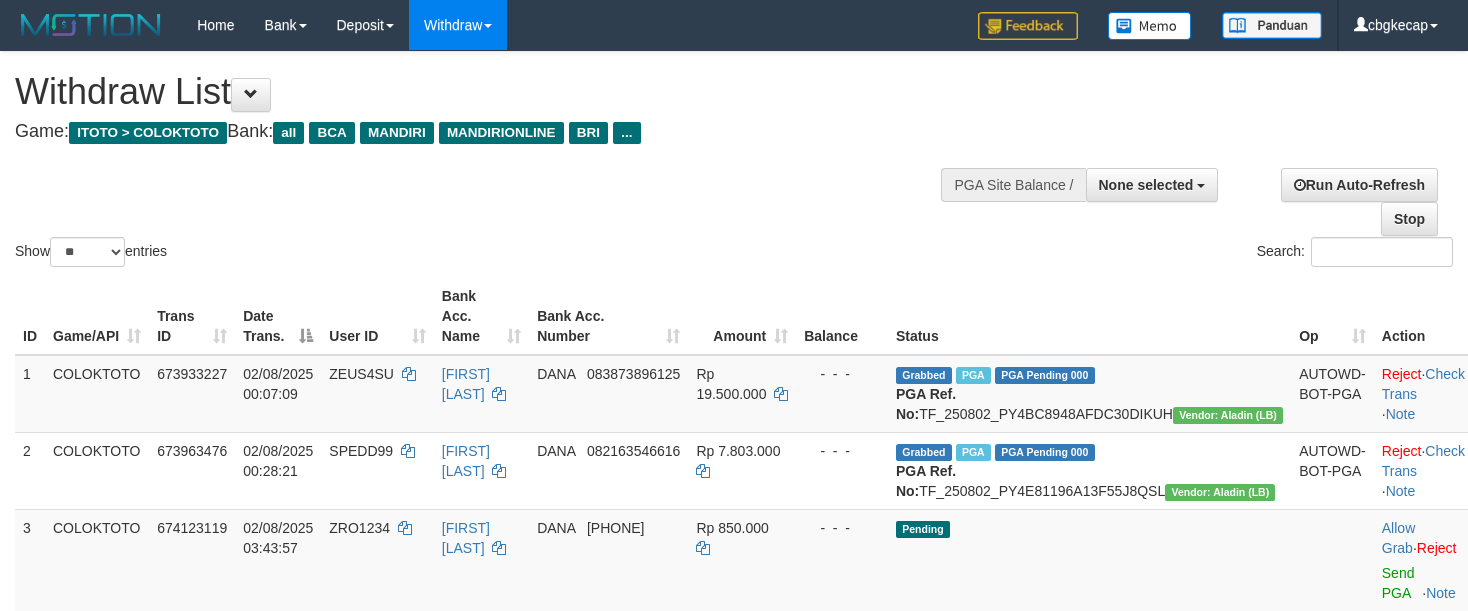 select 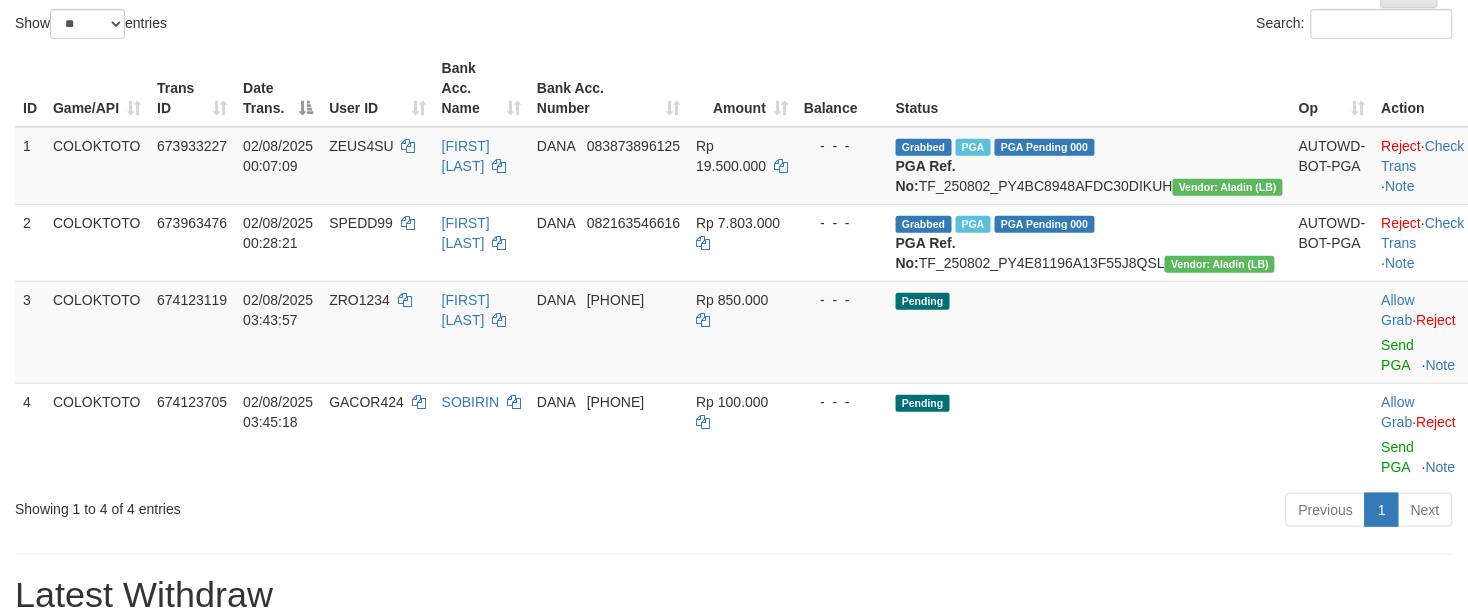 scroll, scrollTop: 0, scrollLeft: 0, axis: both 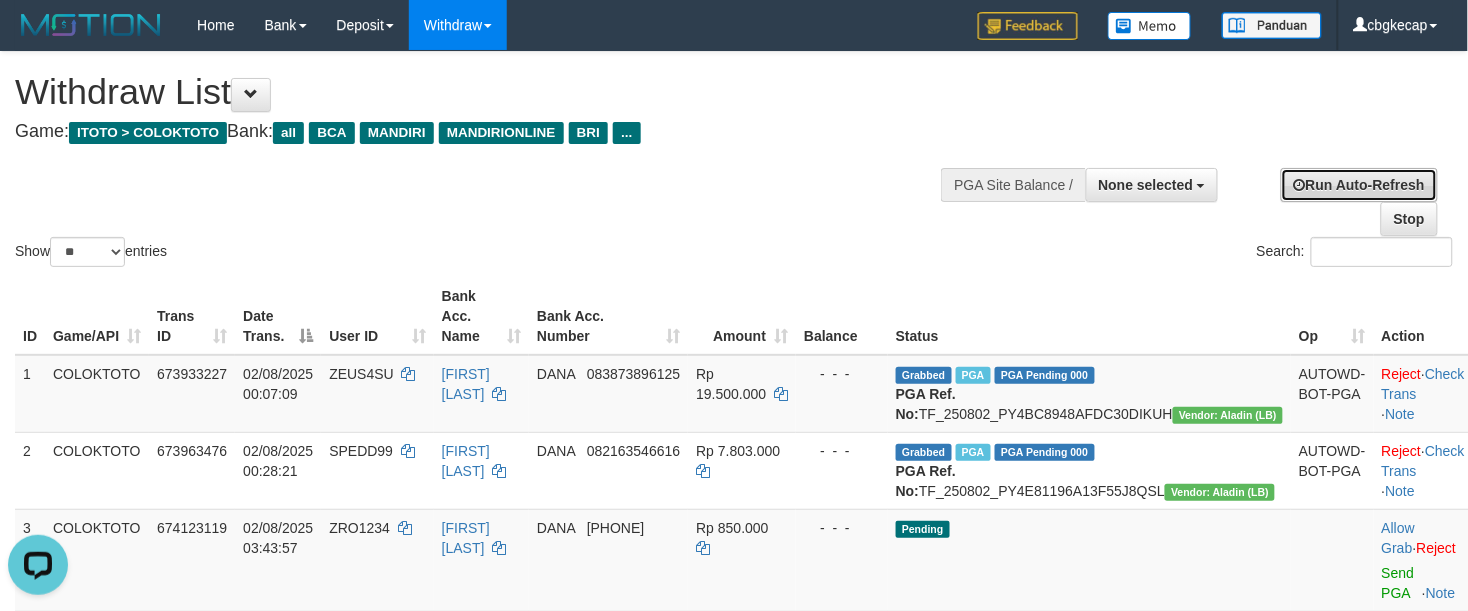 click on "Run Auto-Refresh" at bounding box center (1359, 185) 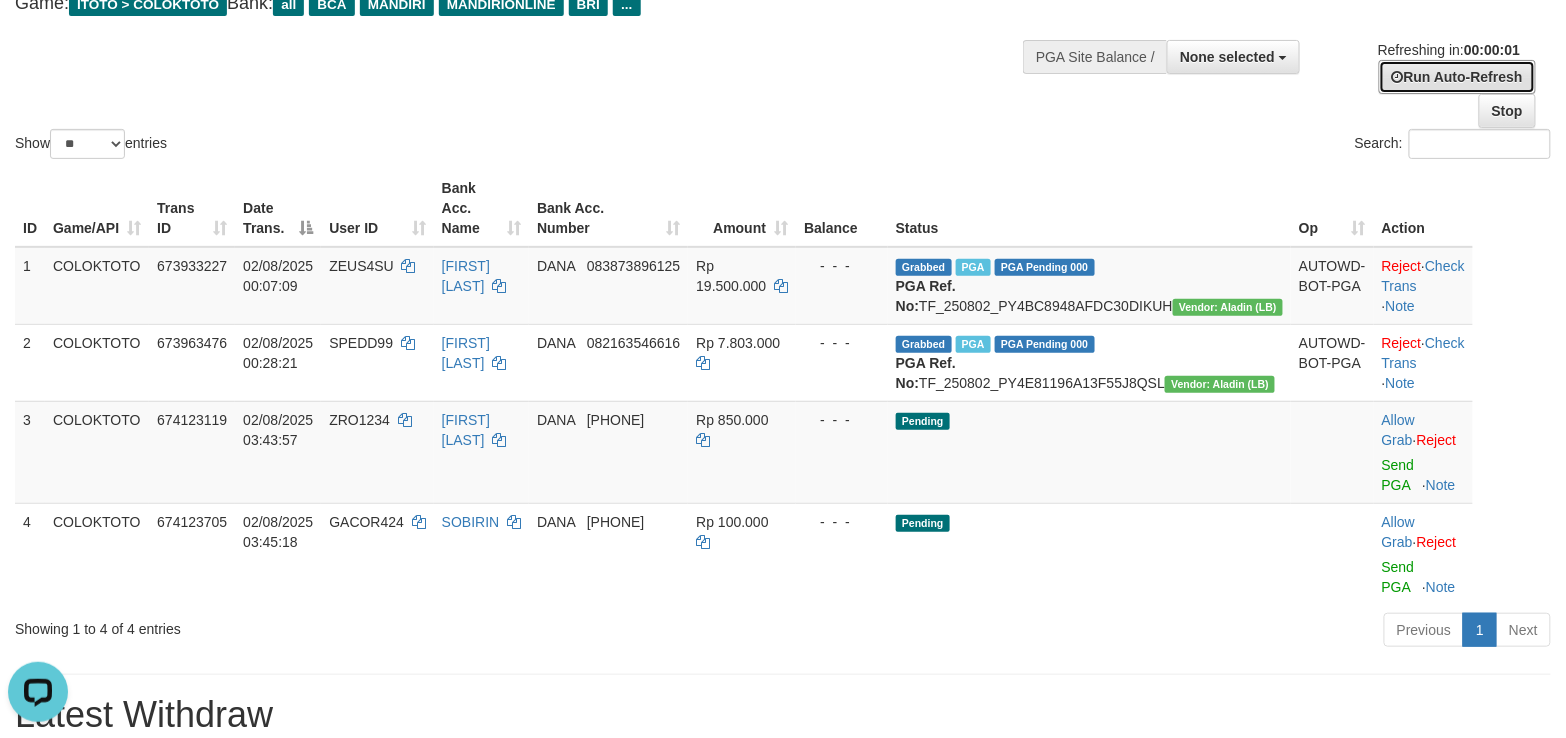 scroll, scrollTop: 0, scrollLeft: 0, axis: both 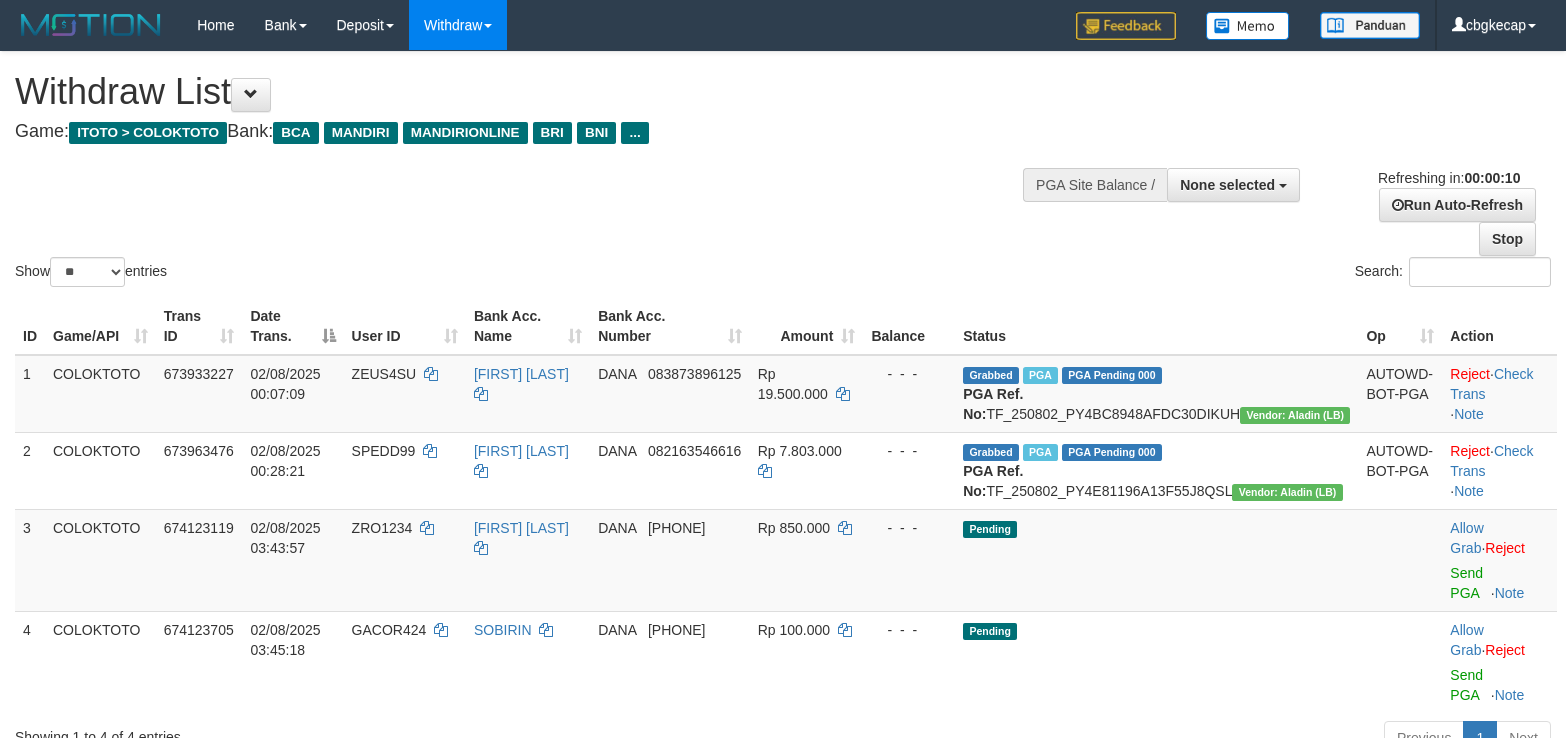 select 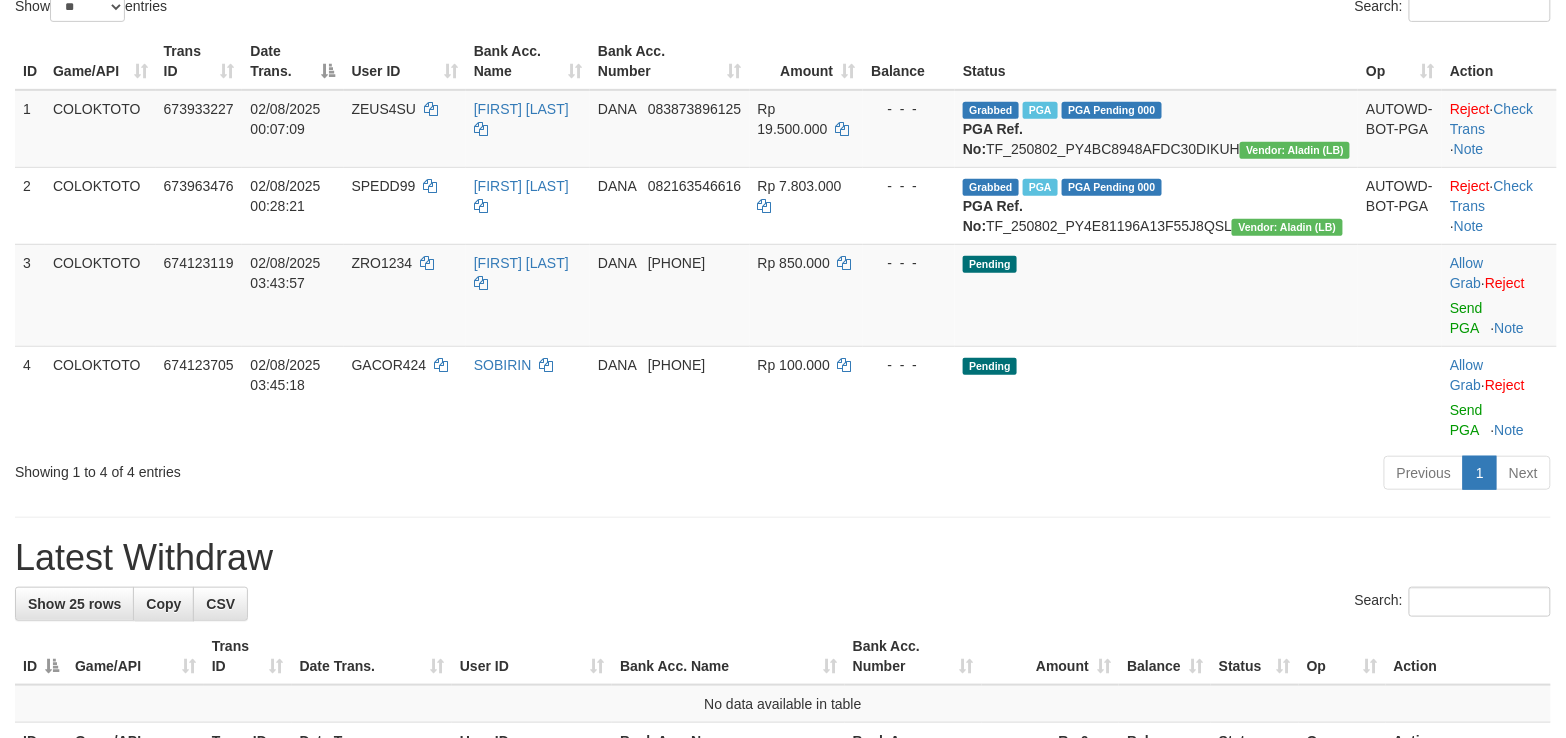 scroll, scrollTop: 266, scrollLeft: 0, axis: vertical 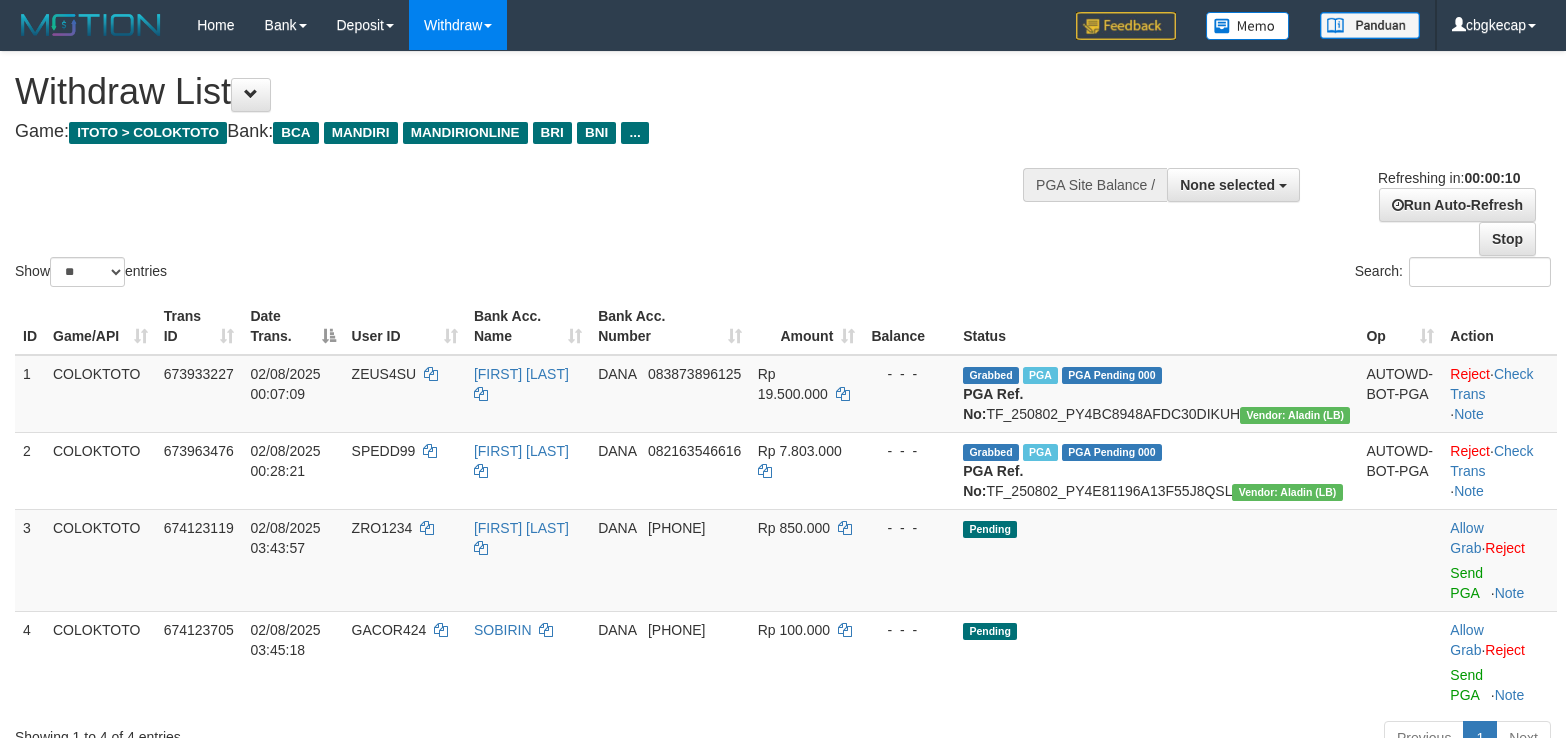 select 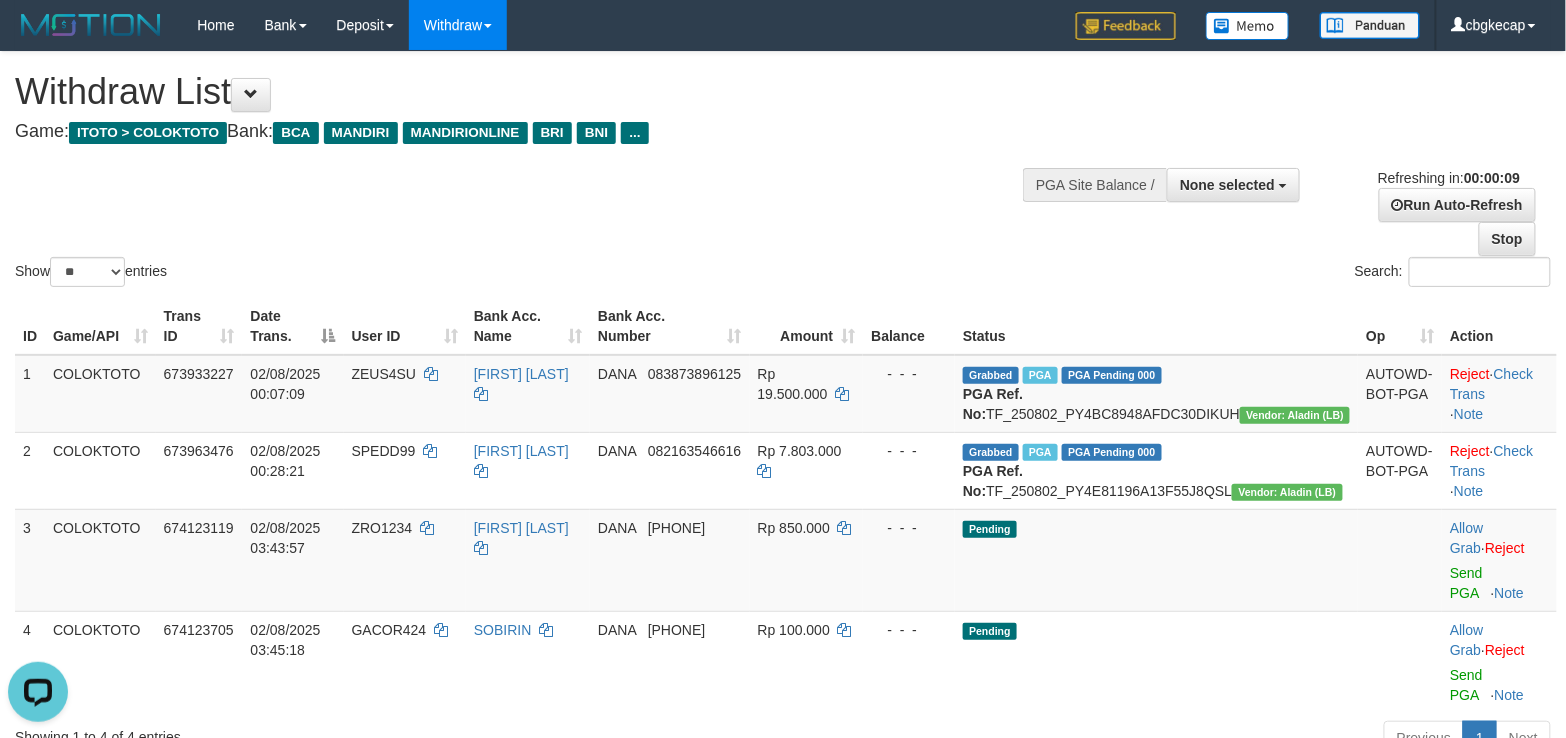 scroll, scrollTop: 0, scrollLeft: 0, axis: both 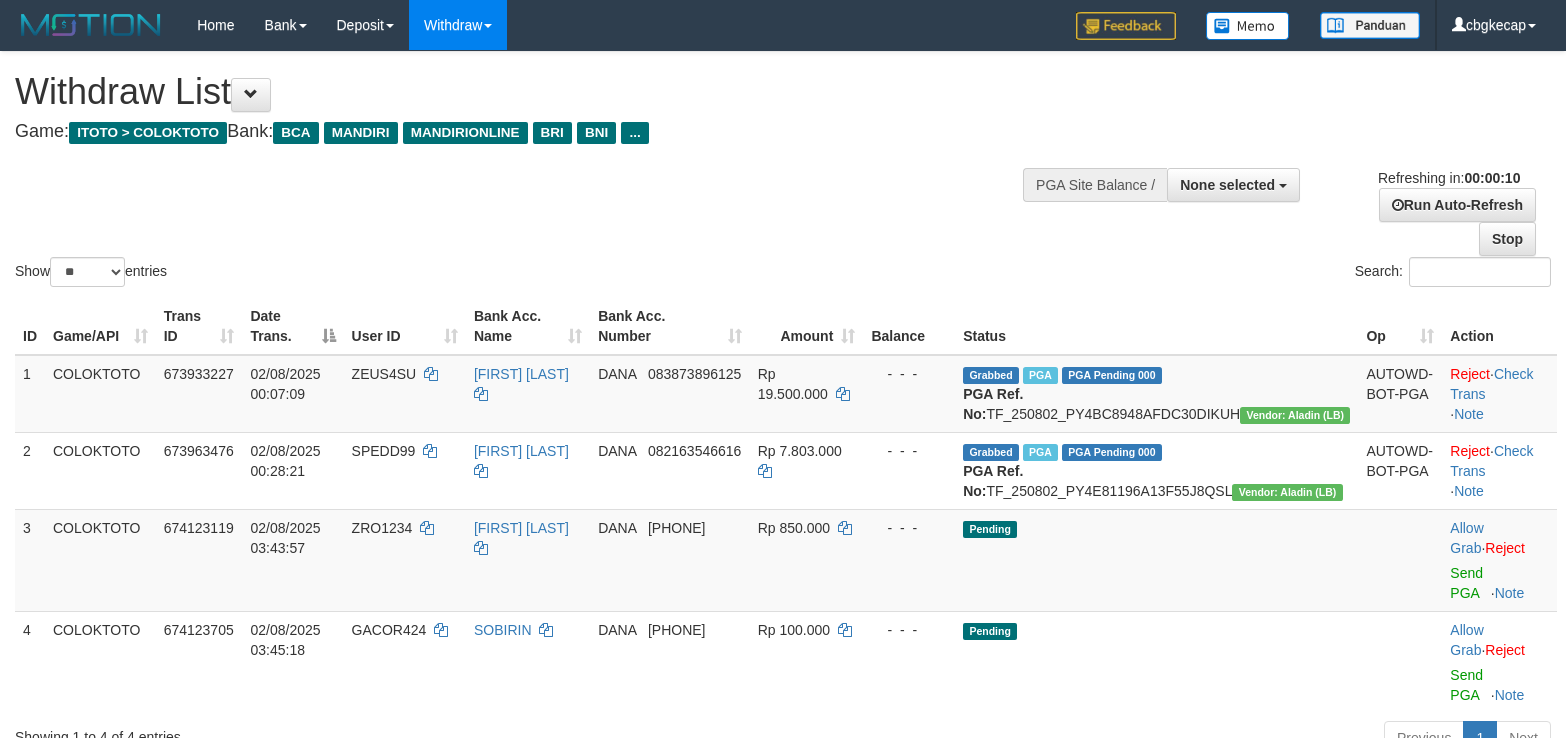 select 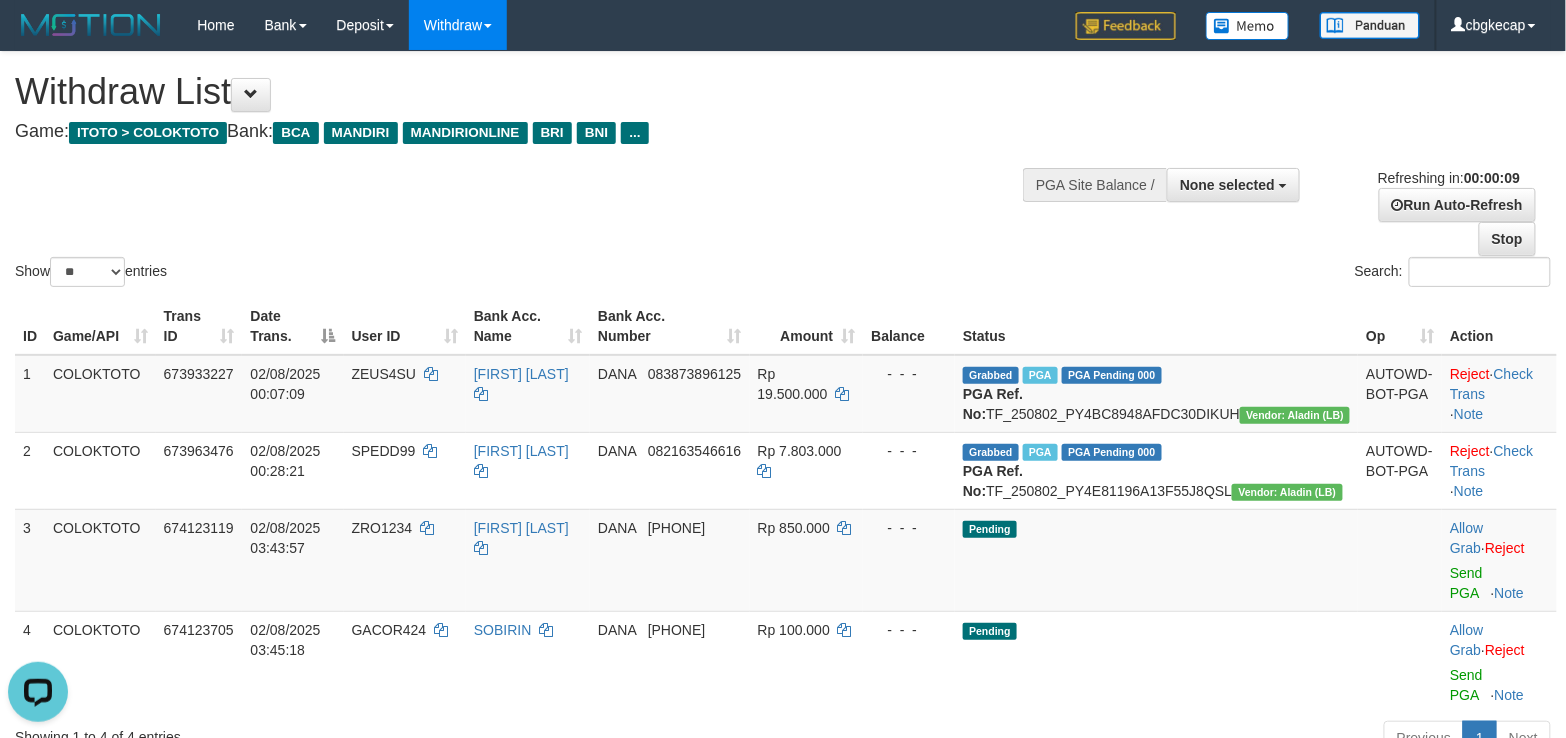 scroll, scrollTop: 0, scrollLeft: 0, axis: both 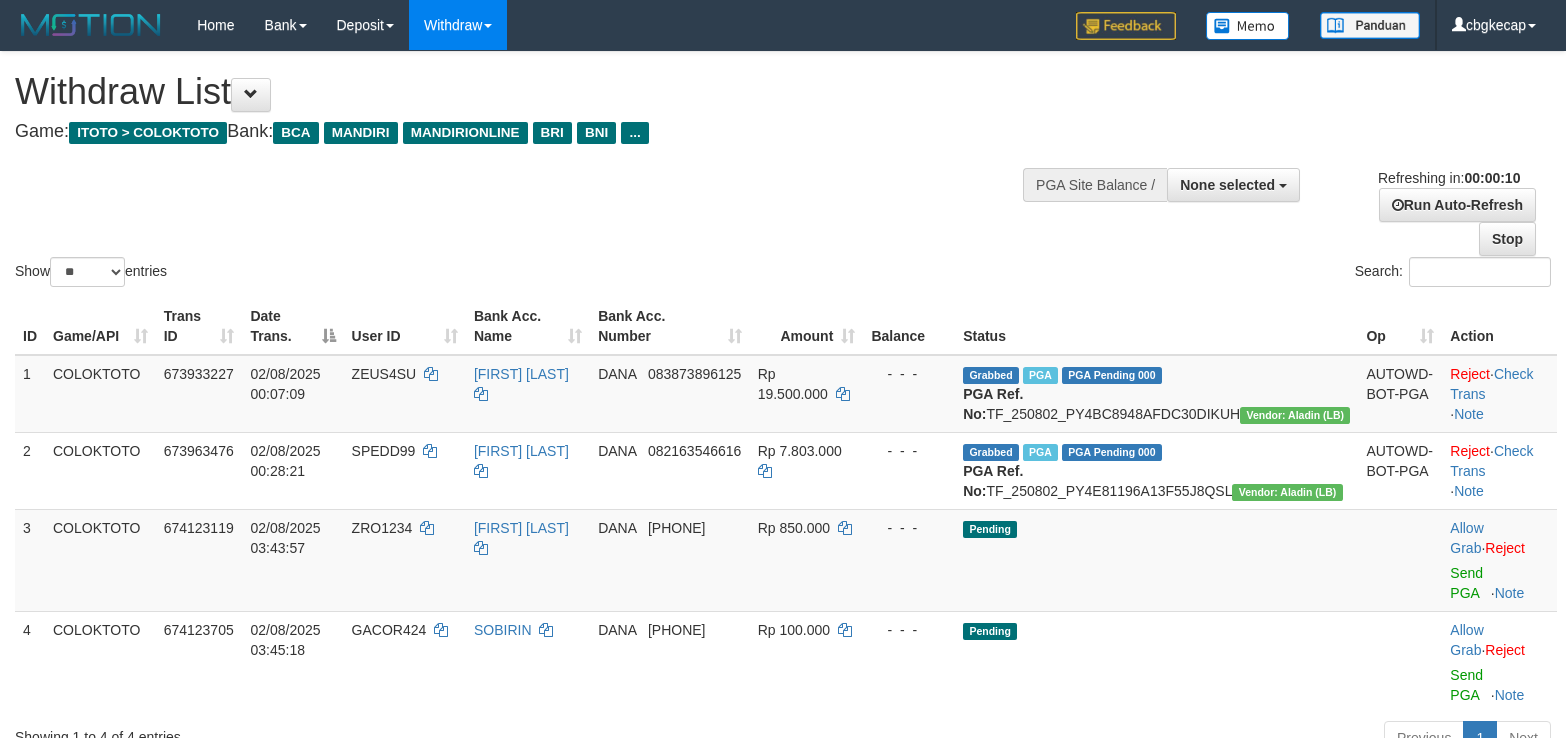 select 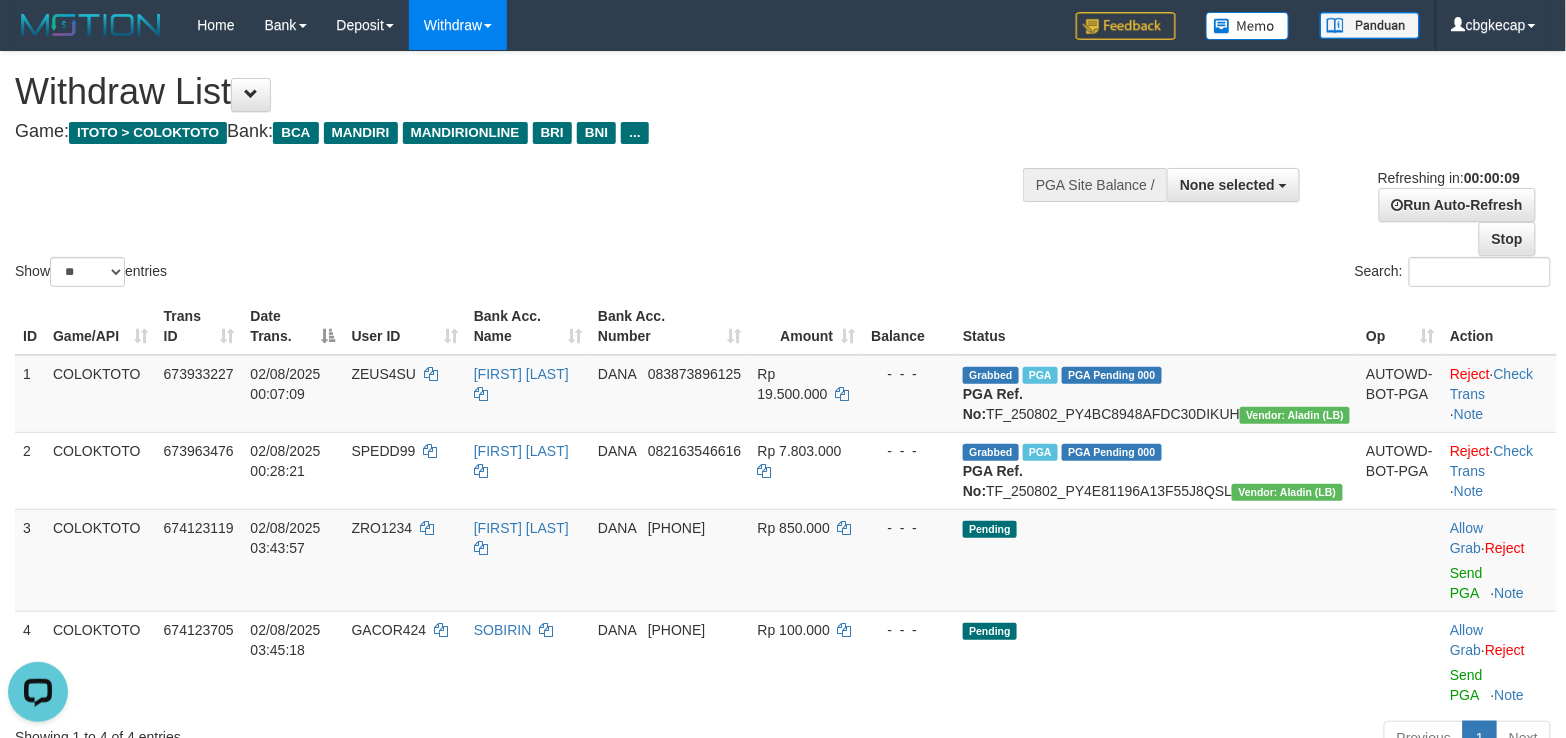 scroll, scrollTop: 0, scrollLeft: 0, axis: both 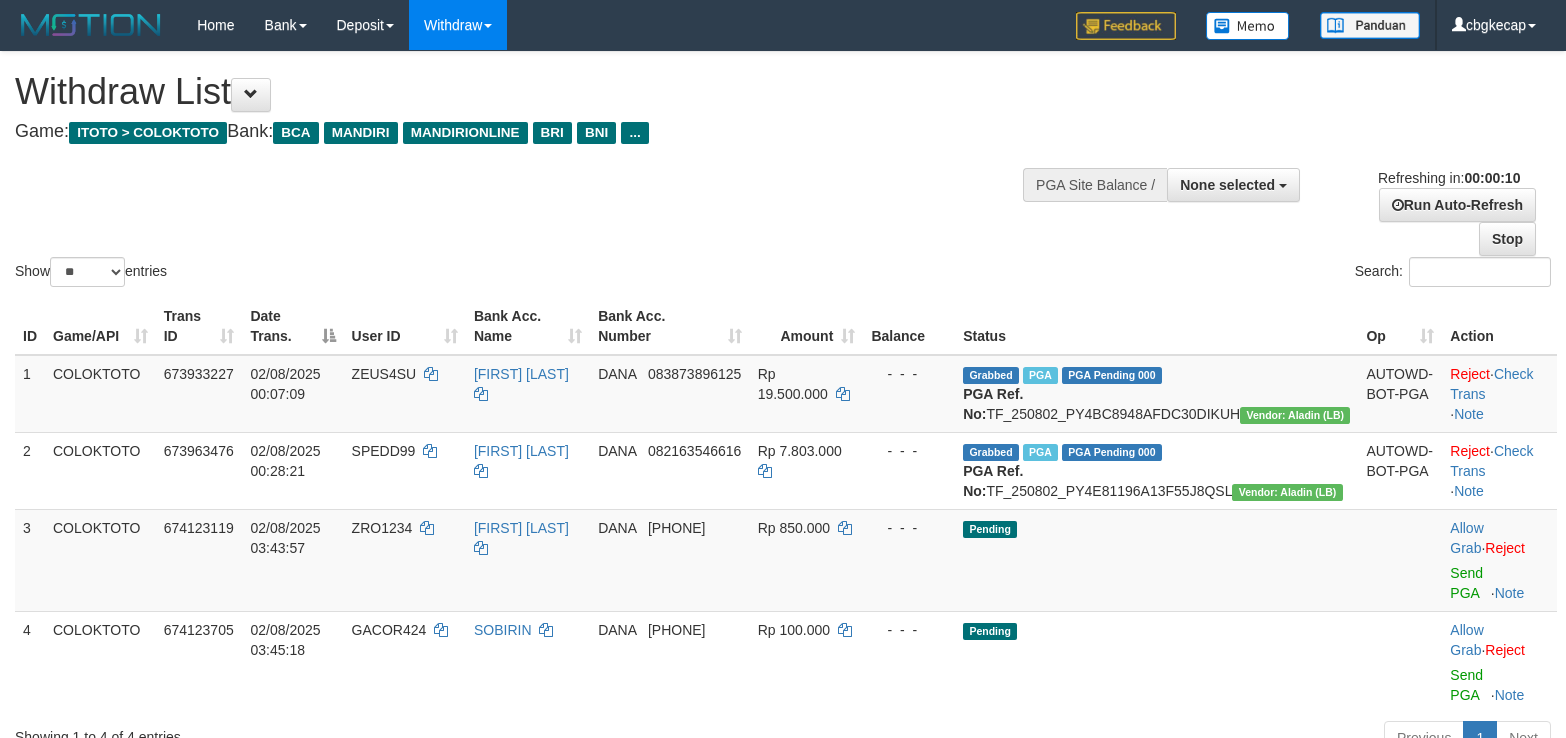 select 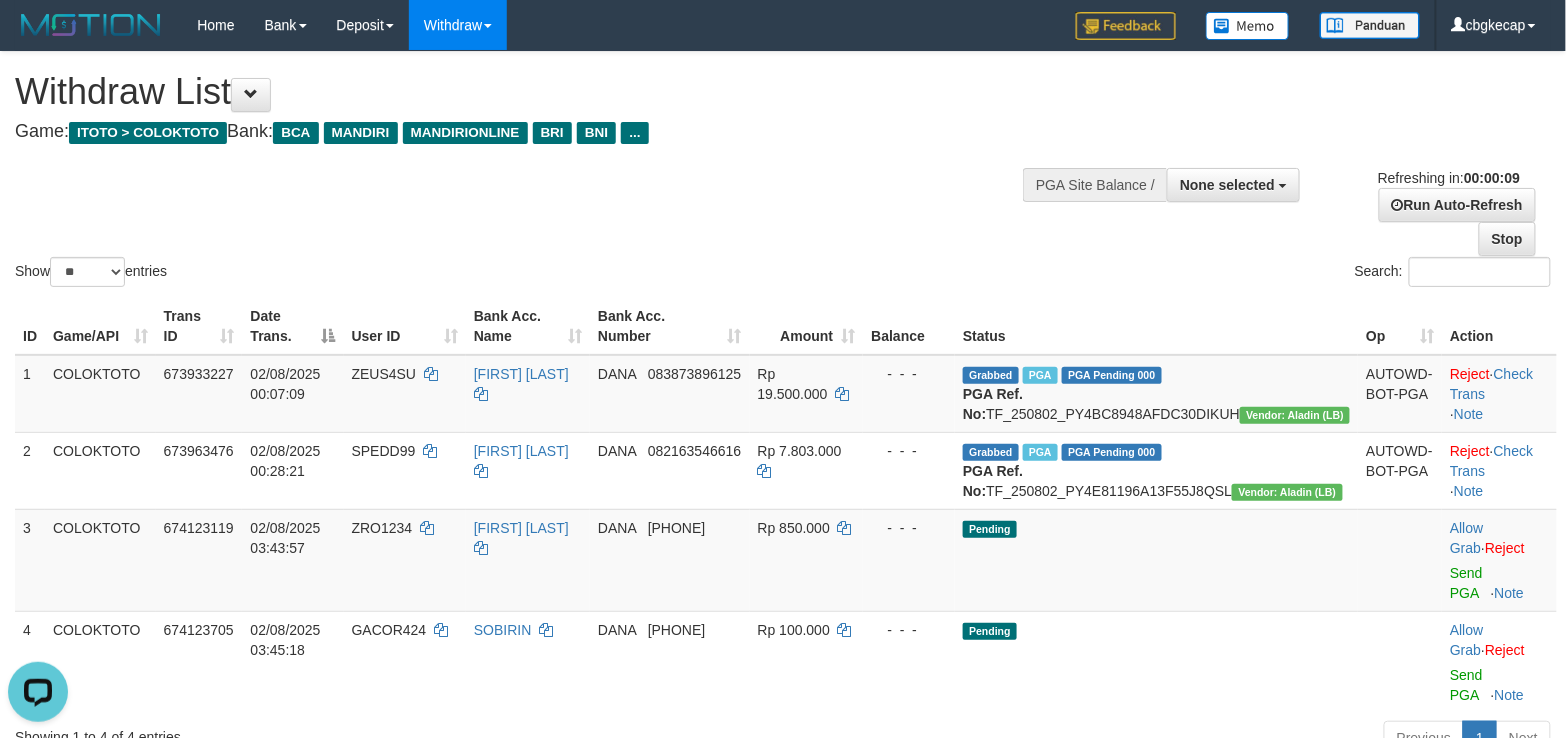 scroll, scrollTop: 0, scrollLeft: 0, axis: both 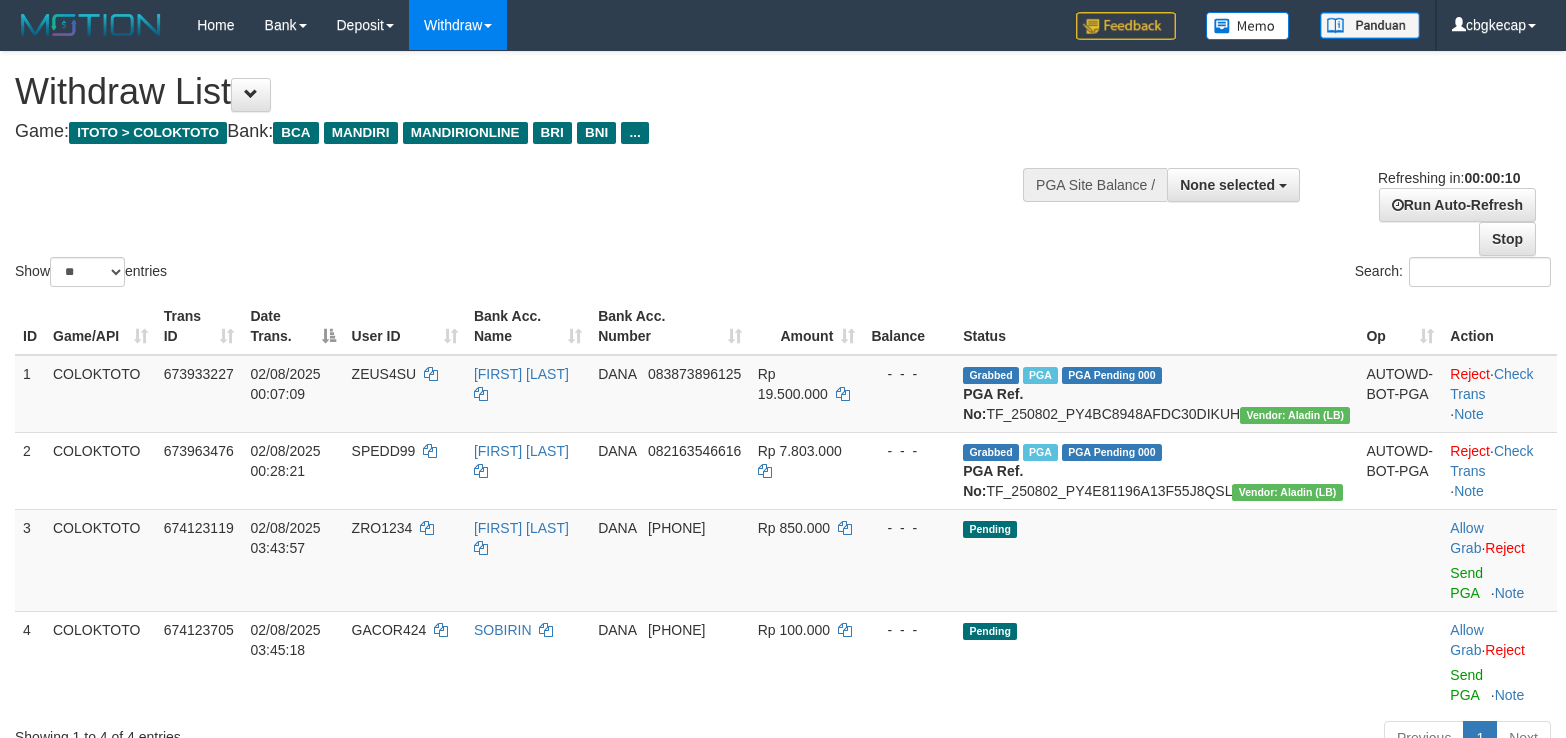select 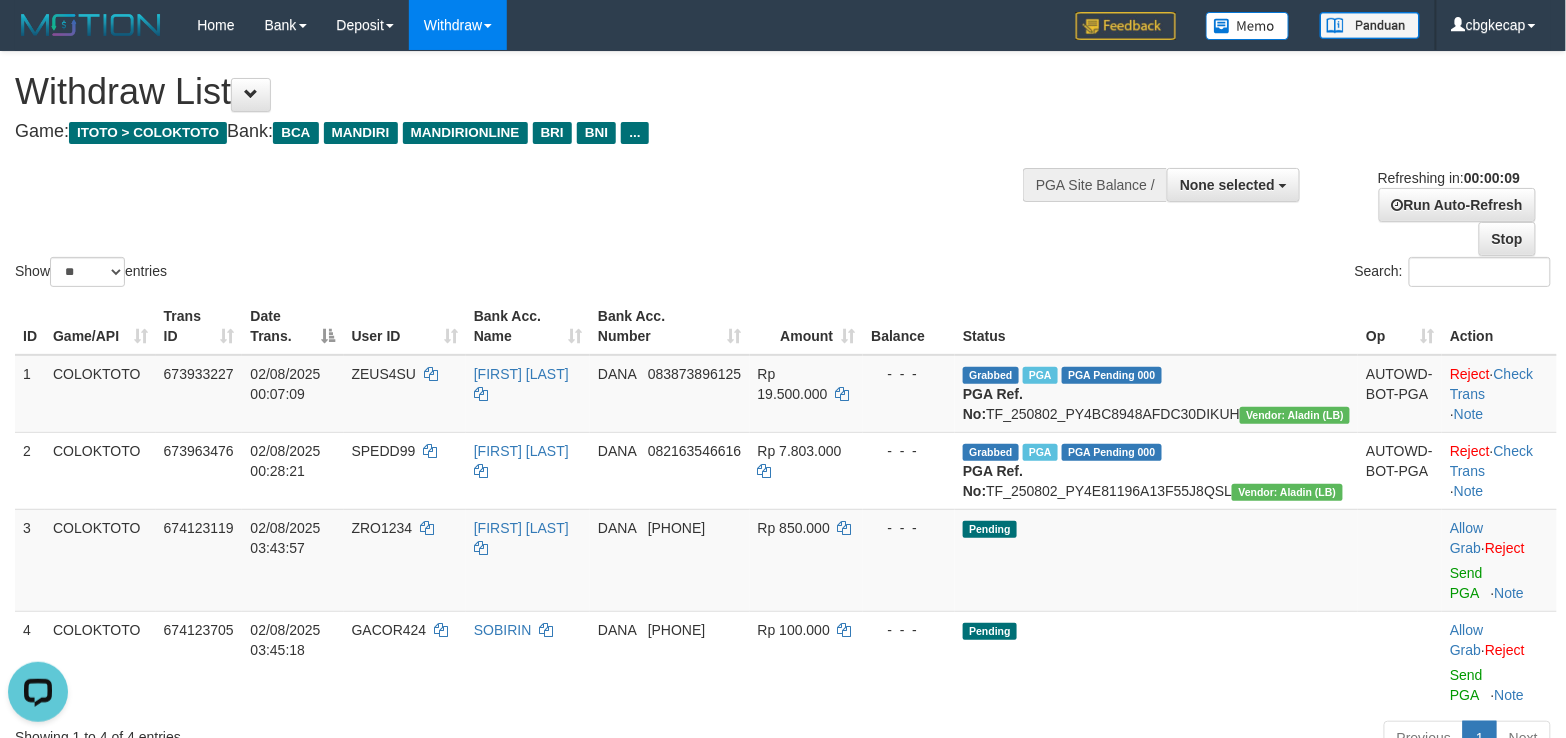 scroll, scrollTop: 0, scrollLeft: 0, axis: both 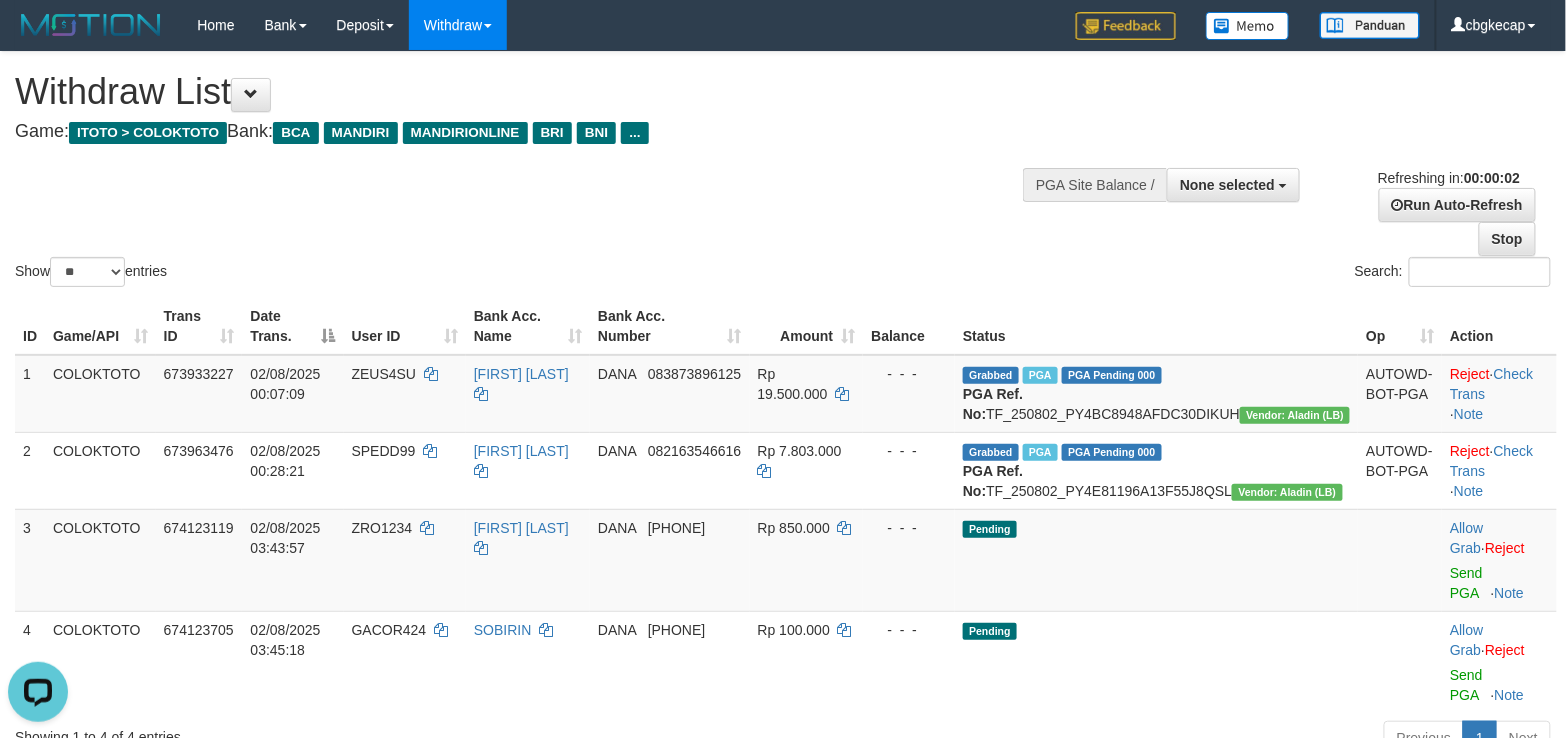 click on "**********" at bounding box center (527, 101) 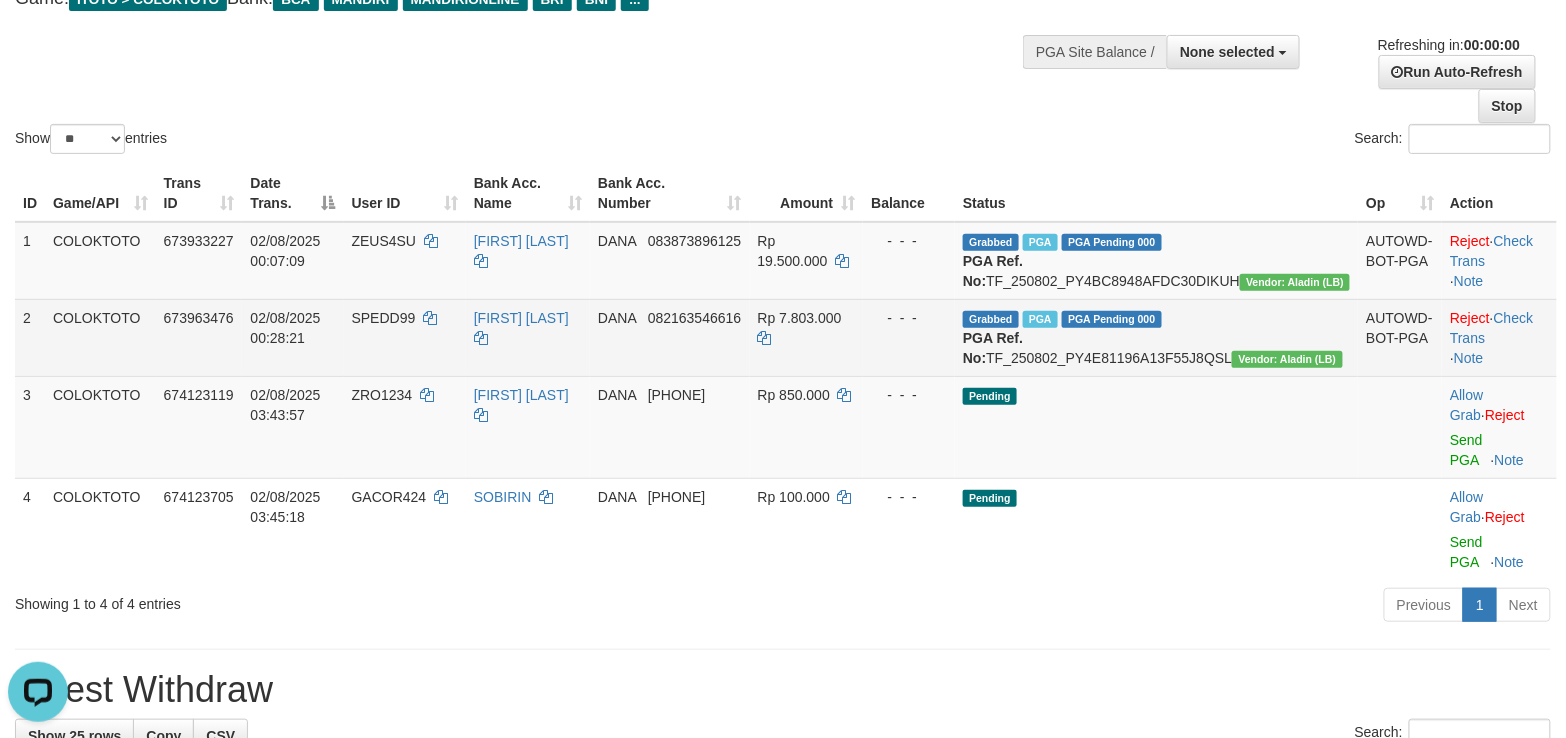 scroll, scrollTop: 62, scrollLeft: 0, axis: vertical 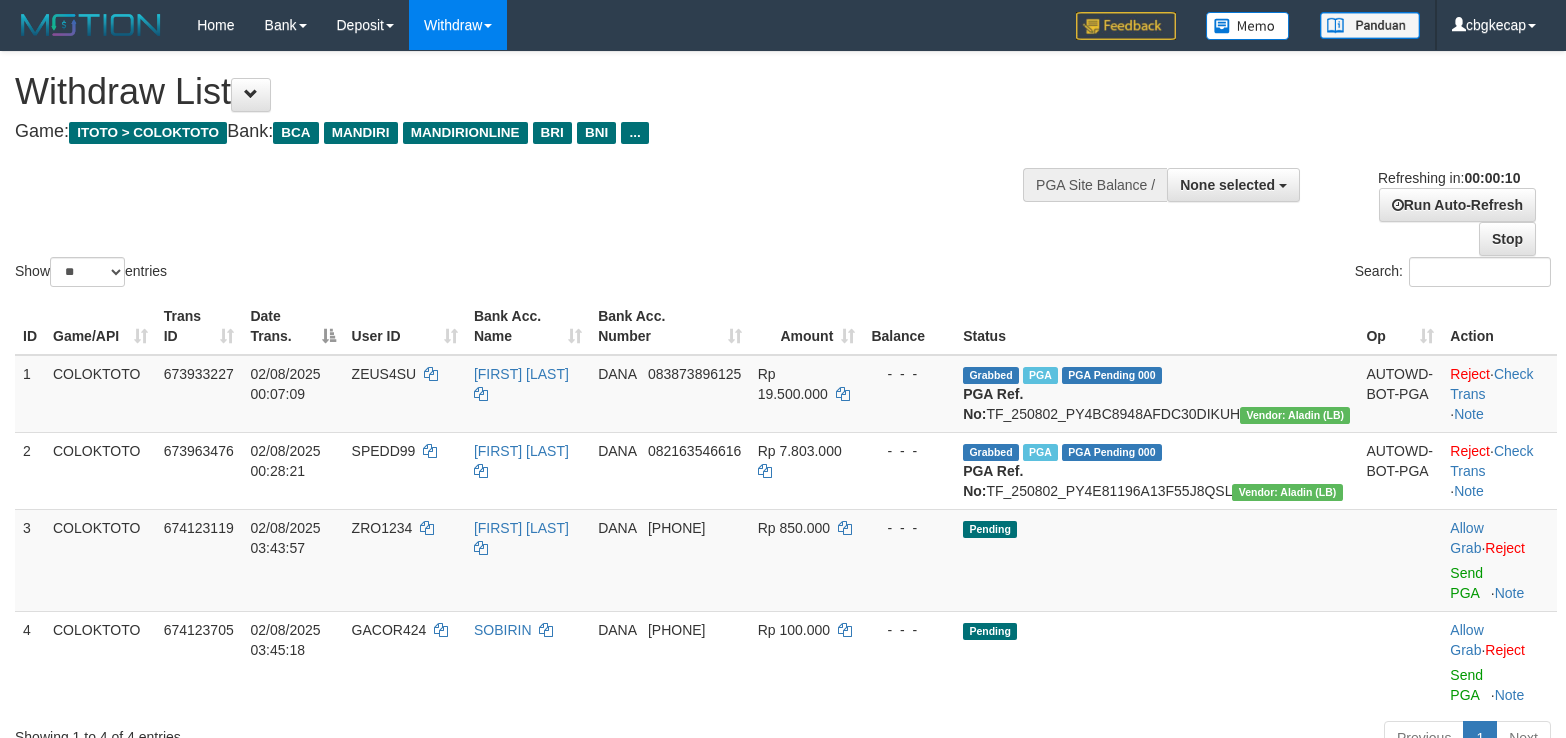 select 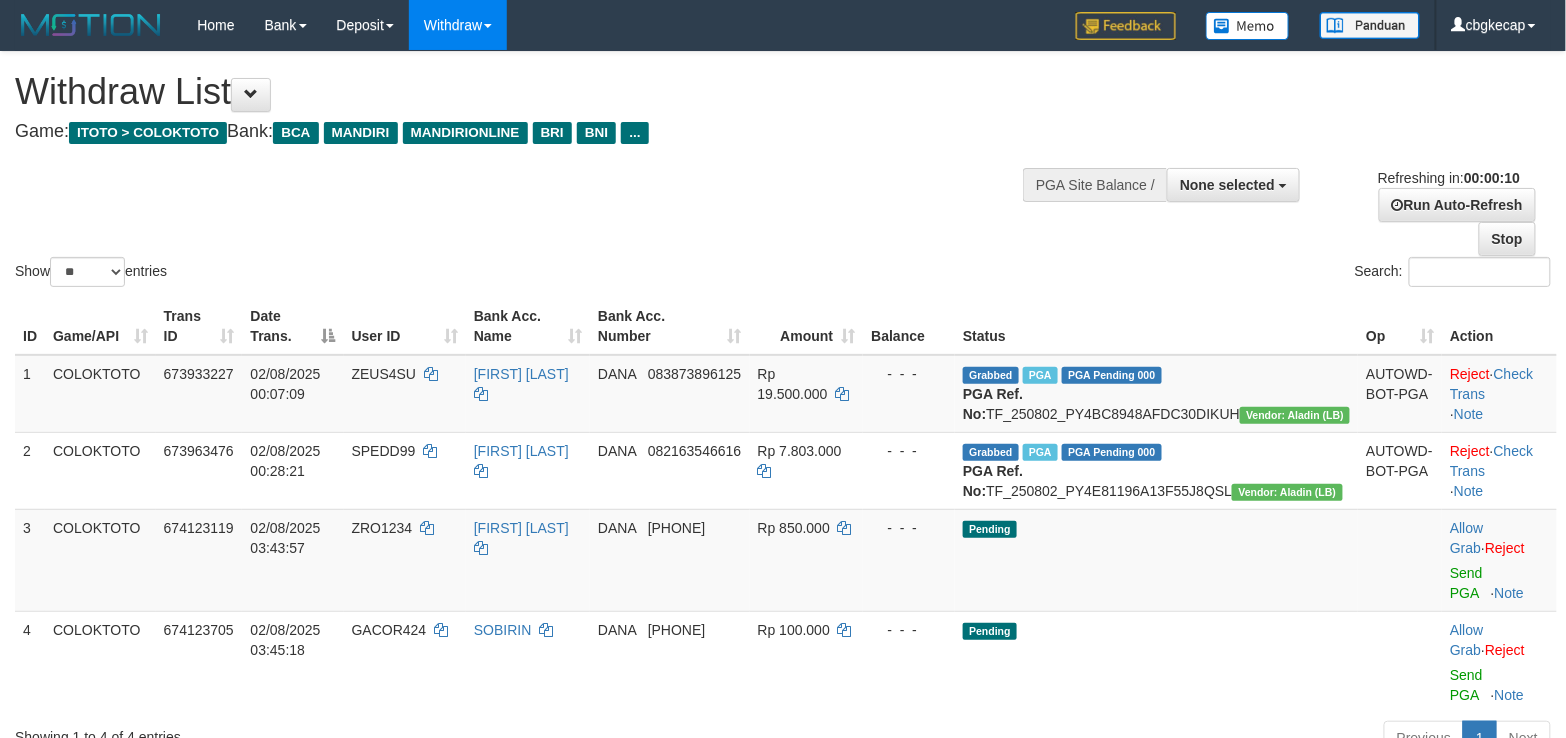 scroll, scrollTop: 133, scrollLeft: 0, axis: vertical 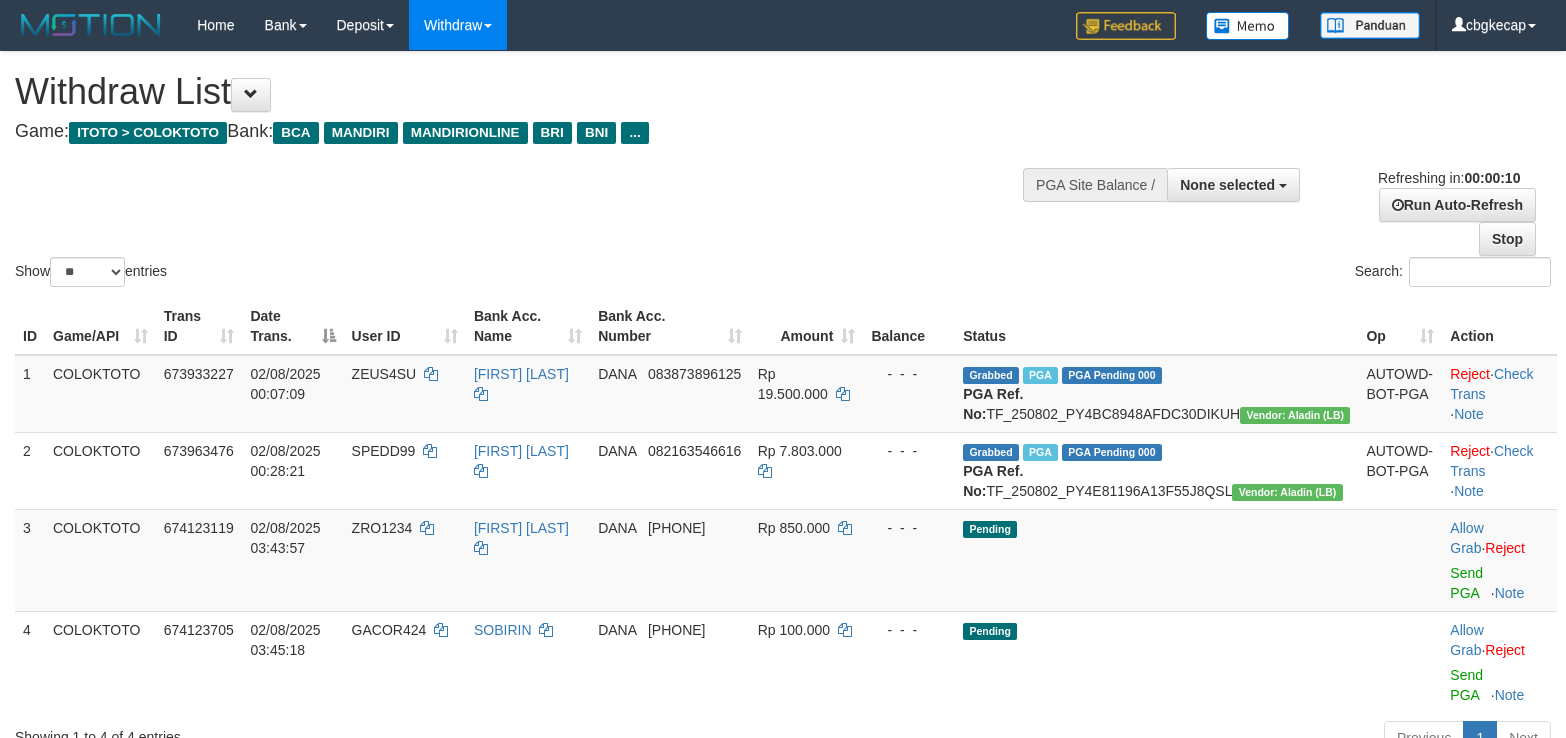 select 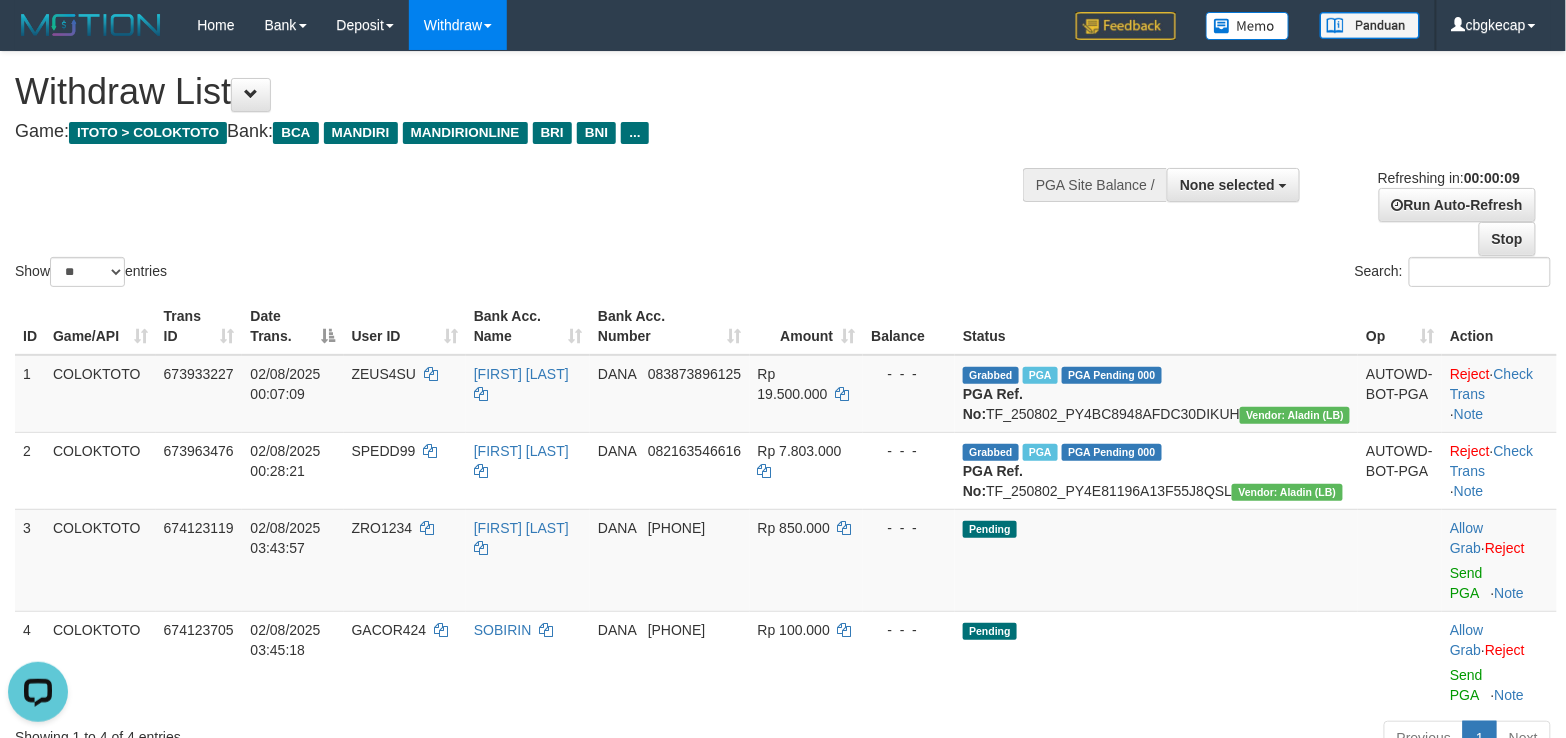 scroll, scrollTop: 0, scrollLeft: 0, axis: both 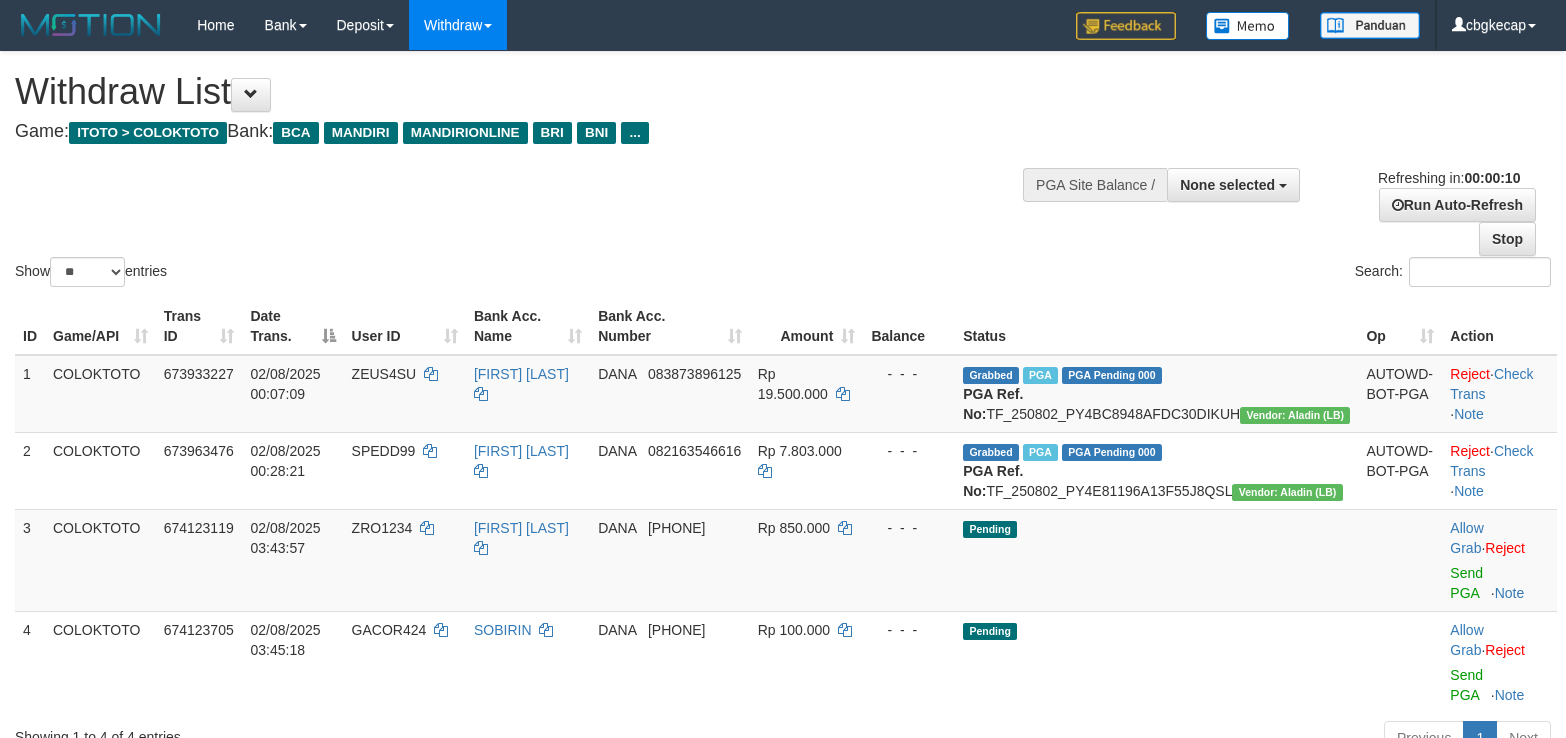 select 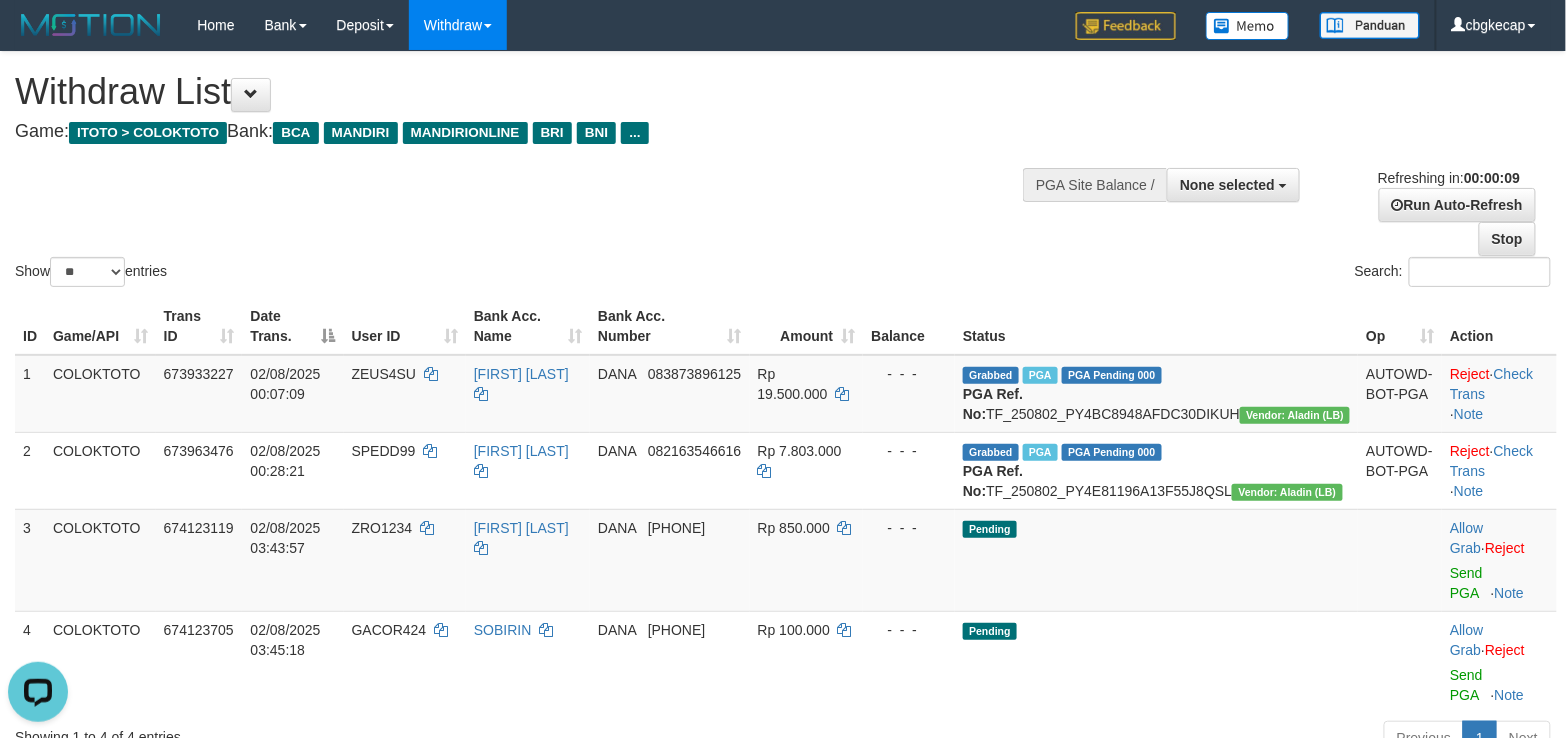 scroll, scrollTop: 0, scrollLeft: 0, axis: both 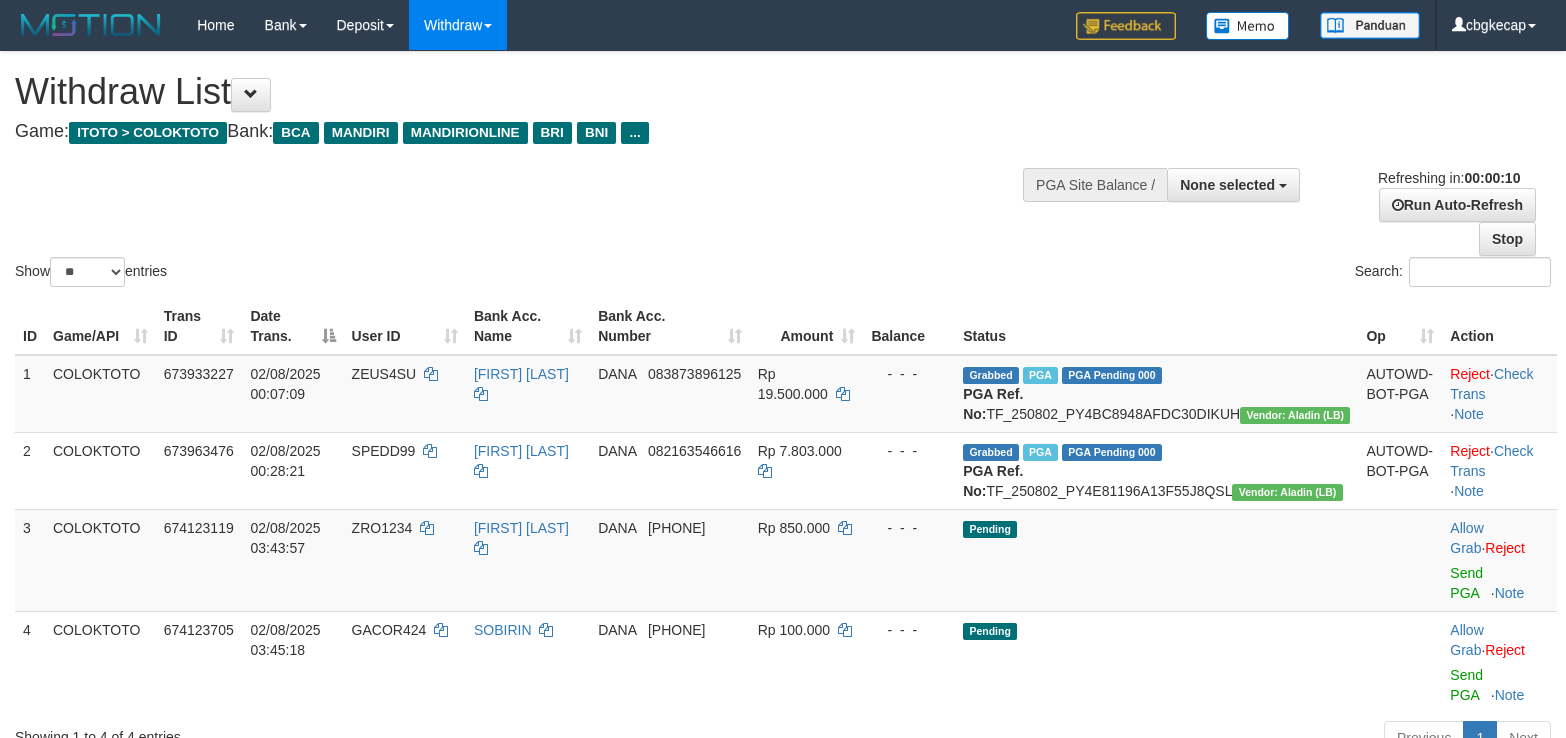 select 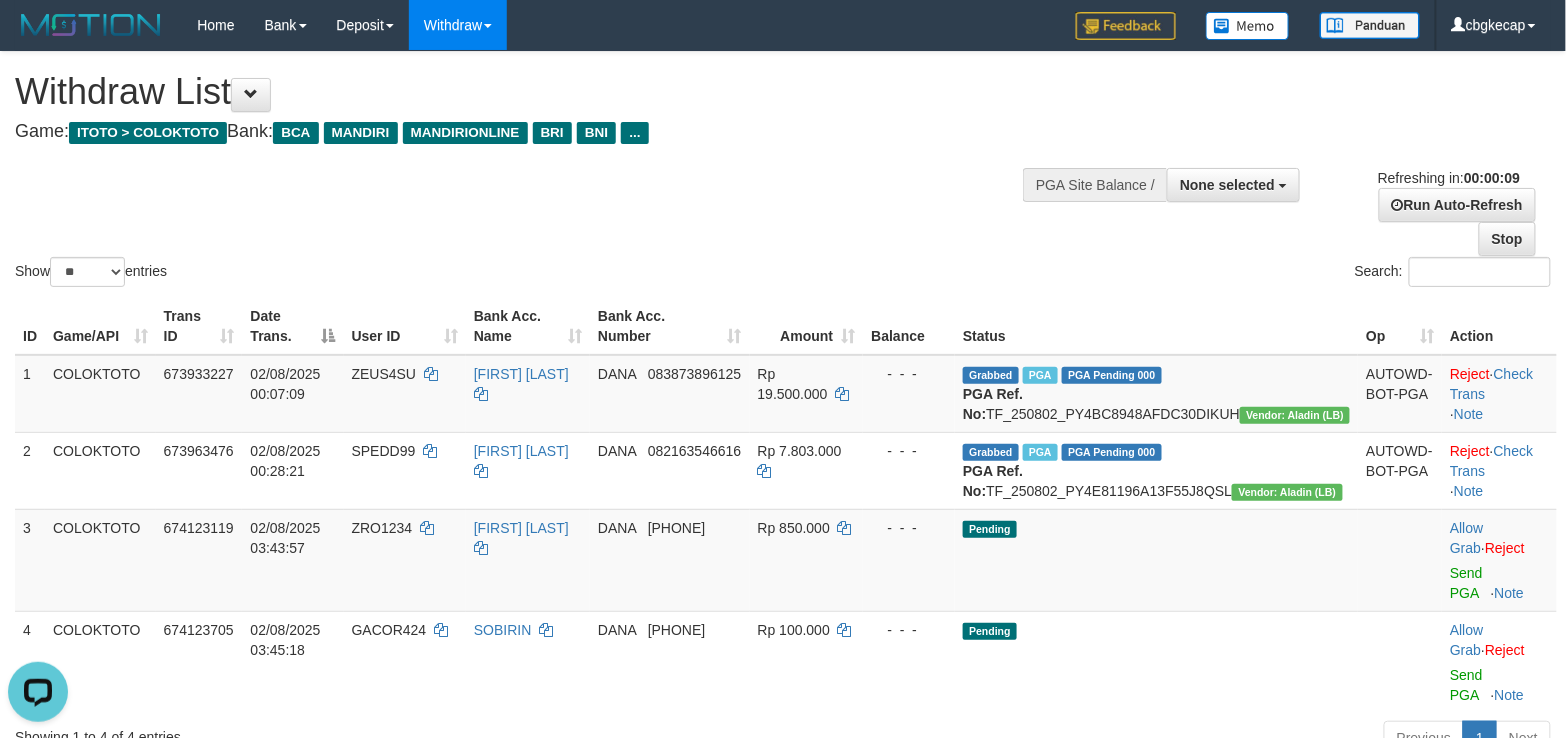 scroll, scrollTop: 0, scrollLeft: 0, axis: both 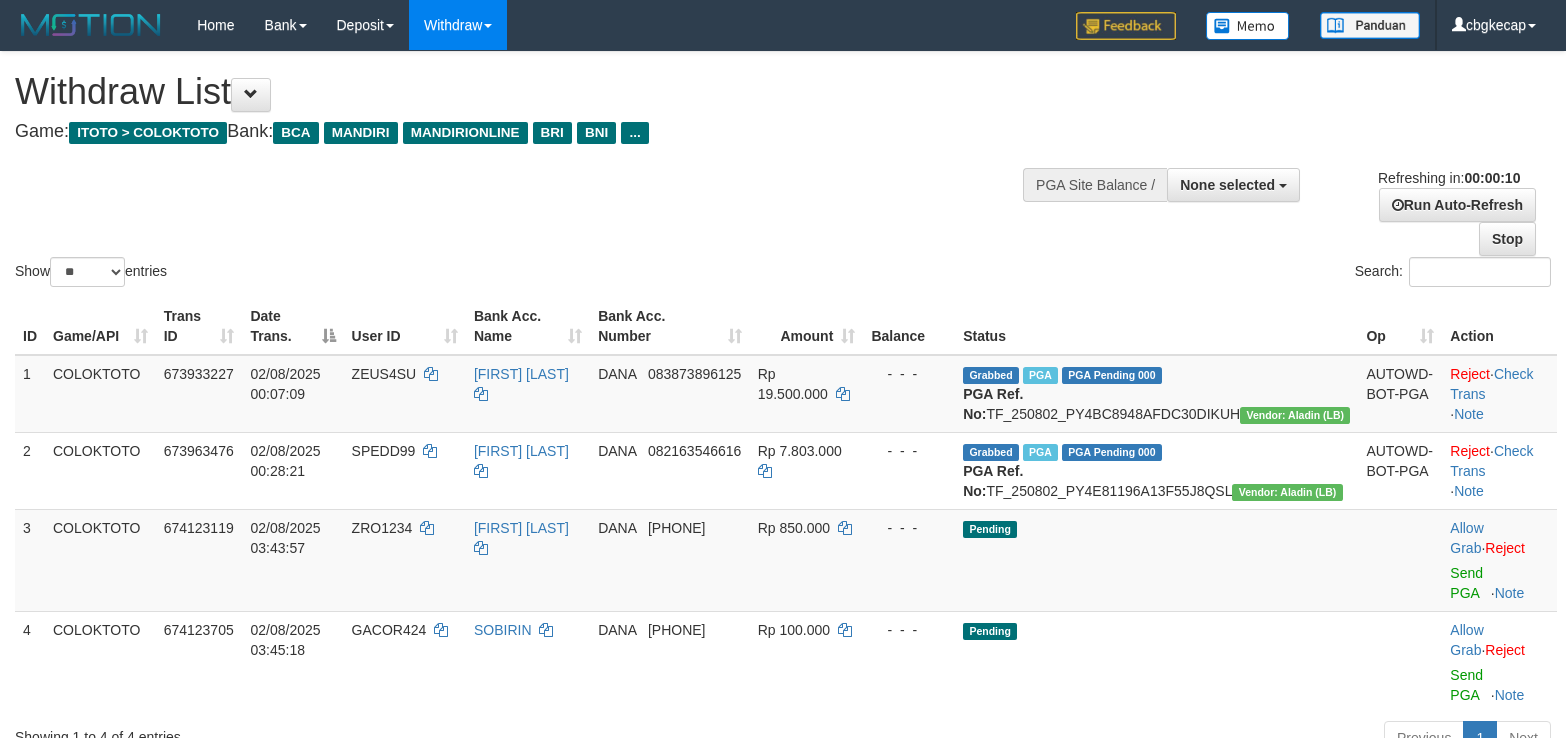select 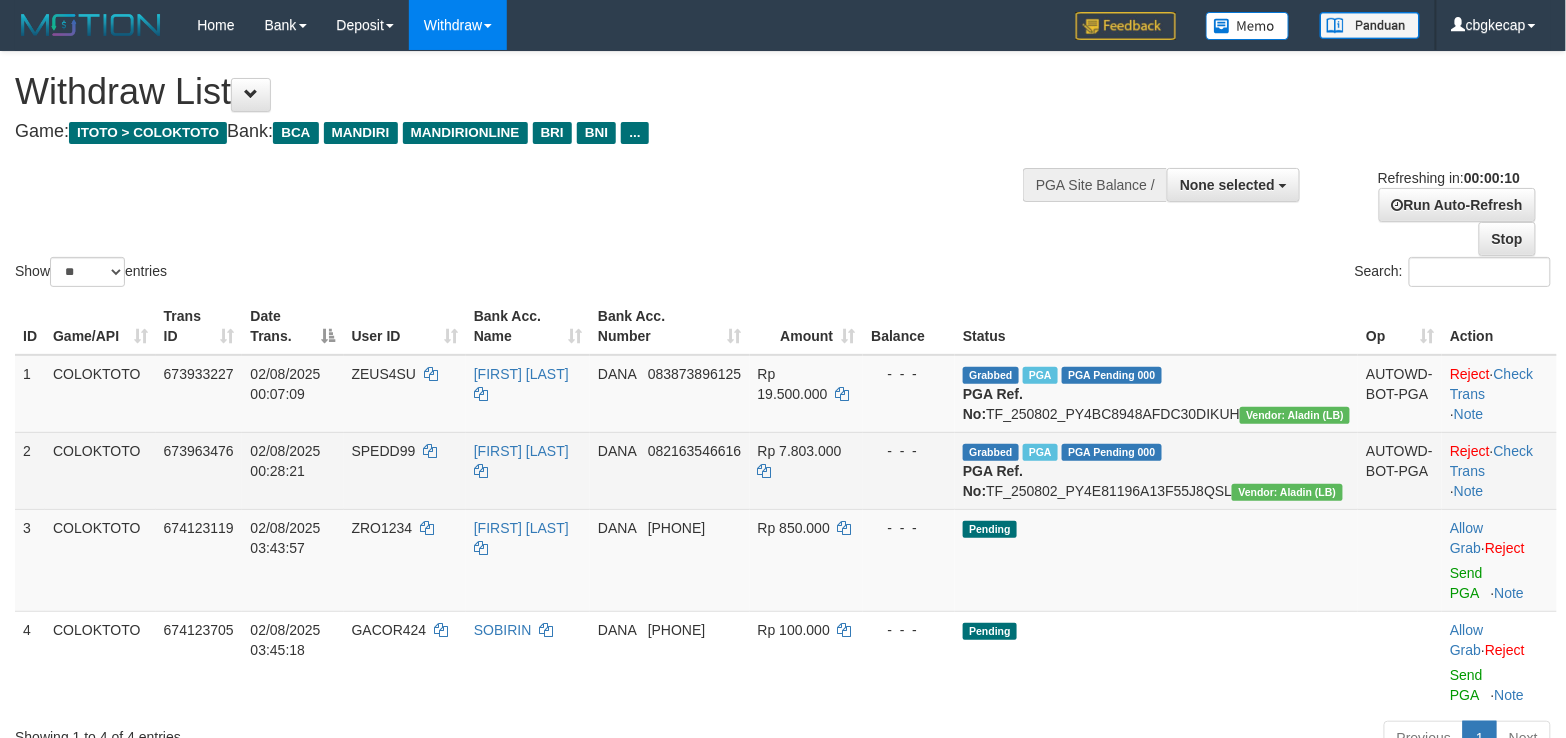 scroll, scrollTop: 133, scrollLeft: 0, axis: vertical 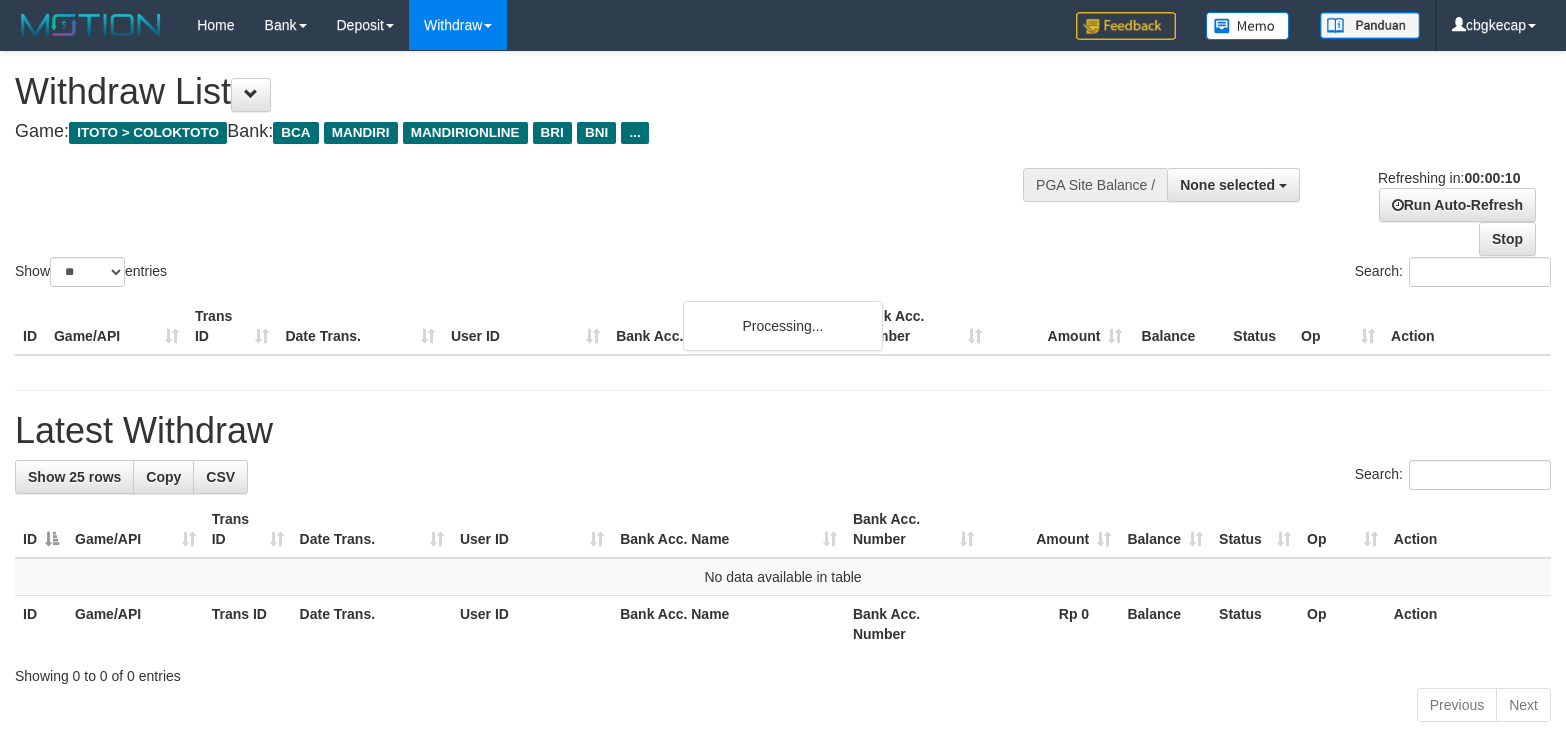 select 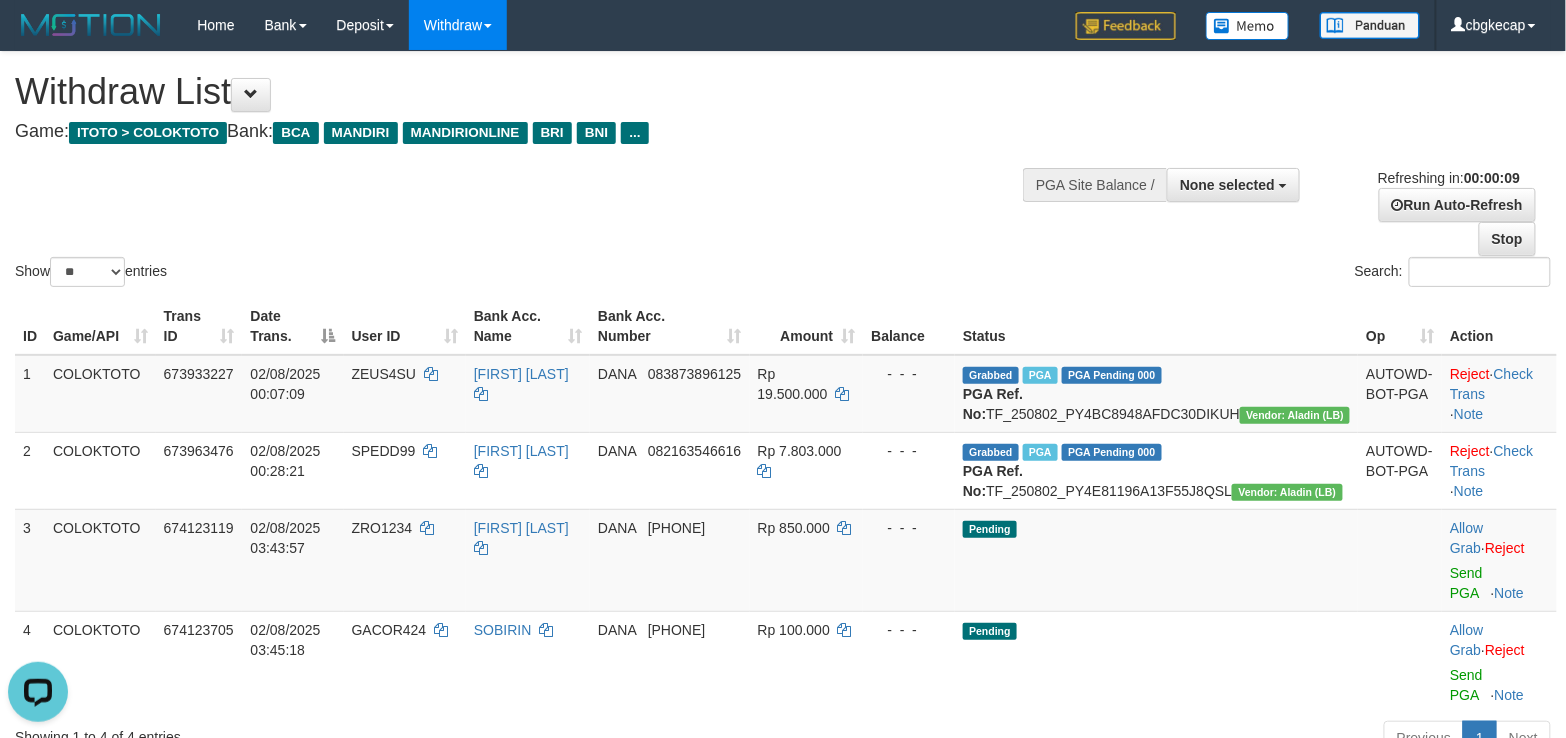 scroll, scrollTop: 0, scrollLeft: 0, axis: both 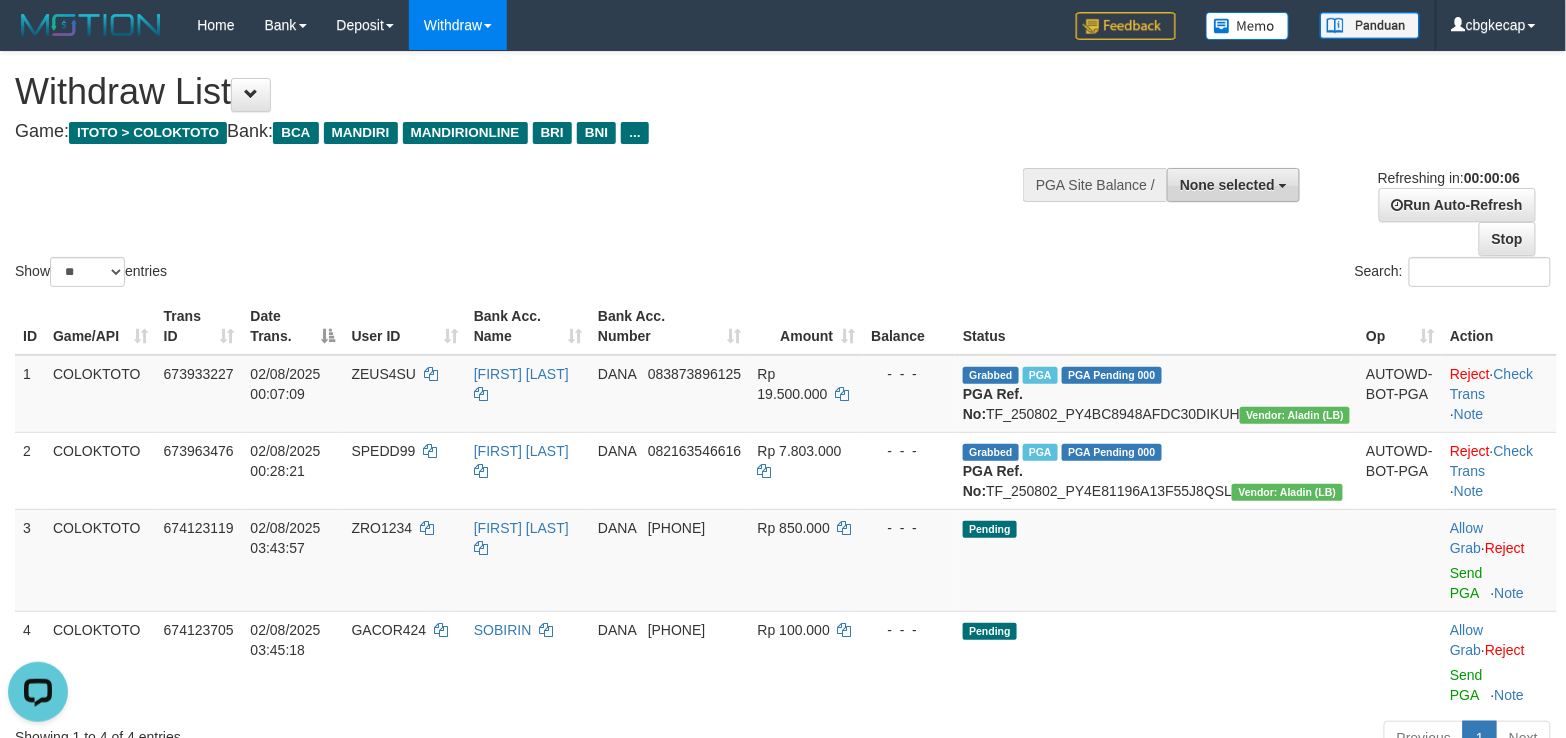 click on "None selected" at bounding box center (1227, 185) 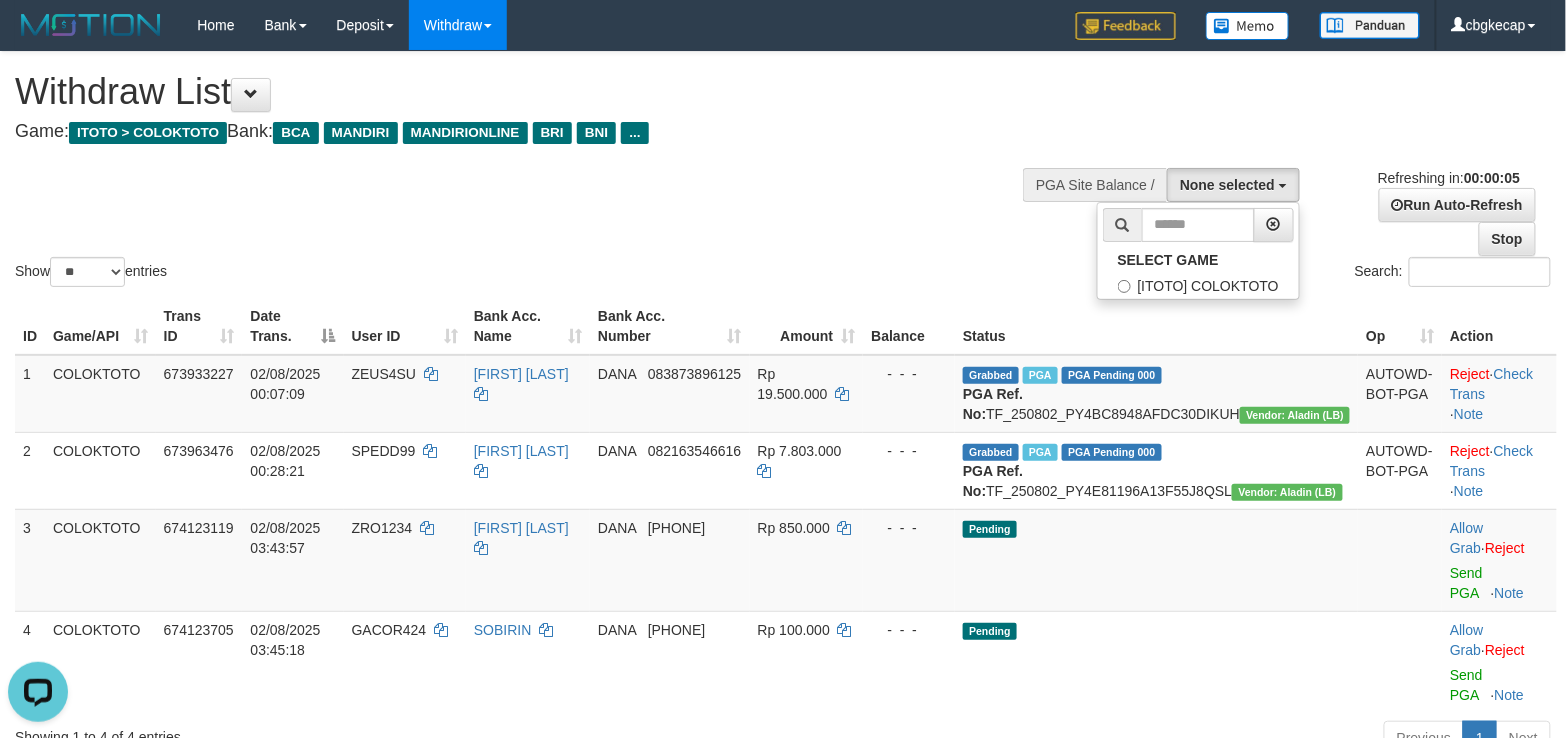 click on "Show  ** ** ** ***  entries Search:" at bounding box center (783, 171) 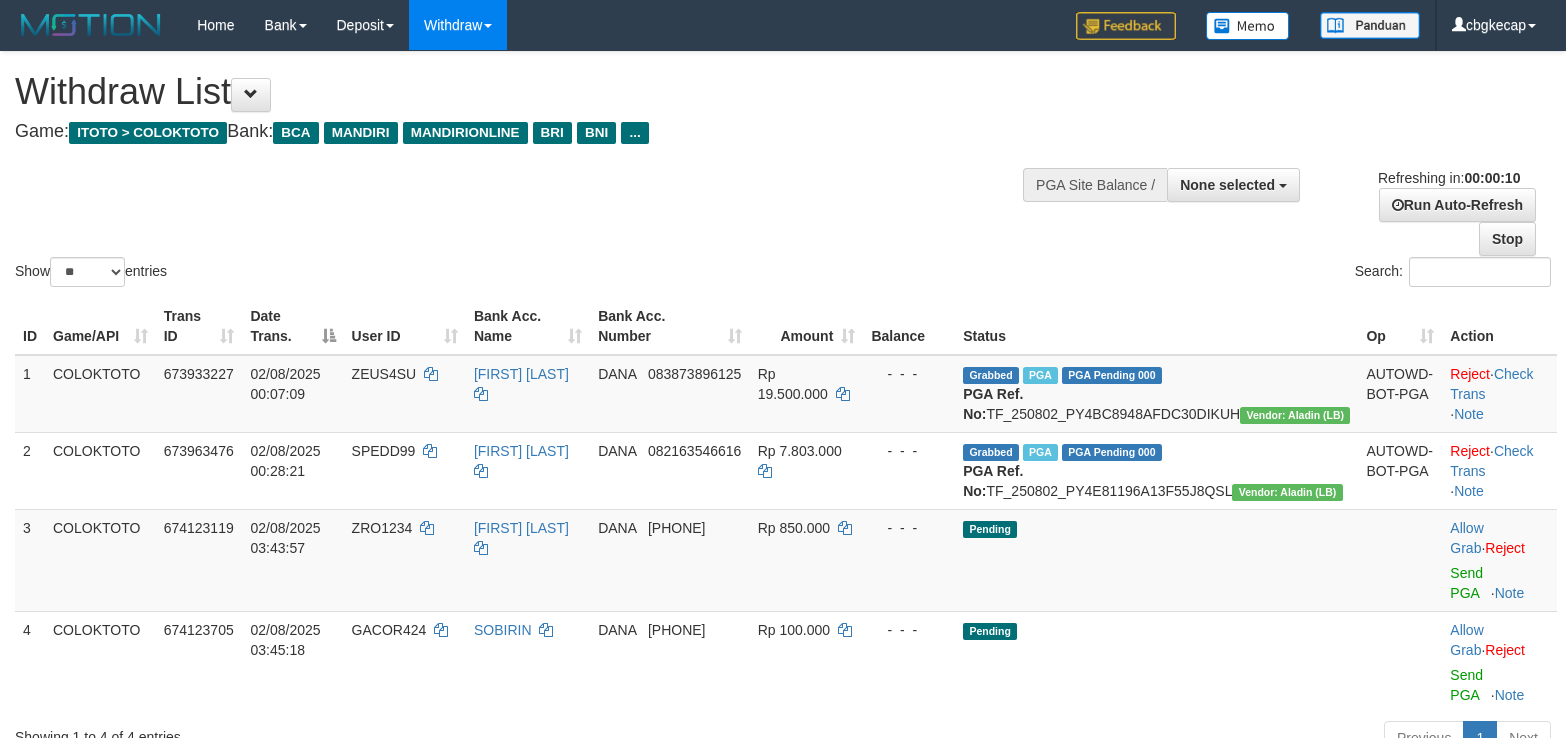 select 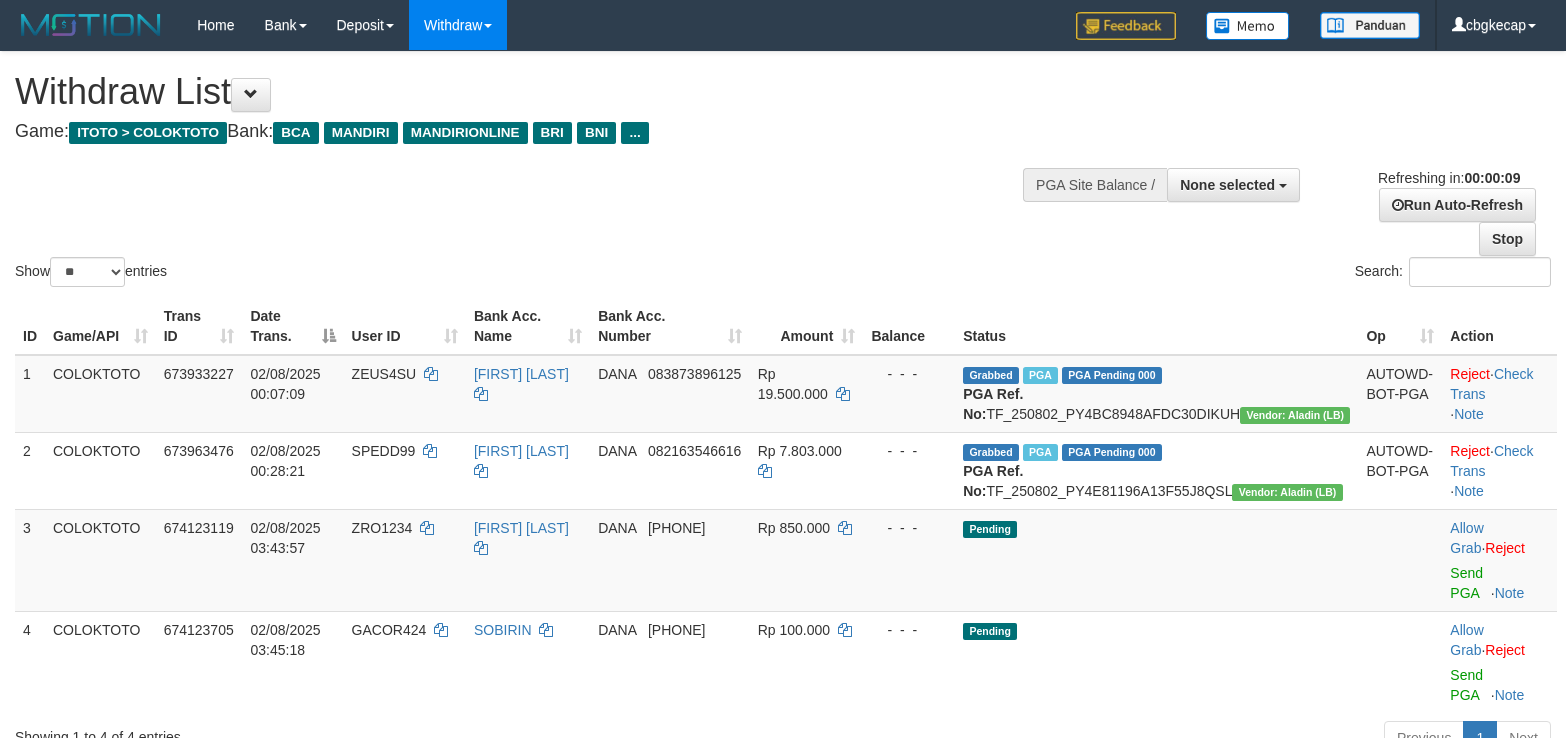 scroll, scrollTop: 0, scrollLeft: 0, axis: both 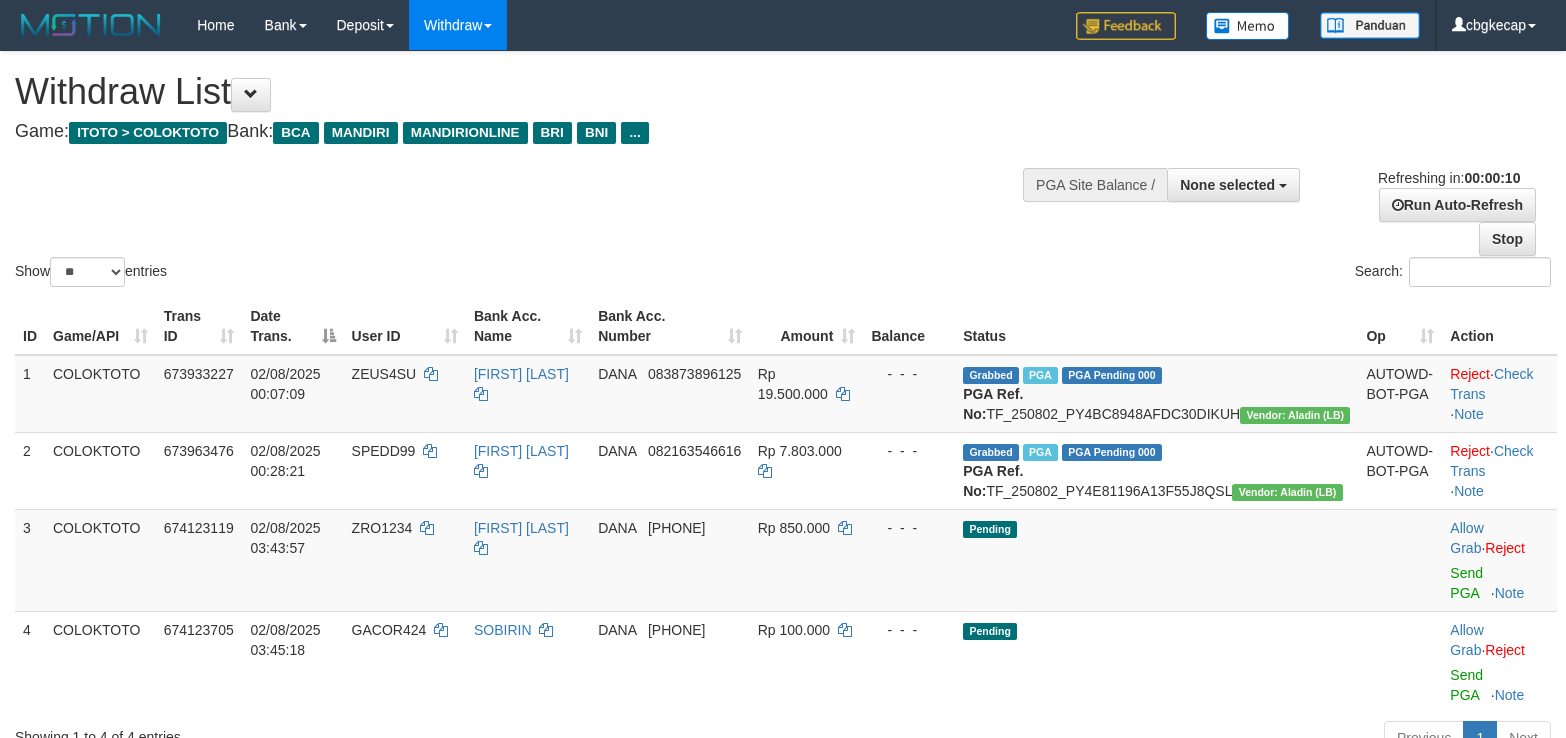select 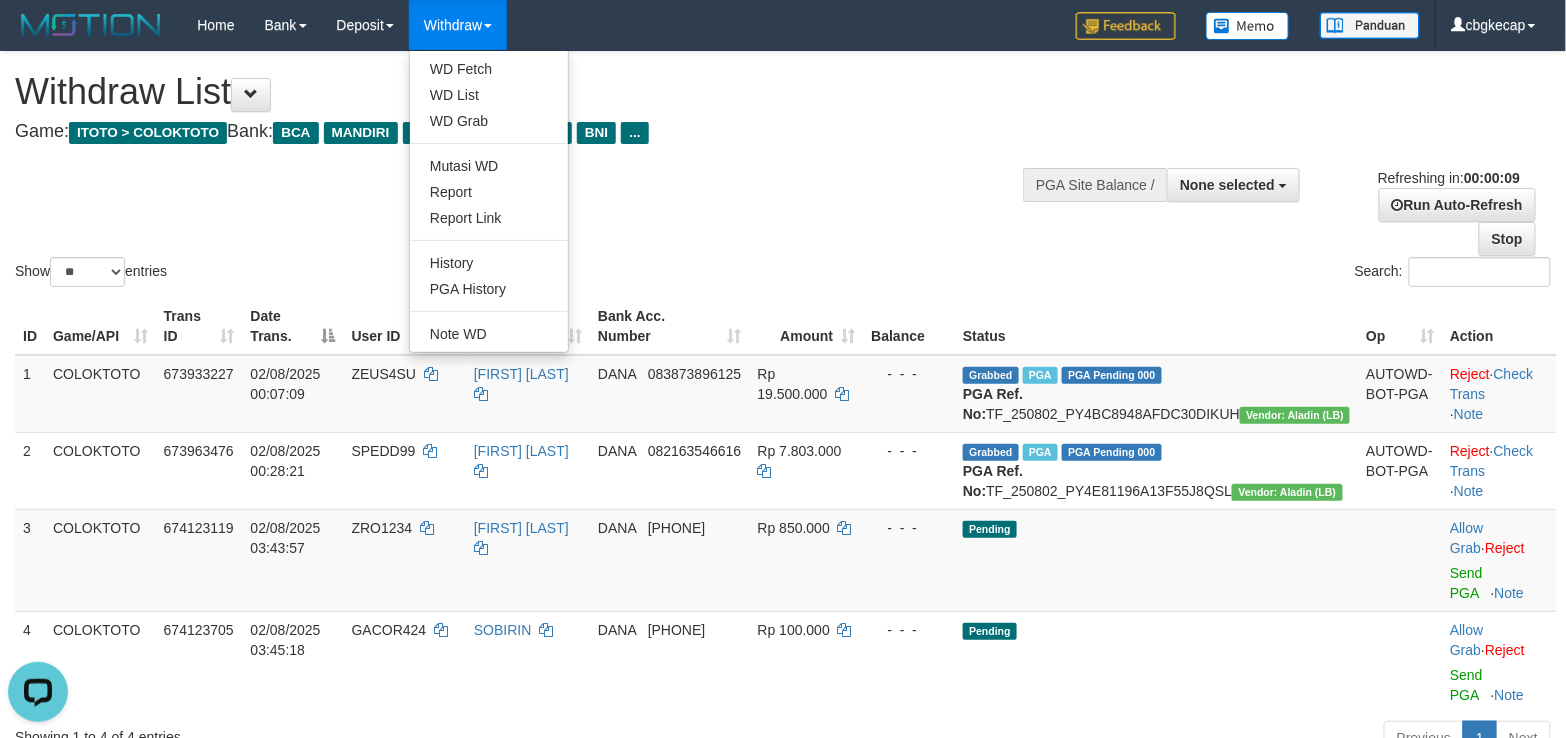 scroll, scrollTop: 0, scrollLeft: 0, axis: both 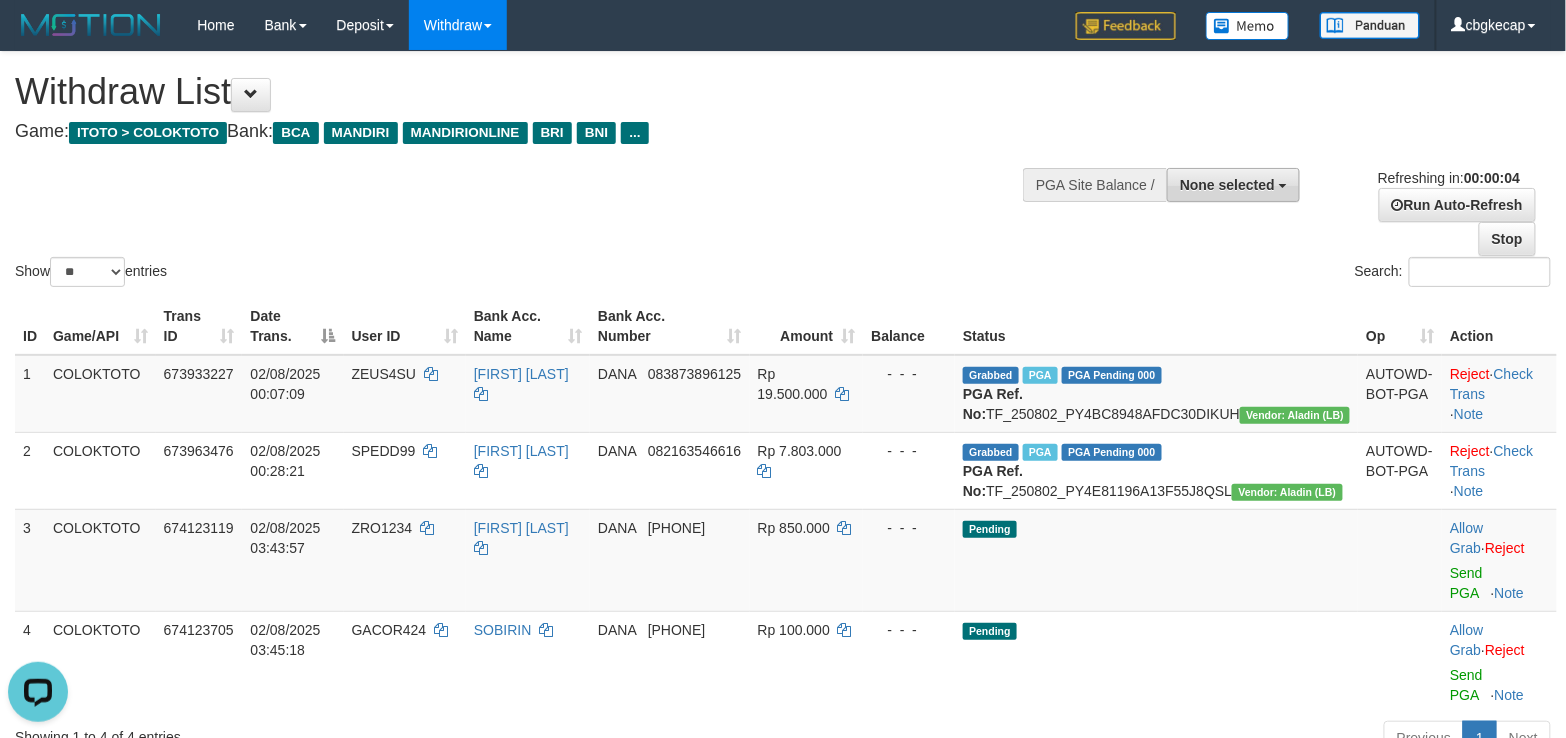 click on "None selected" at bounding box center (1227, 185) 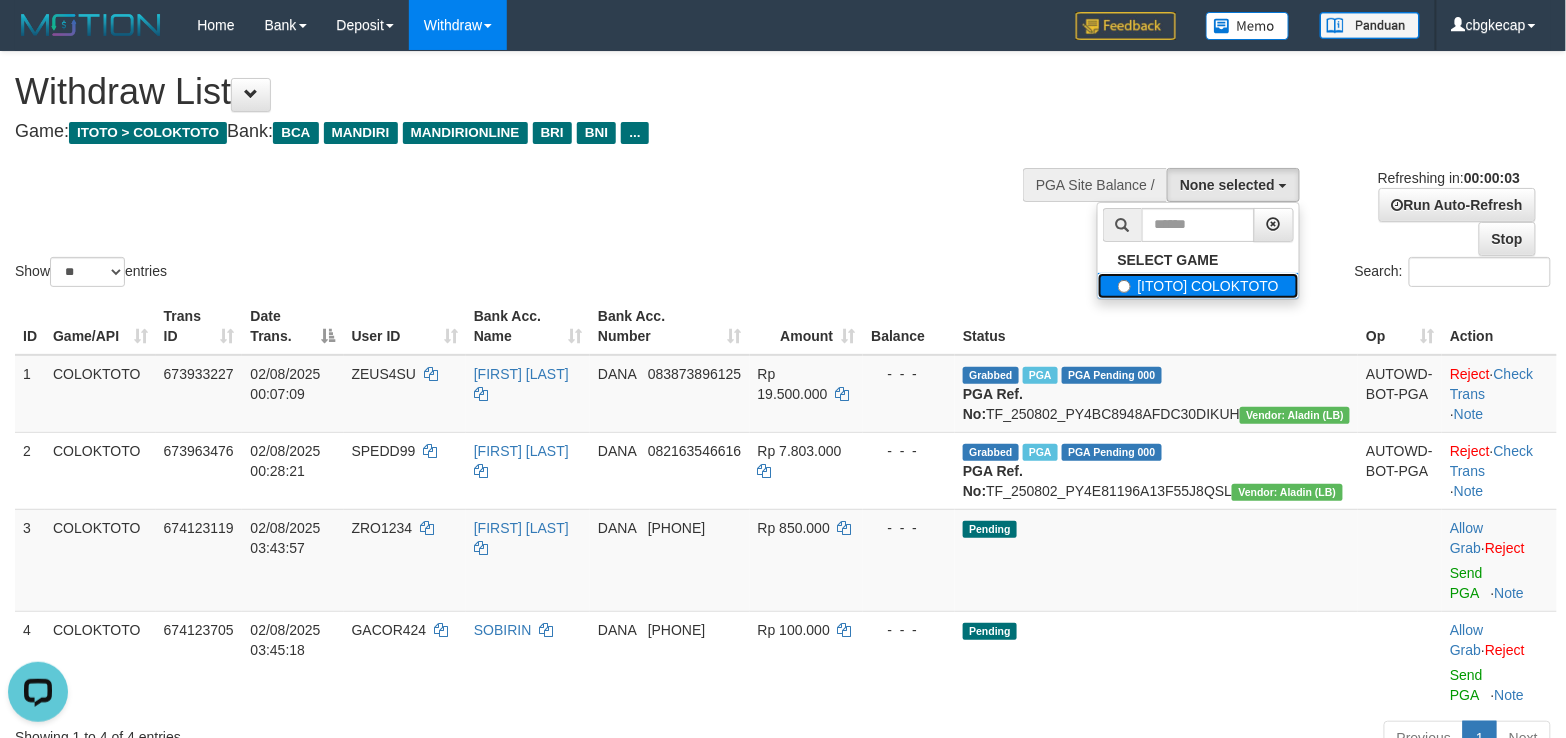 click on "[ITOTO] COLOKTOTO" at bounding box center [1198, 286] 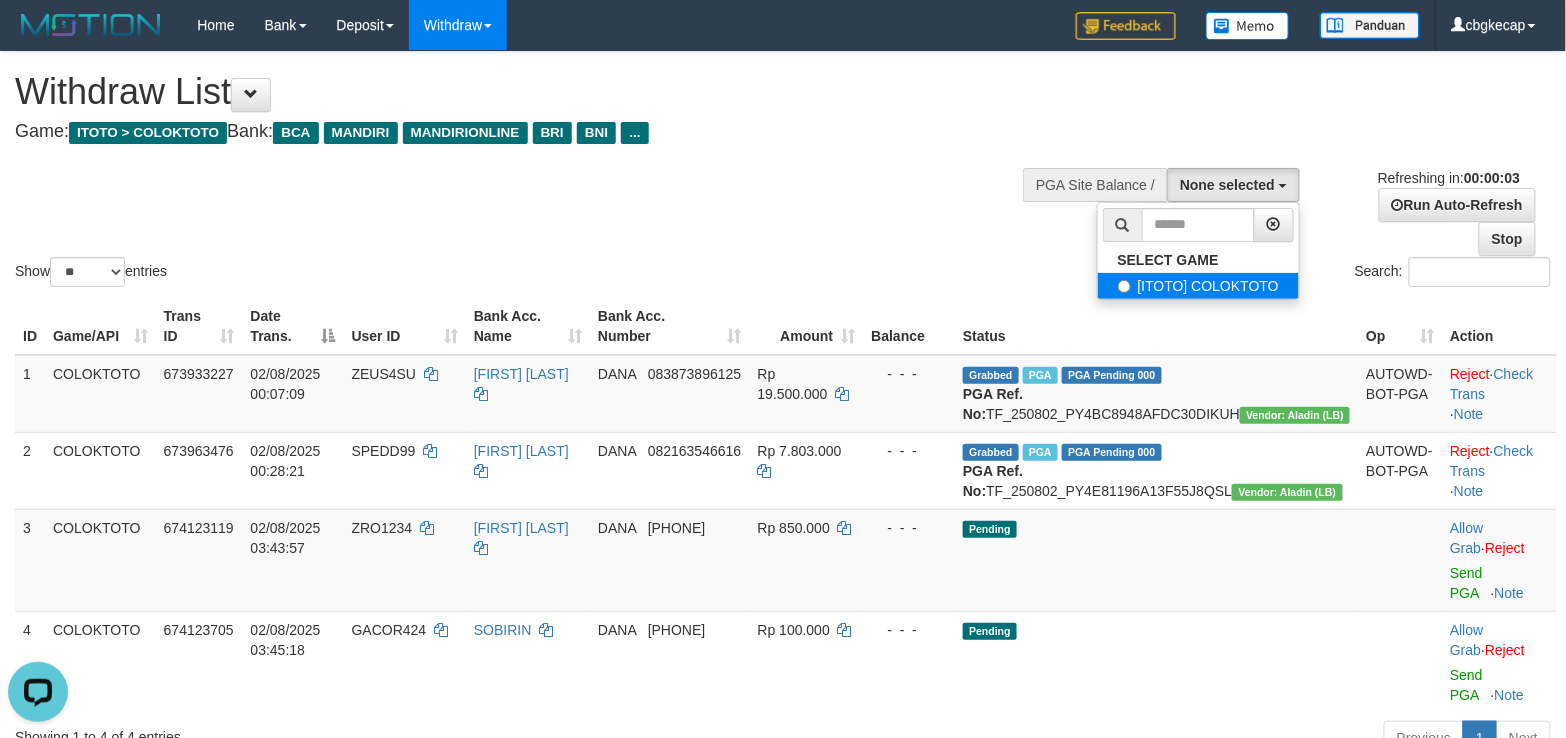 select on "****" 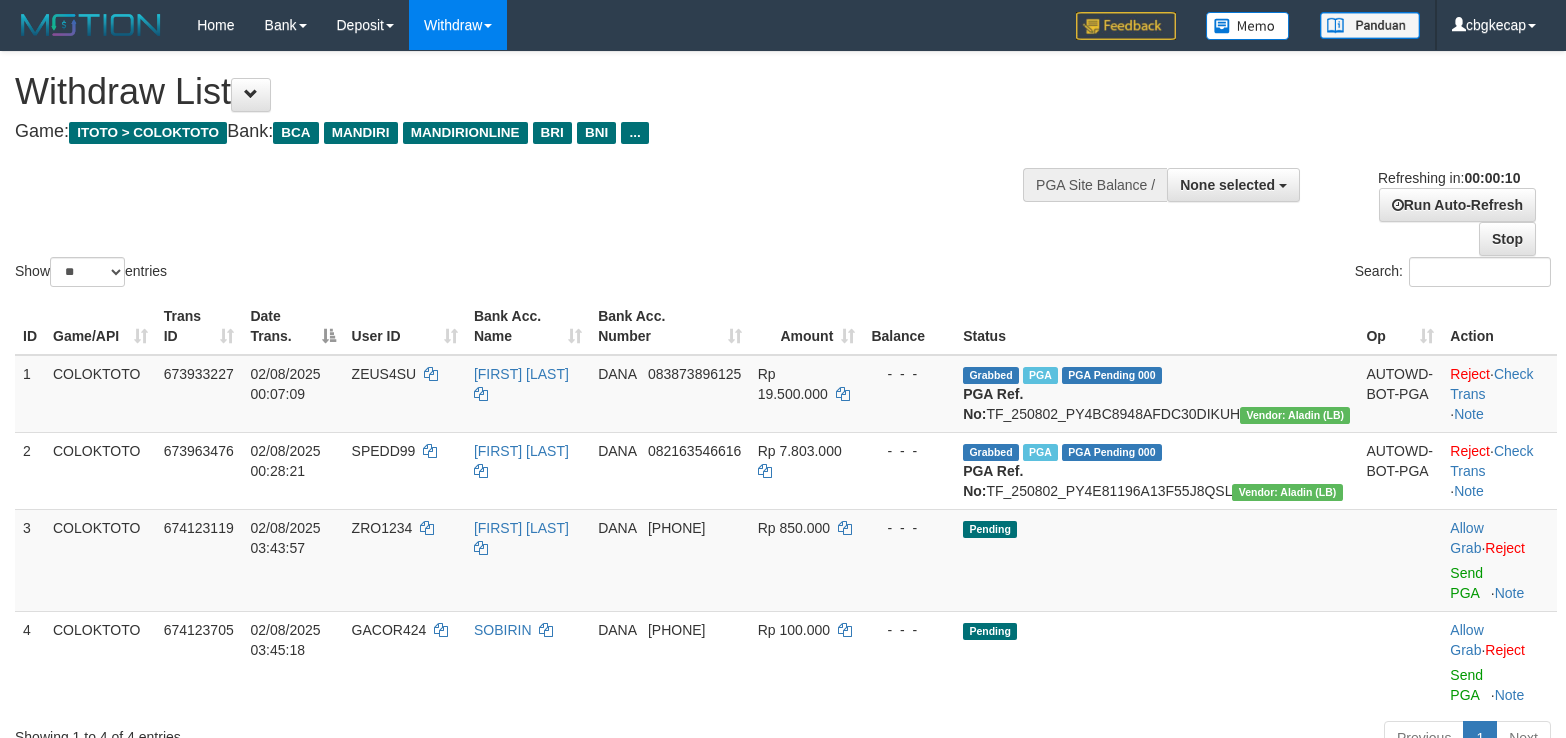 select 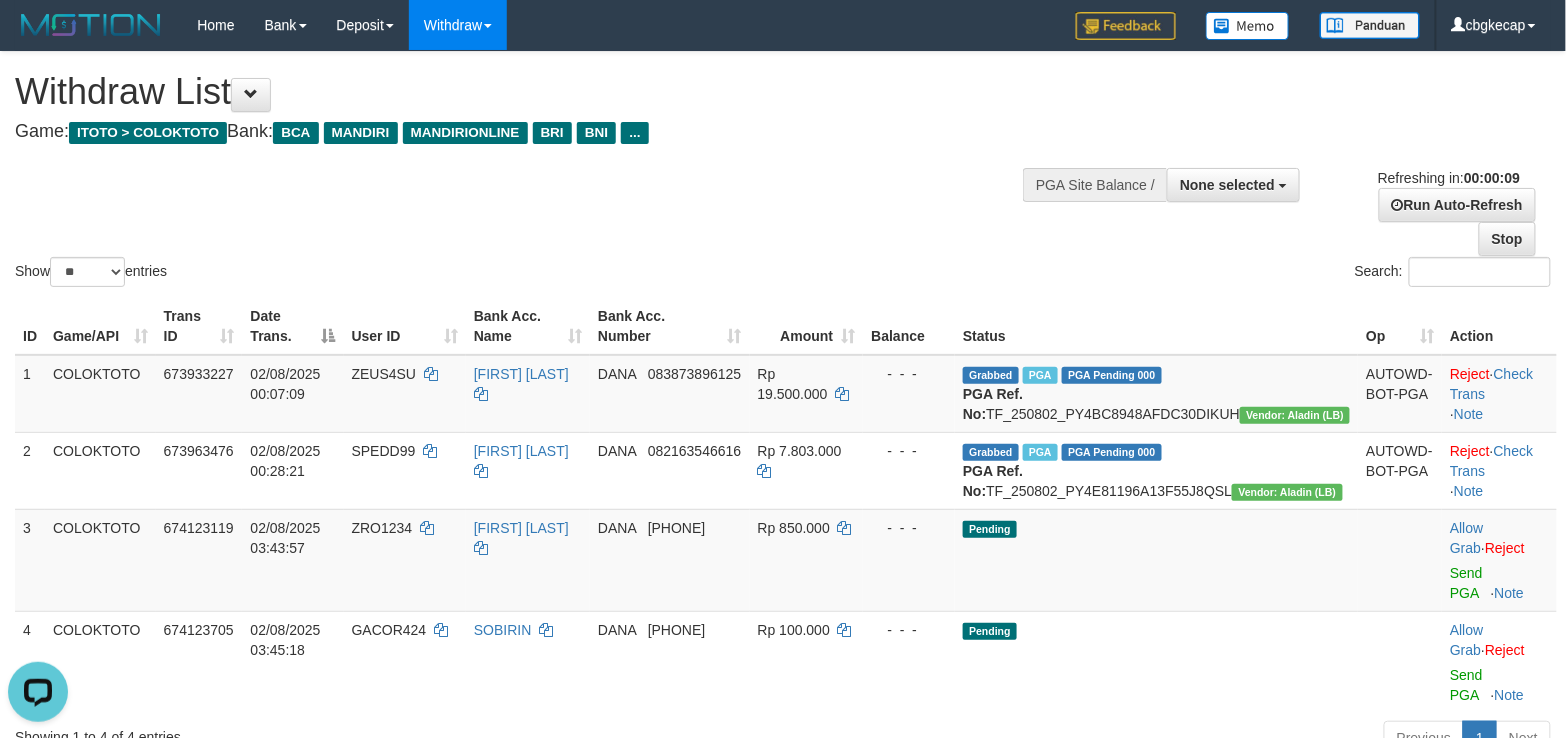 scroll, scrollTop: 0, scrollLeft: 0, axis: both 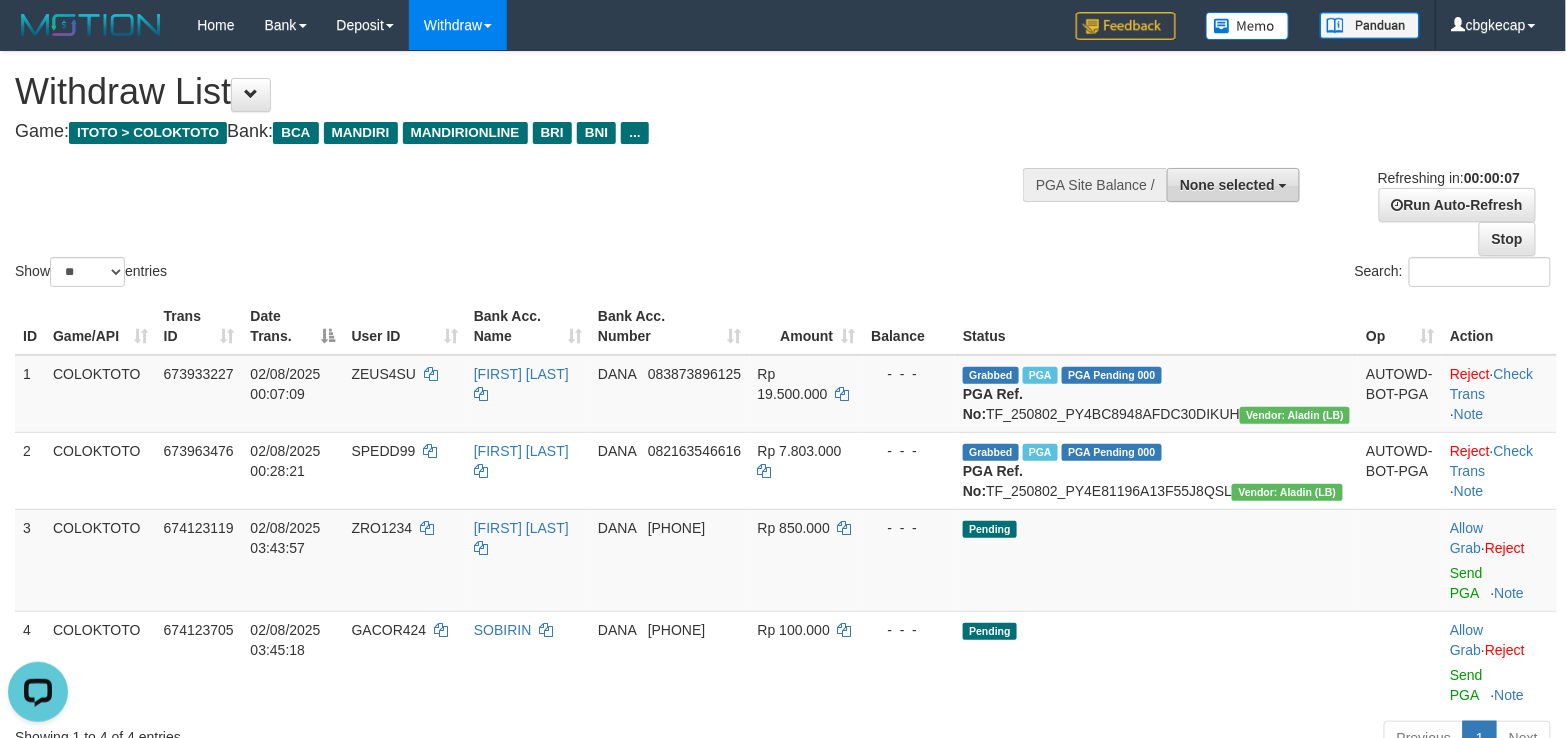 click on "None selected" at bounding box center [1233, 185] 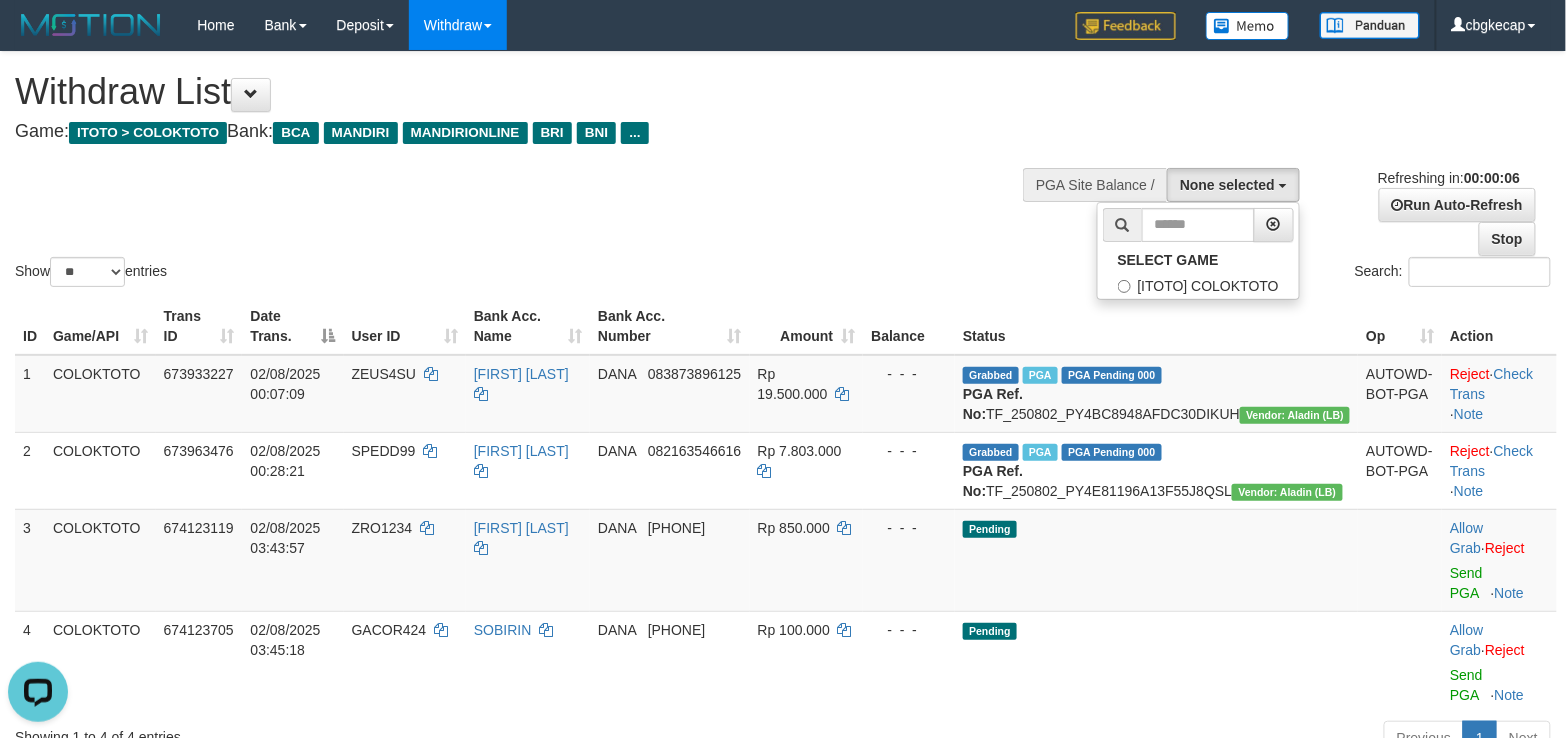 click on "Show  ** ** ** ***  entries Search:" at bounding box center [783, 171] 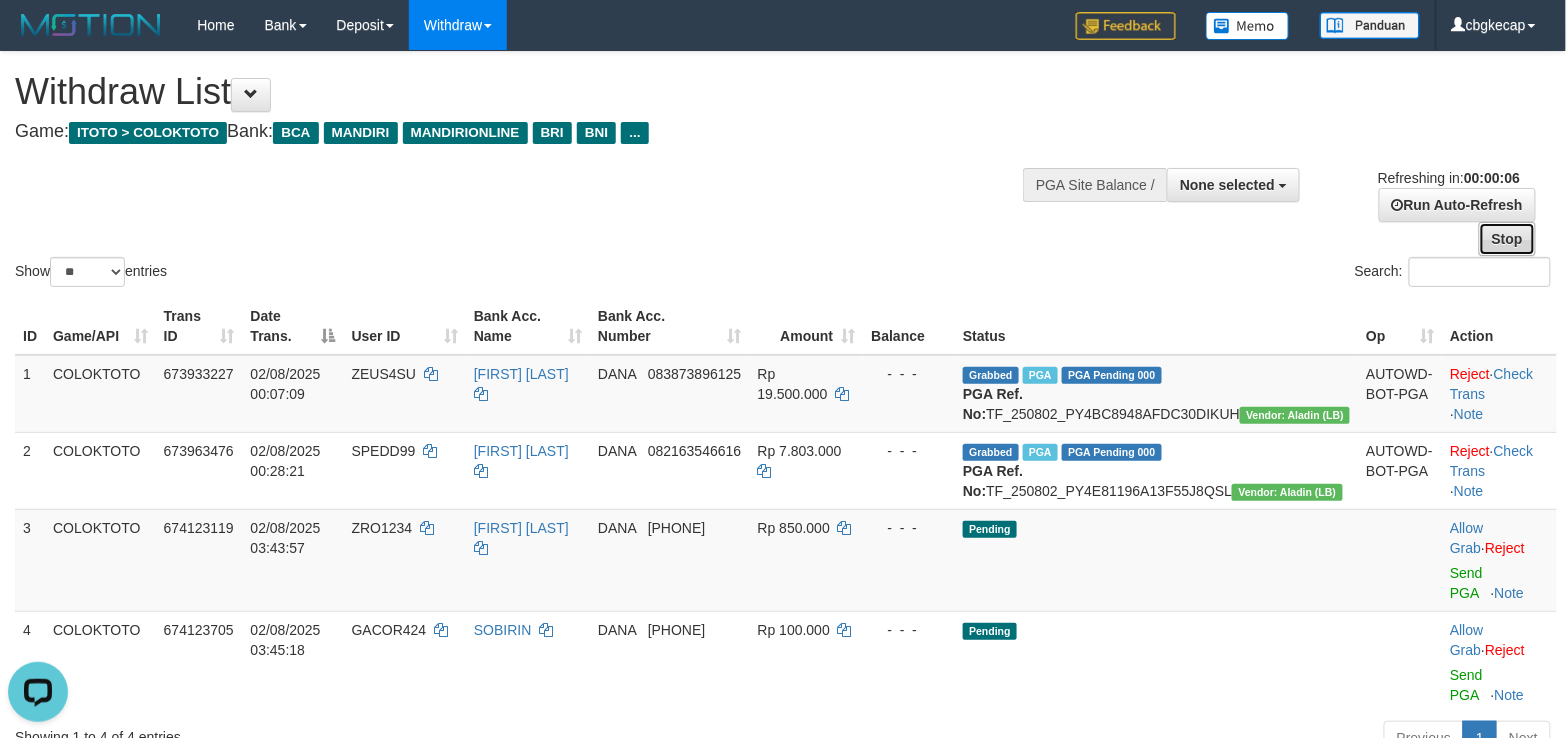click on "Stop" at bounding box center (1507, 239) 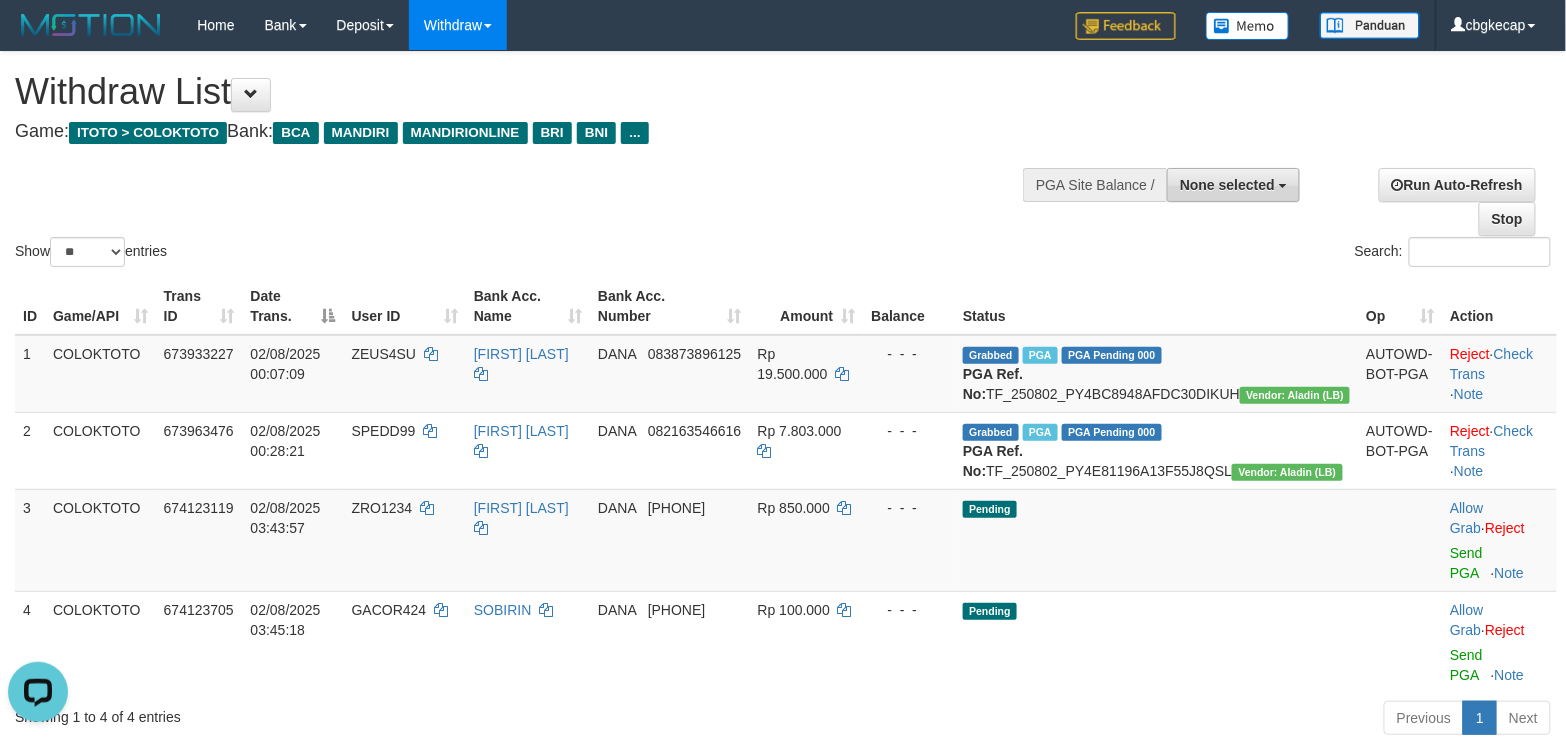 click on "None selected" at bounding box center [1233, 185] 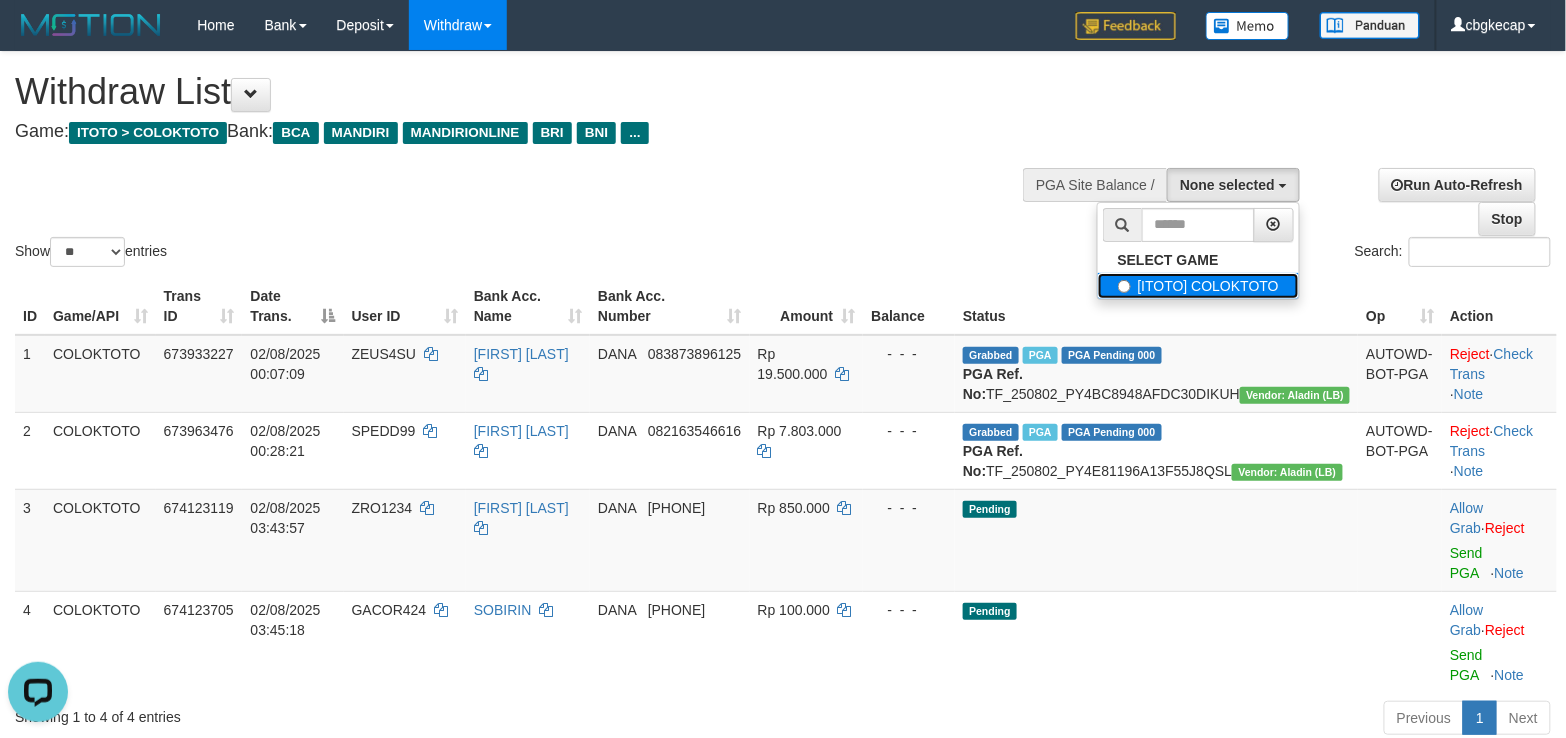 click on "[ITOTO] COLOKTOTO" at bounding box center (1198, 286) 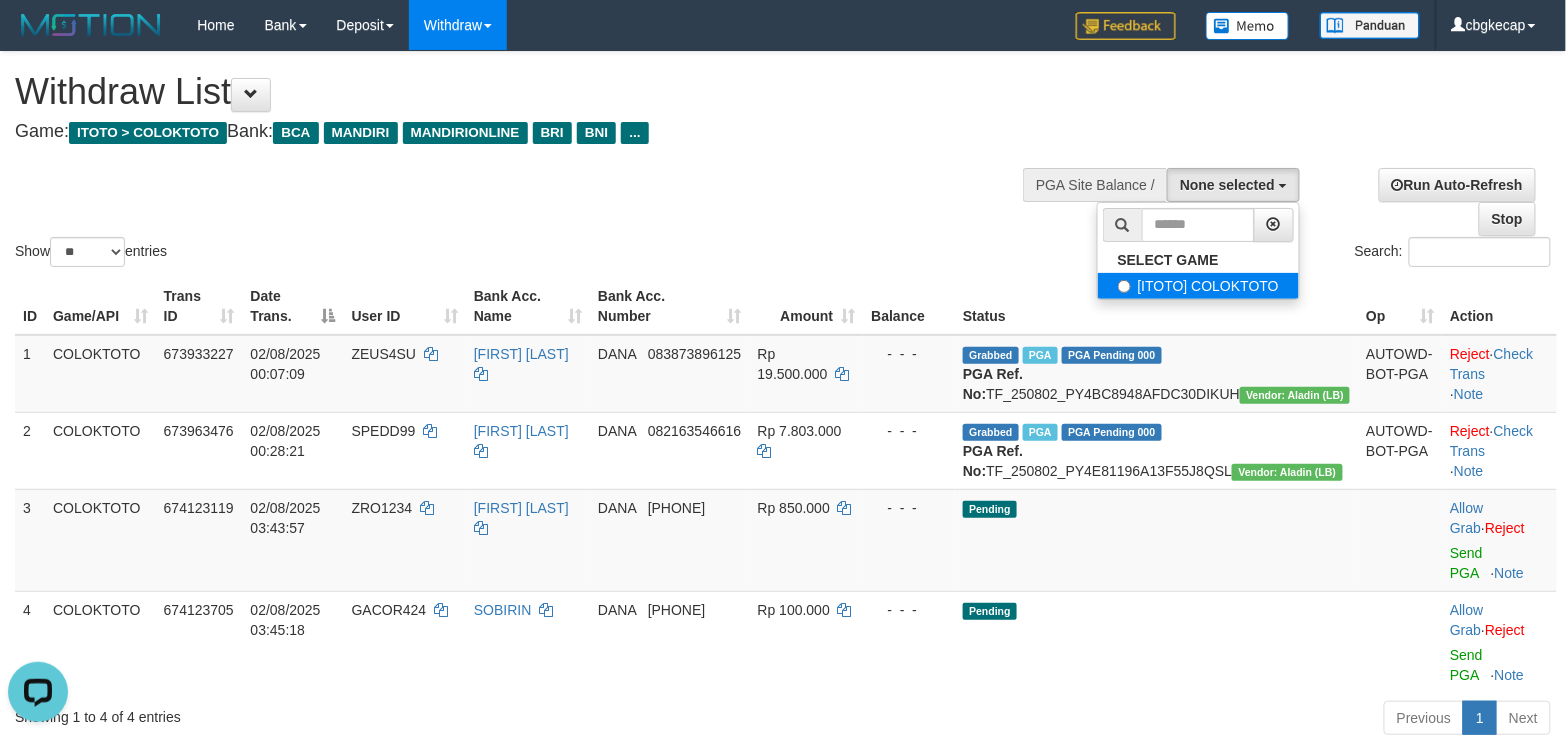 select on "****" 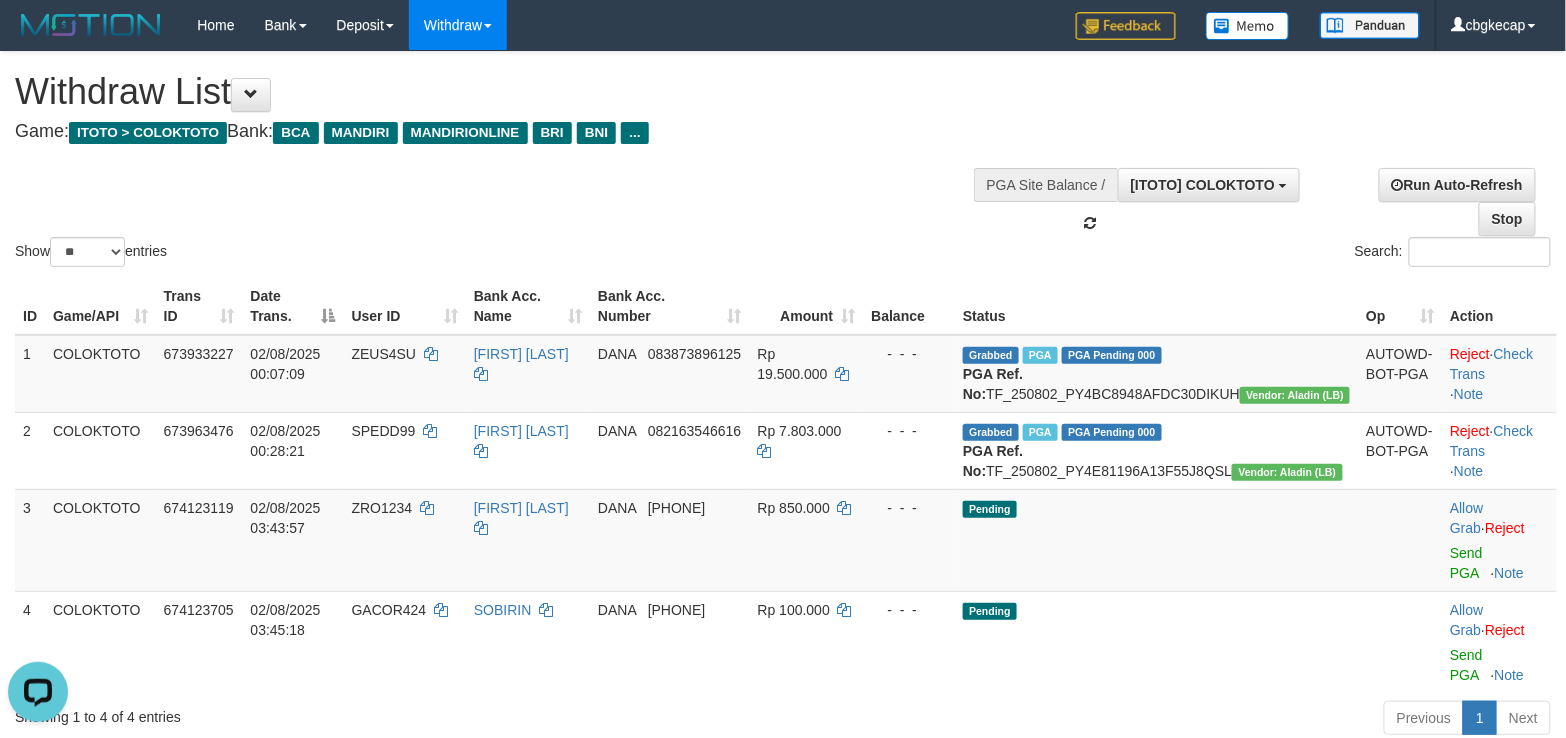 scroll, scrollTop: 17, scrollLeft: 0, axis: vertical 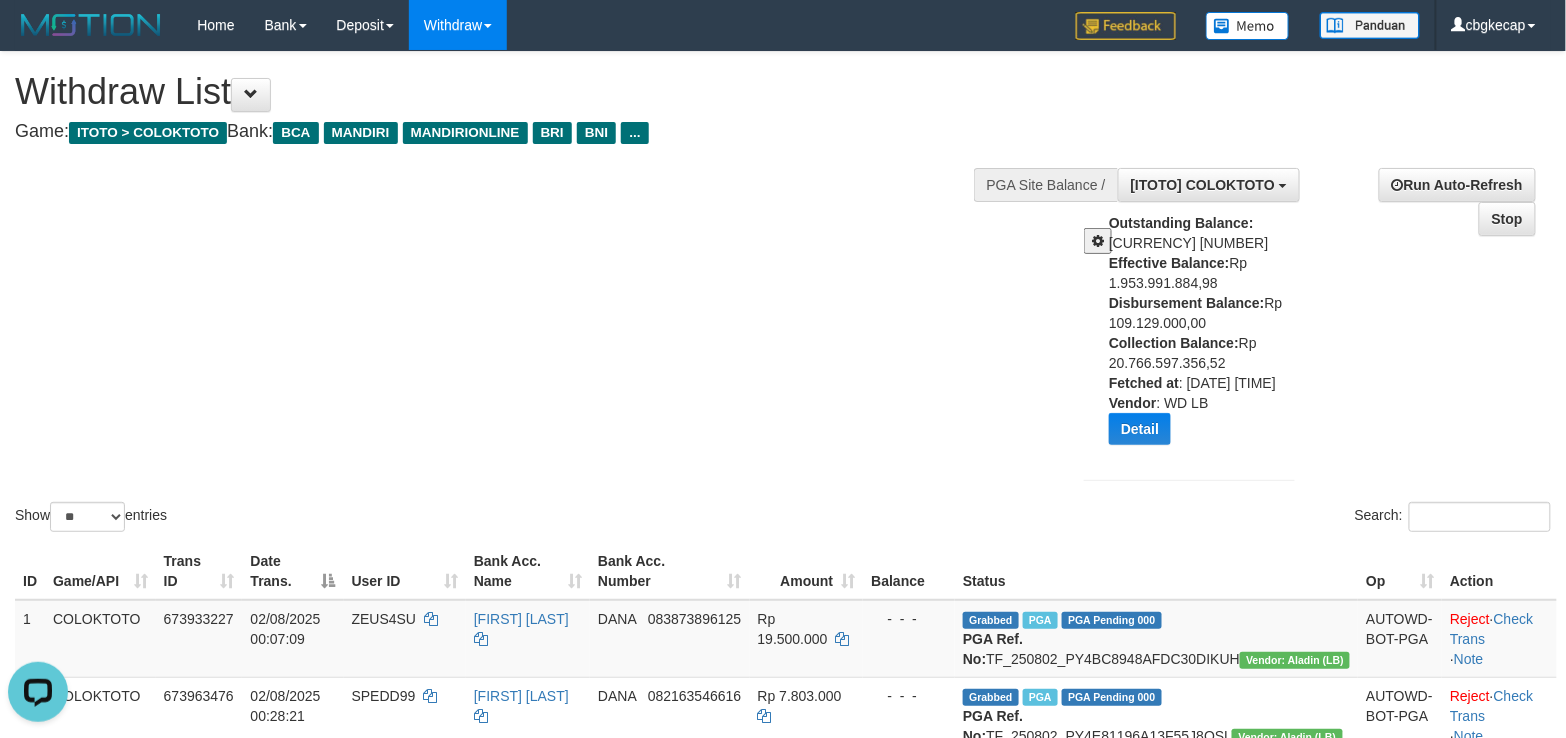 click at bounding box center [1098, 241] 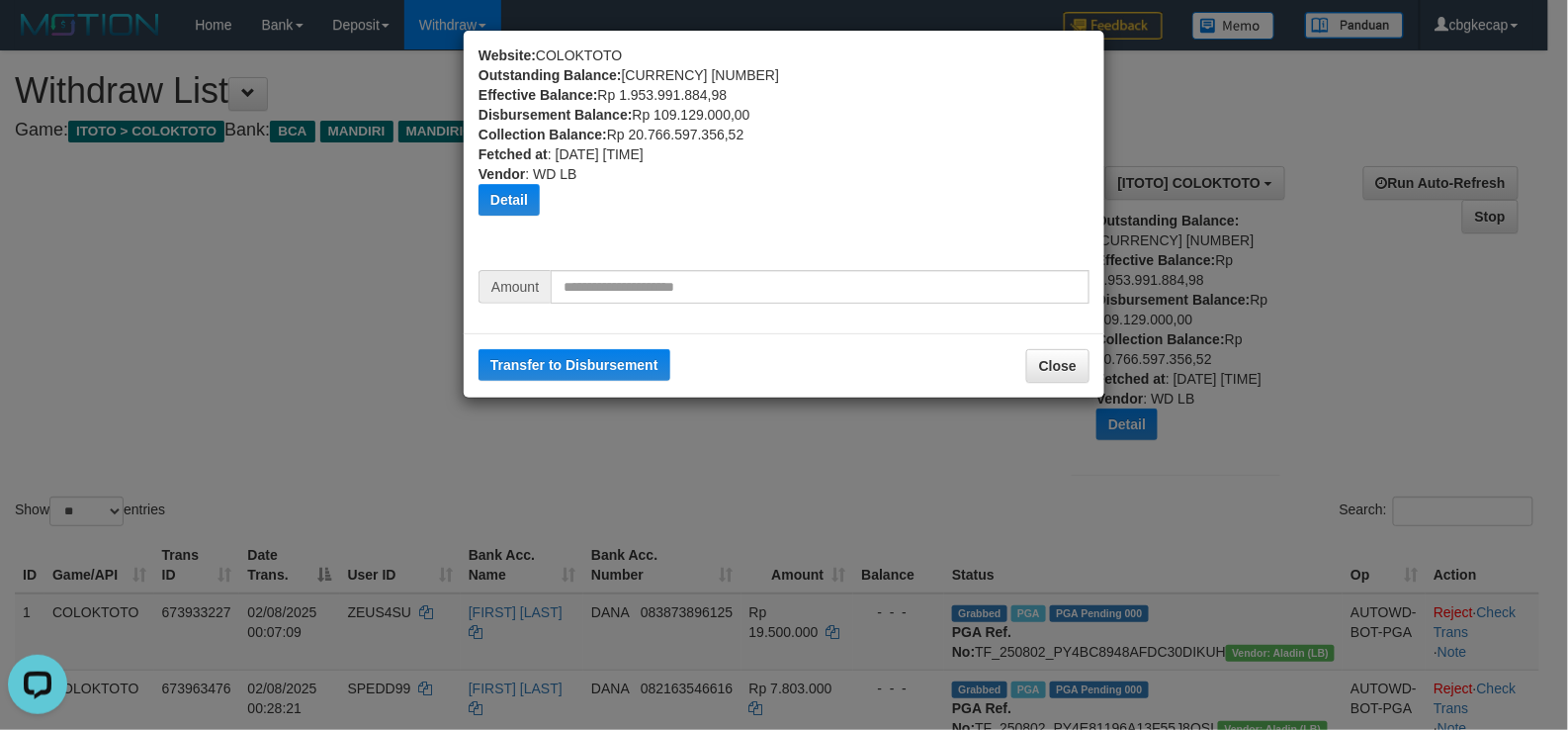 click on "Website:  COLOKTOTO
Outstanding Balance:  Rp 816.012.682,80
Effective Balance:  Rp 1.953.991.884,98
Disbursement Balance:  Rp 109.129.000,00
Collection Balance:  Rp 20.766.597.356,52
Fetched at : 2025-08-02 03:48:41
Vendor : WD LB
Detail
Vendor Name
Outstanding Balance
Effective Balance
Disbursment Balance
Collection Balance
Aladin
Rp 412.257.027,74
Rp 1.047.594.479,78
Rp 73.916.000,00
Rp 9.843.832.116,92
Gameboy
Rp 403.294.081,43
Rp 895.965.193,94
Rp 35.213.000,00
Rp 10.911.944.540,43" at bounding box center (784, 365) 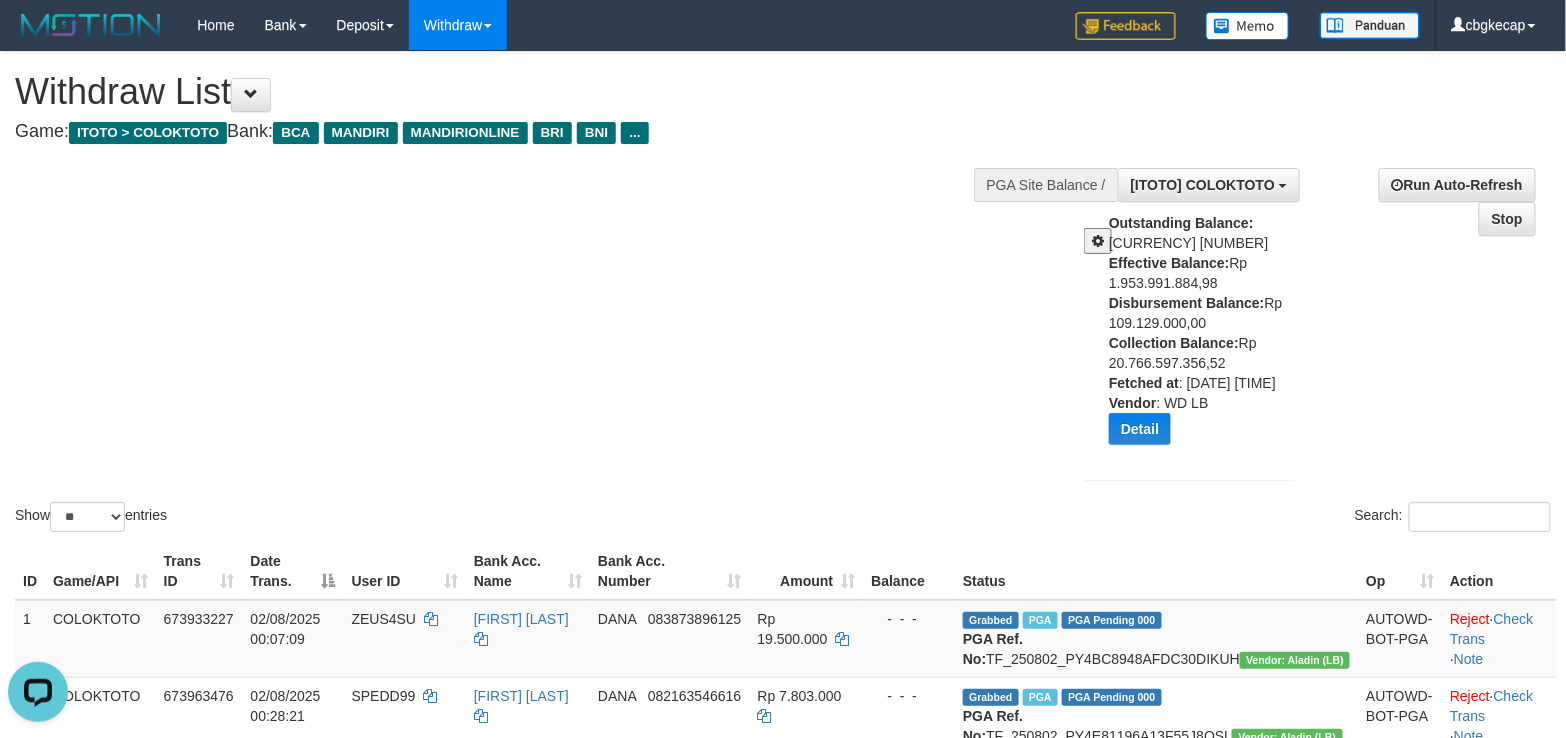 click at bounding box center [1098, 241] 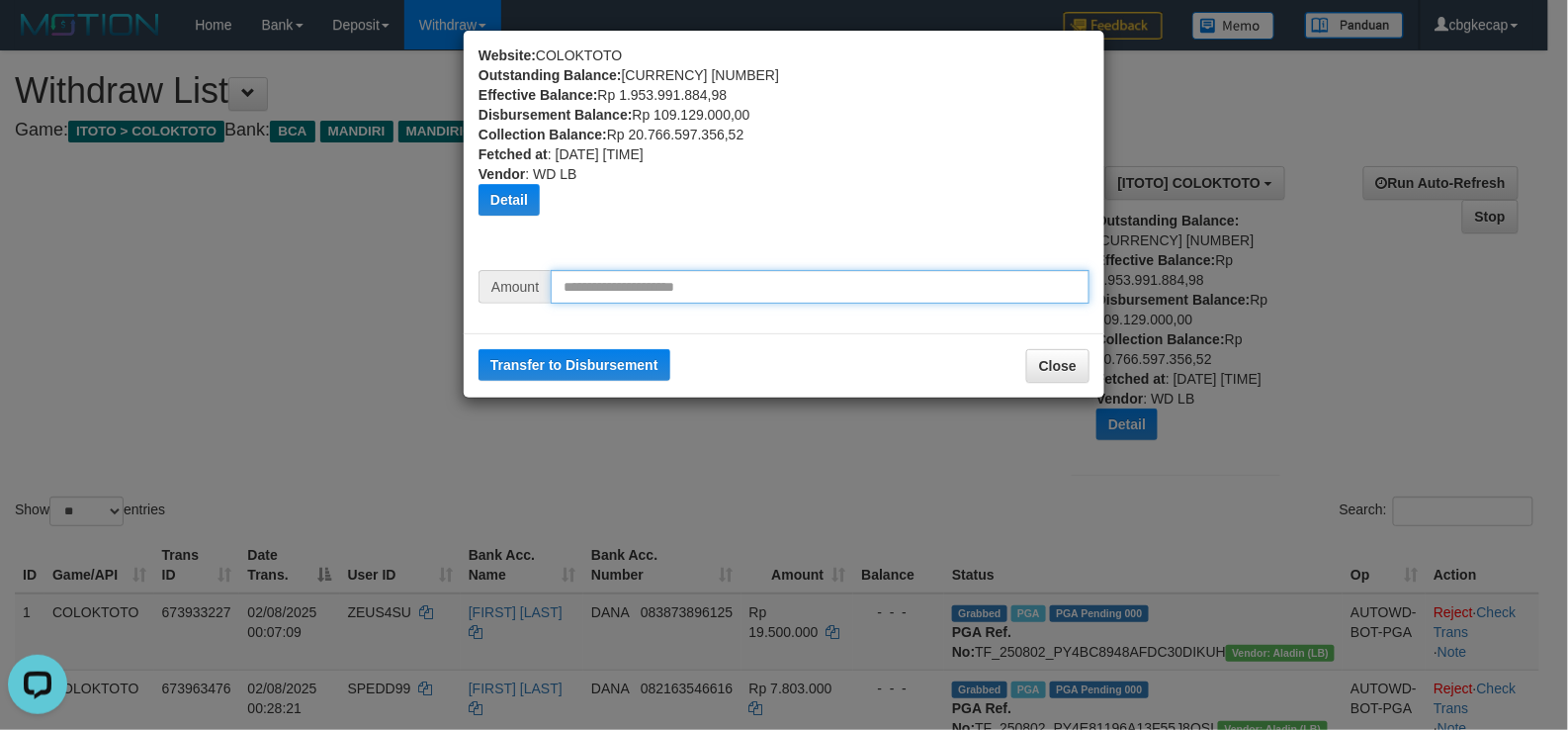 click at bounding box center (820, 287) 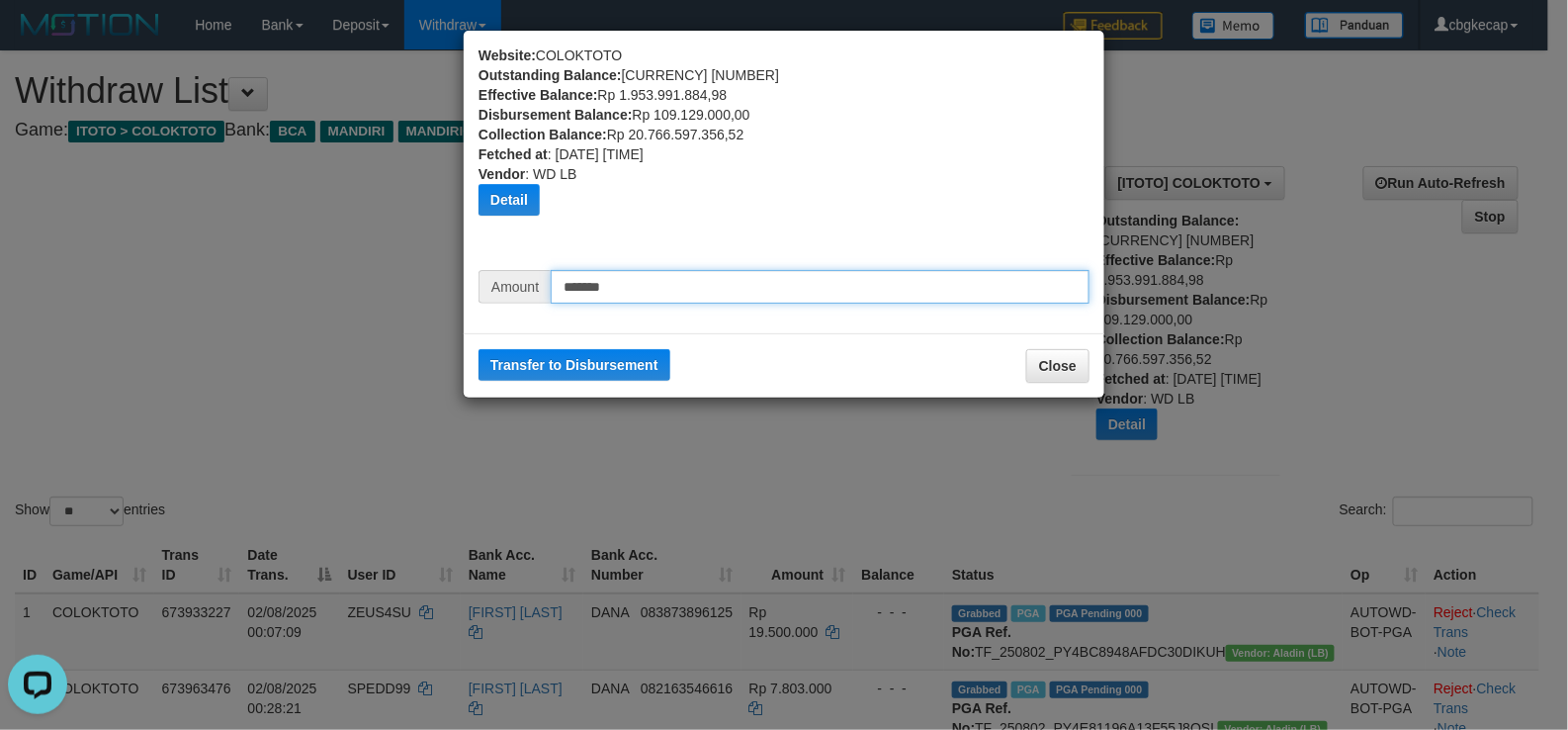 type on "*******" 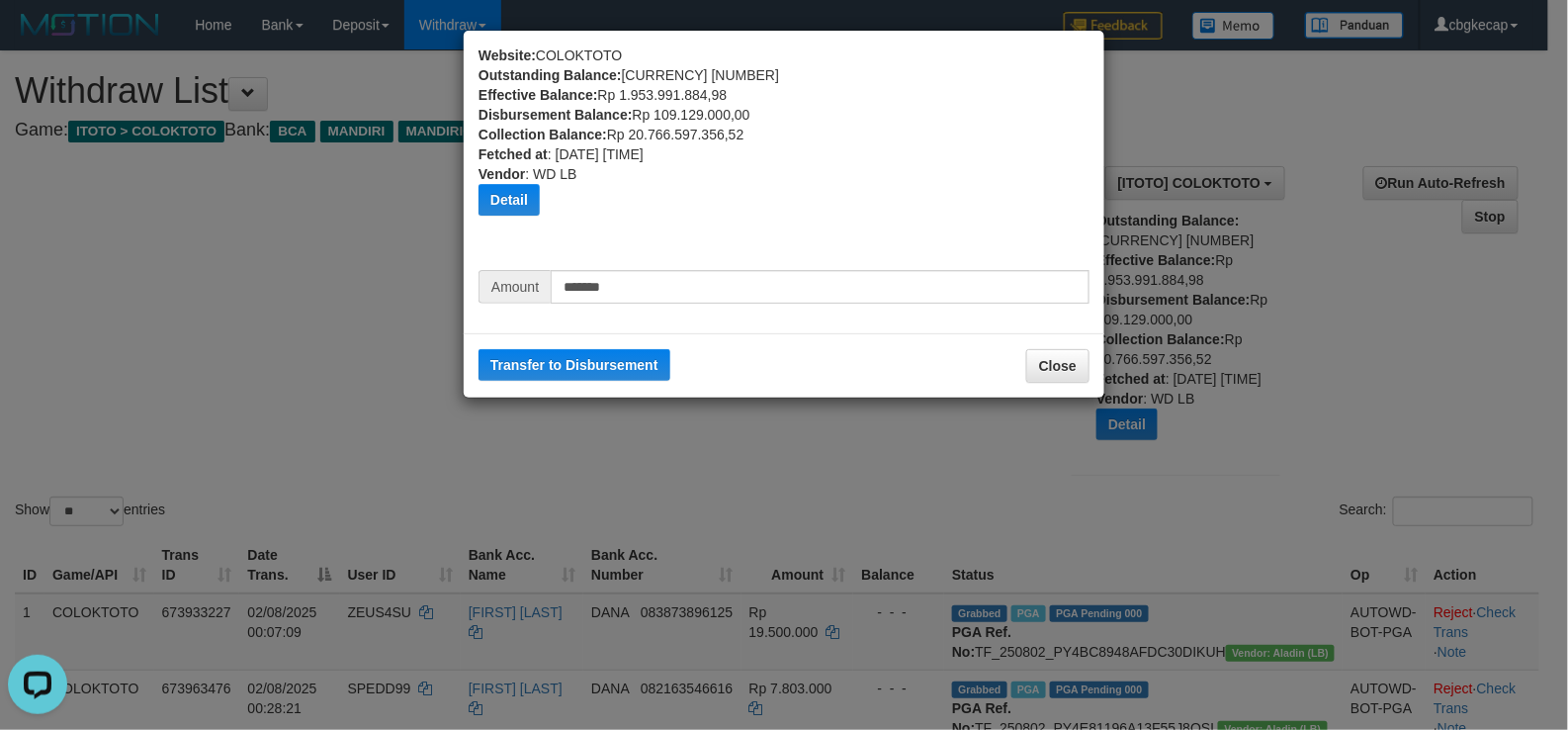 click on "Website:  COLOKTOTO
Outstanding Balance:  Rp 816.012.682,80
Effective Balance:  Rp 1.953.991.884,98
Disbursement Balance:  Rp 109.129.000,00
Collection Balance:  Rp 20.766.597.356,52
Fetched at : 2025-08-02 03:48:41
Vendor : WD LB
Detail
Vendor Name
Outstanding Balance
Effective Balance
Disbursment Balance
Collection Balance
Aladin
Rp 412.257.027,74
Rp 1.047.594.479,78
Rp 73.916.000,00
Rp 9.843.832.116,92
Gameboy
Rp 403.294.081,43
Rp 895.965.193,94
Rp 35.213.000,00
Rp 10.911.944.540,43" at bounding box center (784, 365) 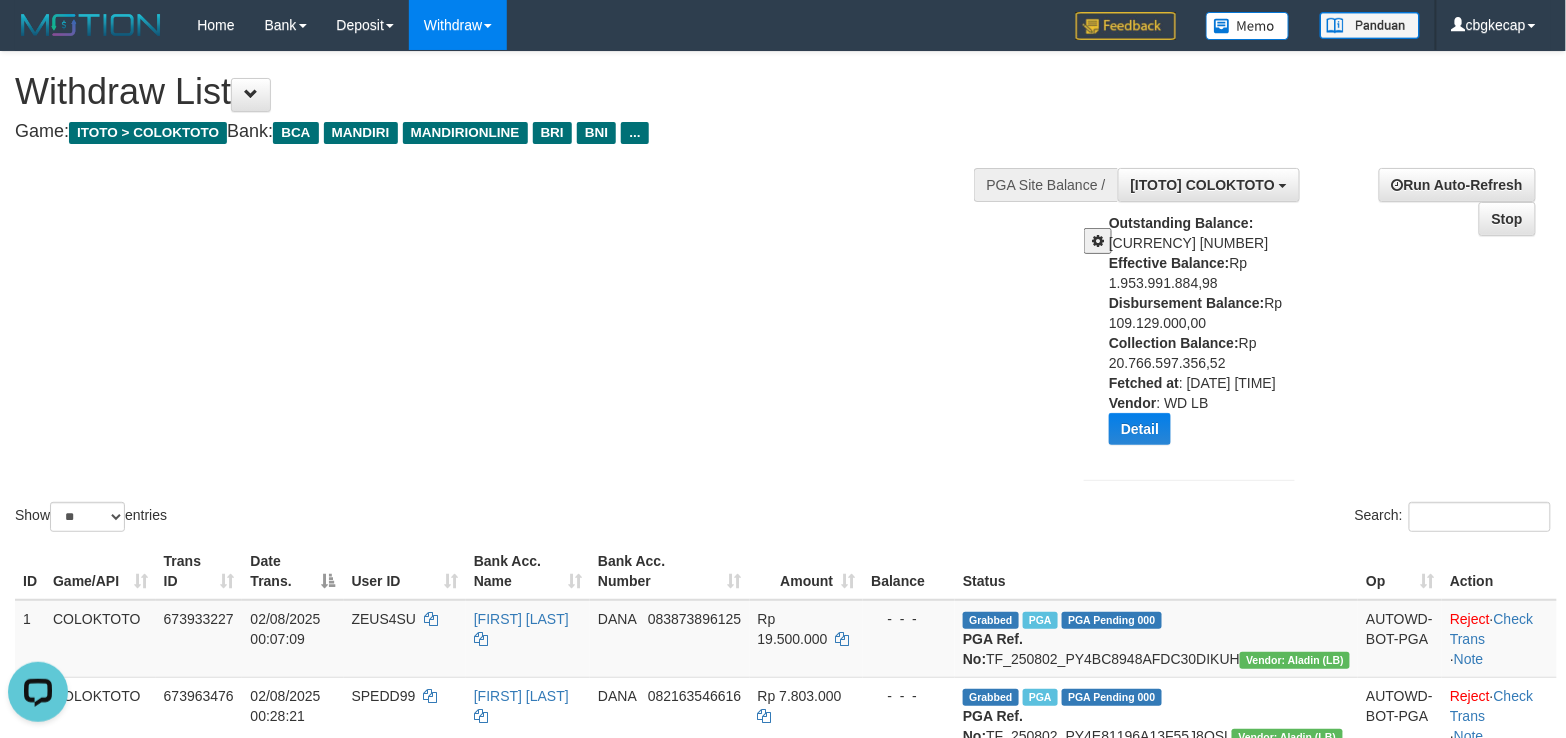 click at bounding box center [1098, 241] 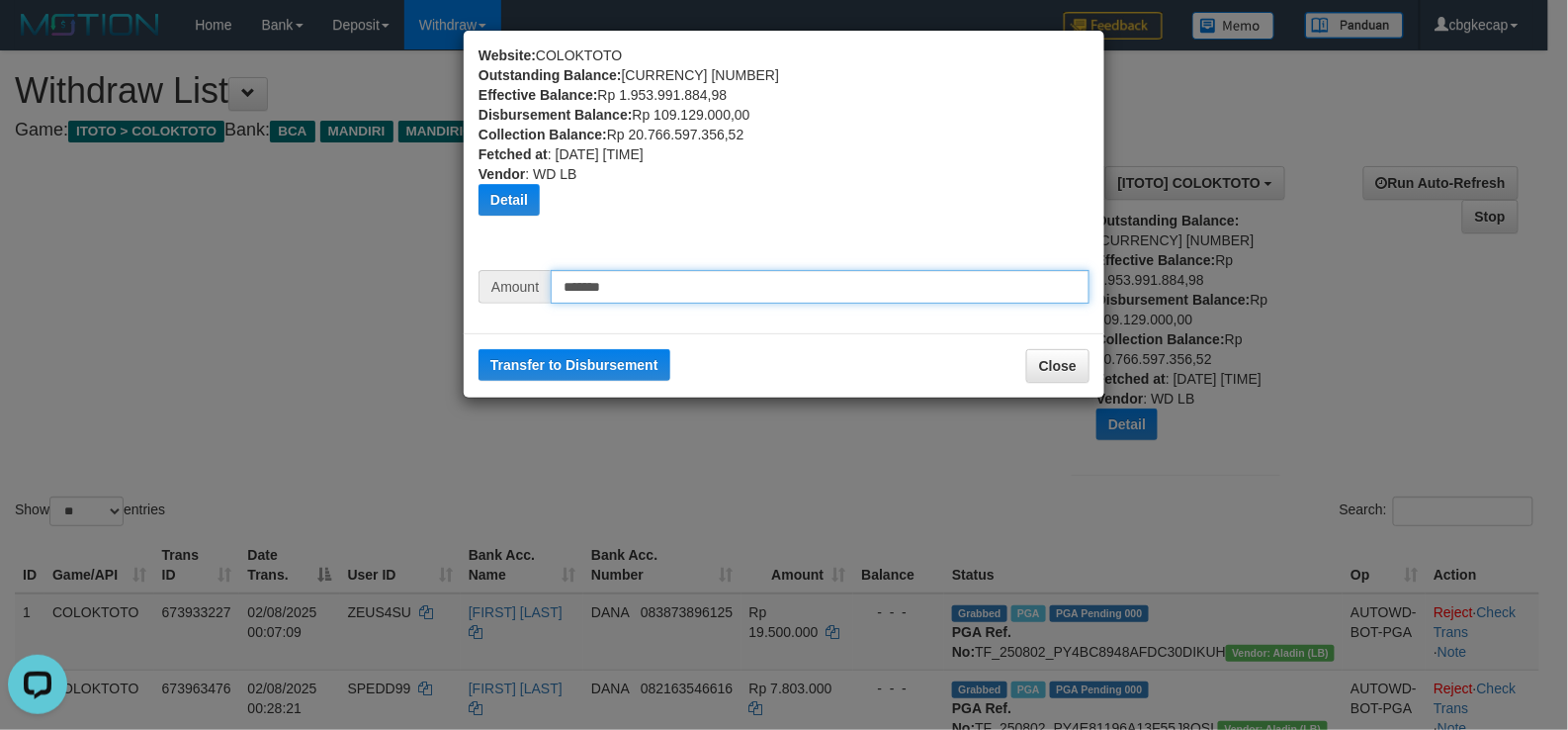 drag, startPoint x: 657, startPoint y: 294, endPoint x: 502, endPoint y: 297, distance: 155.02903 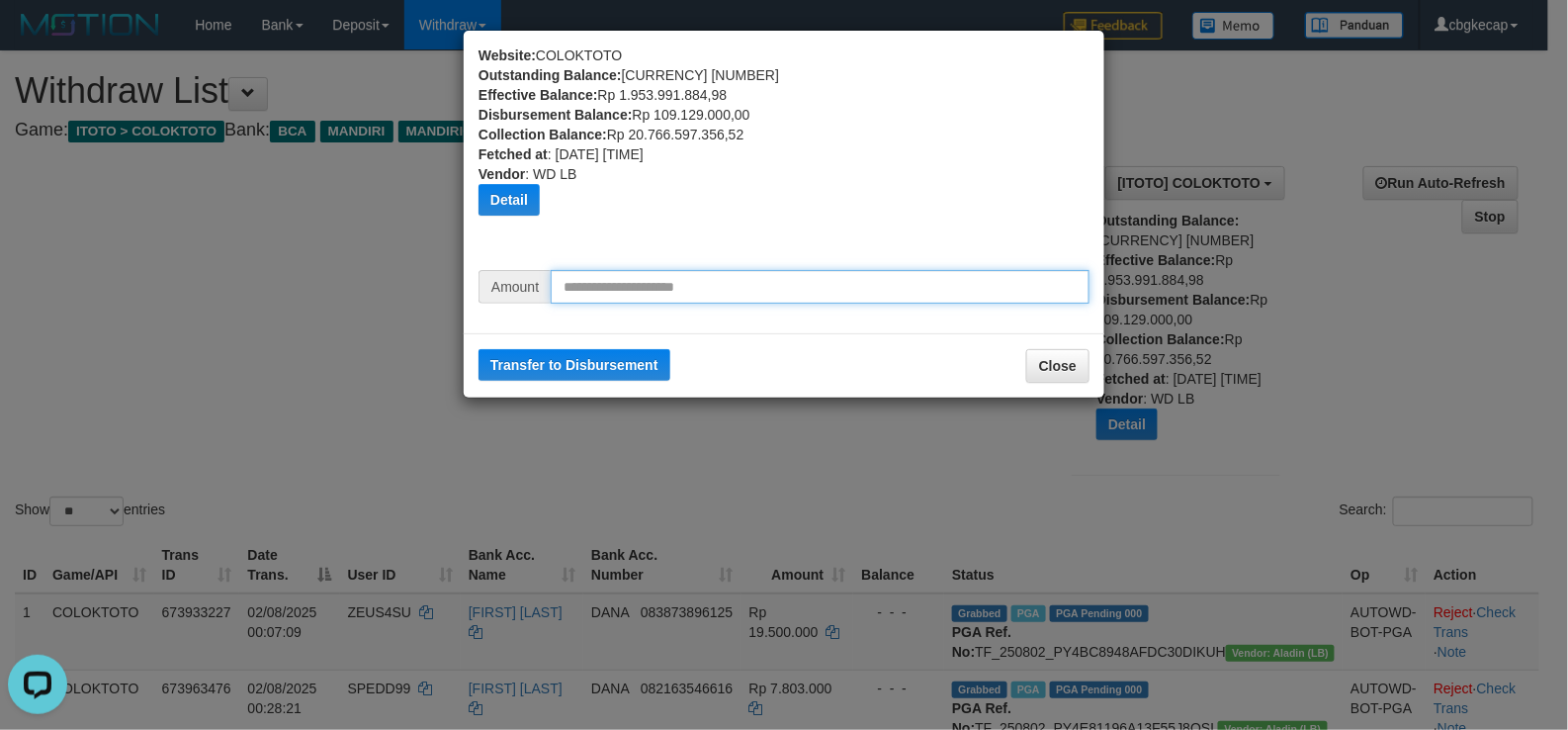 type 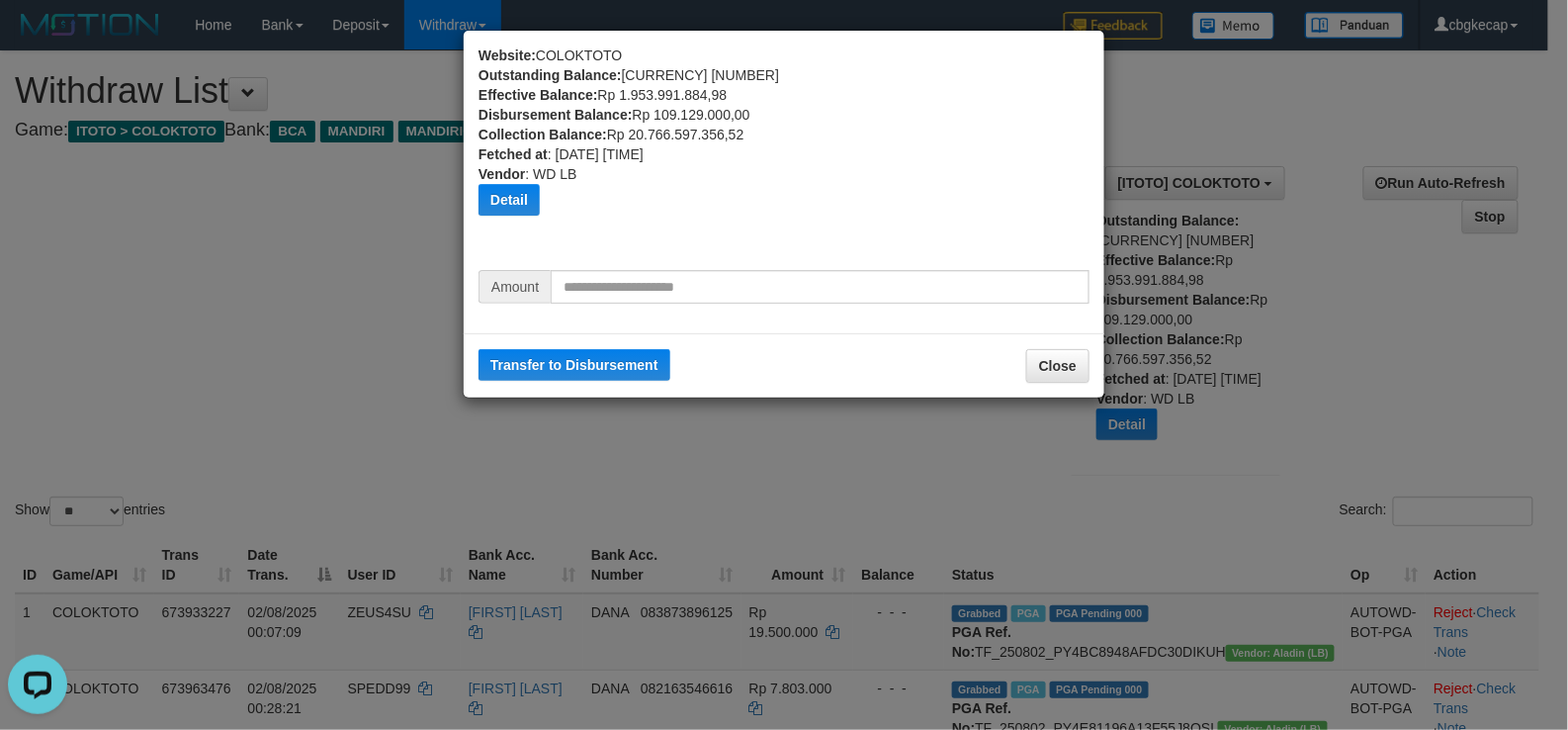 click on "Website:  COLOKTOTO
Outstanding Balance:  Rp 816.012.682,80
Effective Balance:  Rp 1.953.991.884,98
Disbursement Balance:  Rp 109.129.000,00
Collection Balance:  Rp 20.766.597.356,52
Fetched at : 2025-08-02 03:48:41
Vendor : WD LB
Detail
Vendor Name
Outstanding Balance
Effective Balance
Disbursment Balance
Collection Balance
Aladin
Rp 412.257.027,74
Rp 1.047.594.479,78
Rp 73.916.000,00
Rp 9.843.832.116,92
Gameboy
Rp 403.294.081,43
Rp 895.965.193,94
Rp 35.213.000,00
Rp 10.911.944.540,43" at bounding box center (784, 365) 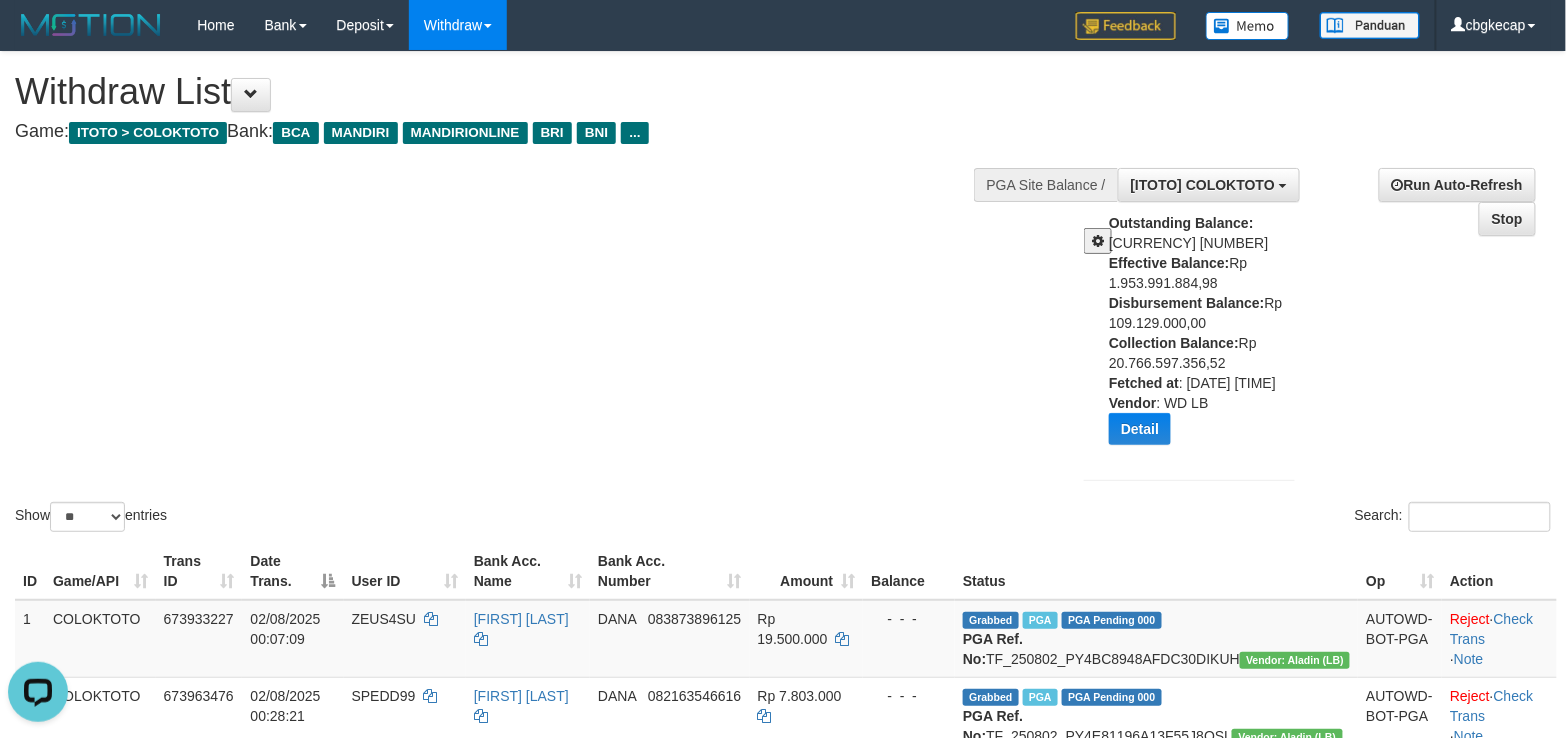 click on "Outstanding Balance:  Rp 816.012.682,80
Effective Balance:  Rp 1.953.991.884,98
Disbursement Balance:  Rp 109.129.000,00
Collection Balance:  Rp 20.766.597.356,52
Fetched at : 2025-08-02 03:48:41
Vendor : WD LB
Detail
Vendor Name
Outstanding Balance
Effective Balance
Disbursment Balance
Collection Balance
Aladin
Rp 412.257.027,74
Rp 1.047.594.479,78
Rp 73.916.000,00
Rp 9.843.832.116,92
Gameboy
Rp 403.294.081,43
Rp 895.965.193,94
Rp 35.213.000,00
Rp 10.911.944.540,43
WD LB" at bounding box center [1189, 336] 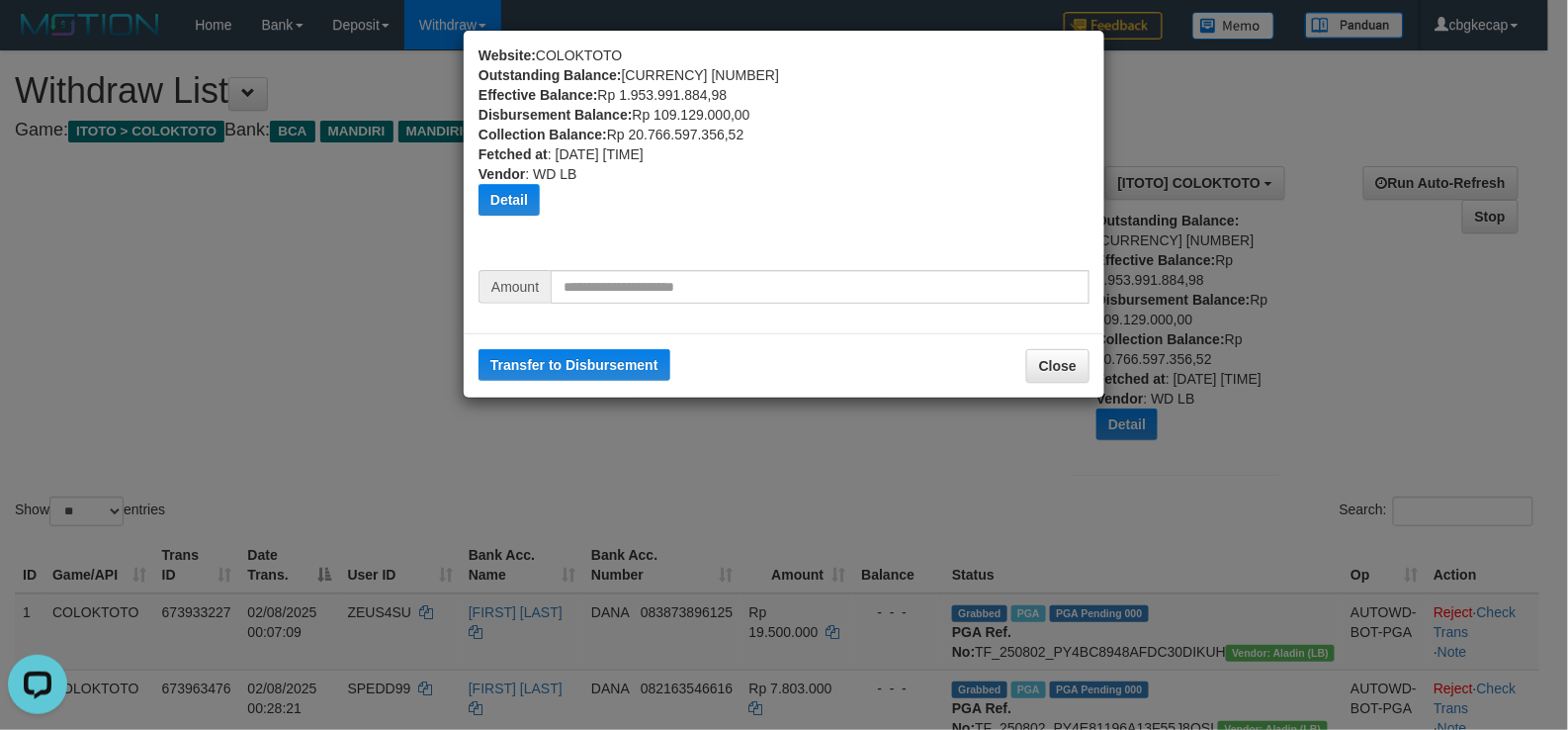 click on "Website:  COLOKTOTO
Outstanding Balance:  Rp 816.012.682,80
Effective Balance:  Rp 1.953.991.884,98
Disbursement Balance:  Rp 109.129.000,00
Collection Balance:  Rp 20.766.597.356,52
Fetched at : 2025-08-02 03:48:41
Vendor : WD LB
Detail
Vendor Name
Outstanding Balance
Effective Balance
Disbursment Balance
Collection Balance
Aladin
Rp 412.257.027,74
Rp 1.047.594.479,78
Rp 73.916.000,00
Rp 9.843.832.116,92
Gameboy
Rp 403.294.081,43
Rp 895.965.193,94
Rp 35.213.000,00
Rp 10.911.944.540,43" at bounding box center (784, 365) 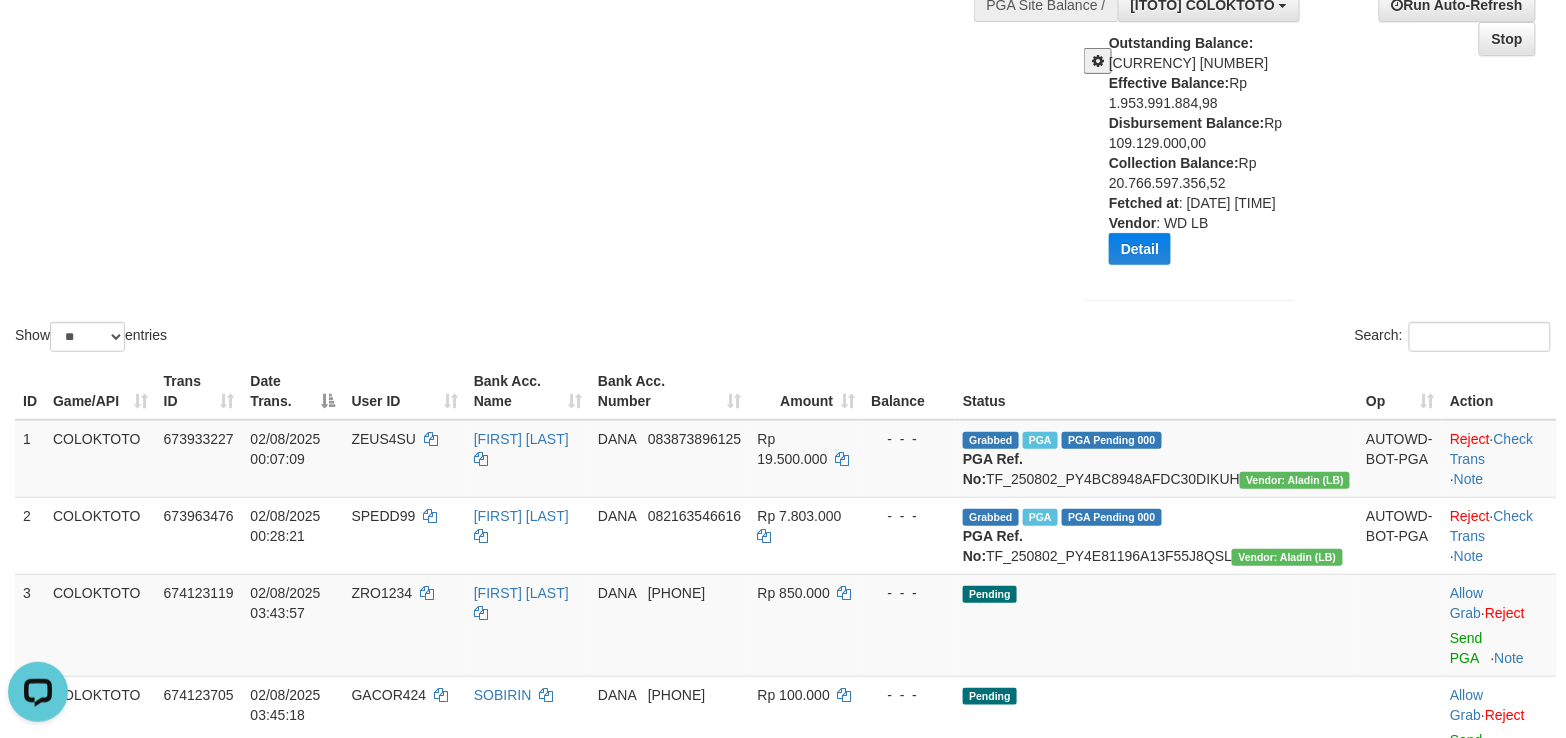 scroll, scrollTop: 0, scrollLeft: 0, axis: both 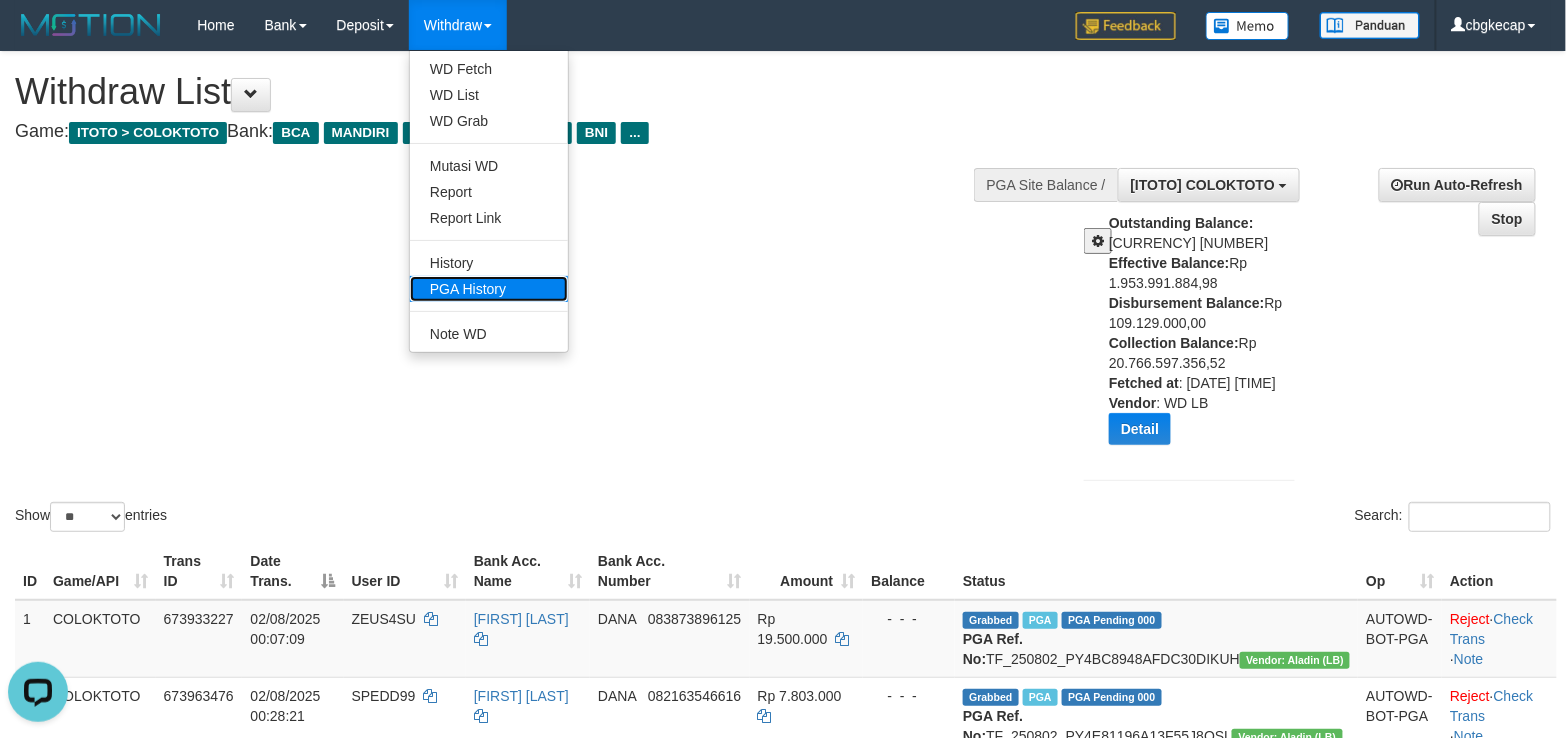 click on "PGA History" at bounding box center (489, 289) 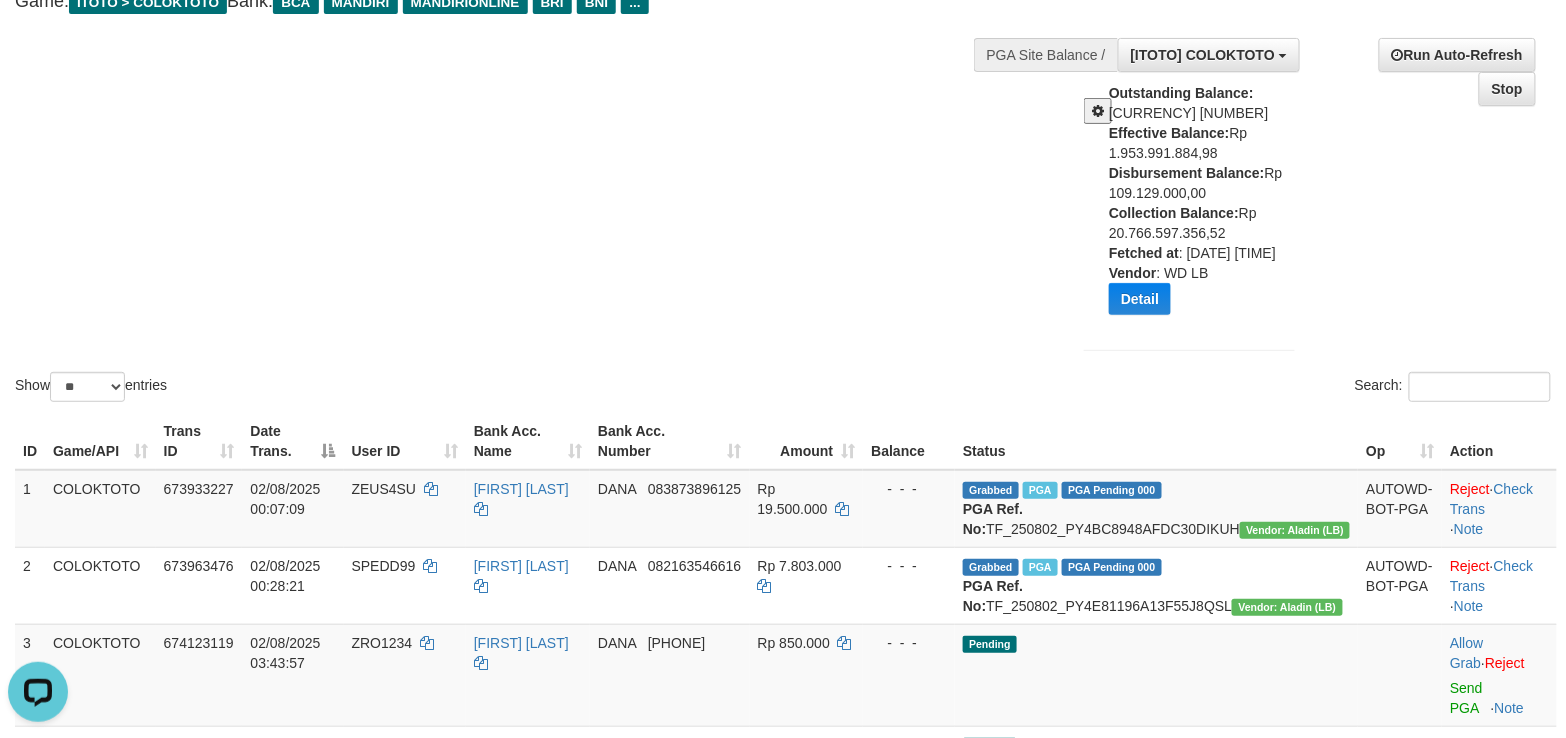 scroll, scrollTop: 0, scrollLeft: 0, axis: both 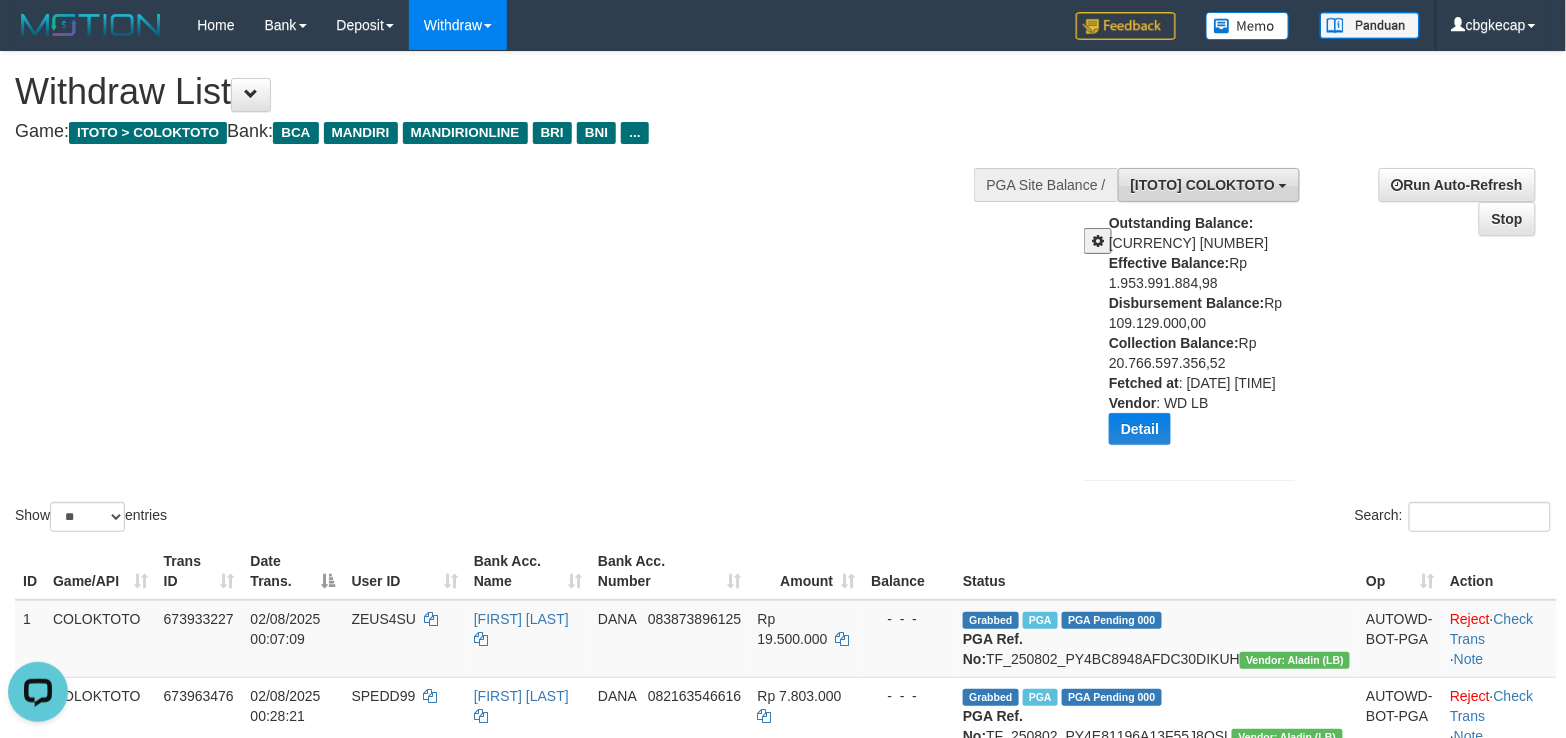 click on "[ITOTO] COLOKTOTO" at bounding box center (1209, 185) 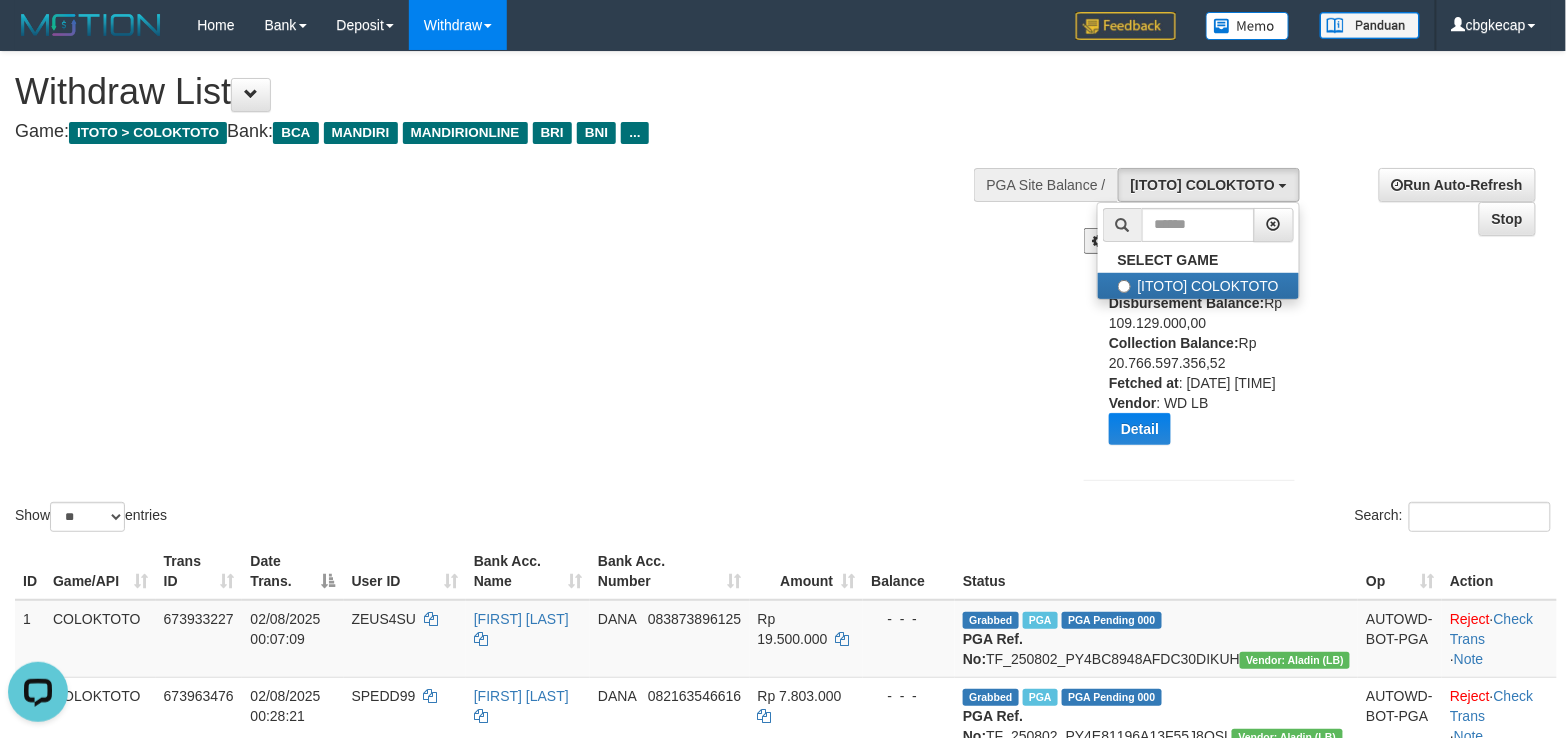 click on "Run Auto-Refresh
Stop" at bounding box center (1430, 202) 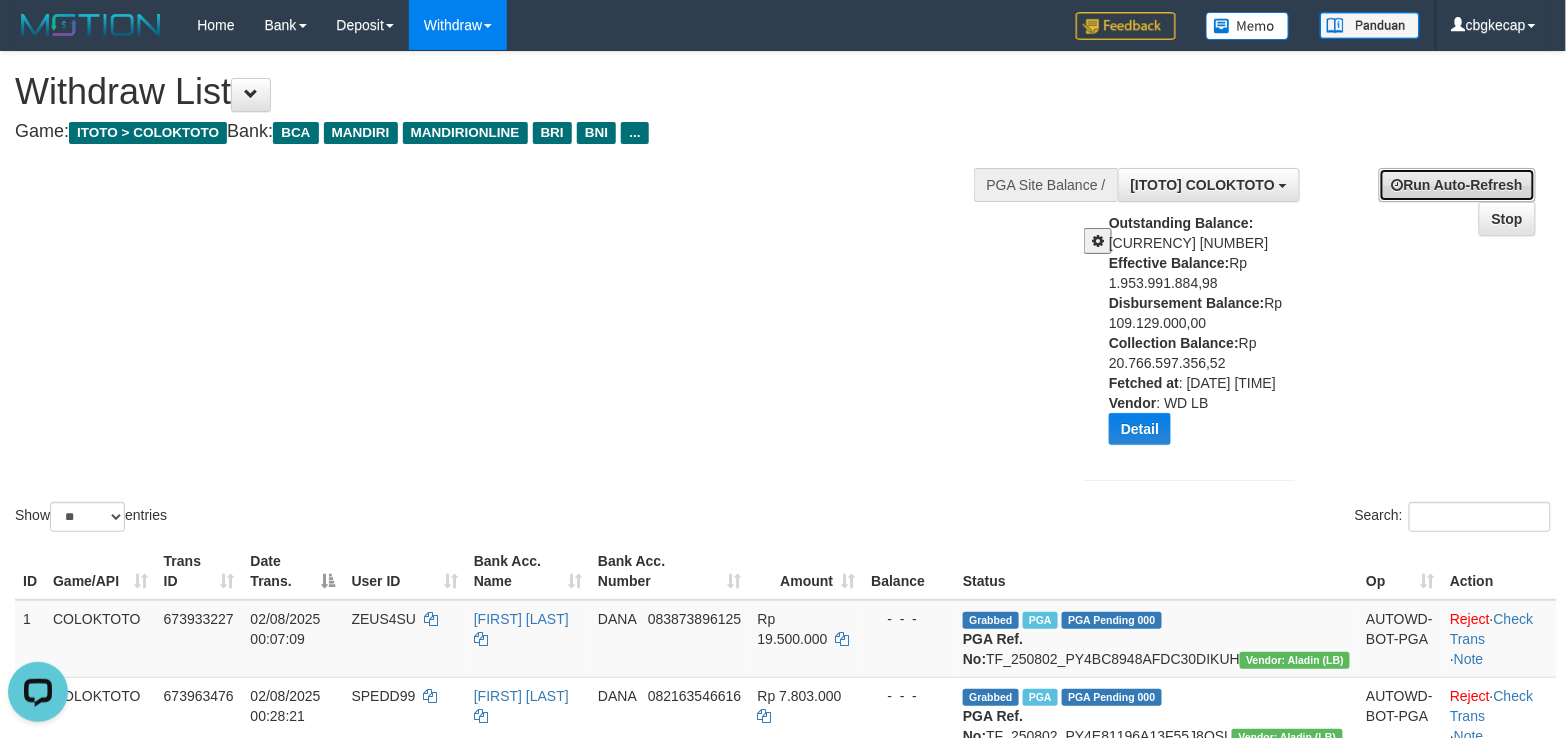 click on "Run Auto-Refresh" at bounding box center [1457, 185] 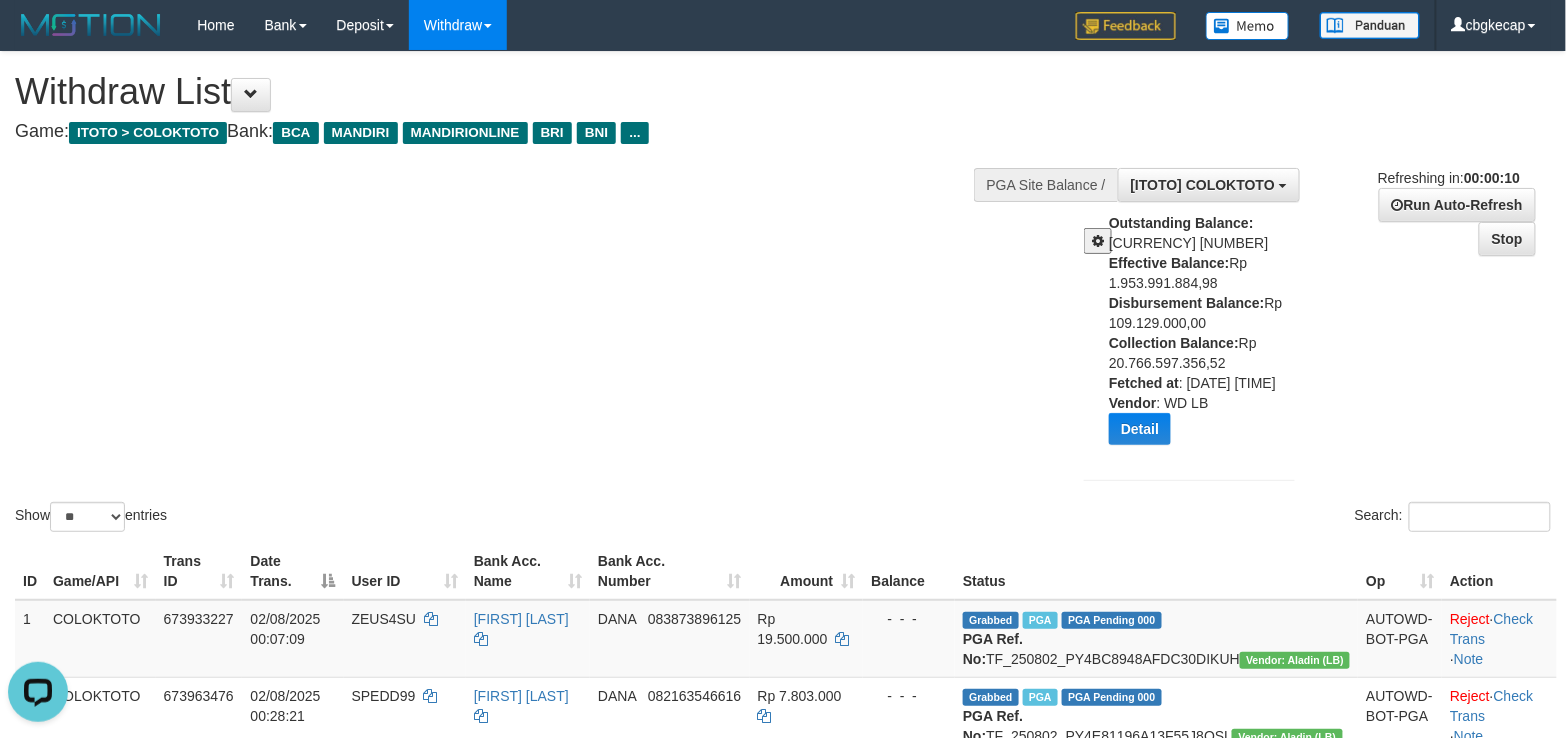 click on "**********" at bounding box center (1310, 327) 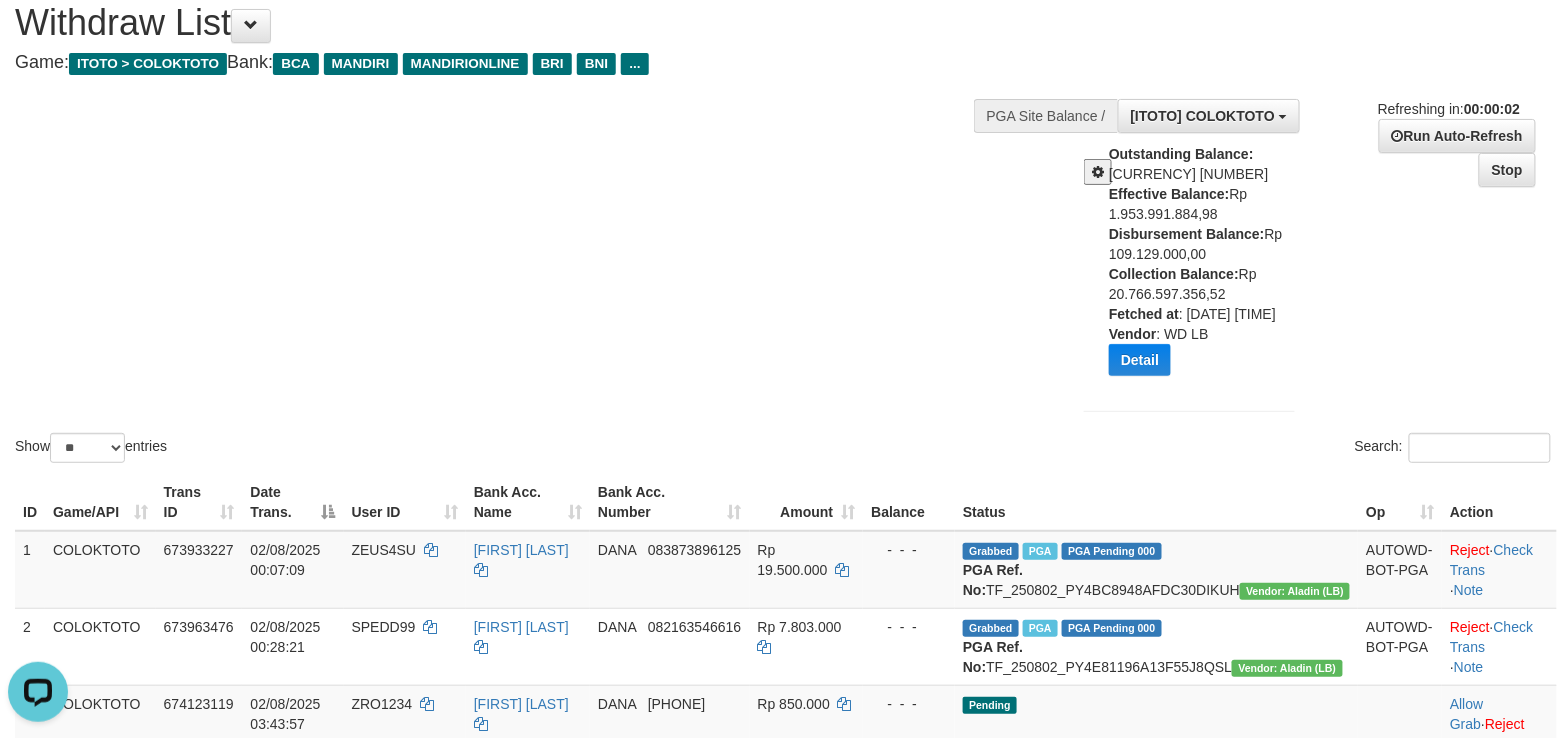 scroll, scrollTop: 133, scrollLeft: 0, axis: vertical 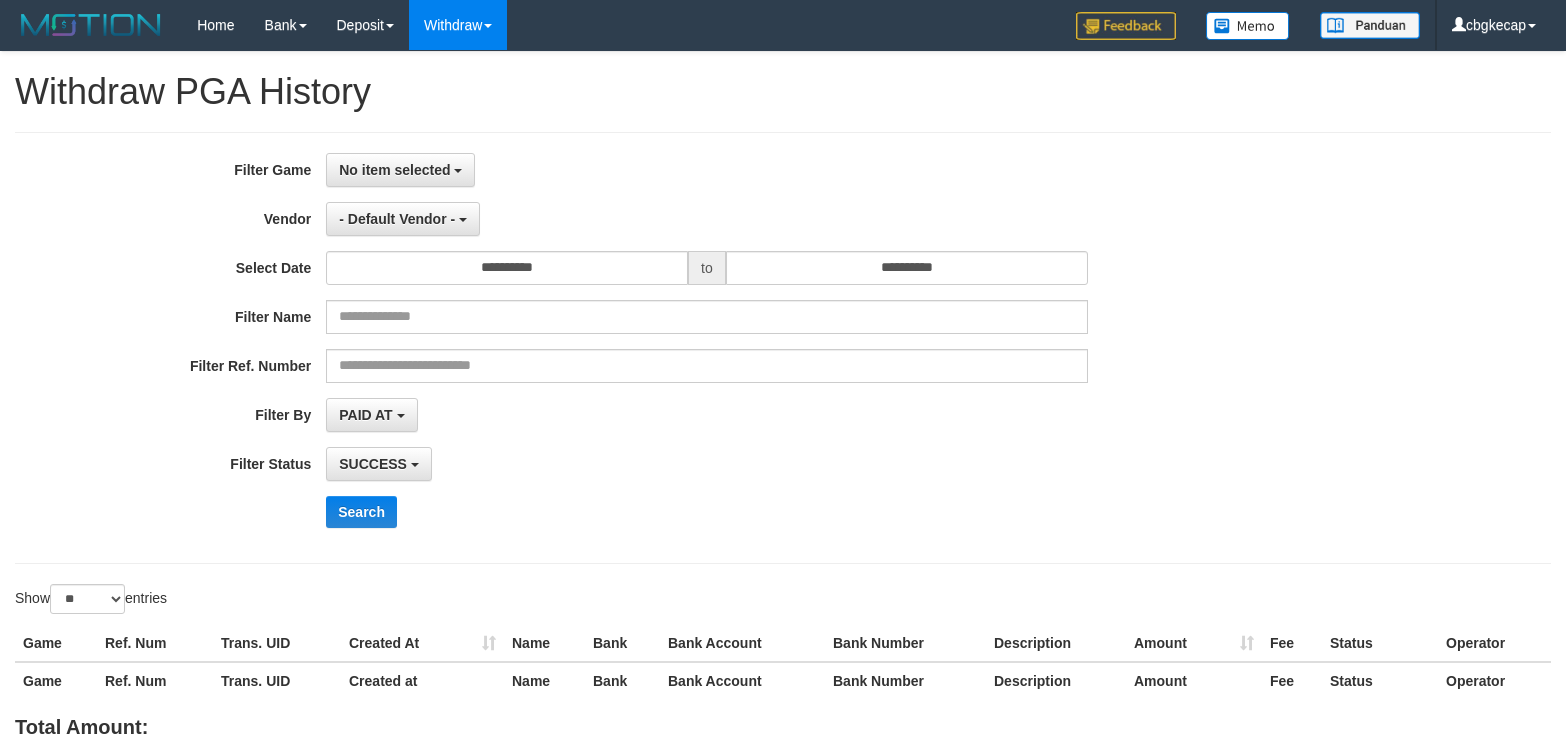 select 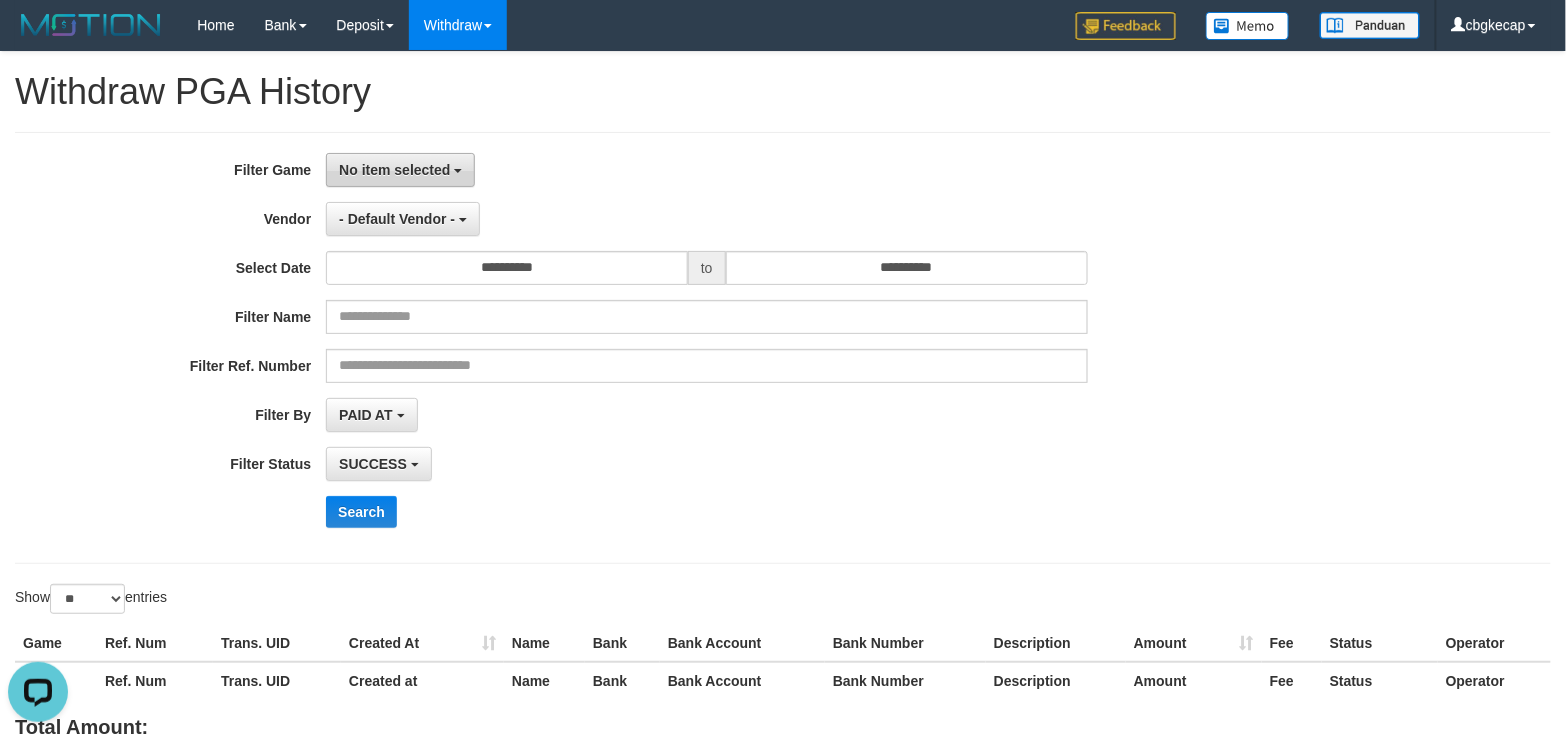scroll, scrollTop: 0, scrollLeft: 0, axis: both 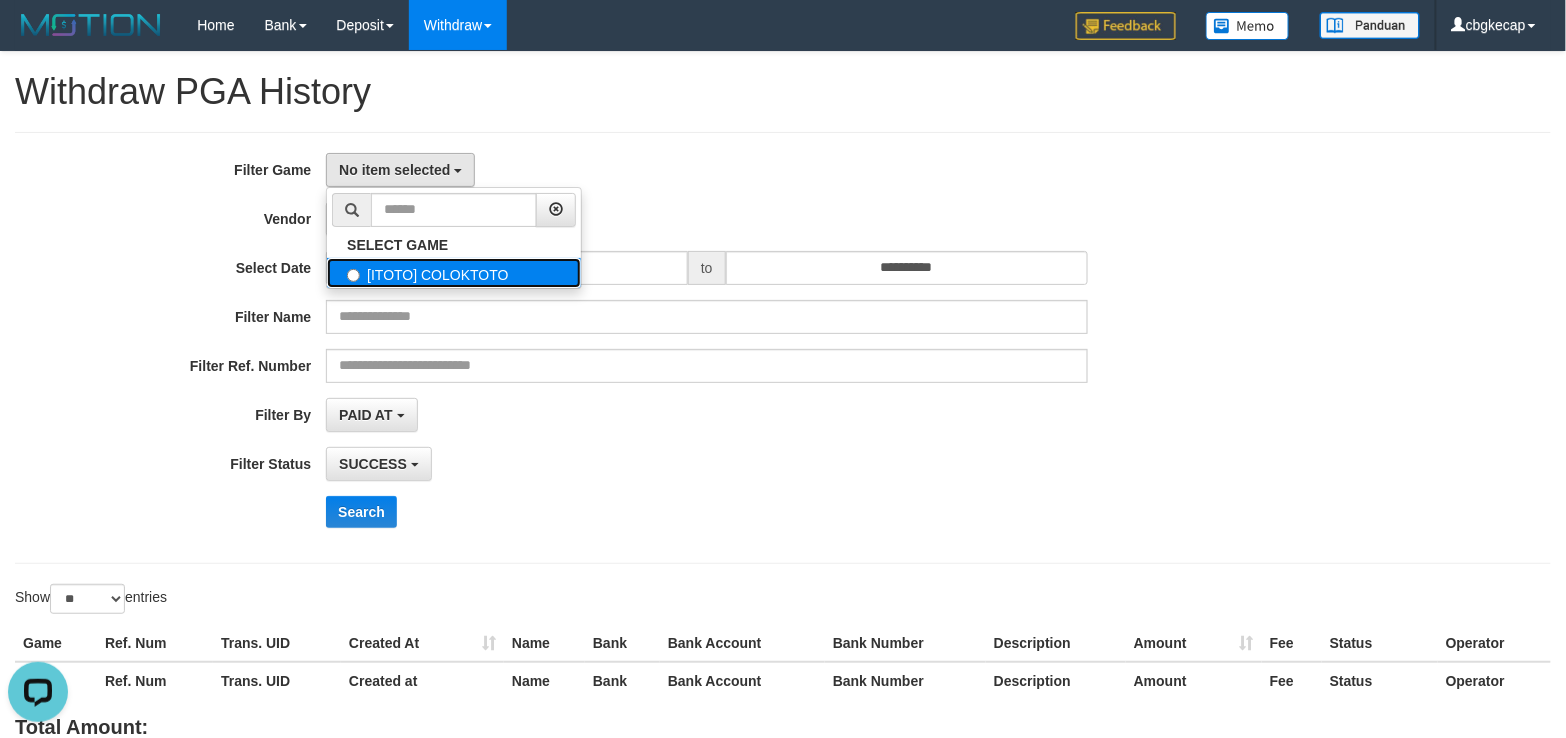 click on "[ITOTO] COLOKTOTO" at bounding box center [454, 273] 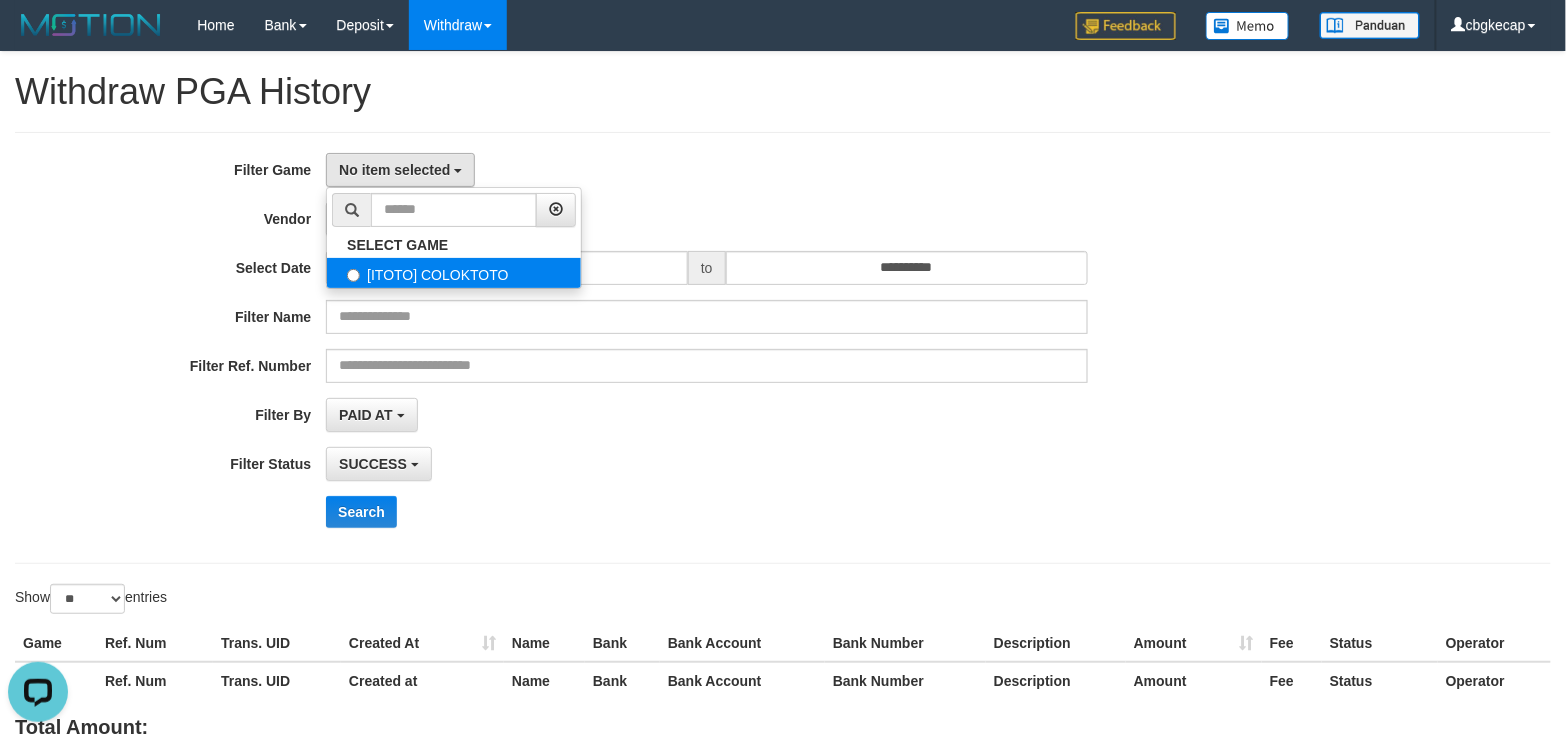select on "****" 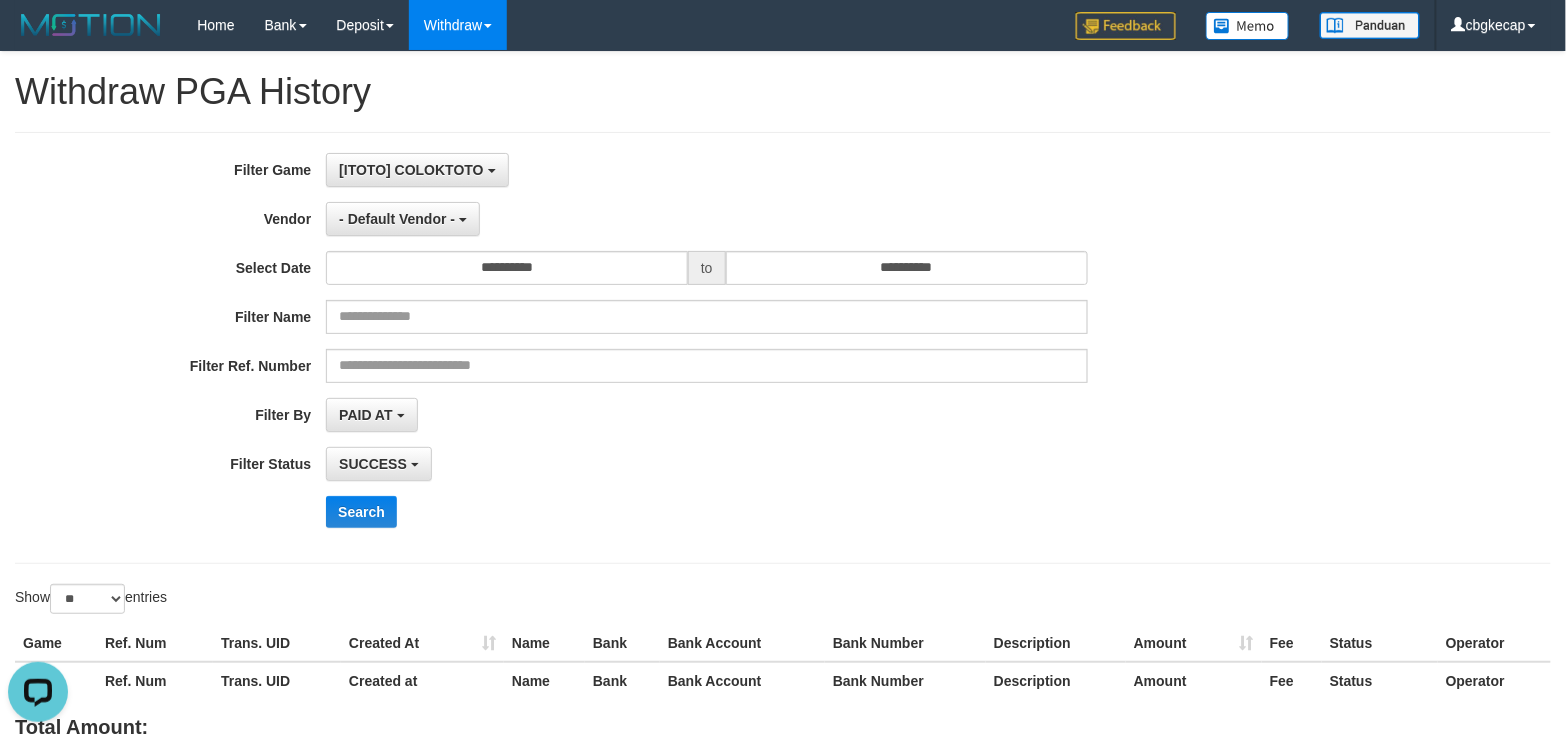 scroll, scrollTop: 17, scrollLeft: 0, axis: vertical 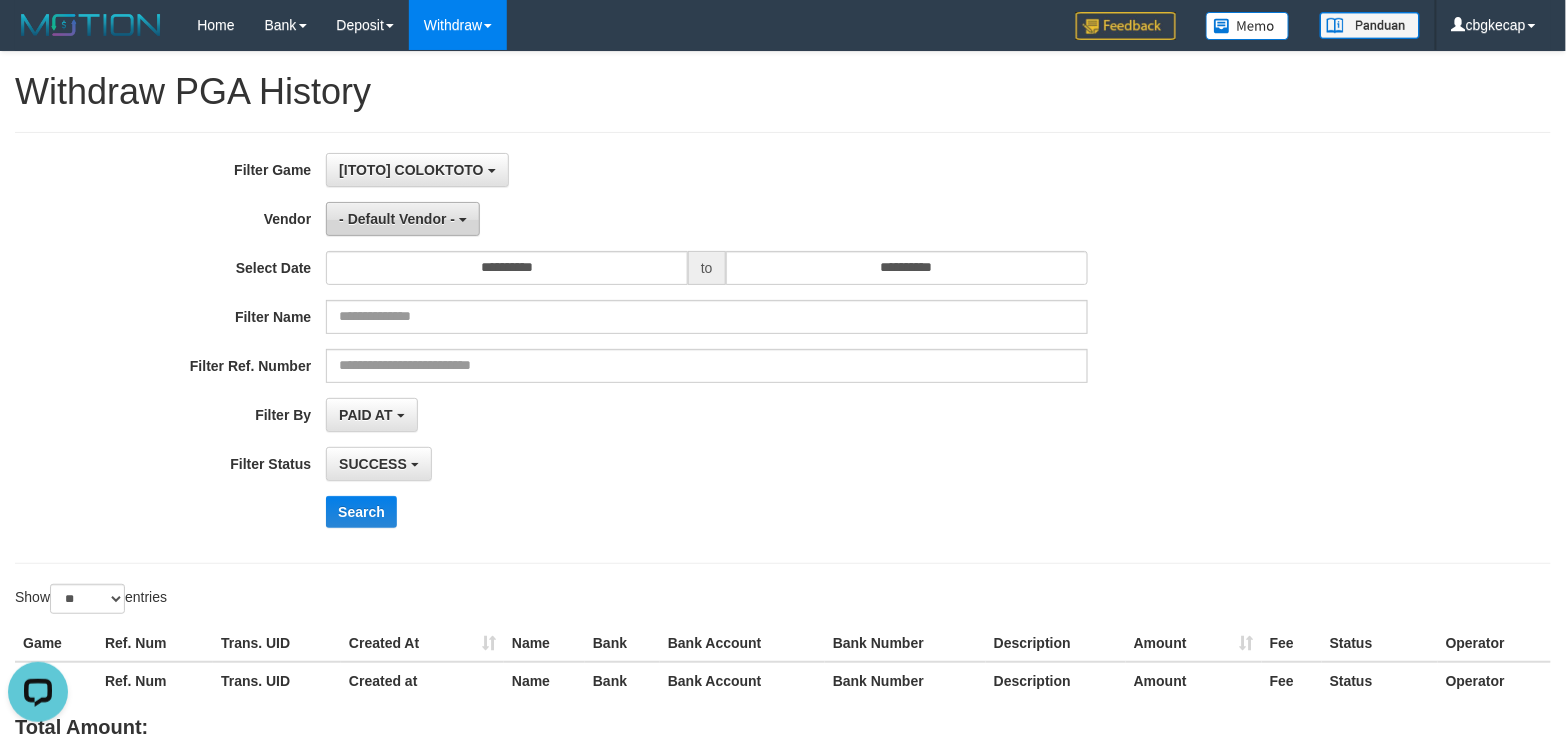 click on "- Default Vendor -" at bounding box center (403, 219) 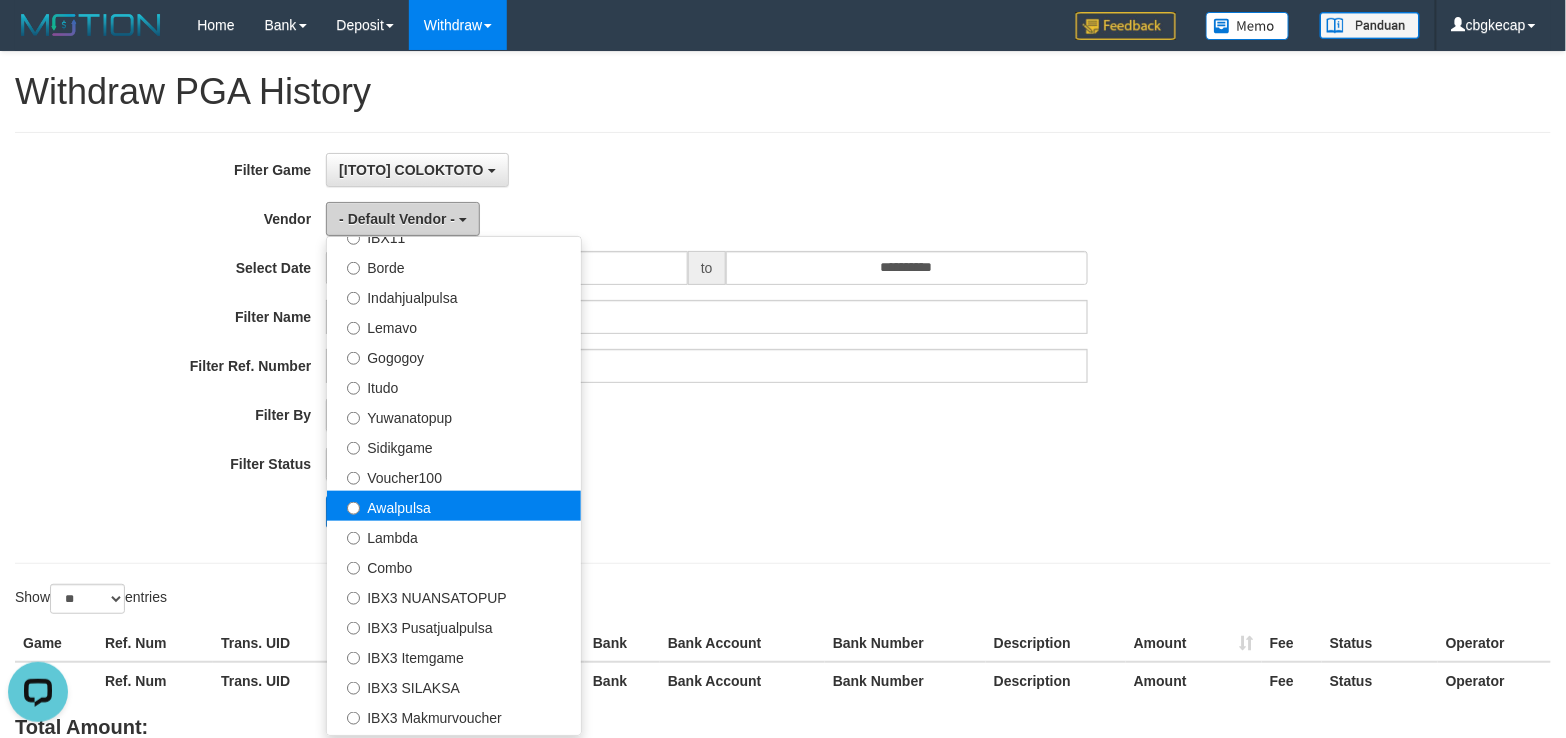 scroll, scrollTop: 657, scrollLeft: 0, axis: vertical 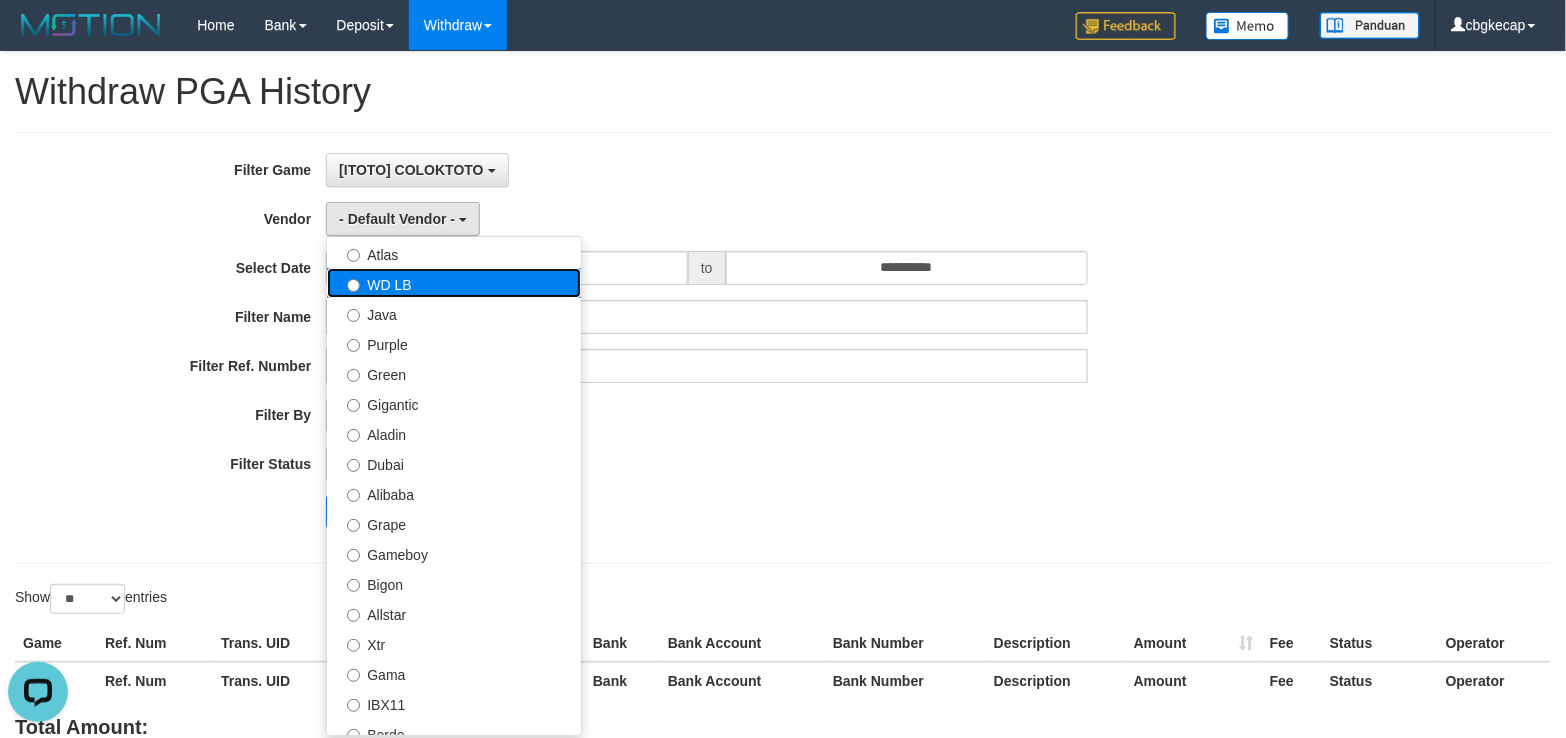 click on "WD LB" at bounding box center [454, 283] 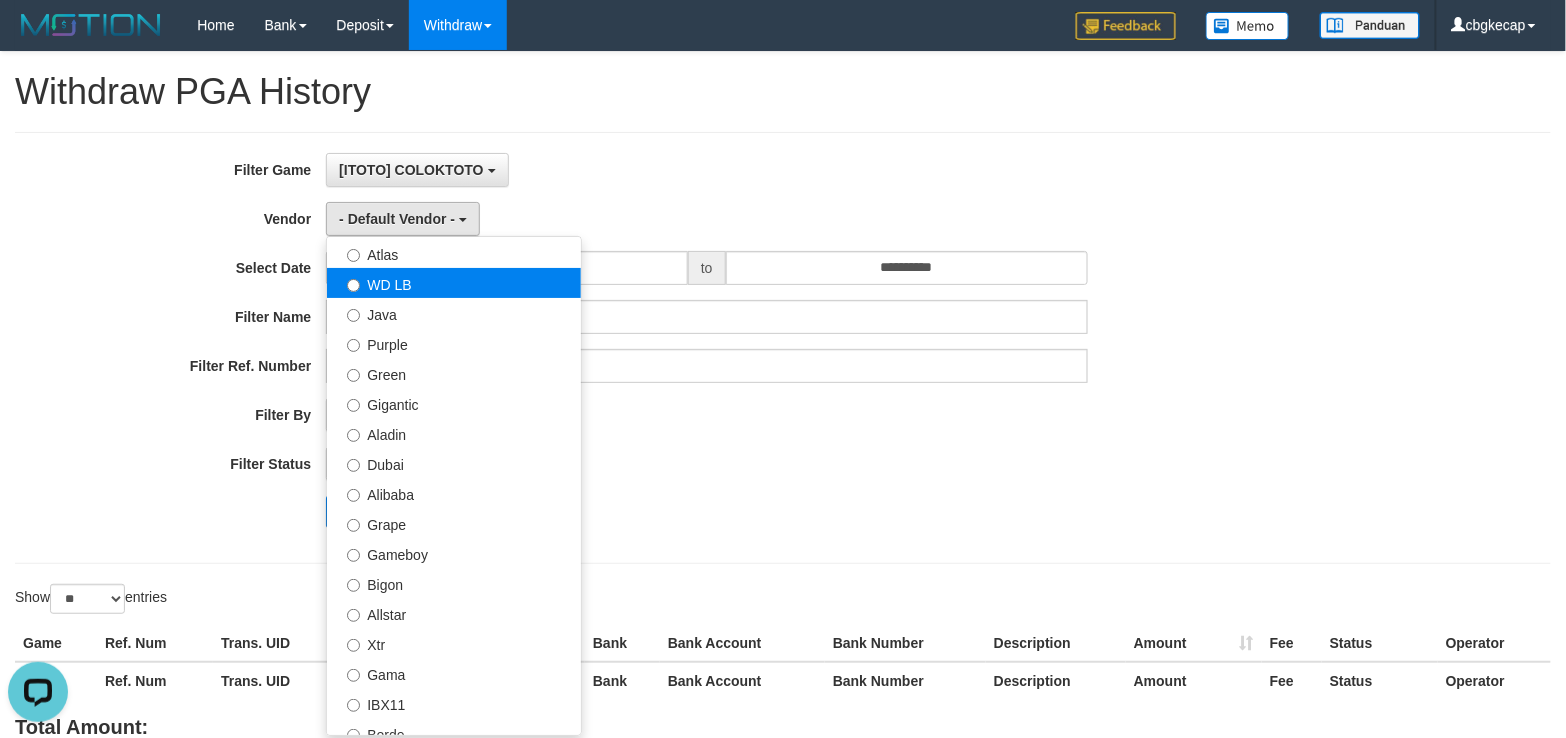 select on "**********" 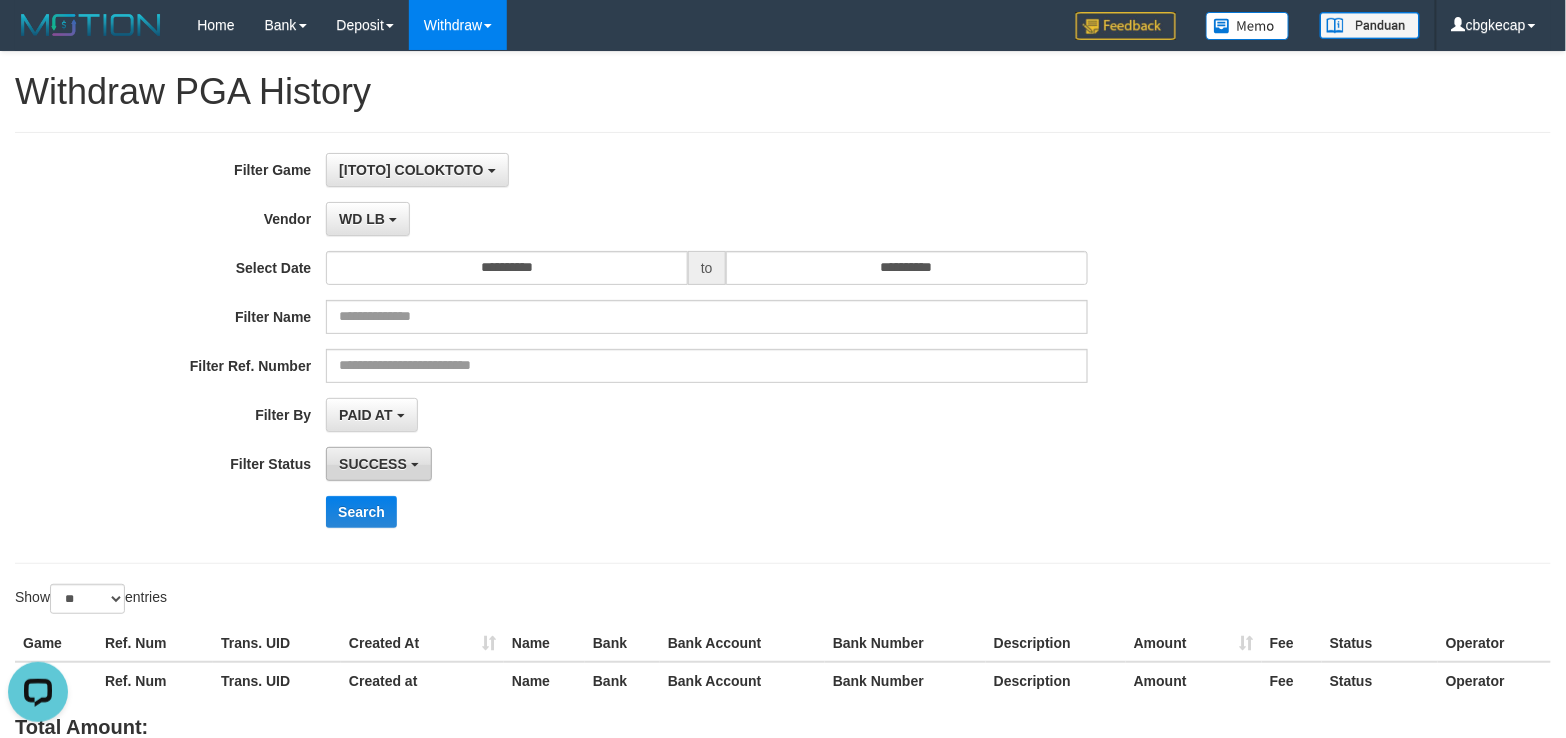 click at bounding box center (415, 465) 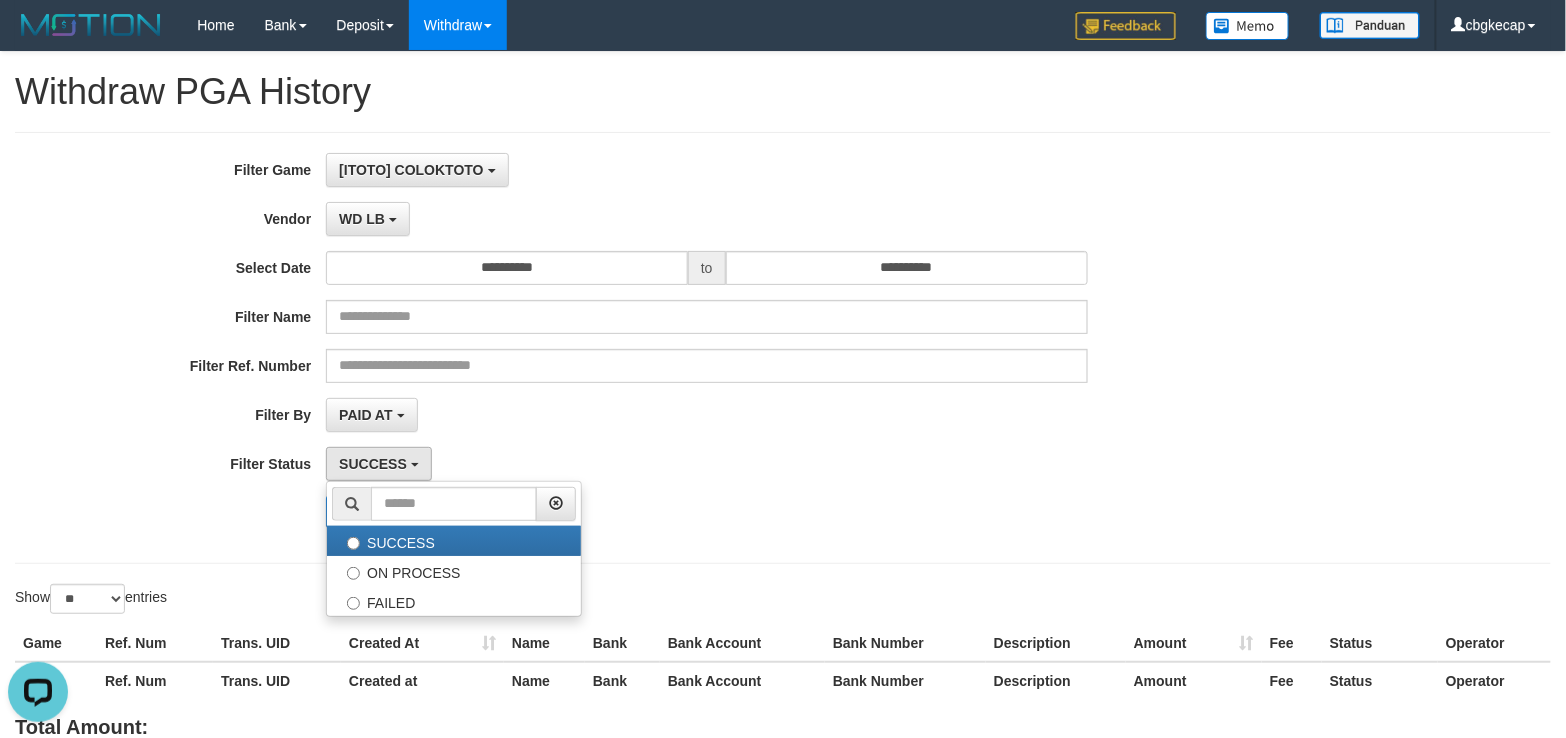 click on "**********" at bounding box center (652, 348) 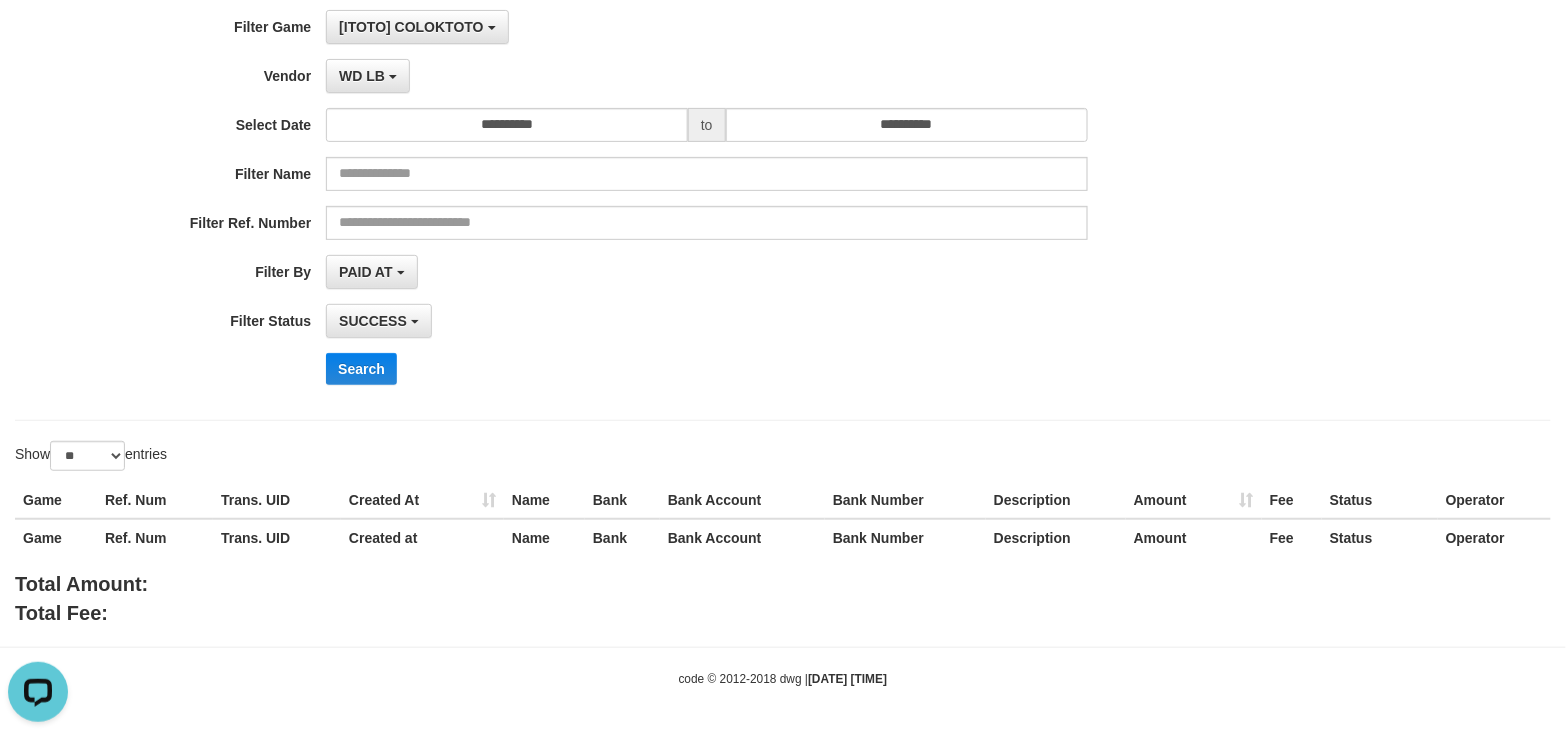 scroll, scrollTop: 145, scrollLeft: 0, axis: vertical 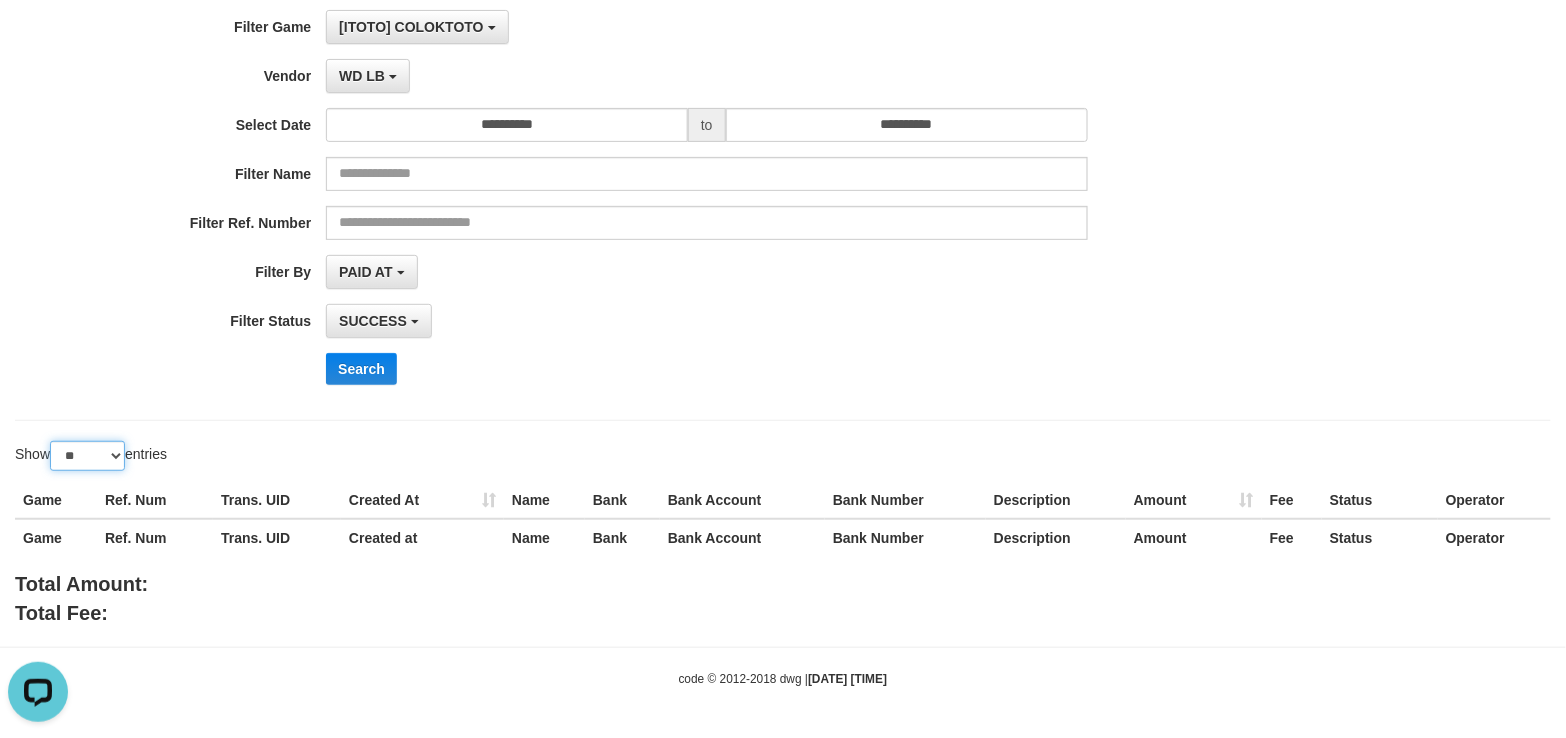 click on "** ** ** ***" at bounding box center (87, 456) 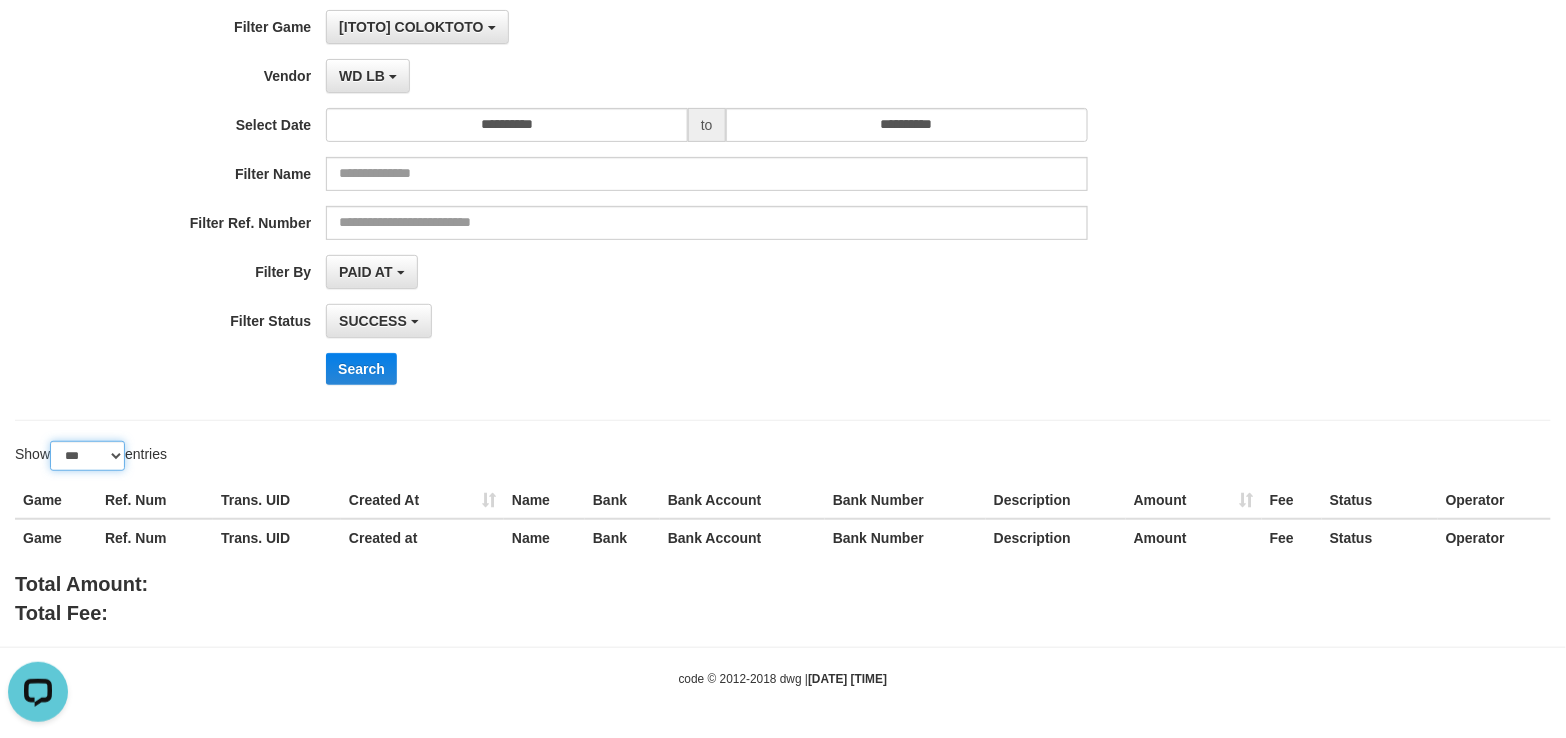 click on "** ** ** ***" at bounding box center [87, 456] 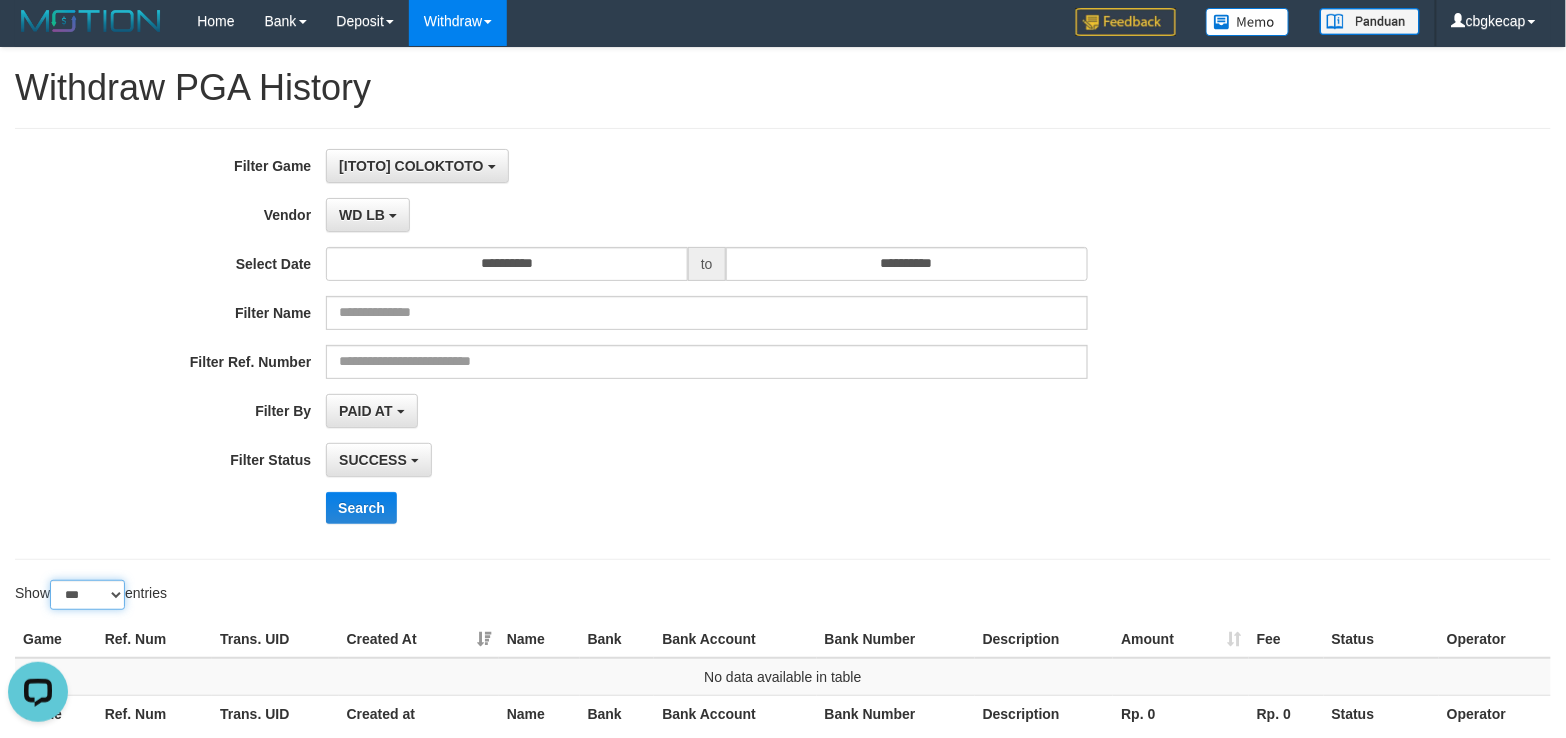 scroll, scrollTop: 0, scrollLeft: 0, axis: both 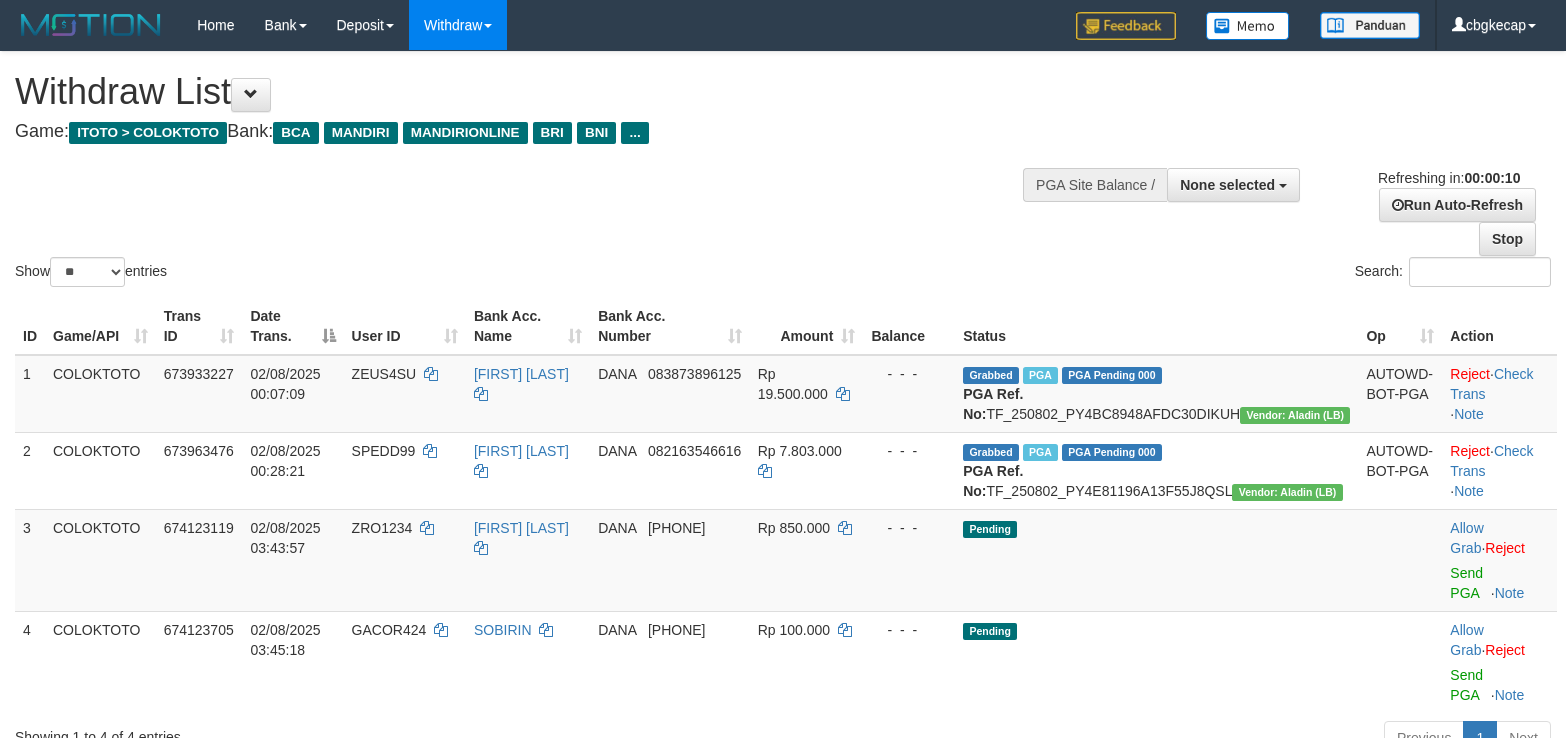 select 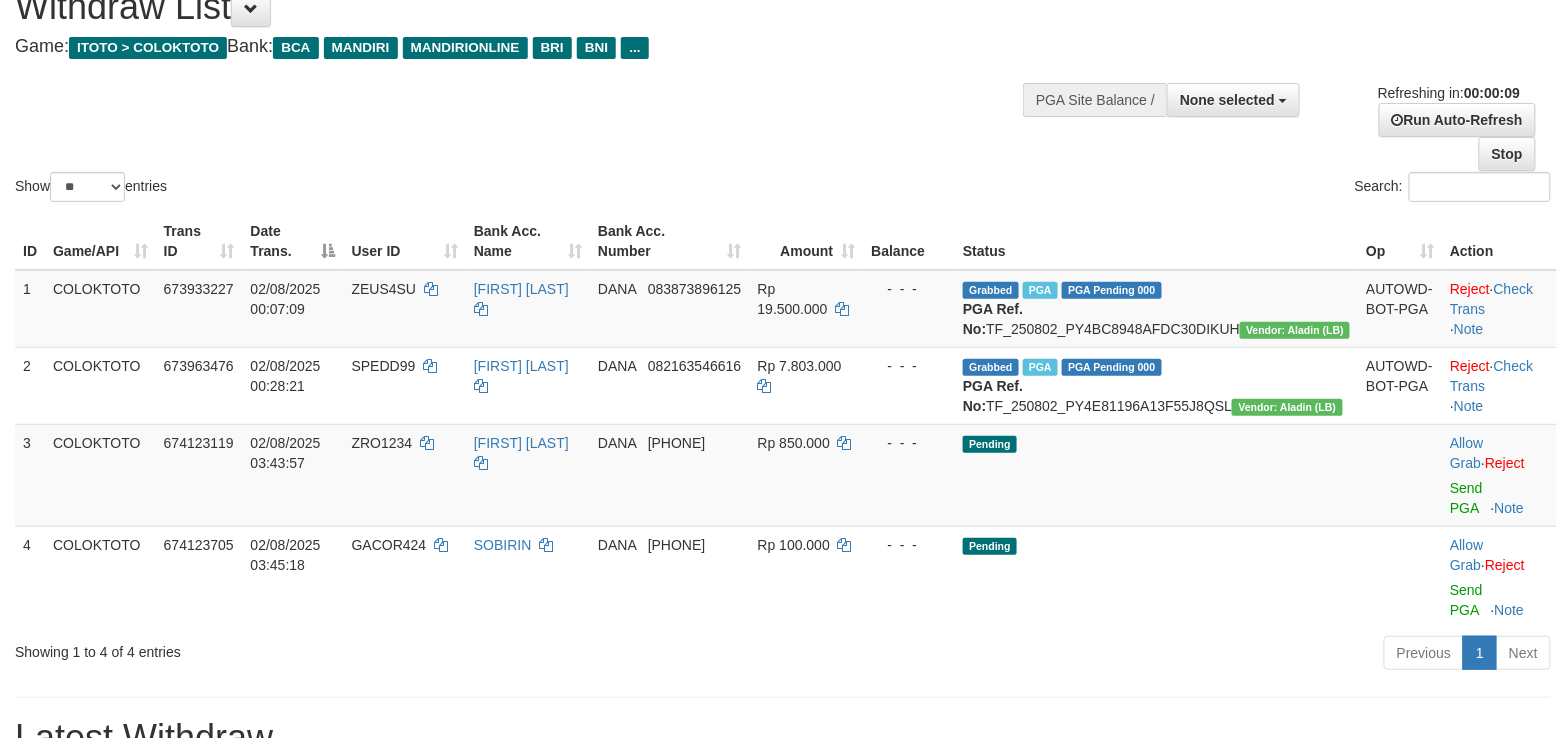 scroll, scrollTop: 133, scrollLeft: 0, axis: vertical 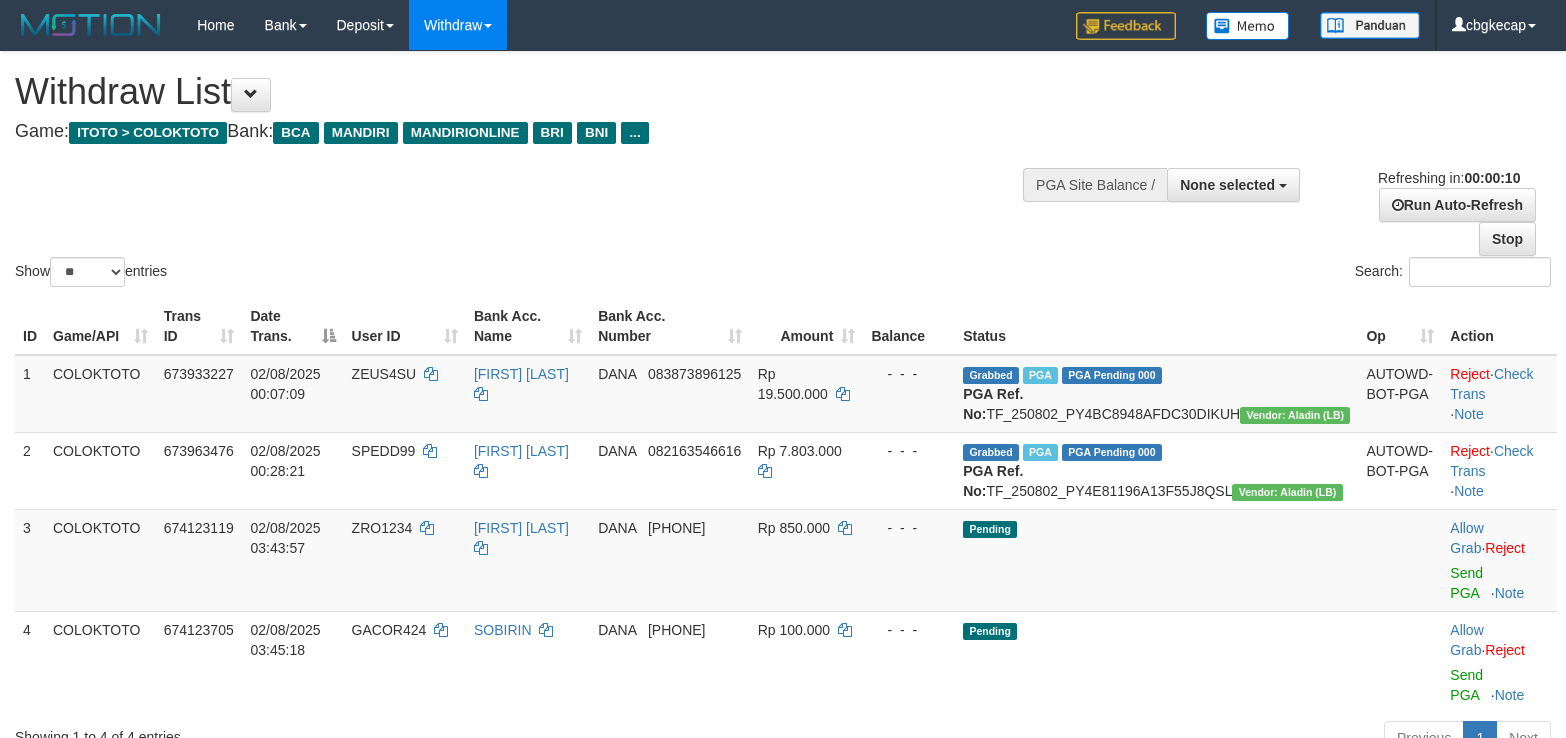 select 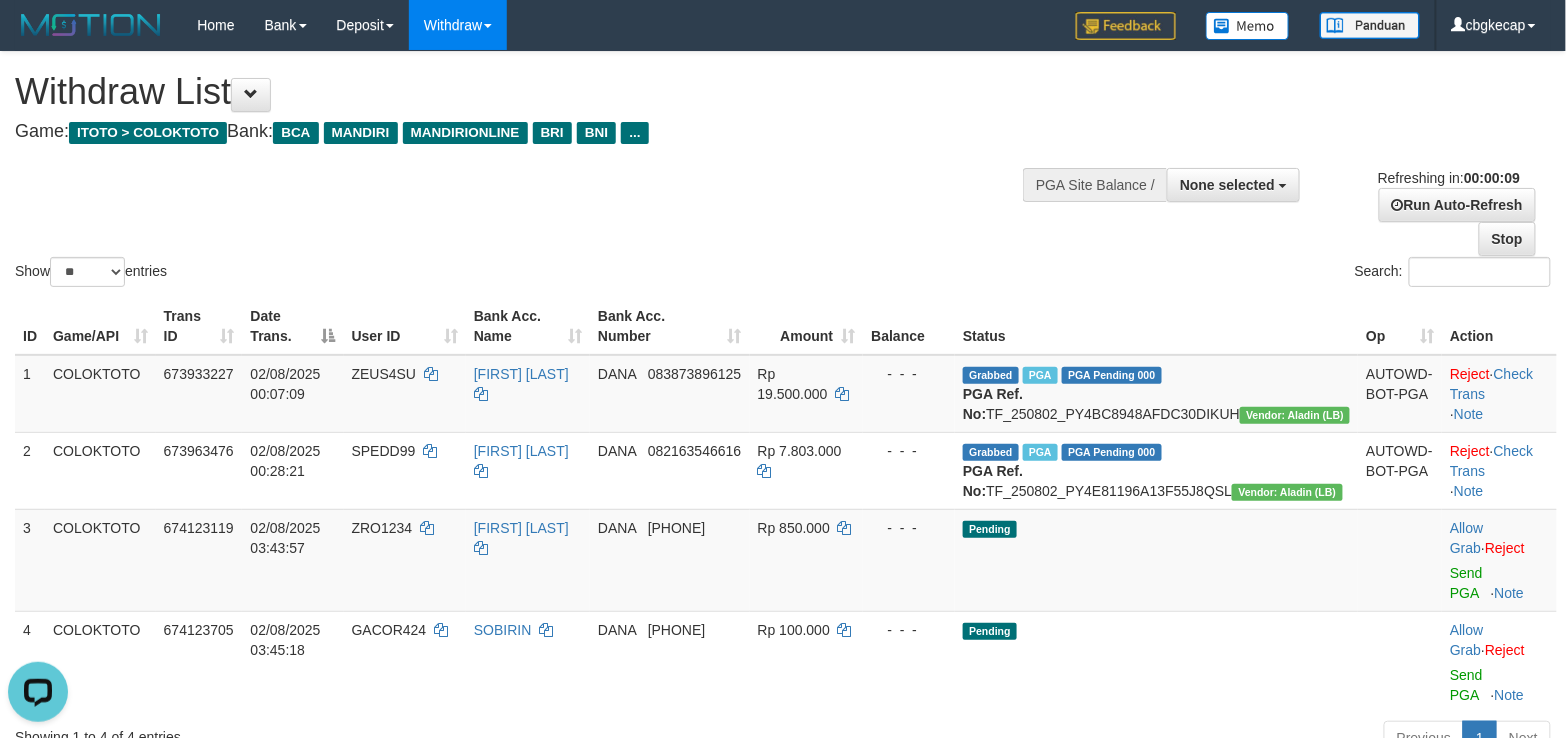 scroll, scrollTop: 0, scrollLeft: 0, axis: both 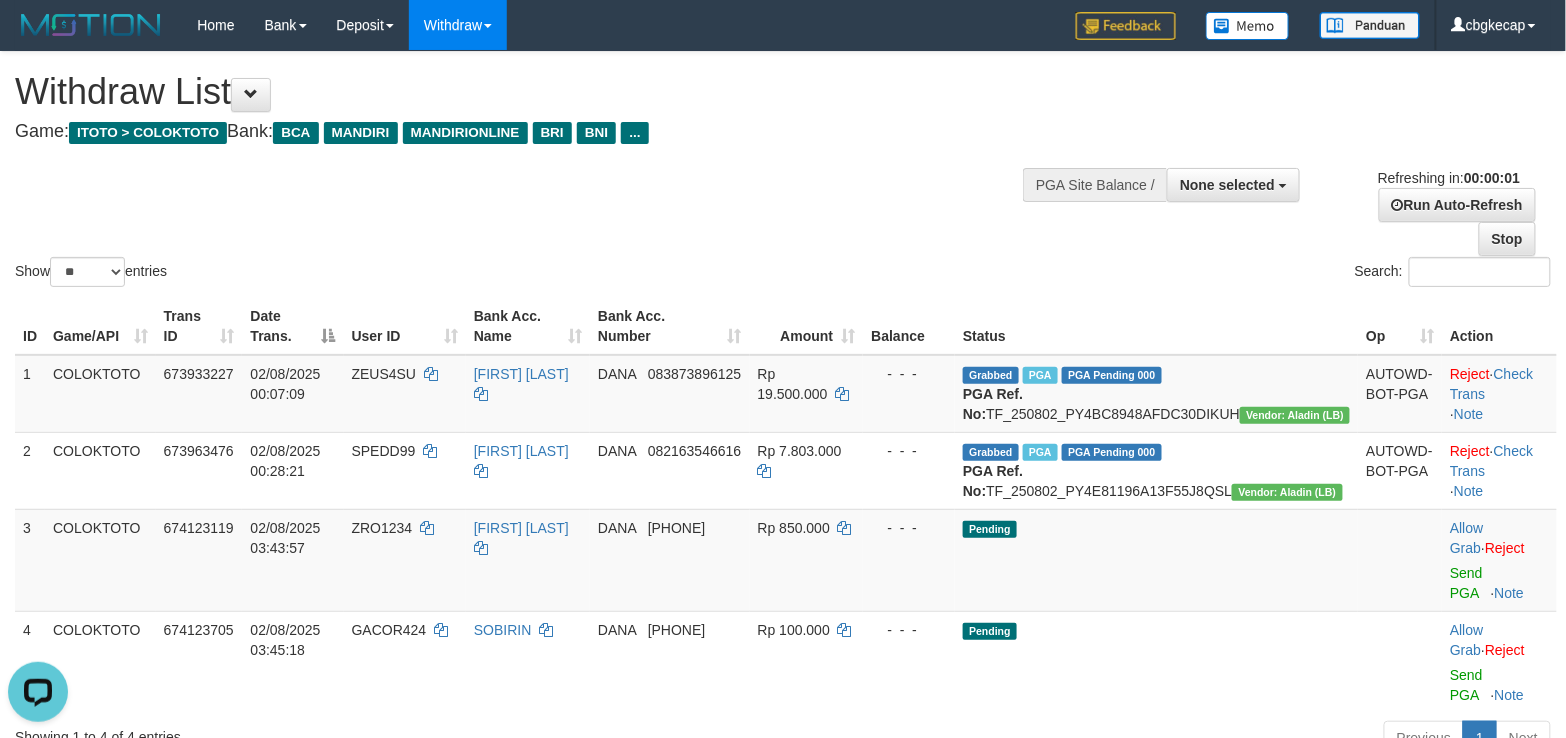 click on "Show  ** ** ** ***  entries Search:" at bounding box center (783, 171) 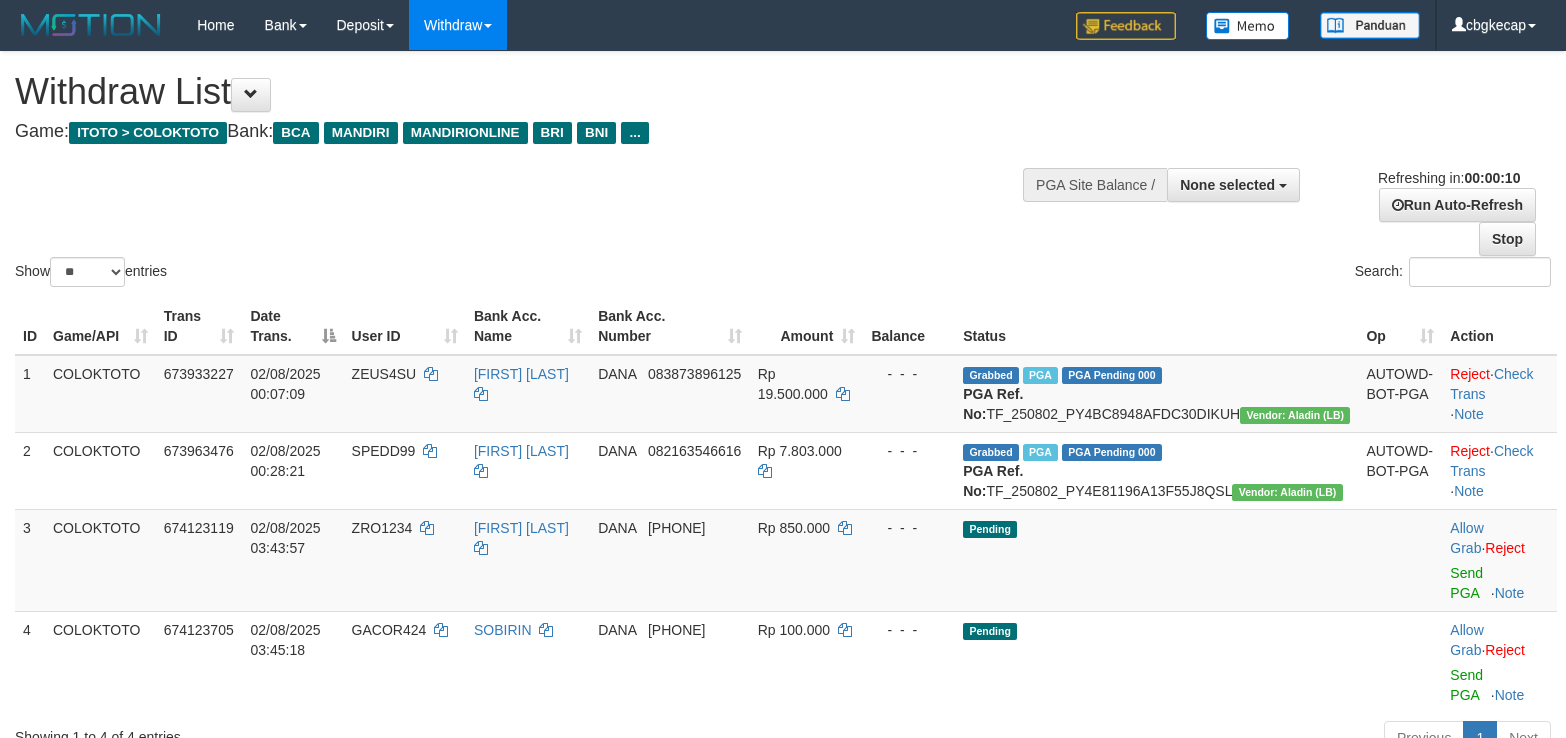 select 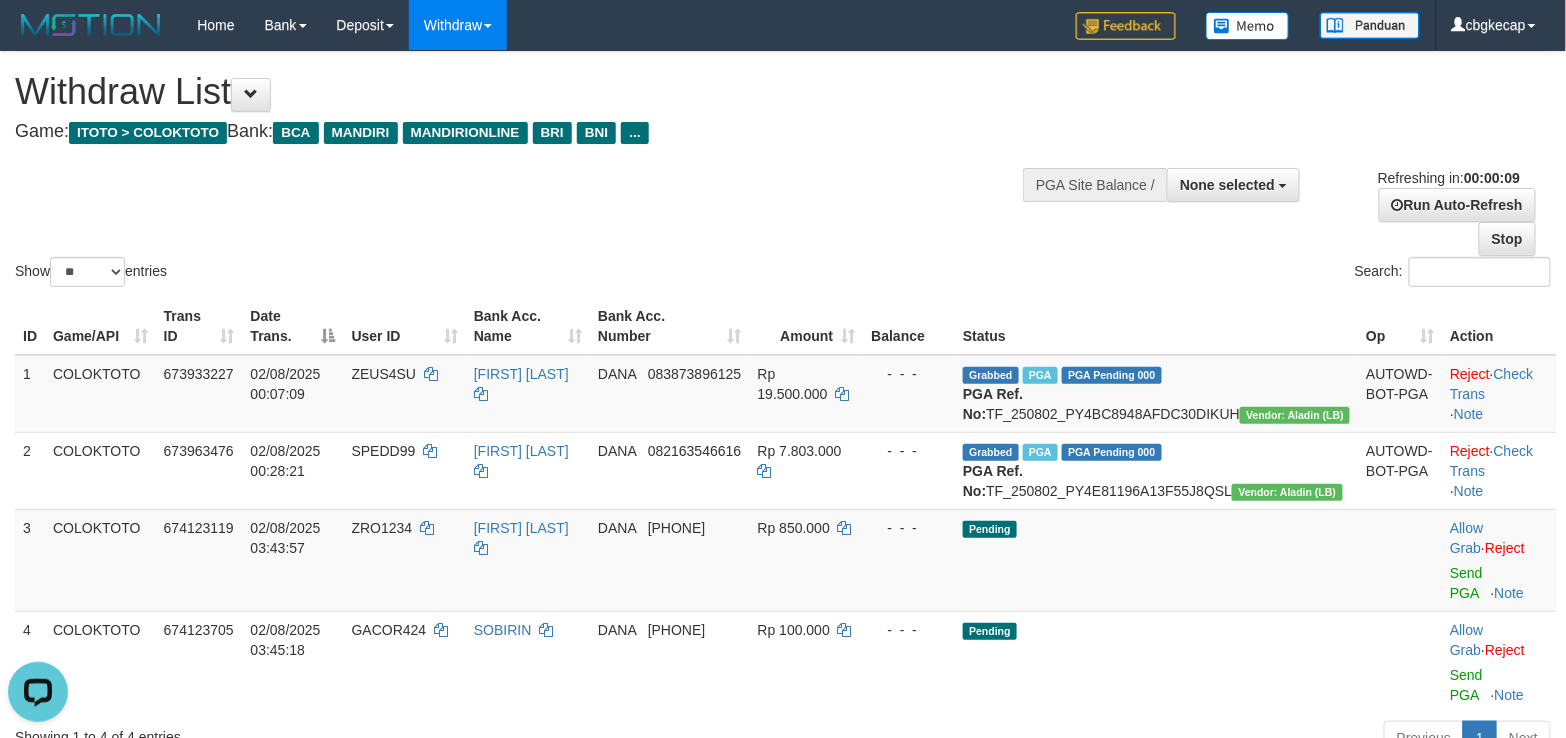 scroll, scrollTop: 0, scrollLeft: 0, axis: both 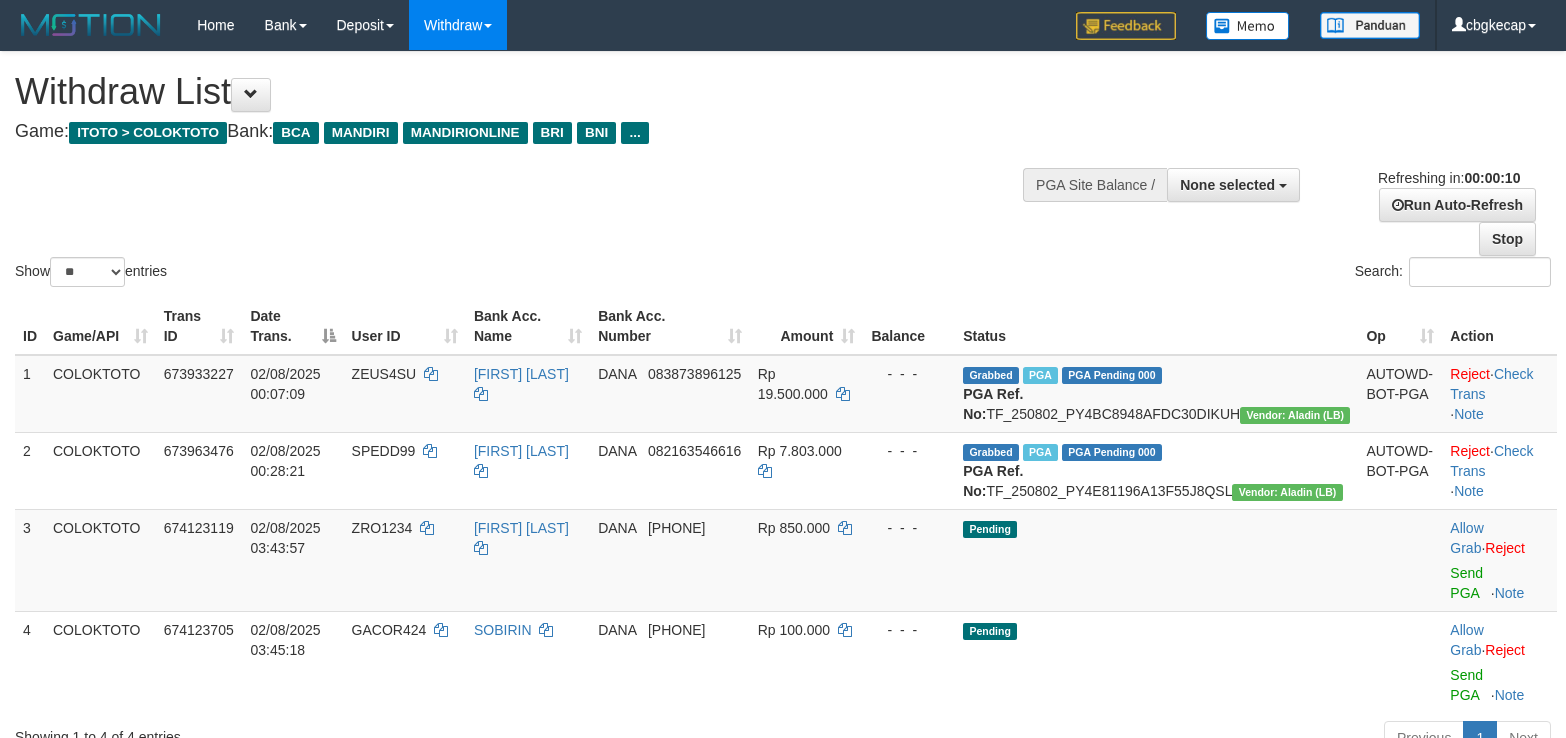 select 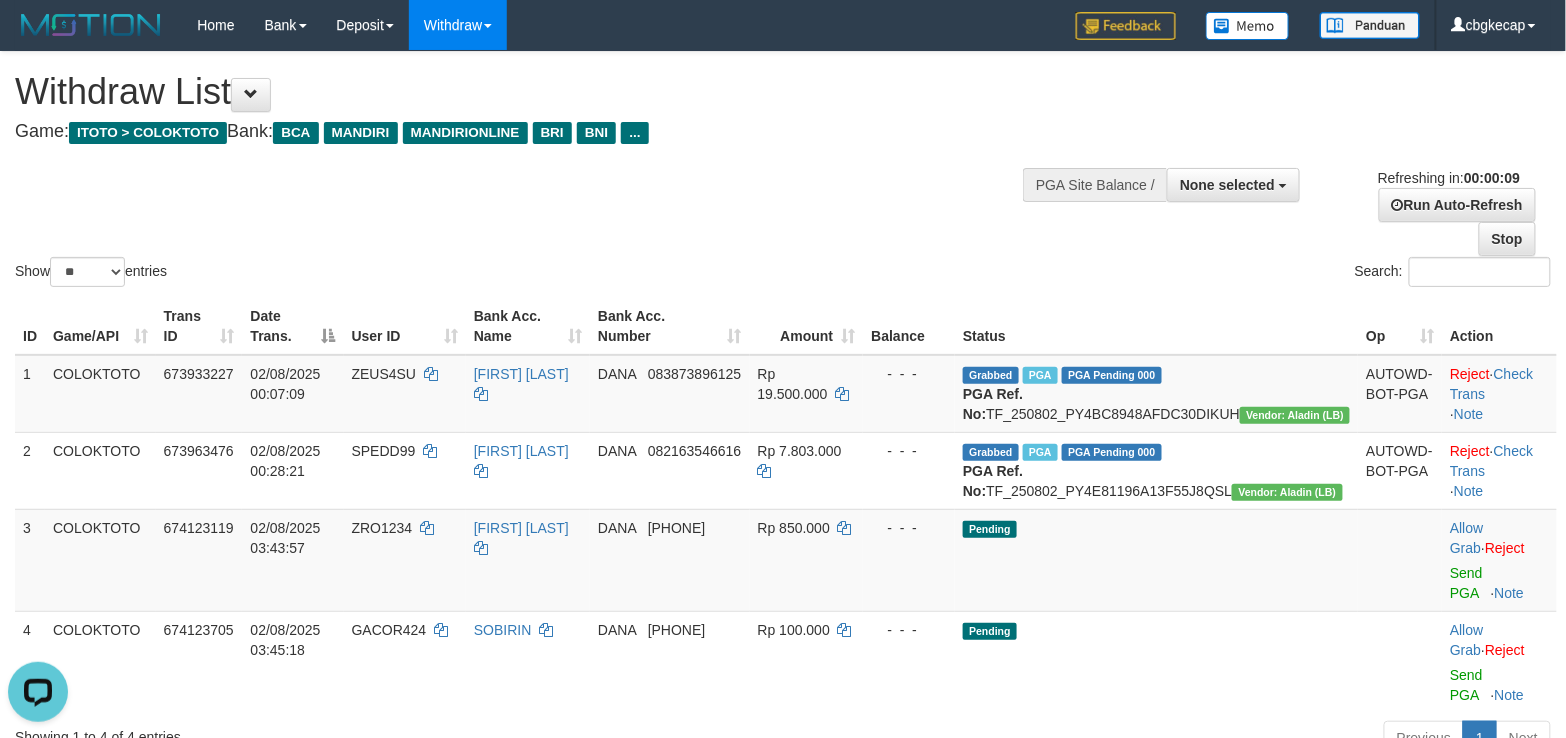 scroll, scrollTop: 0, scrollLeft: 0, axis: both 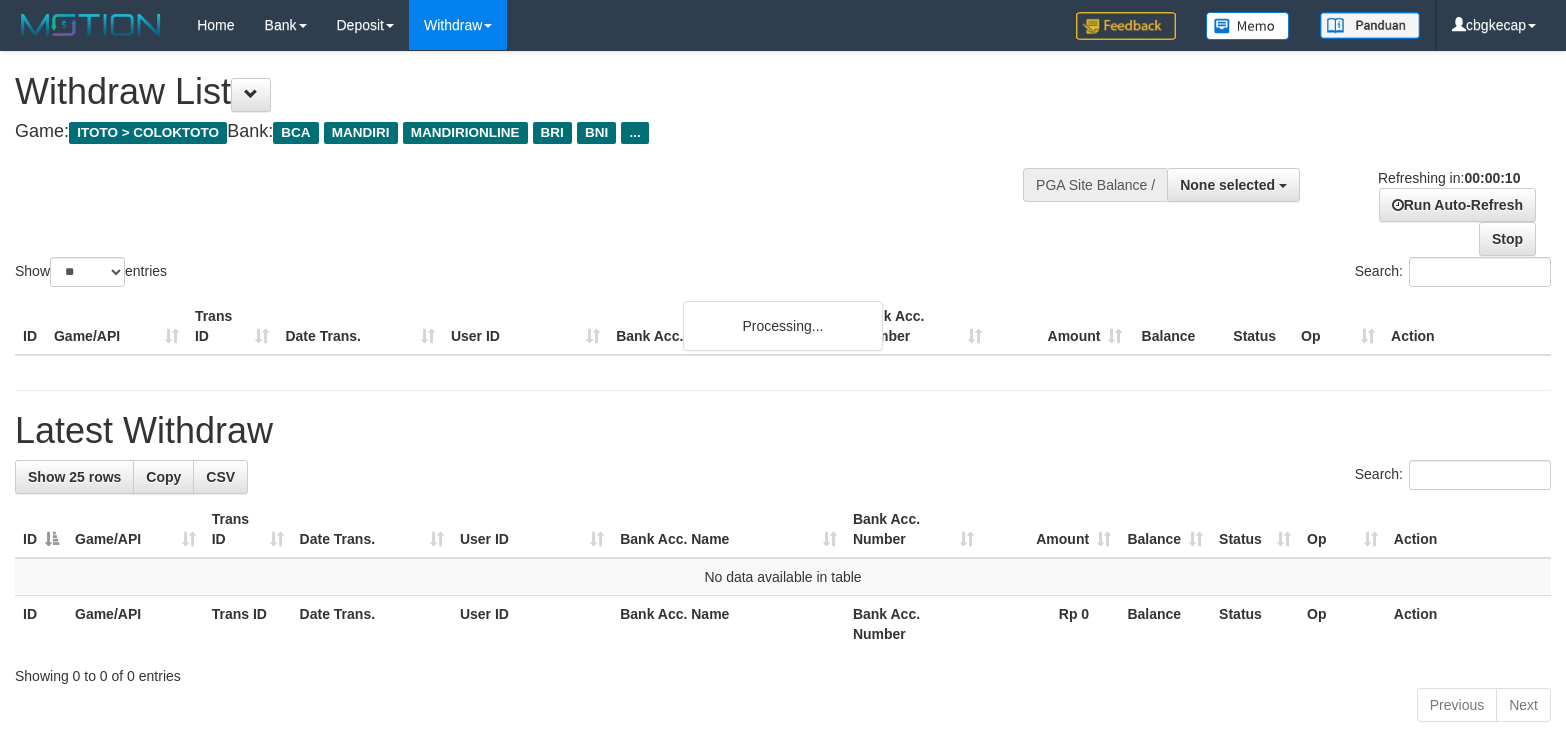 select 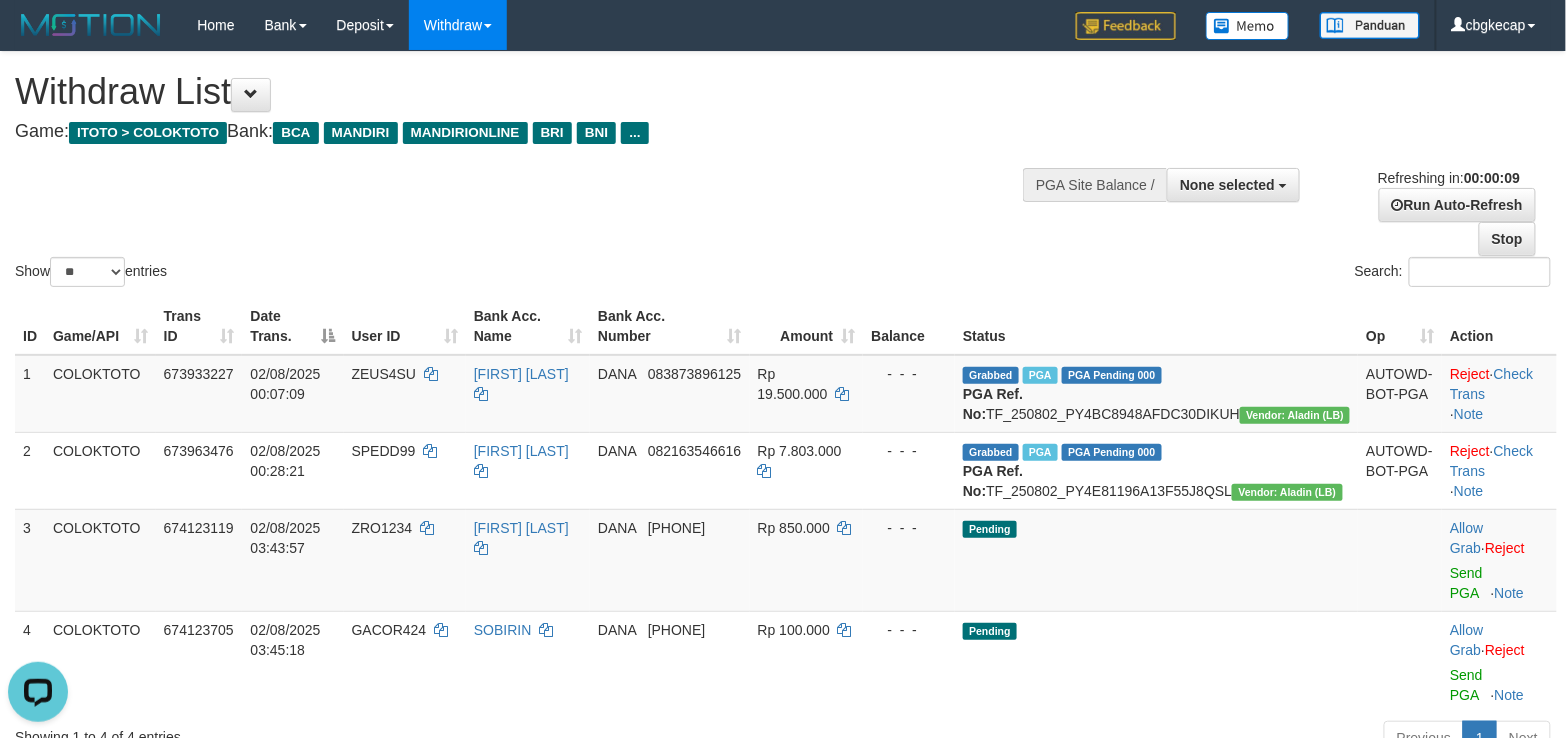 scroll, scrollTop: 0, scrollLeft: 0, axis: both 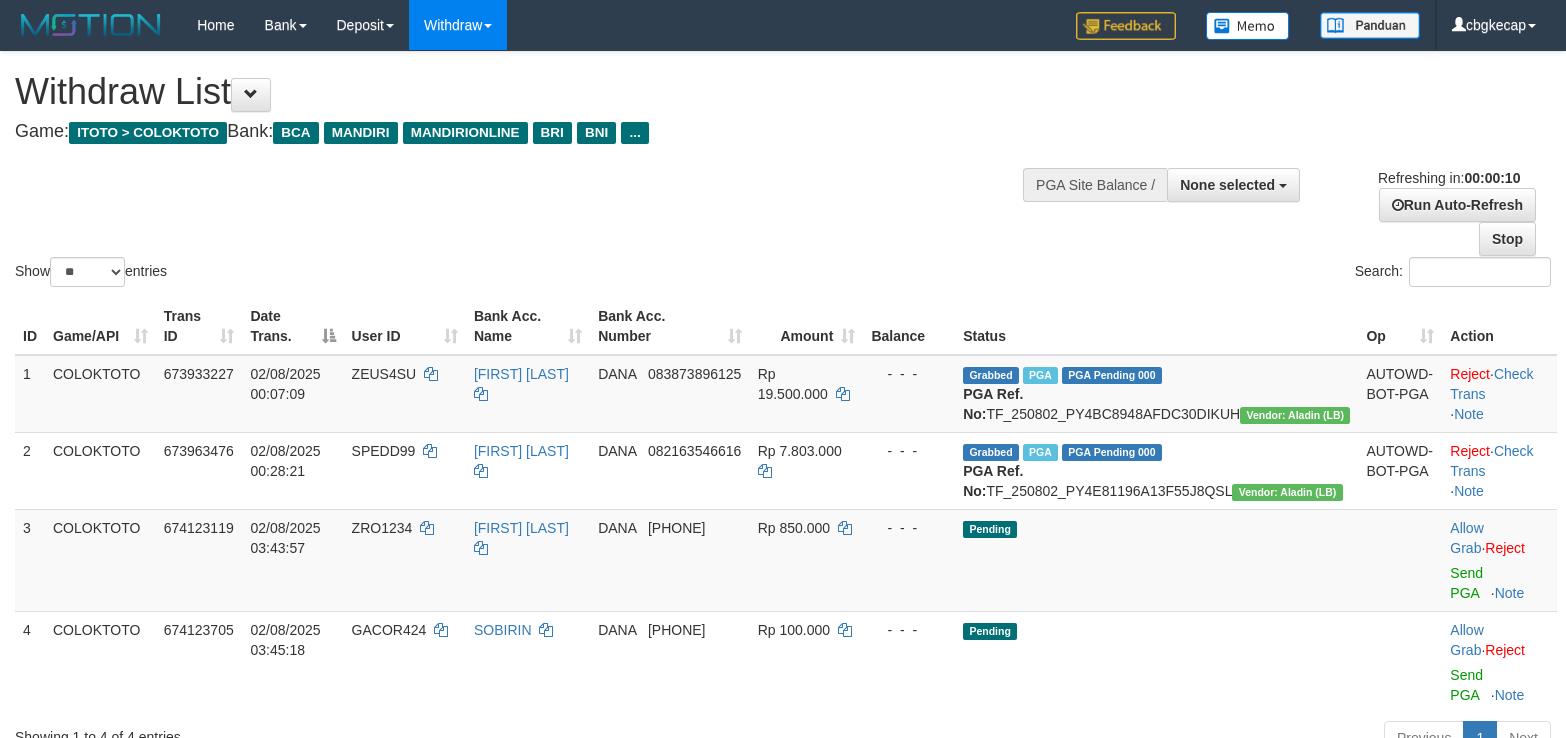 select 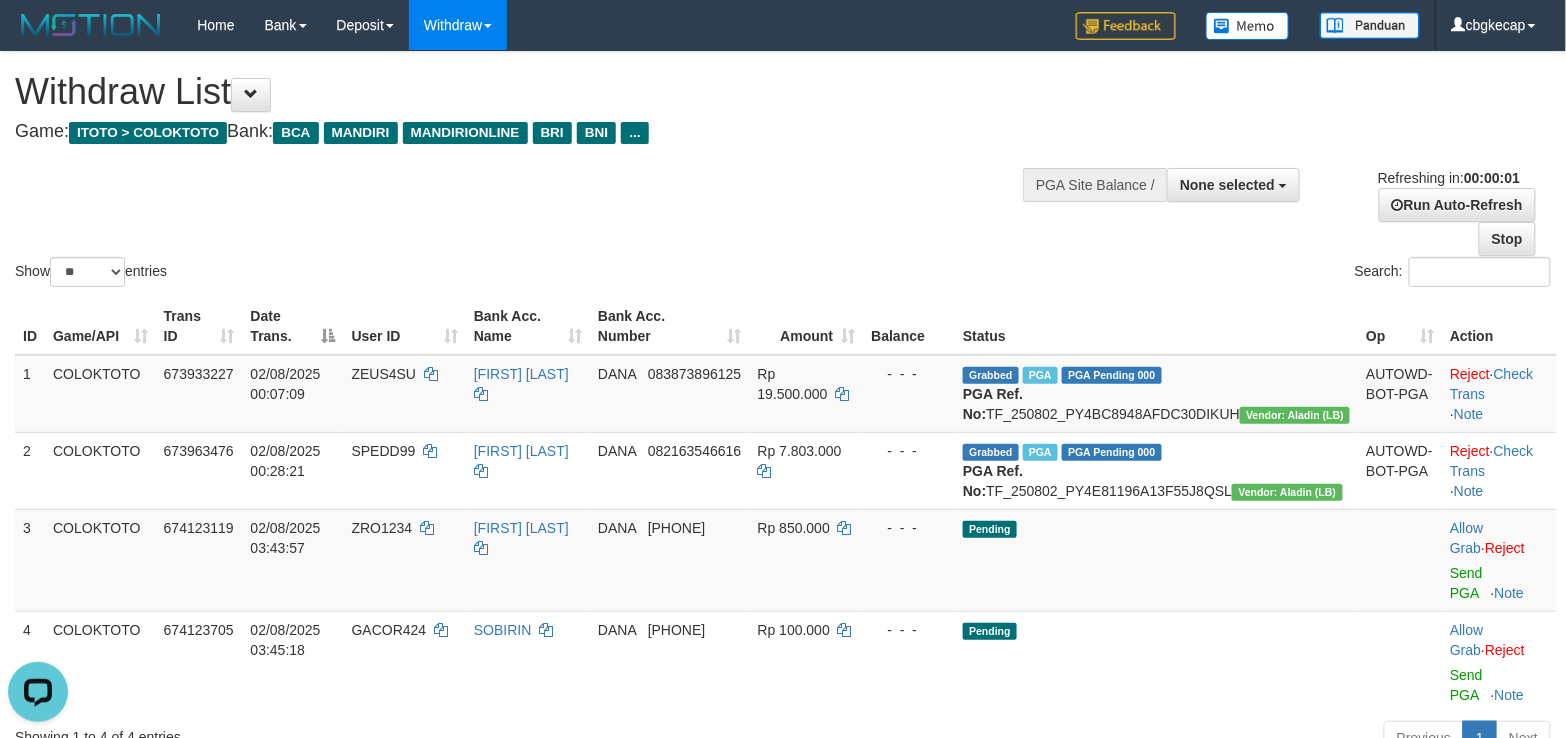 scroll, scrollTop: 0, scrollLeft: 0, axis: both 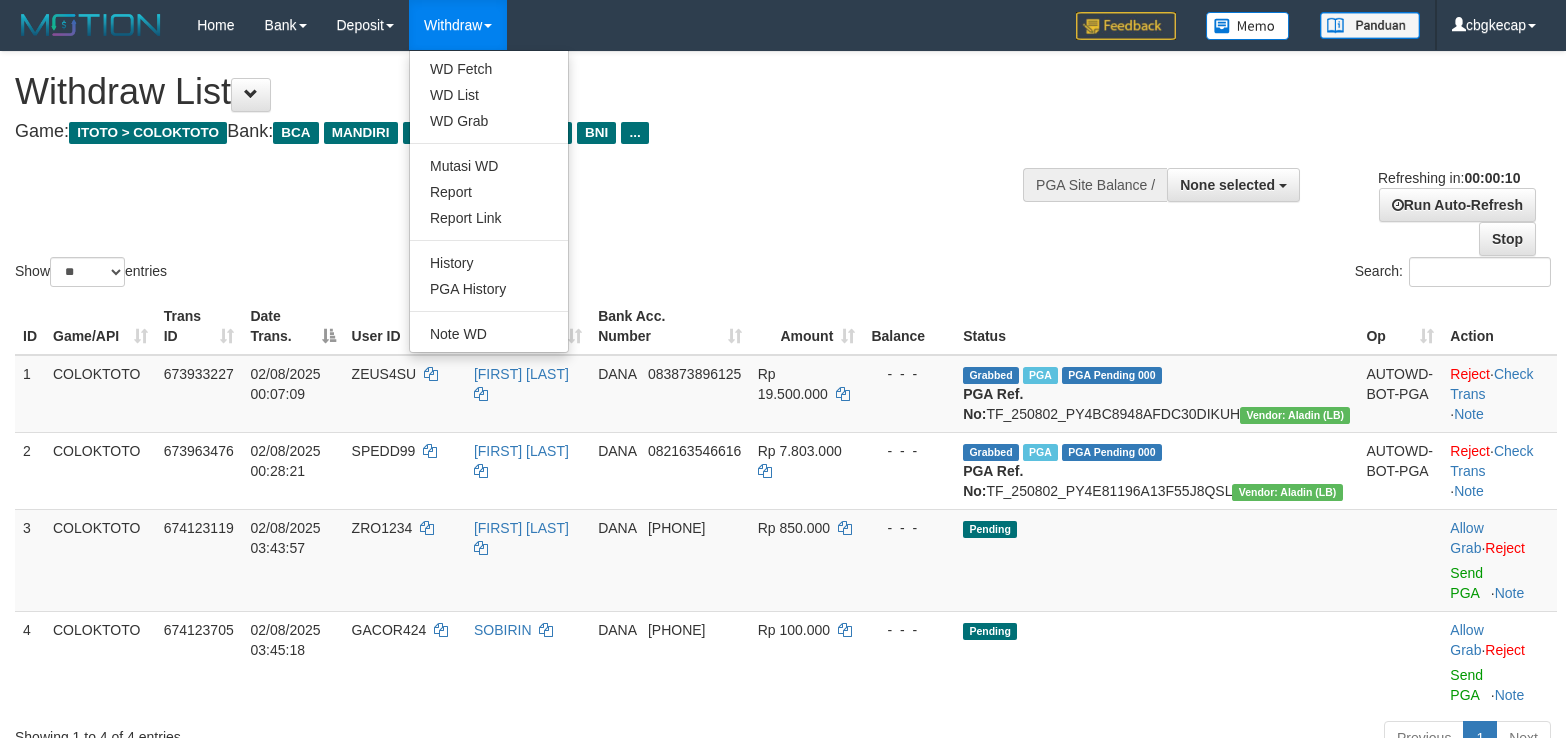 select 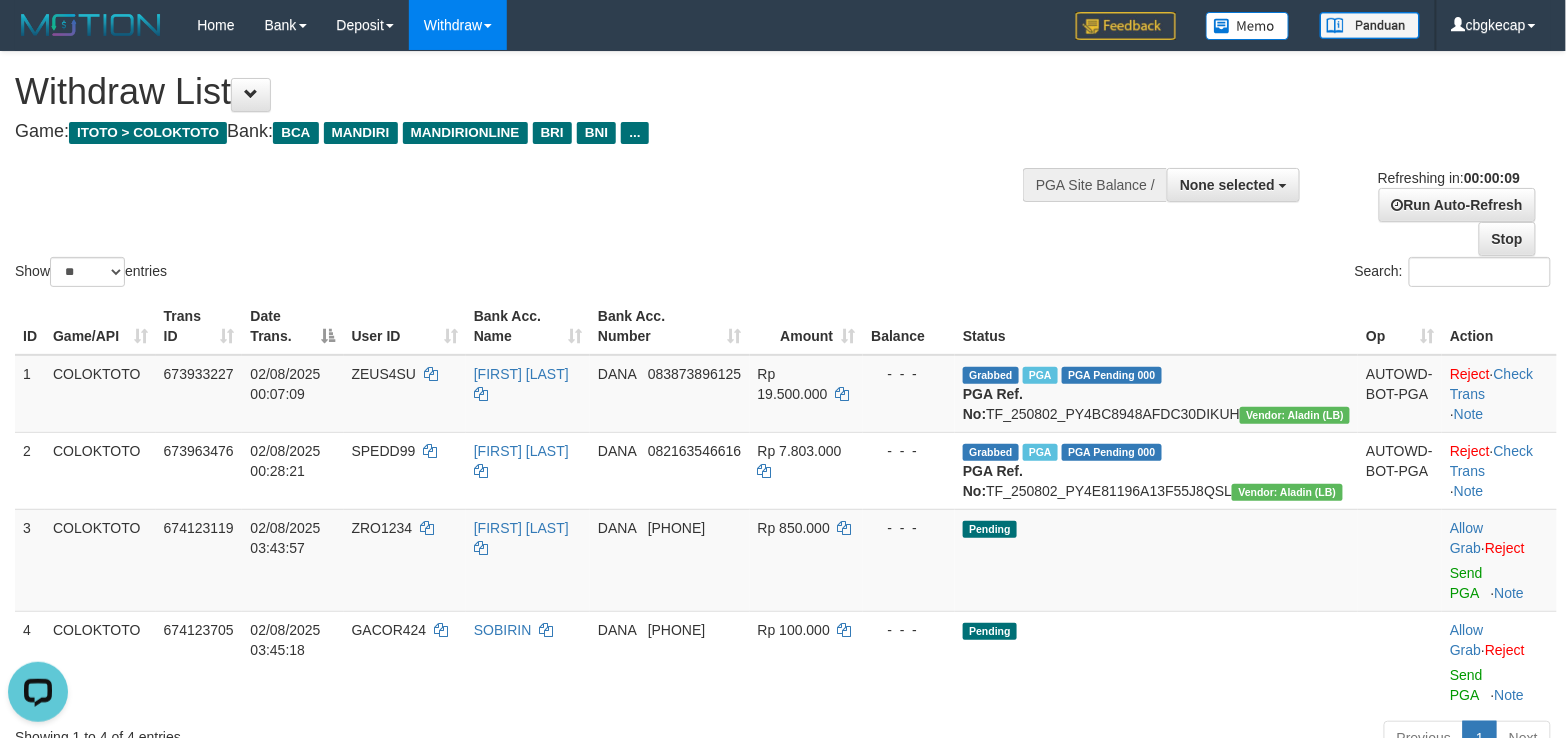 scroll, scrollTop: 0, scrollLeft: 0, axis: both 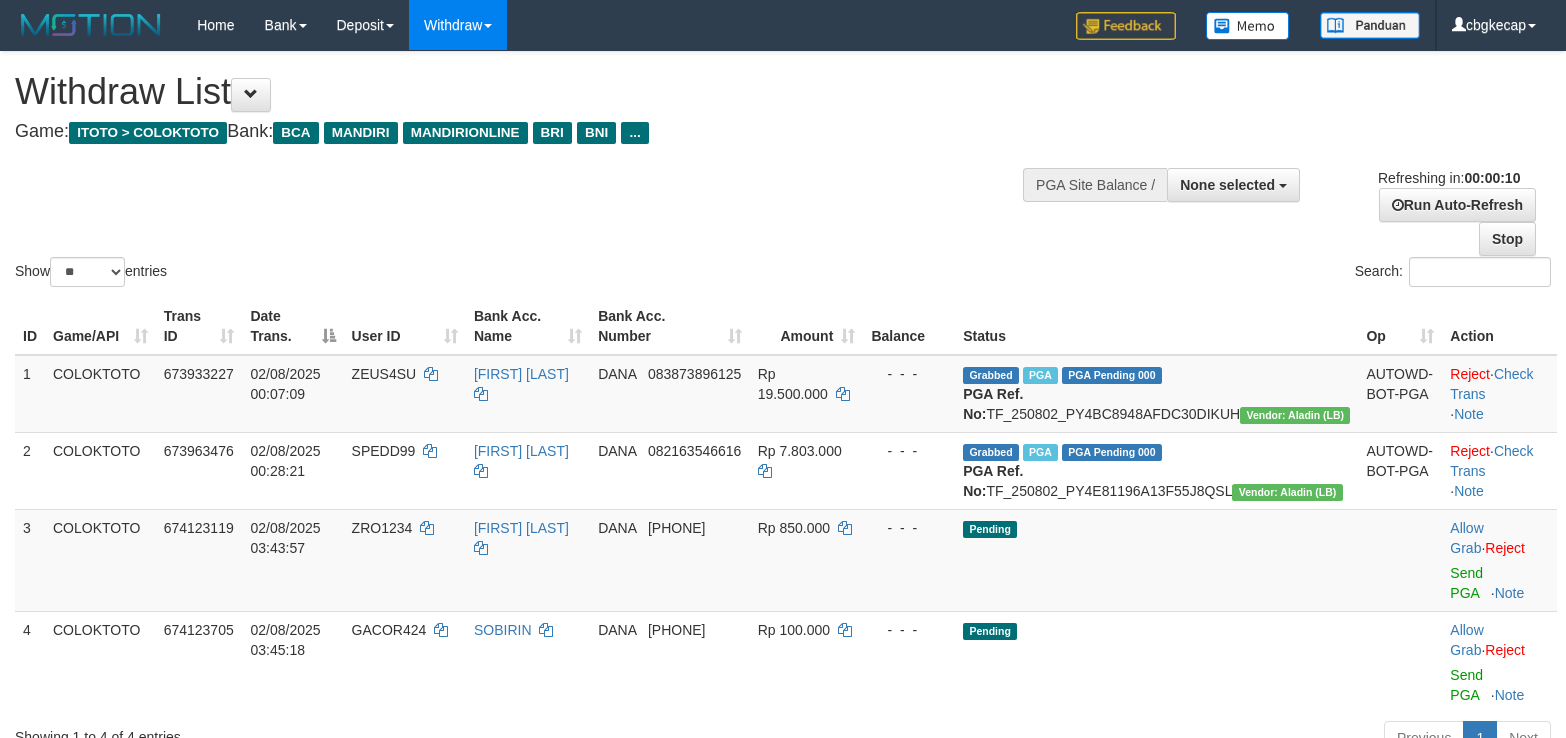 select 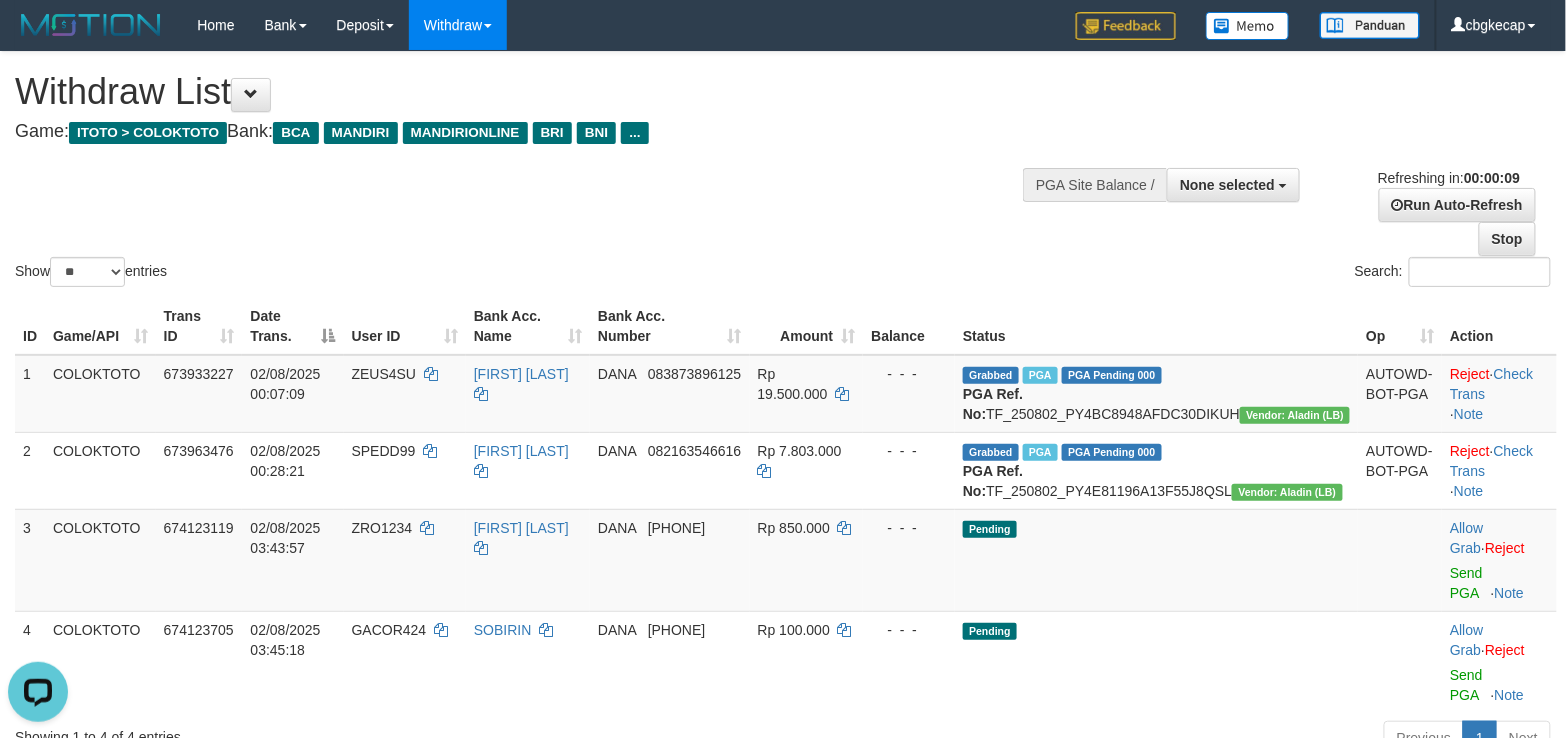 scroll, scrollTop: 0, scrollLeft: 0, axis: both 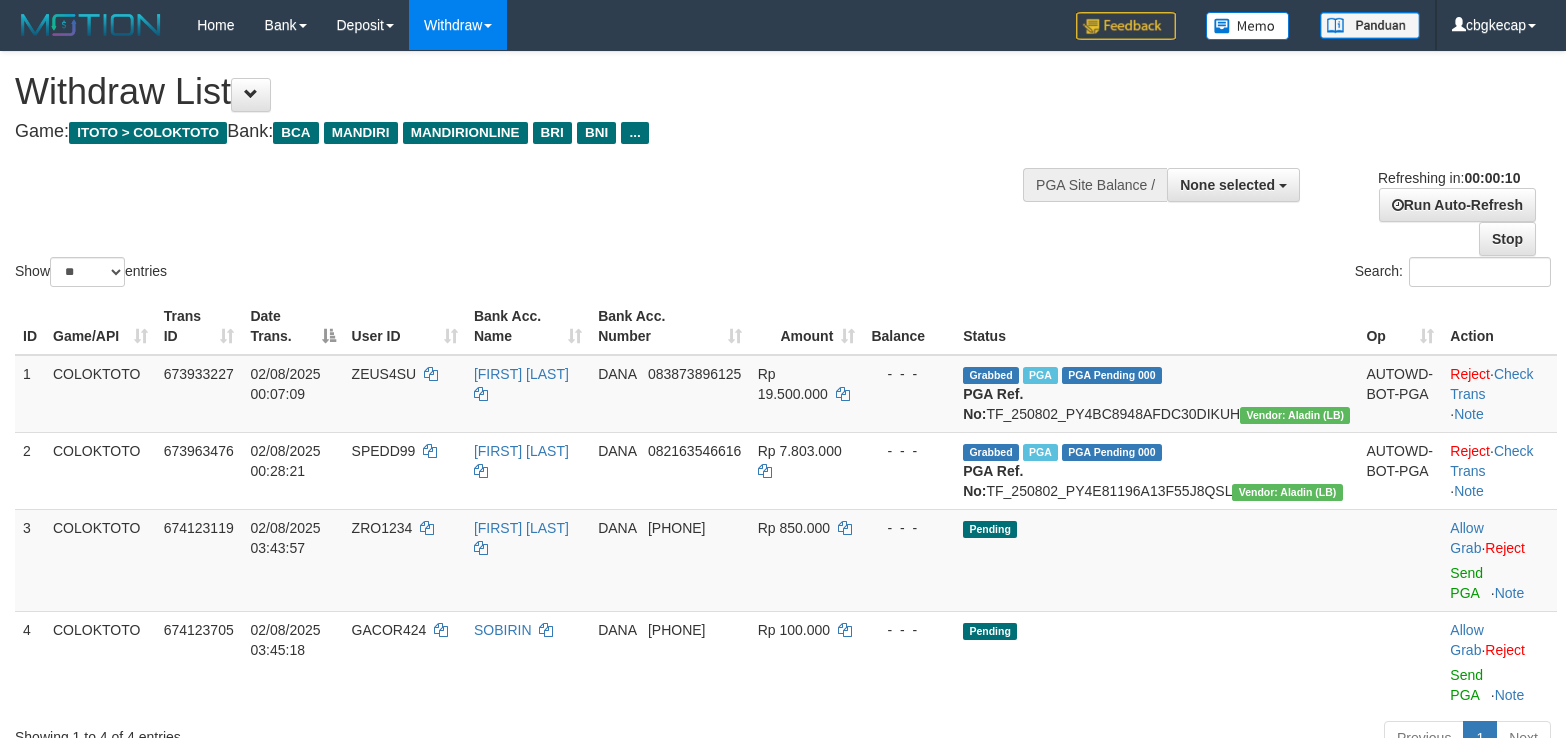 select 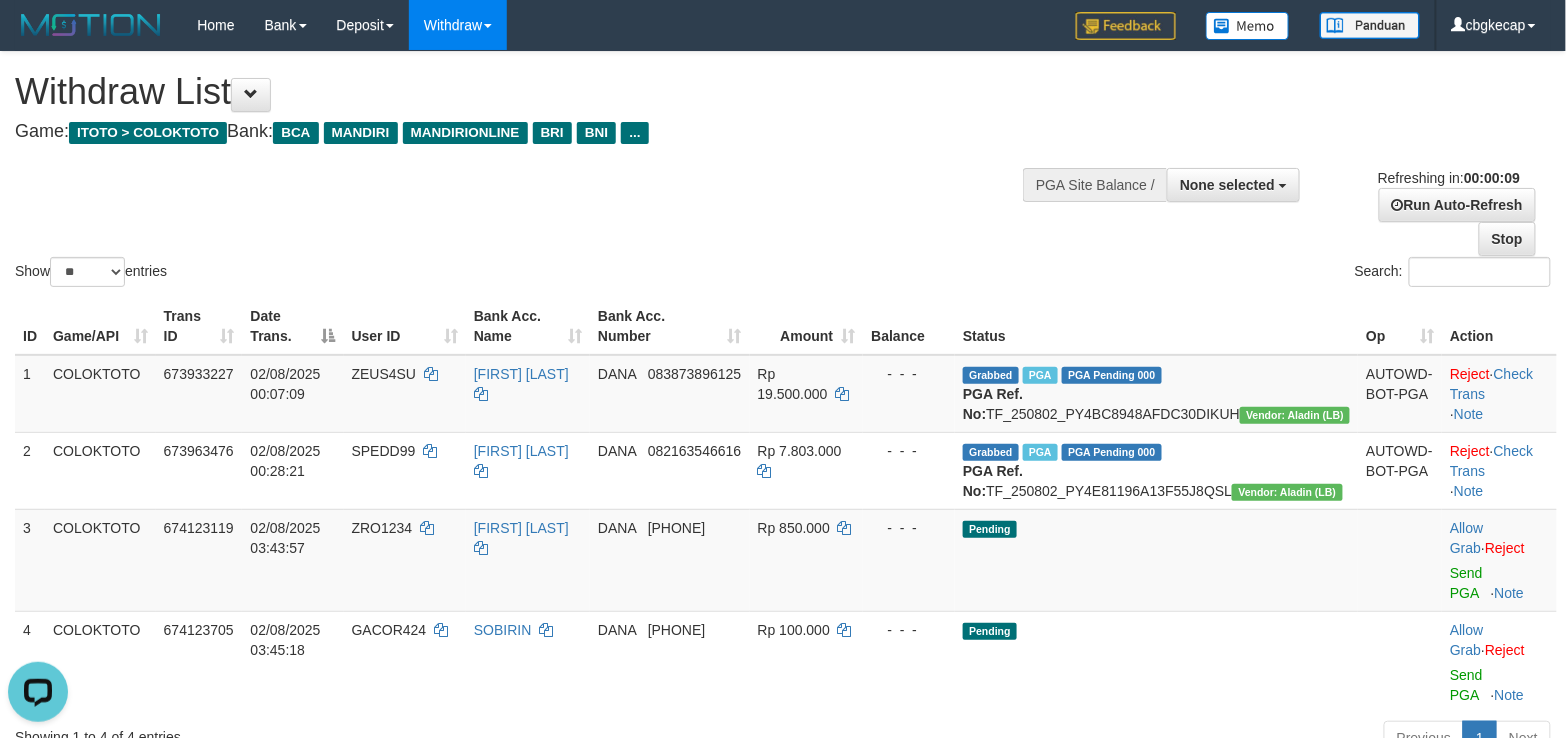 scroll, scrollTop: 0, scrollLeft: 0, axis: both 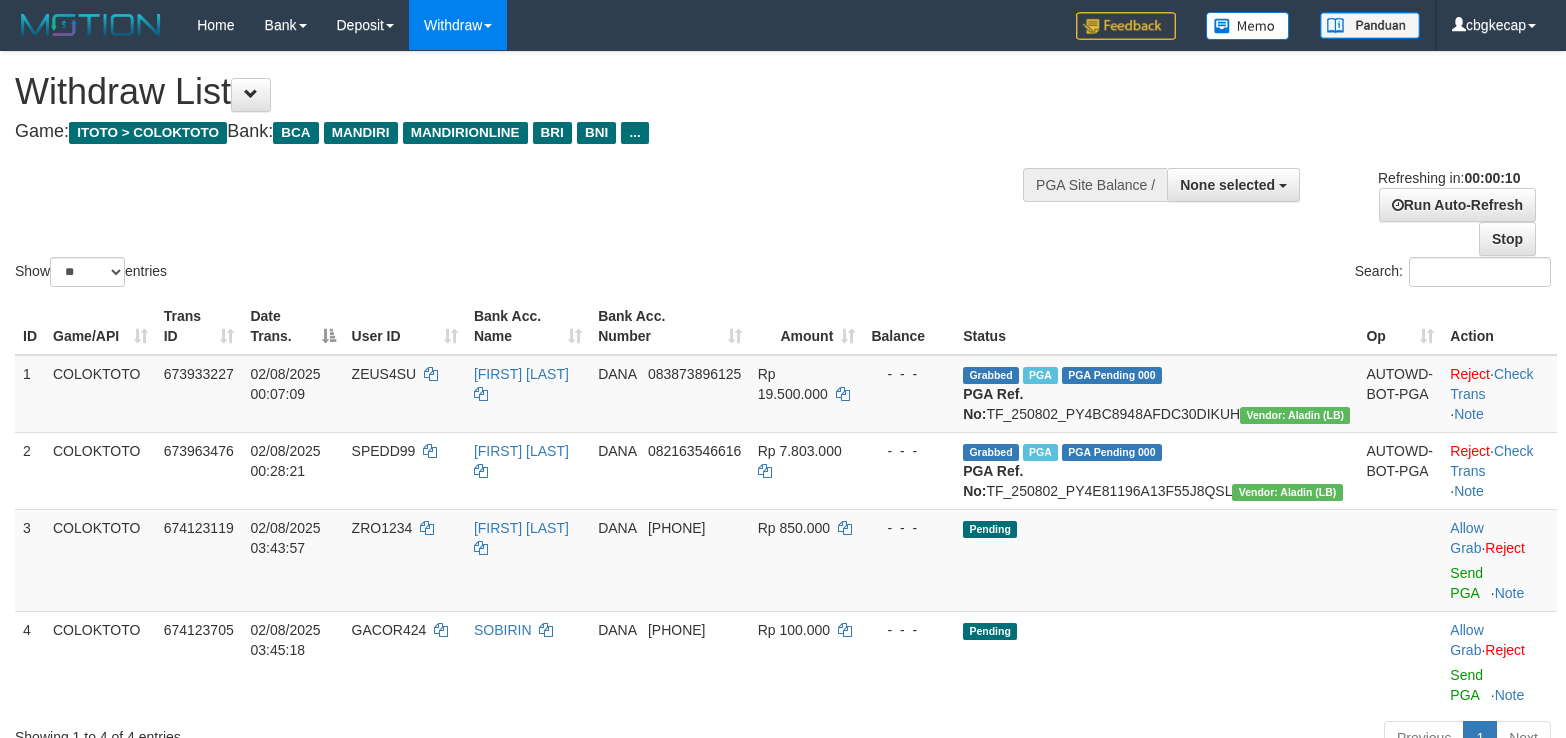 select 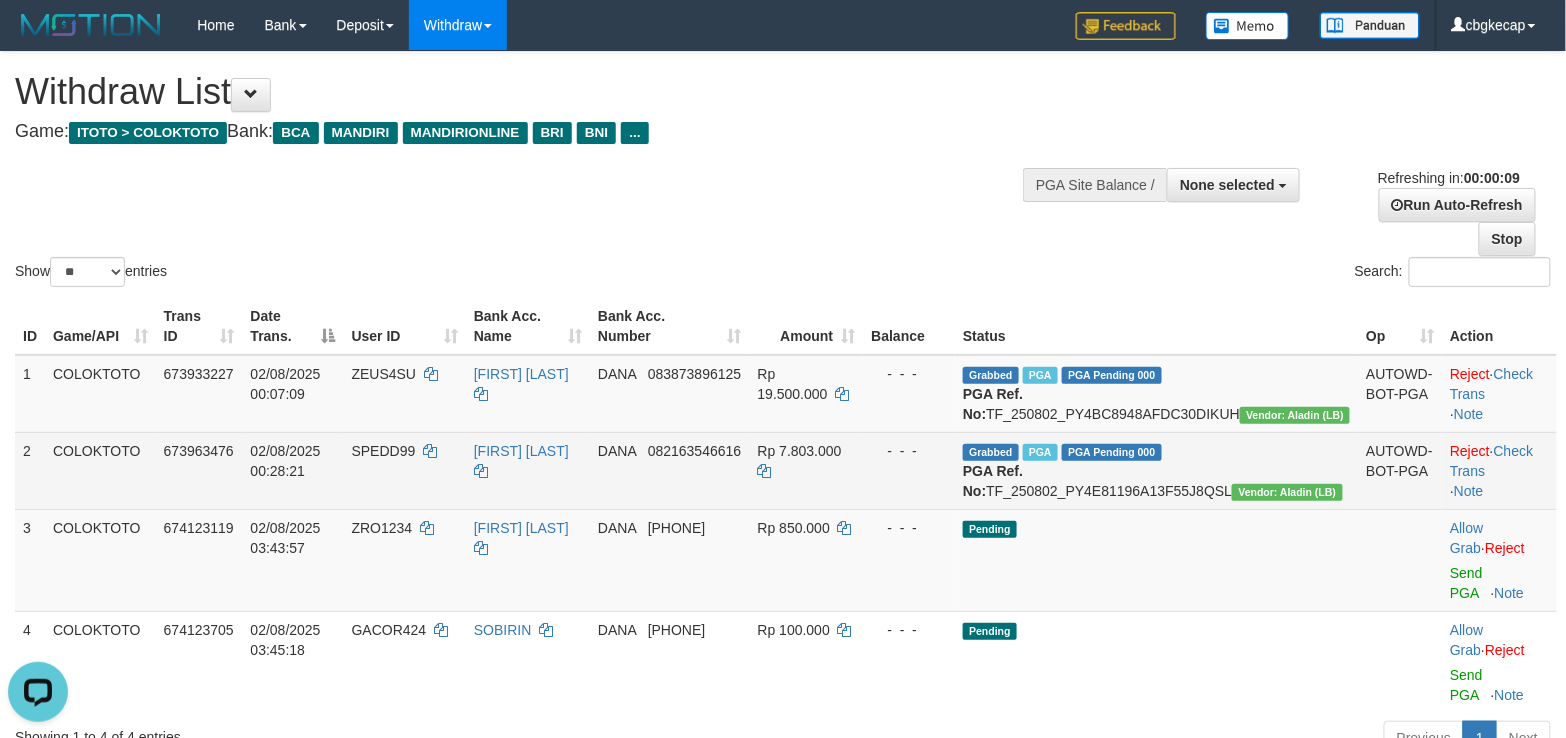 scroll, scrollTop: 0, scrollLeft: 0, axis: both 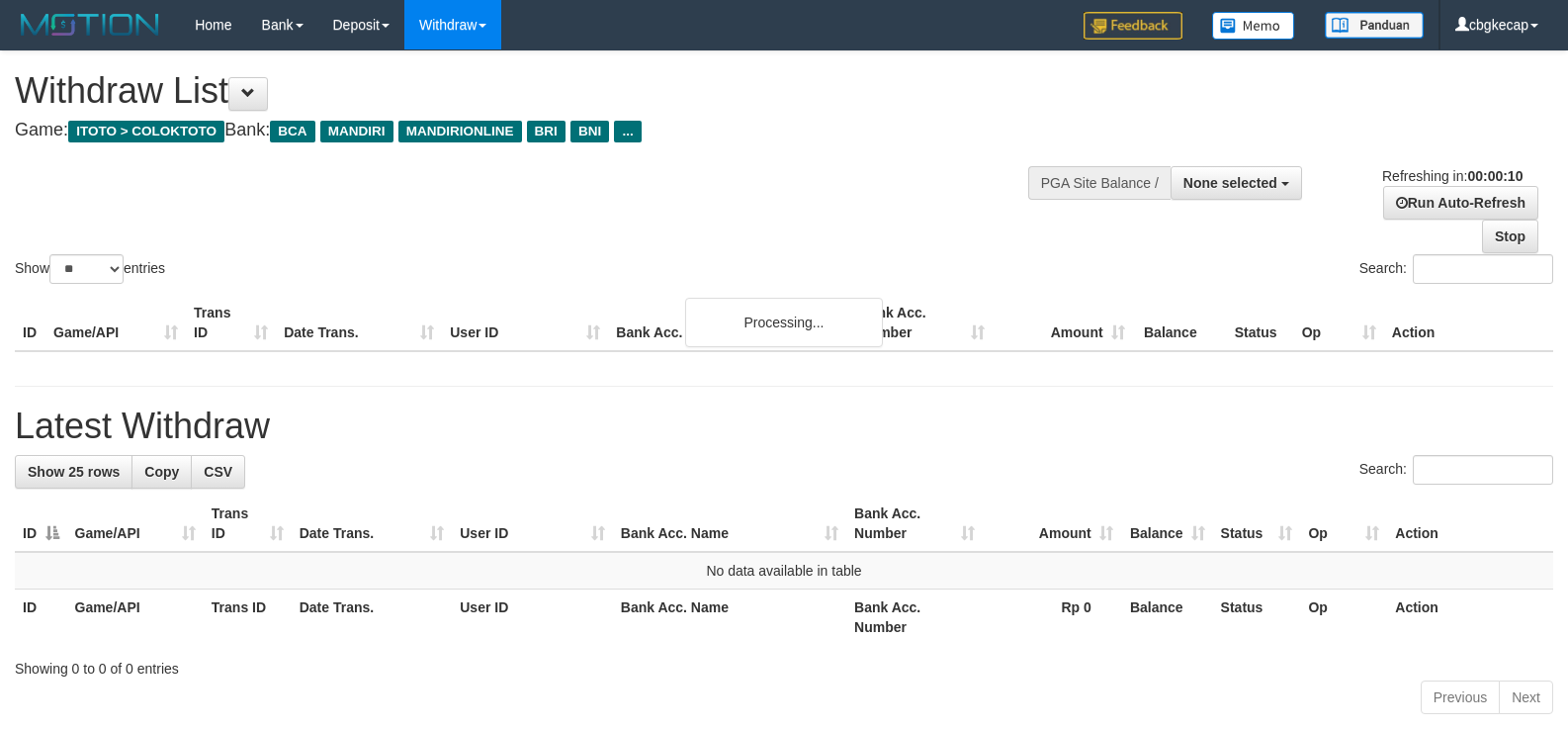 select 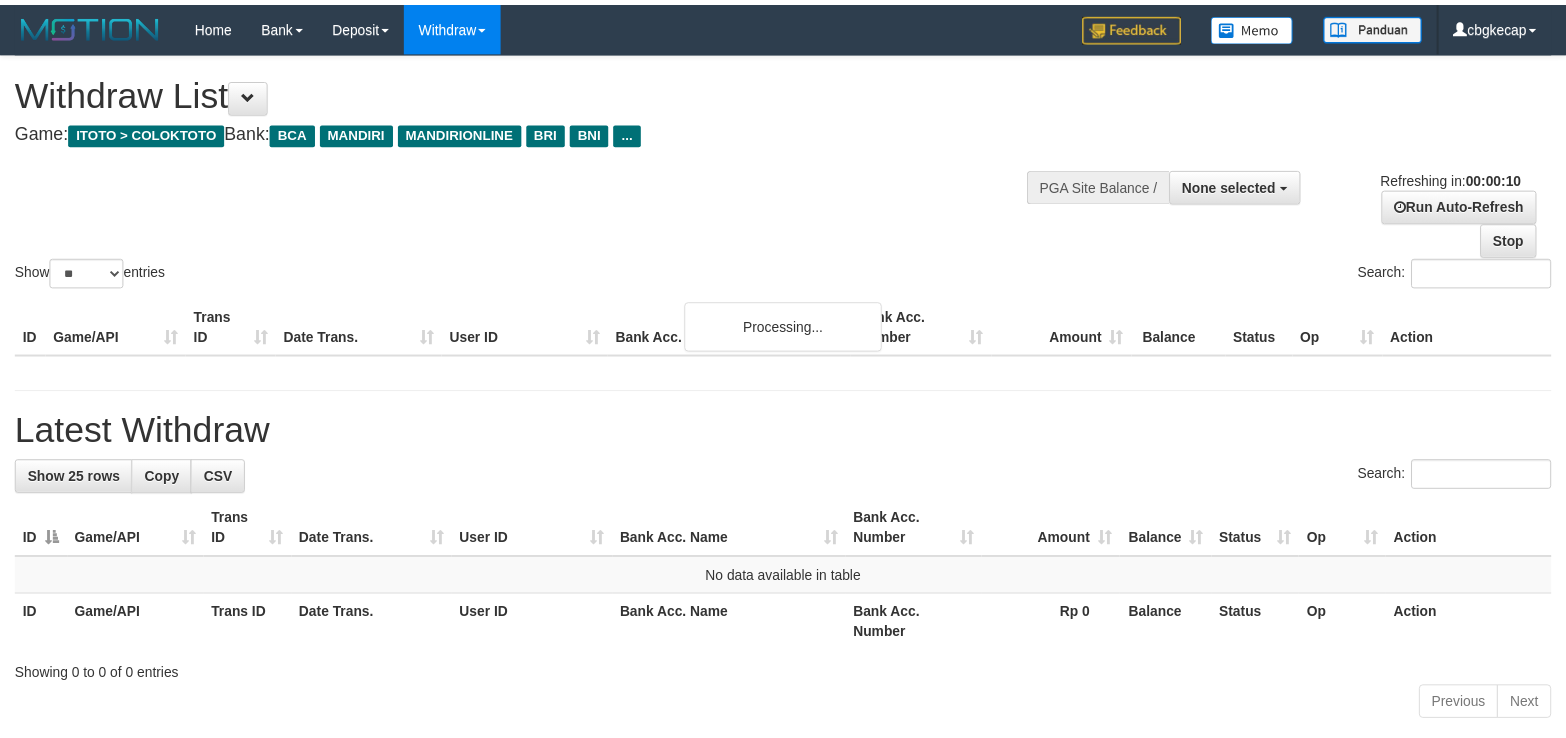 scroll, scrollTop: 0, scrollLeft: 0, axis: both 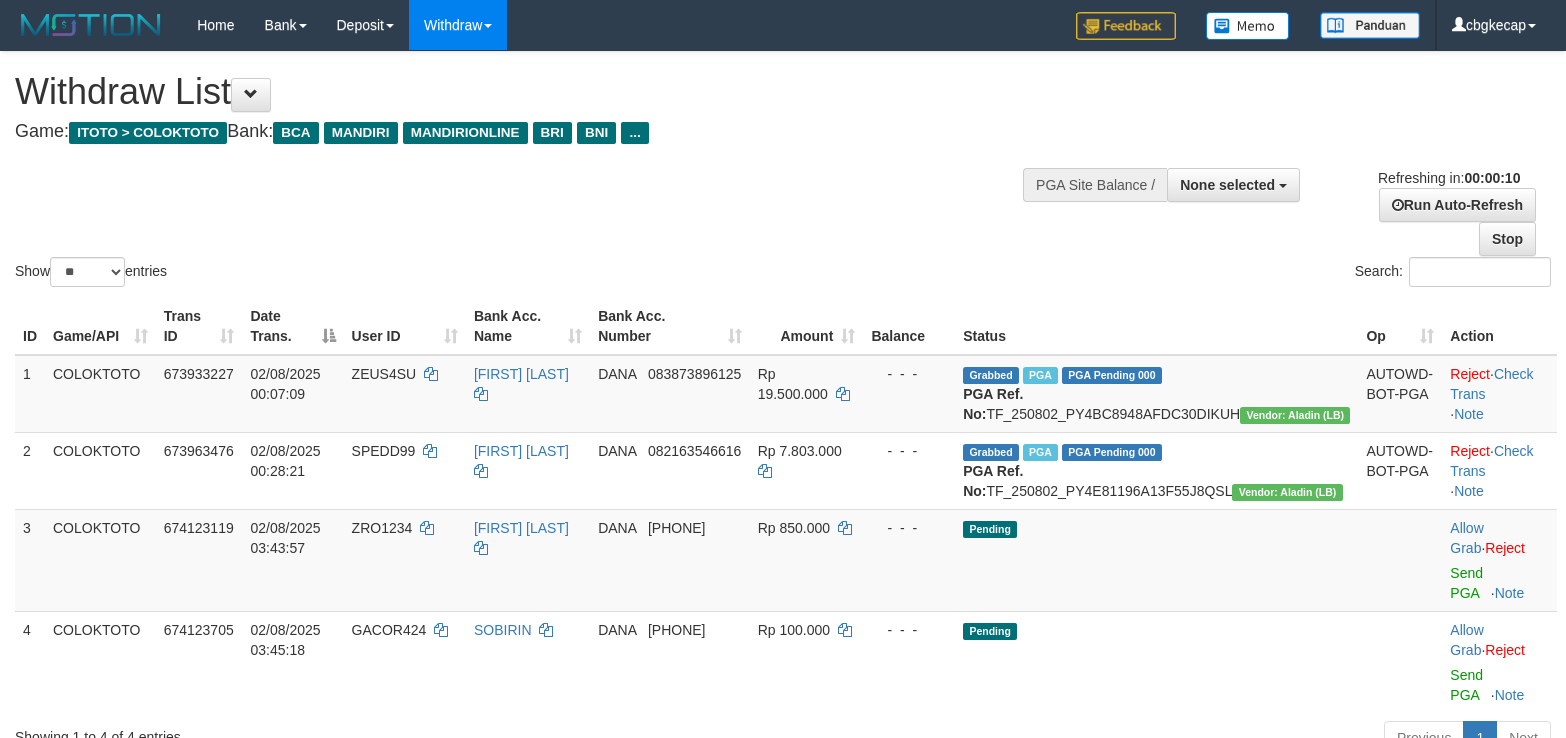 select 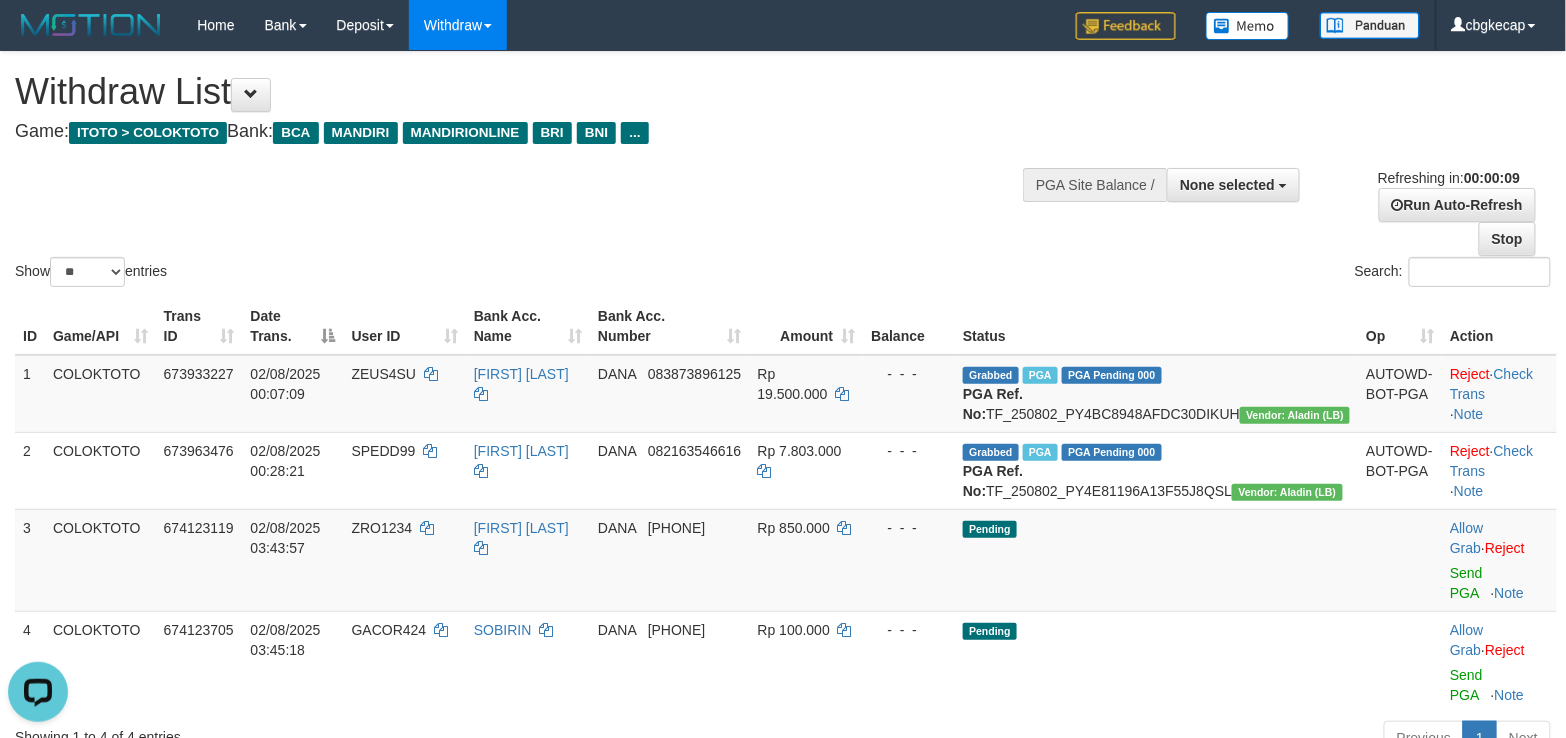 scroll, scrollTop: 0, scrollLeft: 0, axis: both 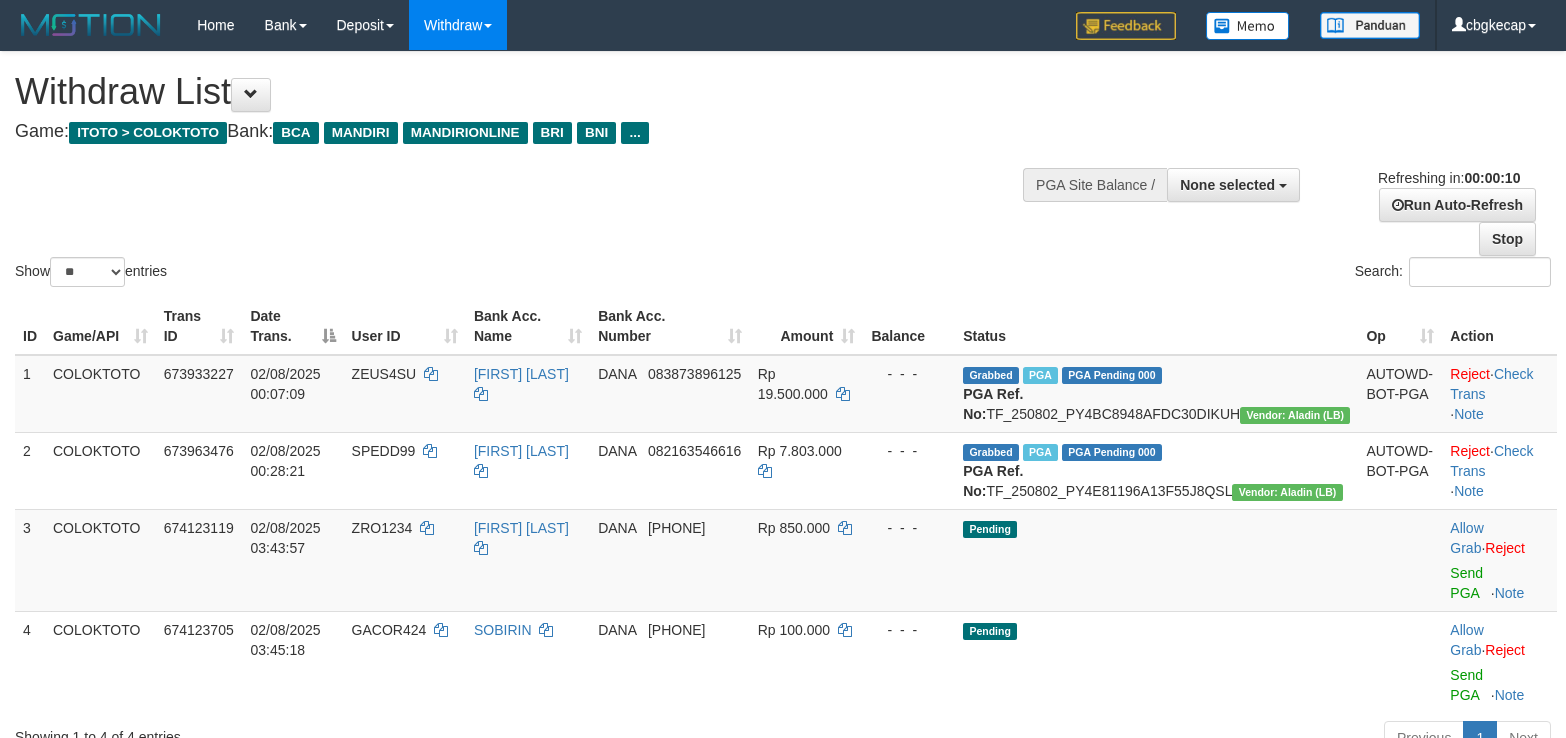select 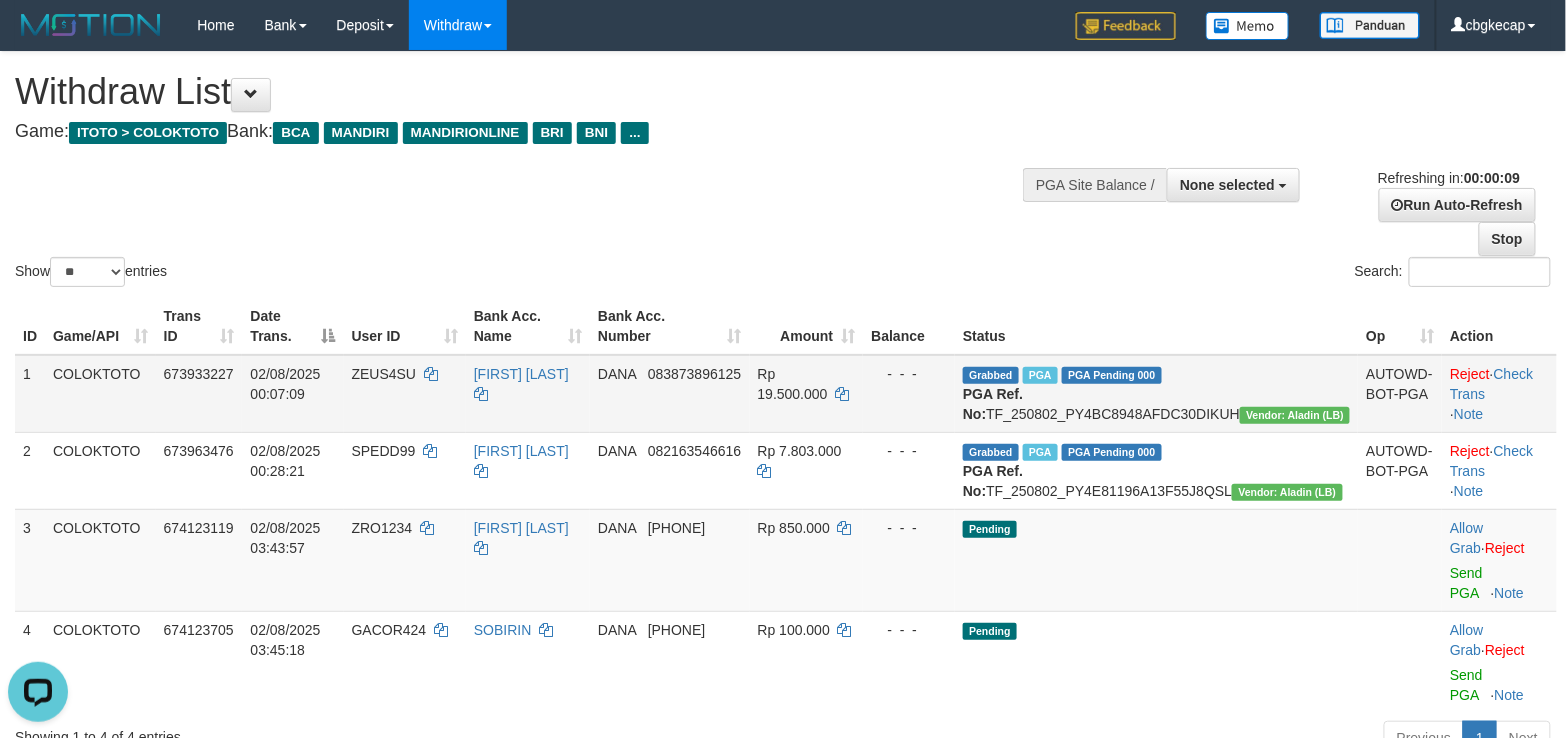 scroll, scrollTop: 0, scrollLeft: 0, axis: both 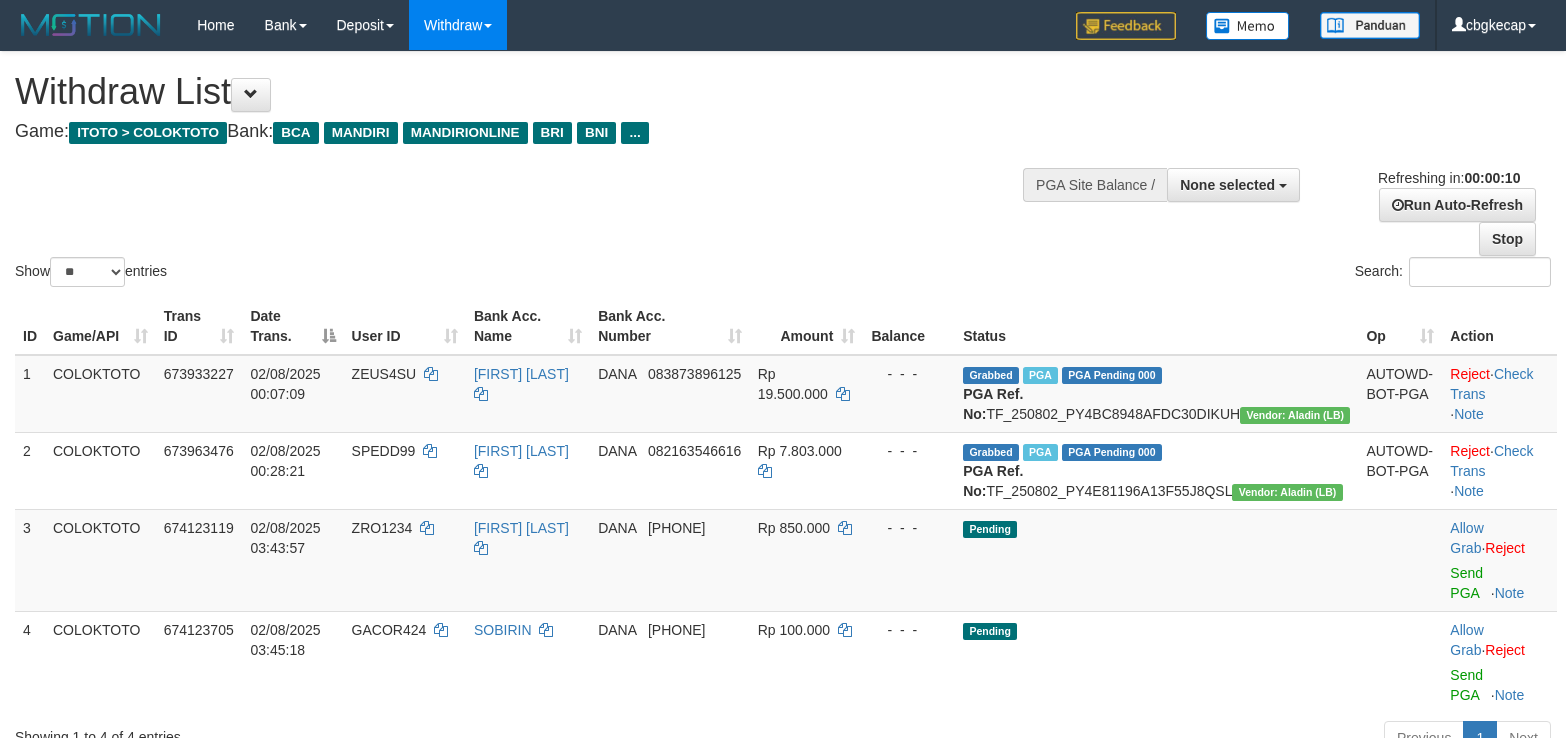 select 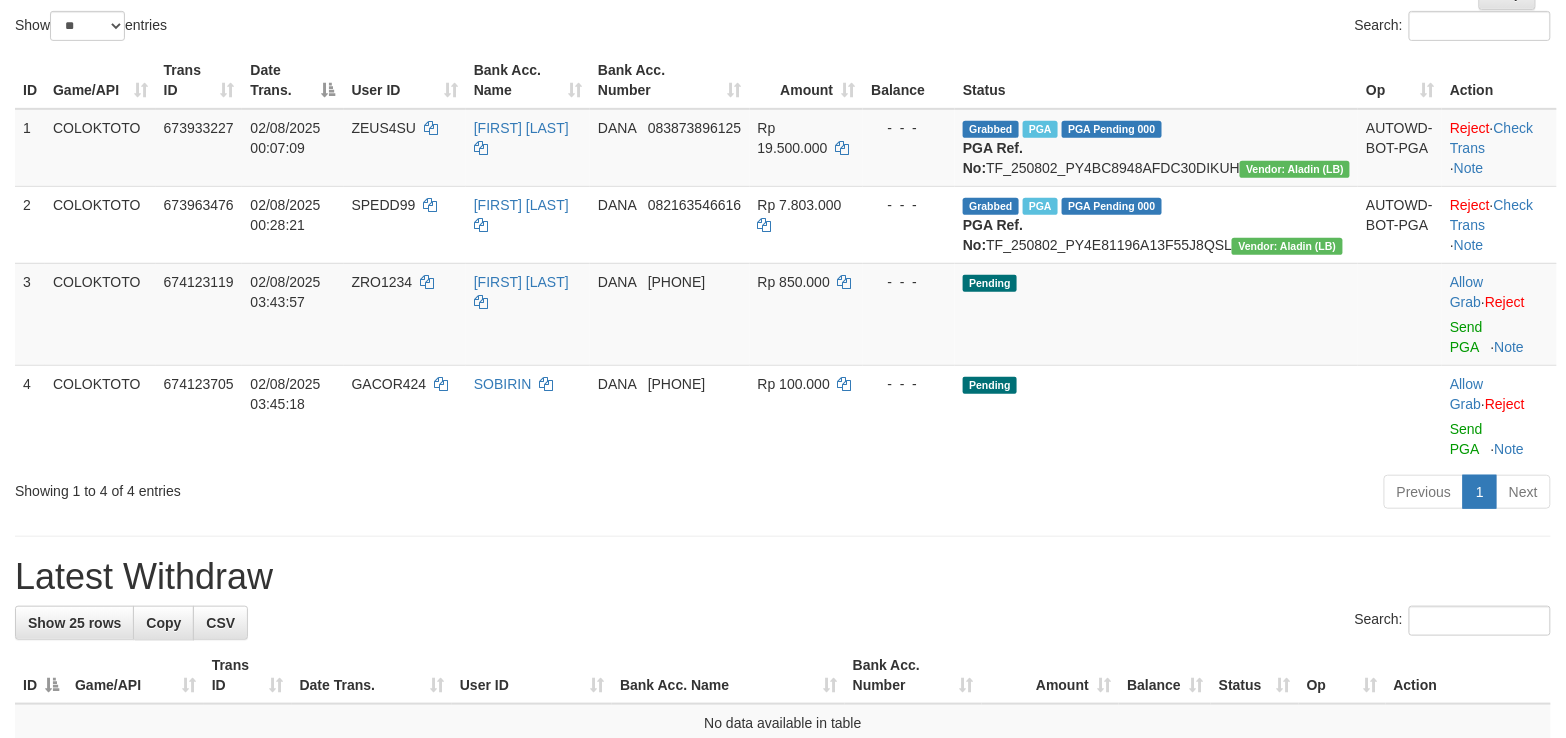scroll, scrollTop: 266, scrollLeft: 0, axis: vertical 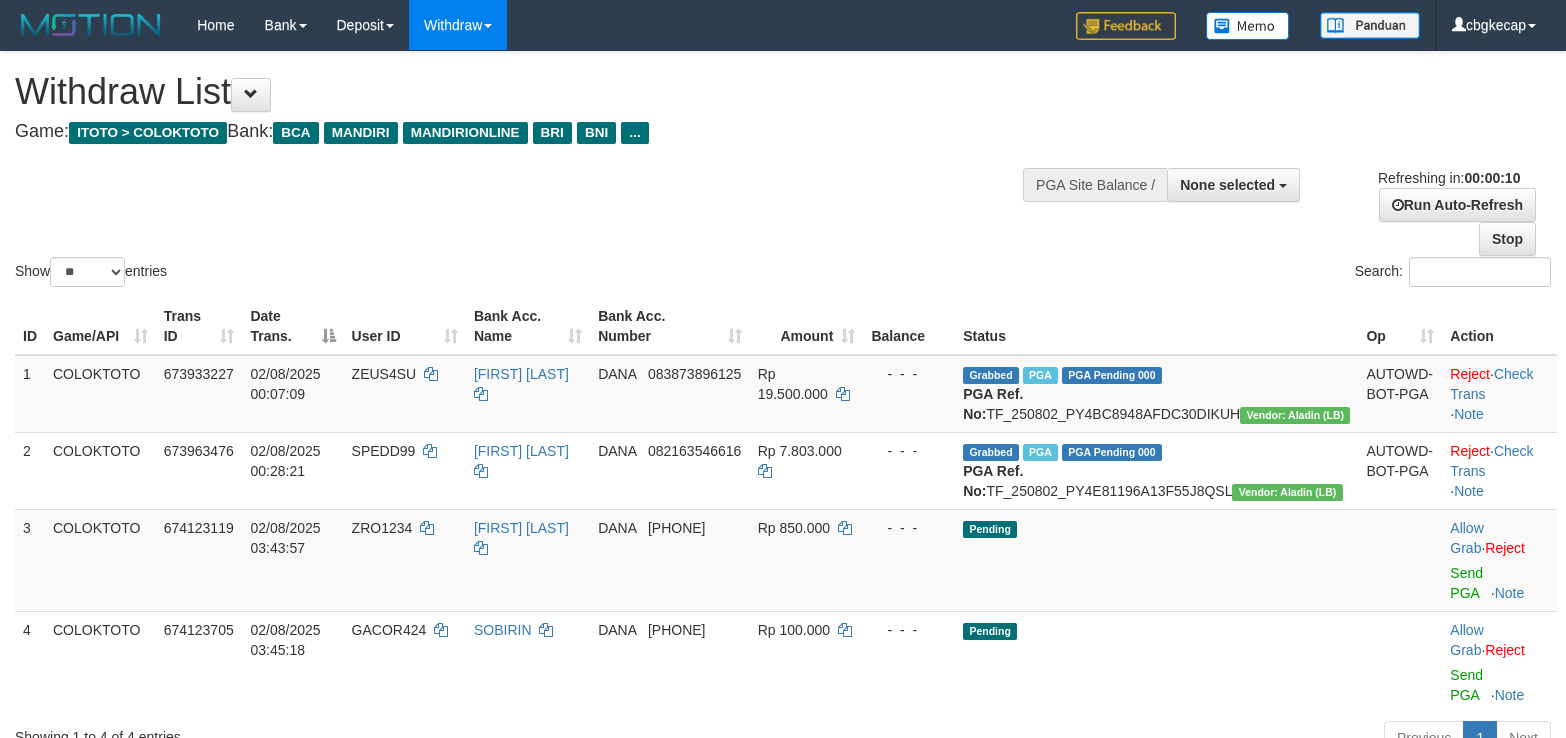 select 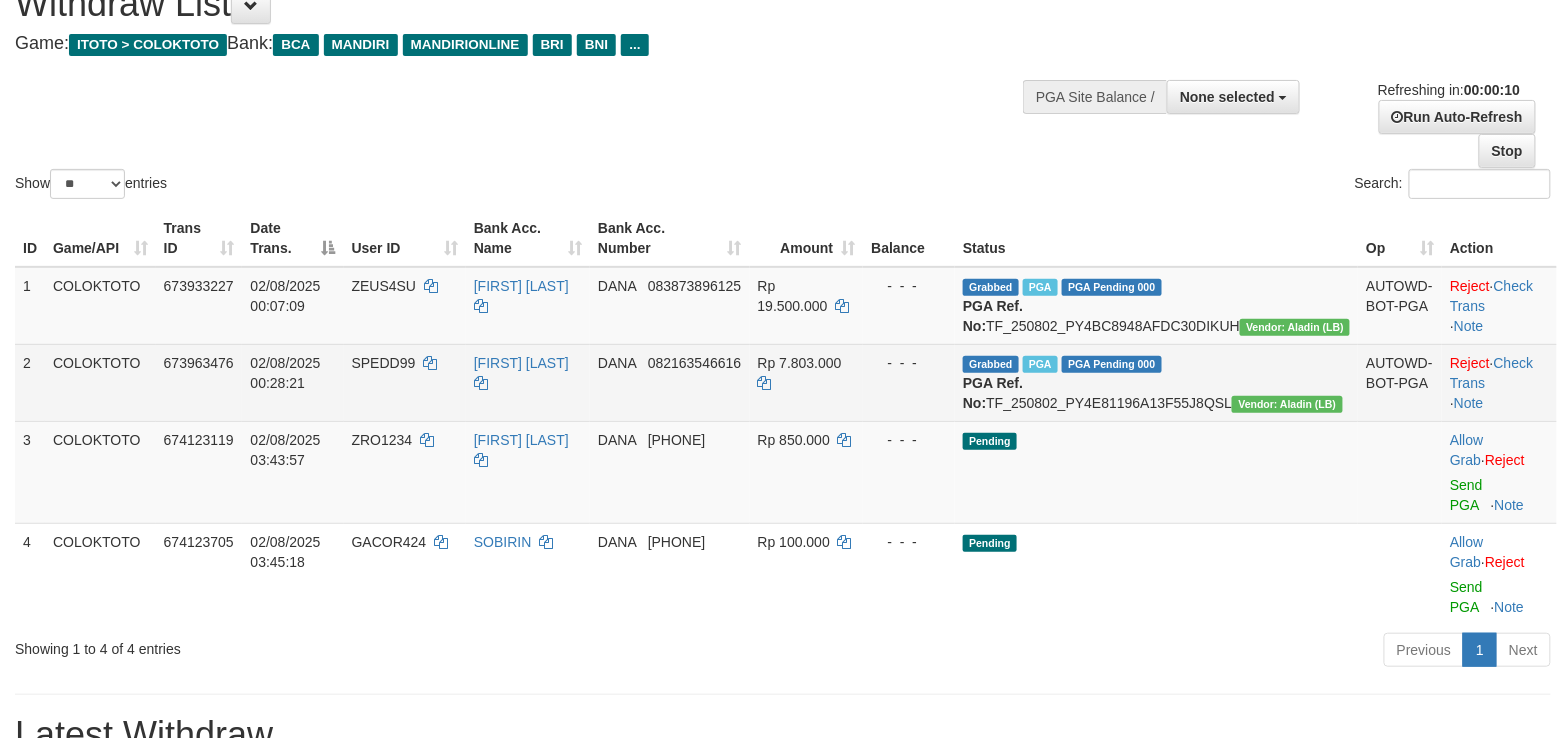 scroll, scrollTop: 266, scrollLeft: 0, axis: vertical 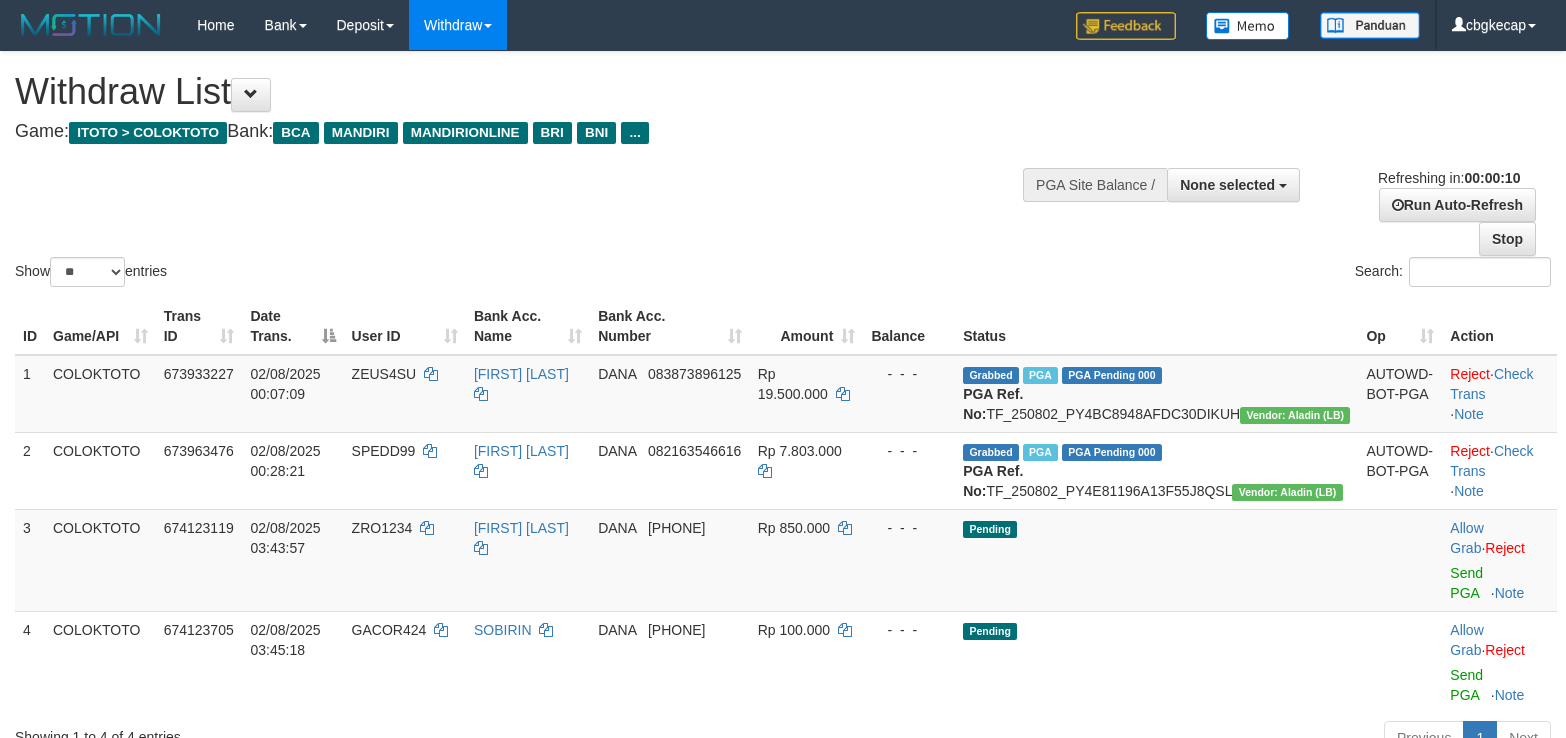 select 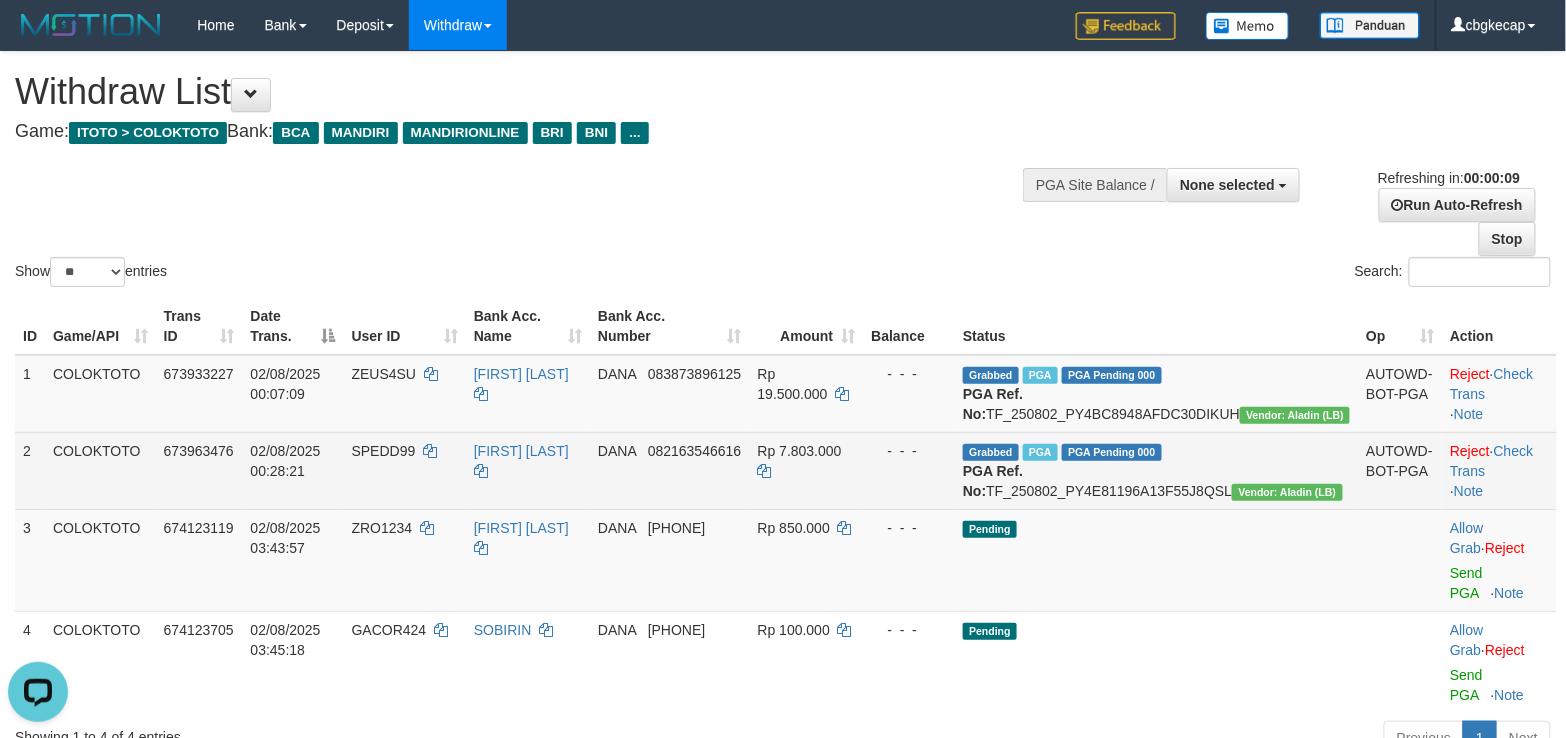 scroll, scrollTop: 0, scrollLeft: 0, axis: both 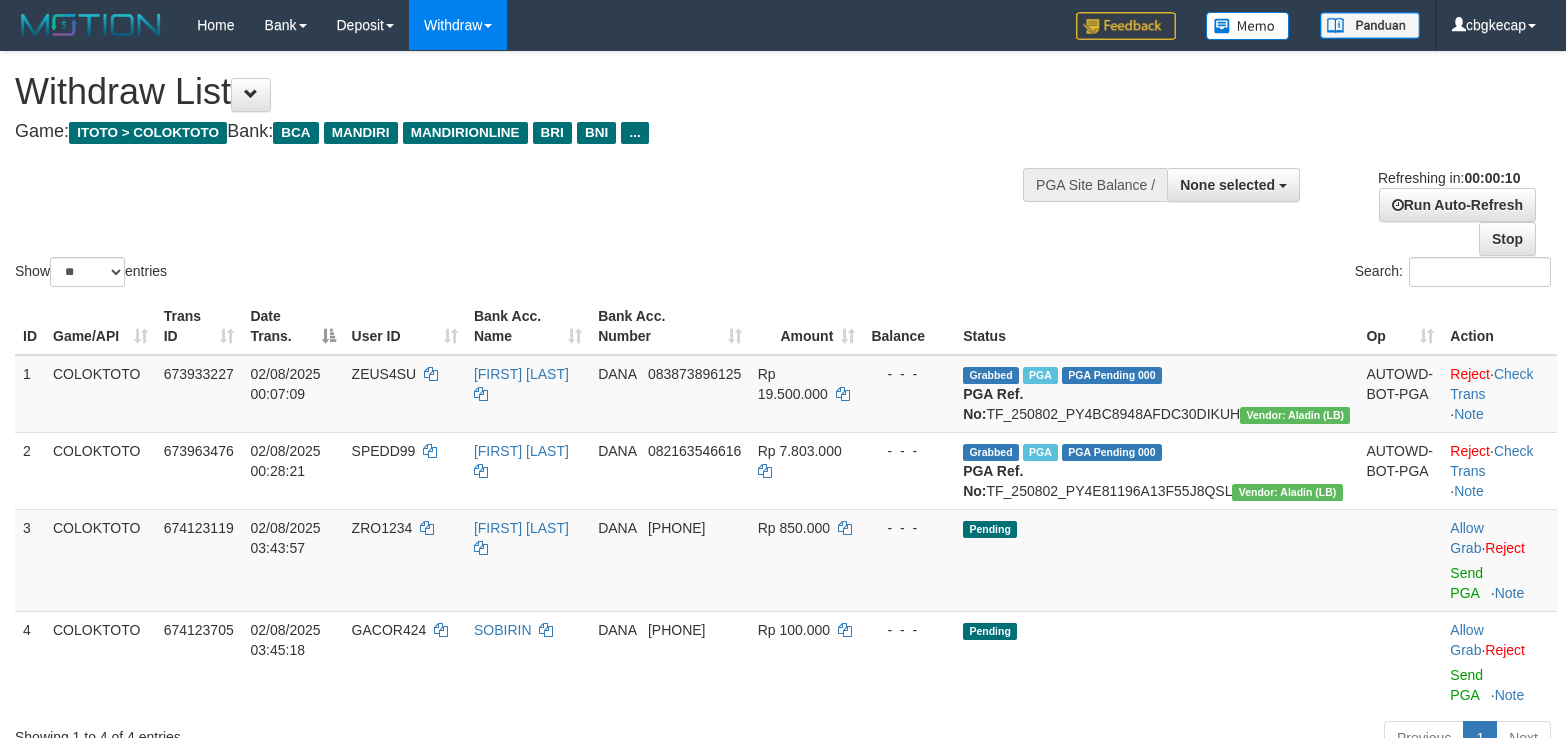 select 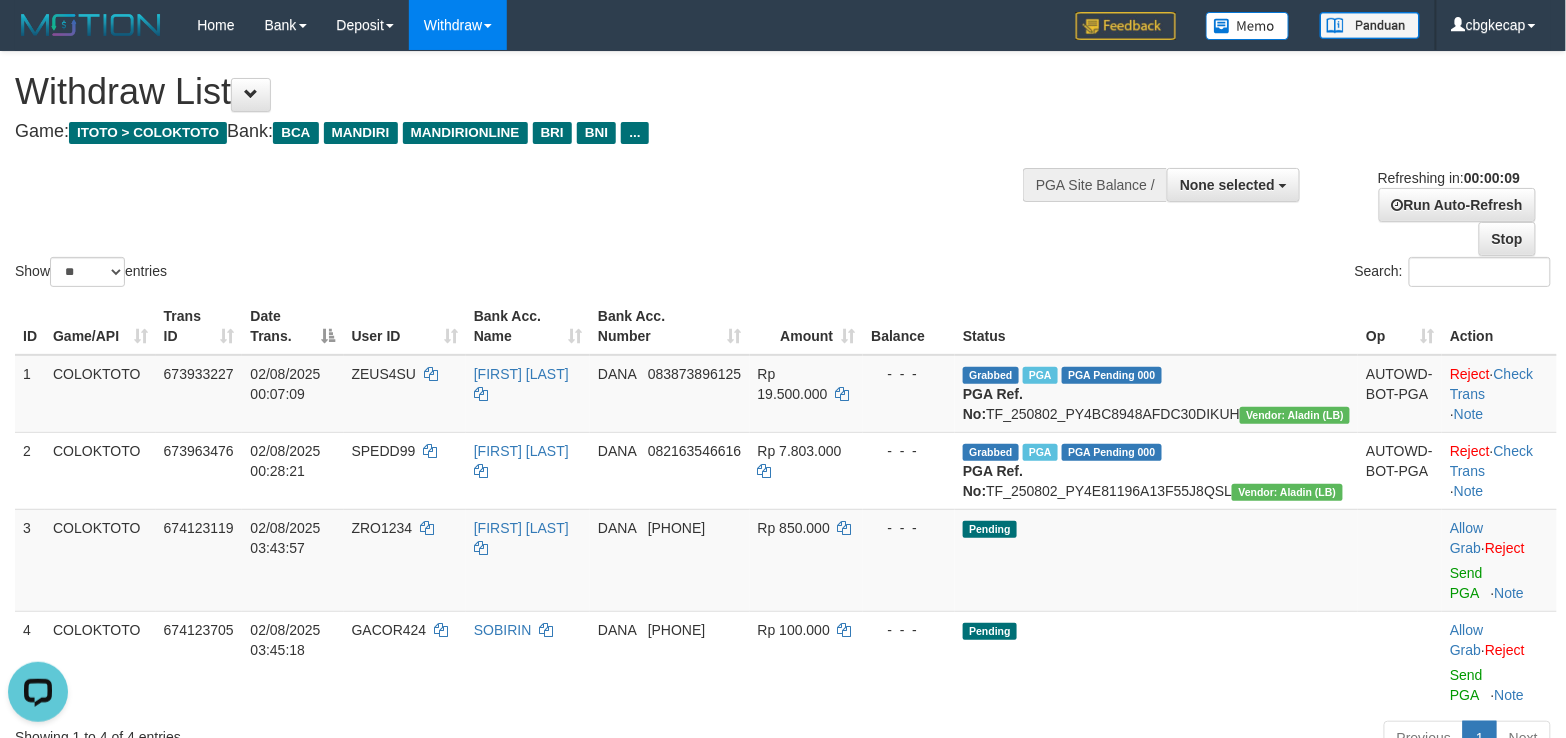 scroll, scrollTop: 0, scrollLeft: 0, axis: both 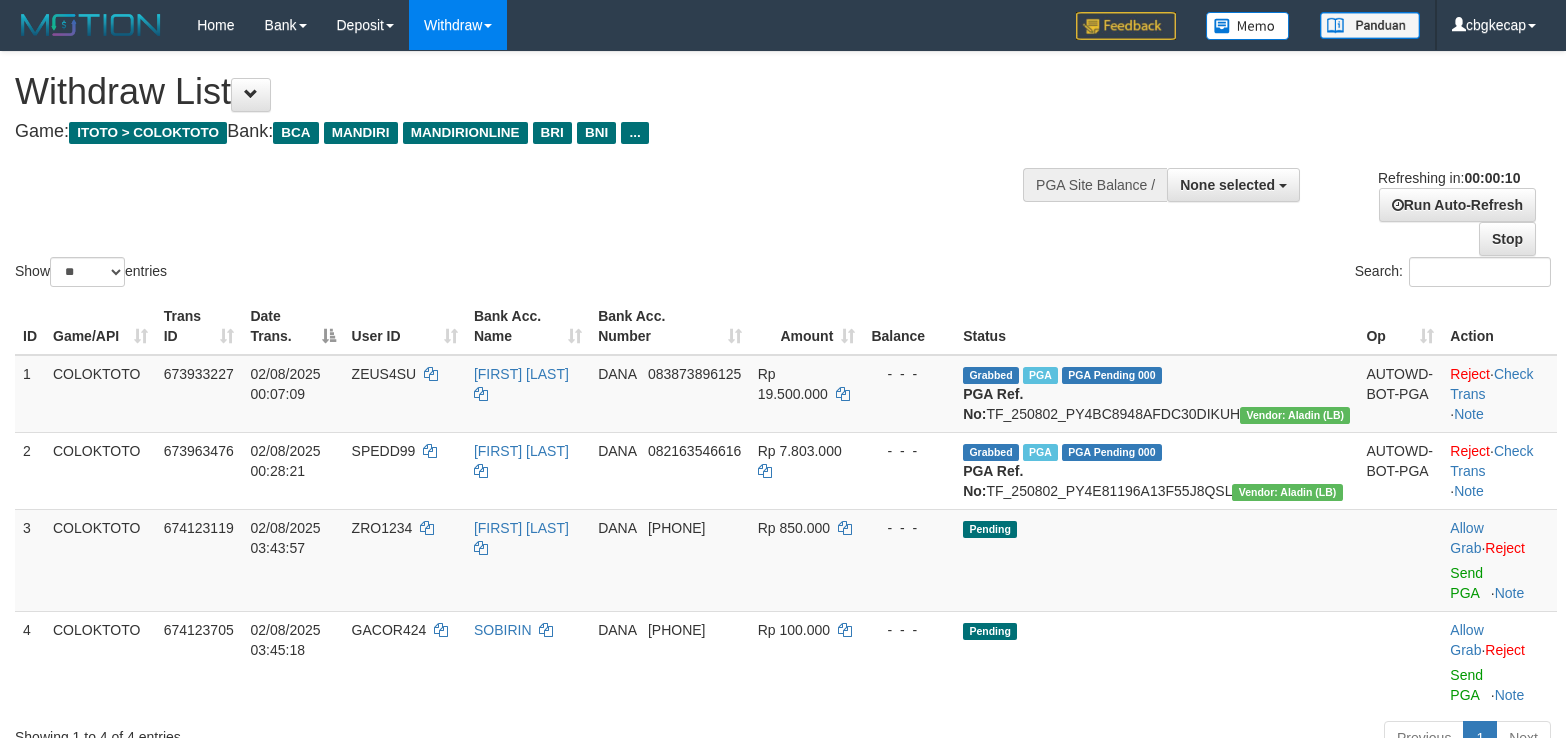 select 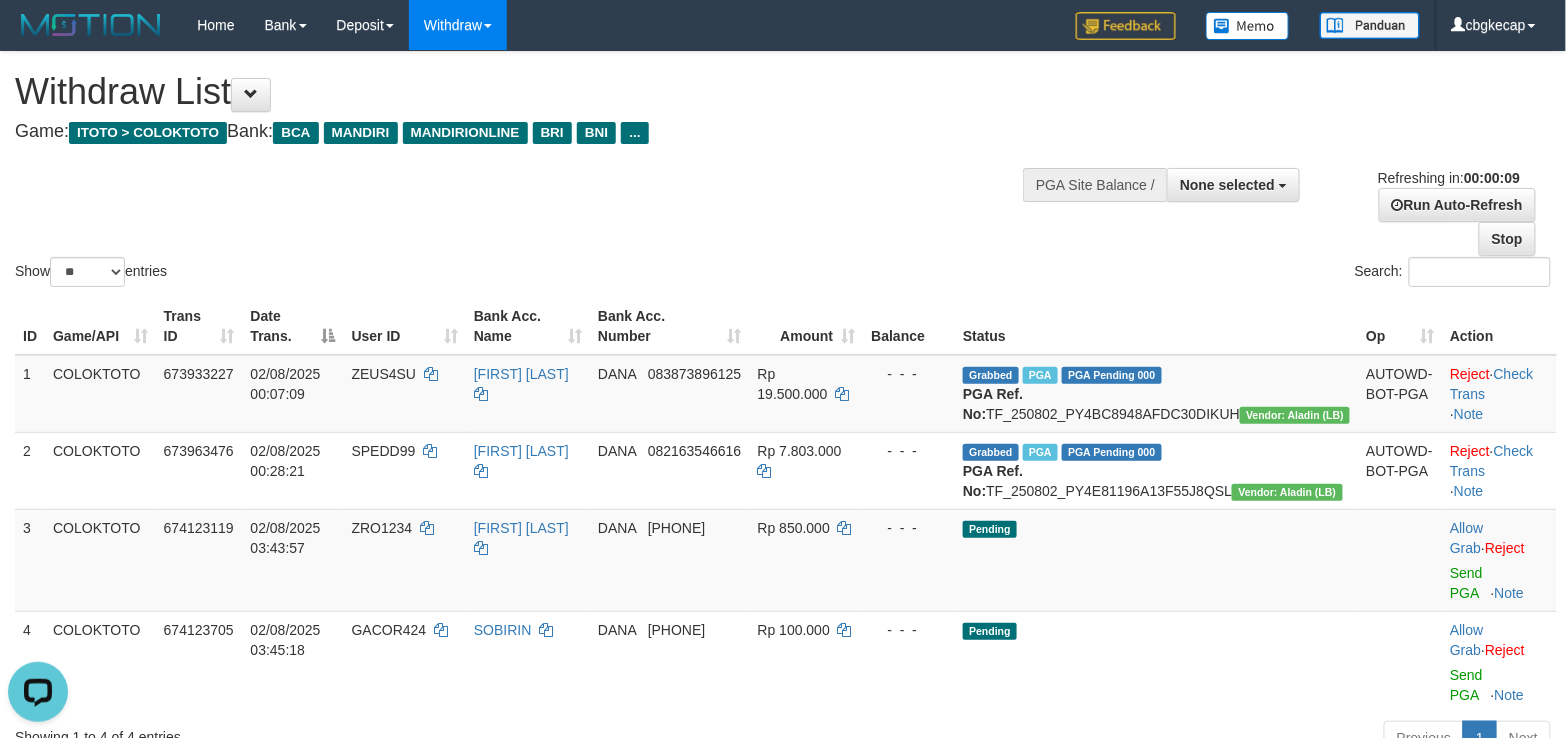 scroll, scrollTop: 0, scrollLeft: 0, axis: both 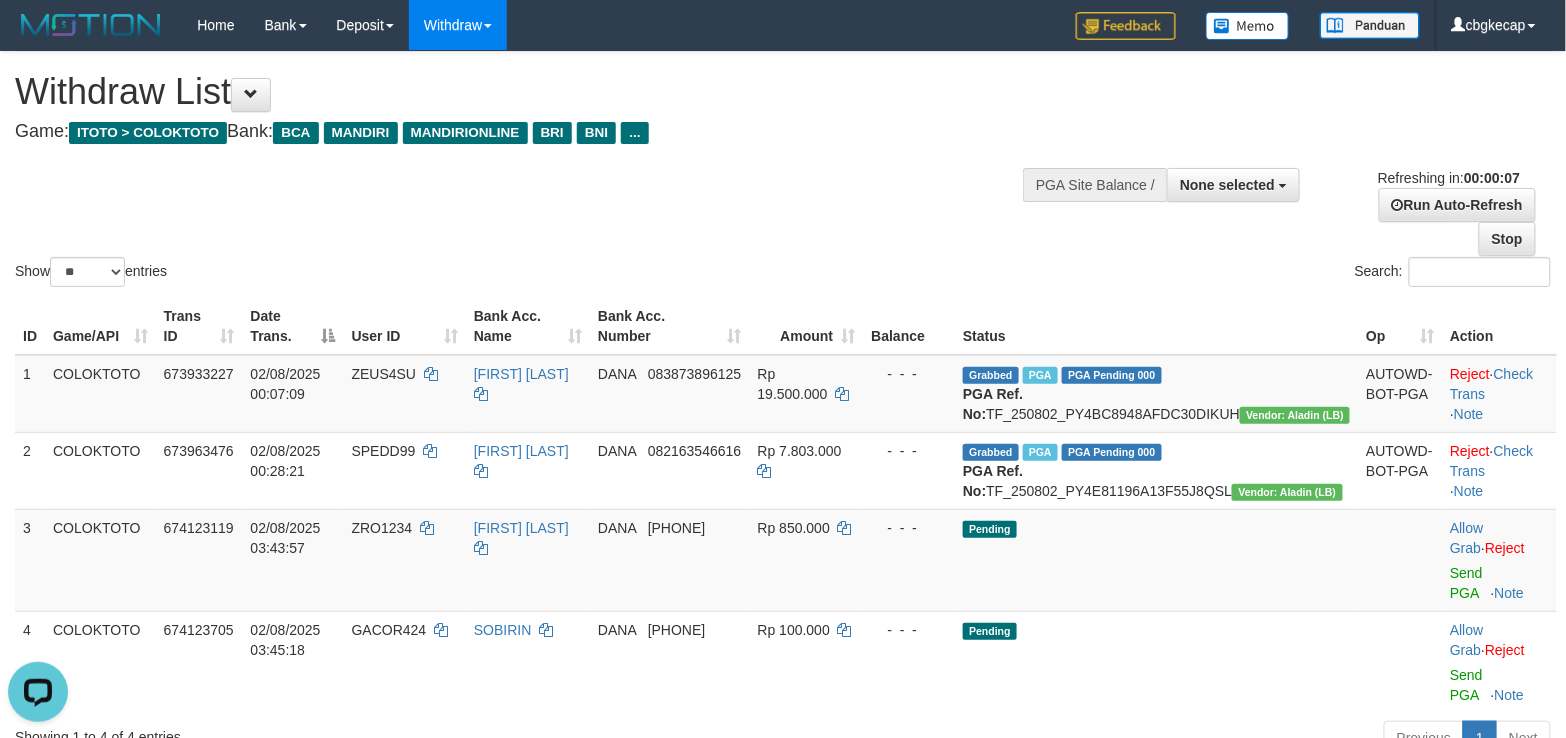 click on "Show  ** ** ** ***  entries Search:" at bounding box center [783, 171] 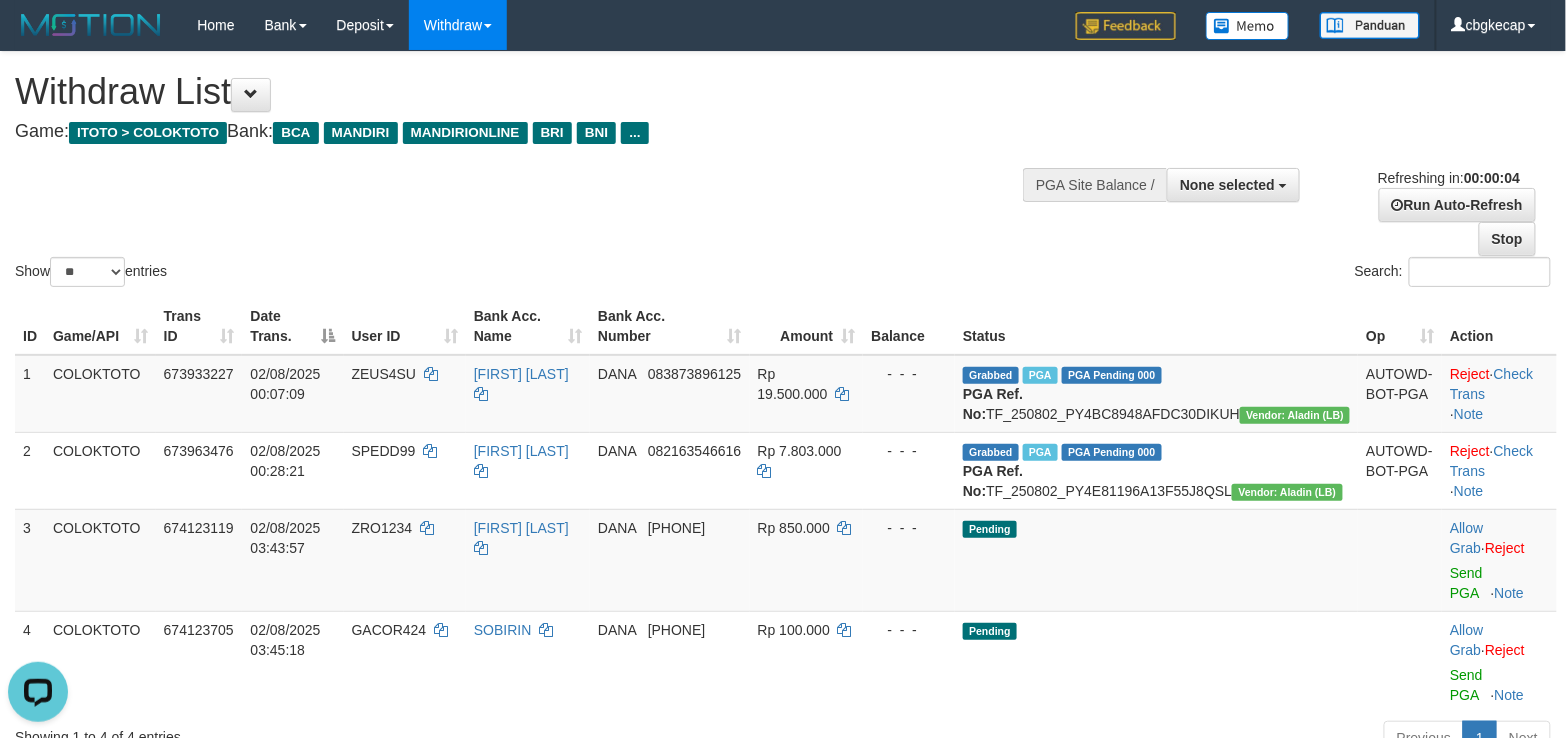 click on "Show  ** ** ** ***  entries Search:" at bounding box center (783, 171) 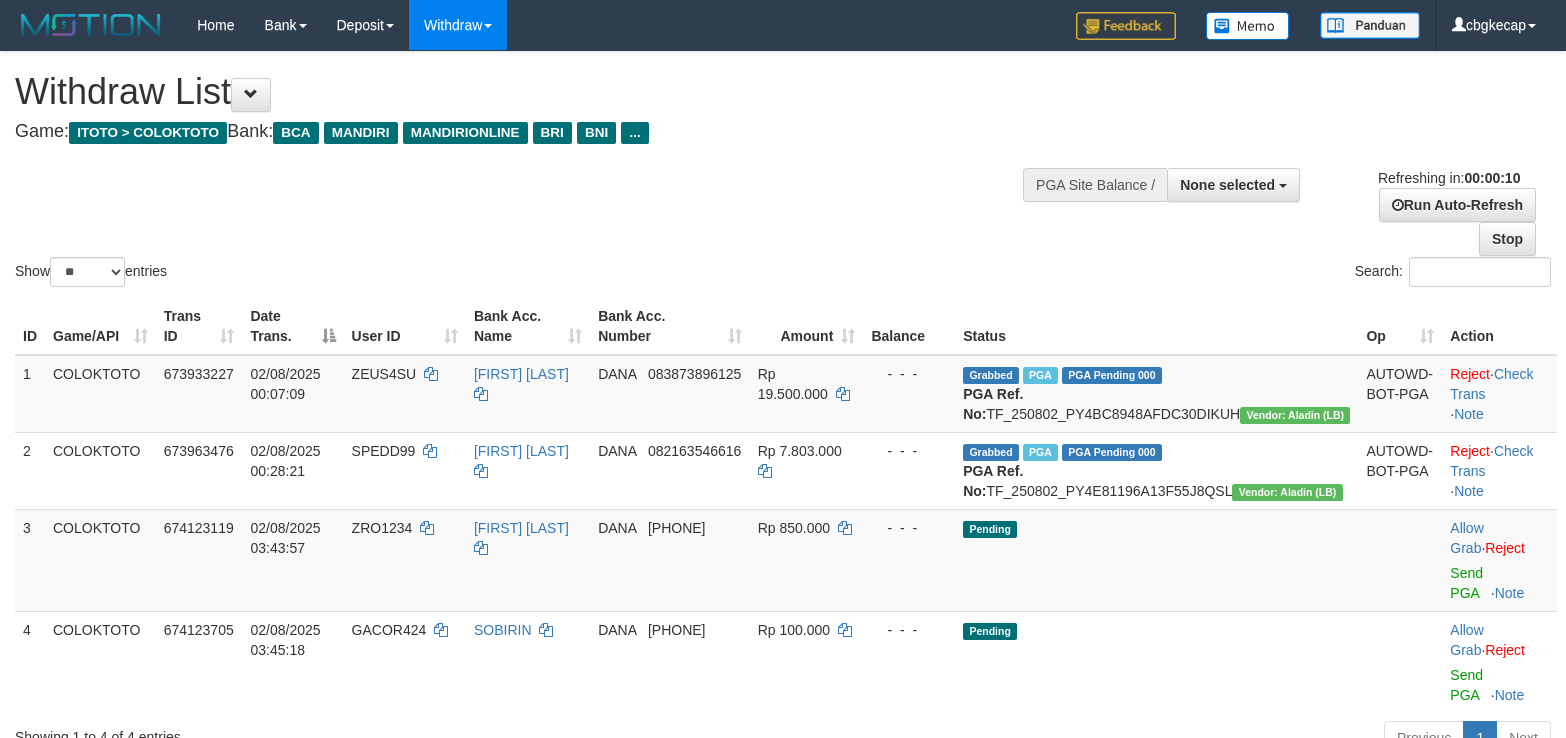 select 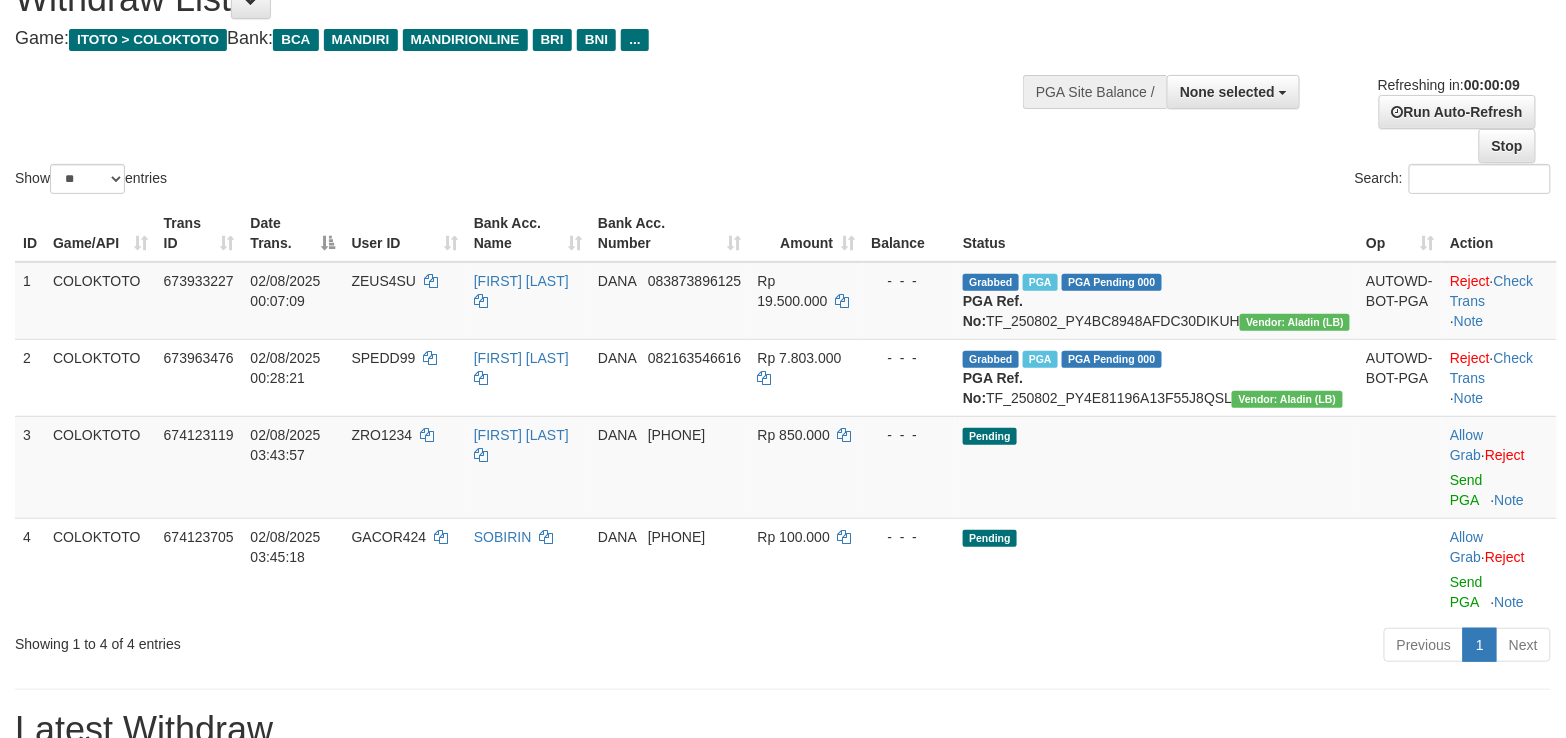scroll, scrollTop: 266, scrollLeft: 0, axis: vertical 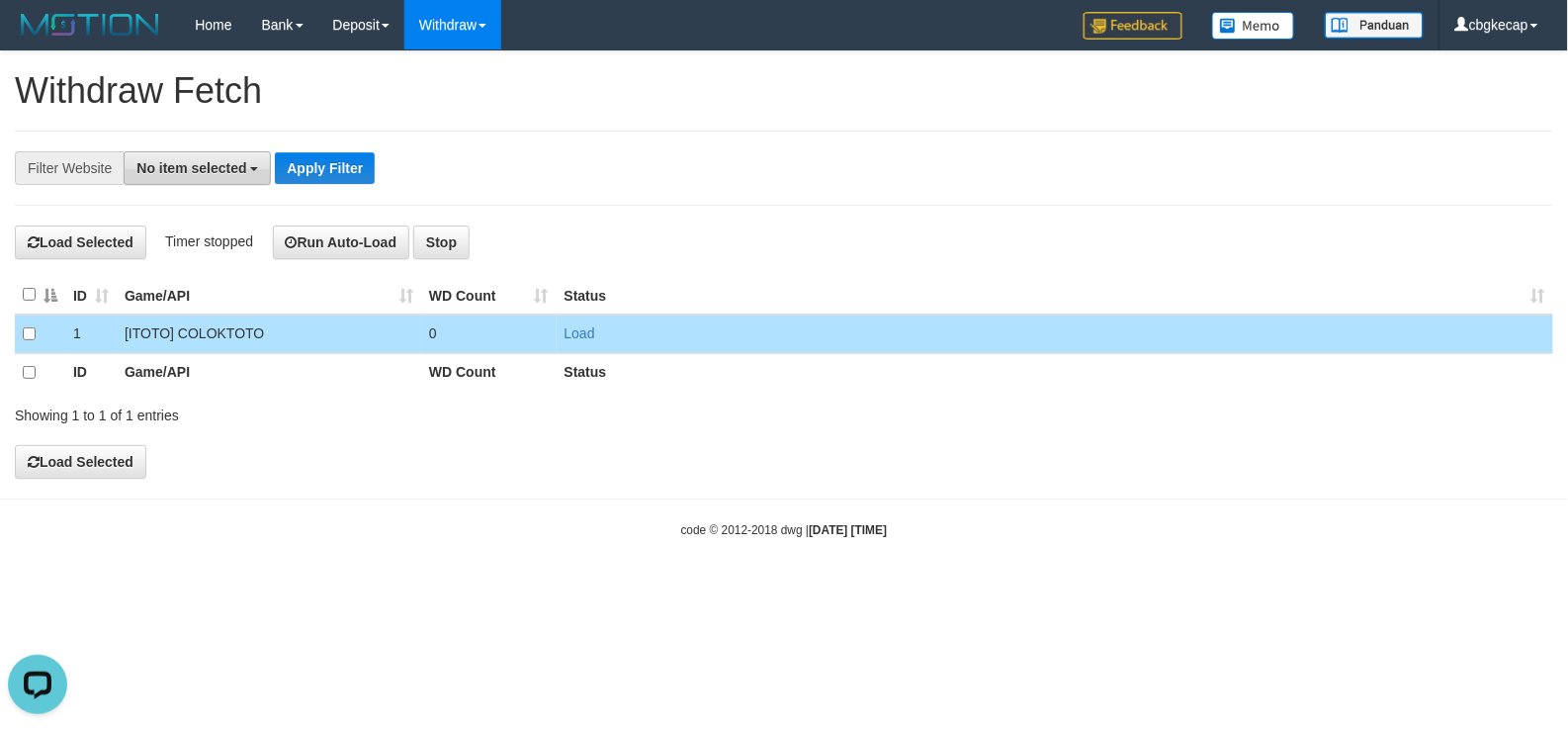 click on "No item selected" at bounding box center [191, 168] 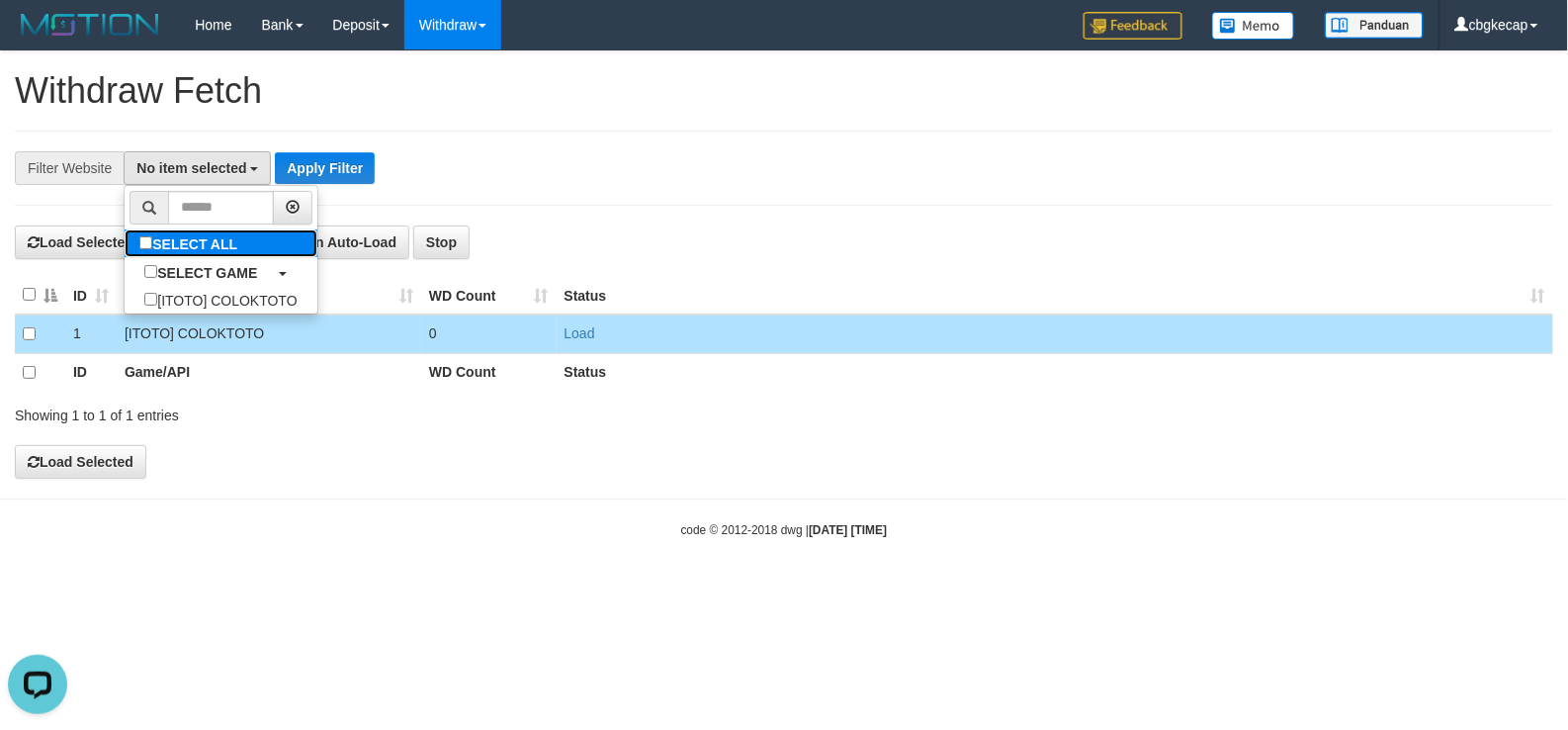 click on "SELECT ALL" at bounding box center [191, 243] 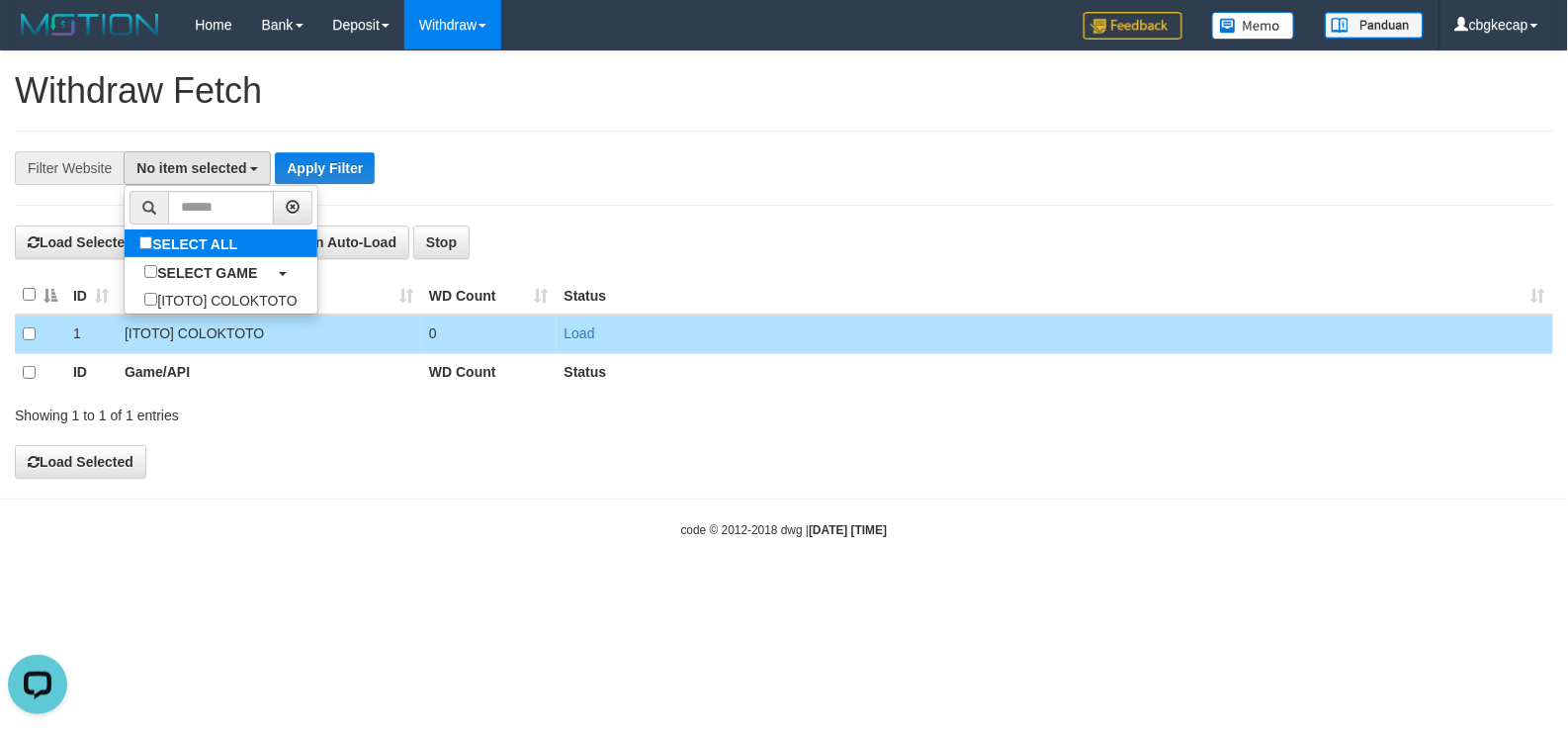 select on "****" 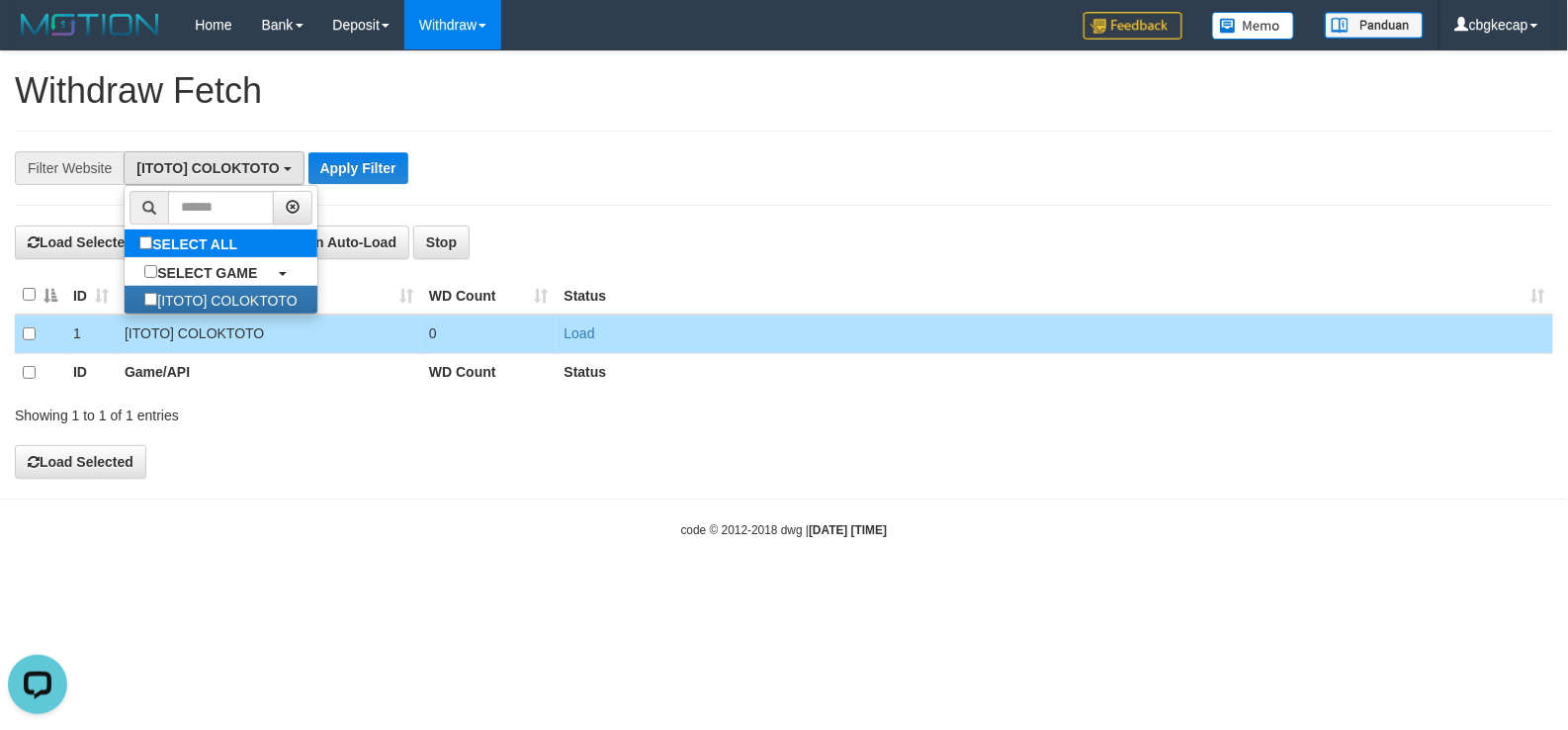 scroll, scrollTop: 17, scrollLeft: 0, axis: vertical 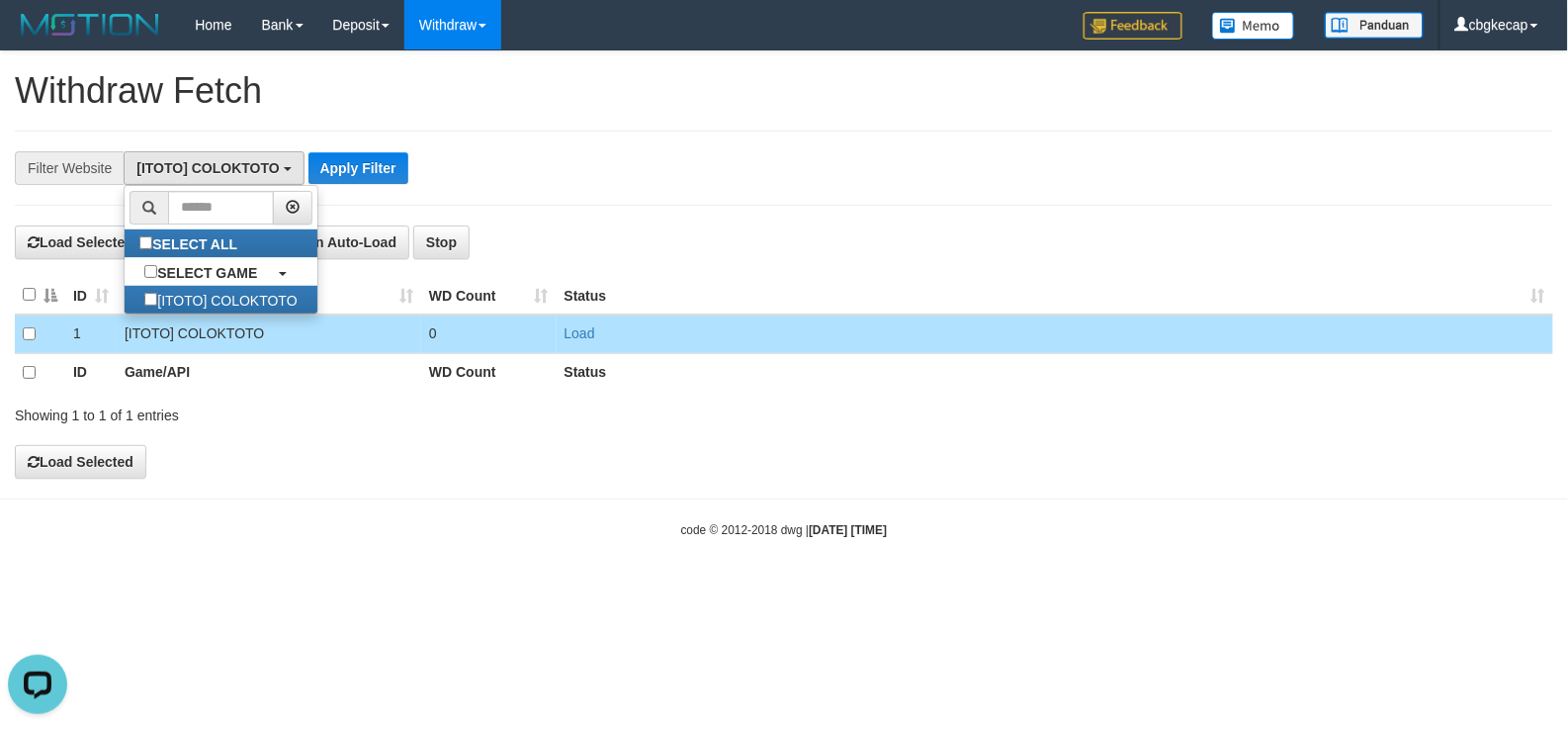 click on "Toggle navigation
Home
Bank
Account List
Load
By Website
Group
[ITOTO]													COLOKTOTO
Mutasi Bank
Search
Sync
Note Mutasi
Deposit
DPS Fetch
DPS List
History
PGA History
Note DPS" at bounding box center (784, 294) 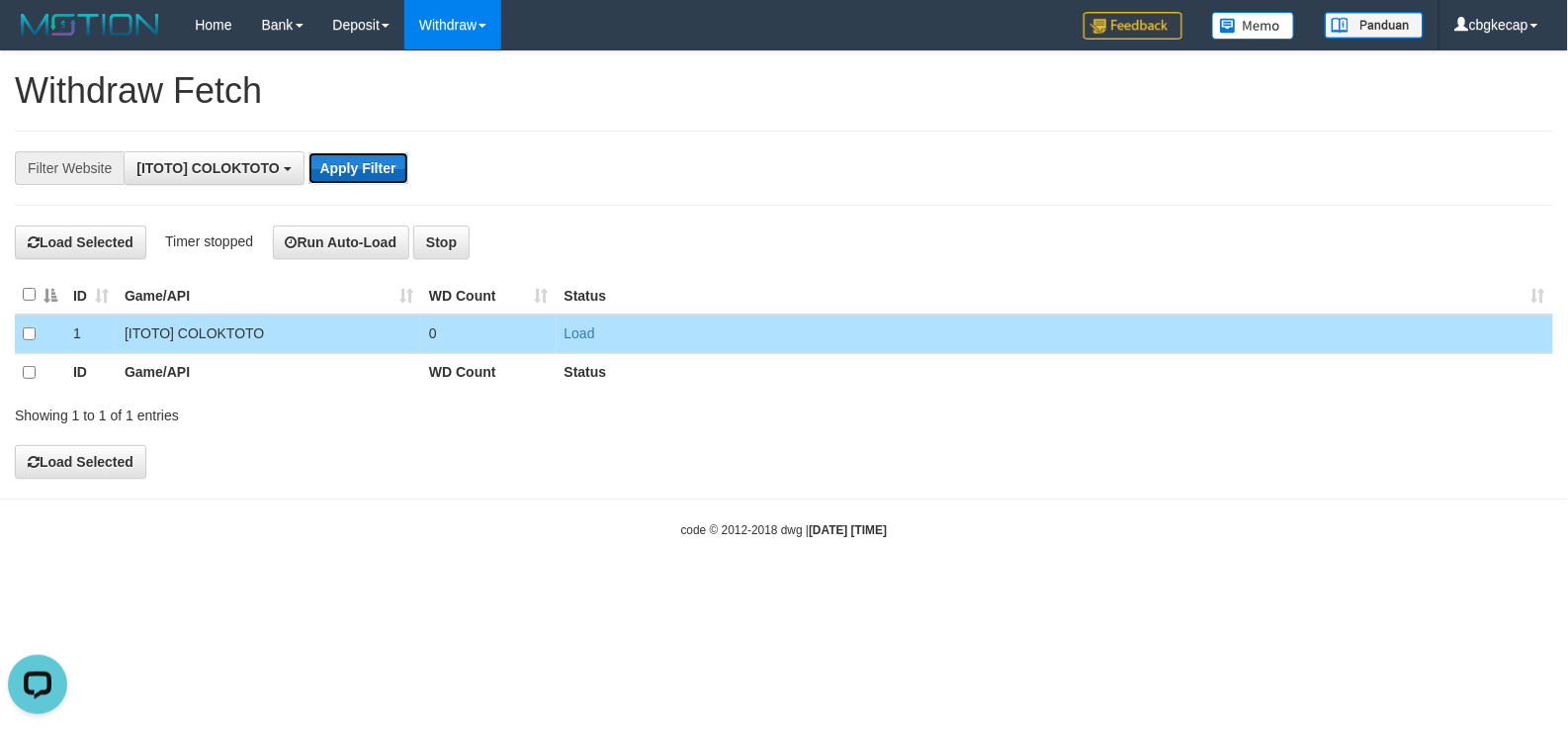 click on "Apply Filter" at bounding box center (358, 168) 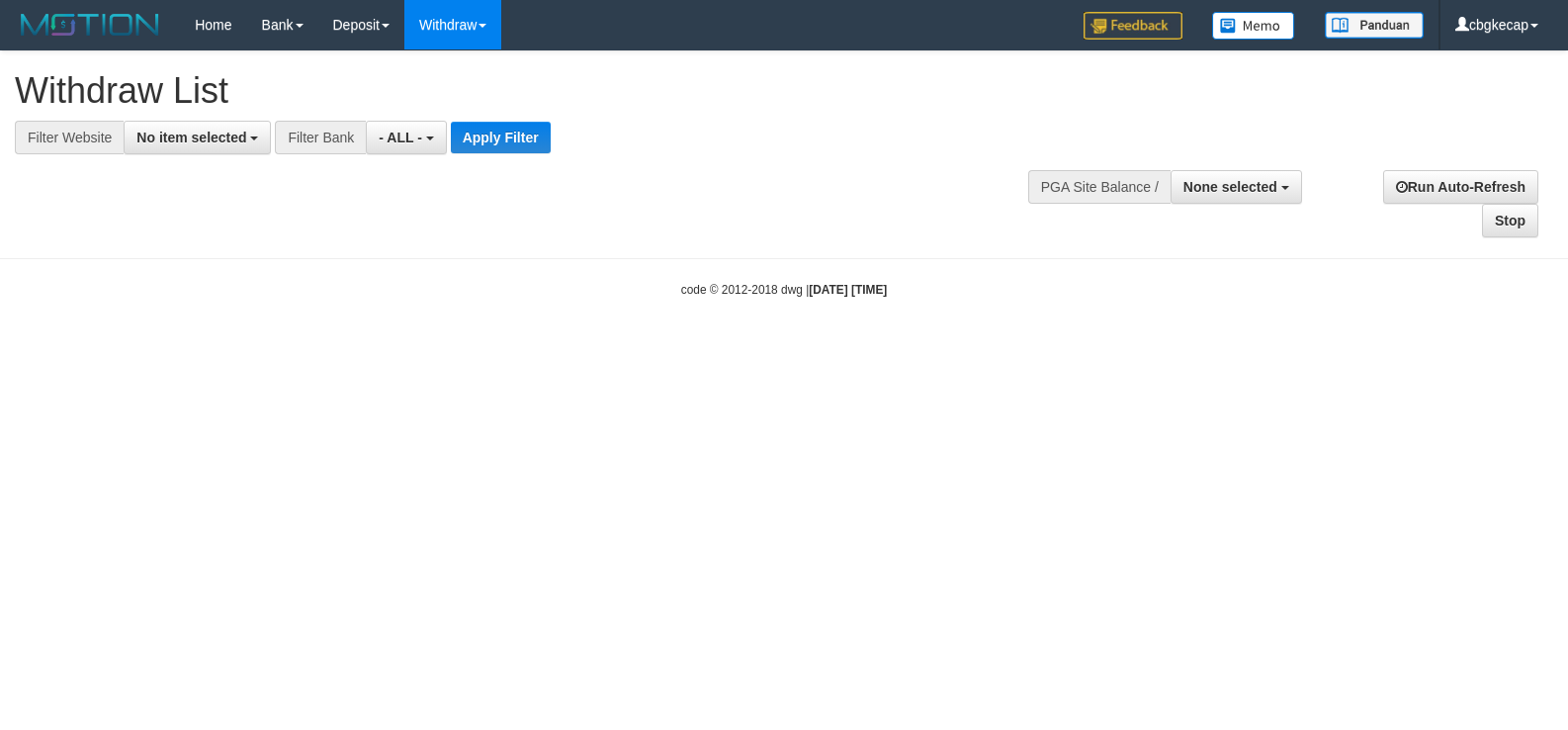 select 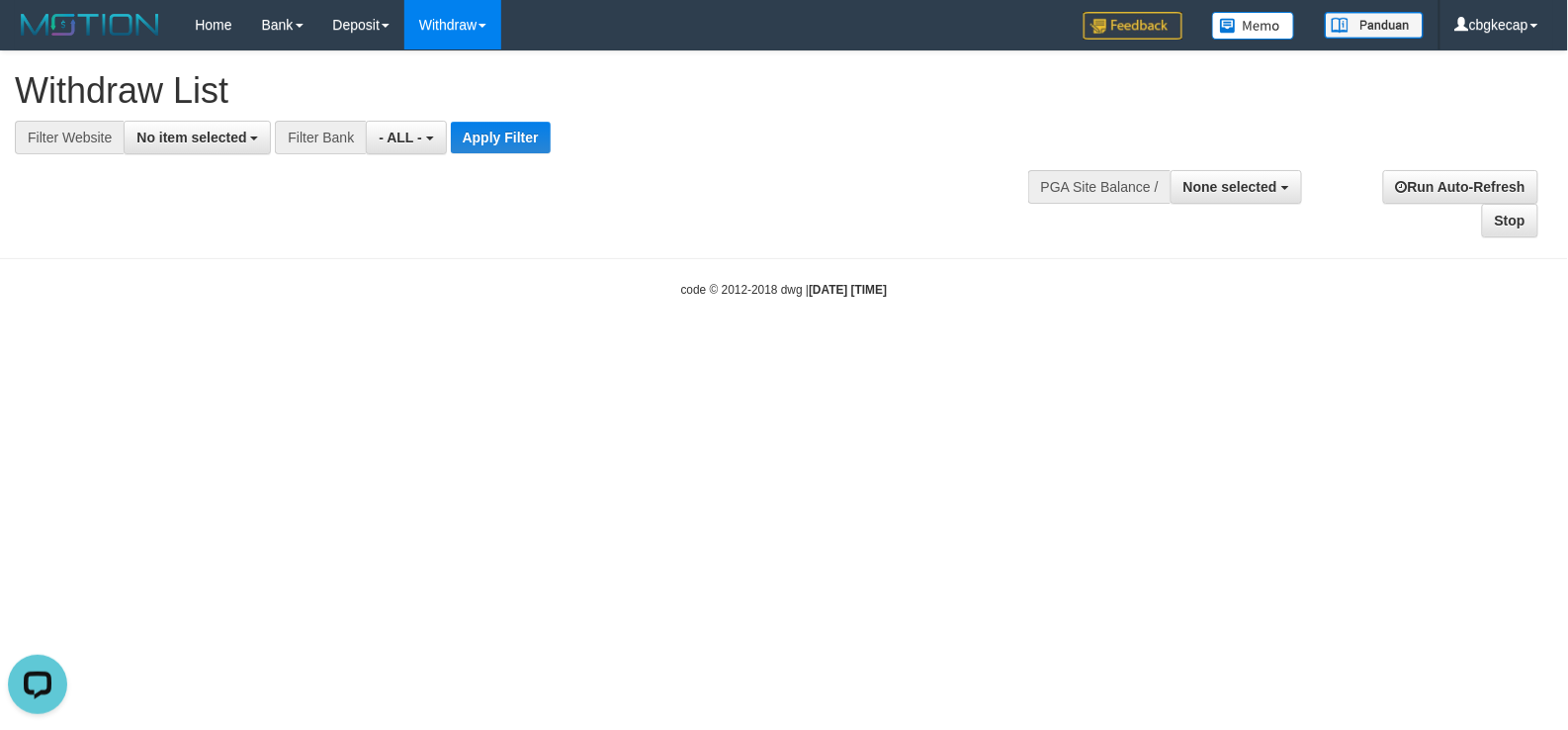 scroll, scrollTop: 0, scrollLeft: 0, axis: both 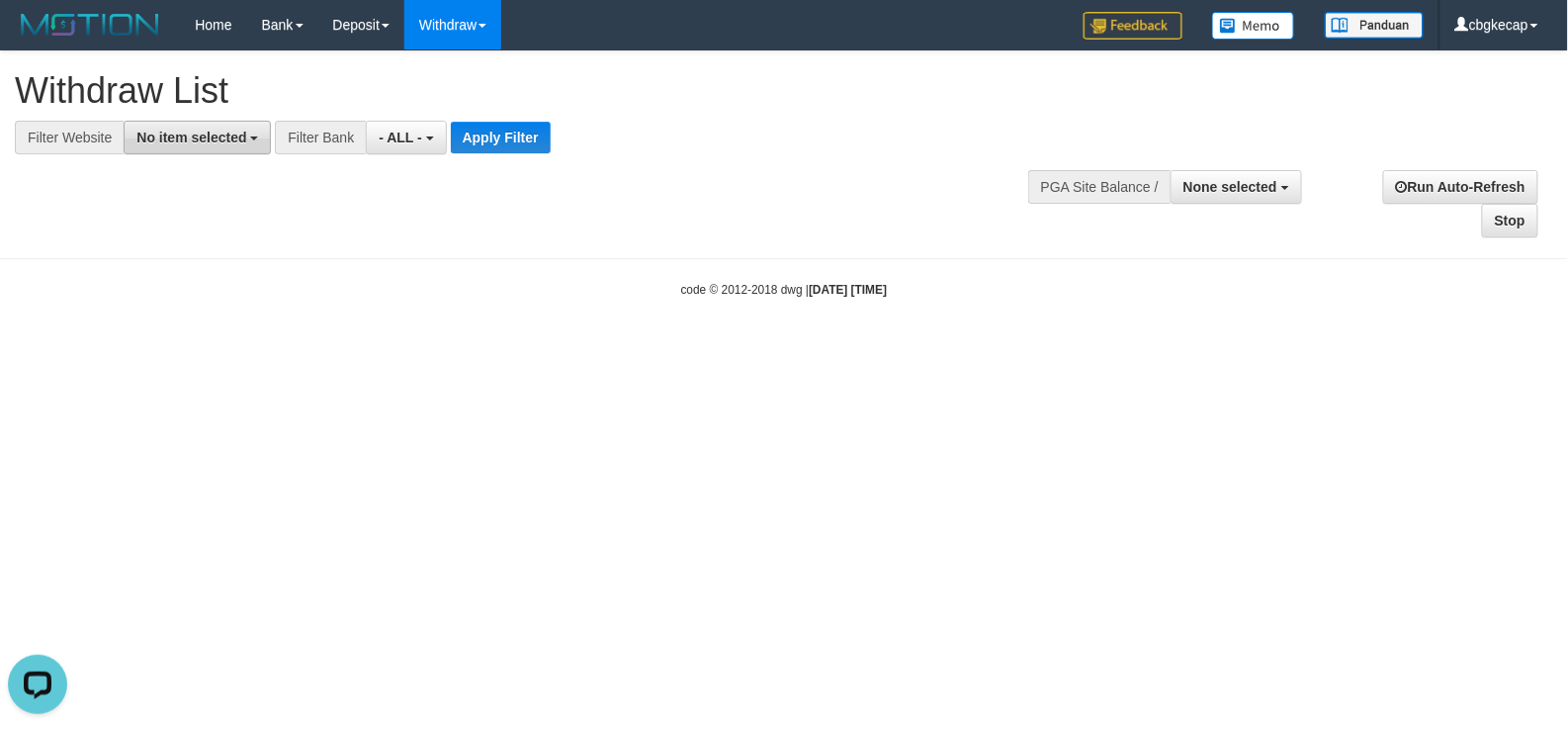 click on "No item selected" at bounding box center (191, 137) 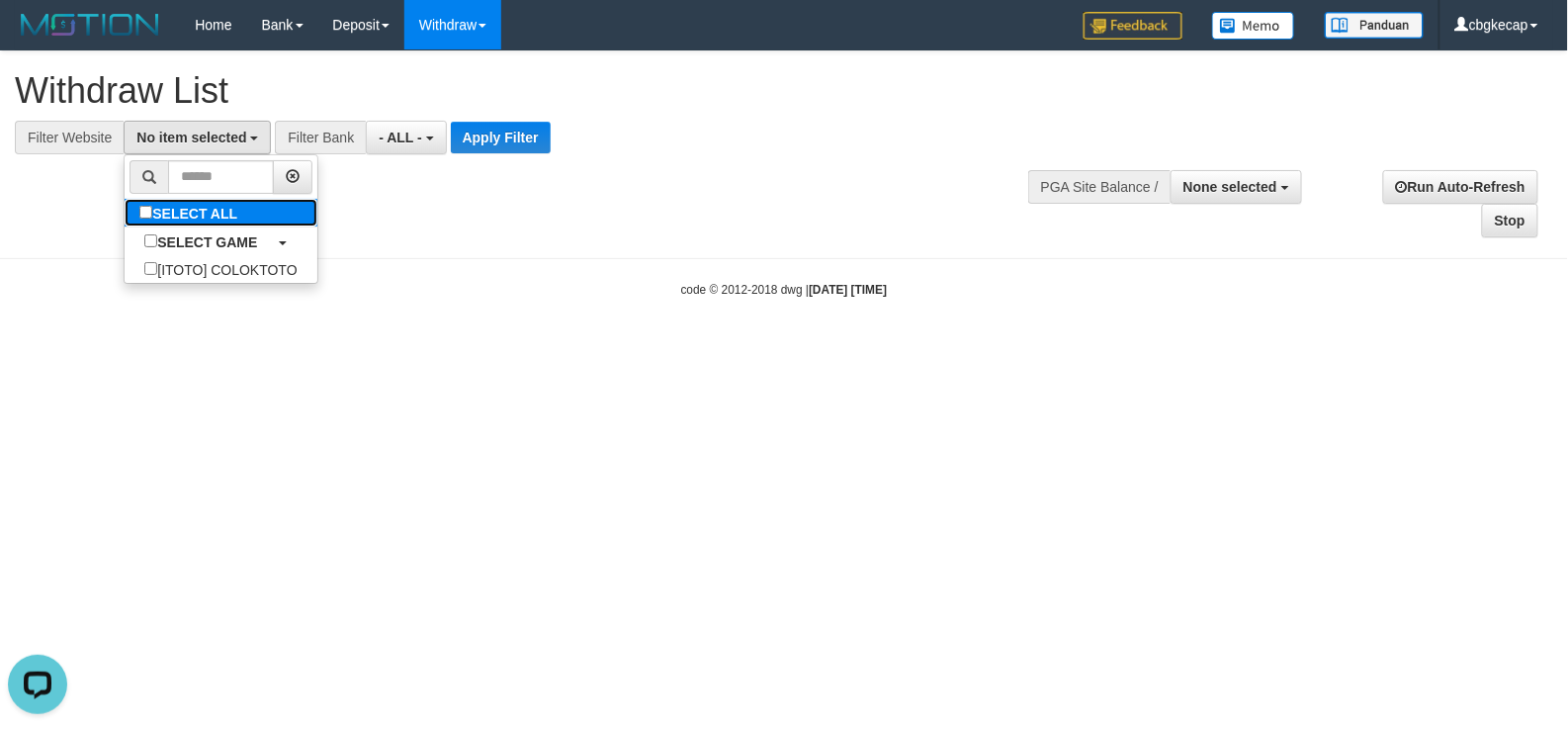 click on "SELECT ALL" at bounding box center [191, 213] 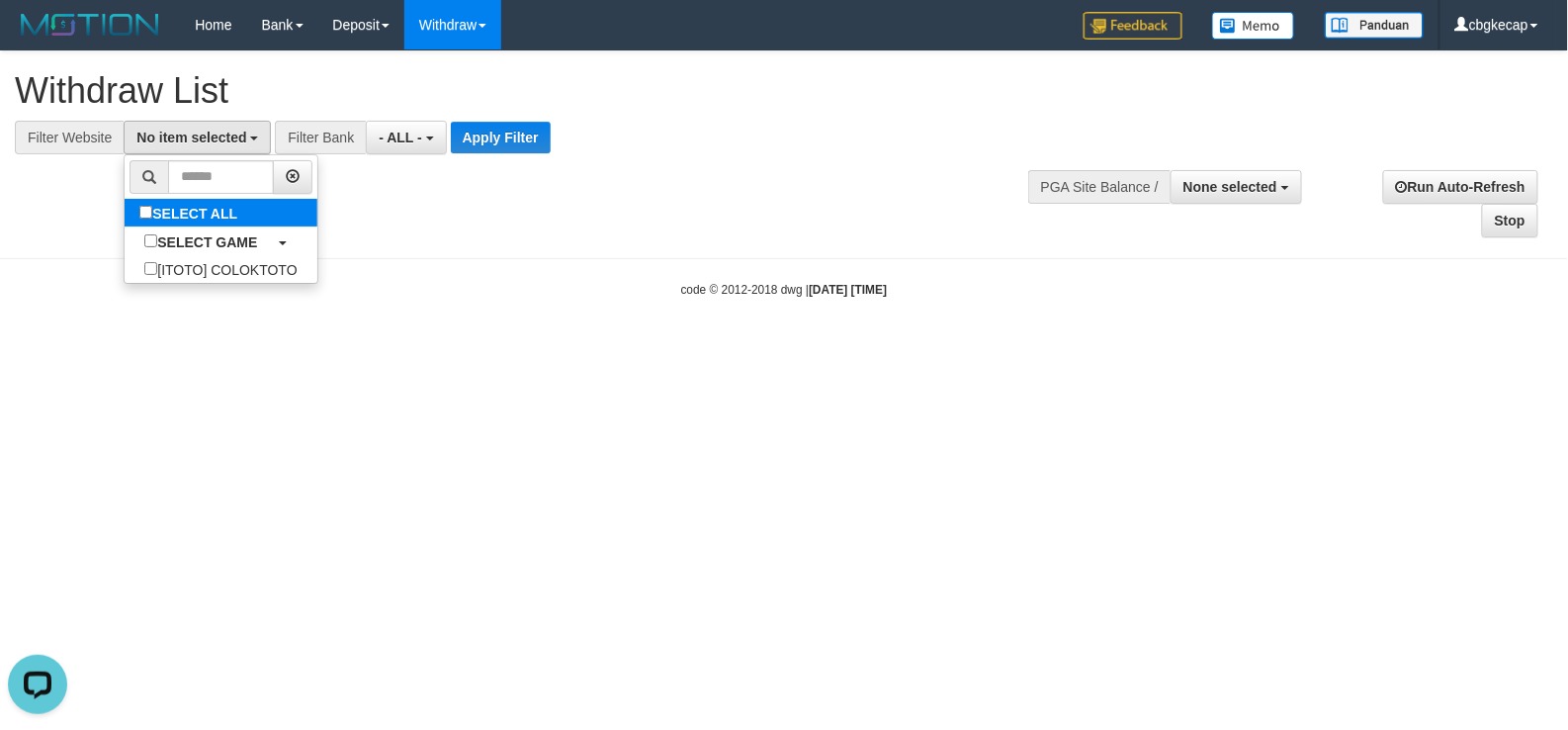 select on "****" 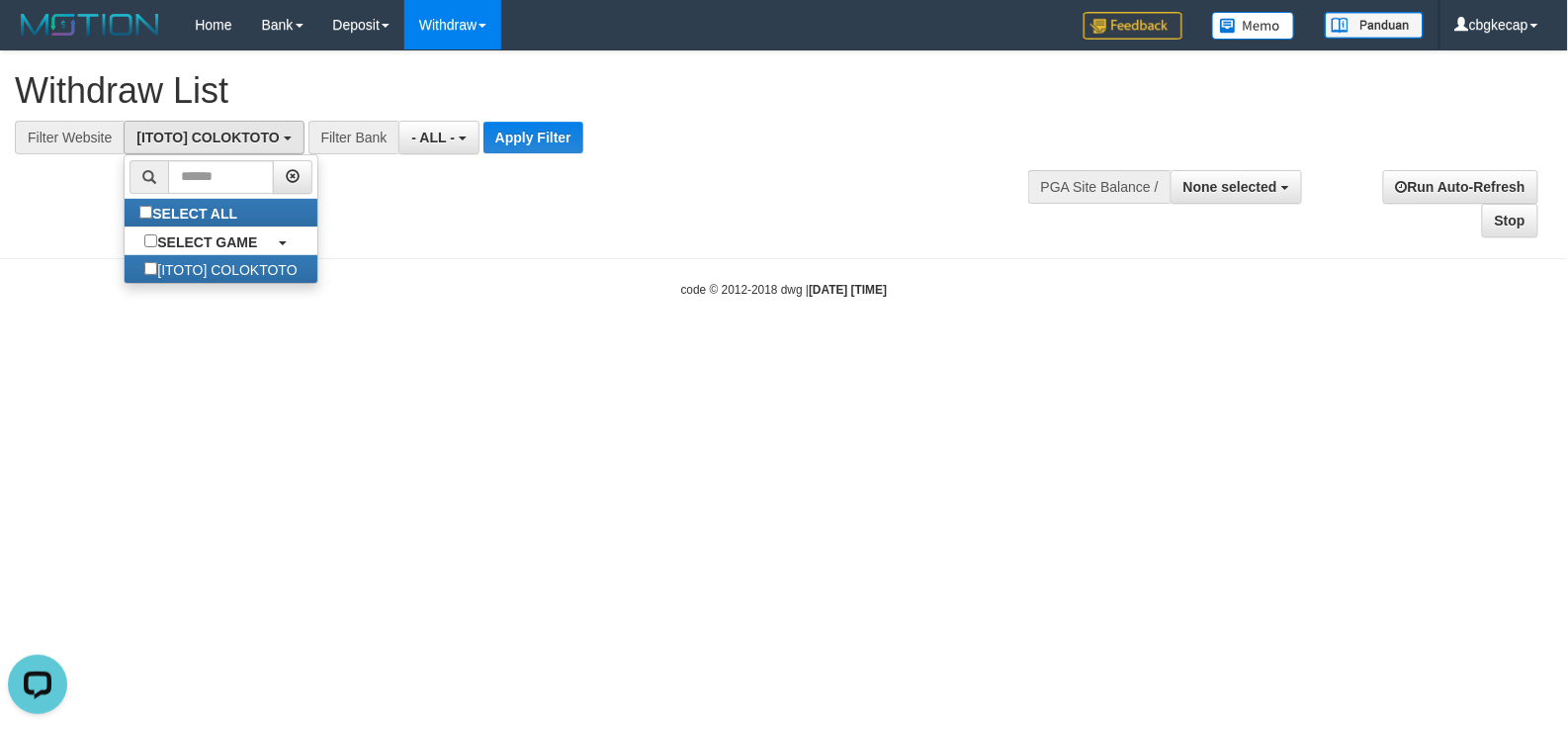 scroll, scrollTop: 17, scrollLeft: 0, axis: vertical 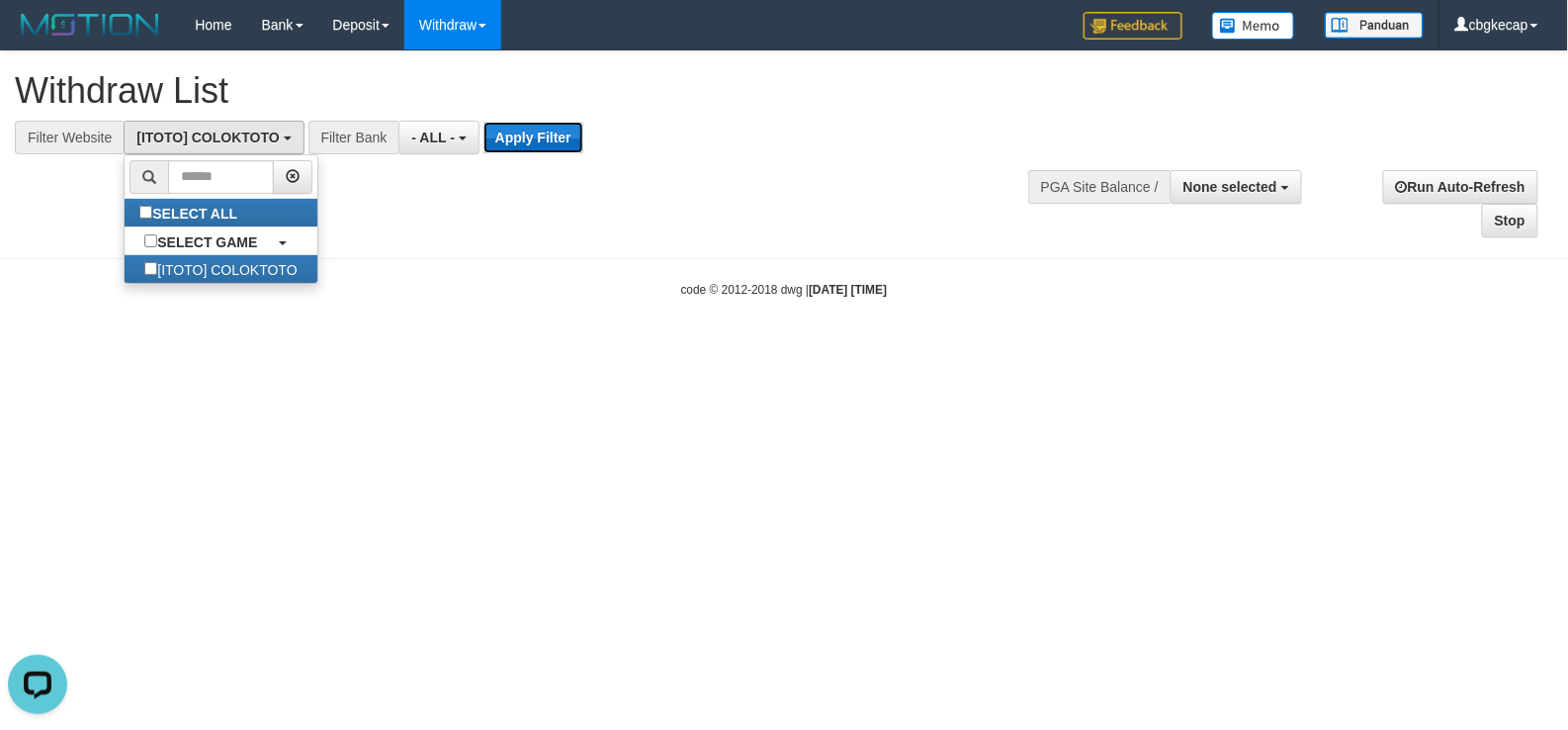 click on "Apply Filter" at bounding box center [533, 137] 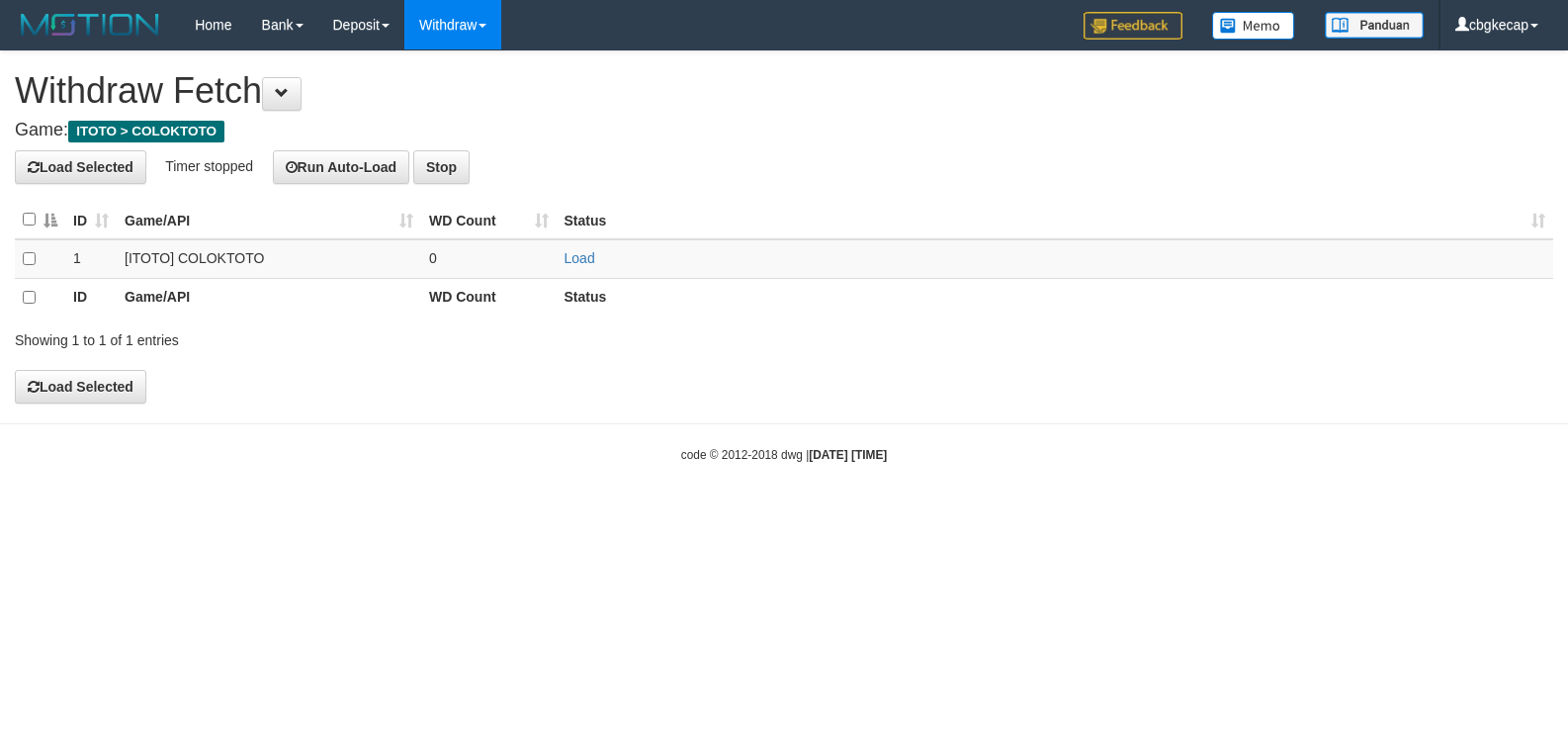 scroll, scrollTop: 0, scrollLeft: 0, axis: both 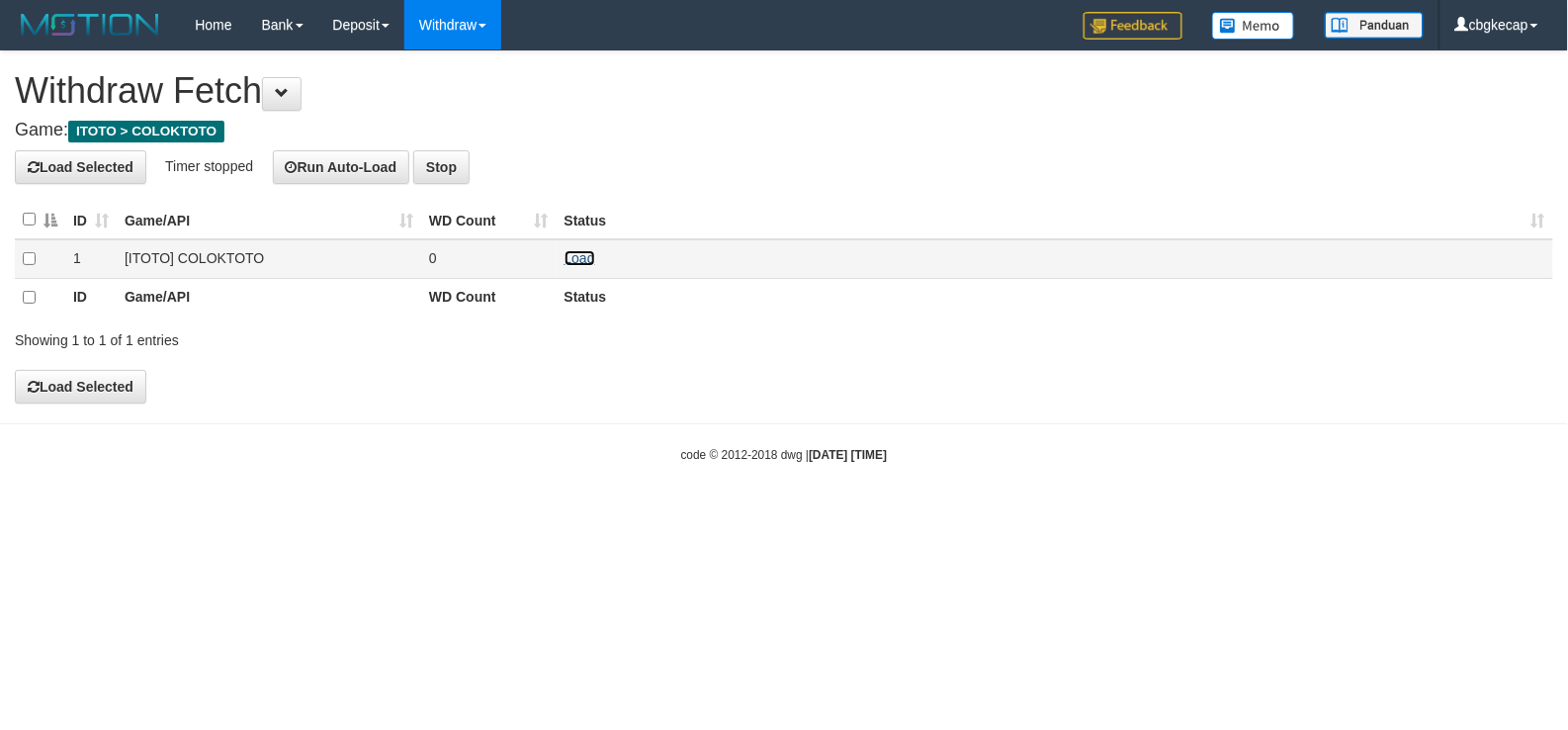 click on "Load" at bounding box center [579, 258] 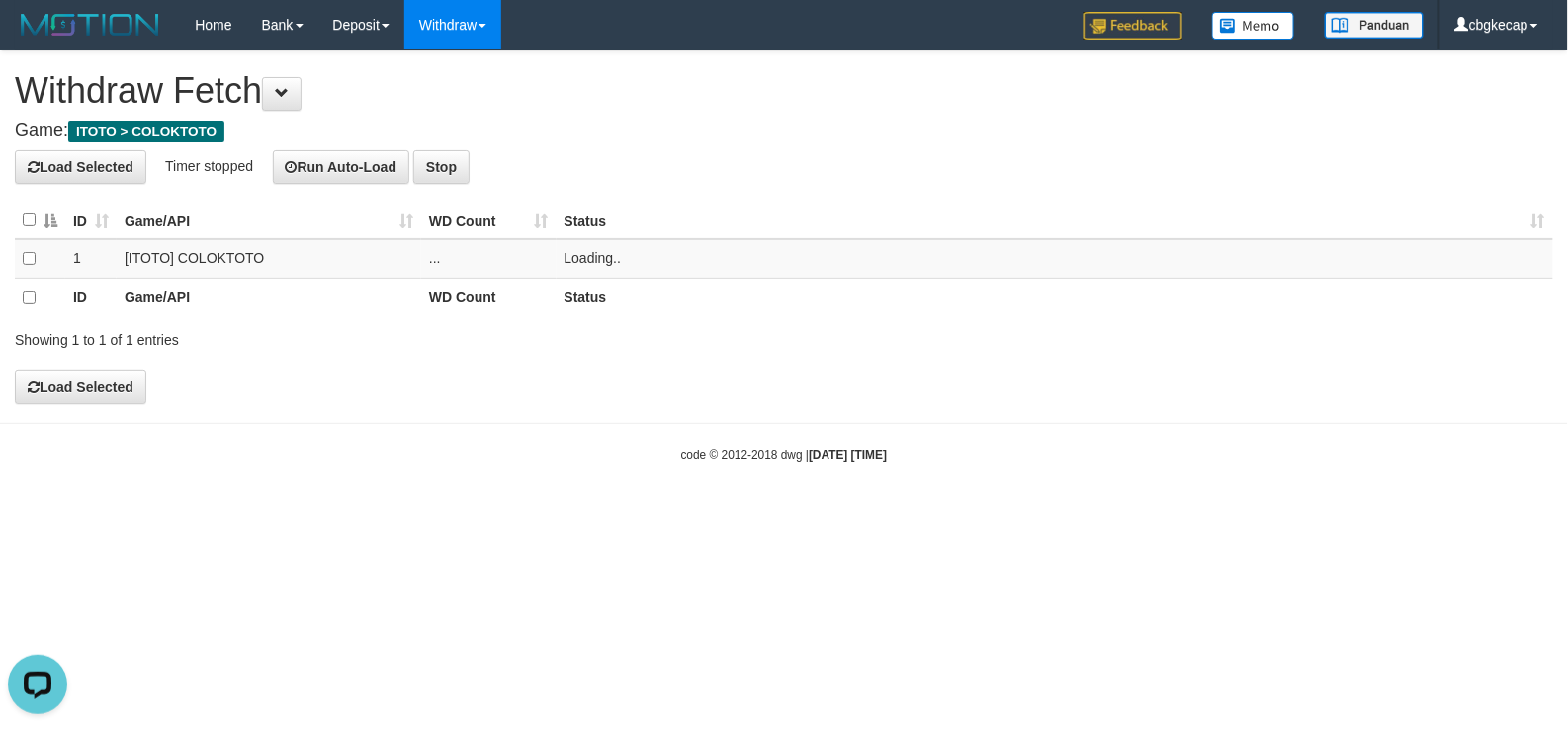 scroll, scrollTop: 0, scrollLeft: 0, axis: both 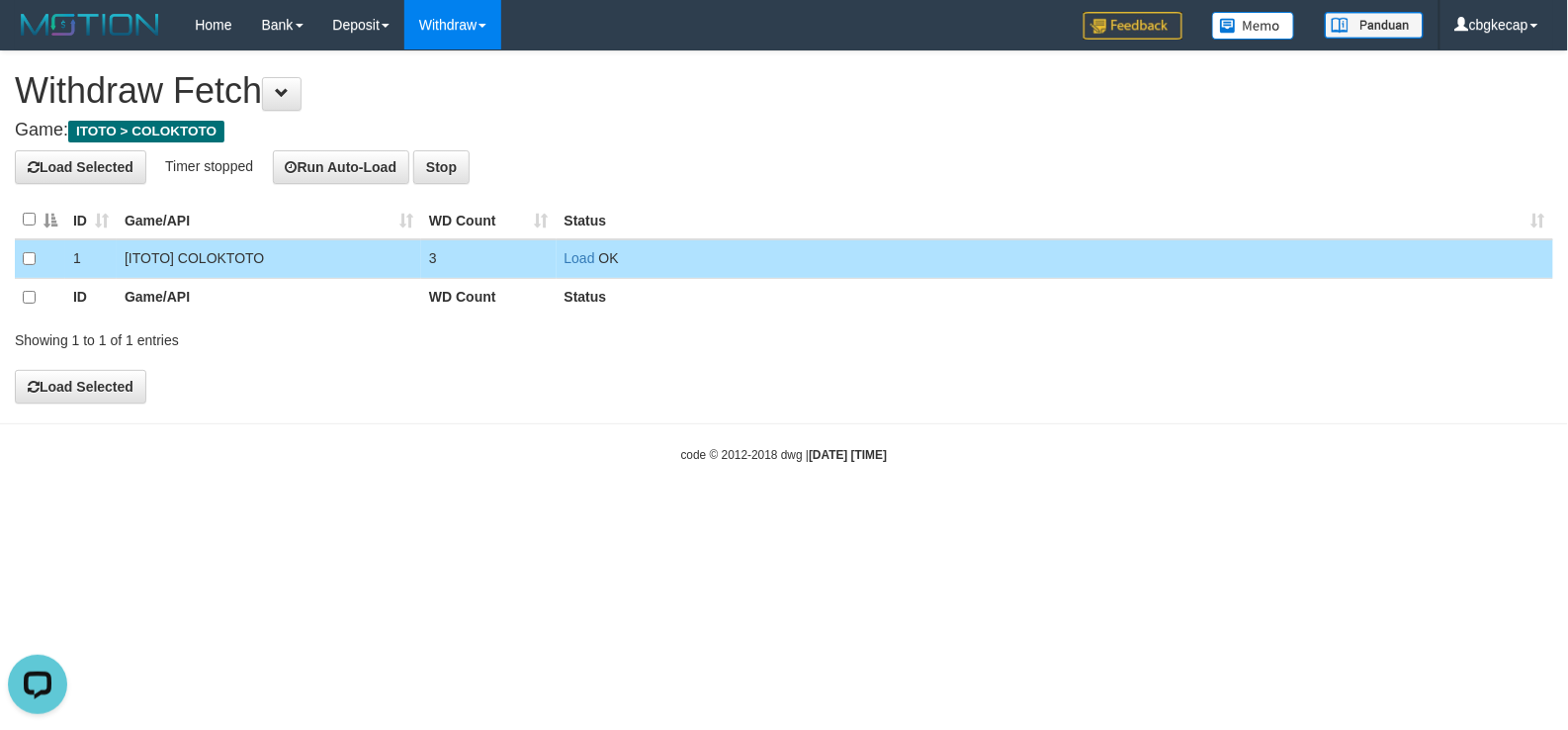 click on "Toggle navigation
Home
Bank
Account List
Load
By Website
Group
[ITOTO]													COLOKTOTO
Mutasi Bank
Search
Sync
Note Mutasi
Deposit
DPS Fetch
DPS List
History
PGA History
Note DPS" at bounding box center [784, 256] 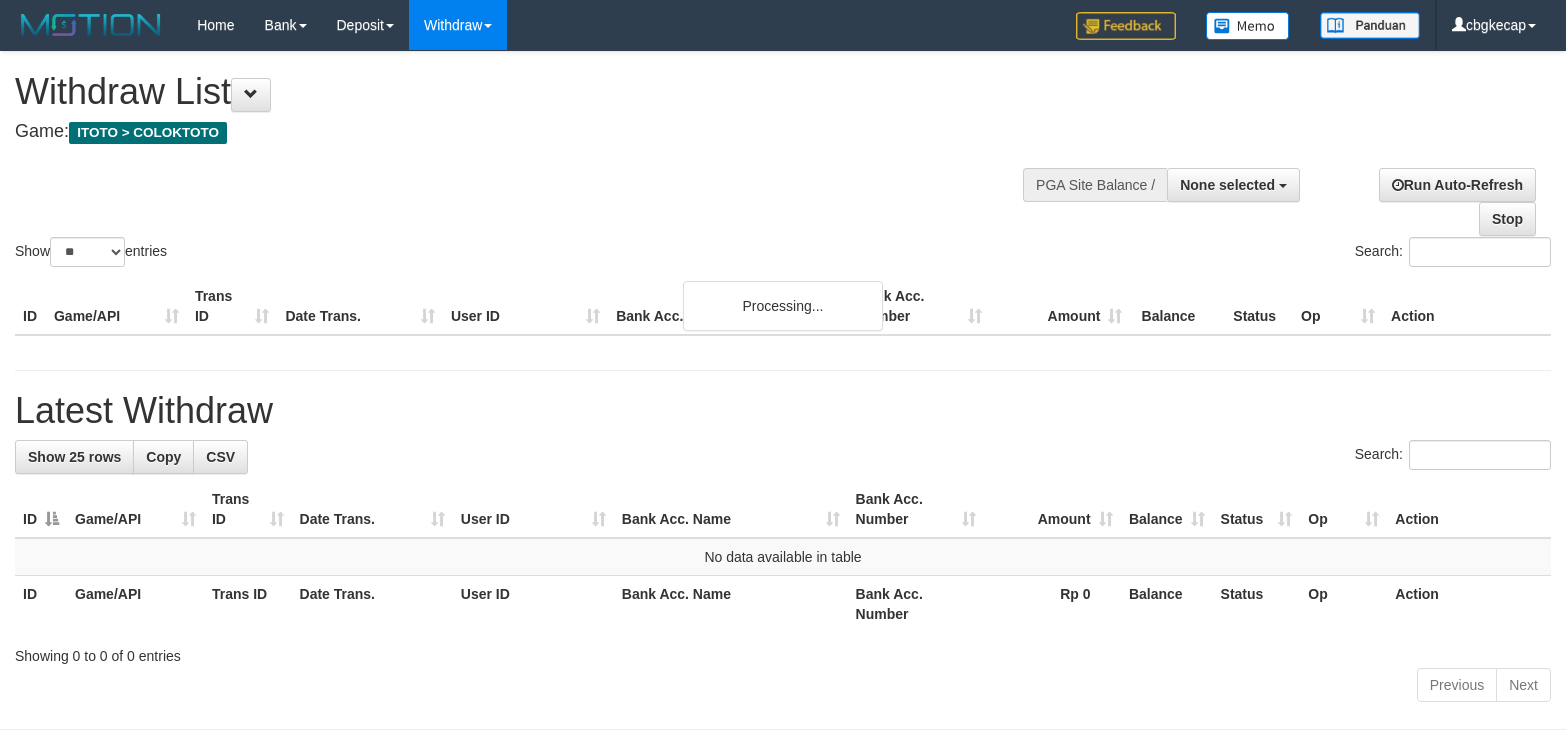 select 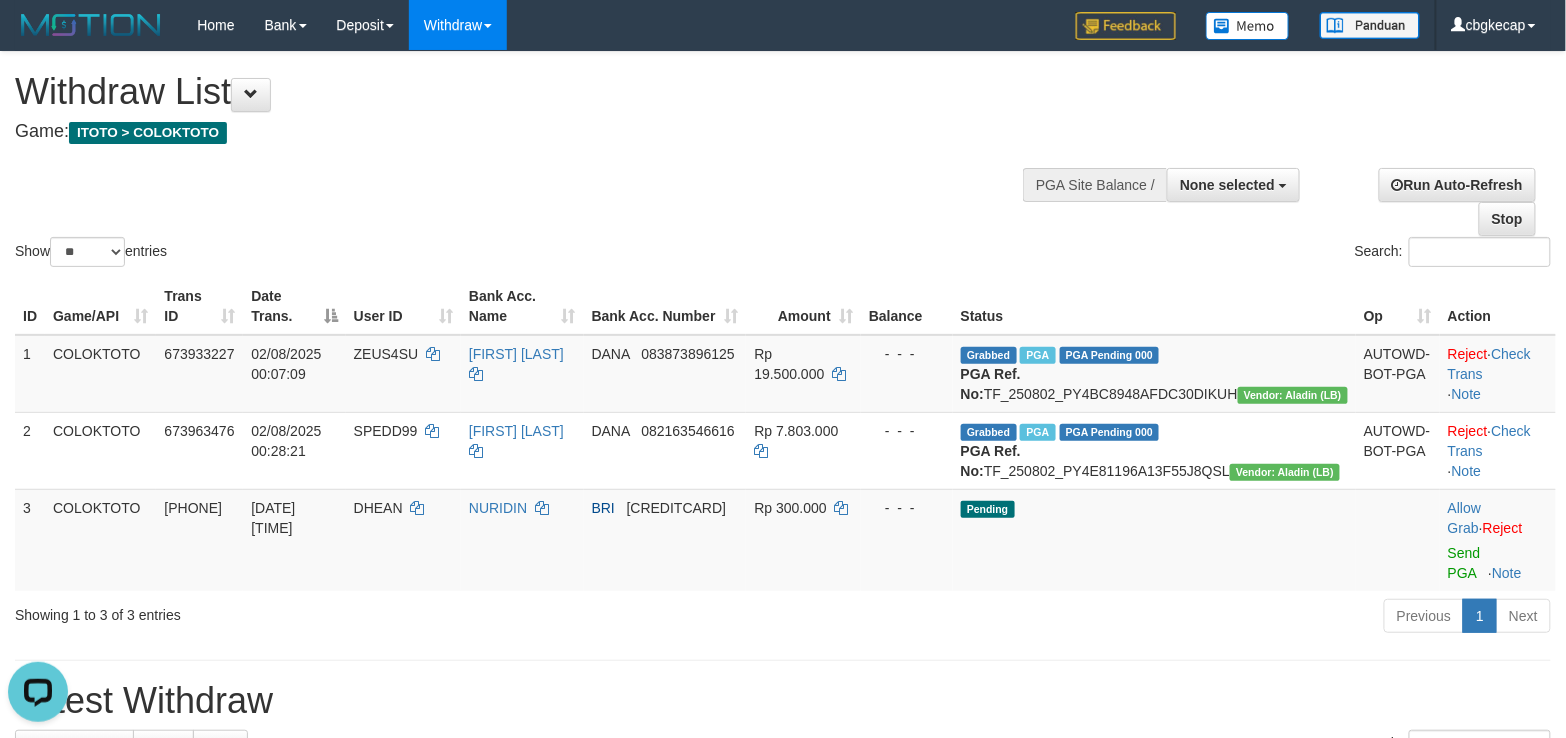 scroll, scrollTop: 0, scrollLeft: 0, axis: both 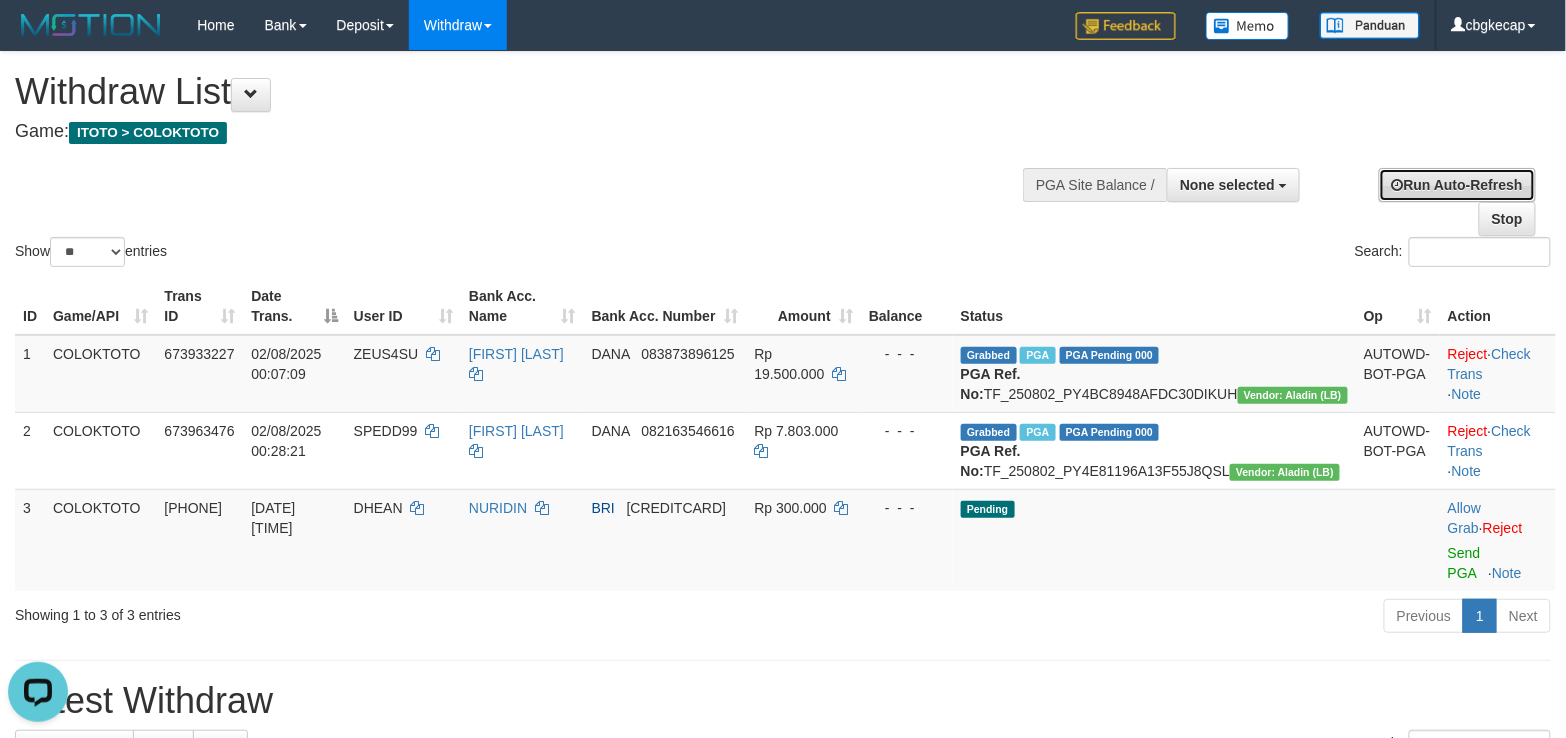click on "Run Auto-Refresh" at bounding box center [1457, 185] 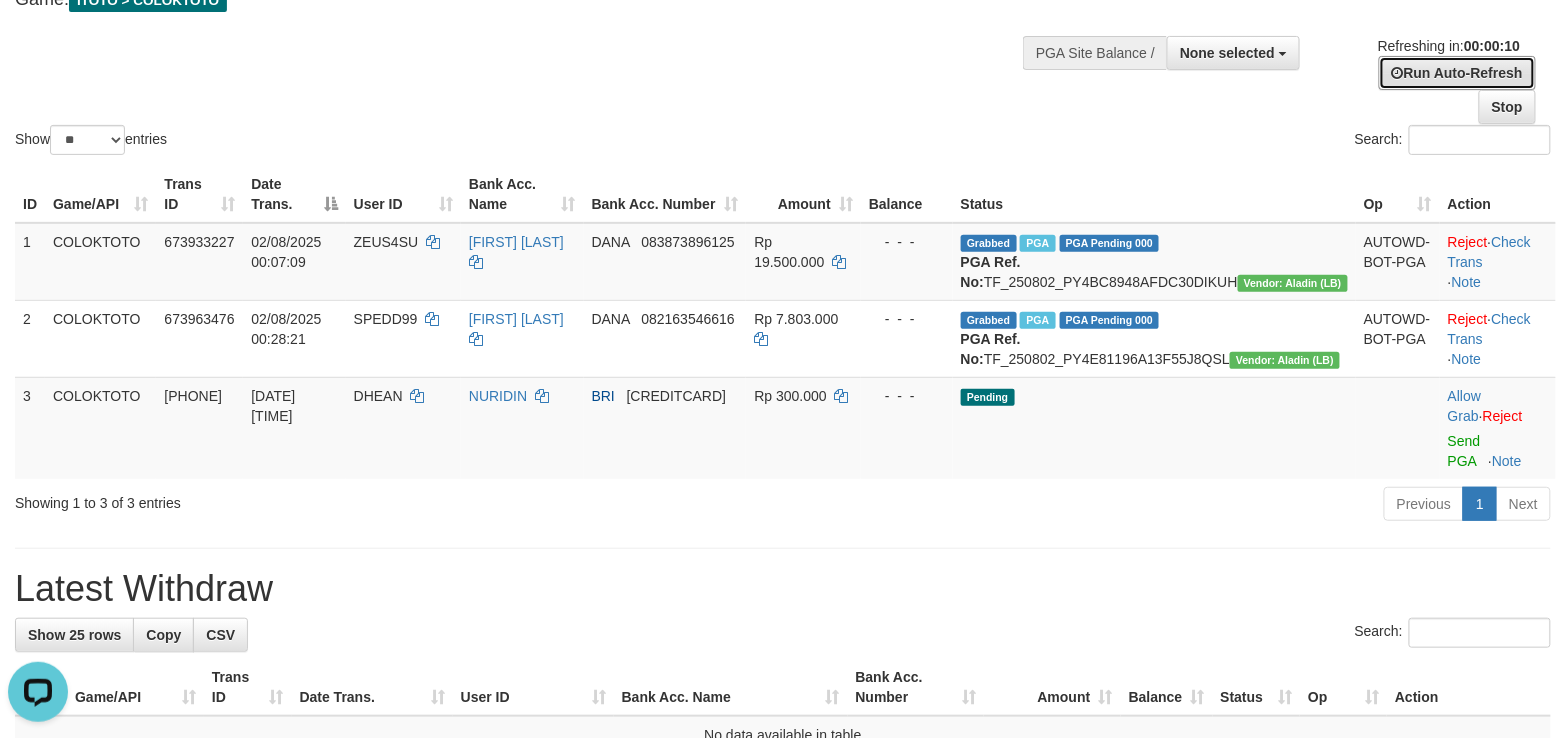 scroll, scrollTop: 133, scrollLeft: 0, axis: vertical 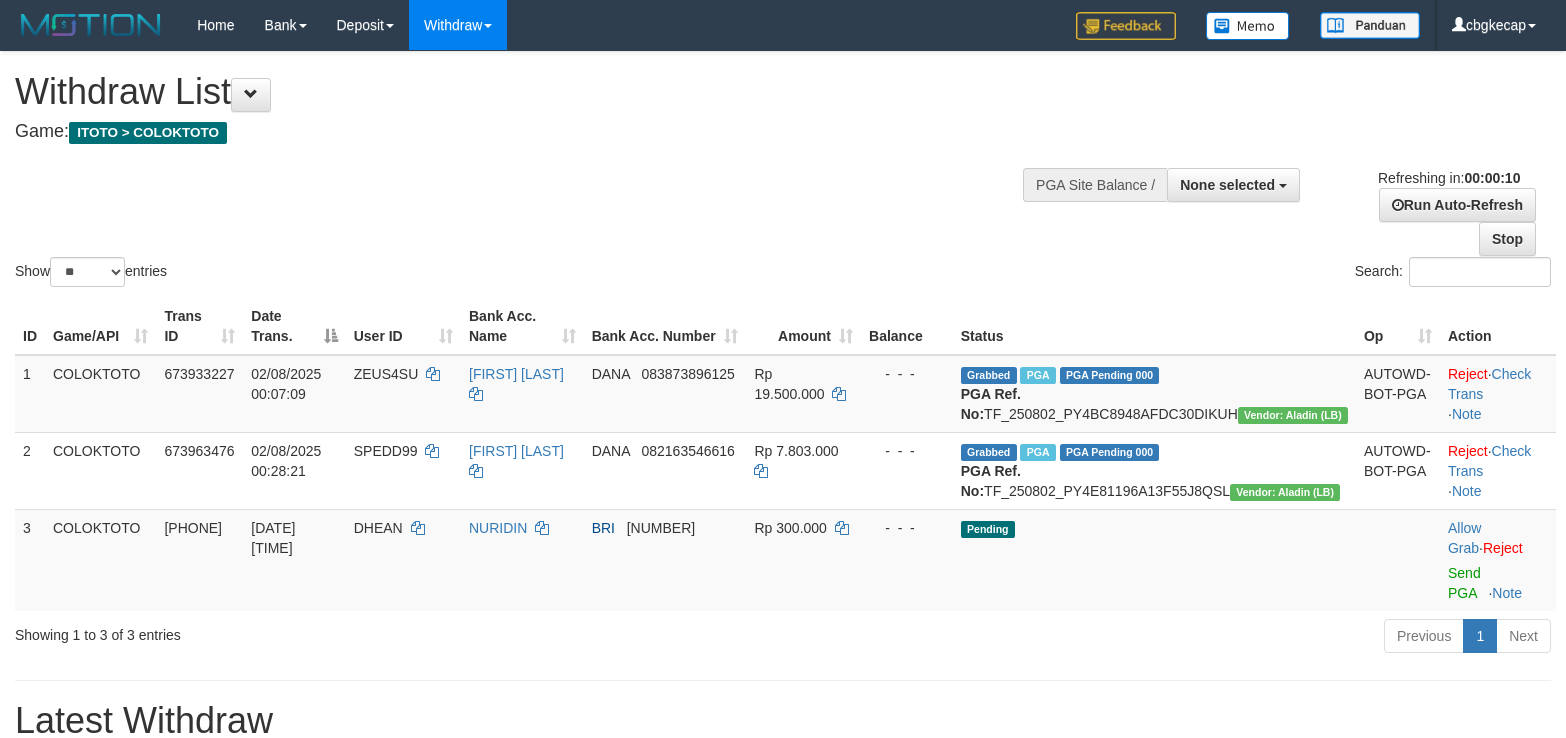 select 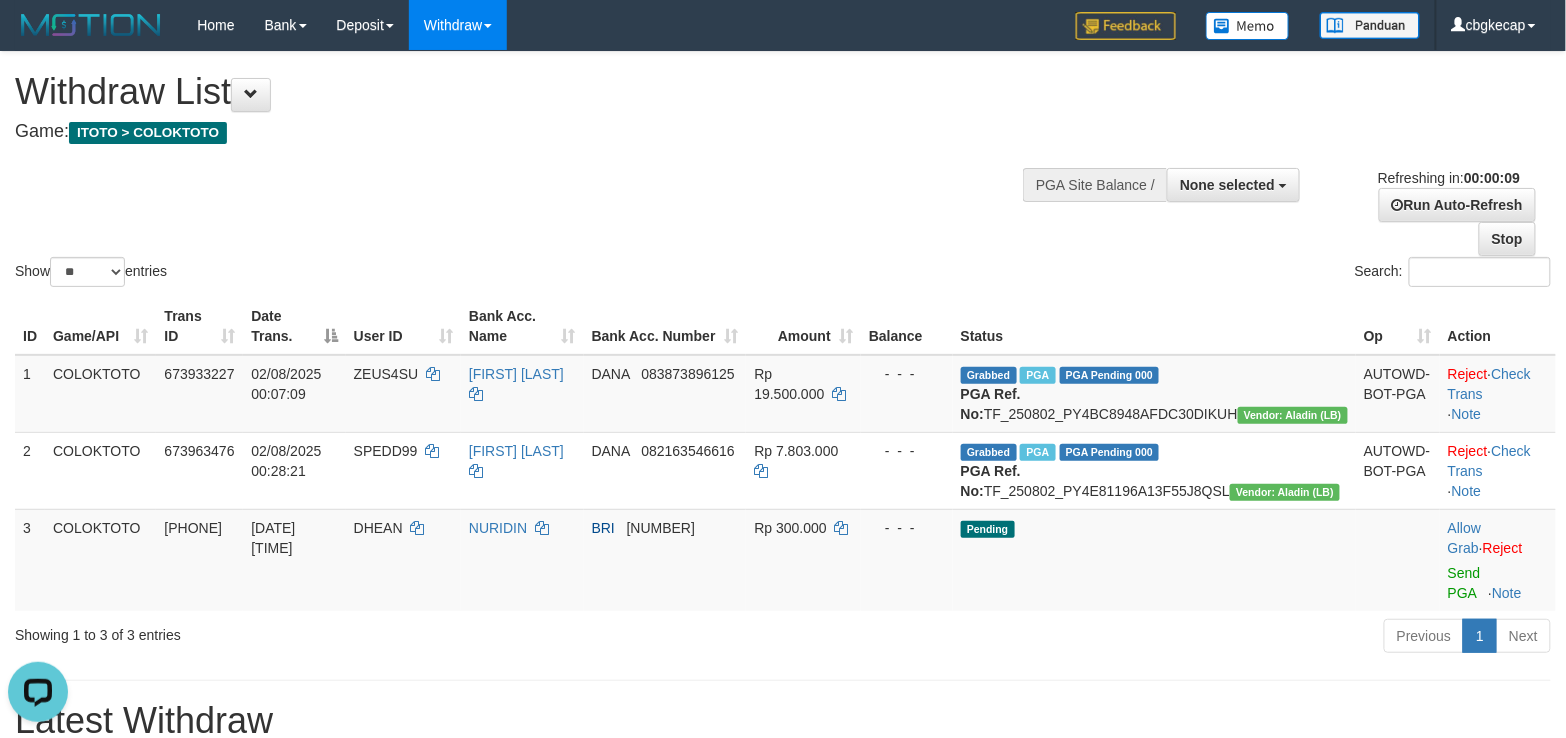 scroll, scrollTop: 0, scrollLeft: 0, axis: both 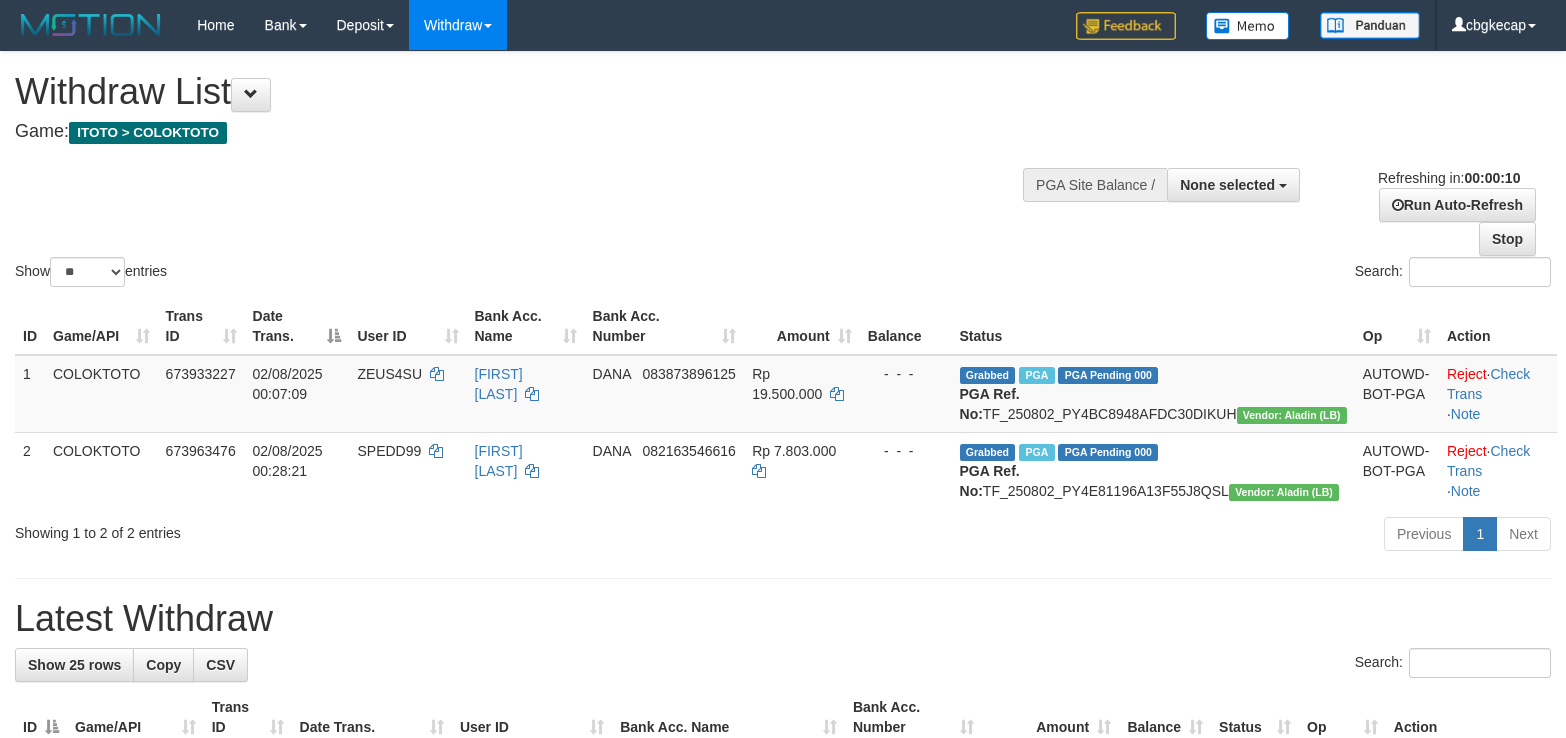 select 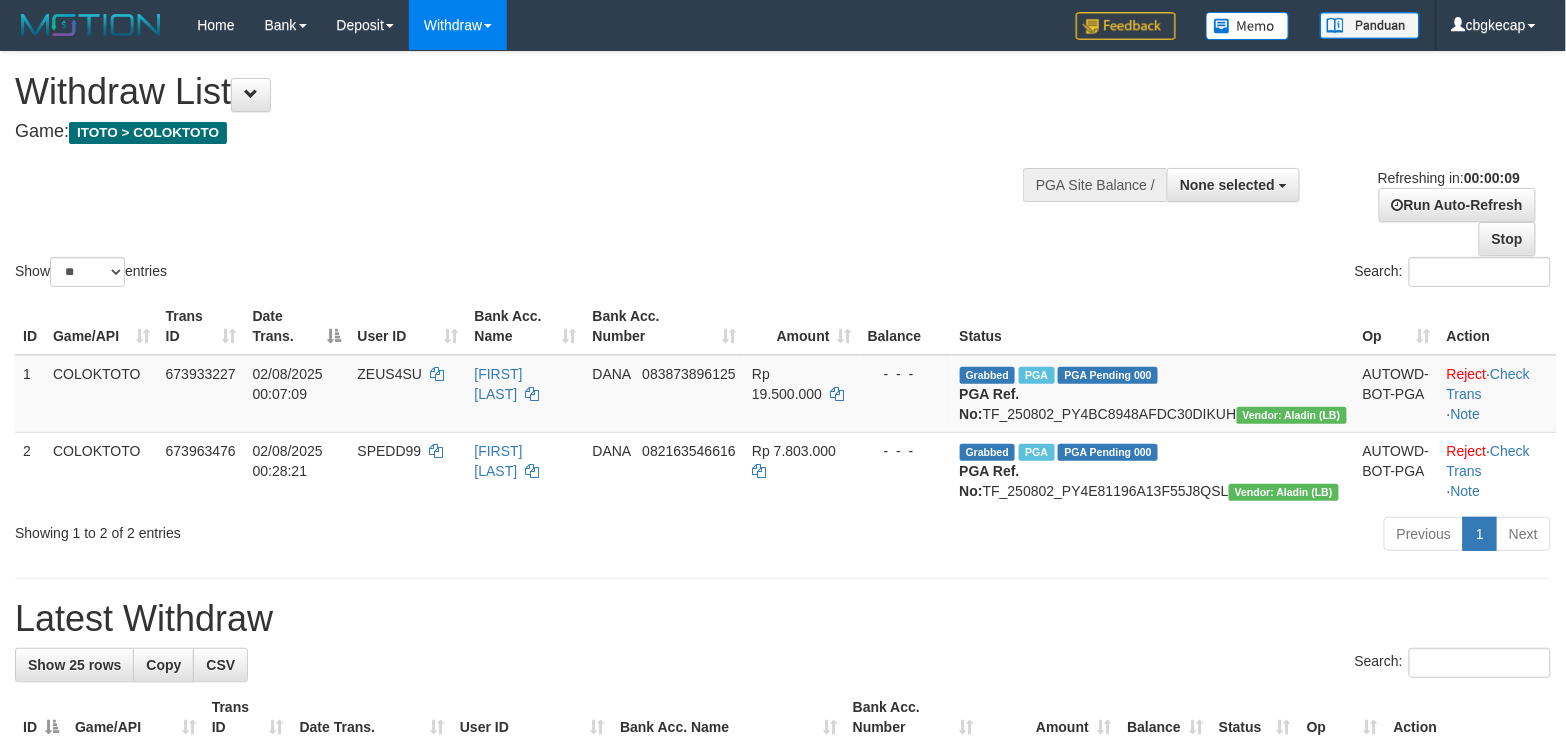 click on "Show  ** ** ** ***  entries Search:" at bounding box center [783, 171] 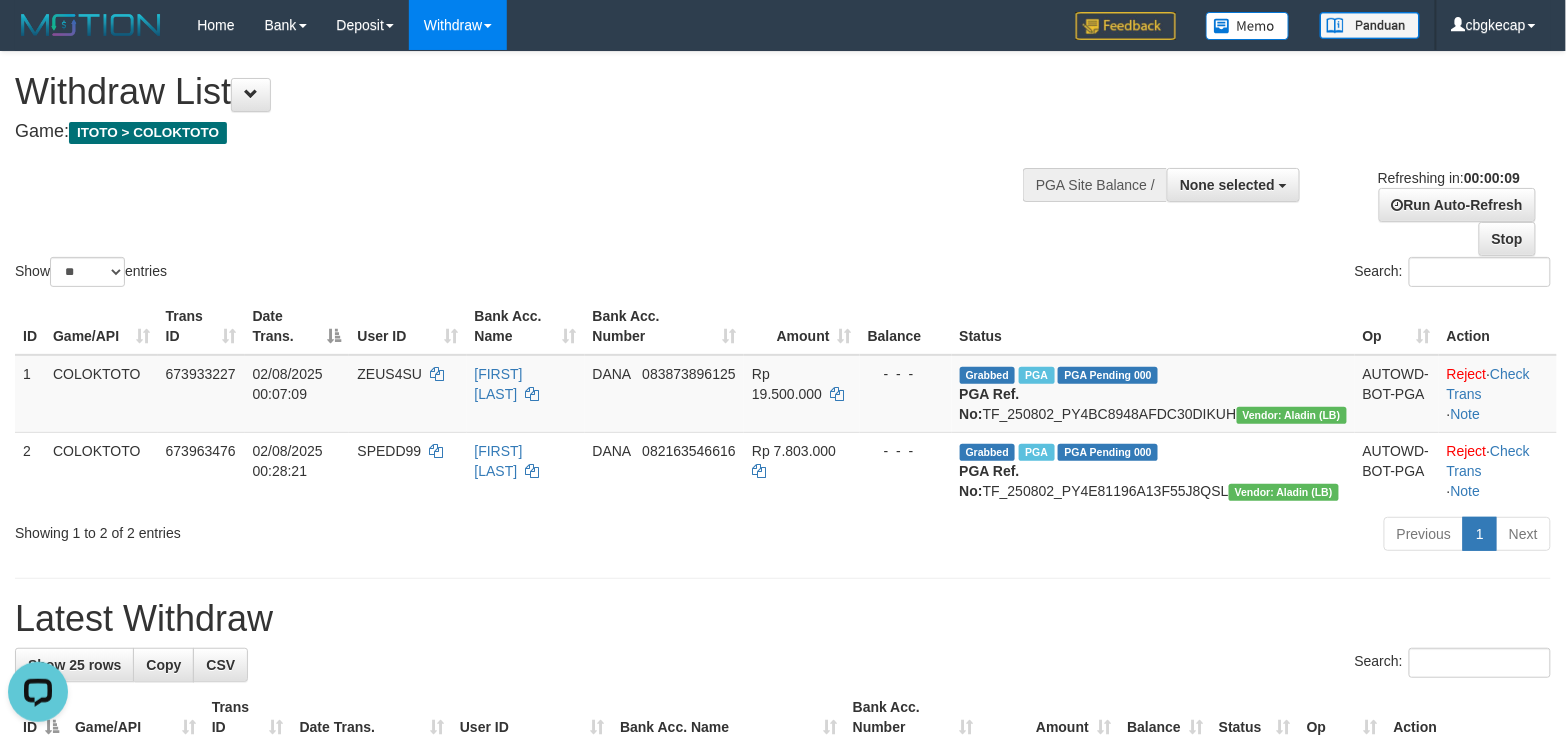 scroll, scrollTop: 0, scrollLeft: 0, axis: both 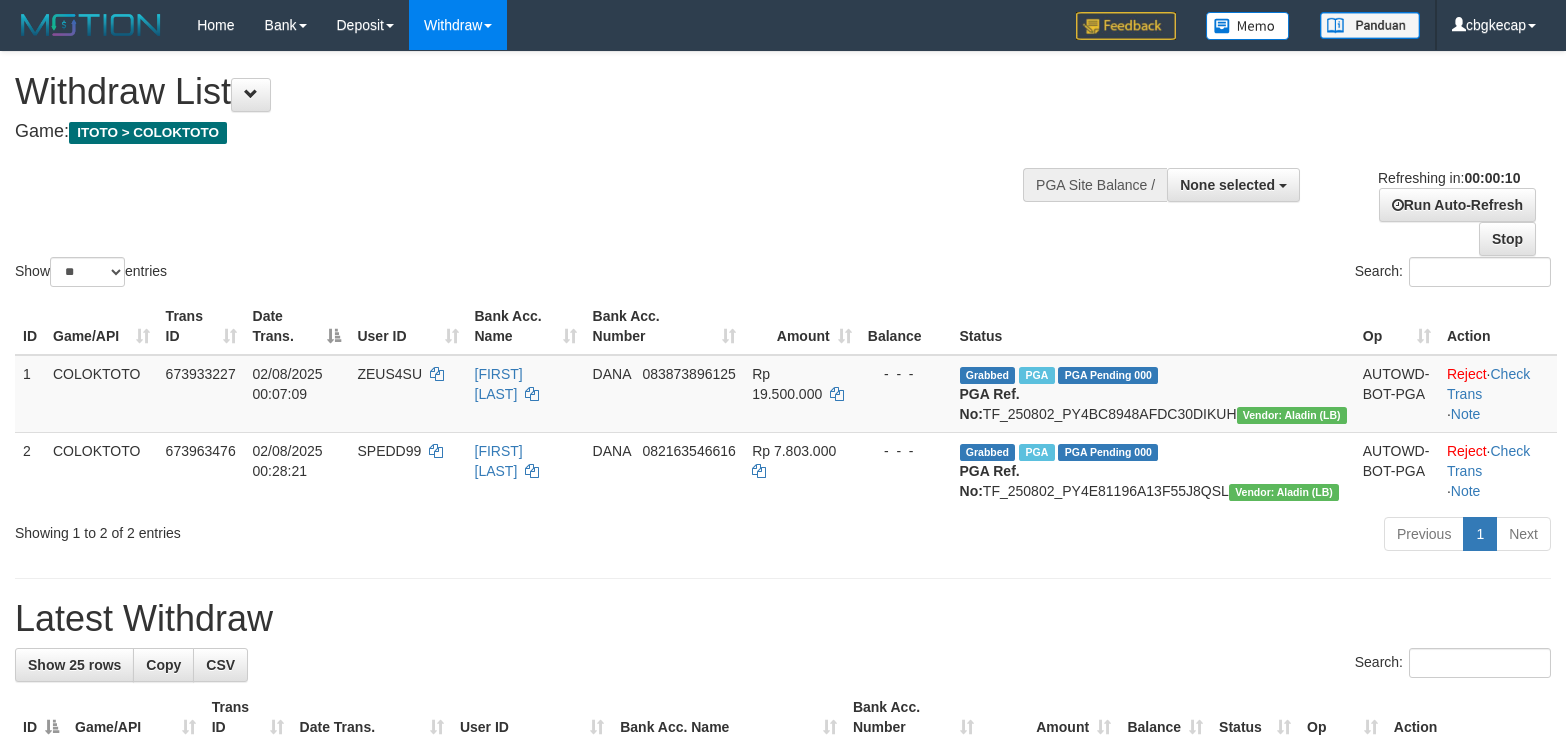 select 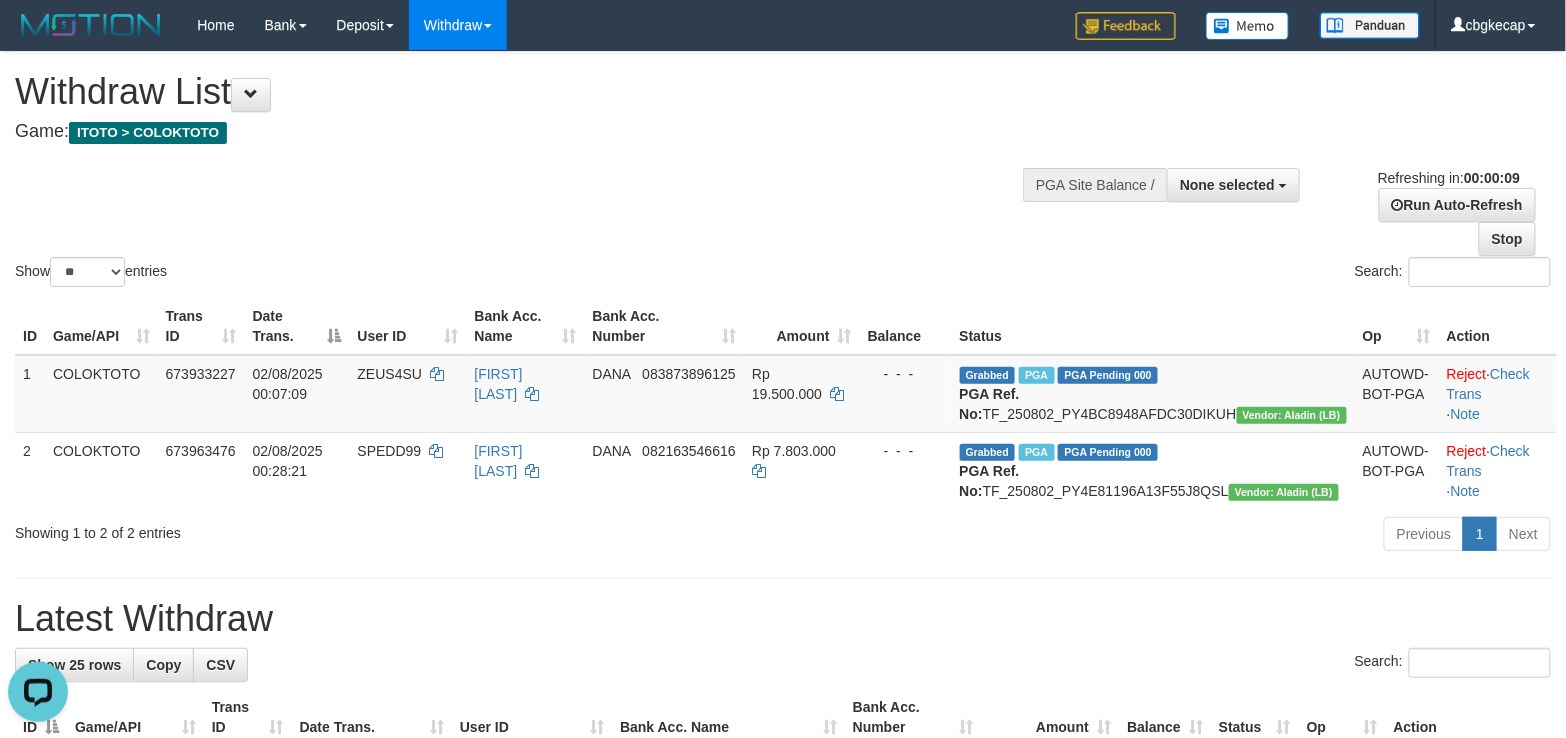 scroll, scrollTop: 0, scrollLeft: 0, axis: both 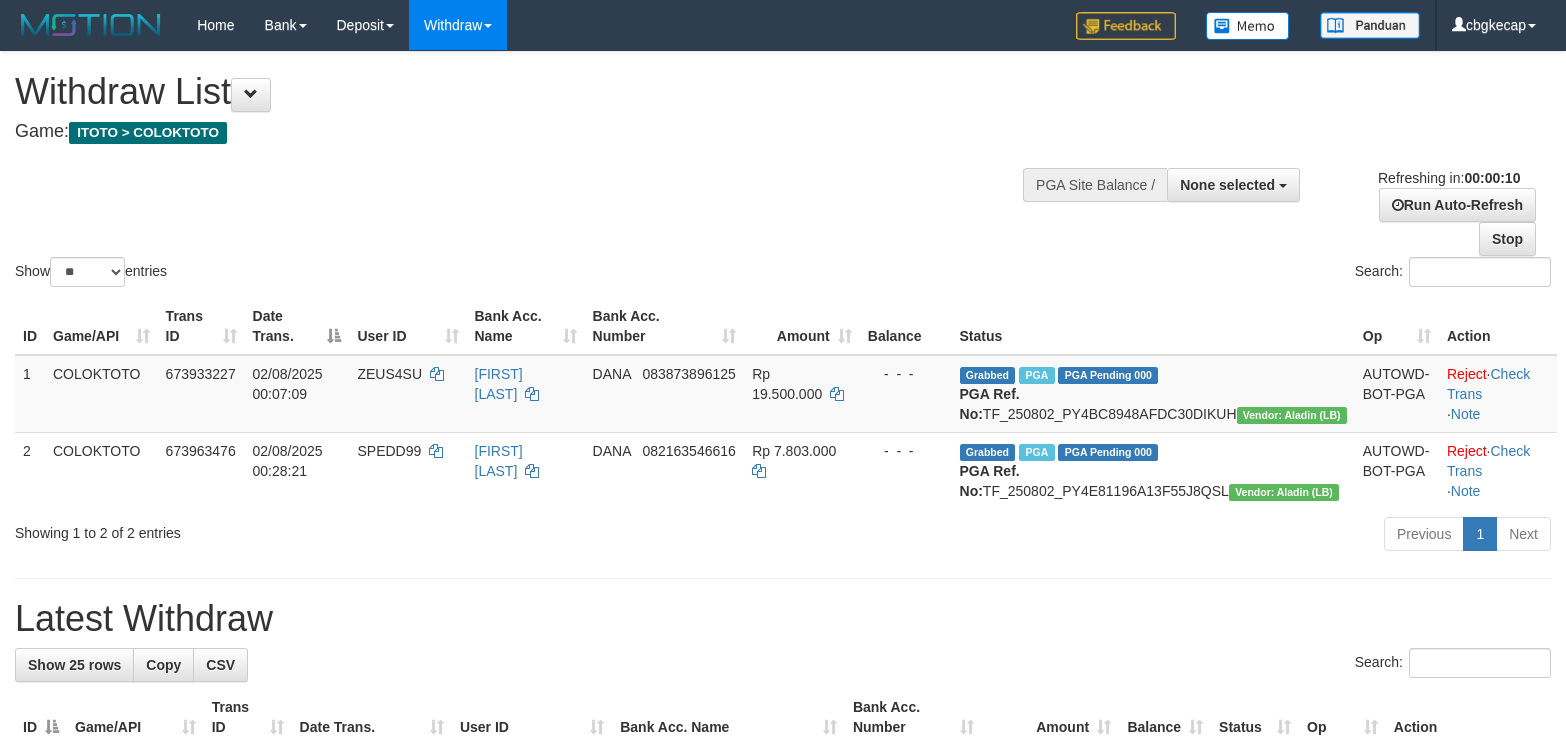 select 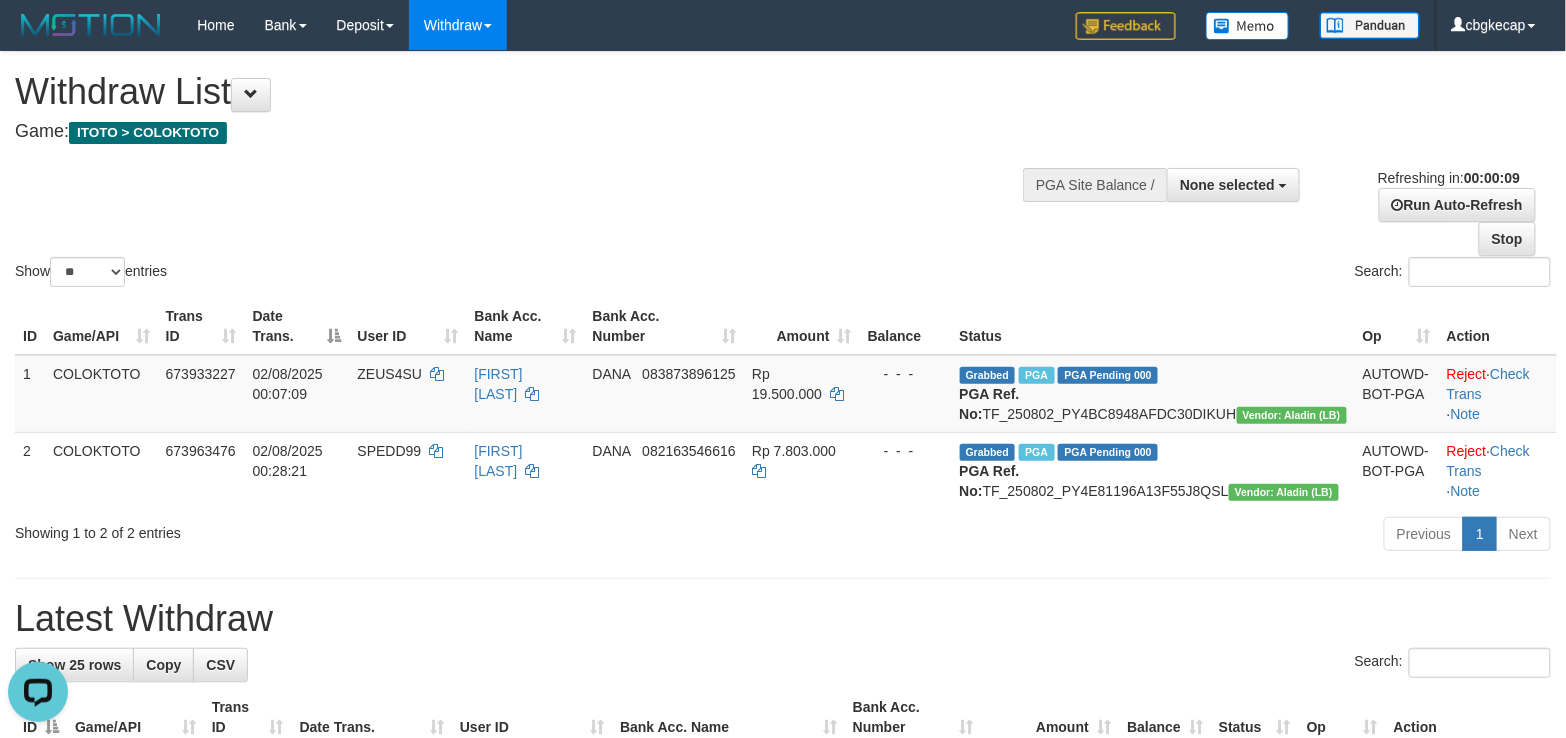 scroll, scrollTop: 0, scrollLeft: 0, axis: both 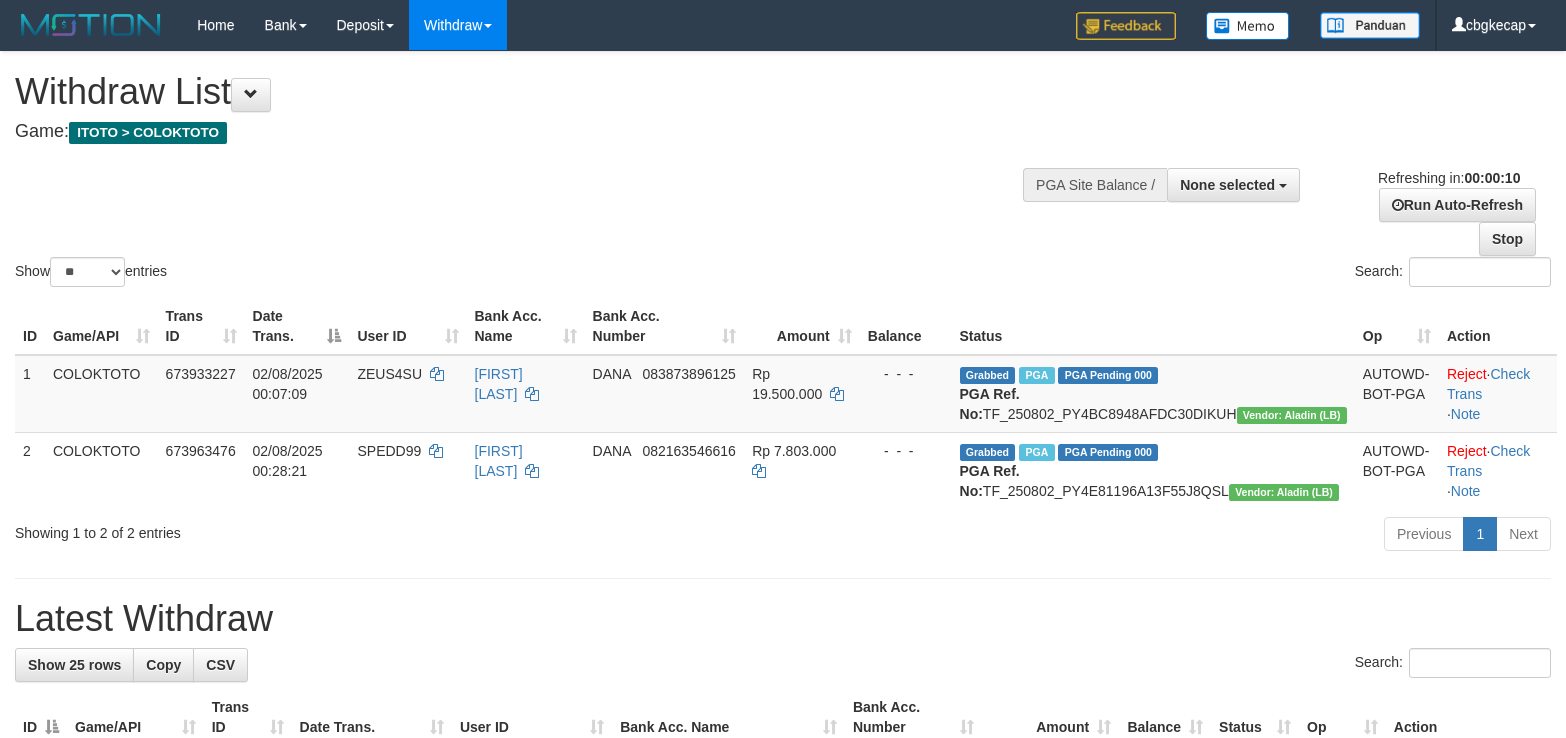select 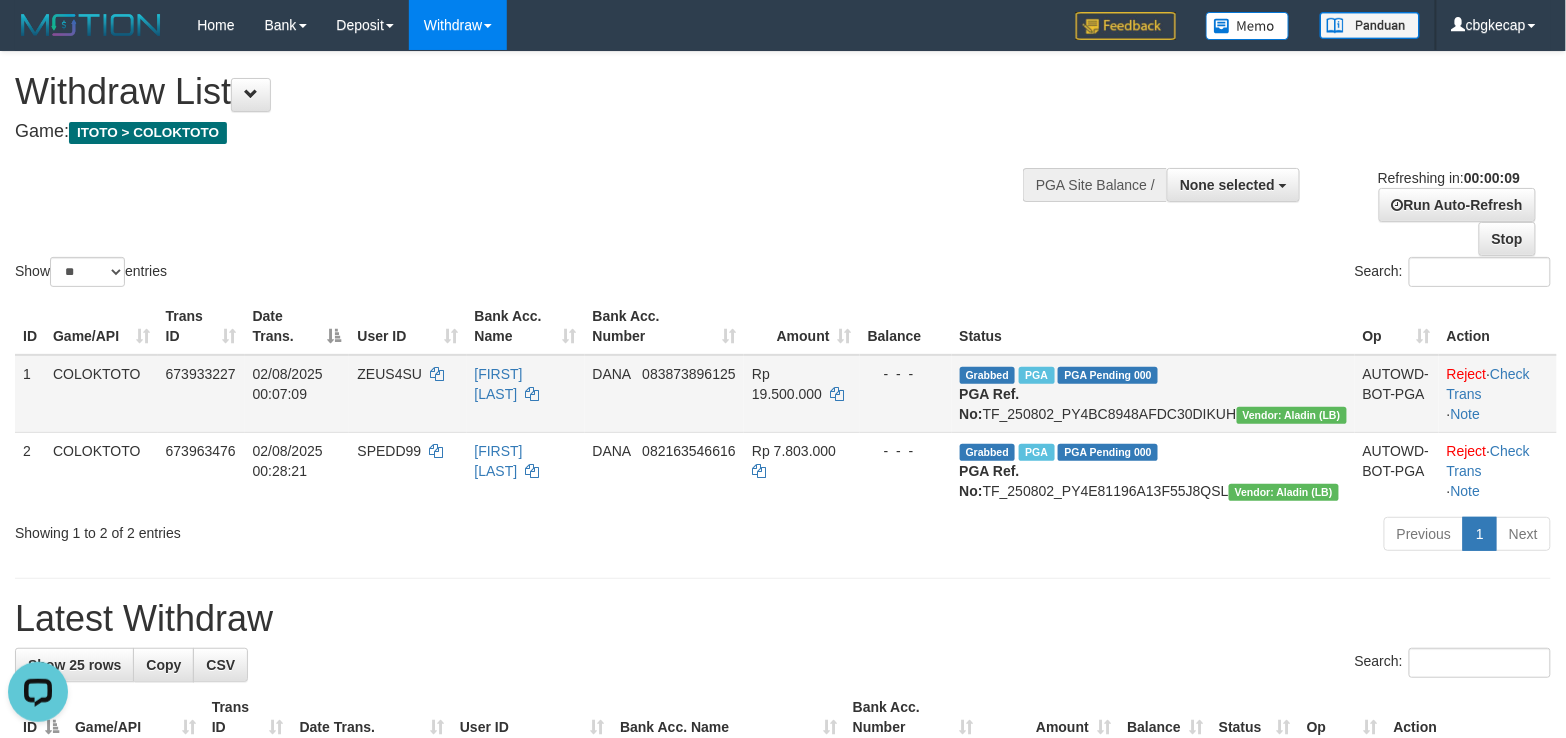 scroll, scrollTop: 0, scrollLeft: 0, axis: both 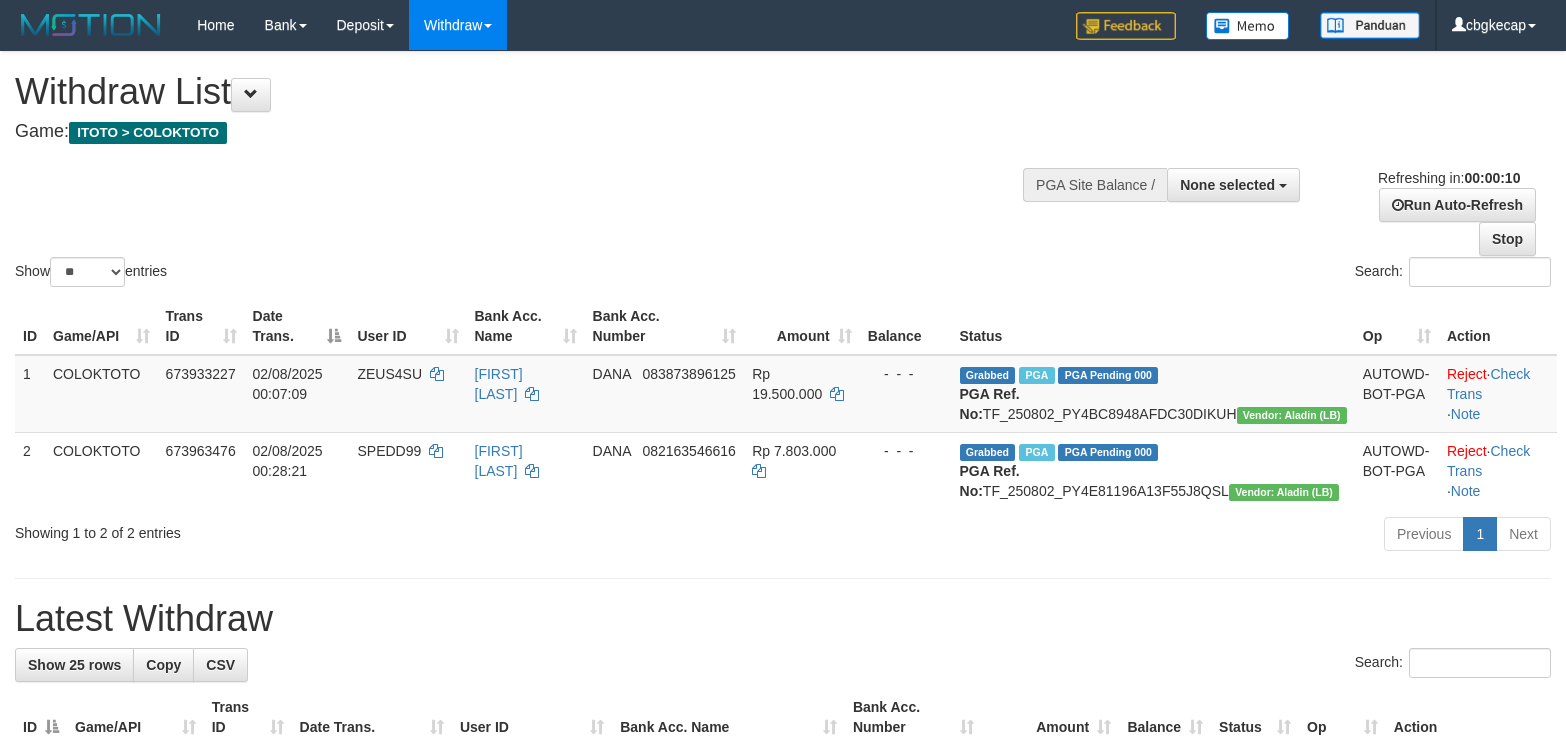 select 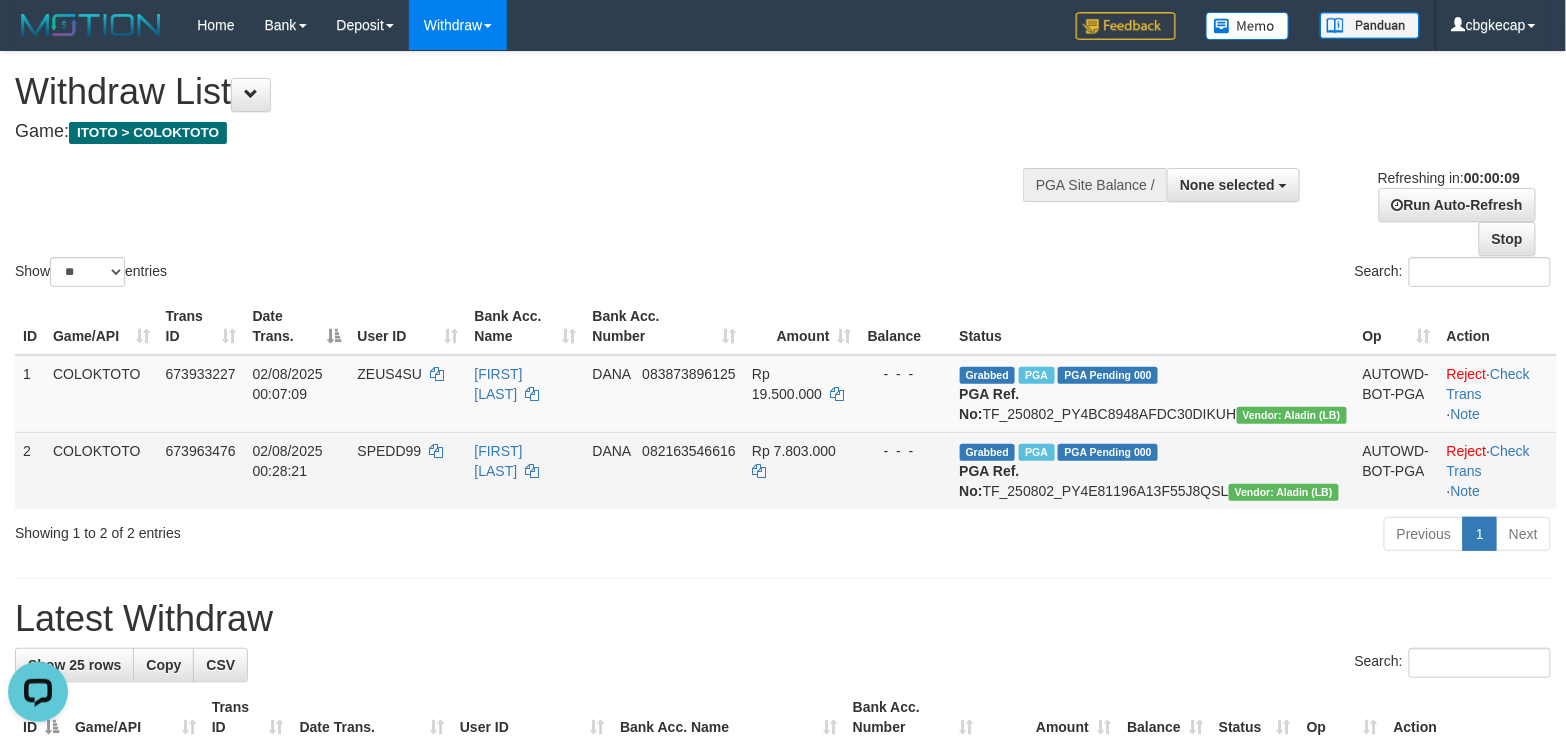 scroll, scrollTop: 0, scrollLeft: 0, axis: both 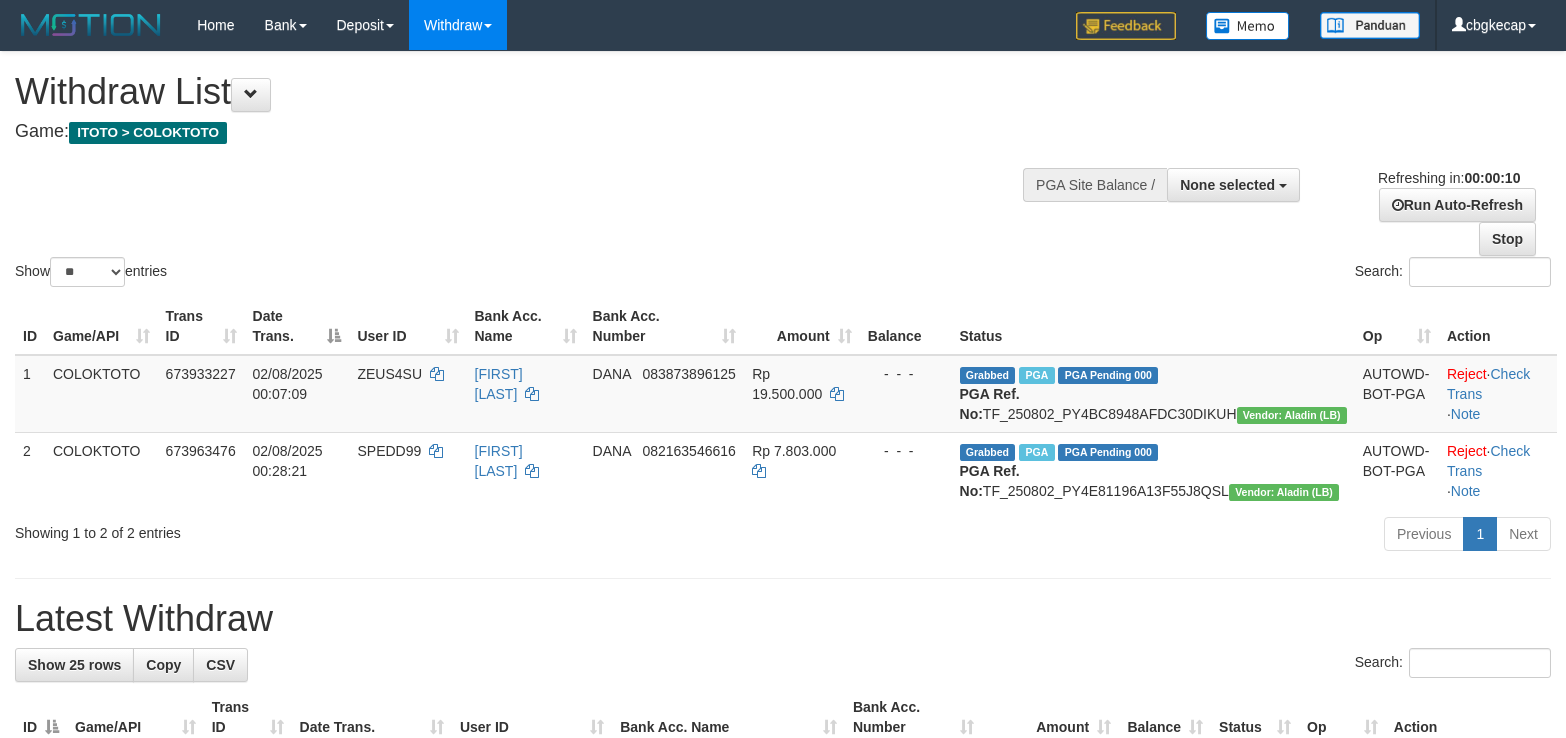 select 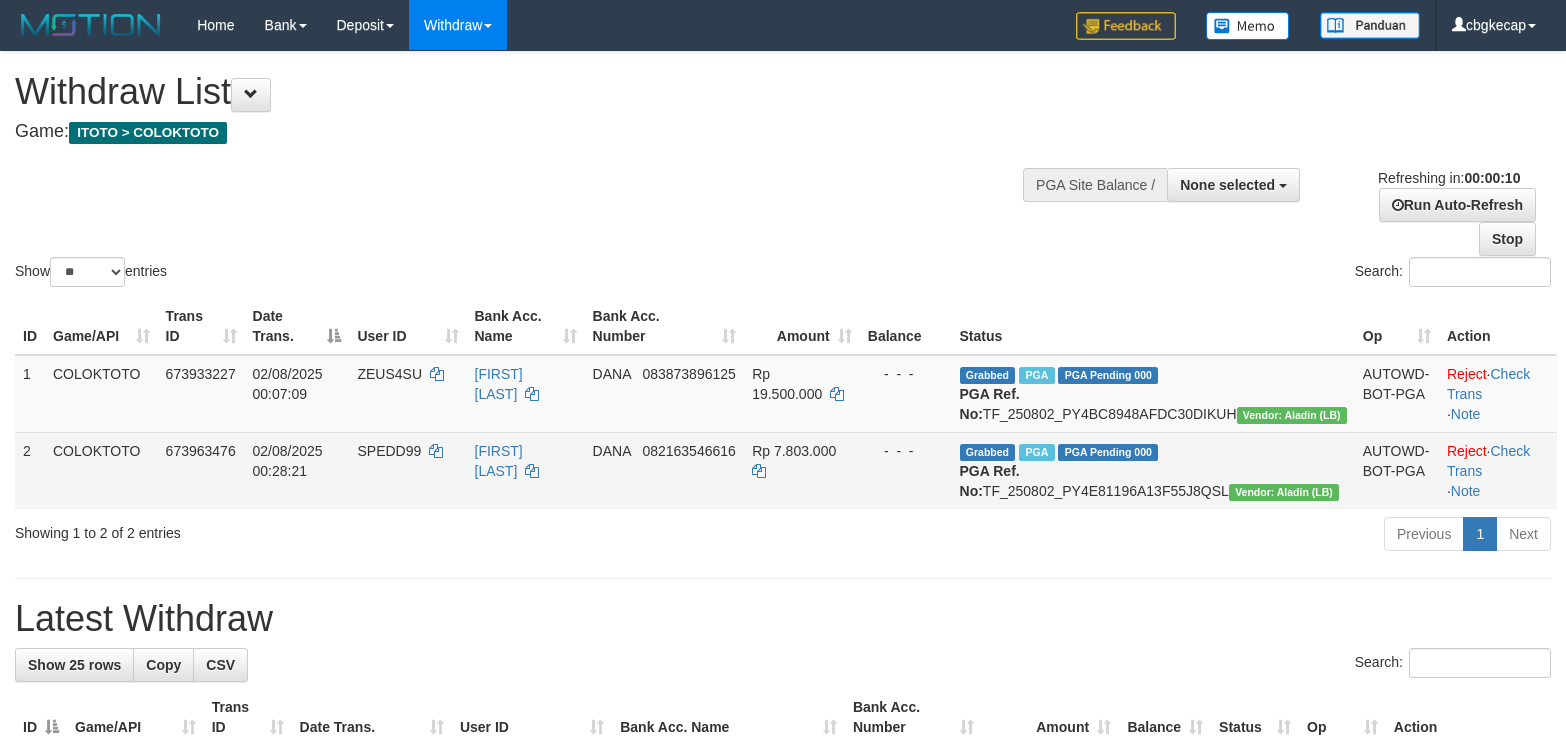 scroll, scrollTop: 0, scrollLeft: 0, axis: both 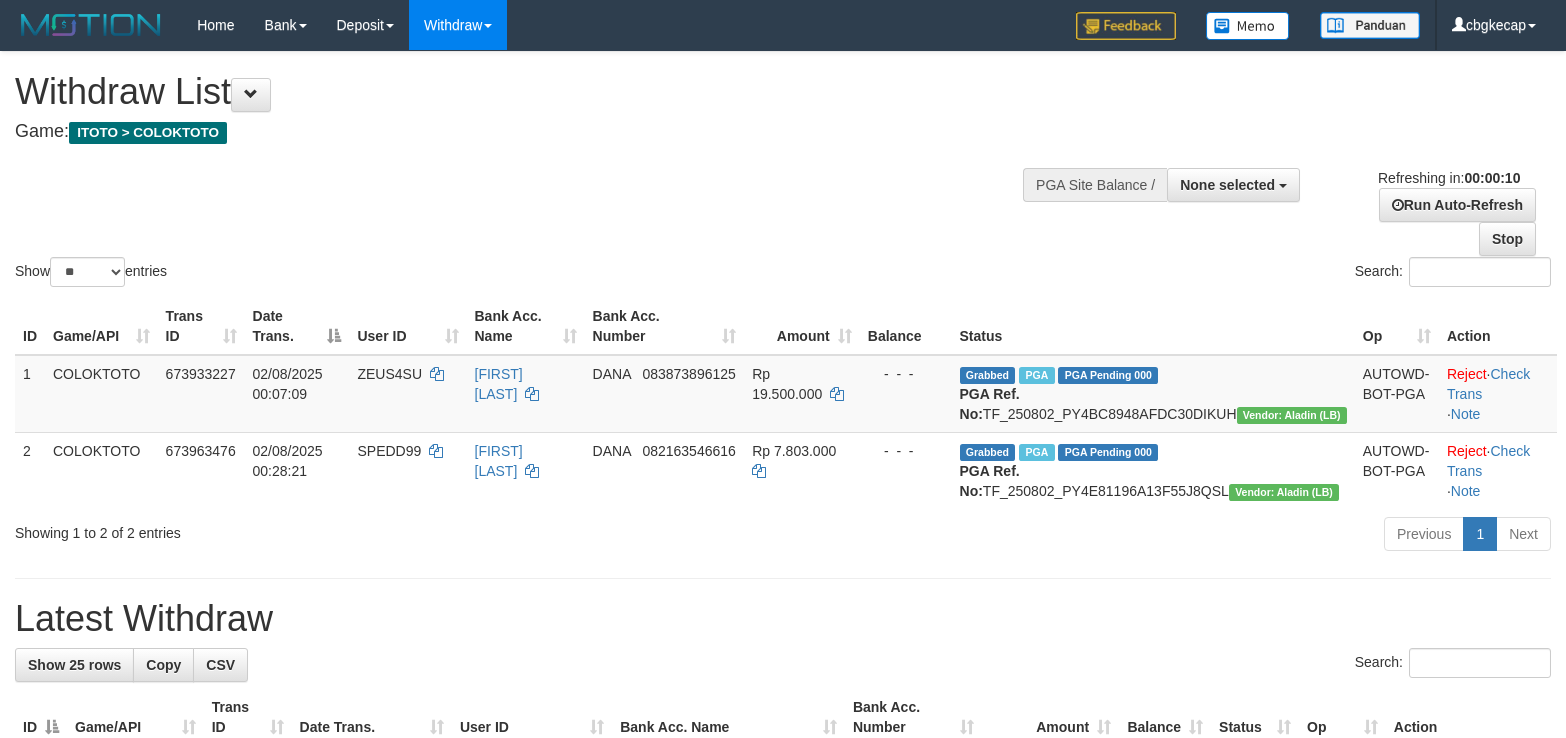 select 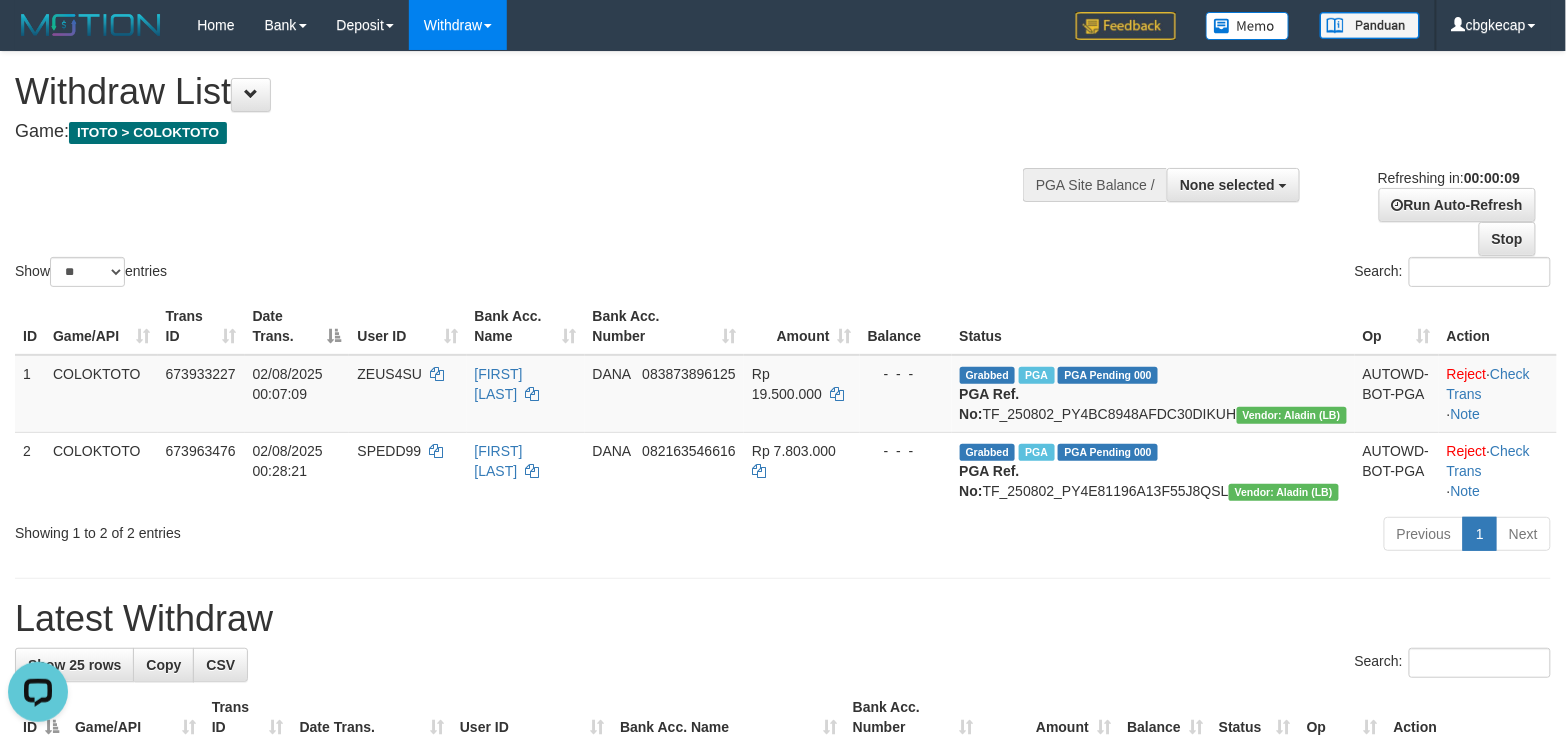 scroll, scrollTop: 0, scrollLeft: 0, axis: both 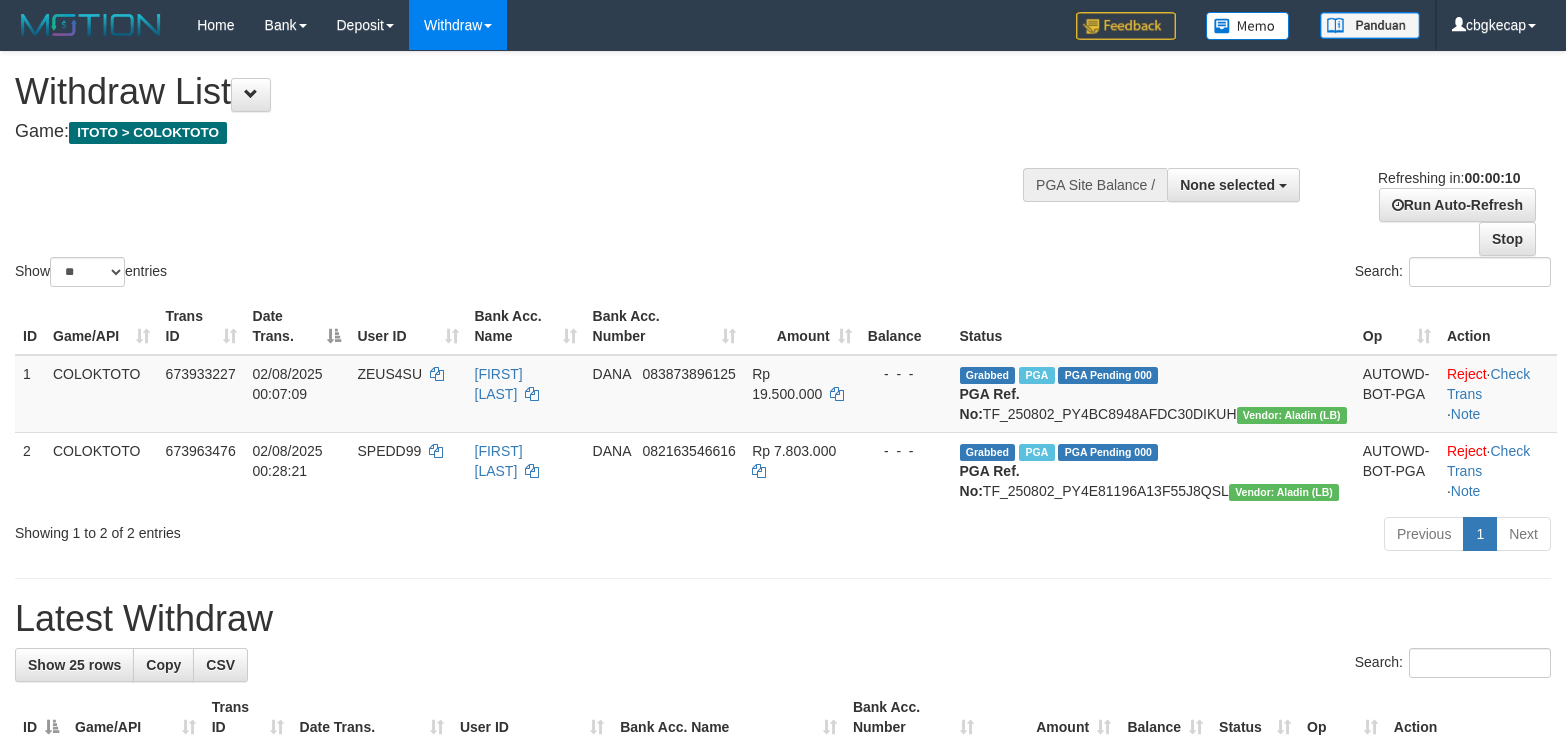 select 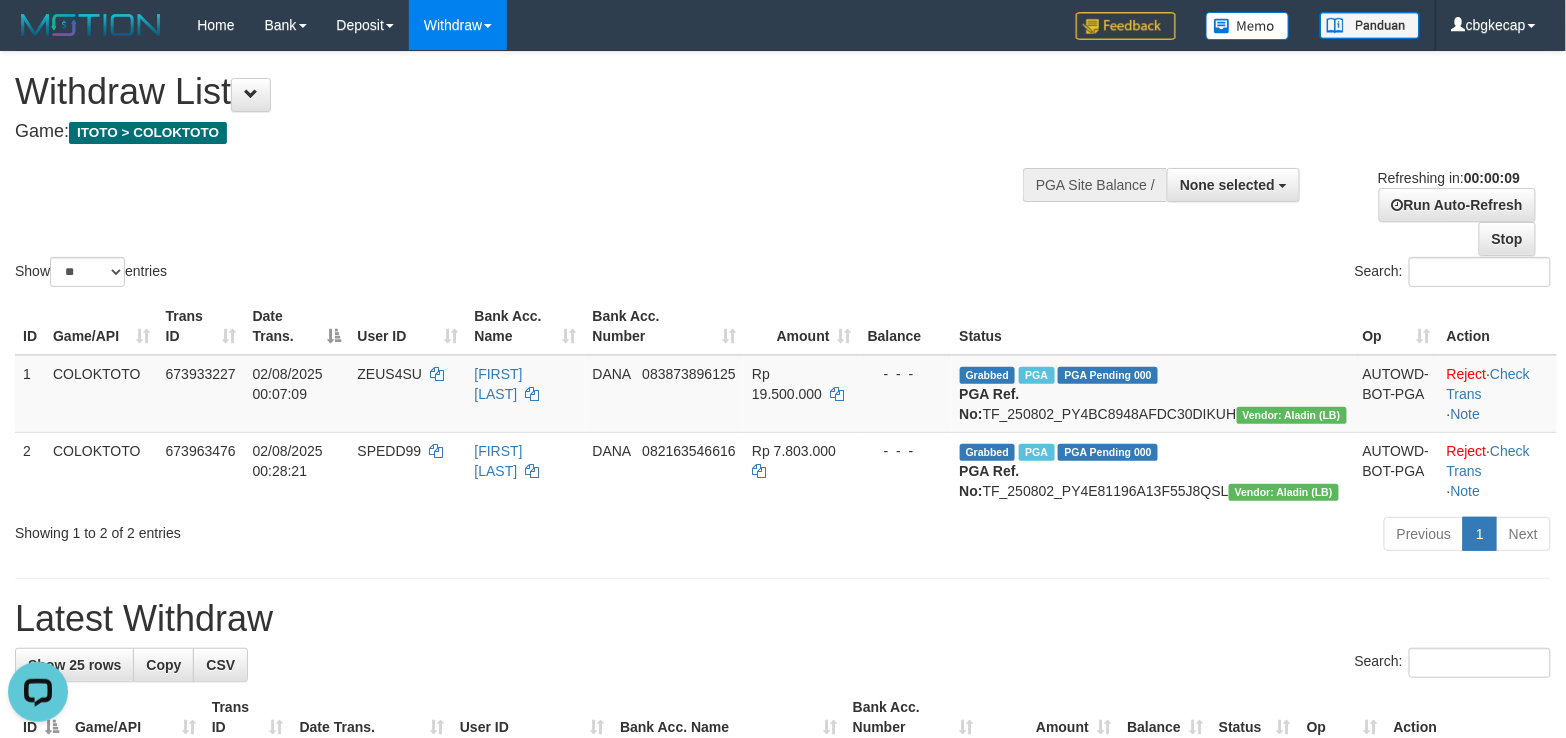 scroll, scrollTop: 0, scrollLeft: 0, axis: both 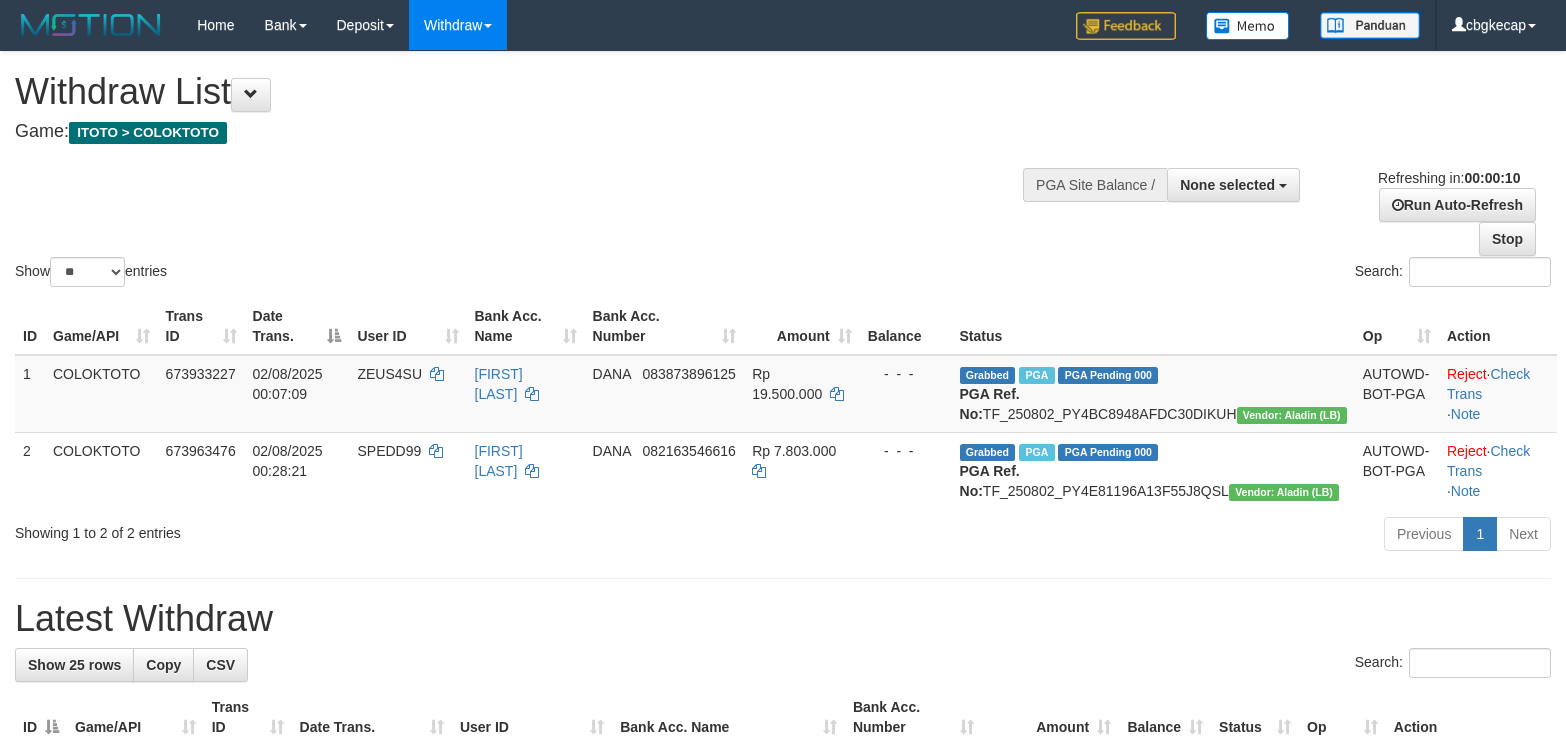 select 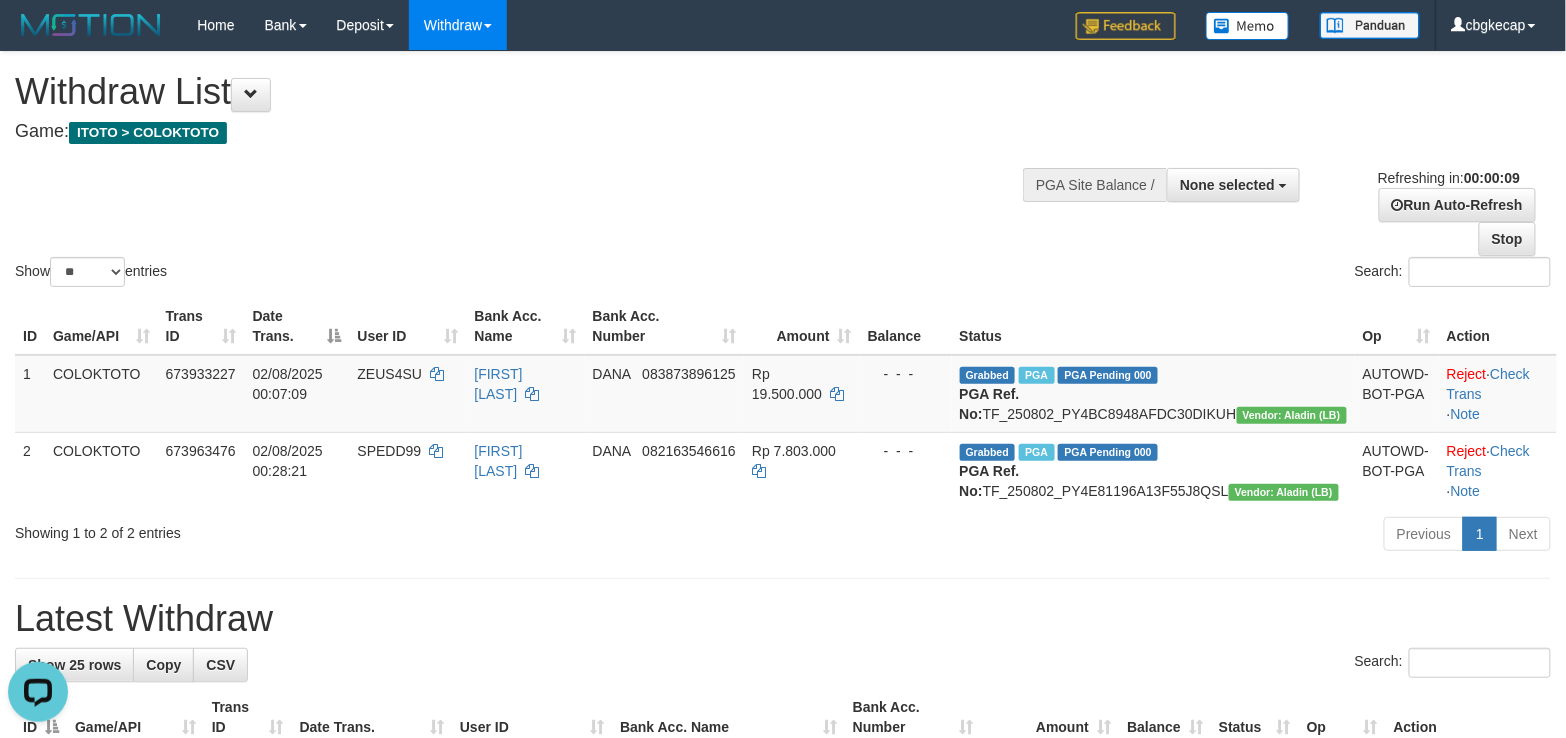 scroll, scrollTop: 0, scrollLeft: 0, axis: both 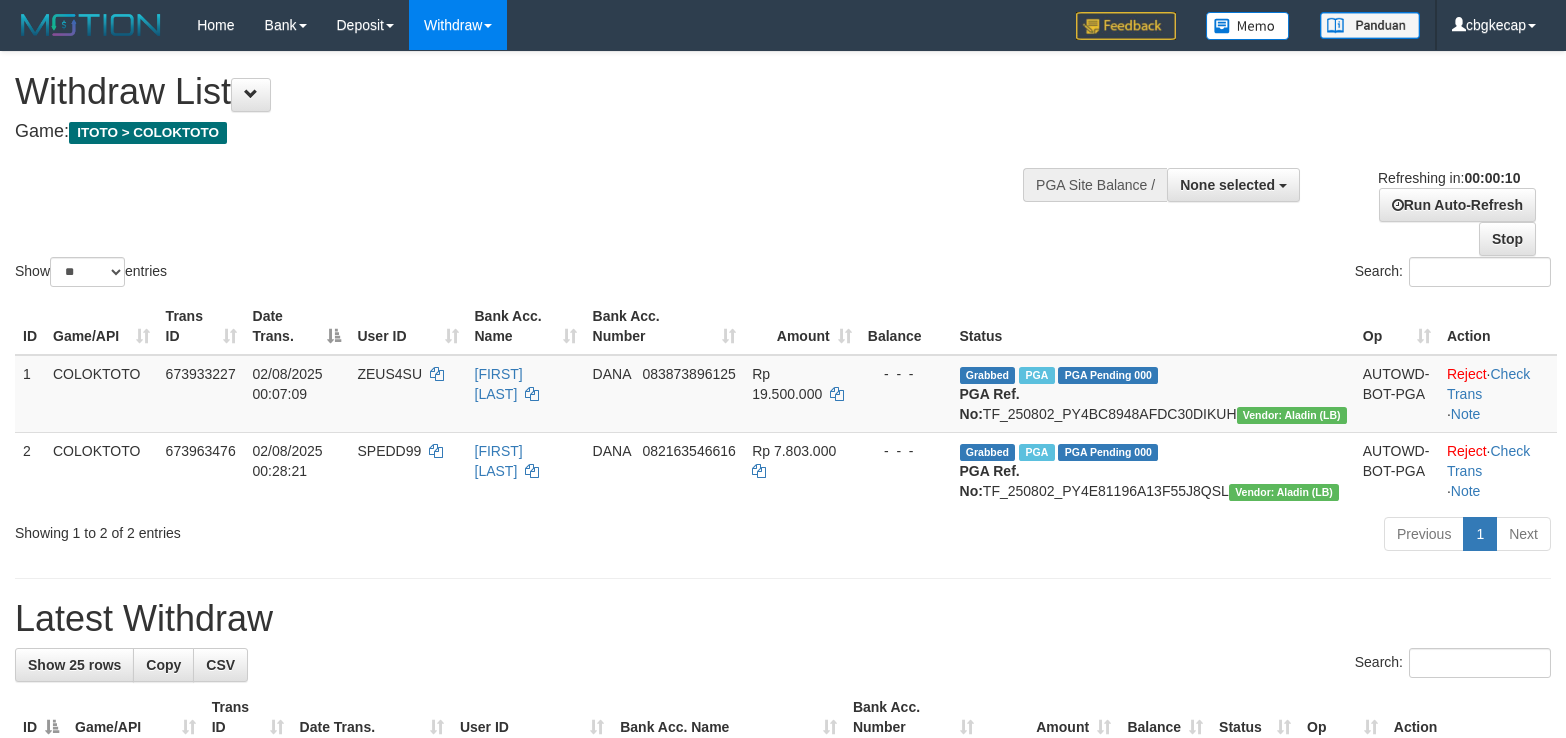 select 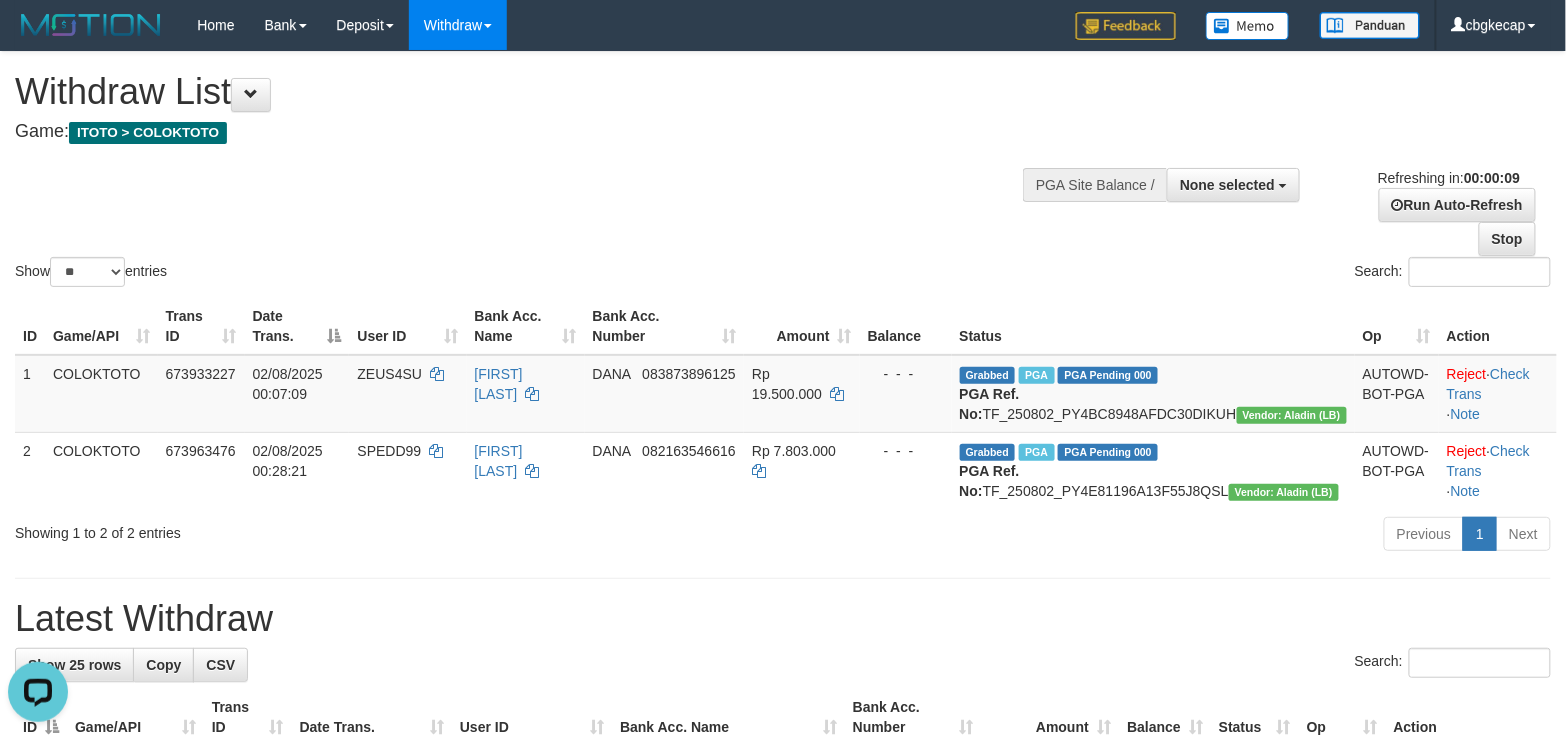 scroll, scrollTop: 0, scrollLeft: 0, axis: both 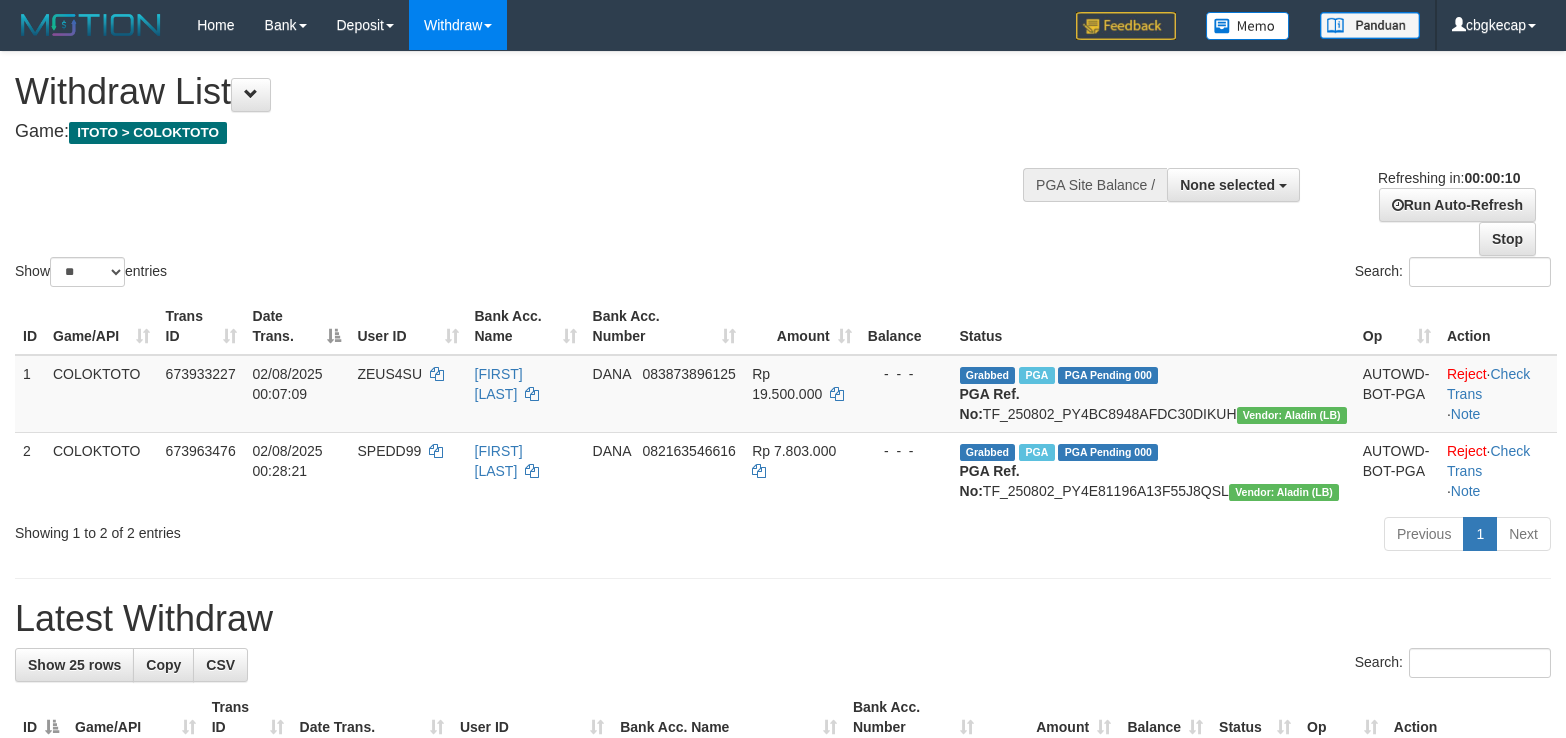 select 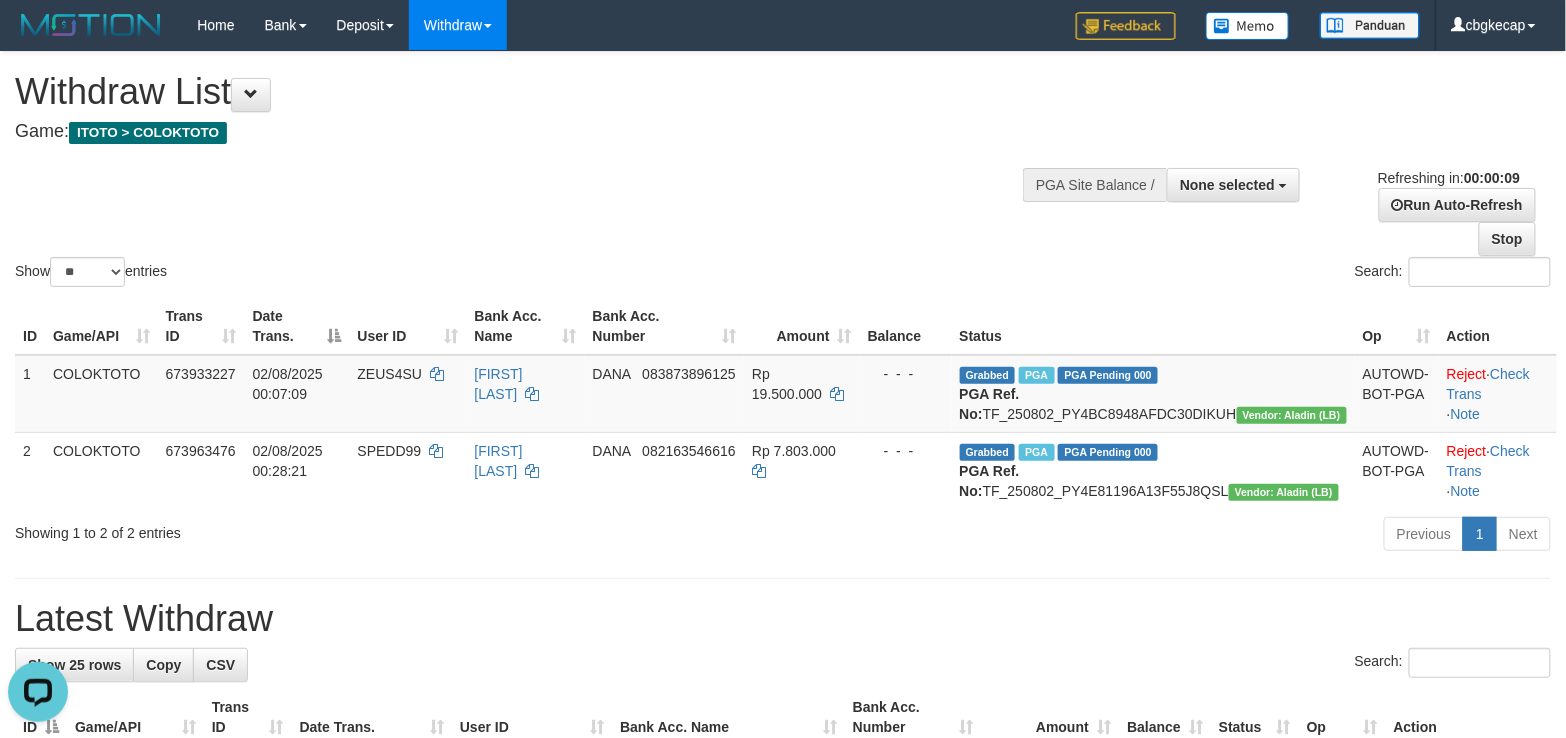 scroll, scrollTop: 0, scrollLeft: 0, axis: both 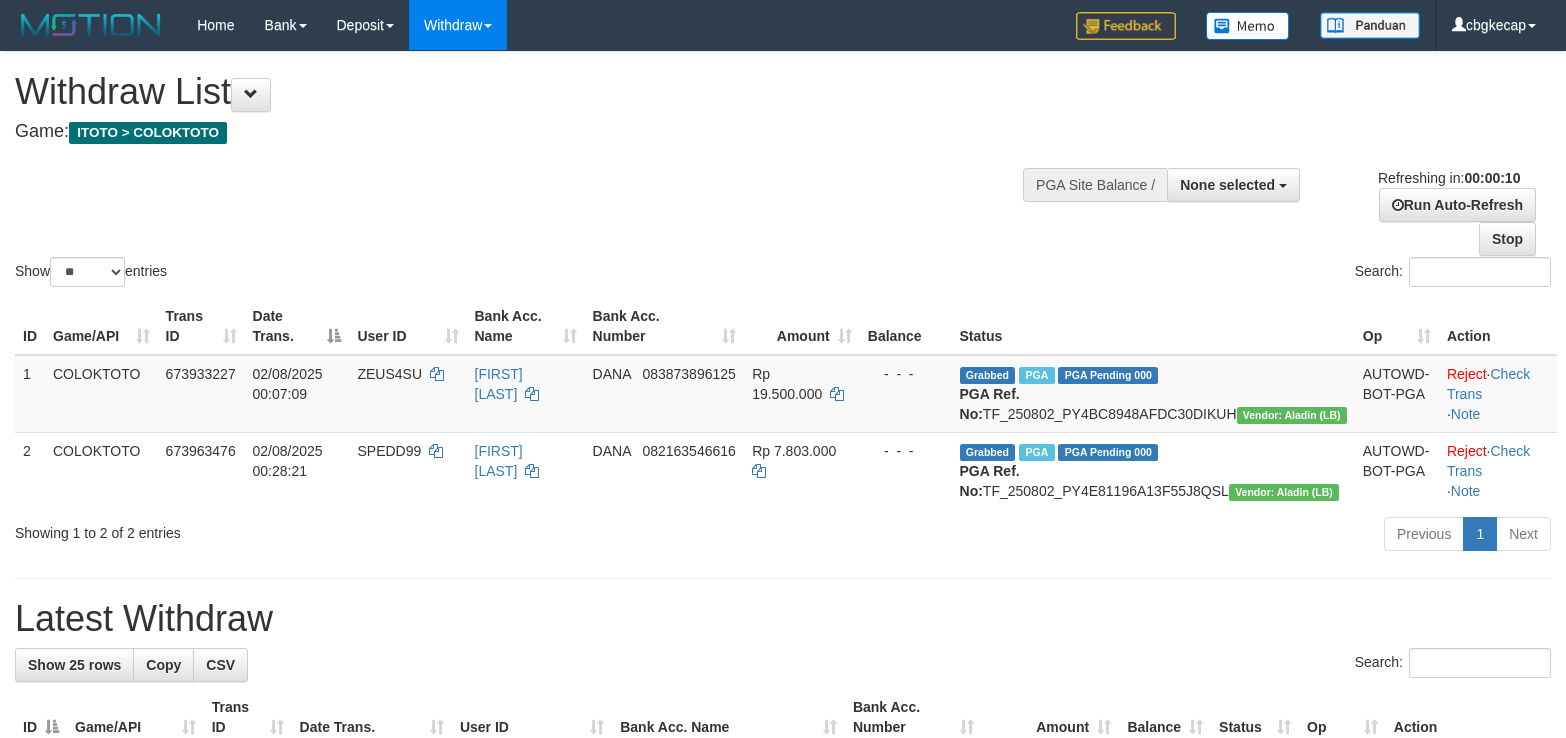 select 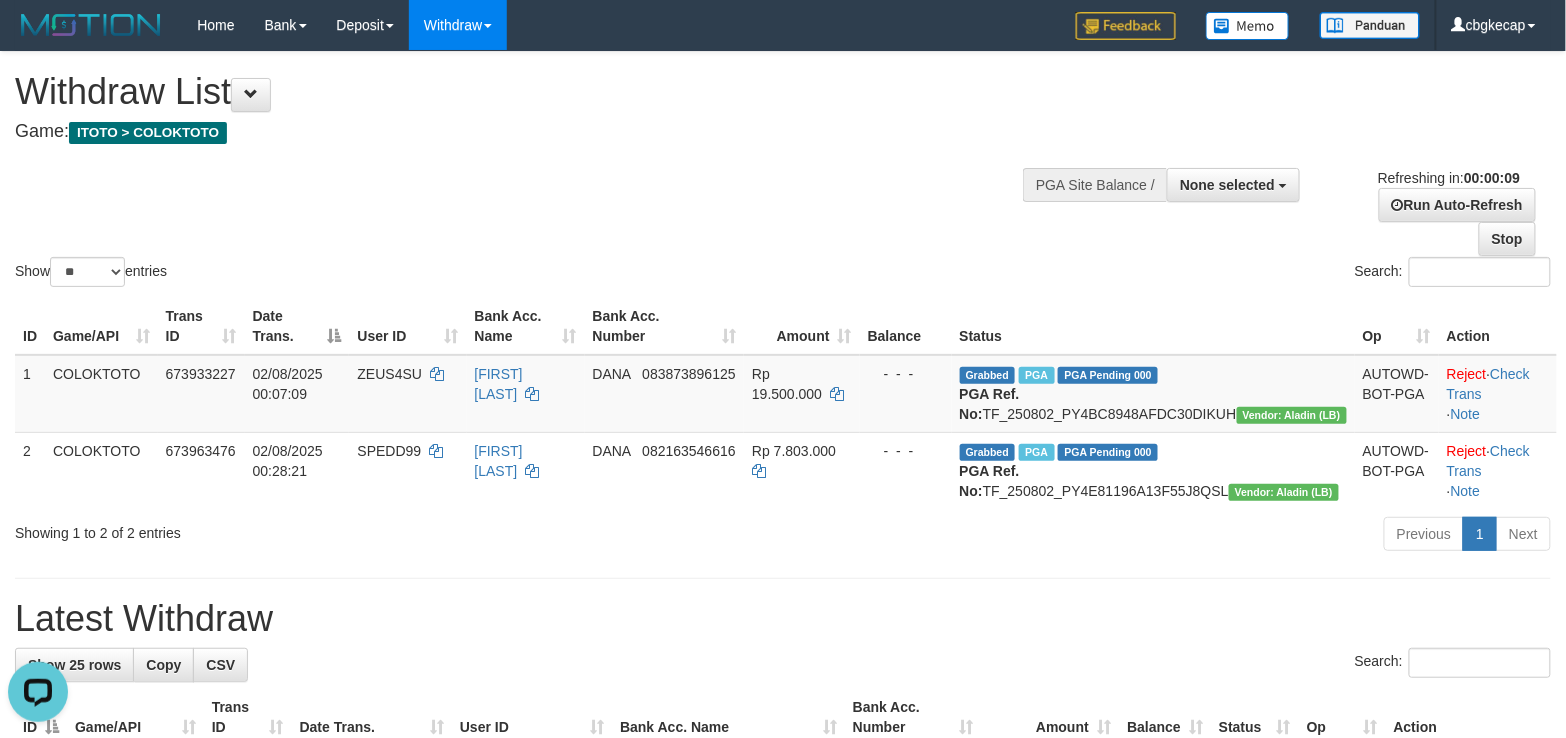 scroll, scrollTop: 0, scrollLeft: 0, axis: both 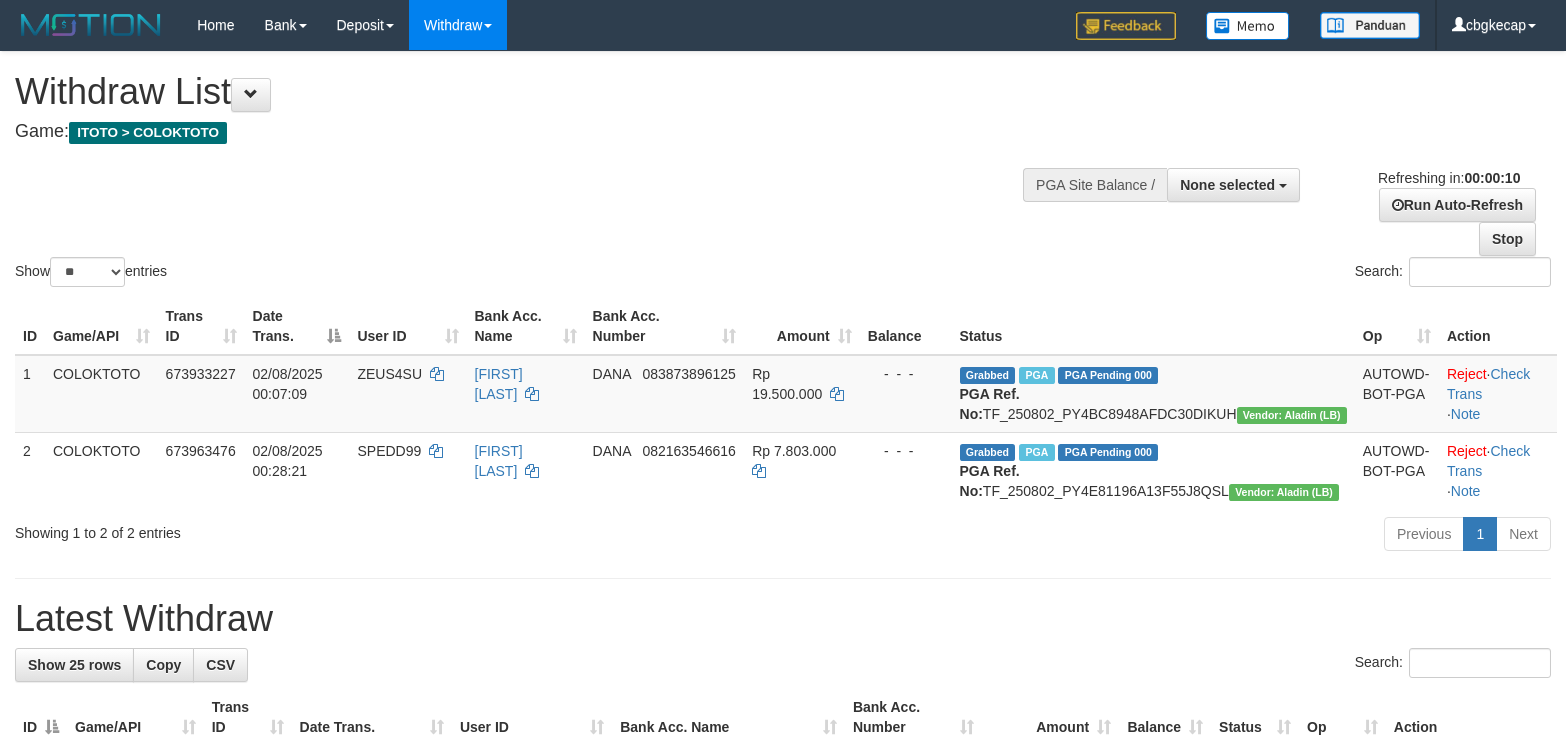 select 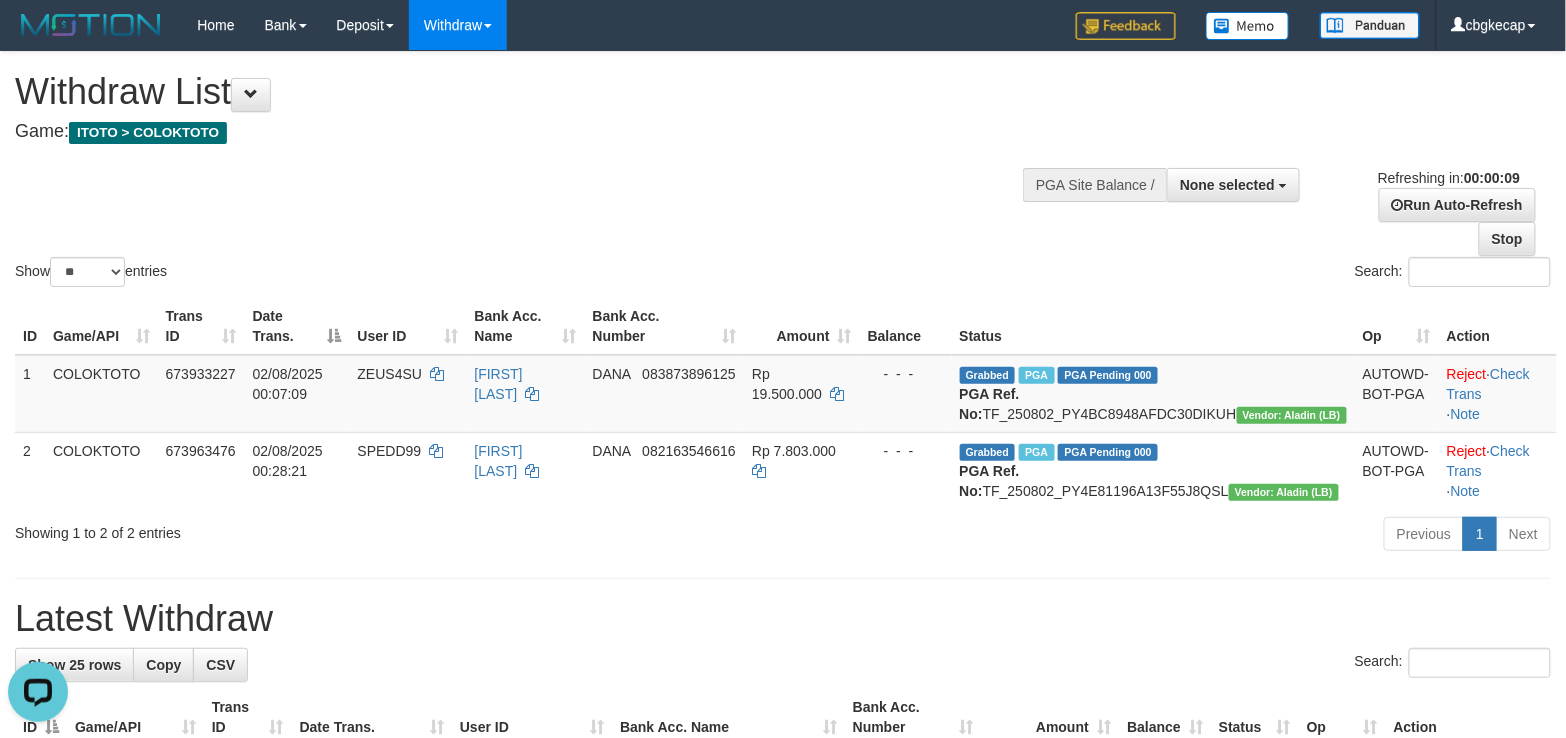 scroll, scrollTop: 0, scrollLeft: 0, axis: both 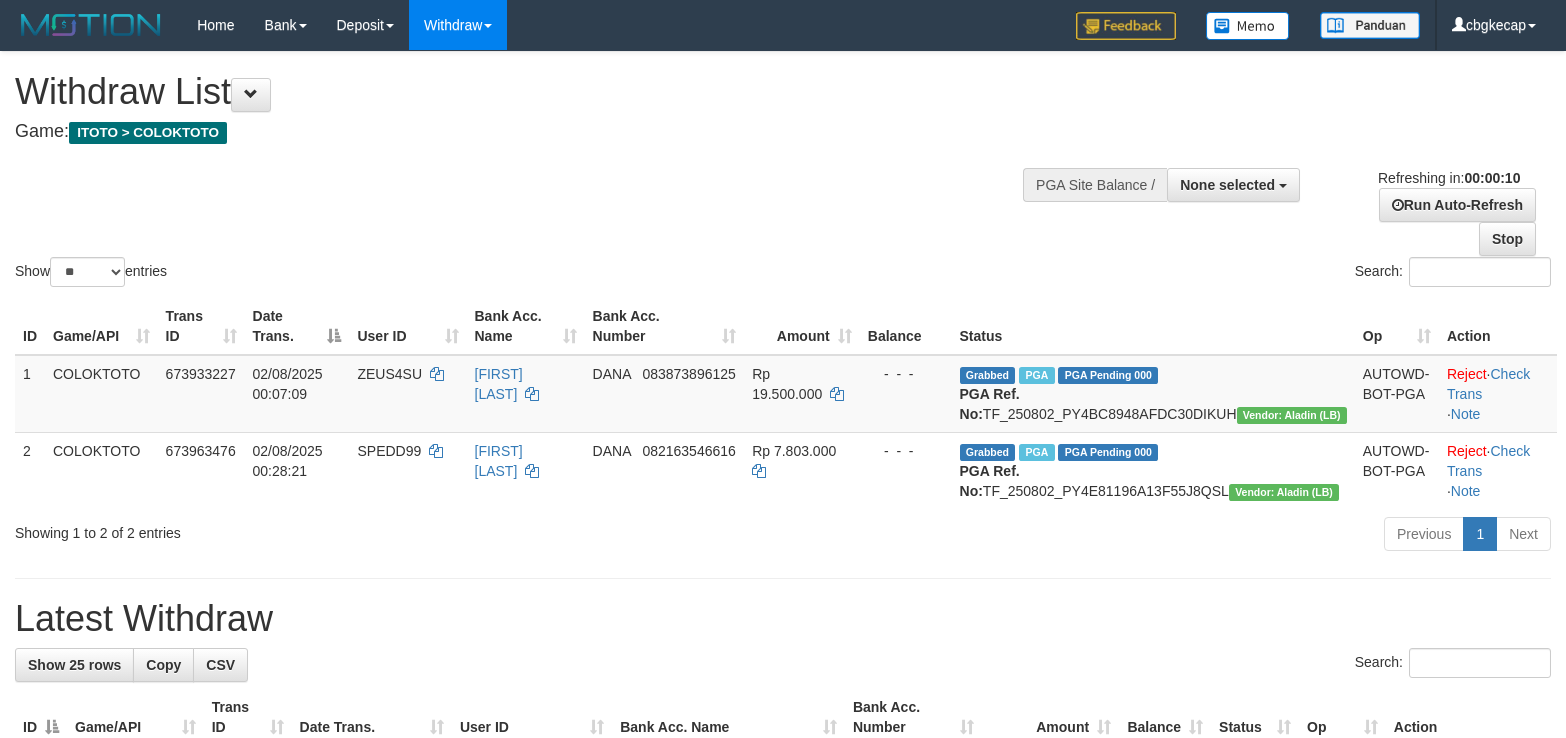 select 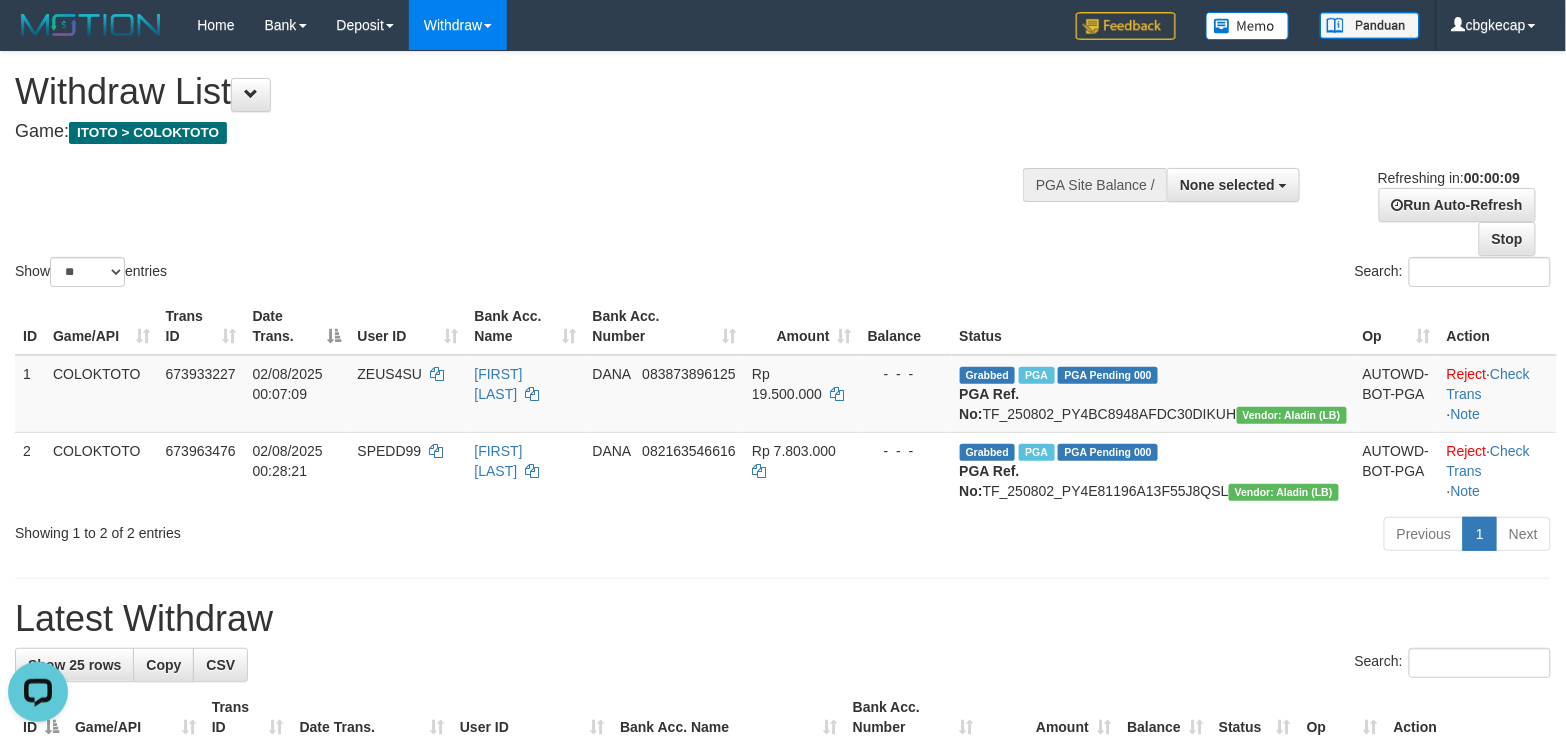 scroll, scrollTop: 0, scrollLeft: 0, axis: both 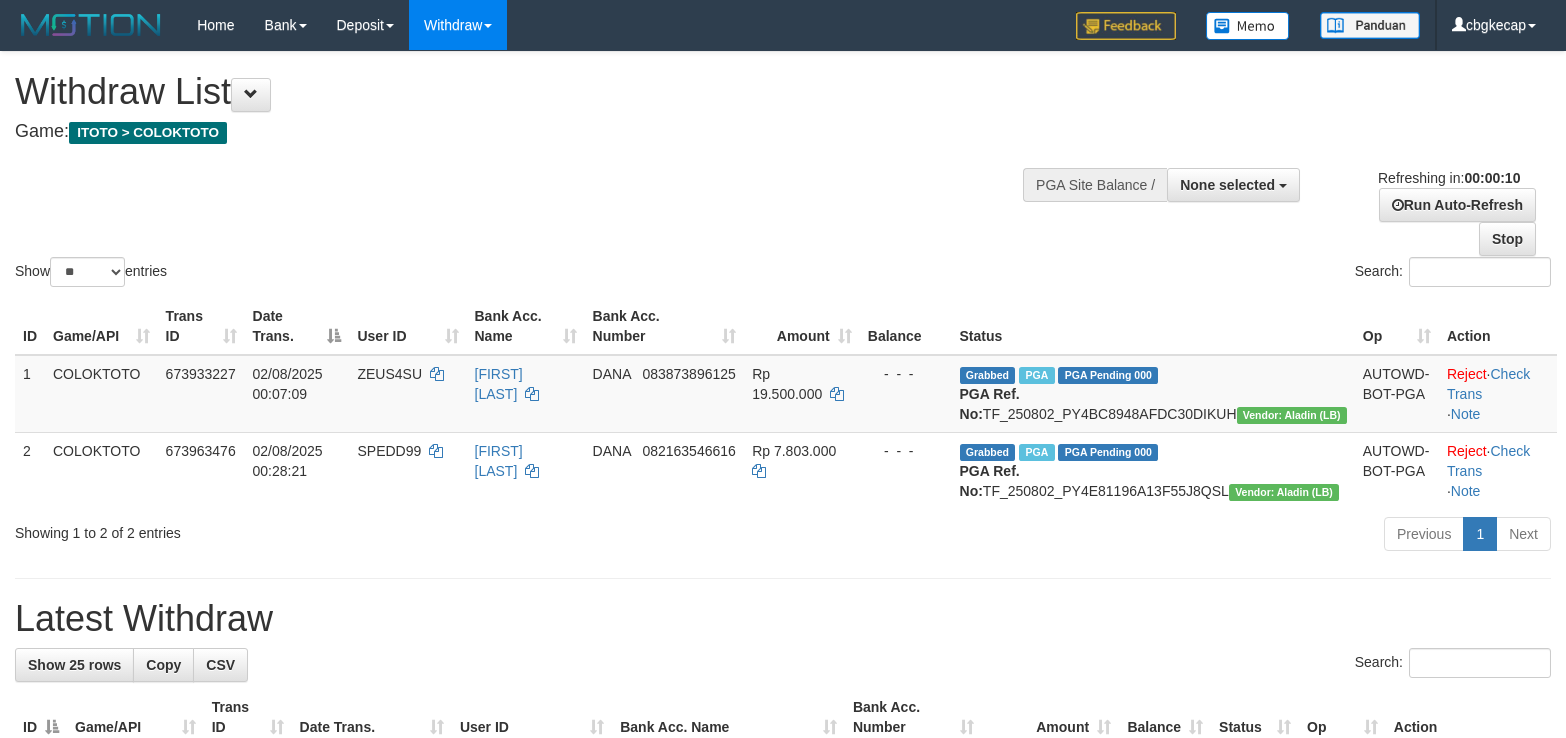 select 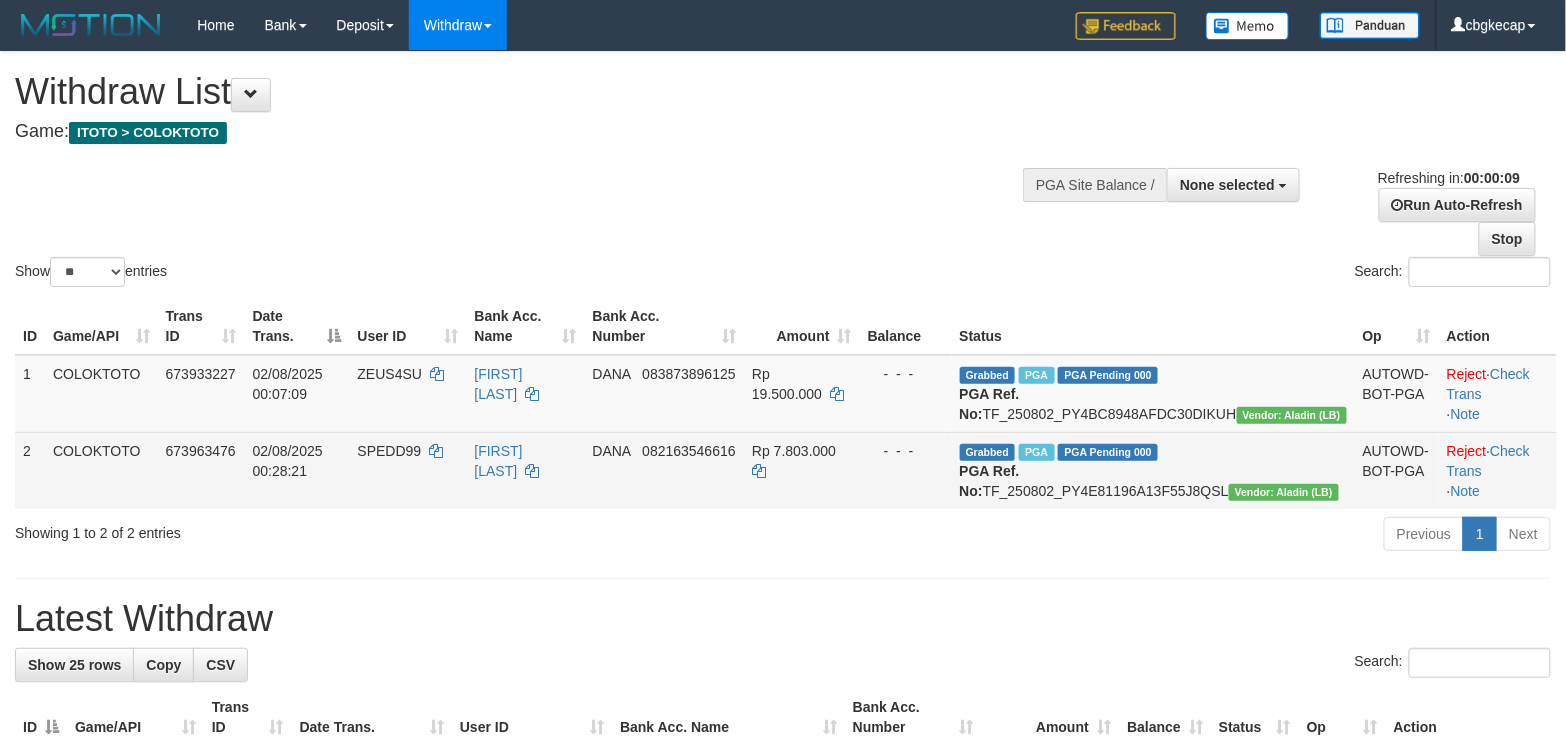 scroll, scrollTop: 89, scrollLeft: 0, axis: vertical 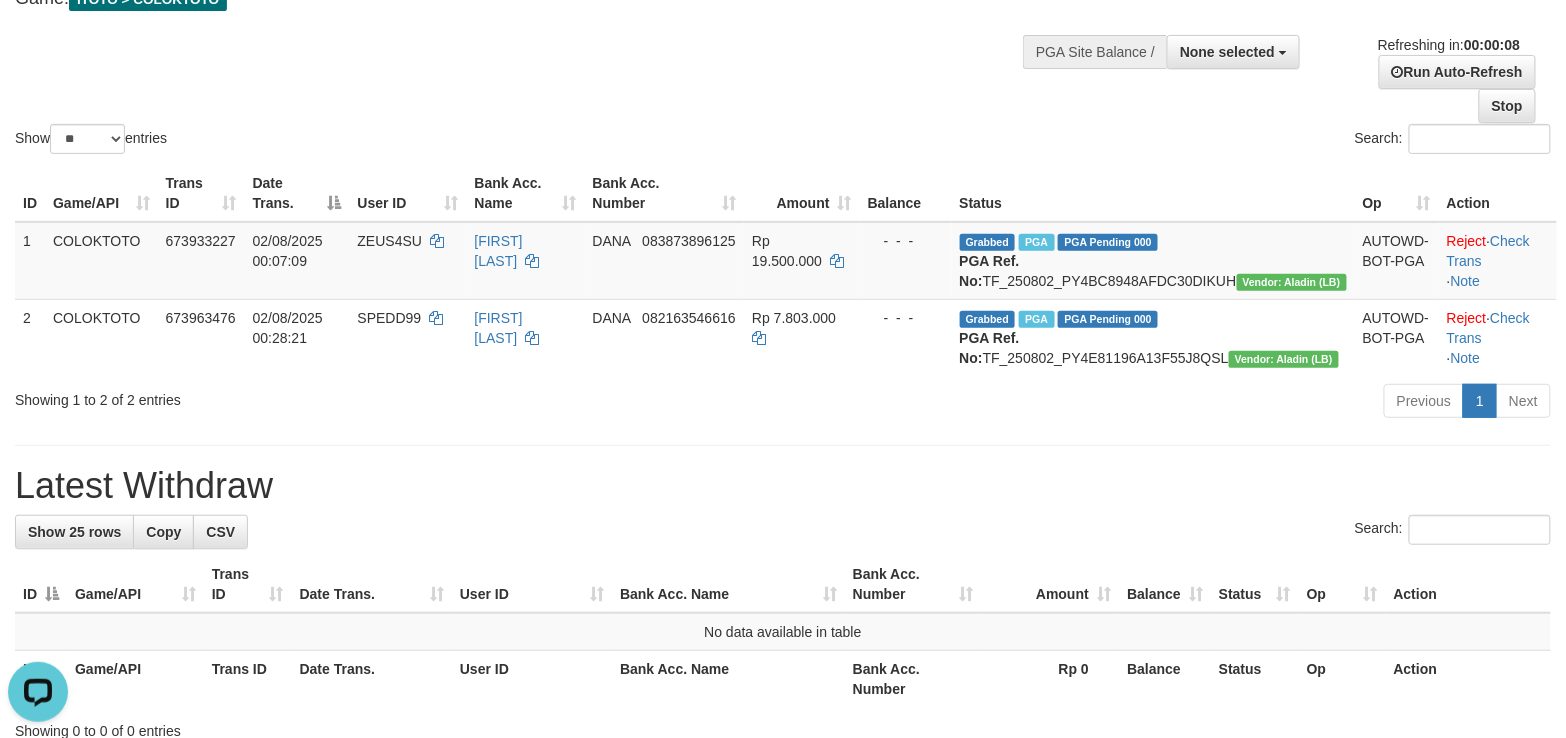 click on "Show  ** ** ** ***  entries Search:" at bounding box center (783, 38) 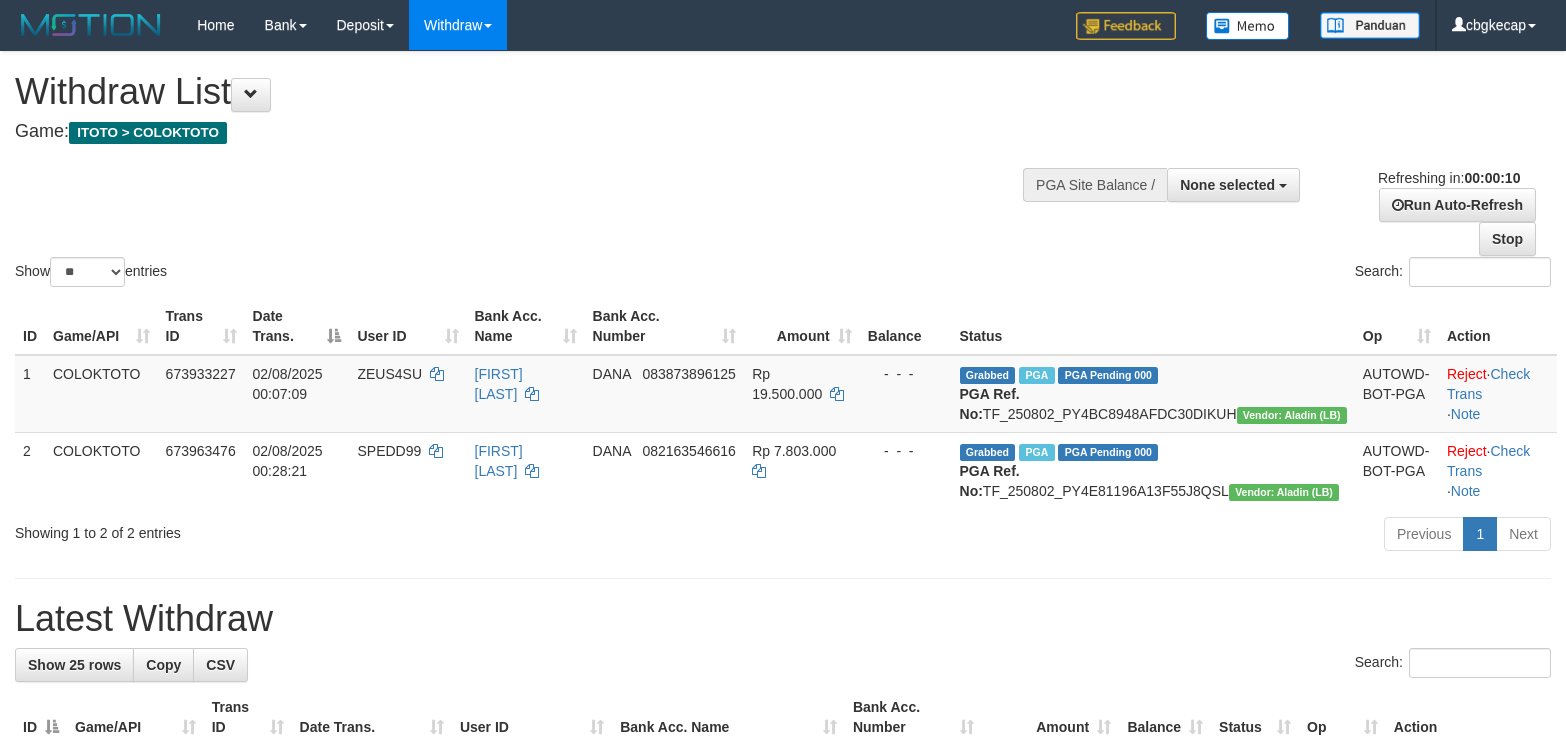 select 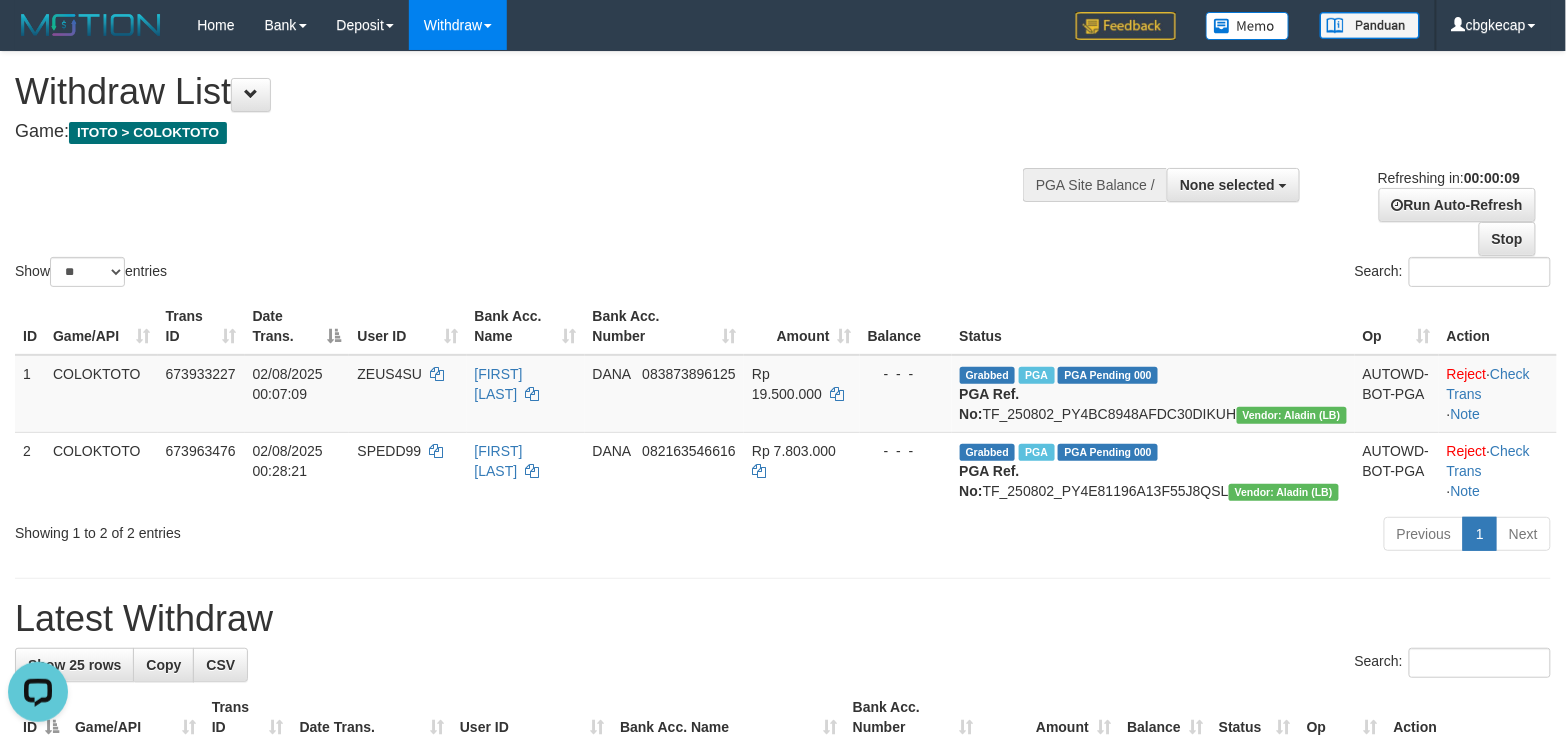 scroll, scrollTop: 0, scrollLeft: 0, axis: both 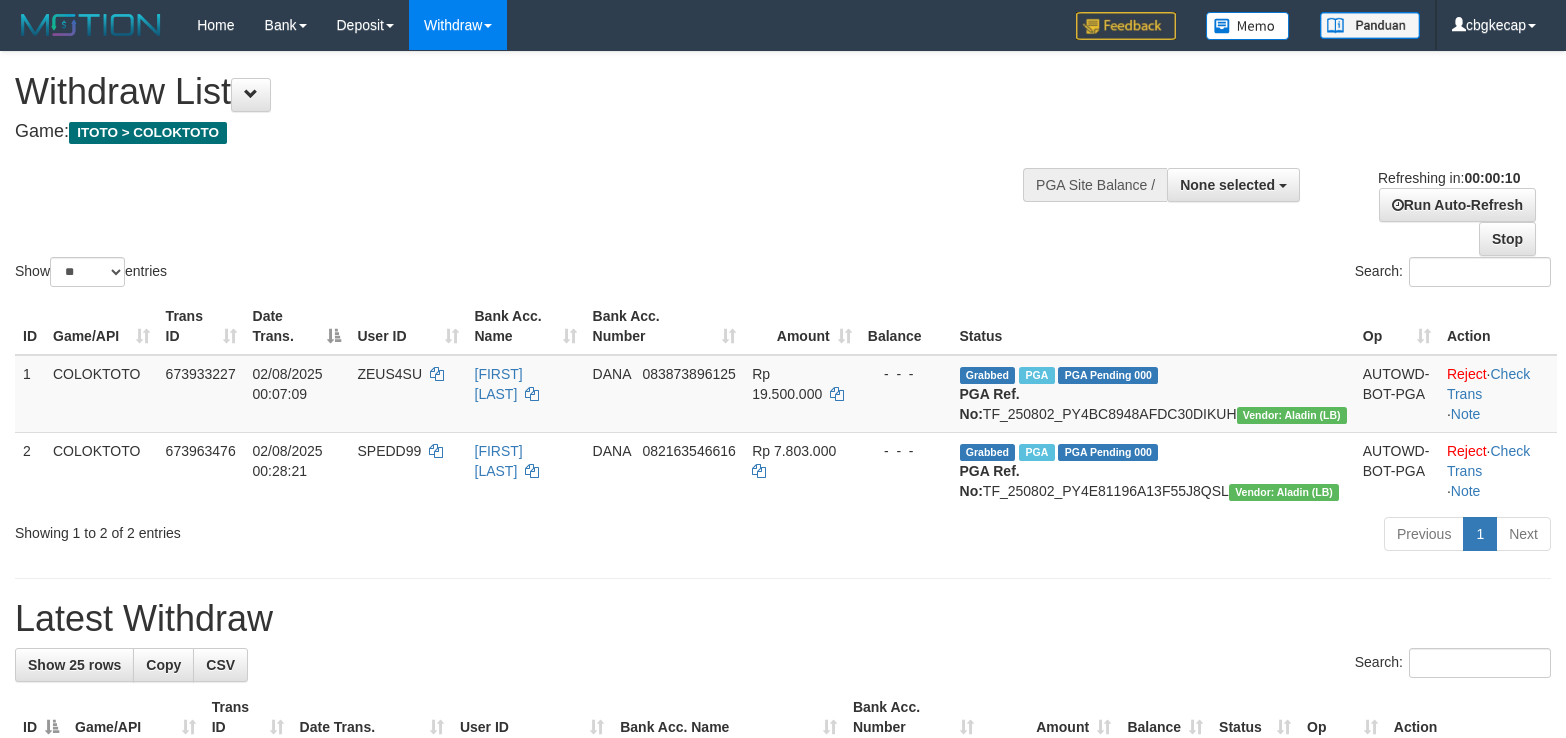 select 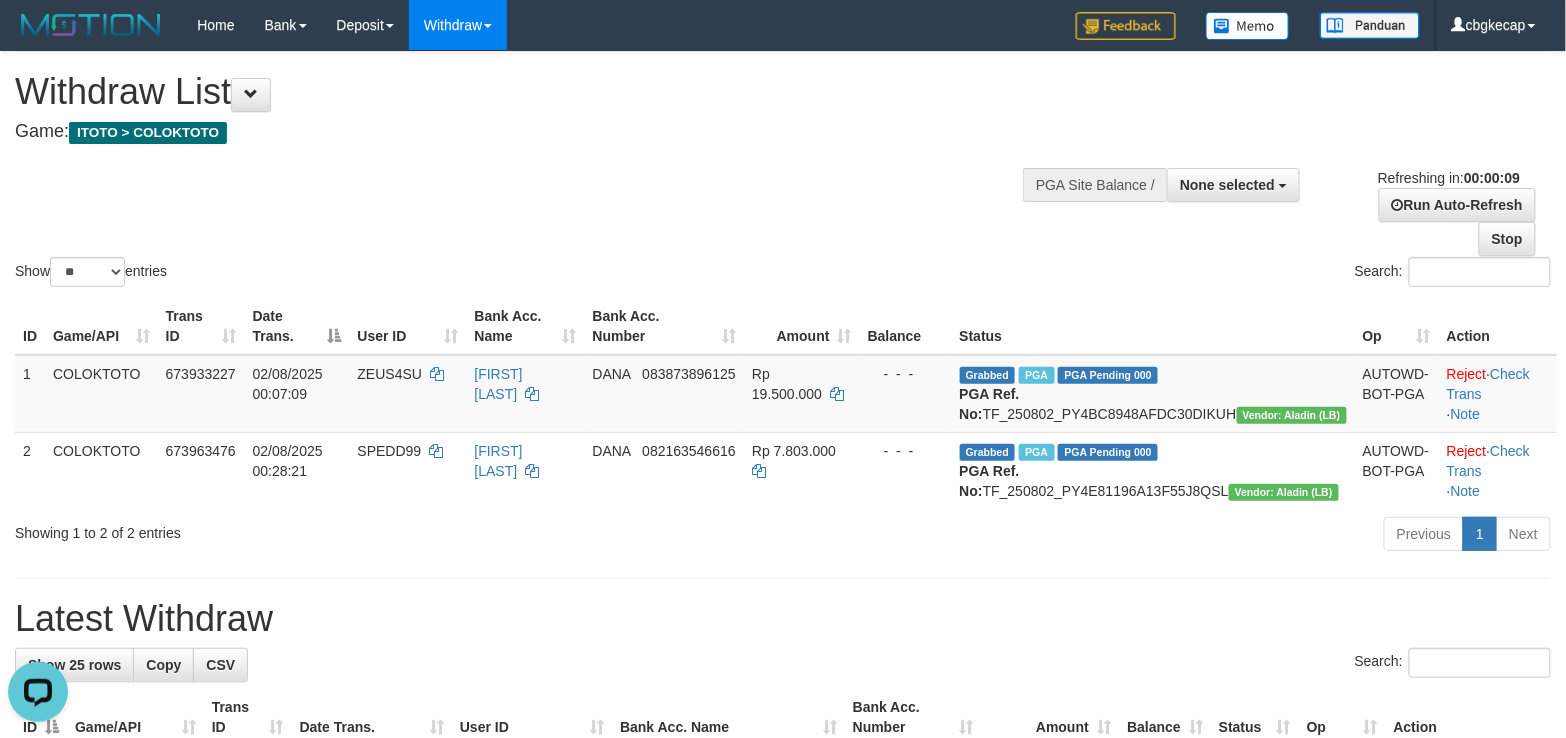 scroll, scrollTop: 0, scrollLeft: 0, axis: both 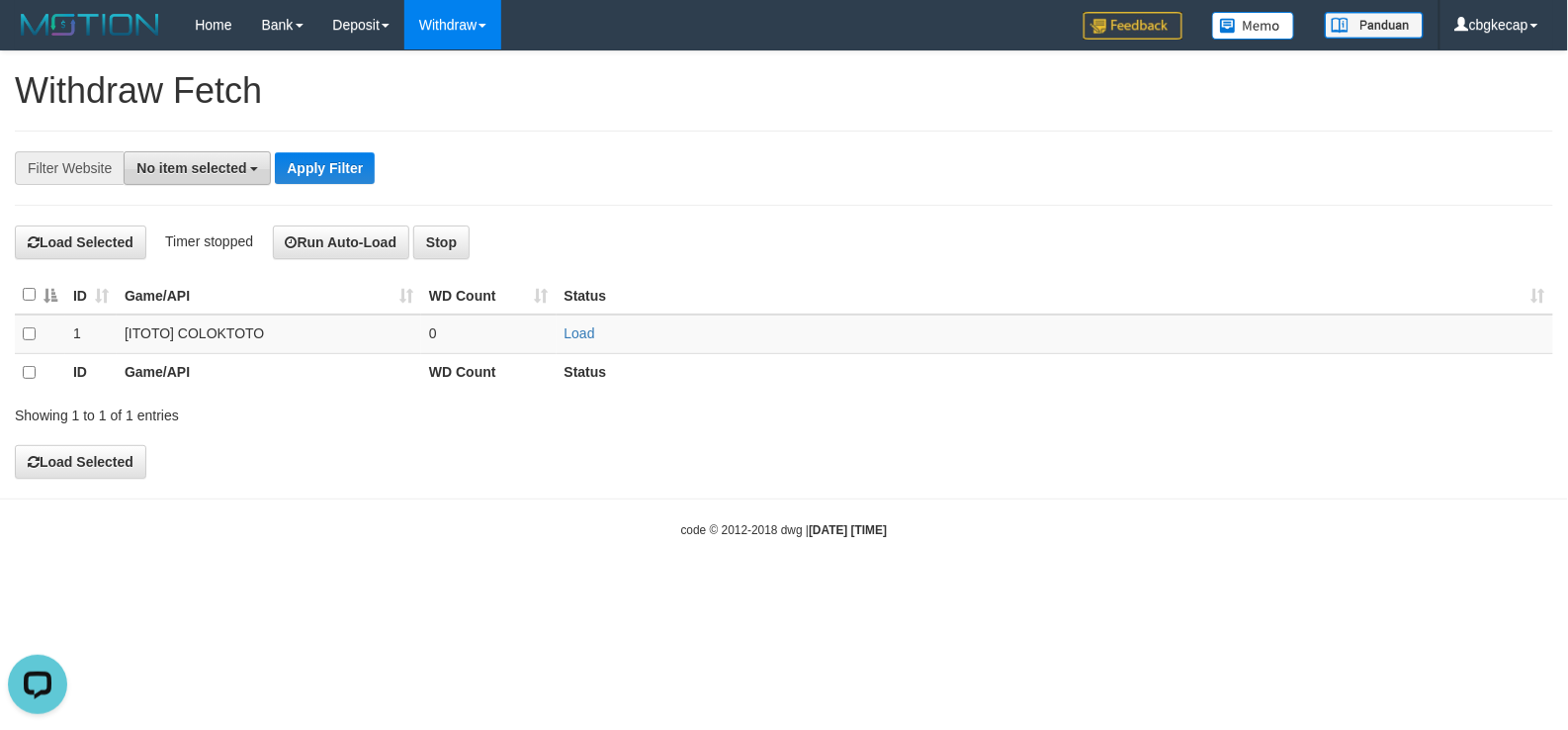 click on "No item selected" at bounding box center (191, 168) 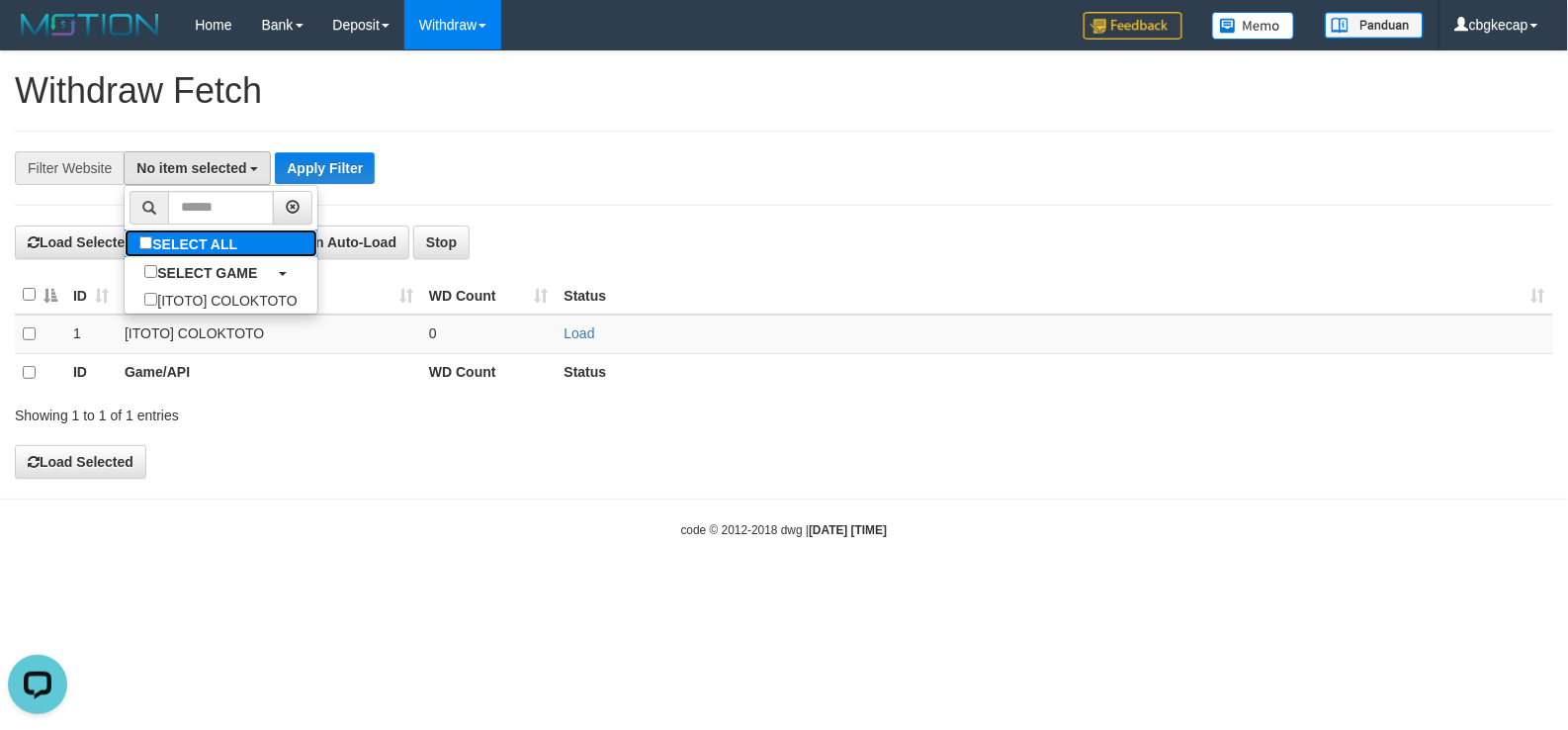 click on "SELECT ALL" at bounding box center (191, 243) 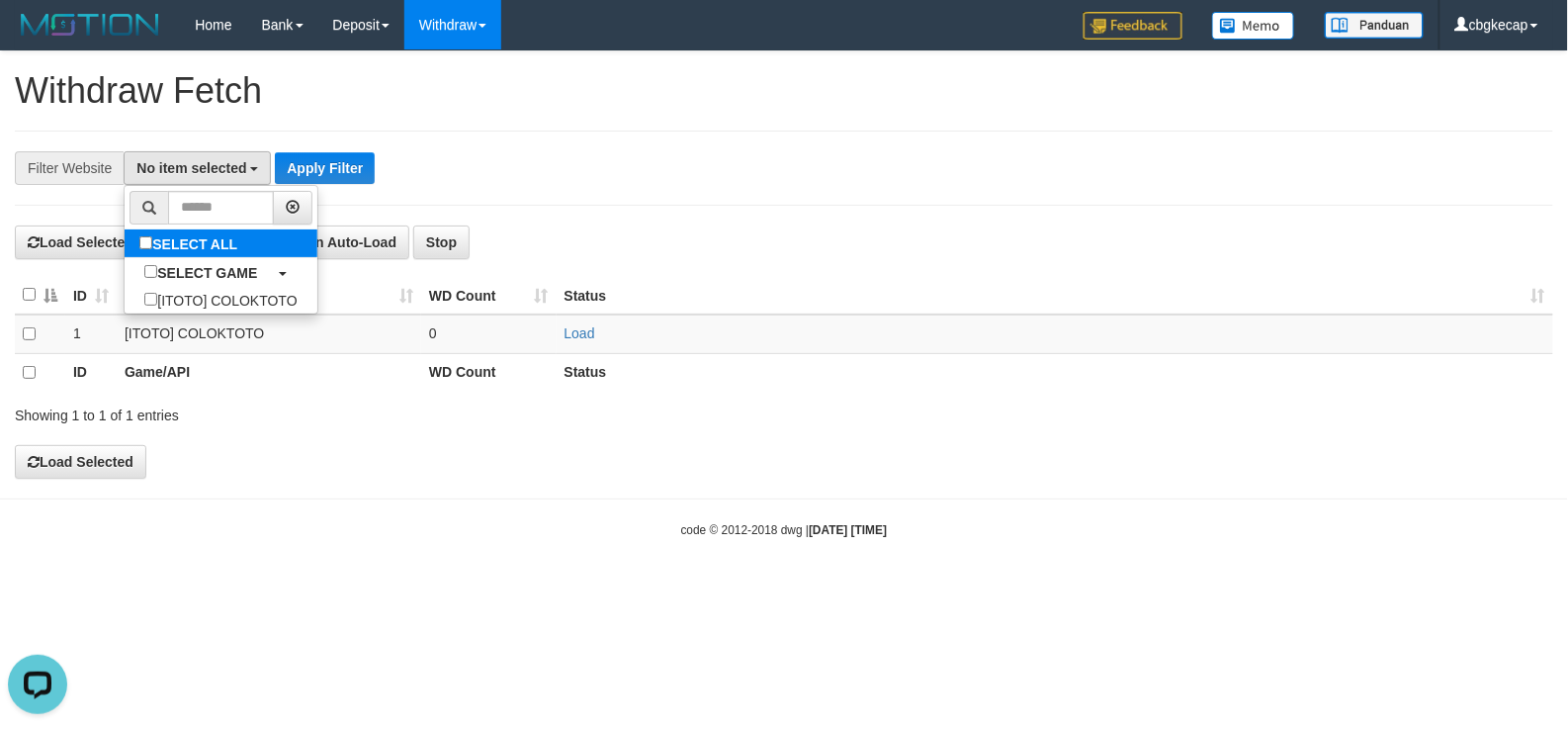 select on "****" 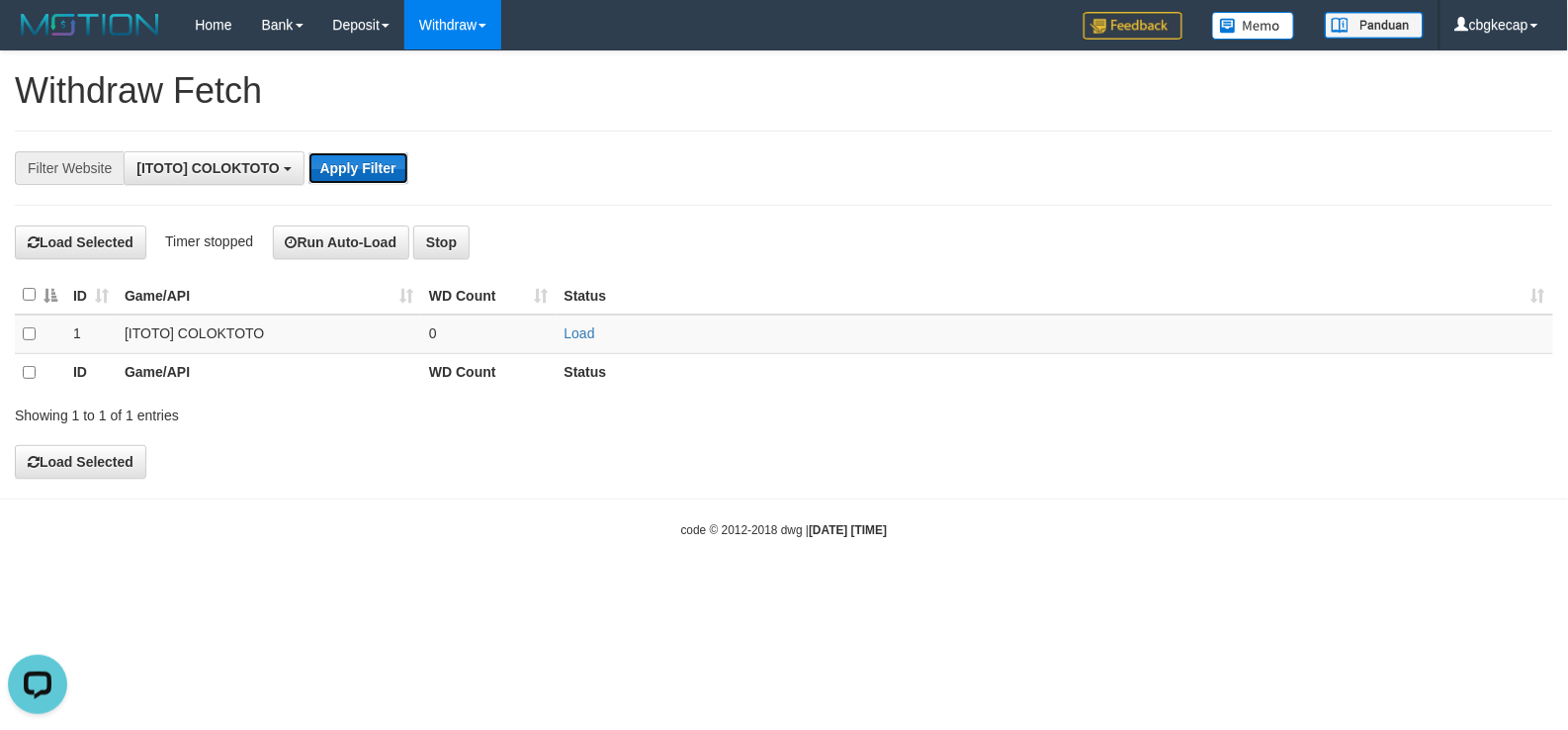 click on "Apply Filter" at bounding box center (358, 168) 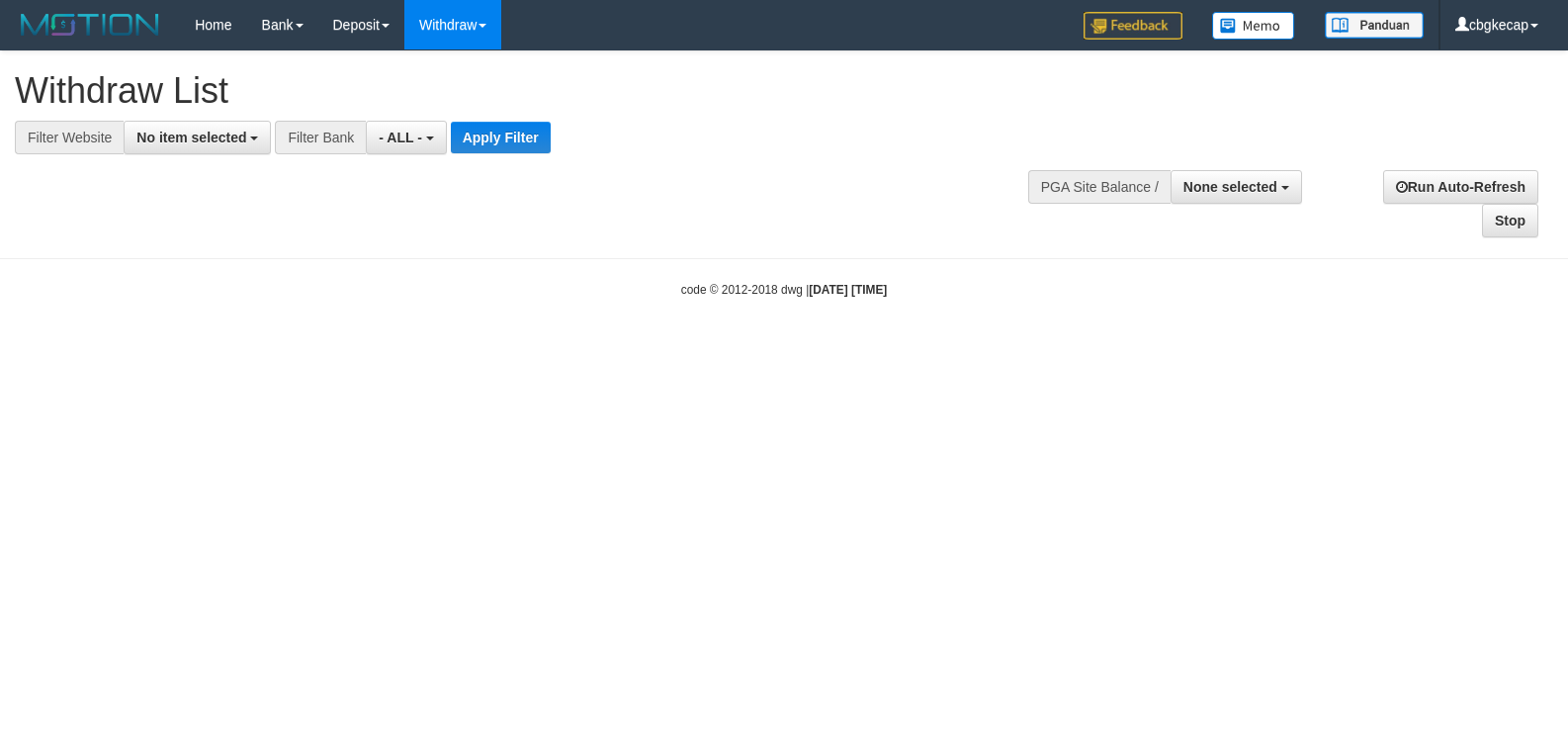 select 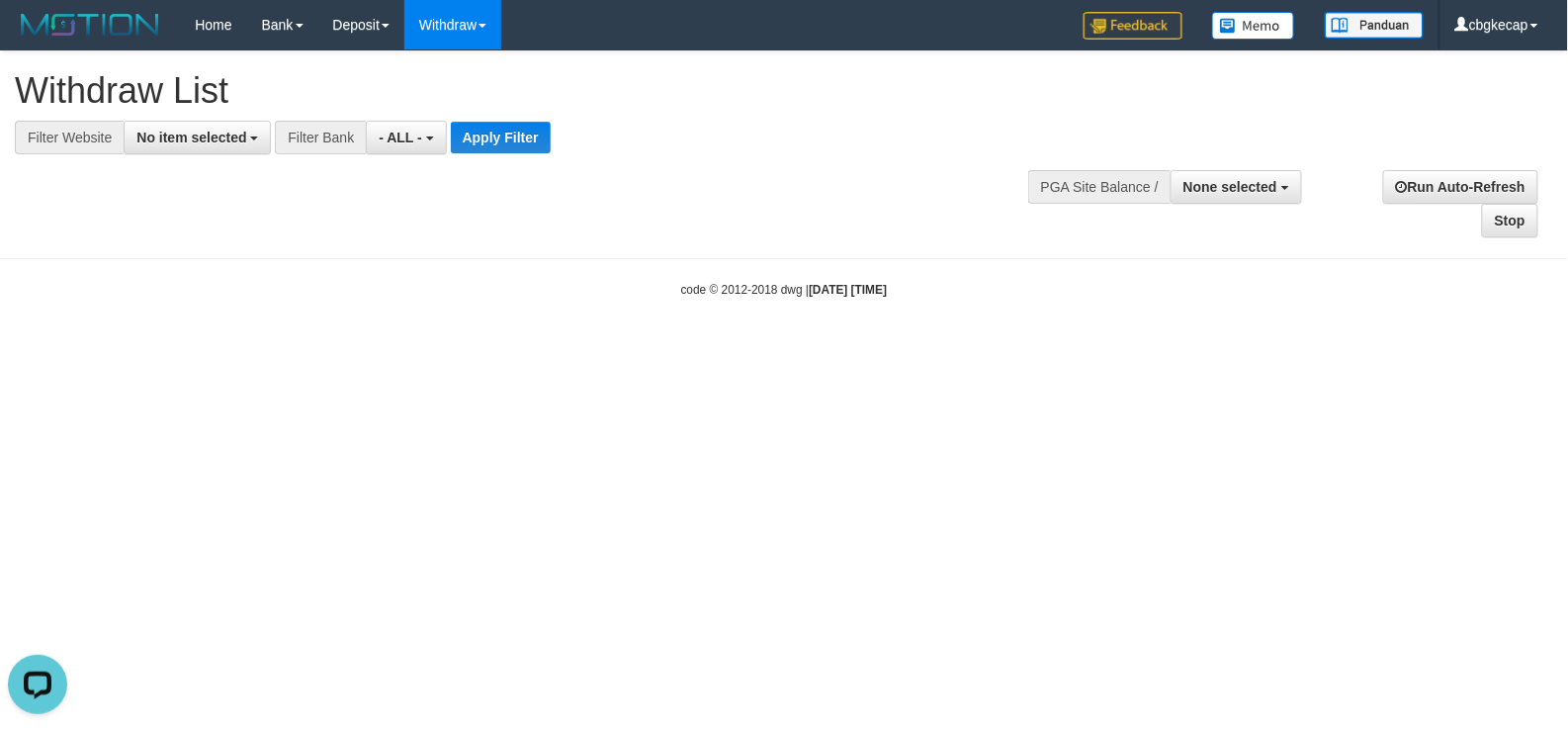 scroll, scrollTop: 0, scrollLeft: 0, axis: both 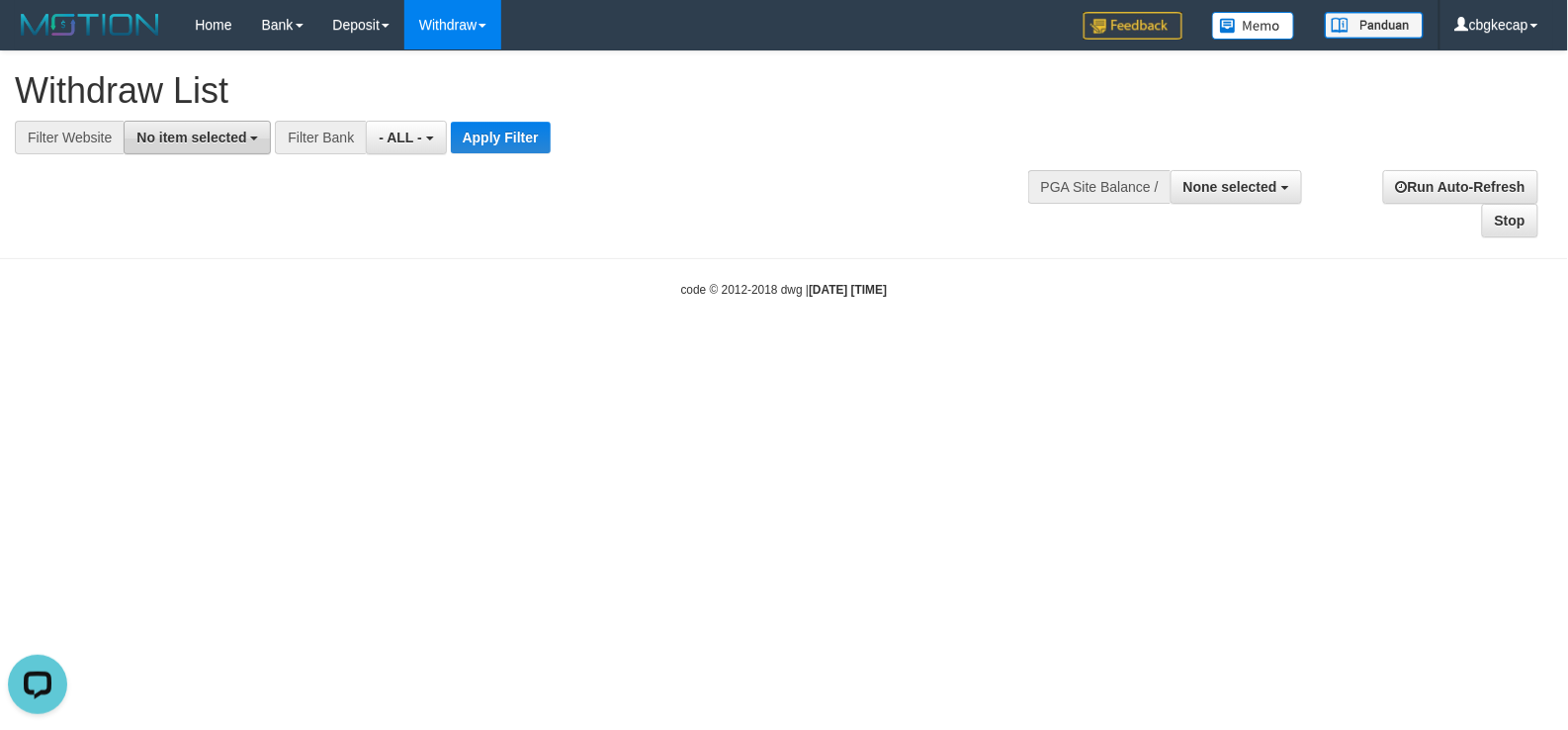 click on "No item selected" at bounding box center [191, 137] 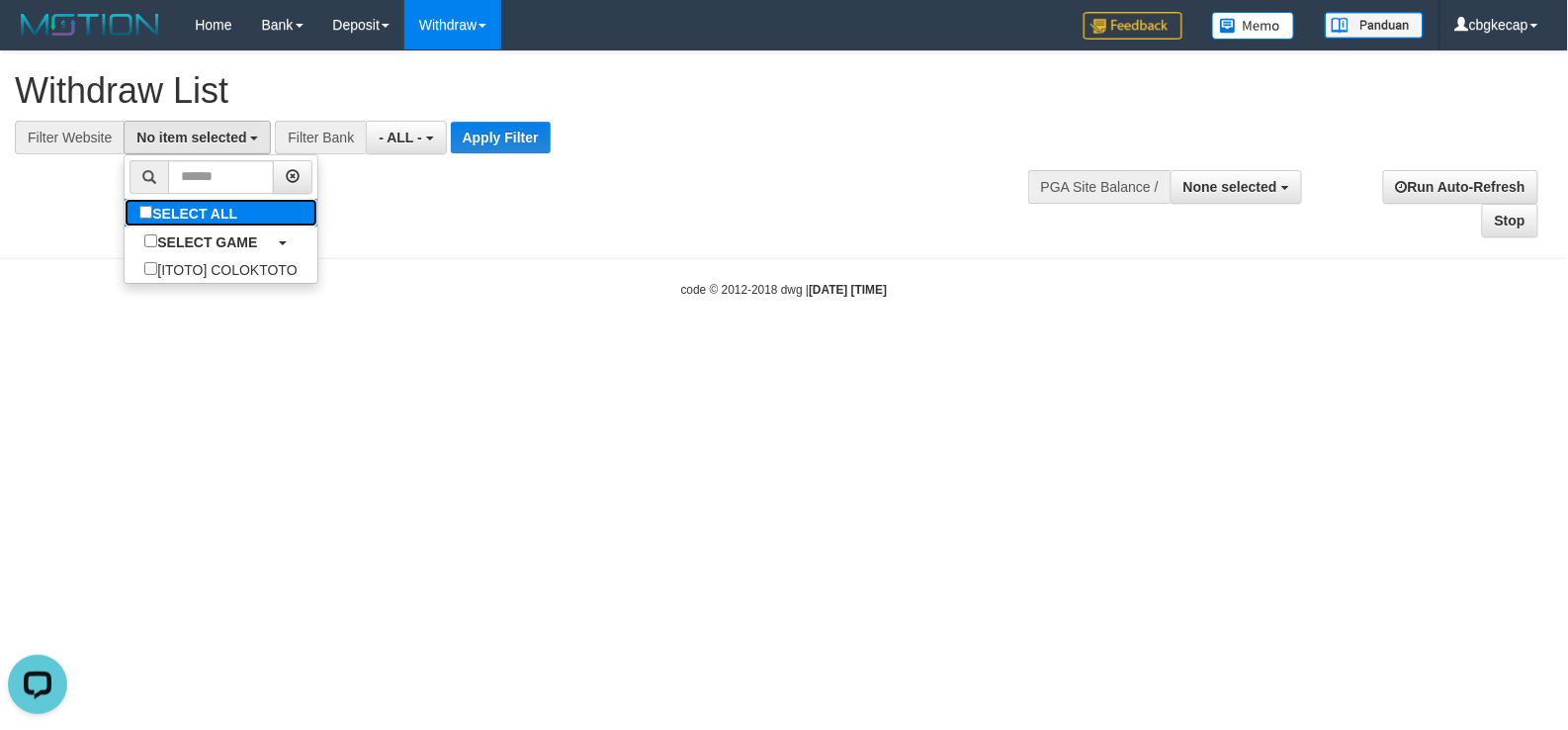 click on "SELECT ALL" at bounding box center [191, 213] 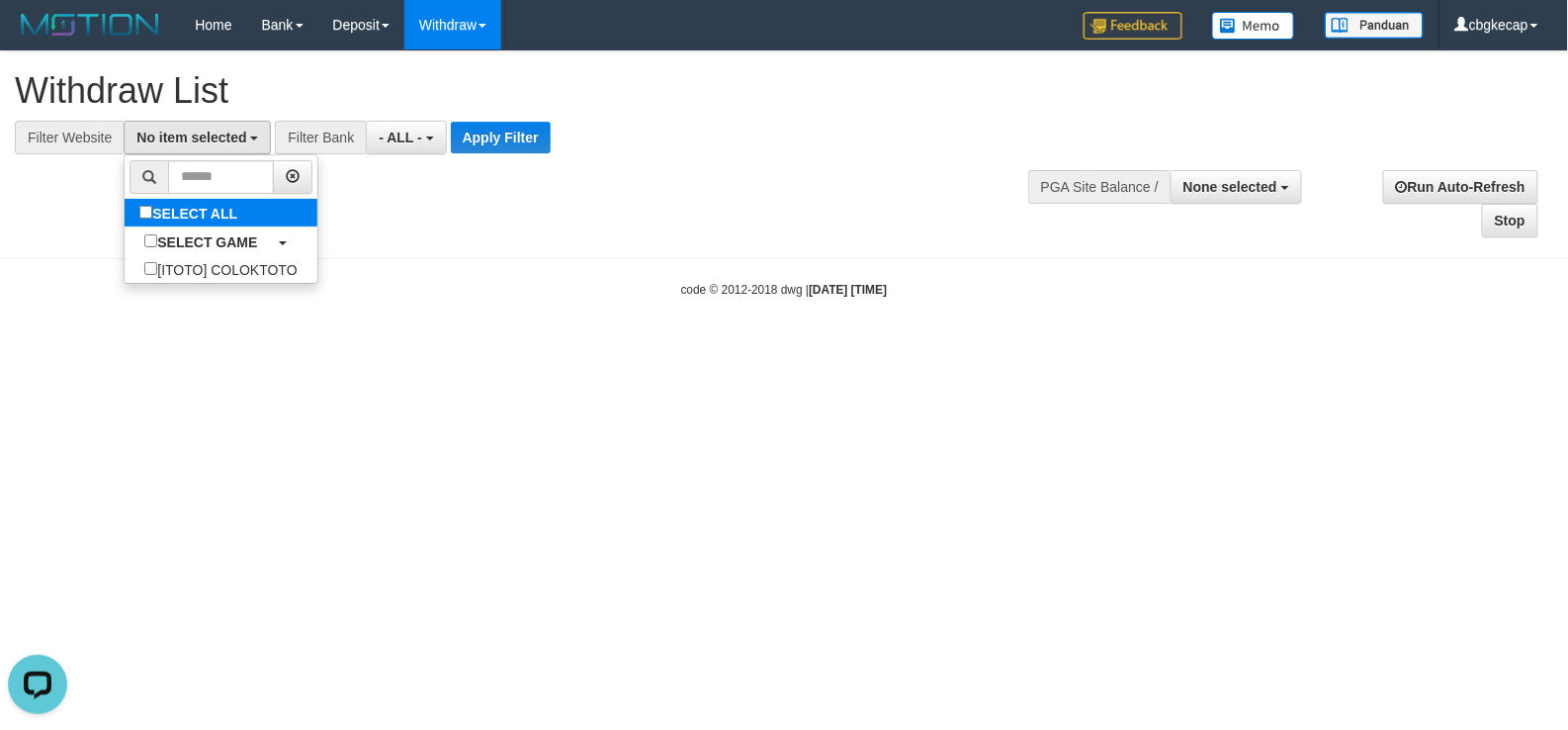 select on "****" 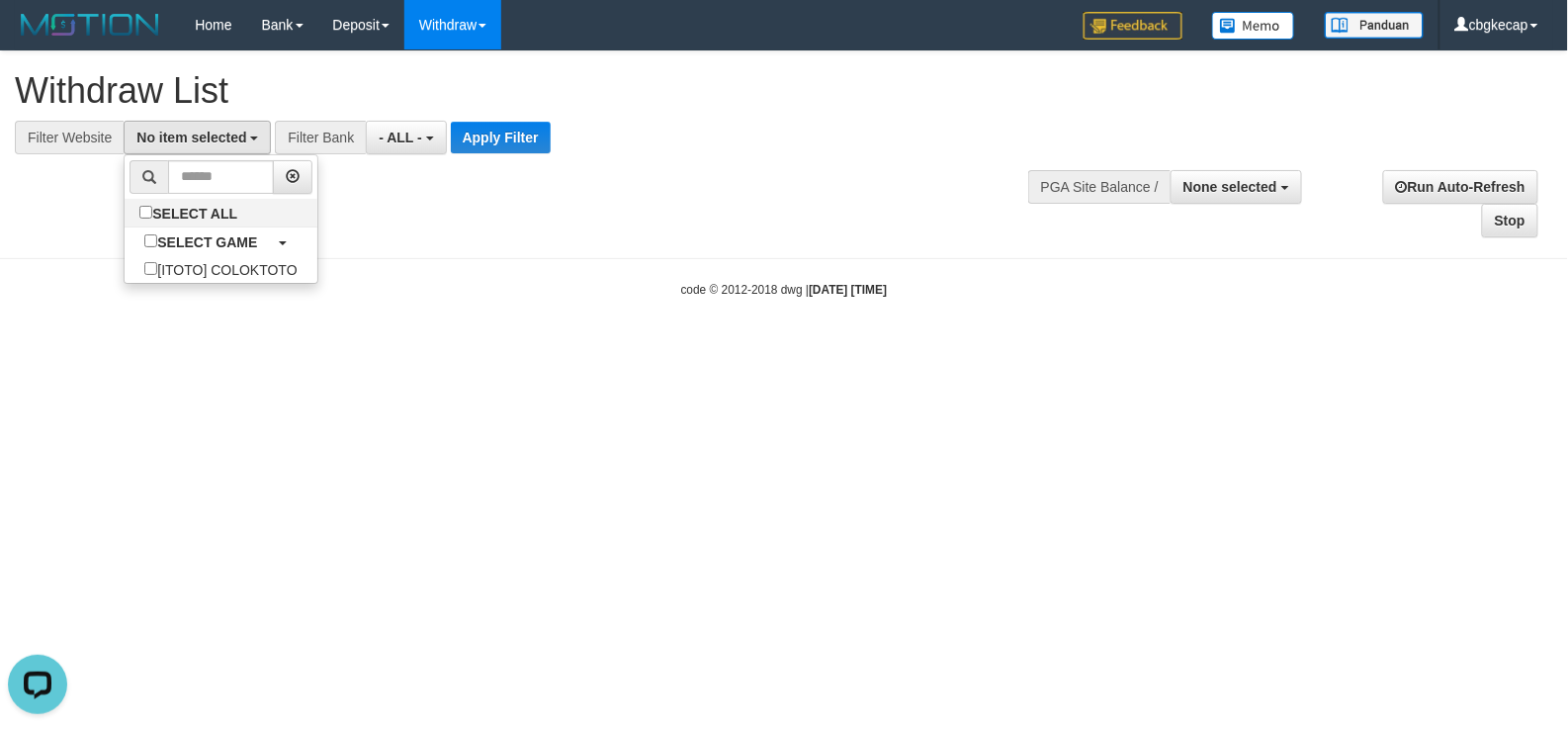 scroll, scrollTop: 17, scrollLeft: 0, axis: vertical 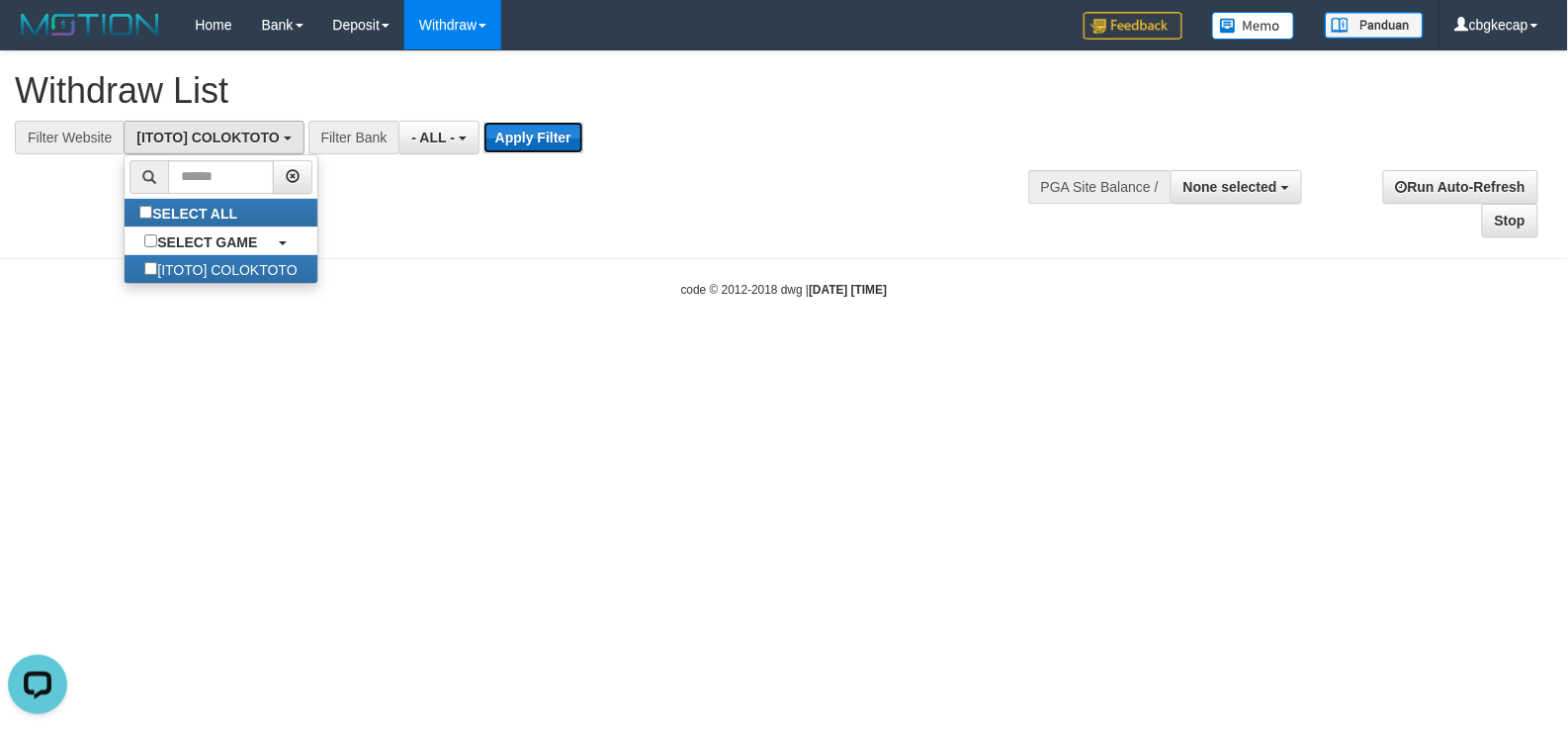click on "Apply Filter" at bounding box center (533, 137) 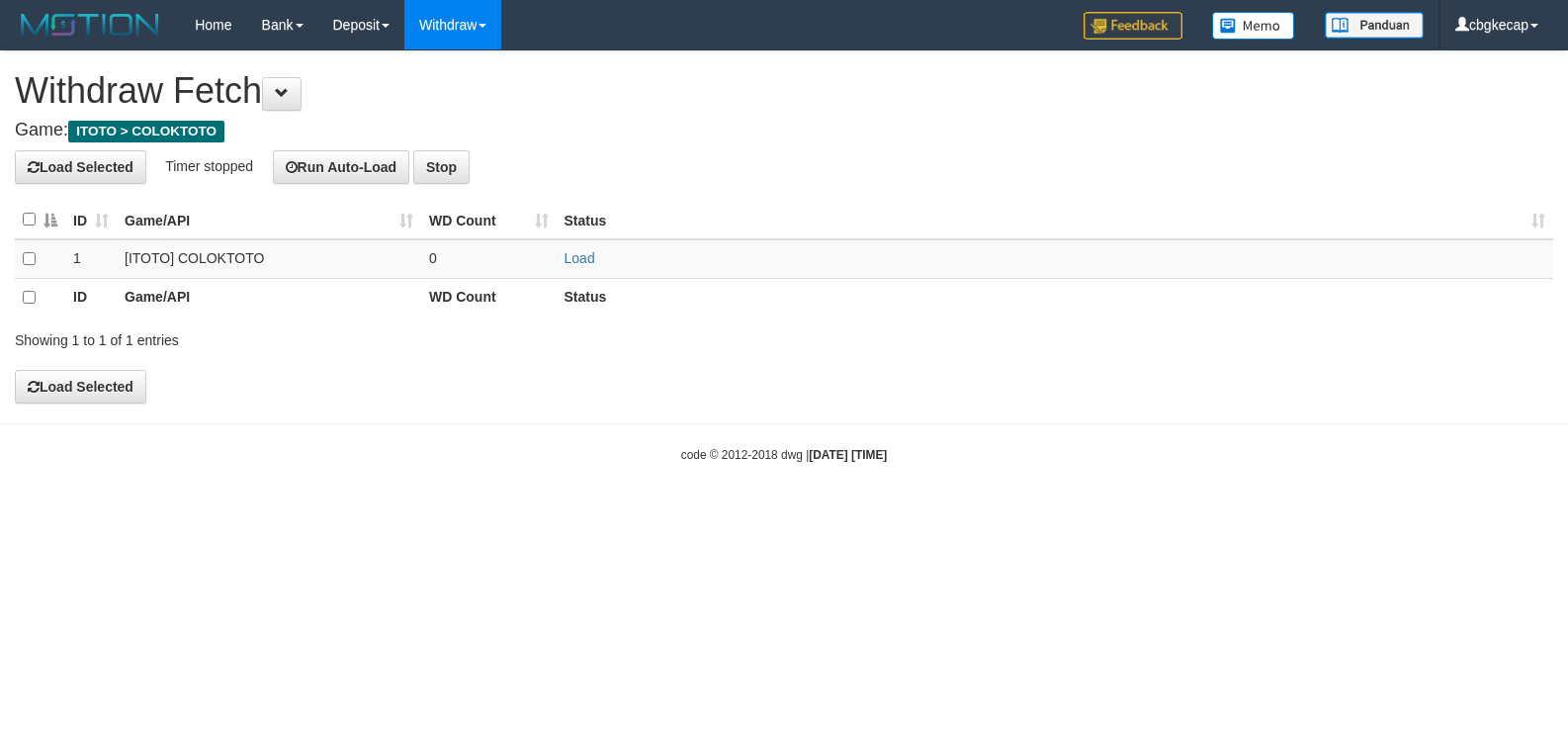 scroll, scrollTop: 0, scrollLeft: 0, axis: both 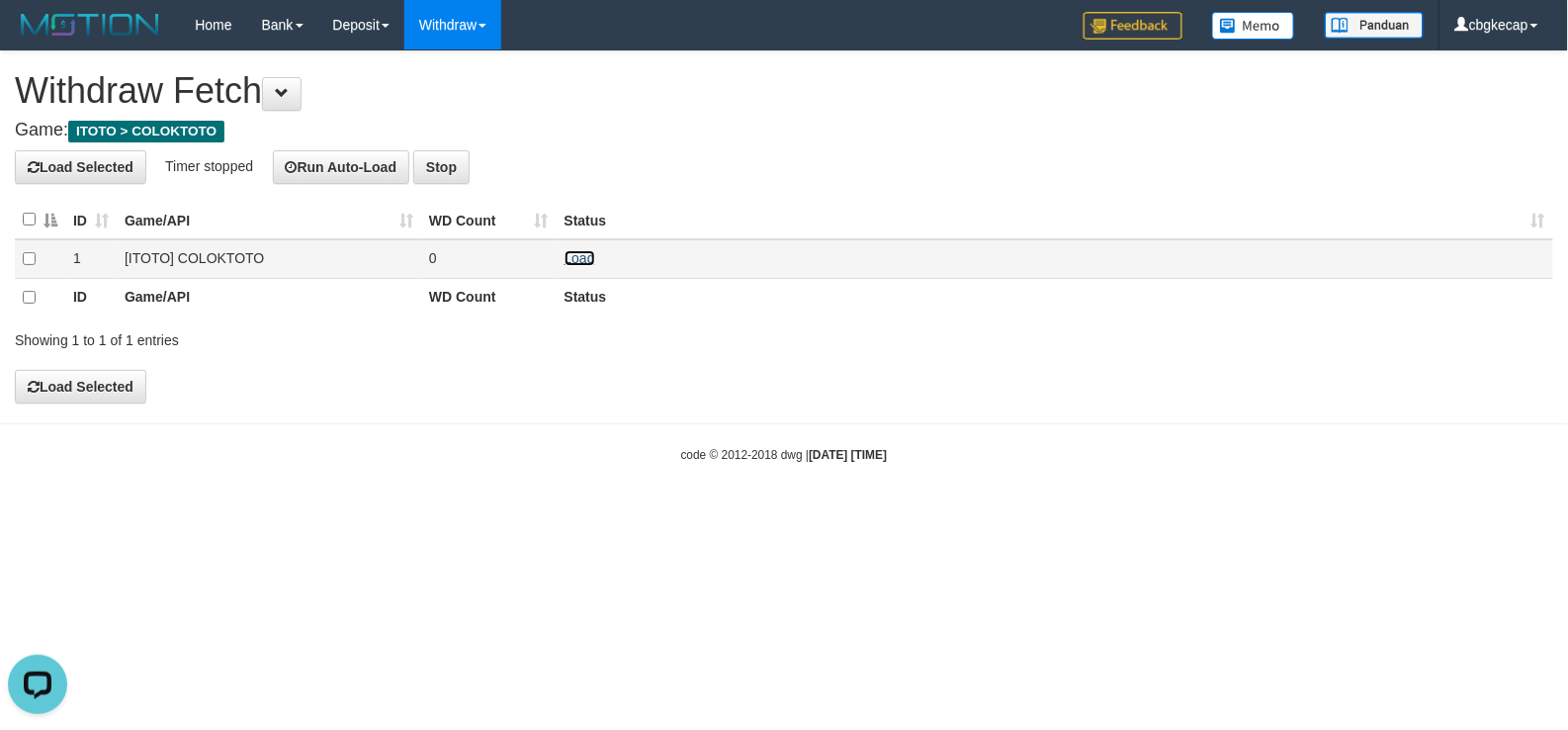 click on "Load" at bounding box center [579, 258] 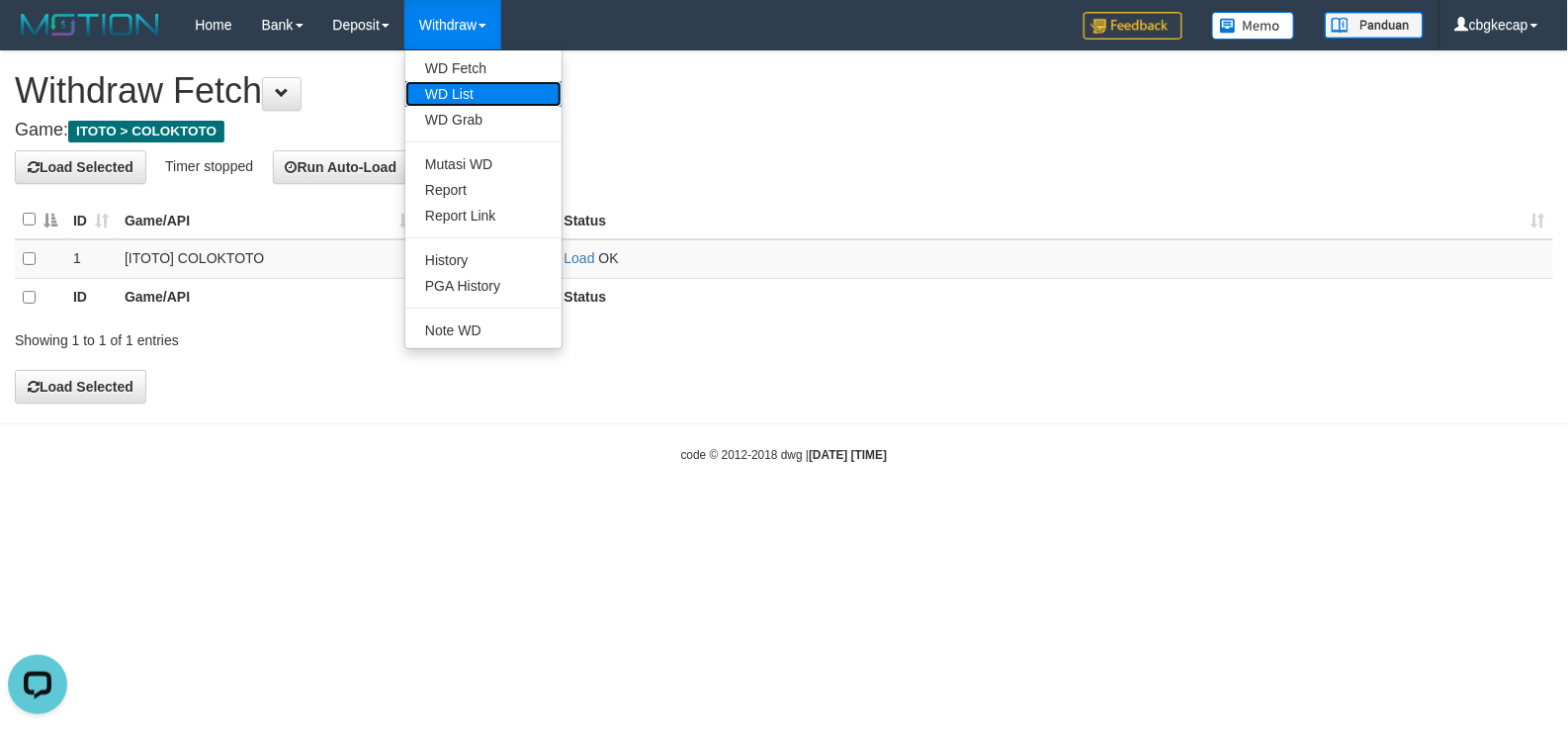 click on "WD List" at bounding box center (483, 94) 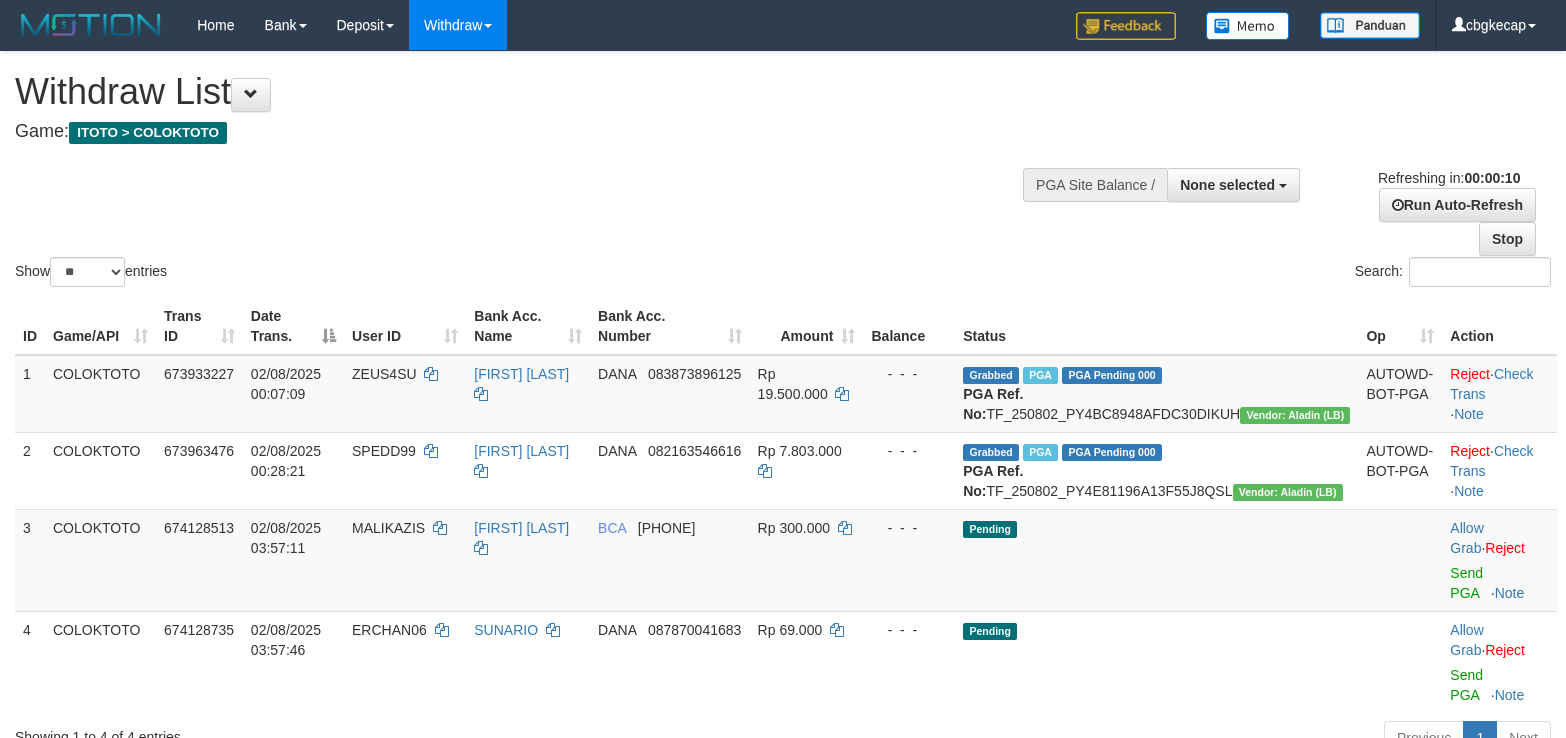 select 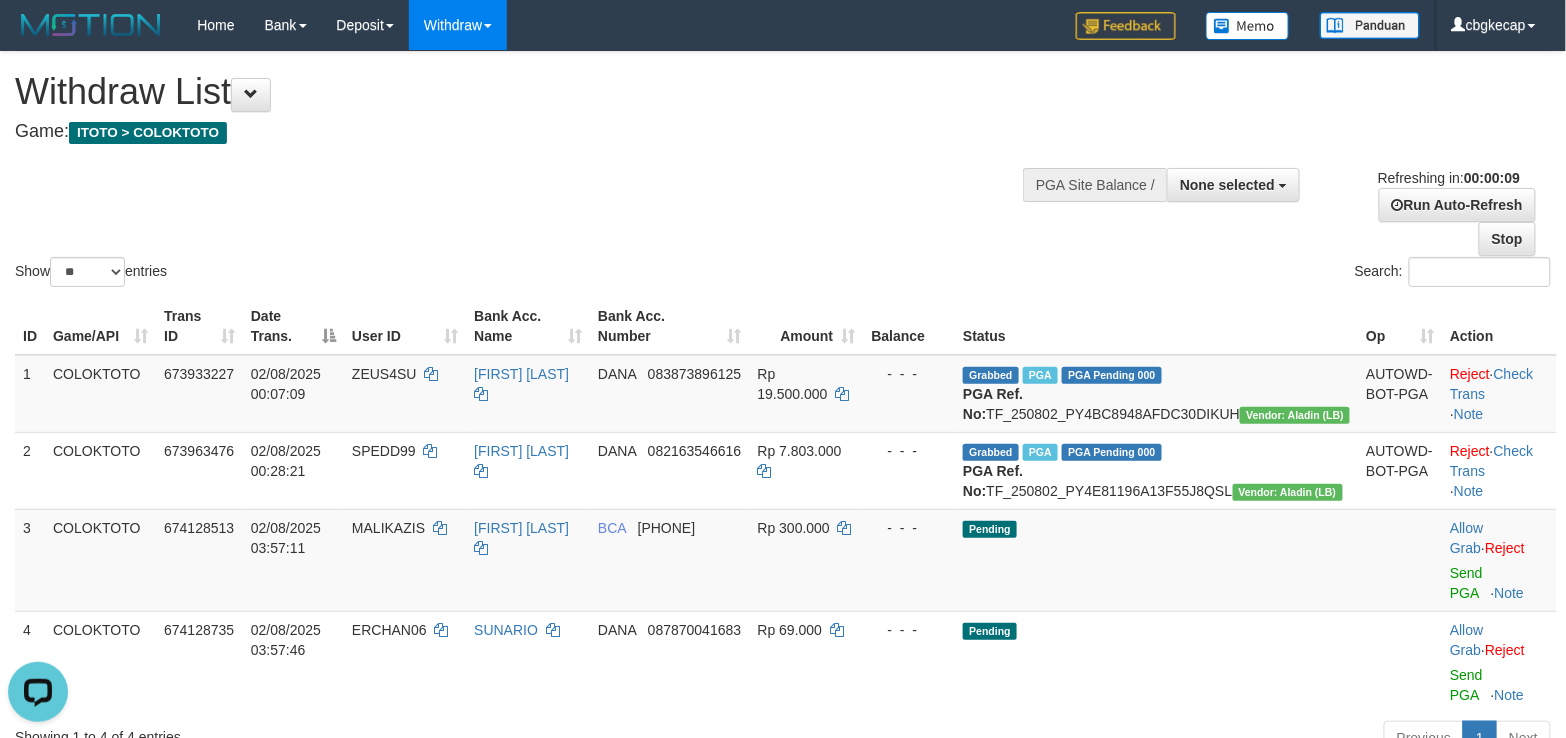 scroll, scrollTop: 0, scrollLeft: 0, axis: both 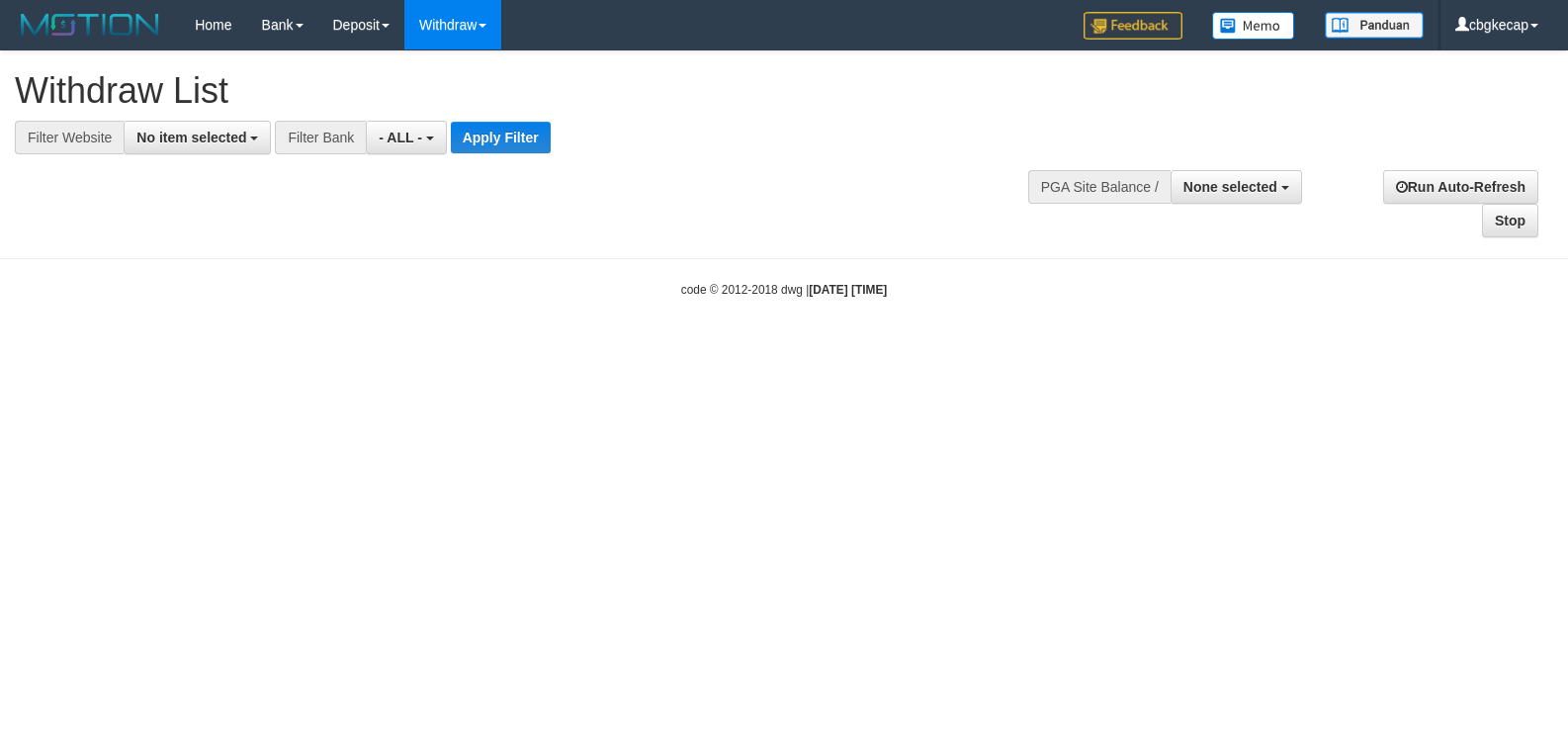 select 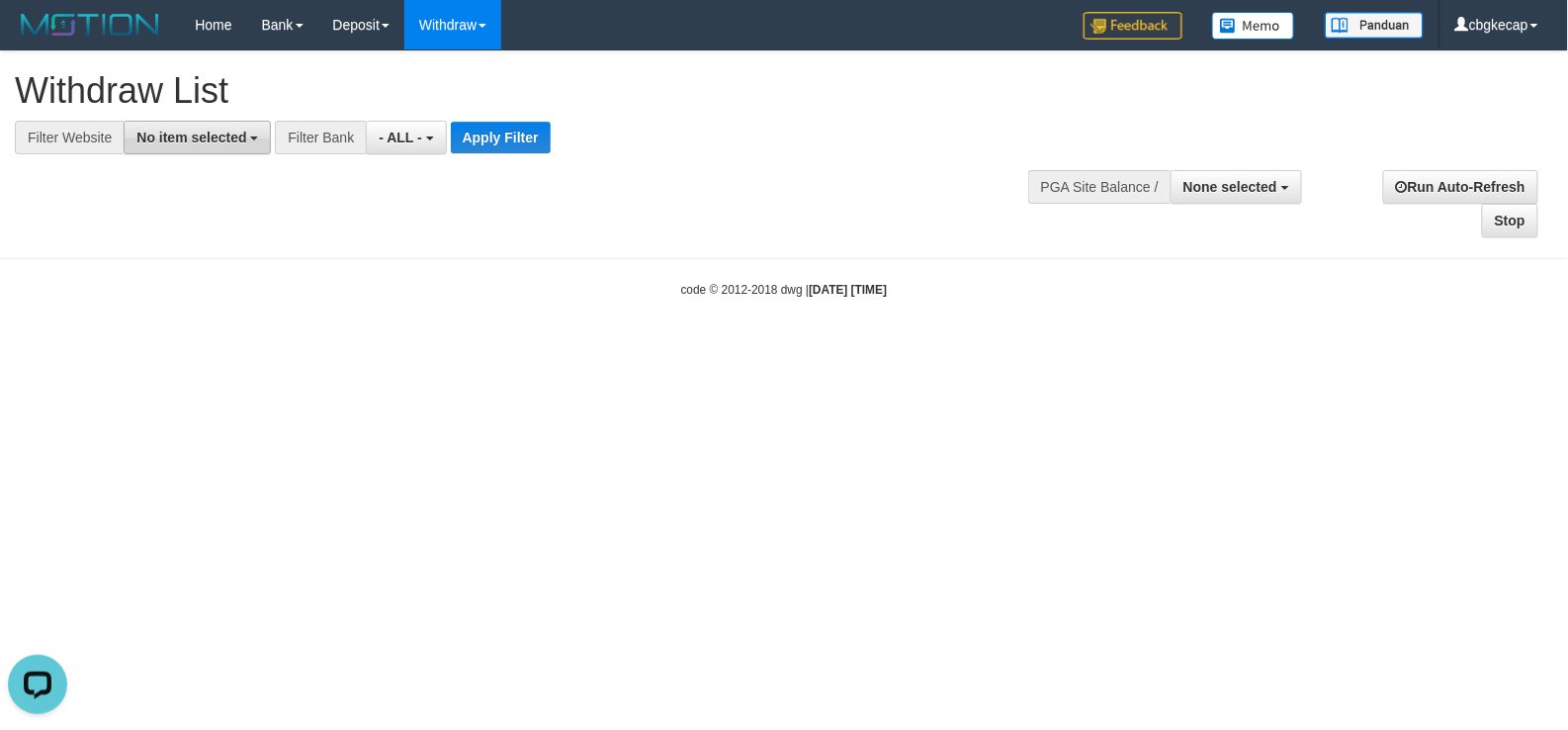 scroll, scrollTop: 0, scrollLeft: 0, axis: both 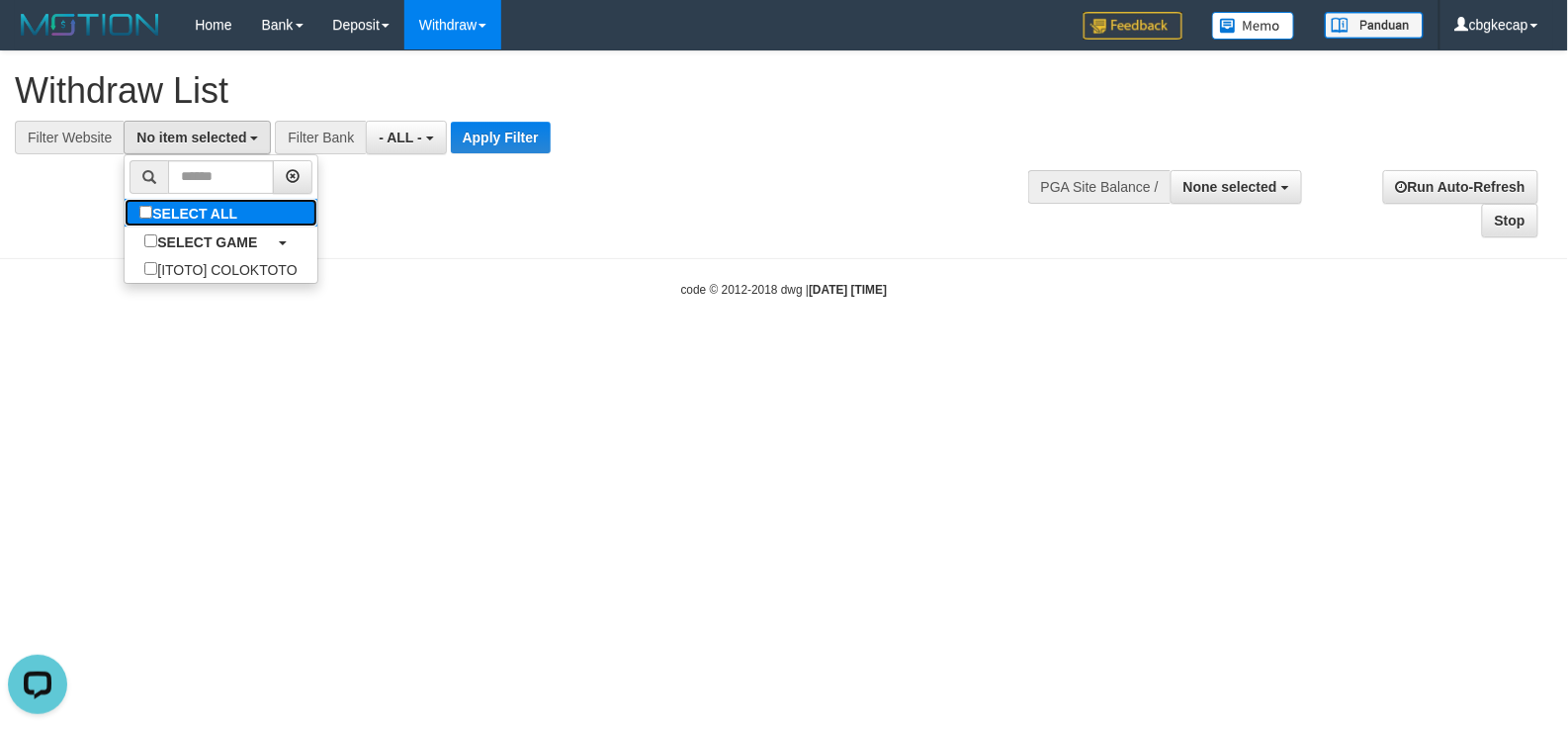 click on "SELECT ALL" at bounding box center [191, 213] 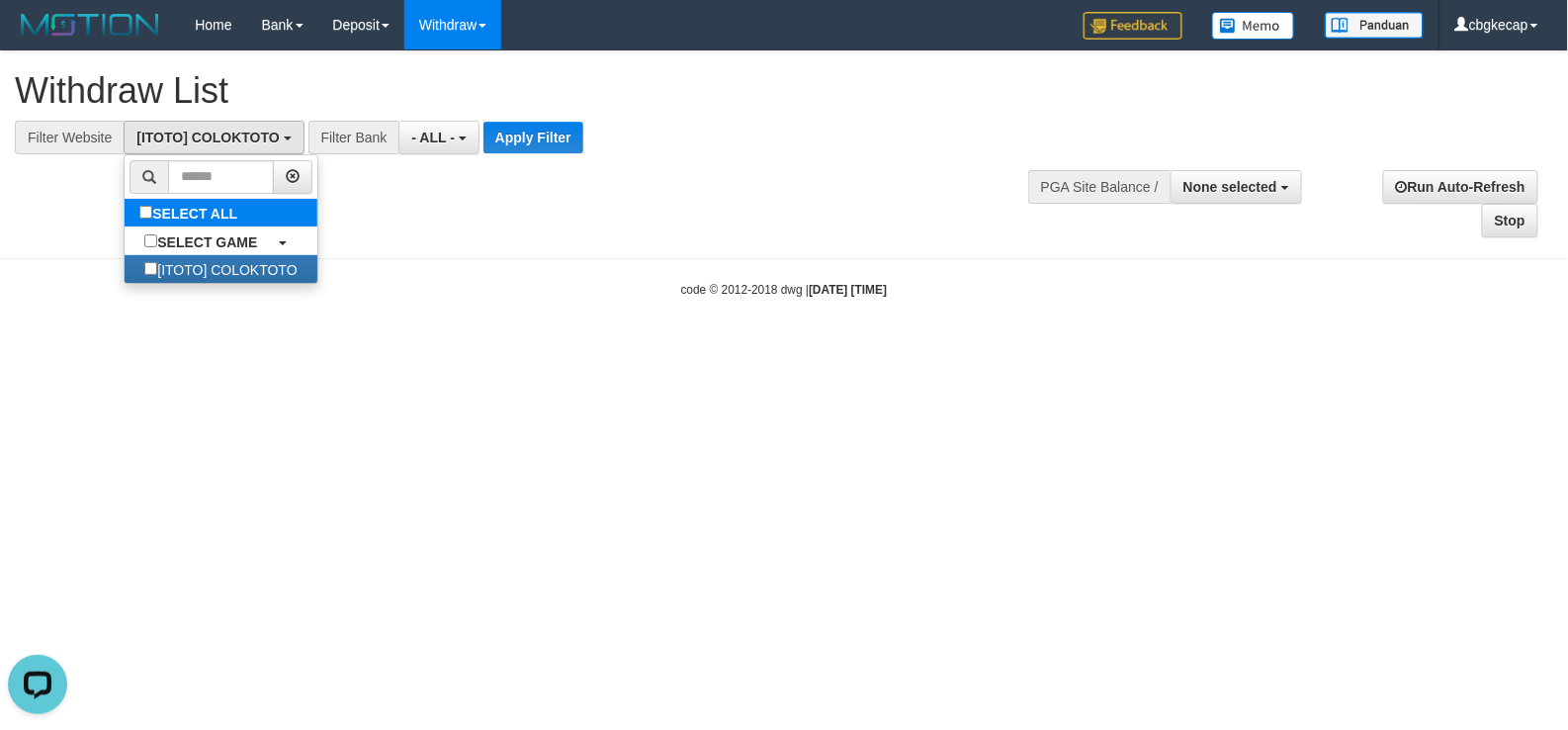 select on "****" 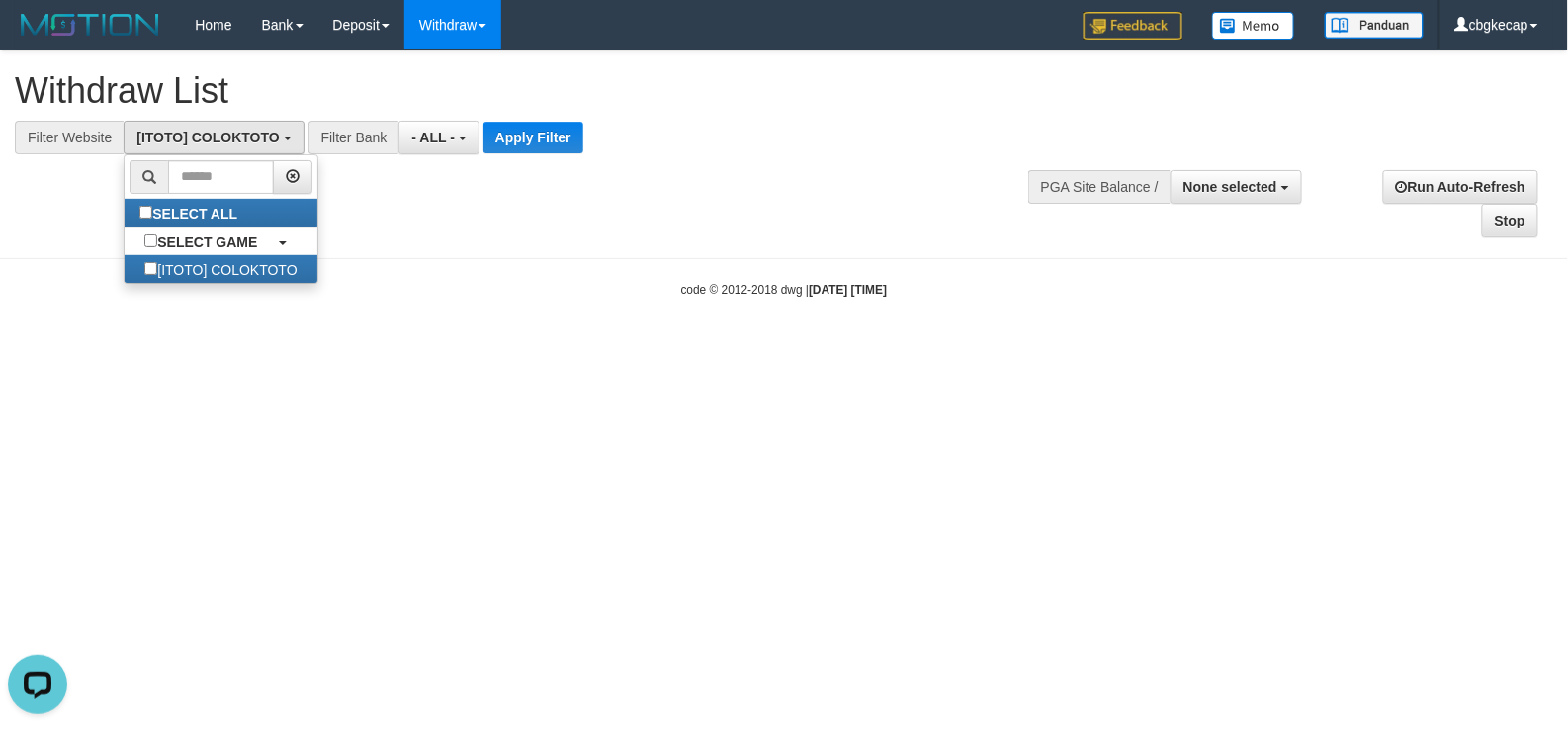 scroll, scrollTop: 17, scrollLeft: 0, axis: vertical 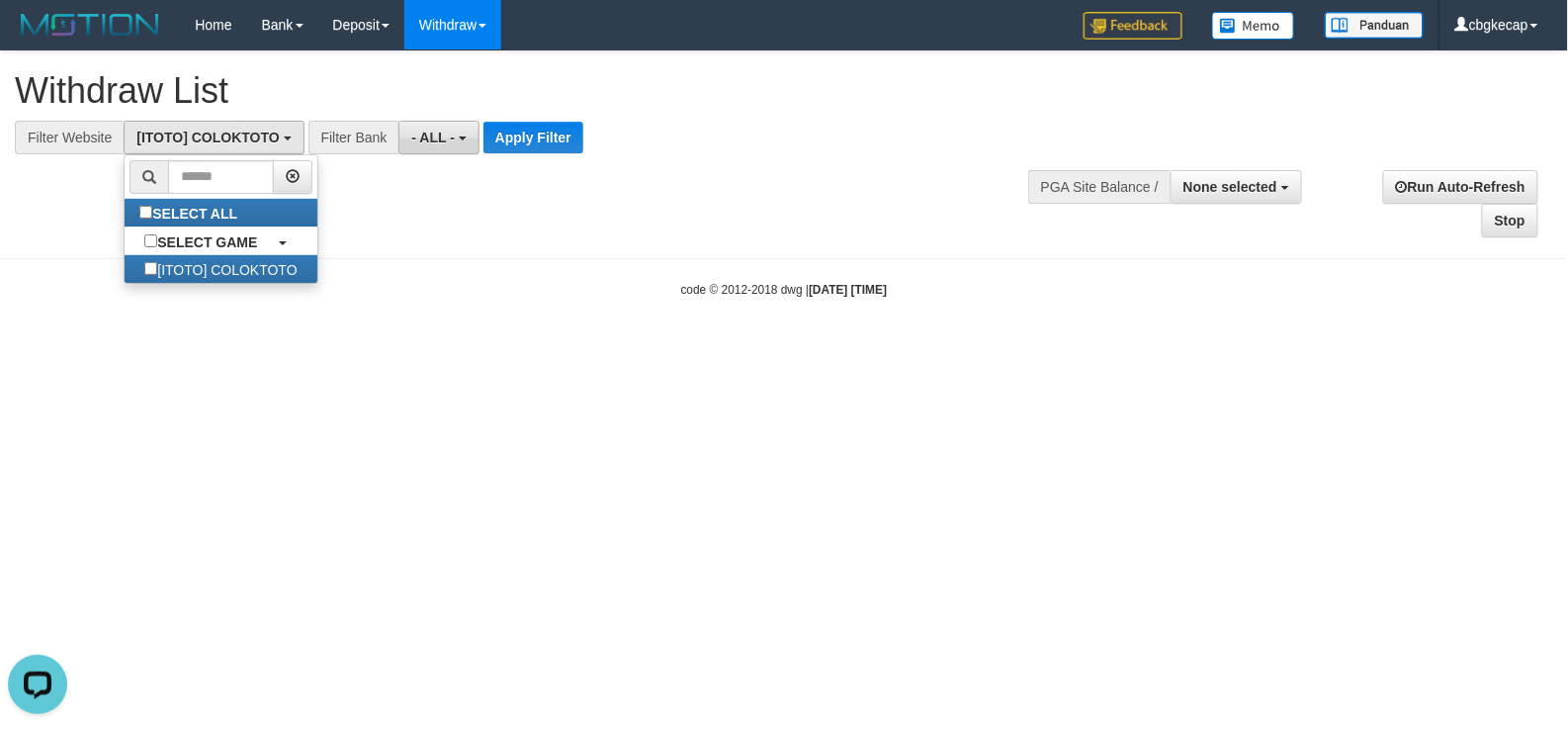 click on "- ALL -" at bounding box center (433, 137) 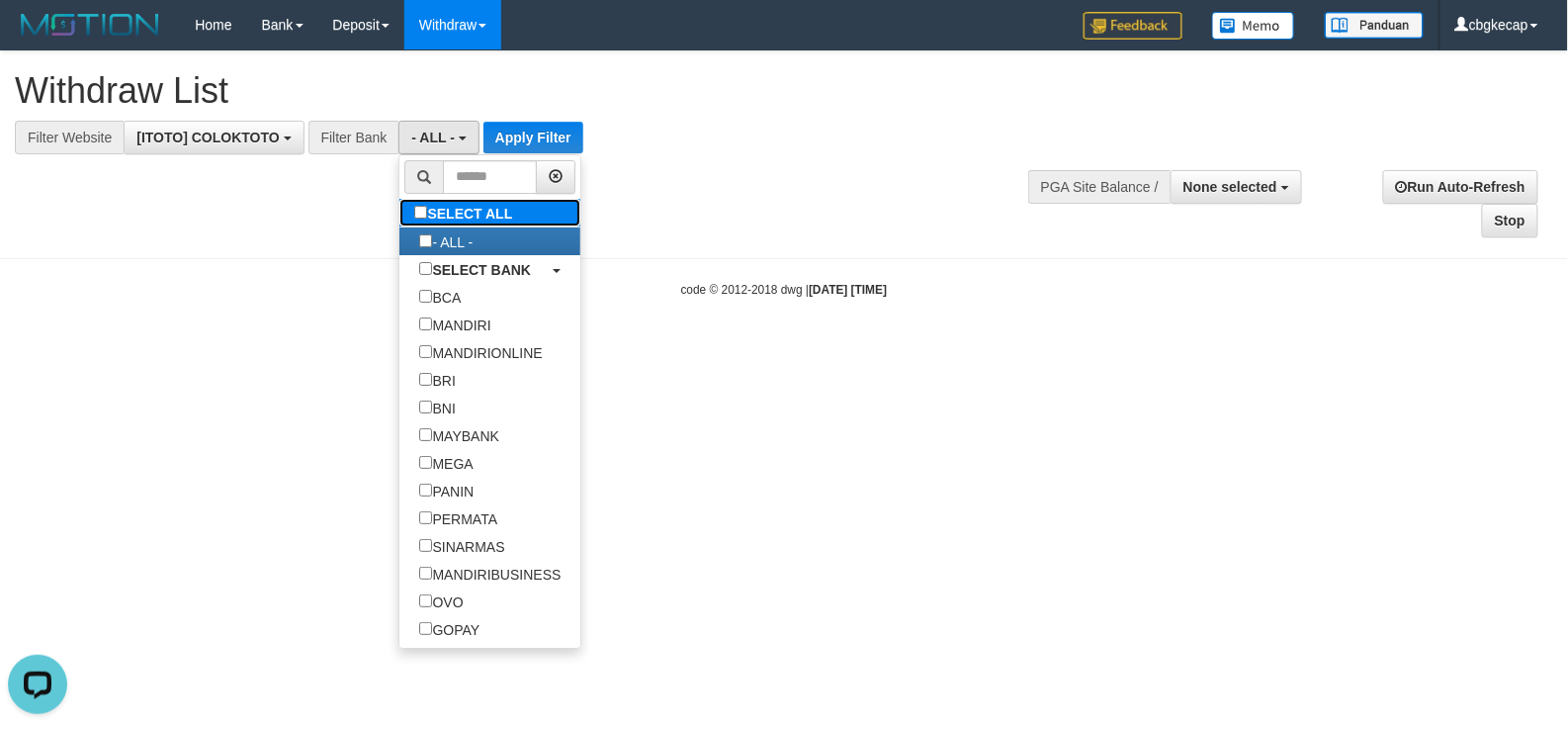 click on "SELECT ALL" at bounding box center [466, 213] 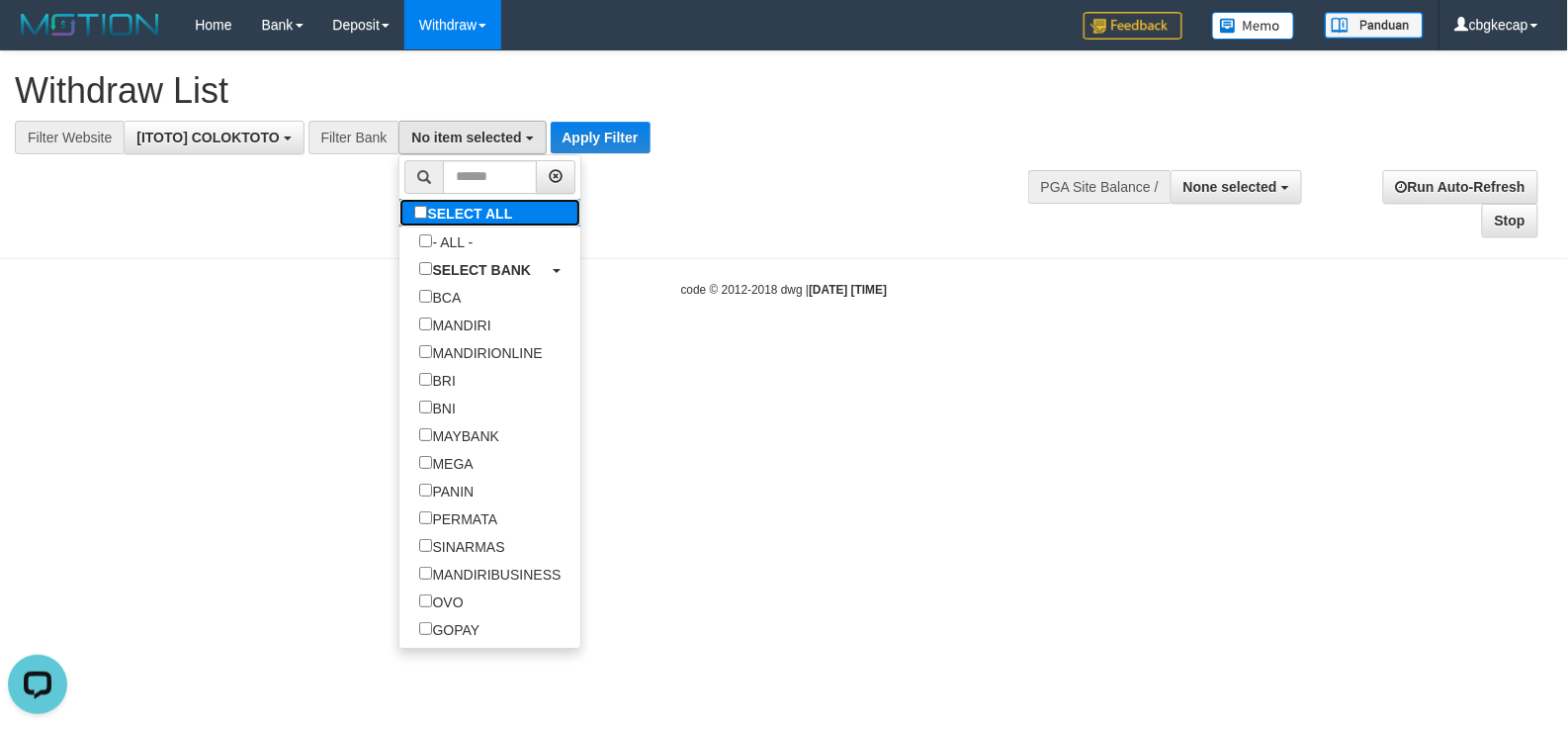 click on "SELECT ALL" at bounding box center [466, 213] 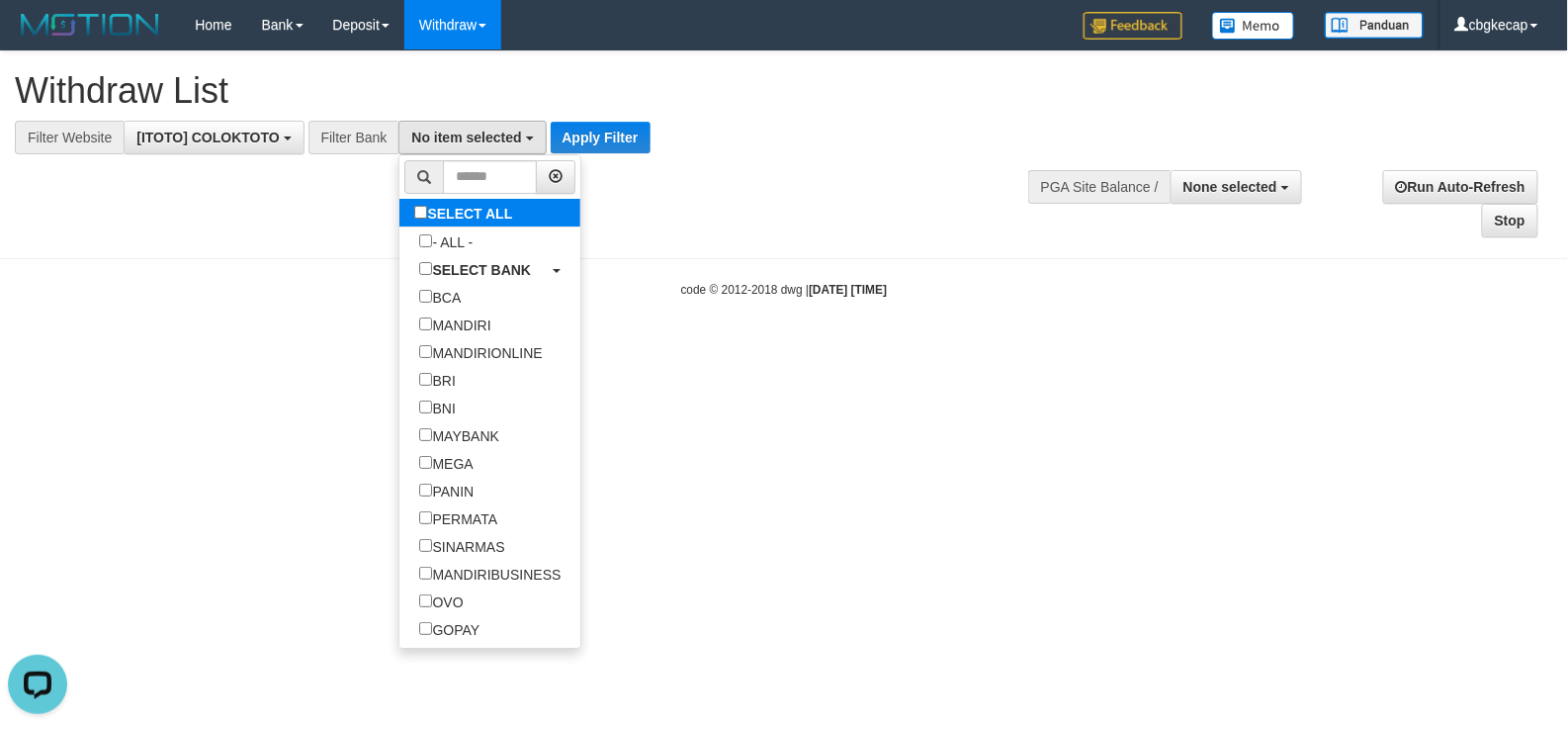 select on "***" 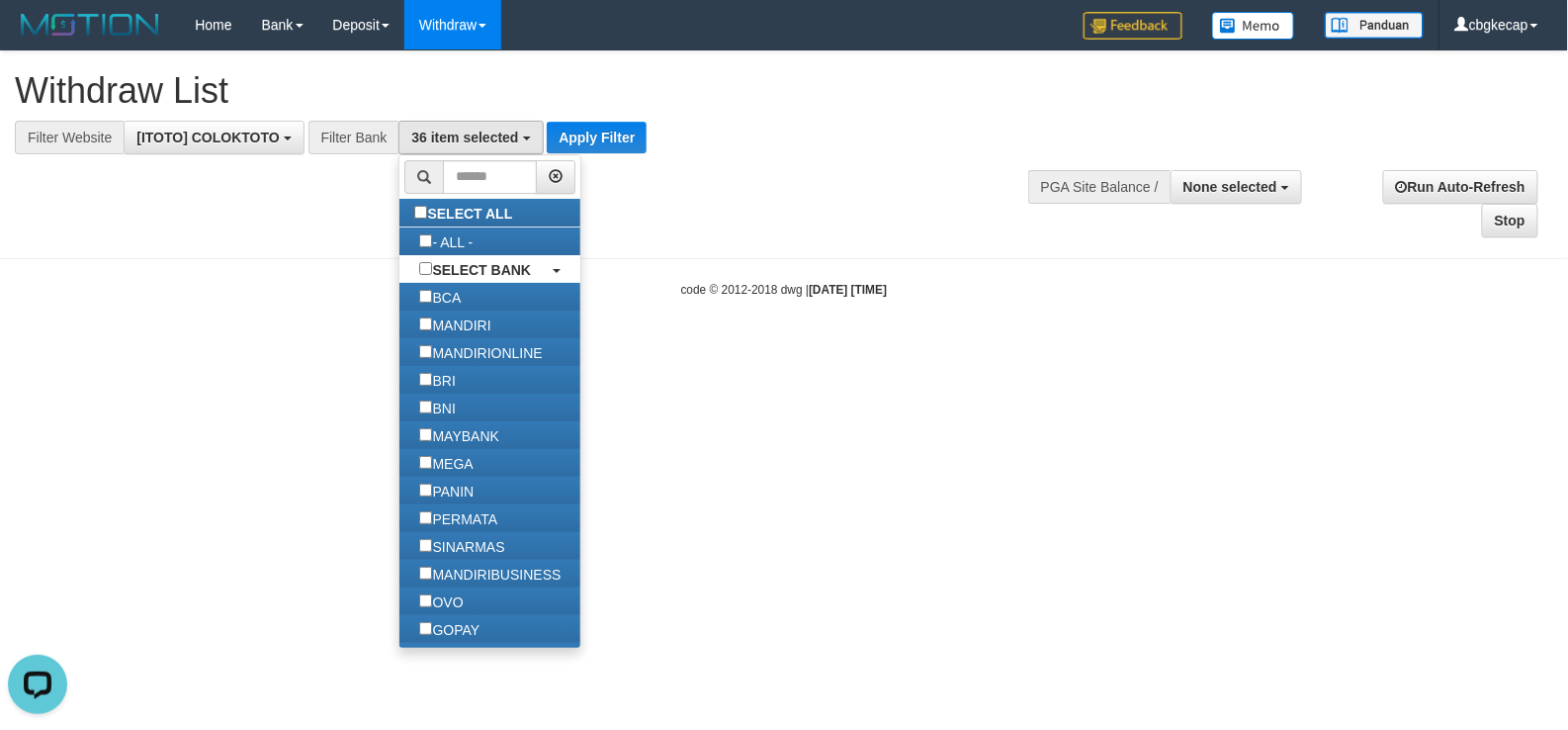 click on "**********" at bounding box center [784, 144] 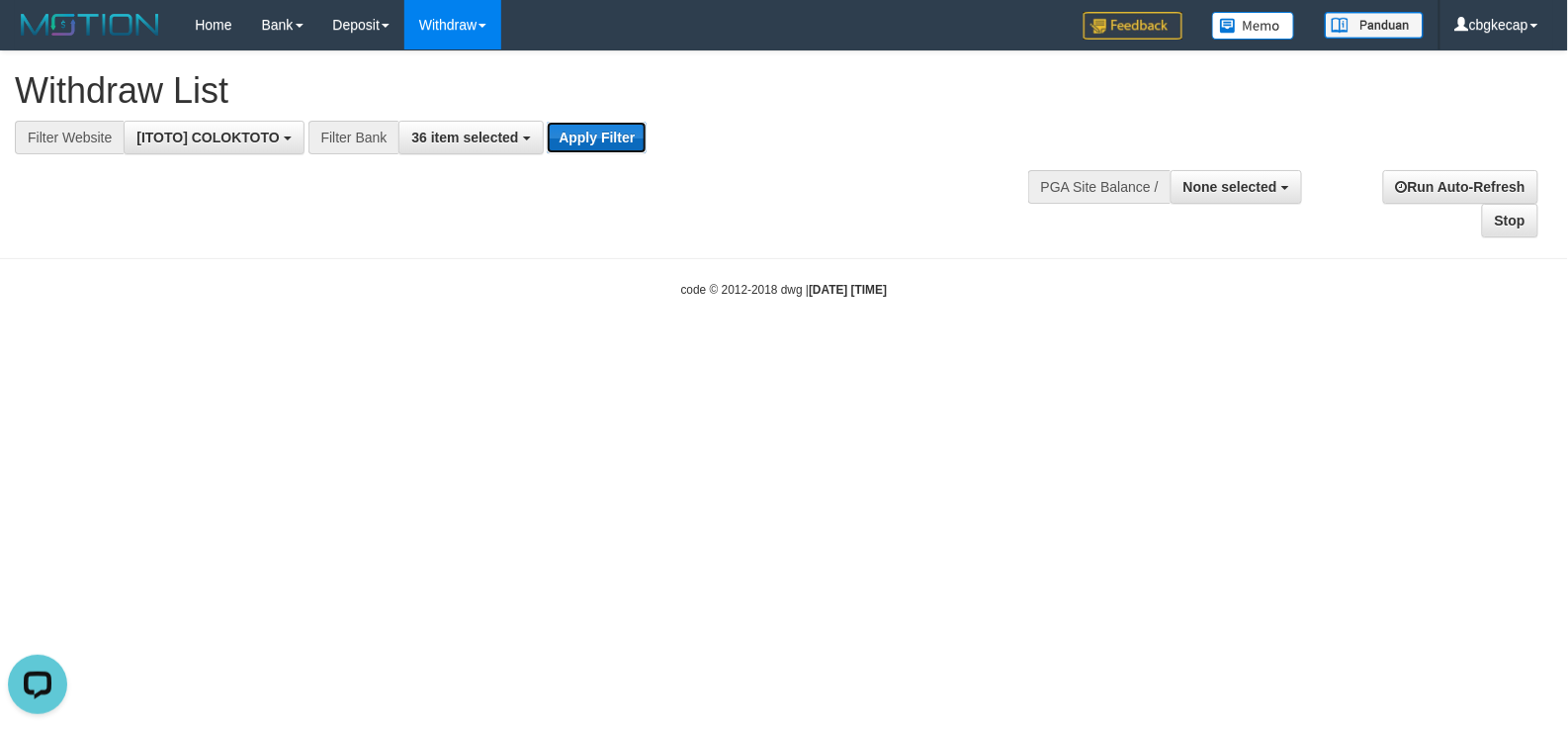 click on "Apply Filter" at bounding box center (596, 137) 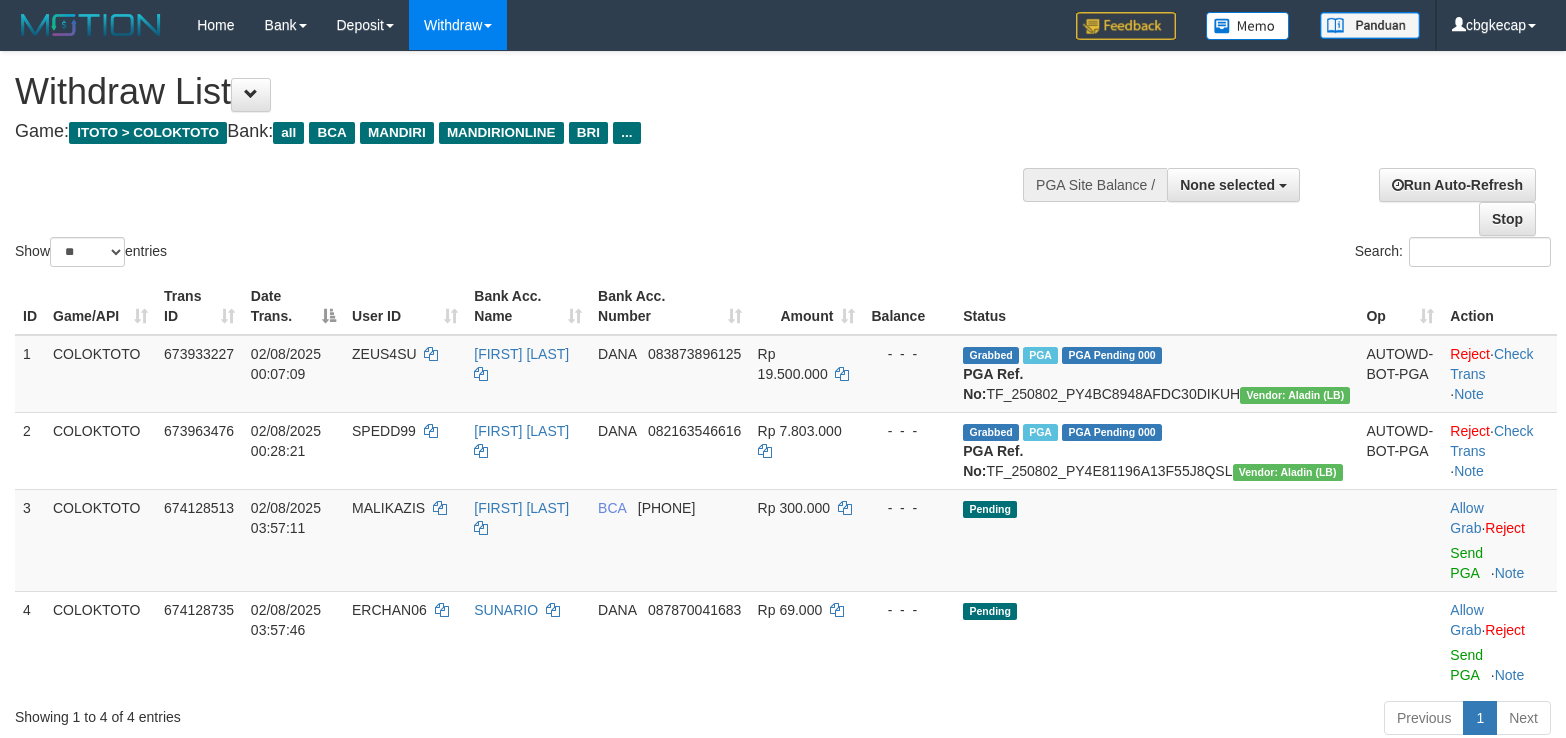 select 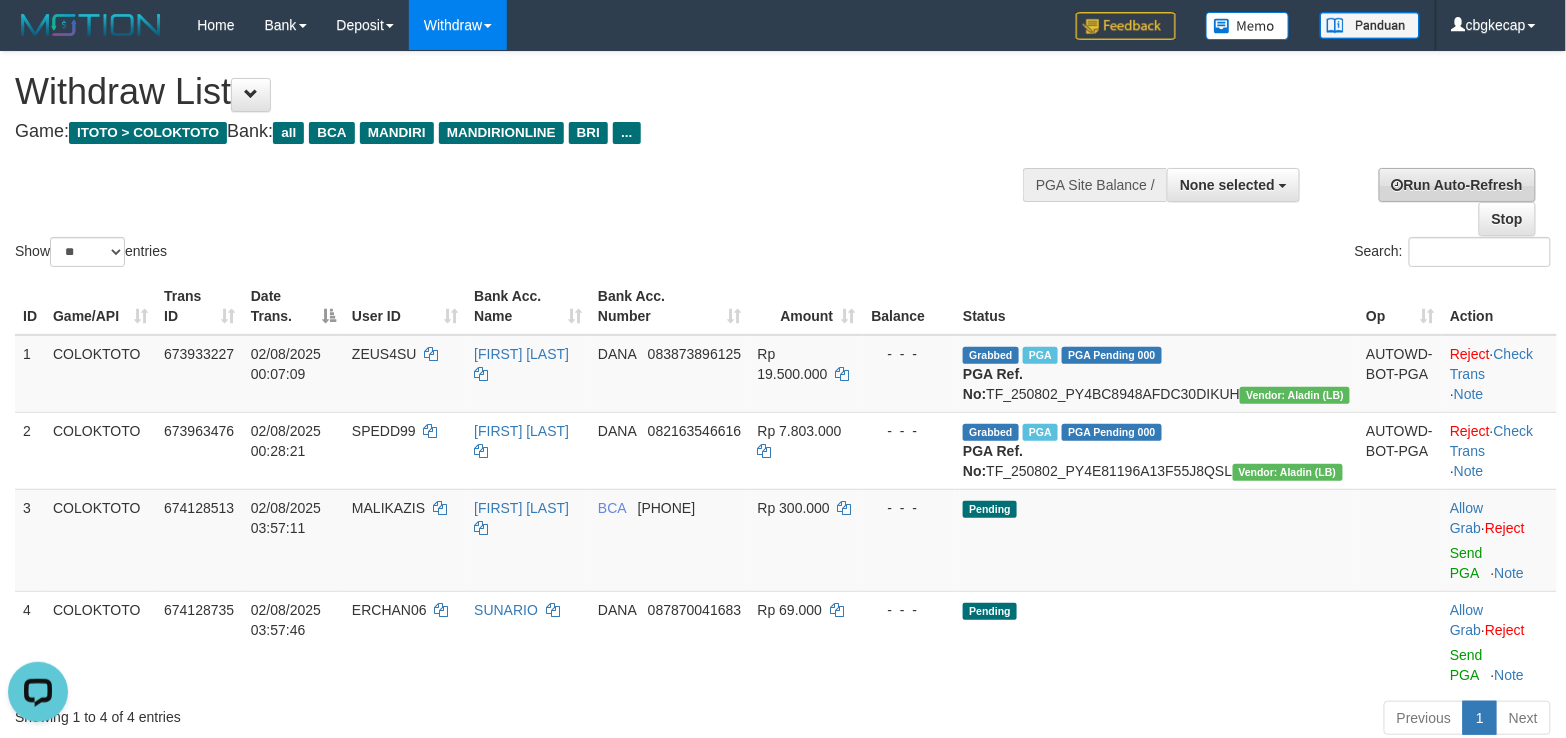 scroll, scrollTop: 0, scrollLeft: 0, axis: both 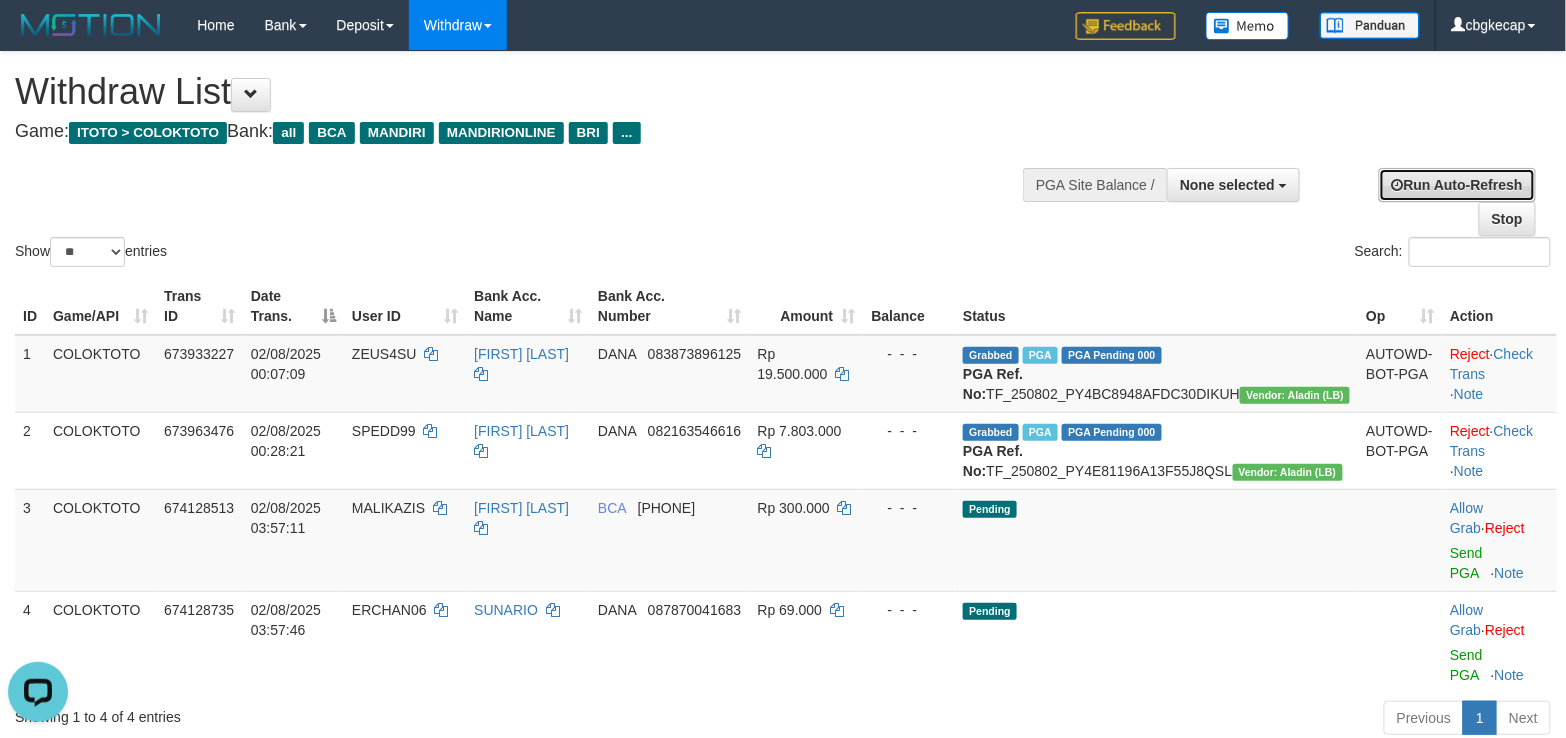click on "Run Auto-Refresh" at bounding box center [1457, 185] 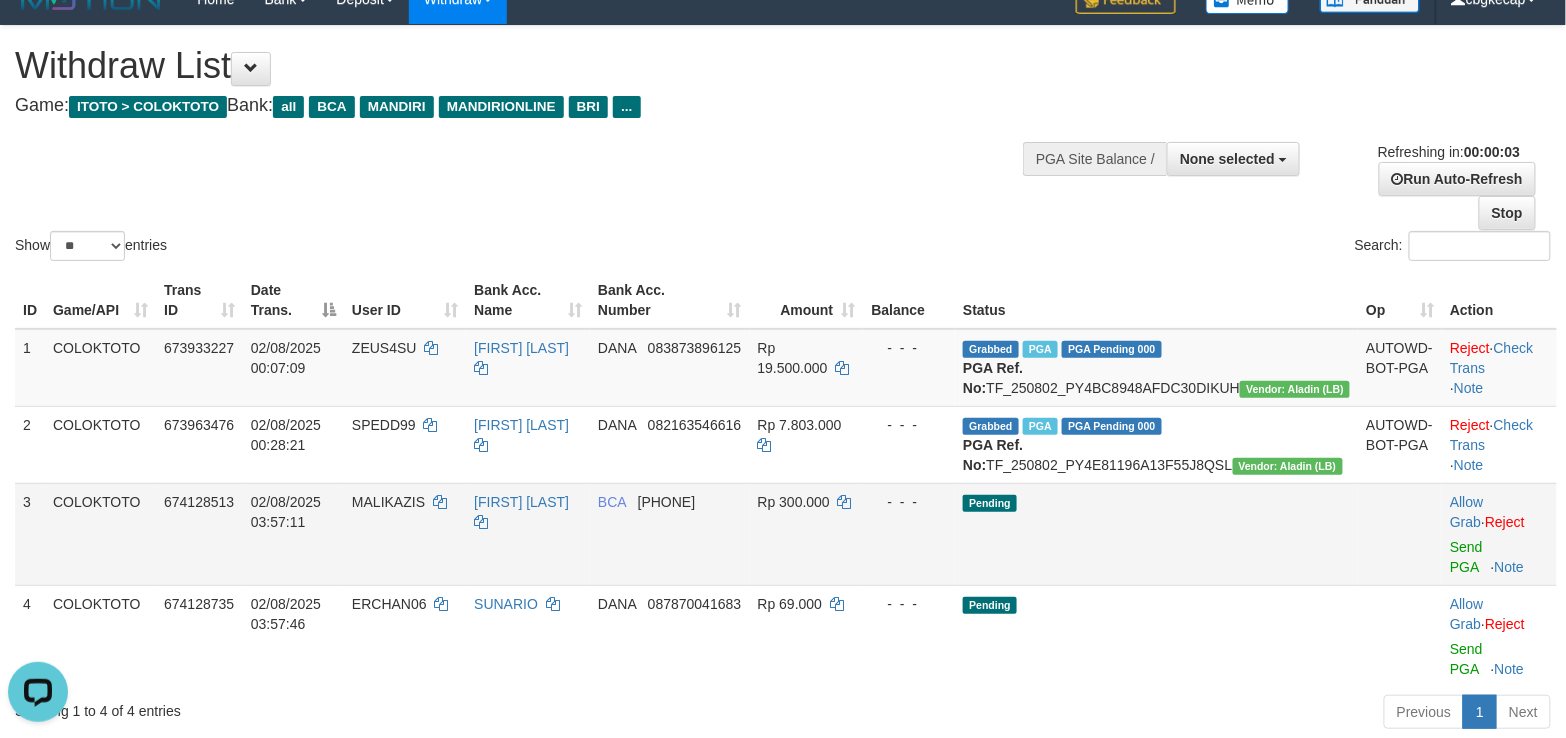 scroll, scrollTop: 0, scrollLeft: 0, axis: both 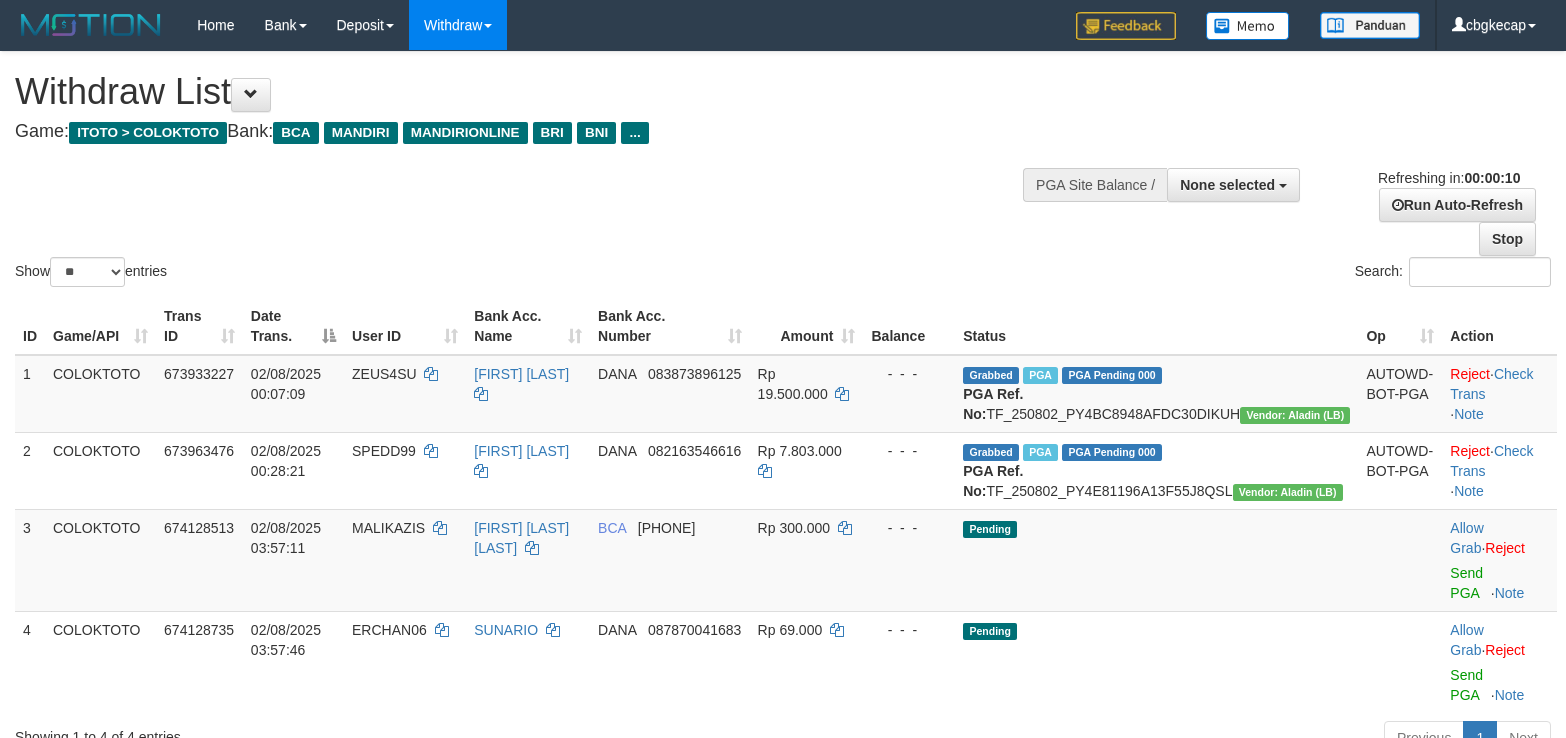 select 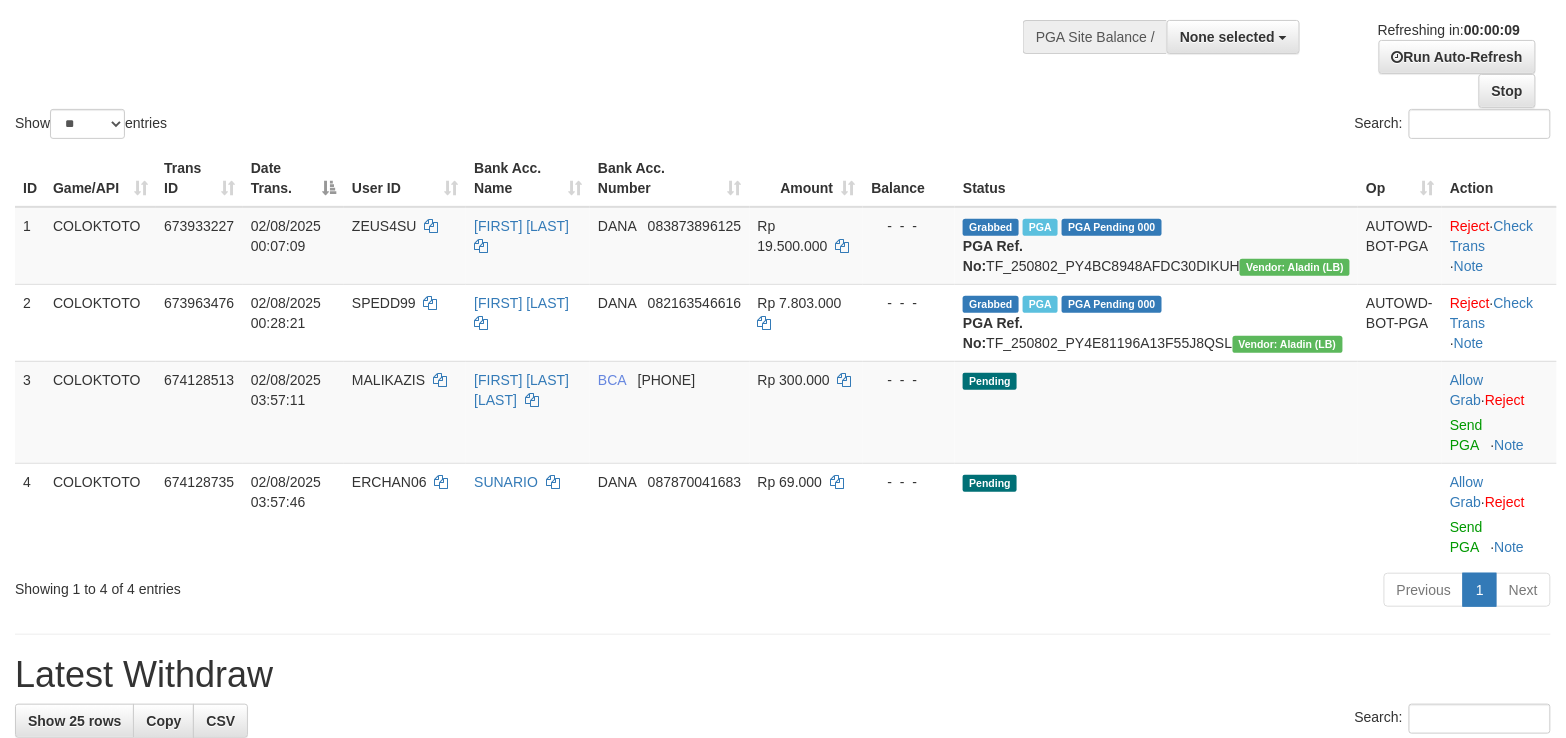 scroll, scrollTop: 0, scrollLeft: 0, axis: both 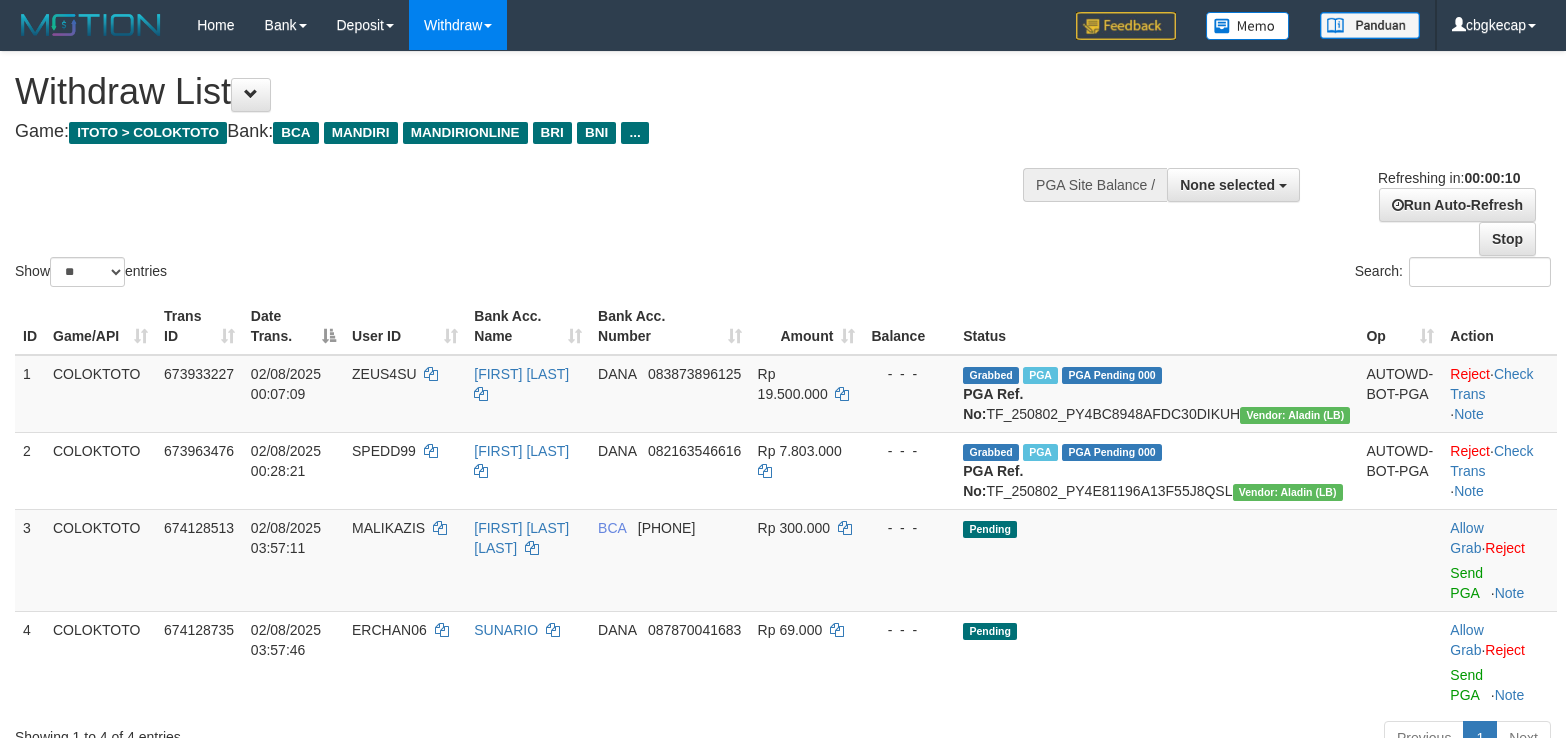 select 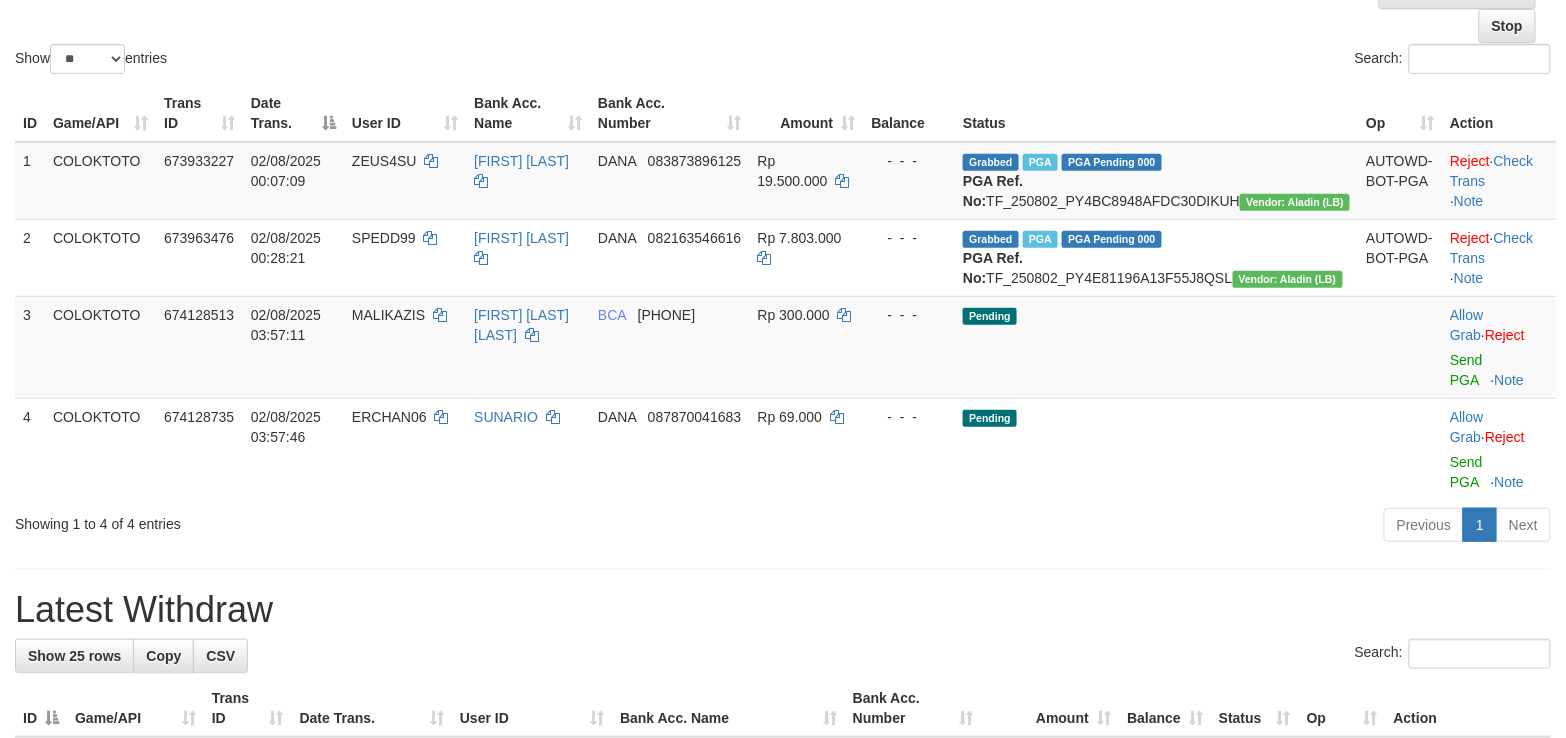scroll, scrollTop: 266, scrollLeft: 0, axis: vertical 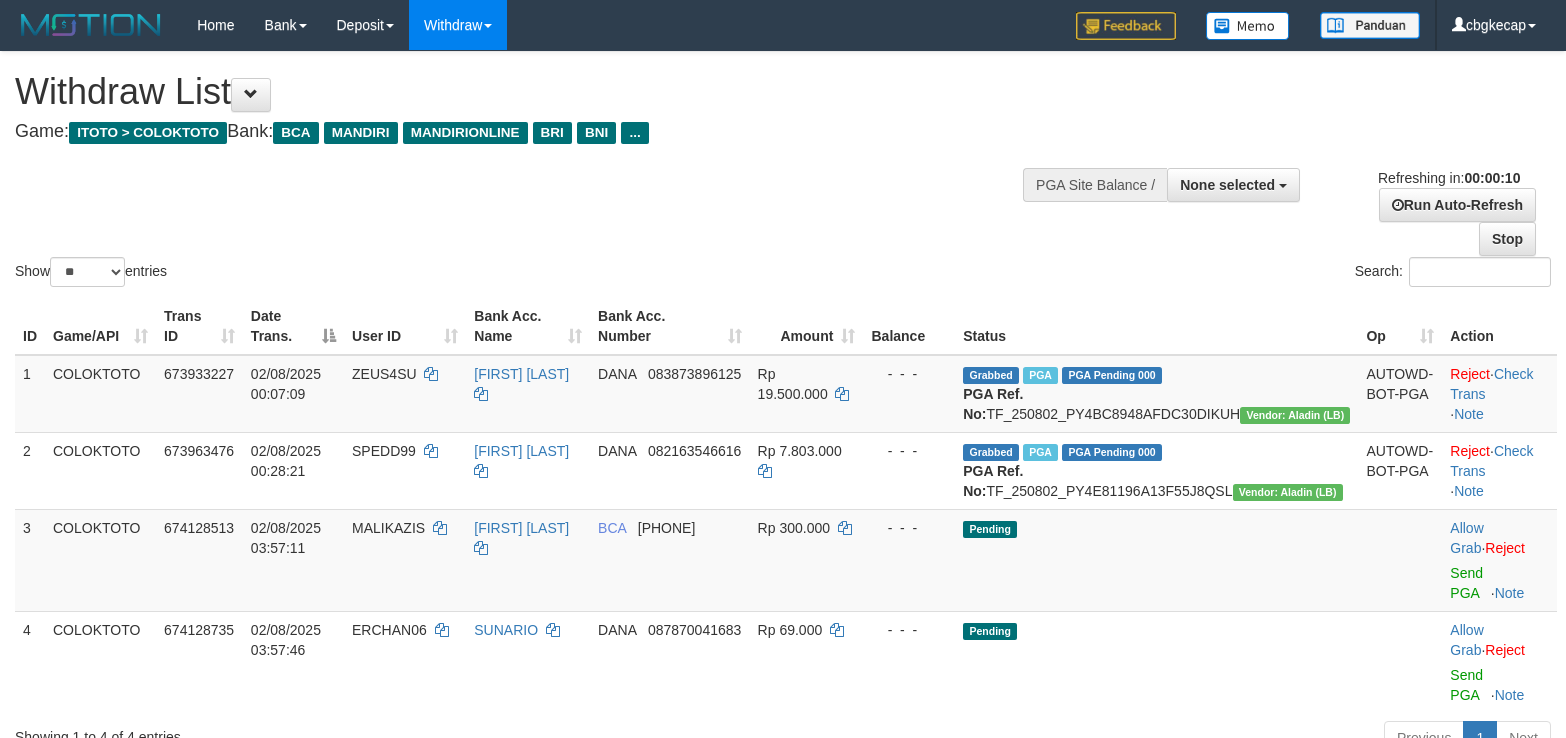 select 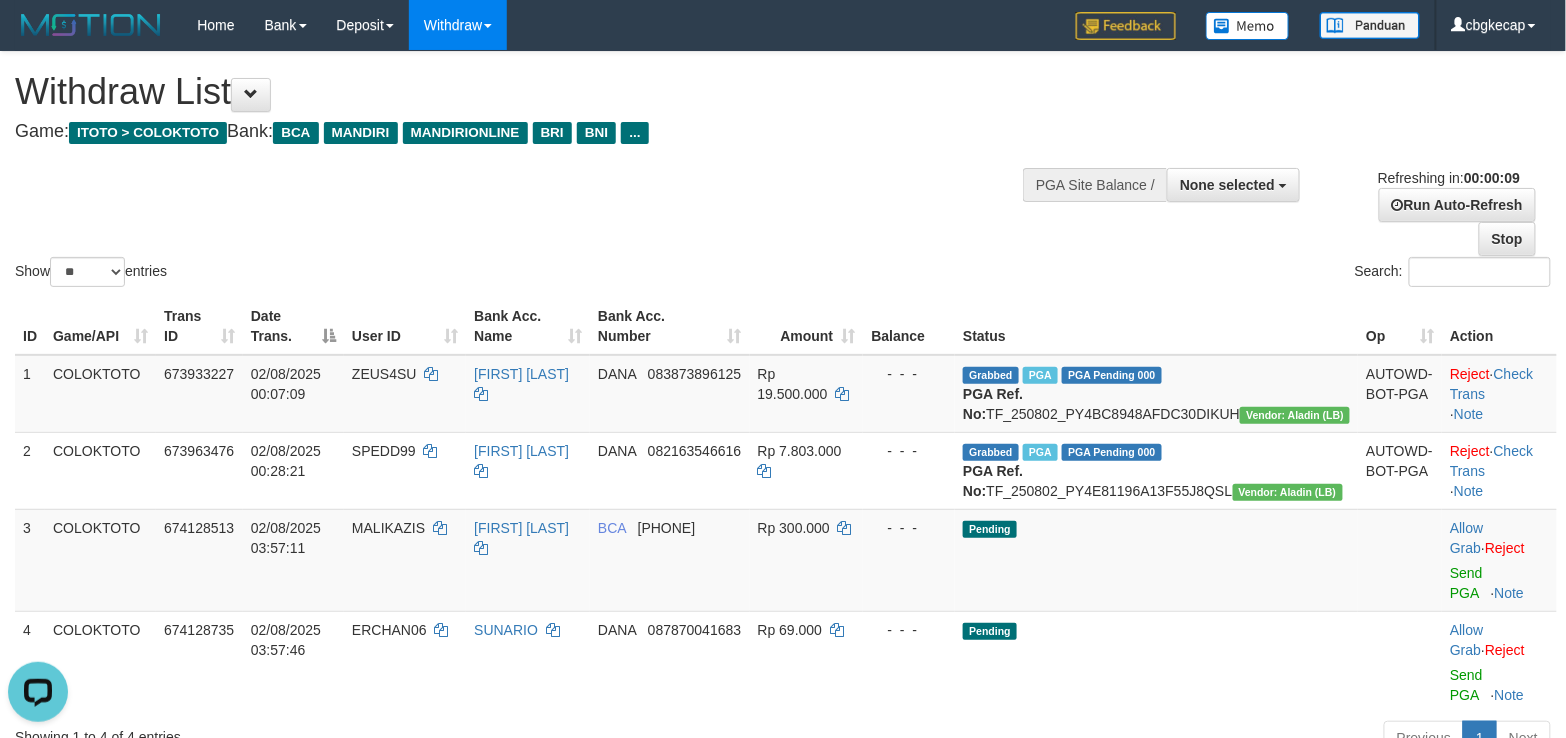 scroll, scrollTop: 0, scrollLeft: 0, axis: both 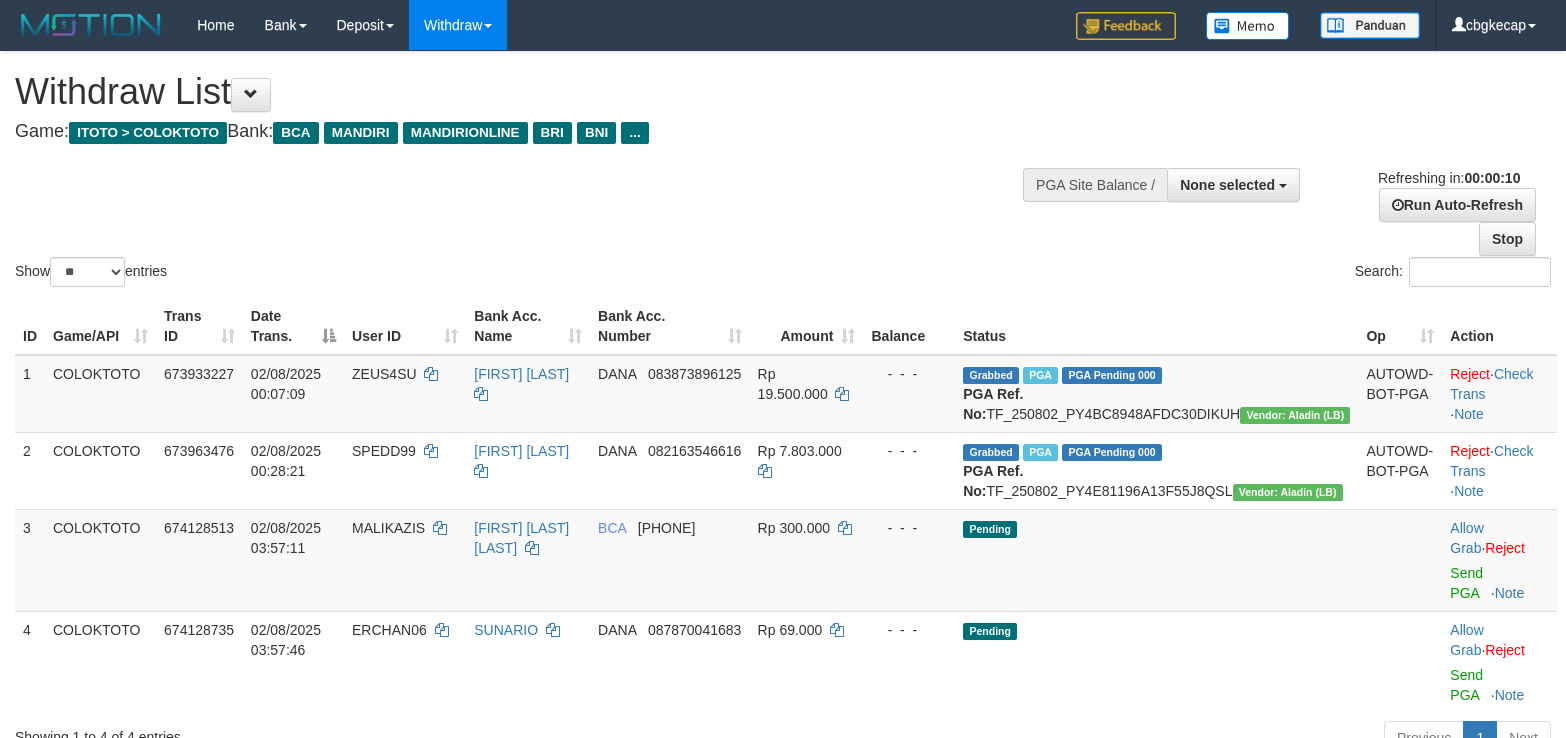 select 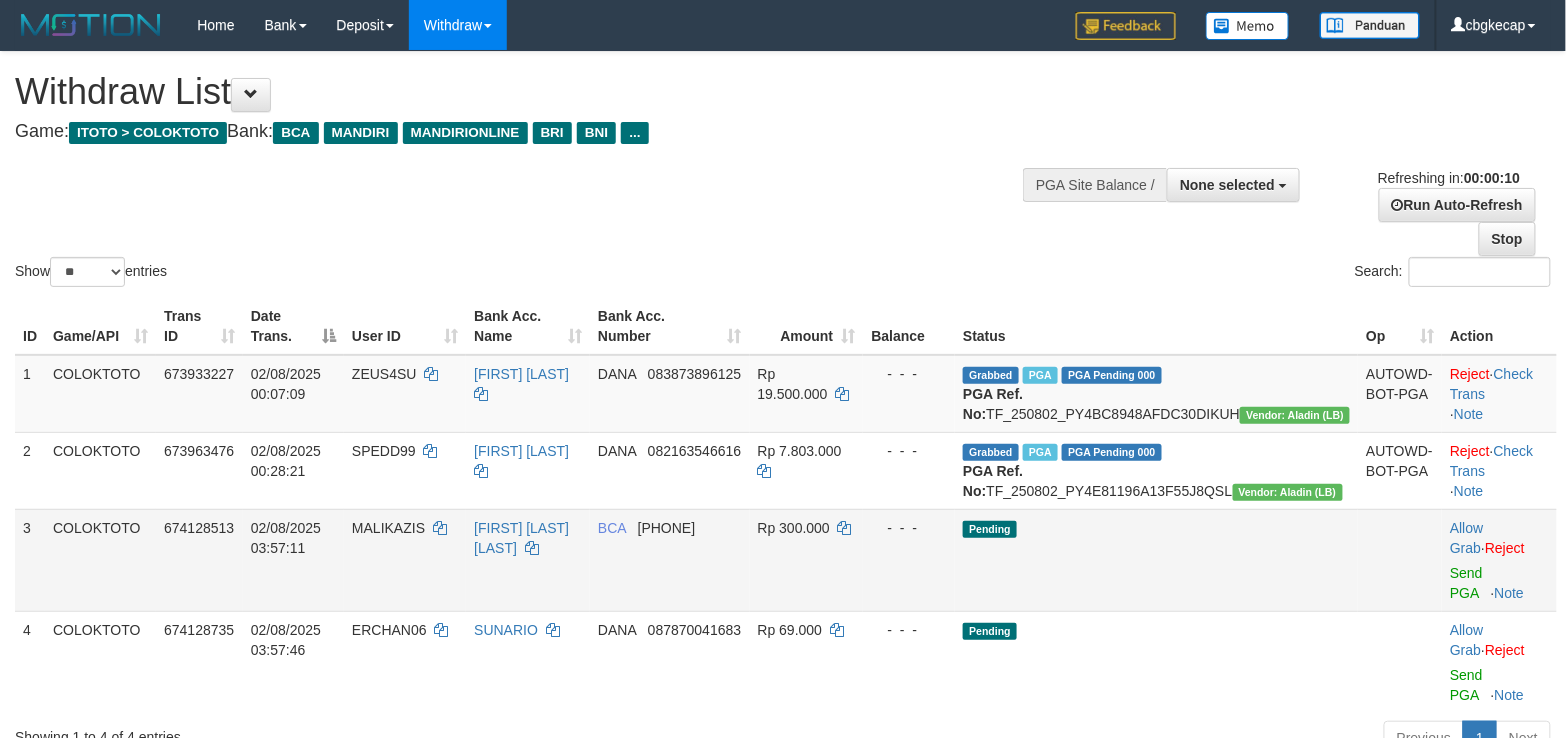 scroll, scrollTop: 133, scrollLeft: 0, axis: vertical 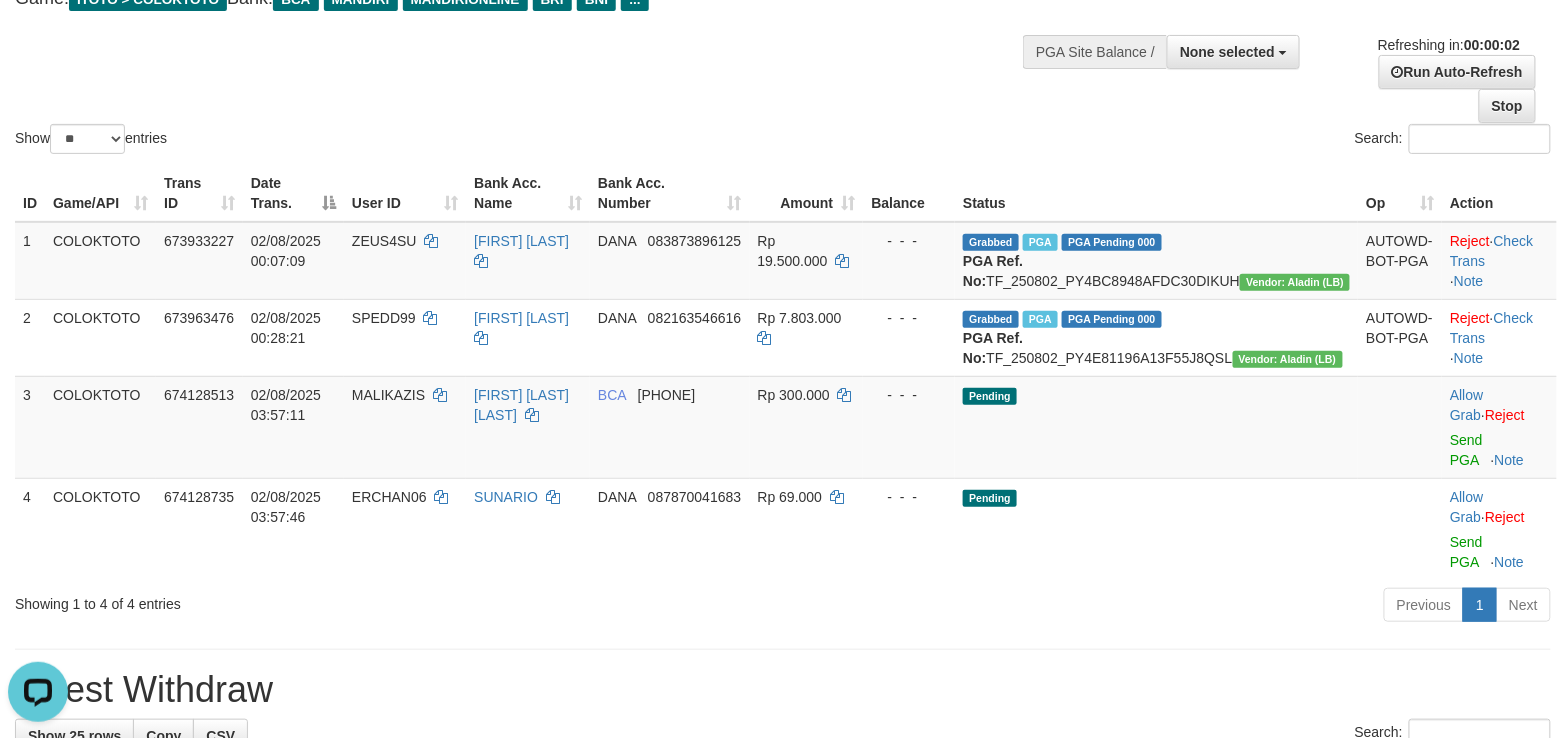 drag, startPoint x: 894, startPoint y: 586, endPoint x: 653, endPoint y: 612, distance: 242.39844 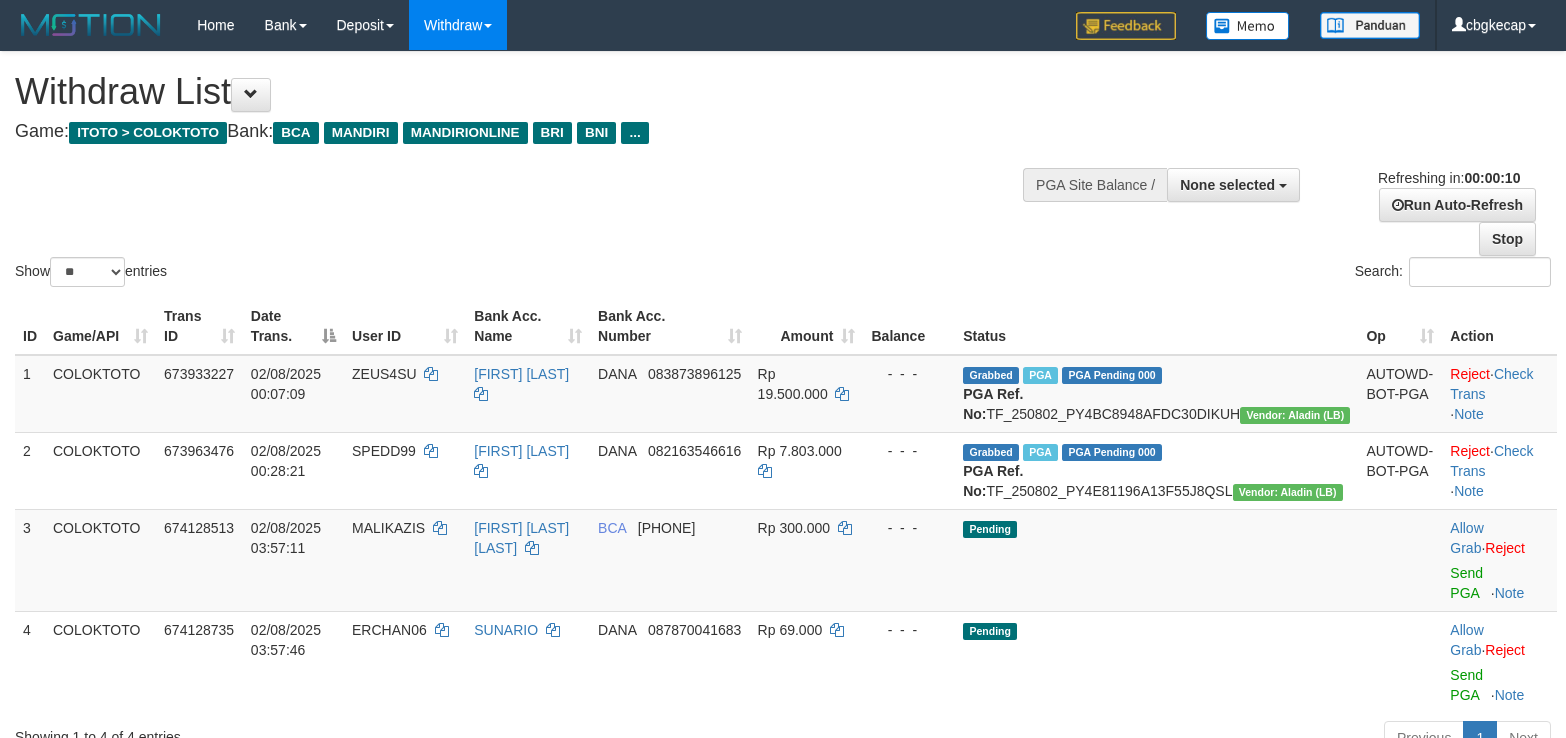 select 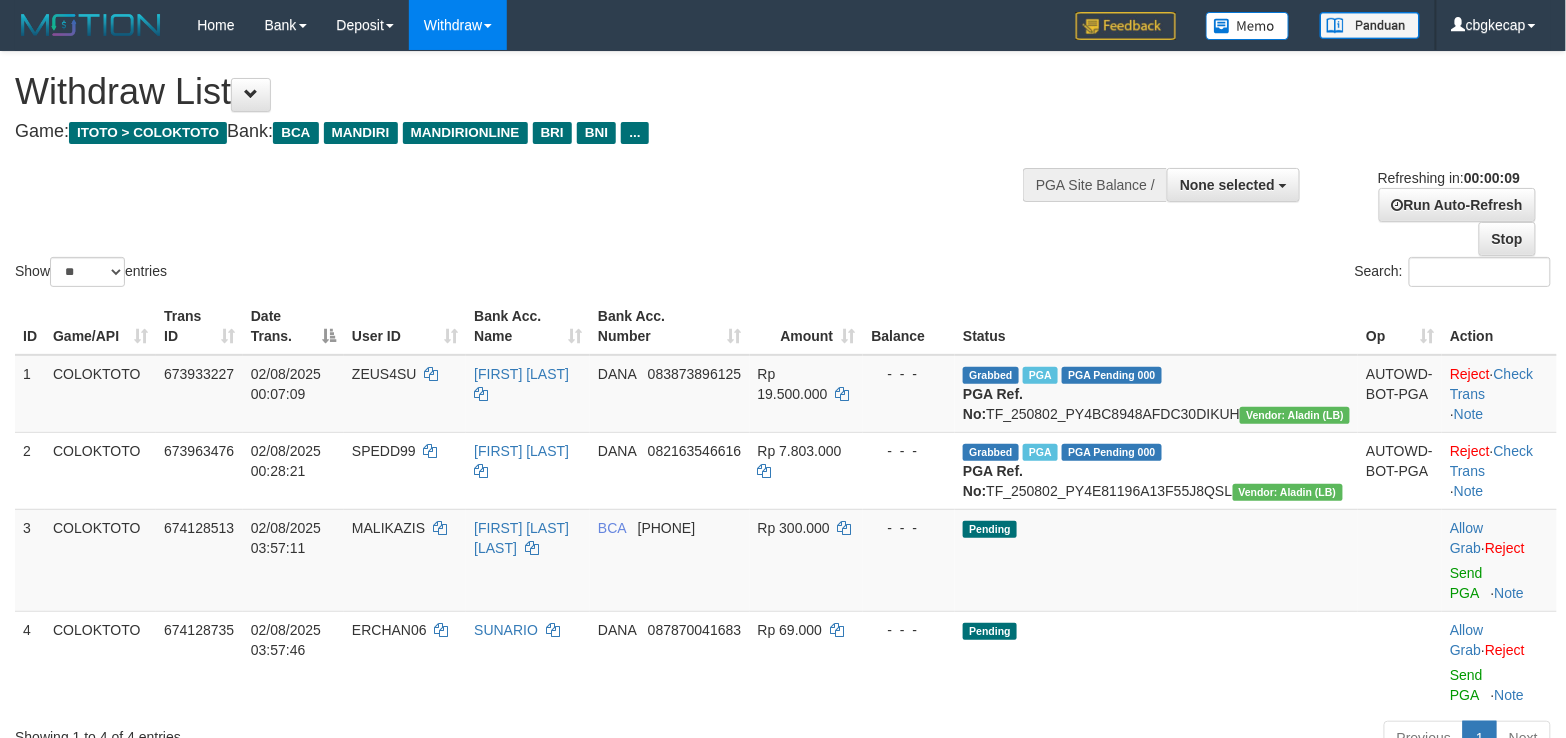 scroll, scrollTop: 266, scrollLeft: 0, axis: vertical 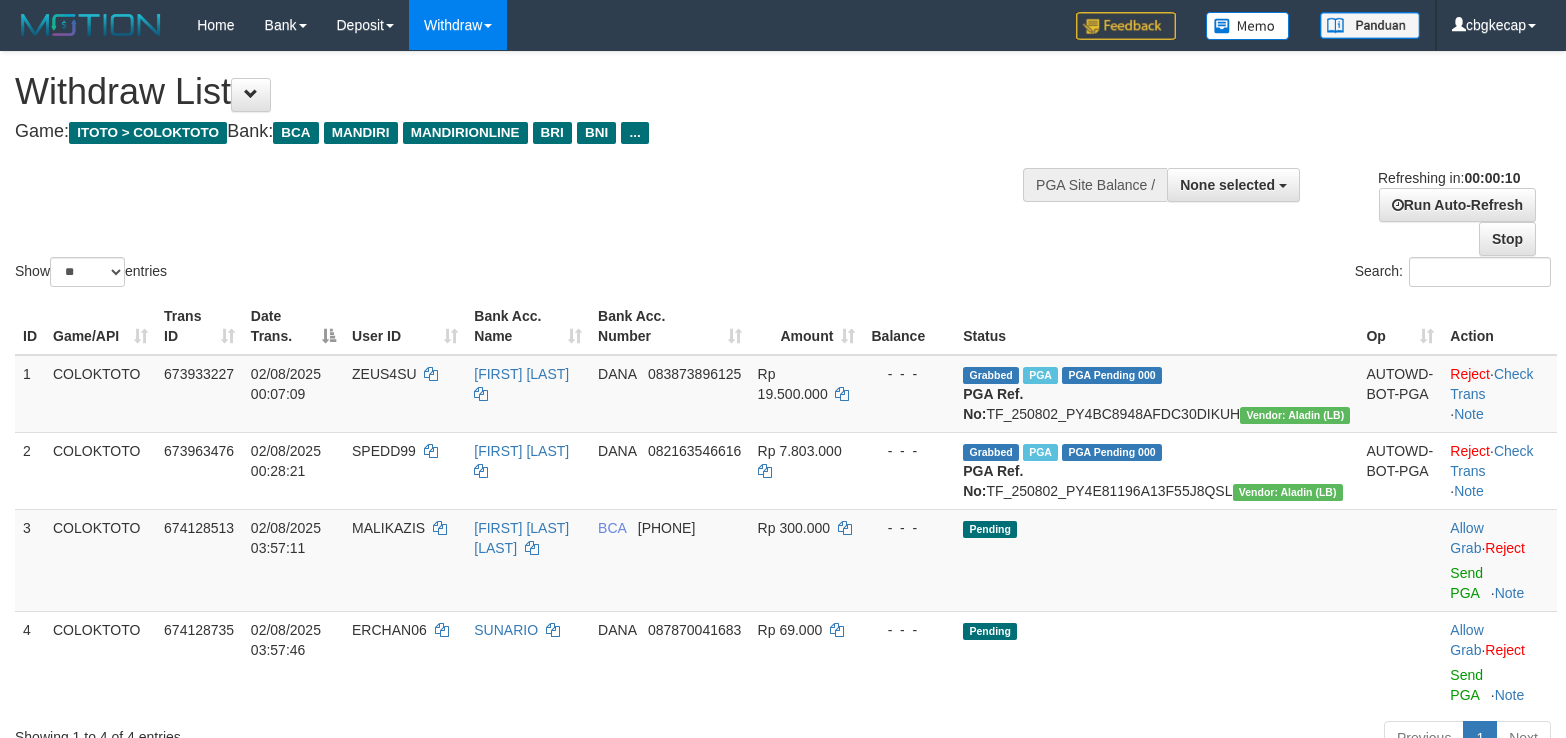 select 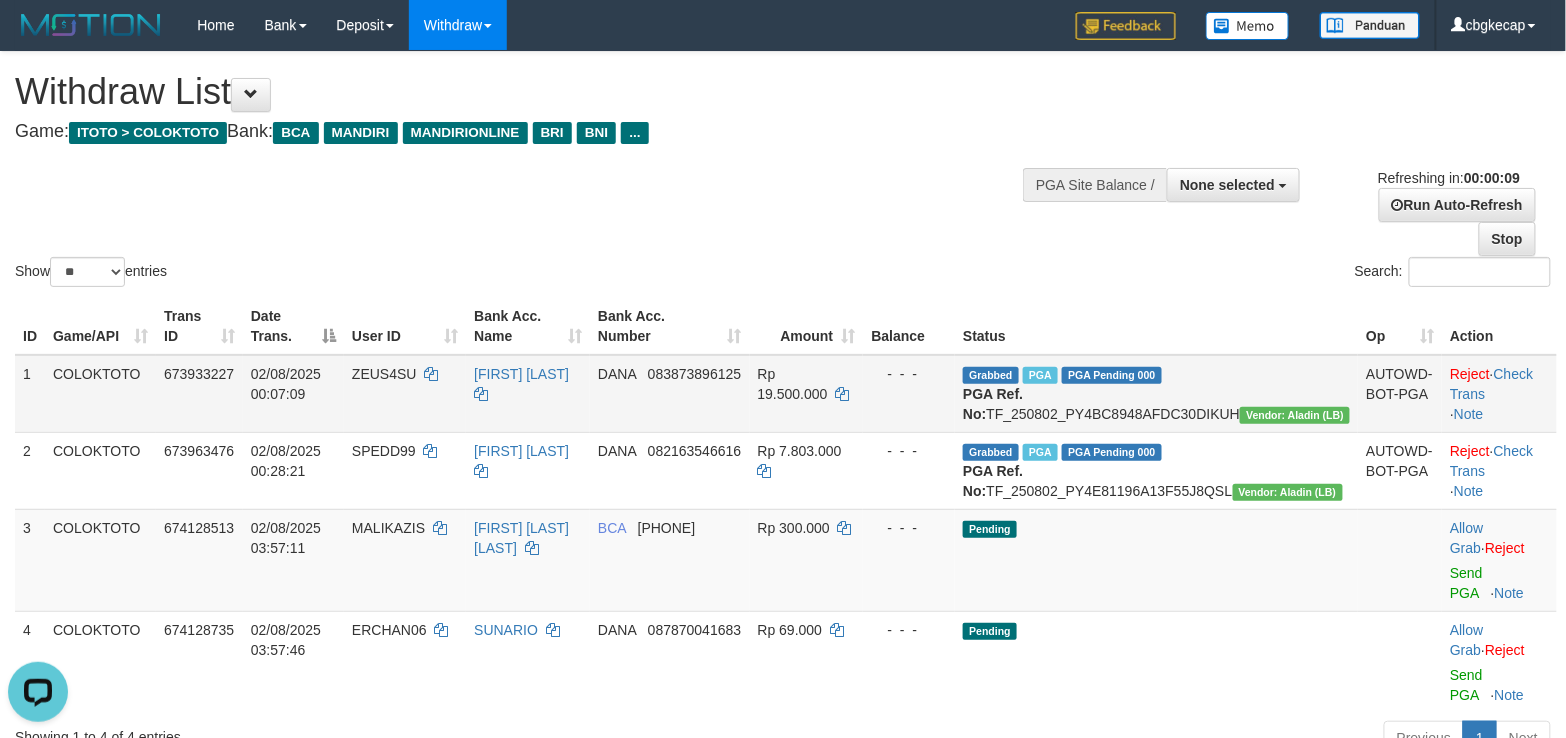 scroll, scrollTop: 0, scrollLeft: 0, axis: both 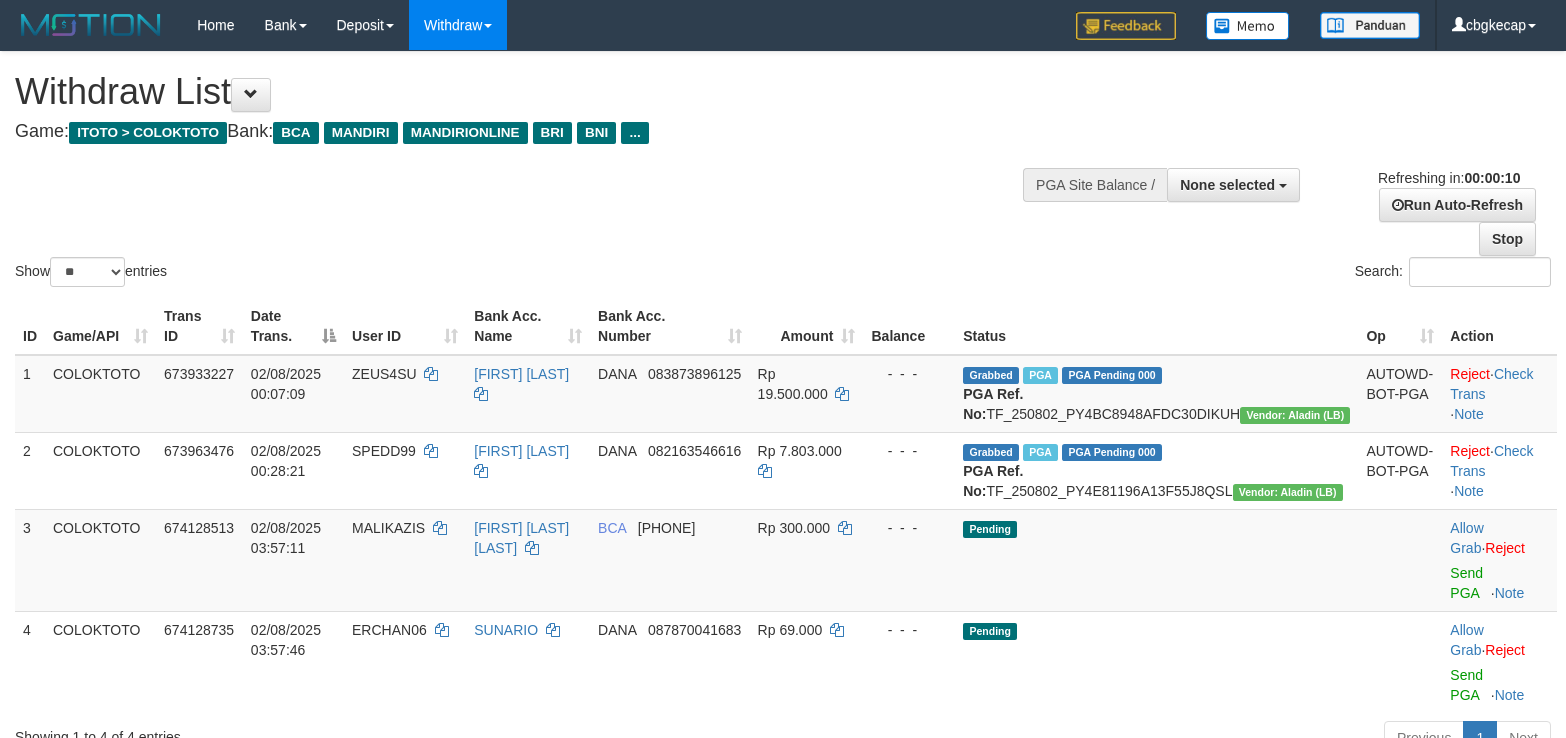select 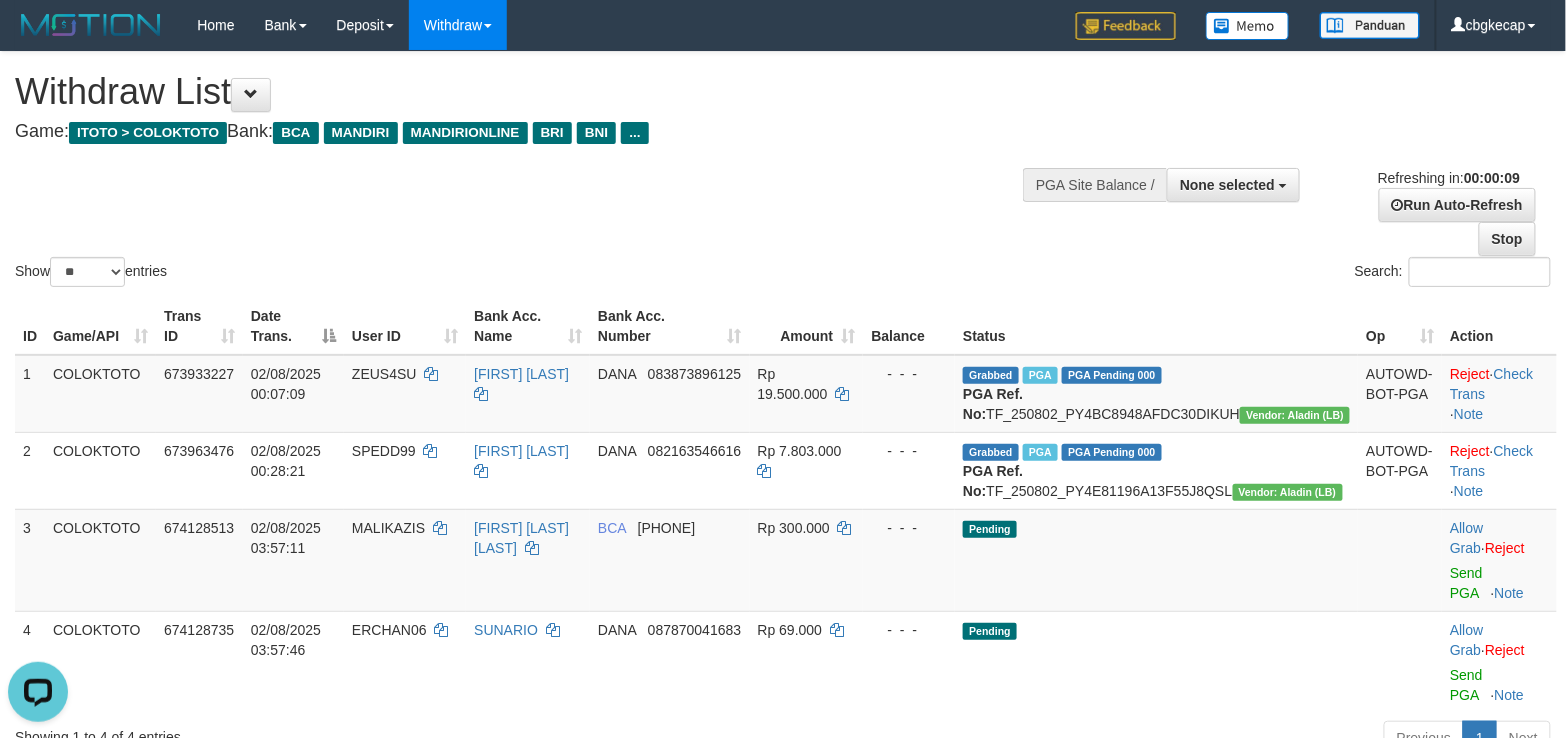 scroll, scrollTop: 0, scrollLeft: 0, axis: both 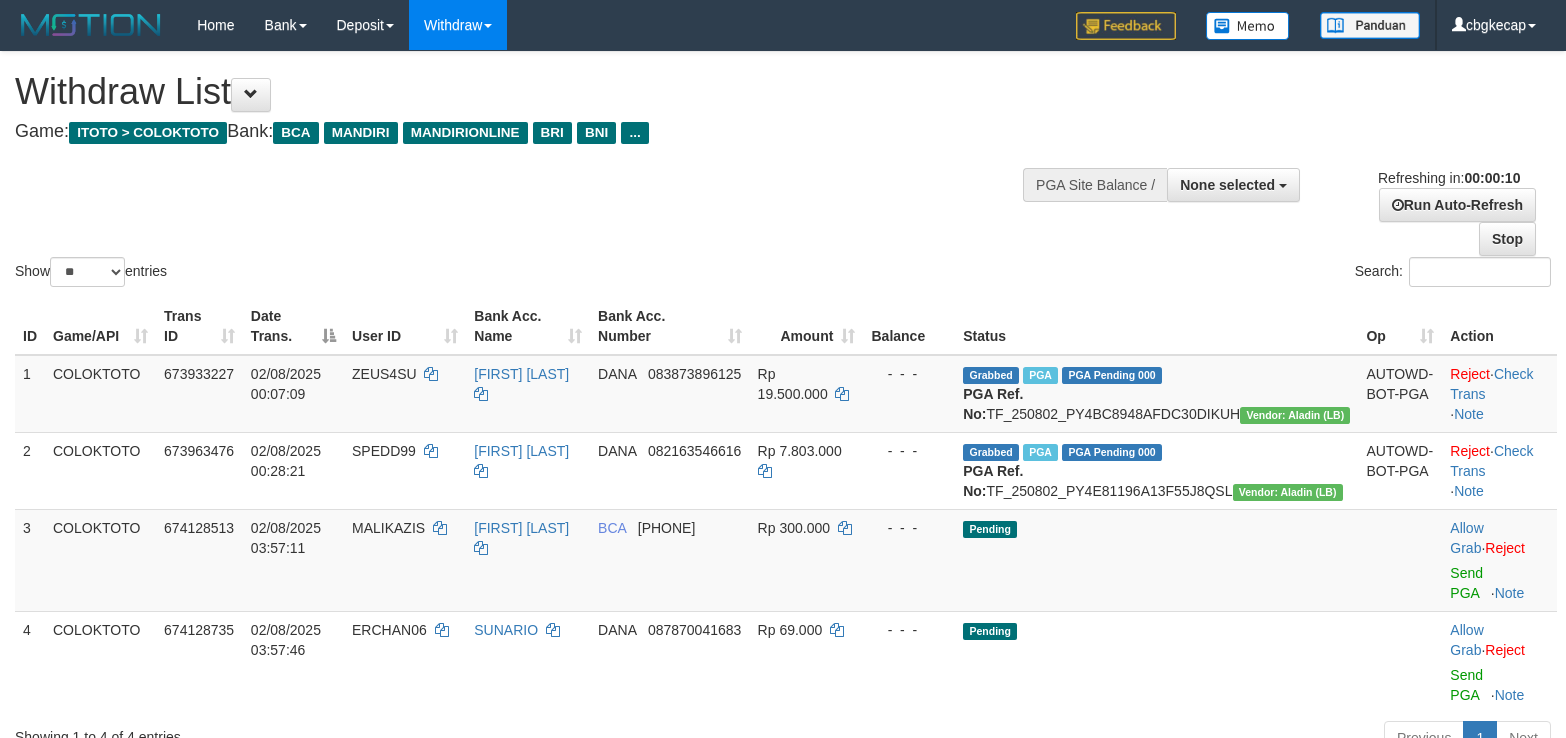 select 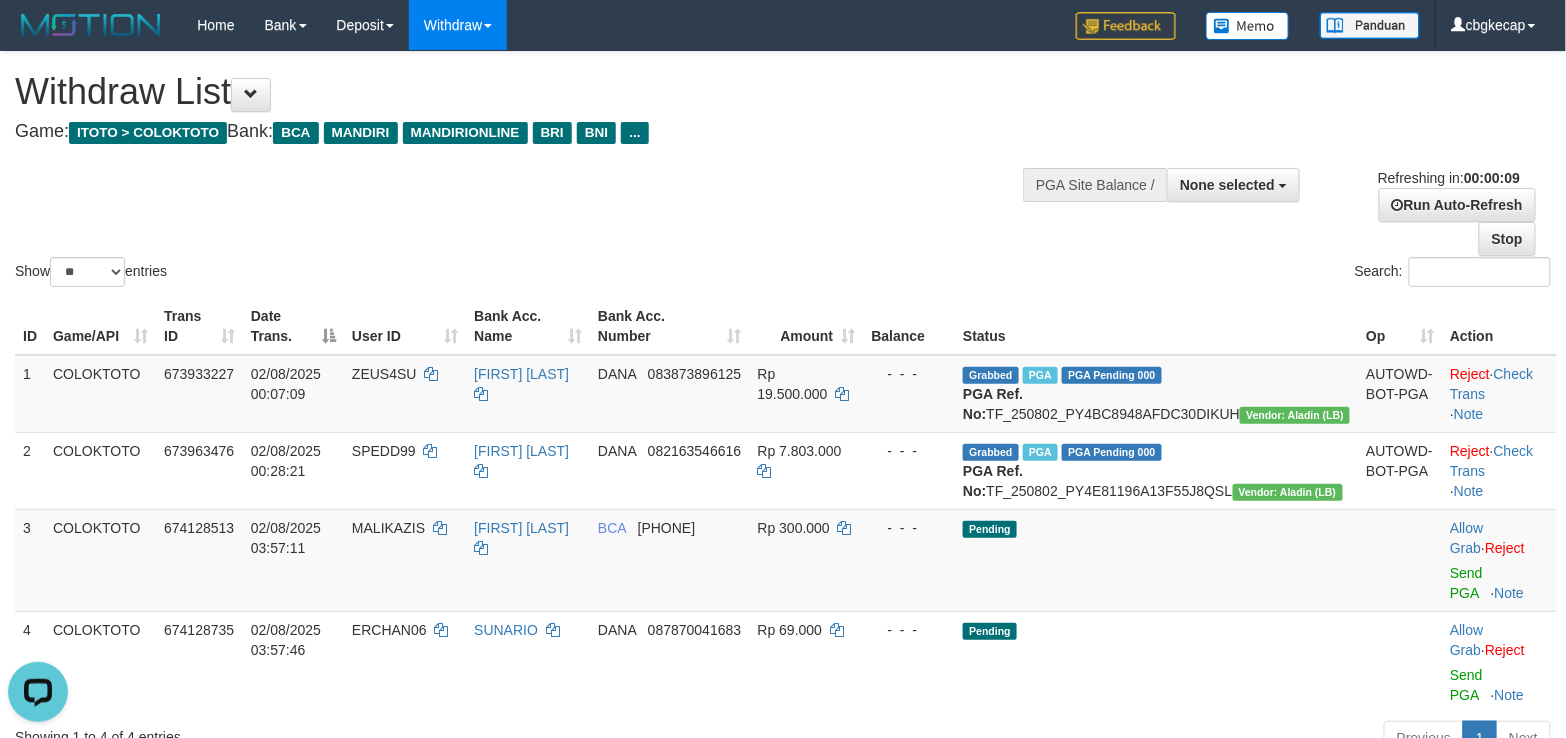 scroll, scrollTop: 0, scrollLeft: 0, axis: both 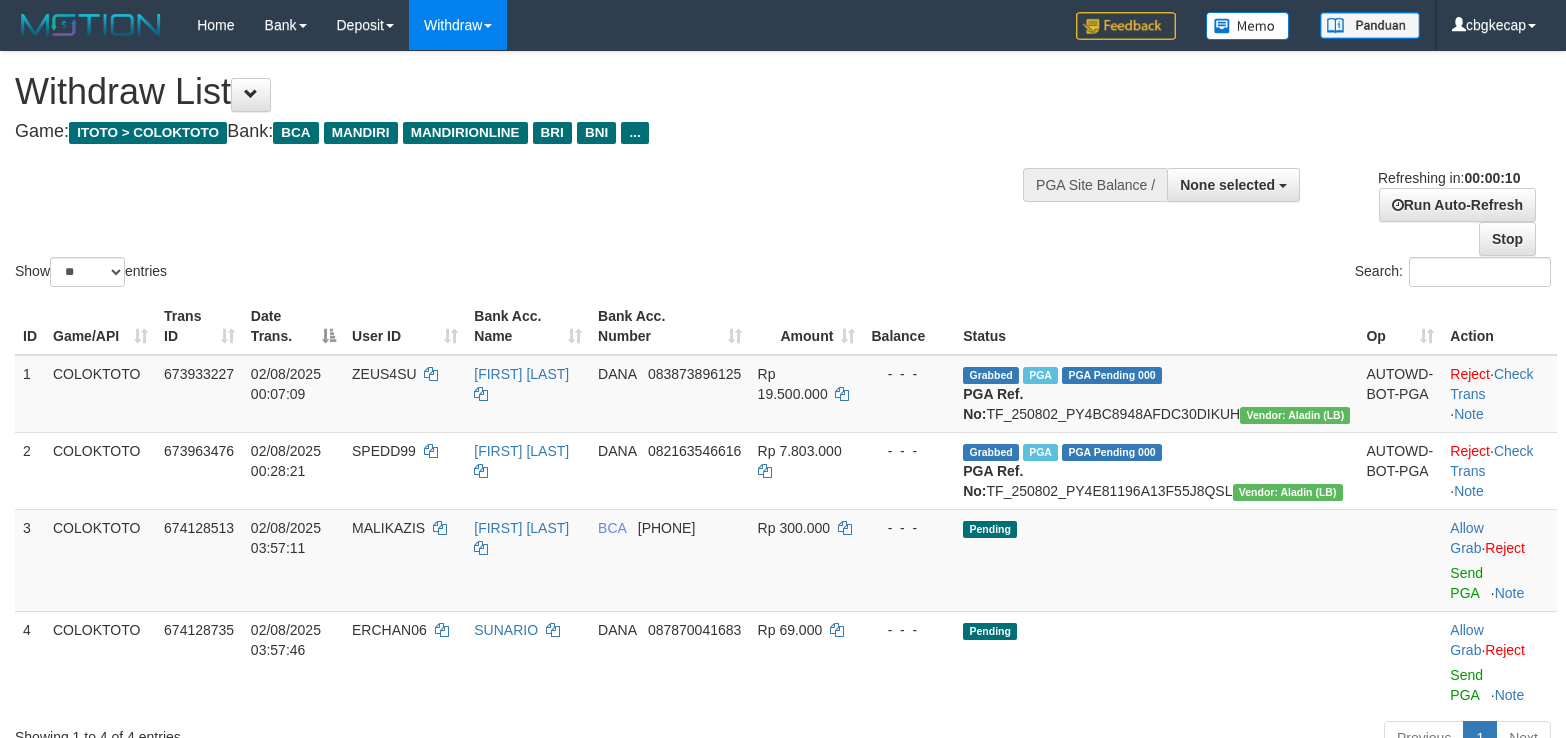 select 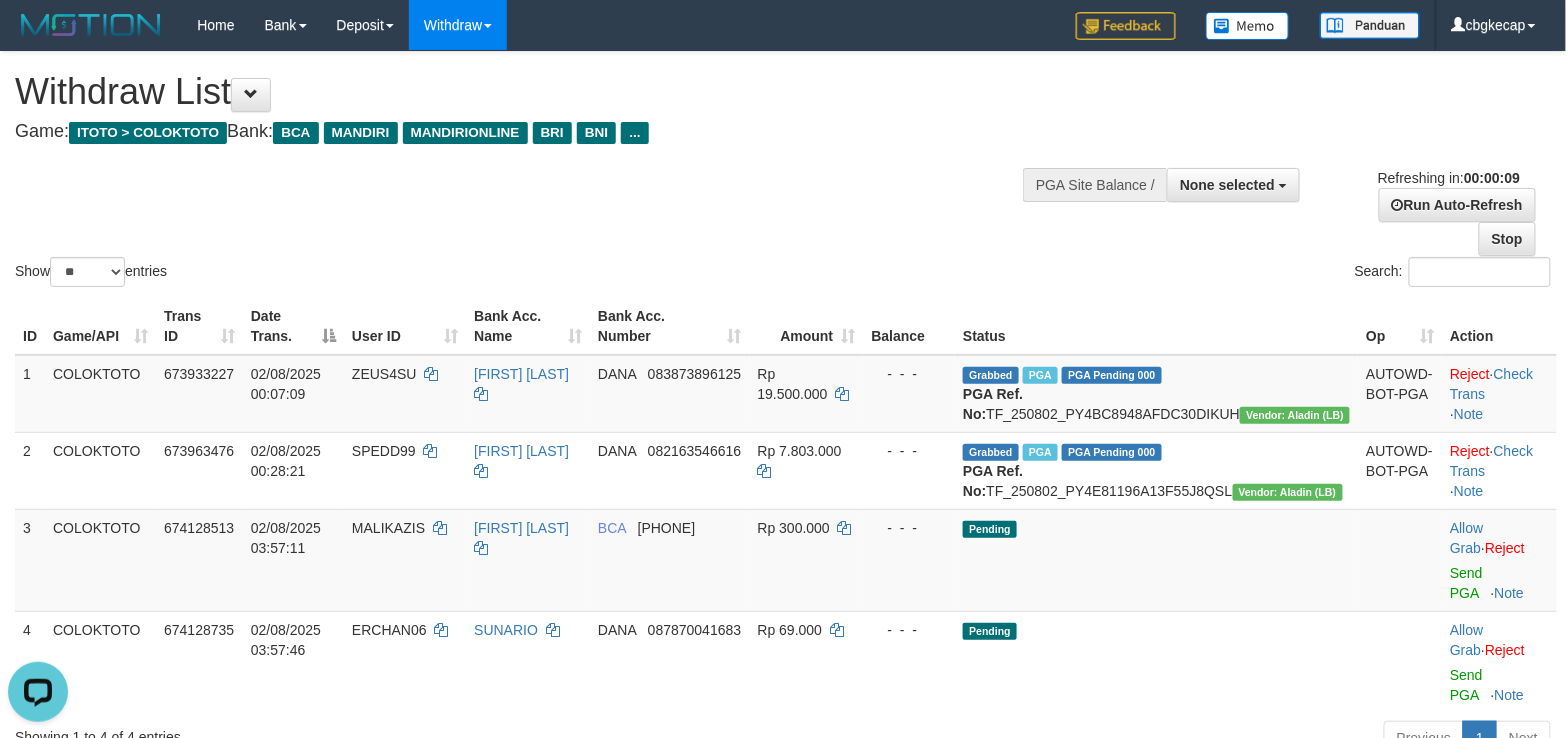 scroll, scrollTop: 0, scrollLeft: 0, axis: both 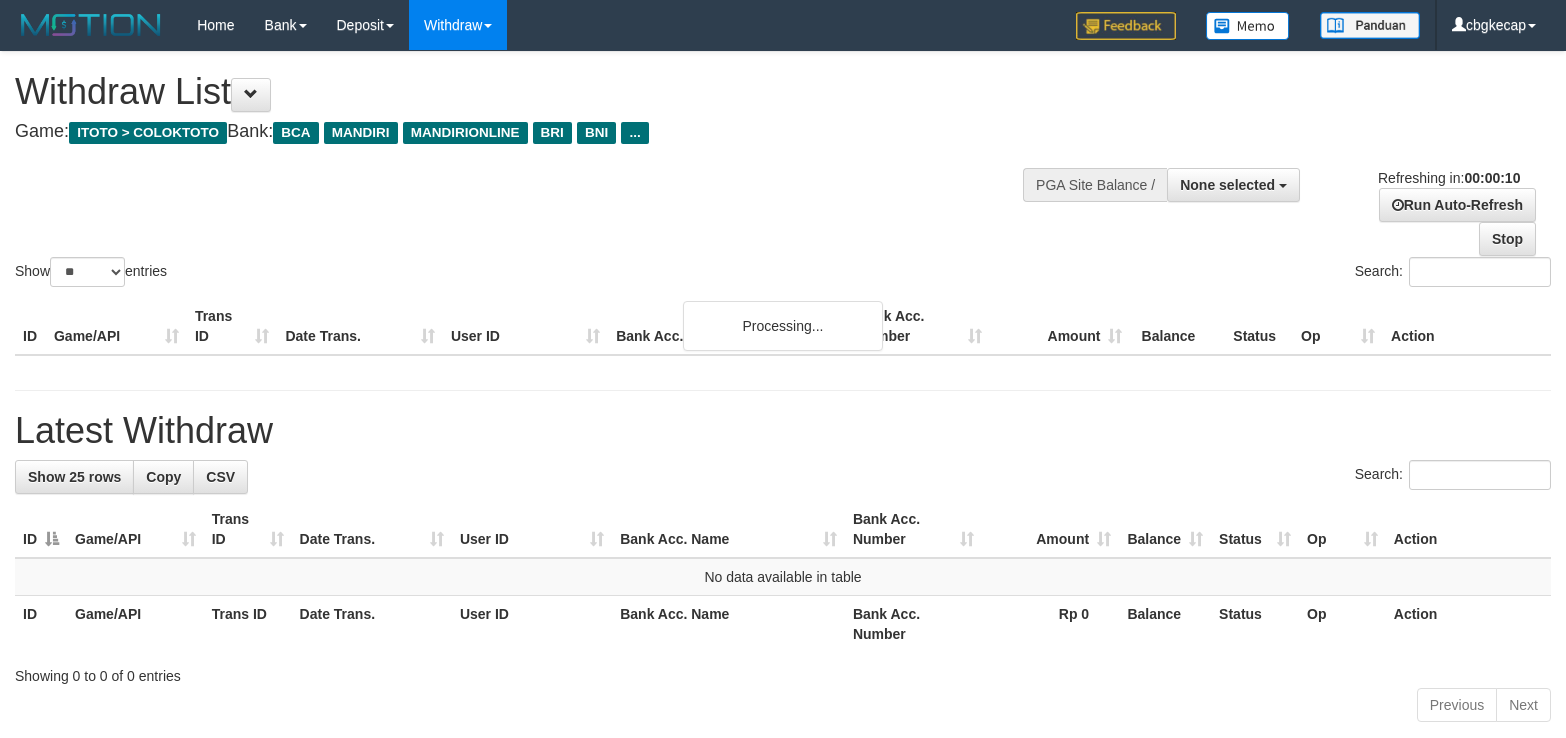select 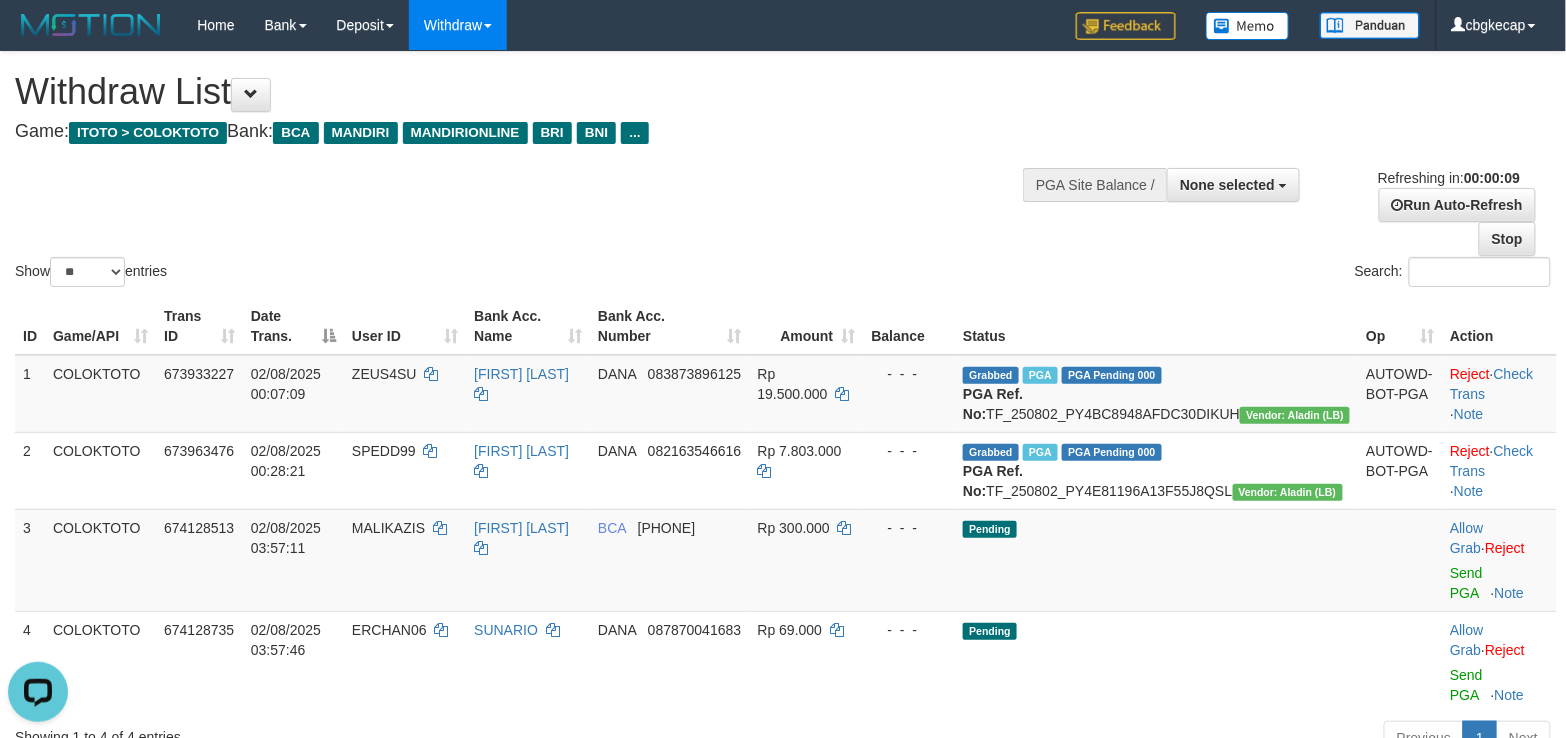 scroll, scrollTop: 0, scrollLeft: 0, axis: both 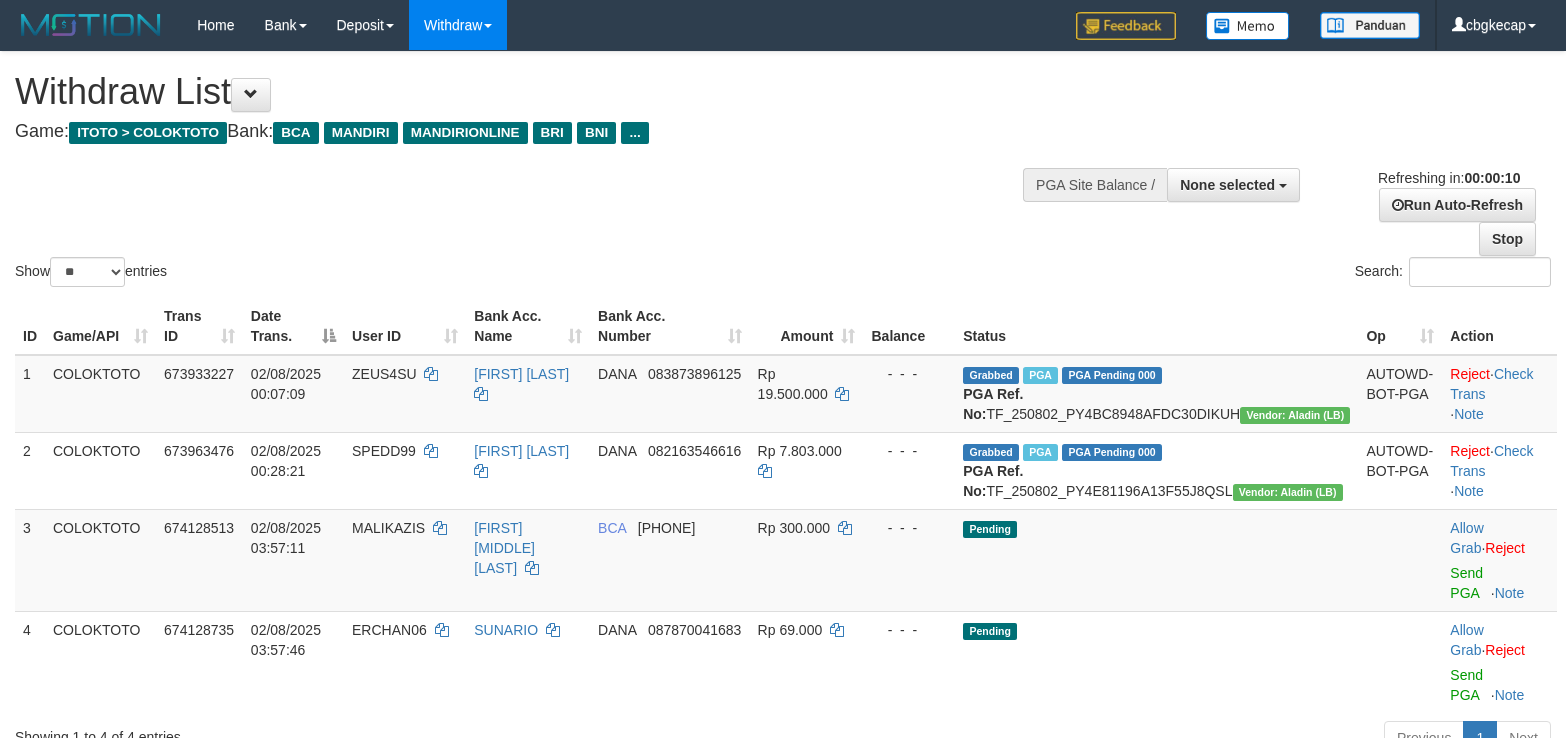 select 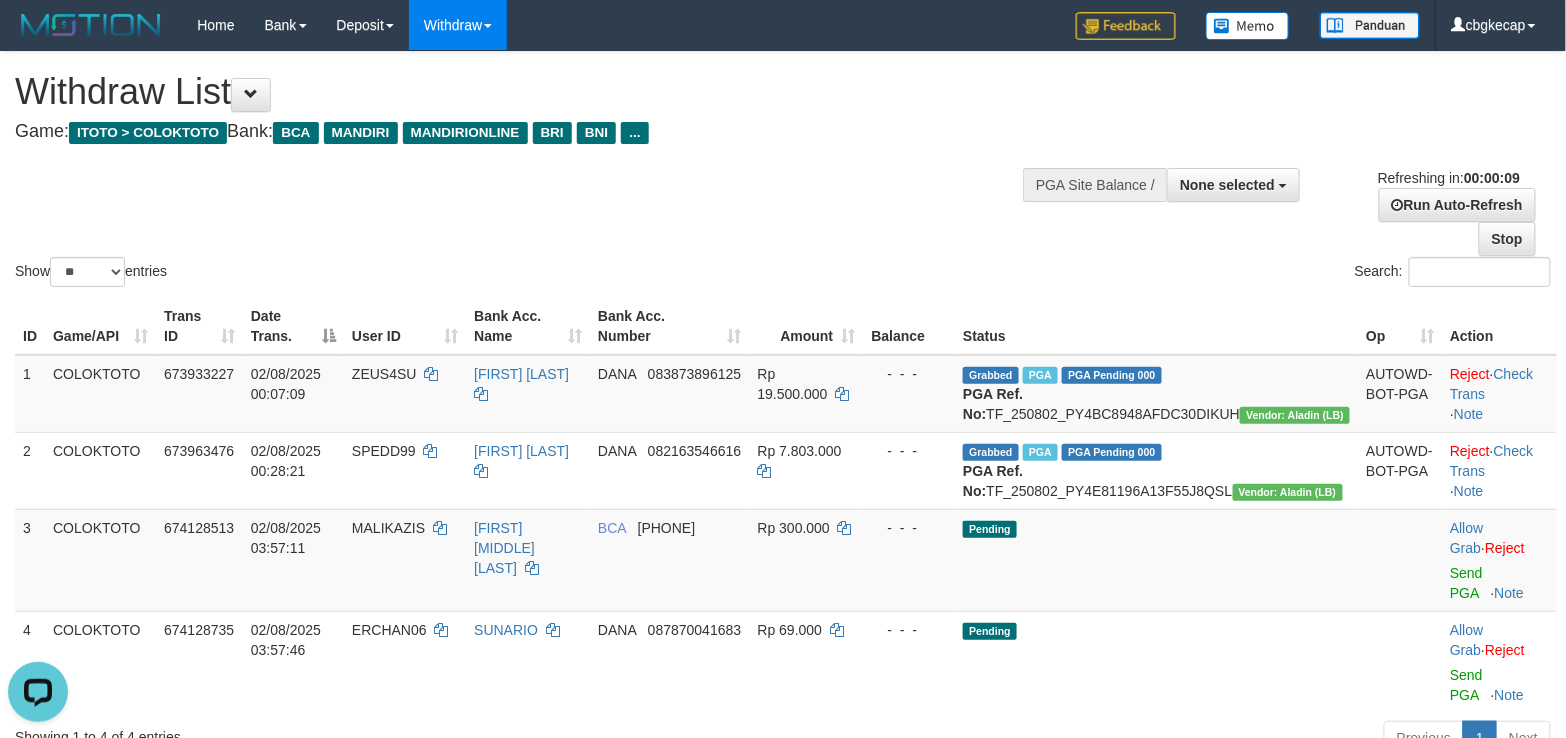 scroll, scrollTop: 0, scrollLeft: 0, axis: both 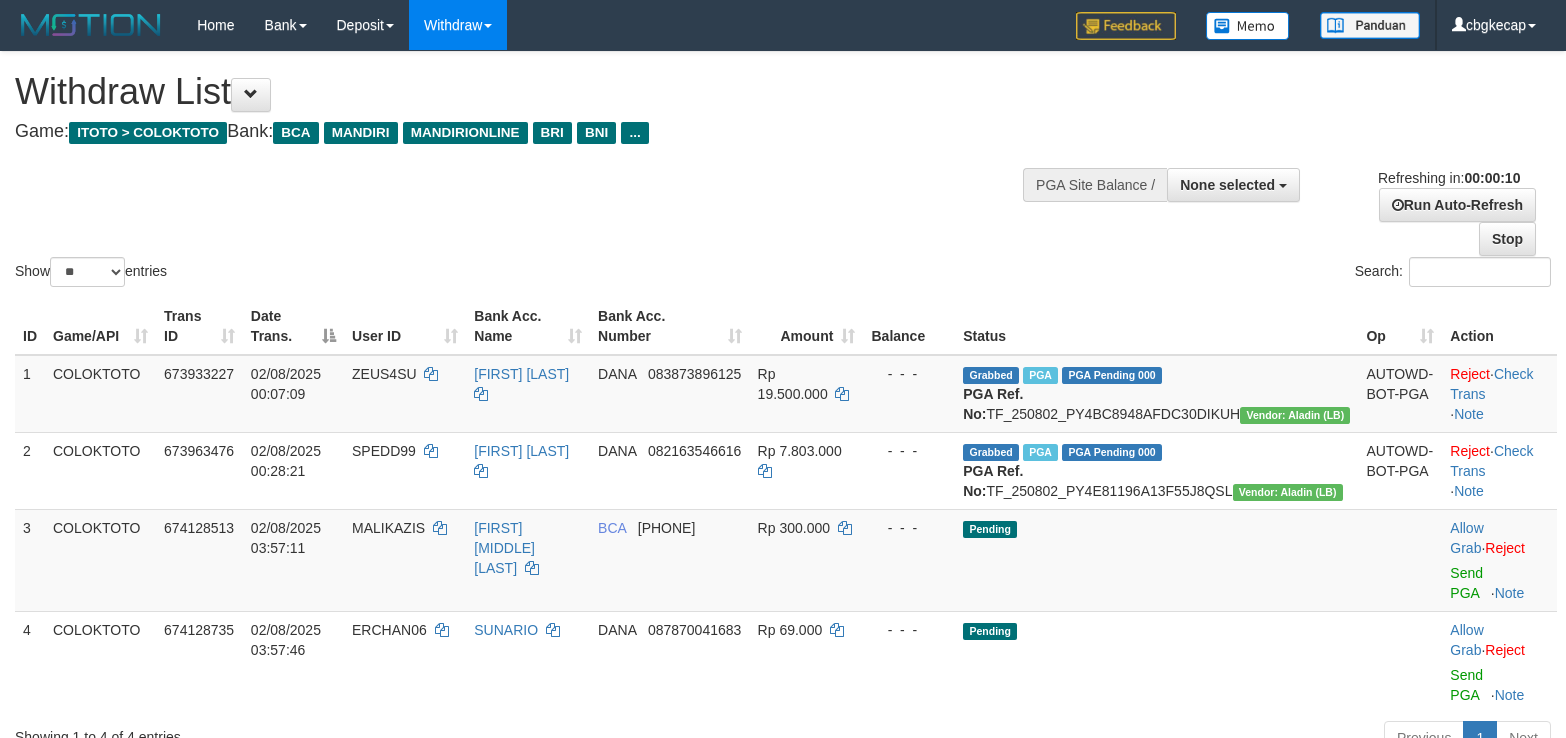 select 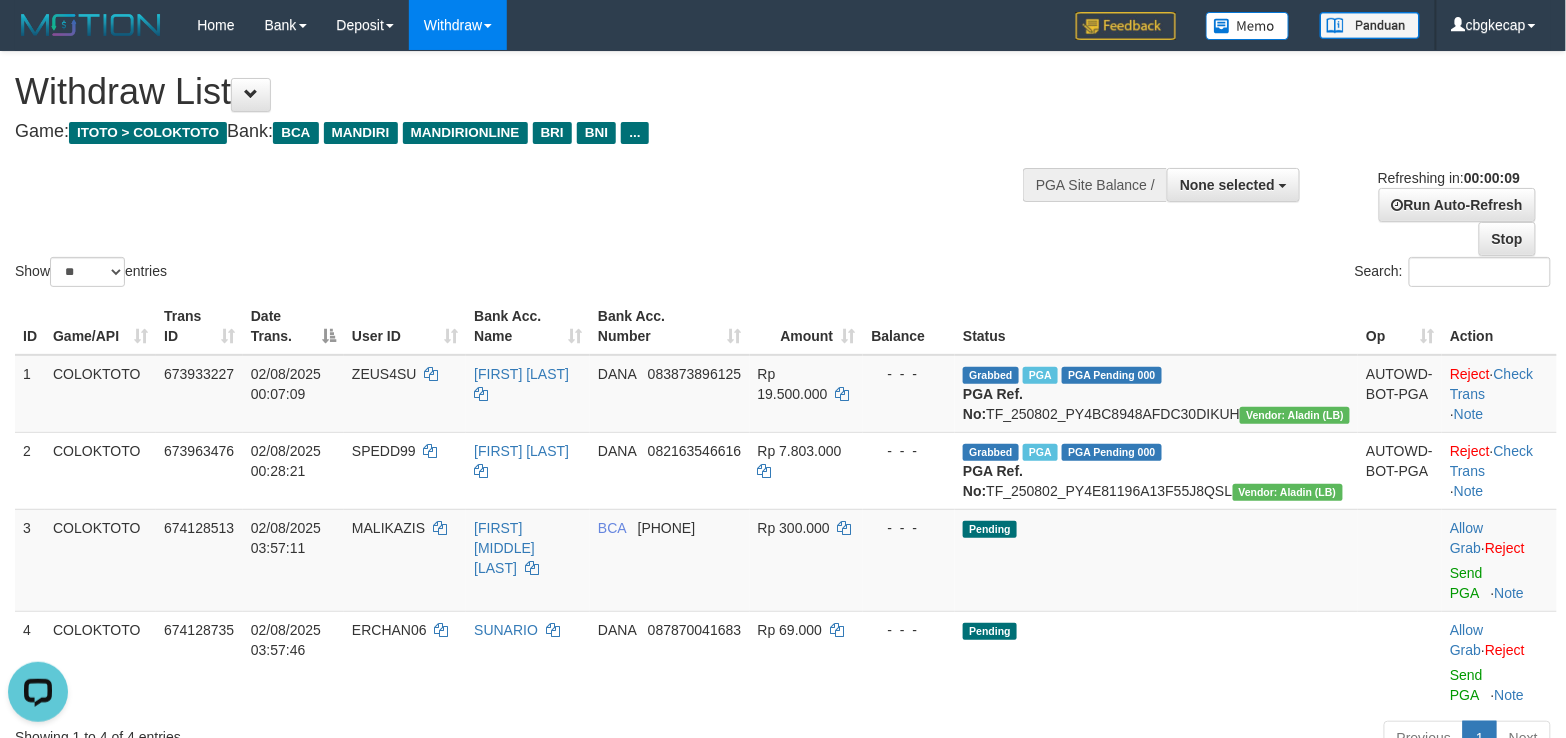 scroll, scrollTop: 0, scrollLeft: 0, axis: both 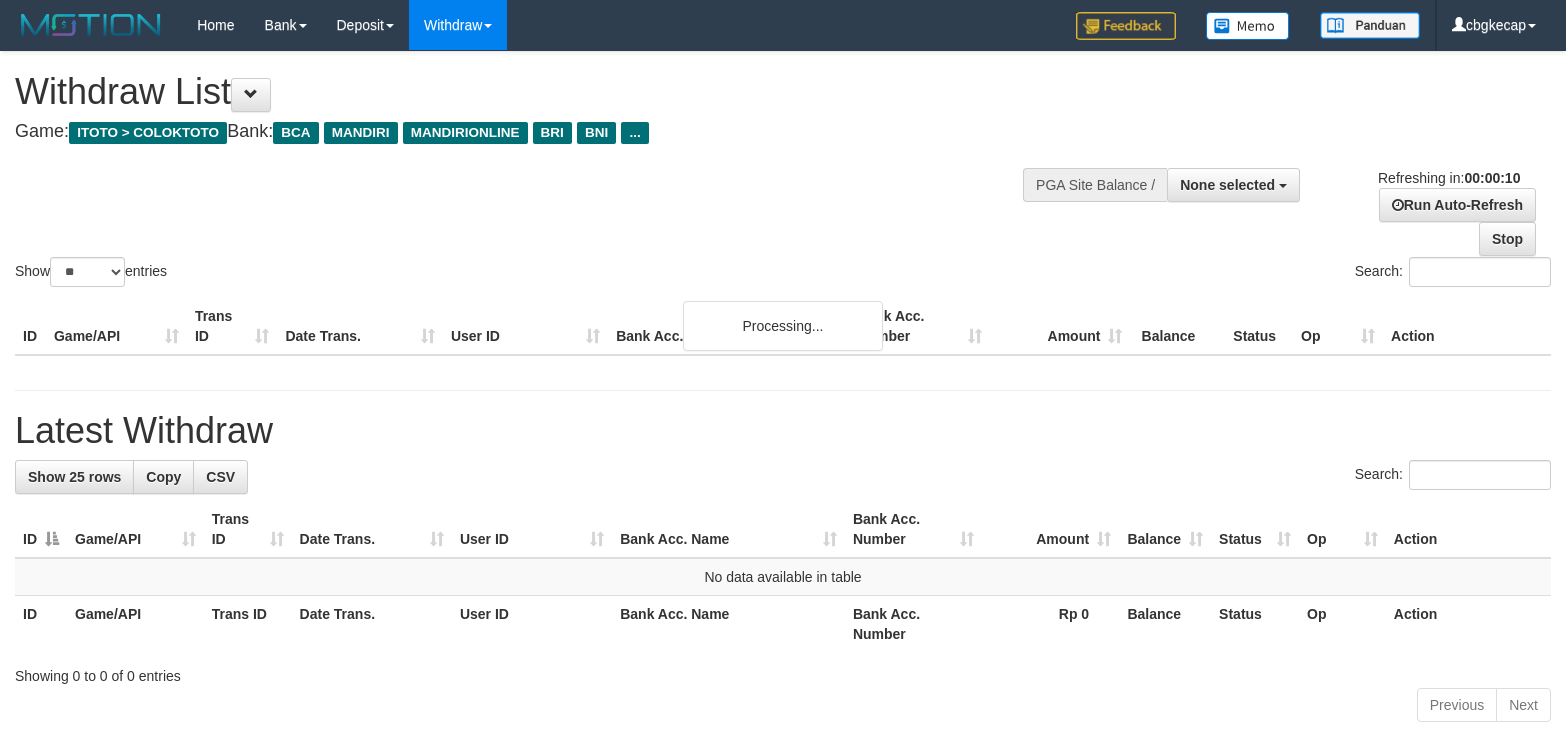 select 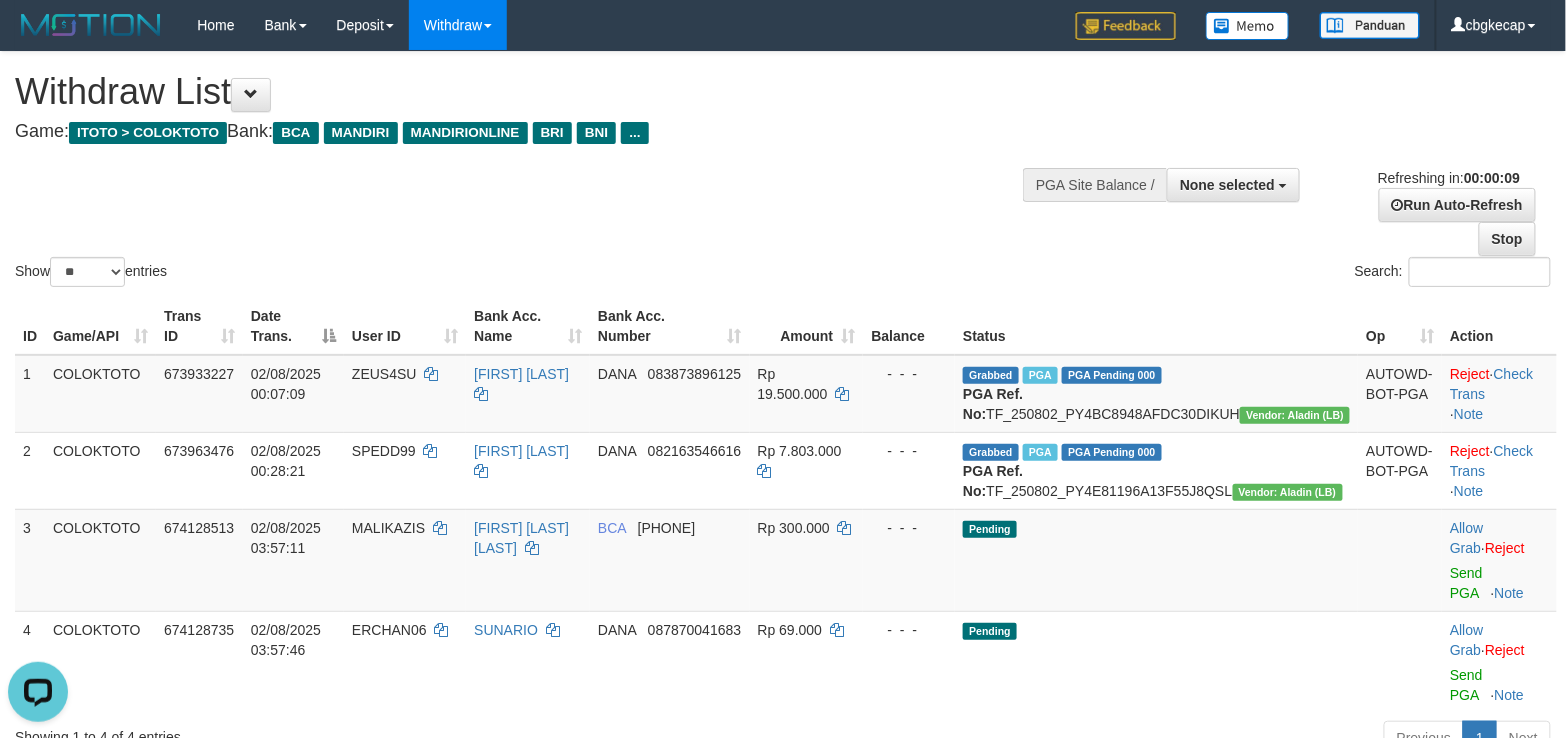 scroll, scrollTop: 0, scrollLeft: 0, axis: both 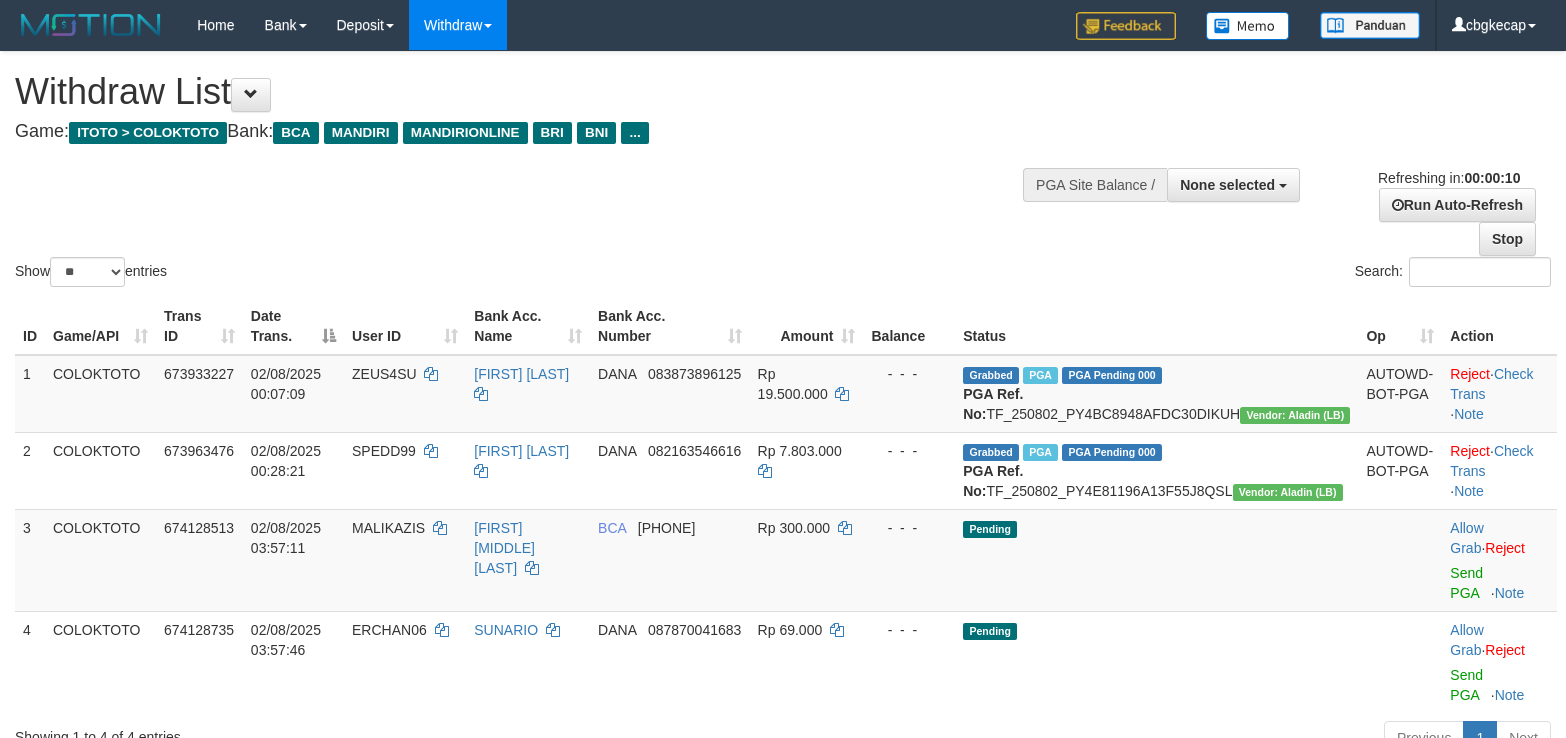 select 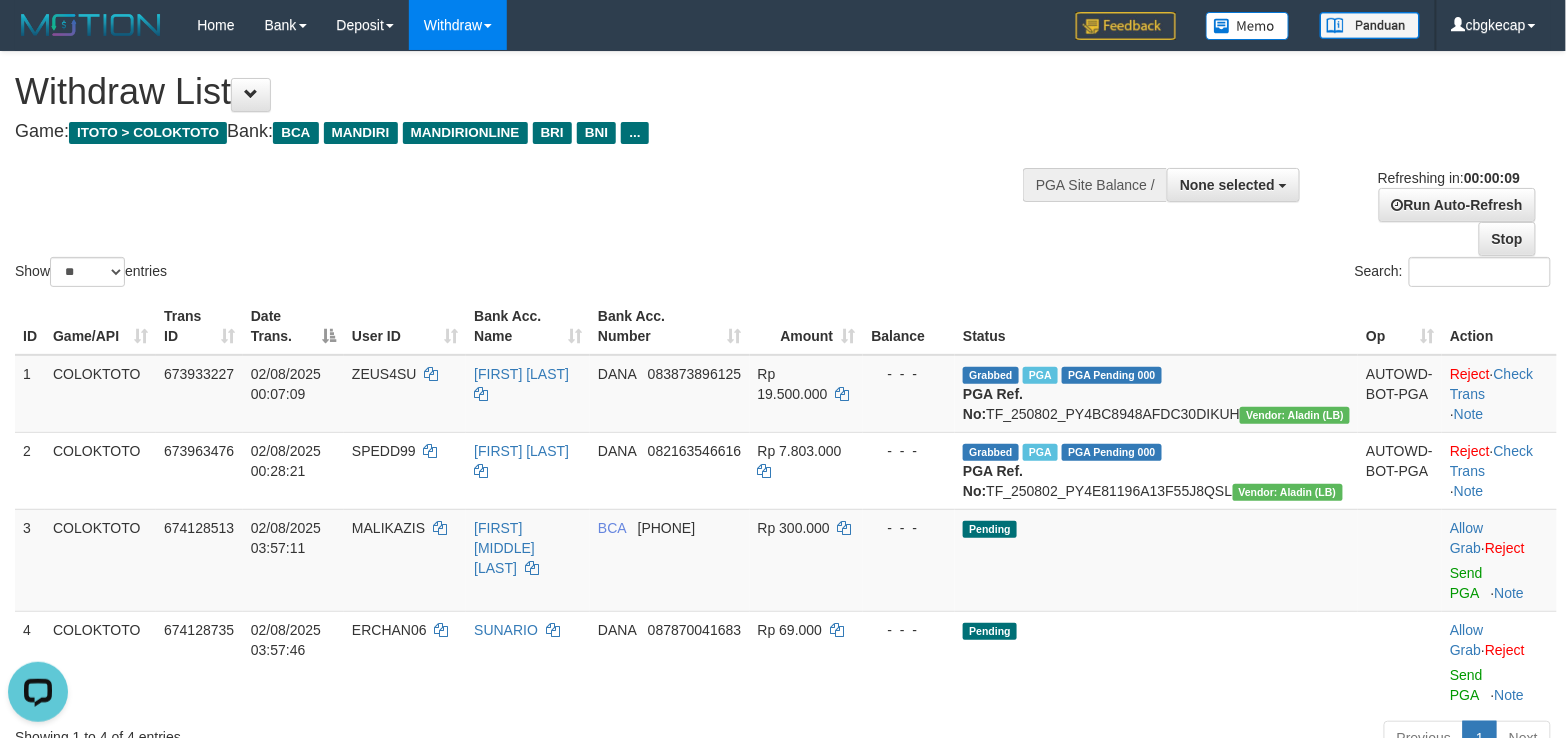 scroll, scrollTop: 0, scrollLeft: 0, axis: both 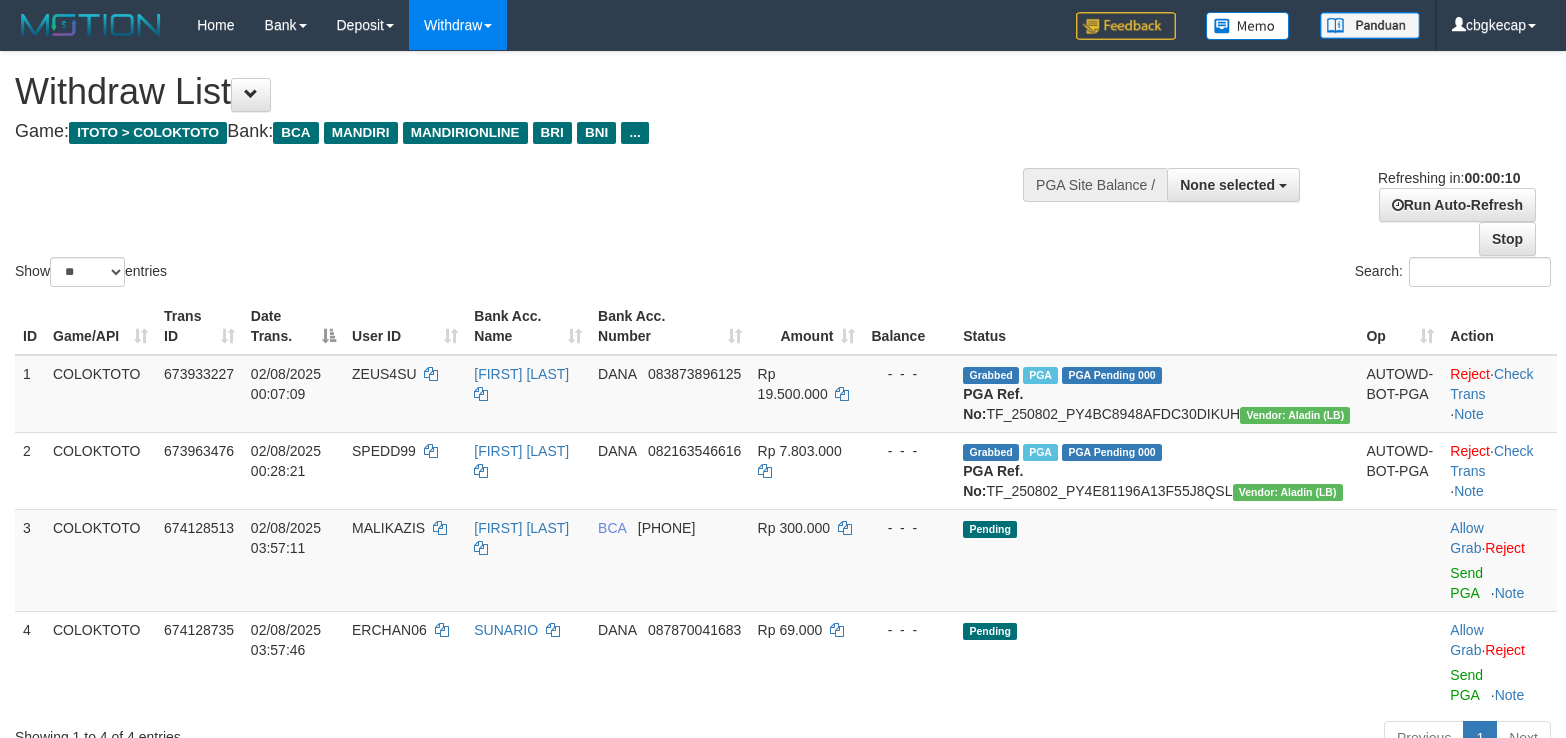 select 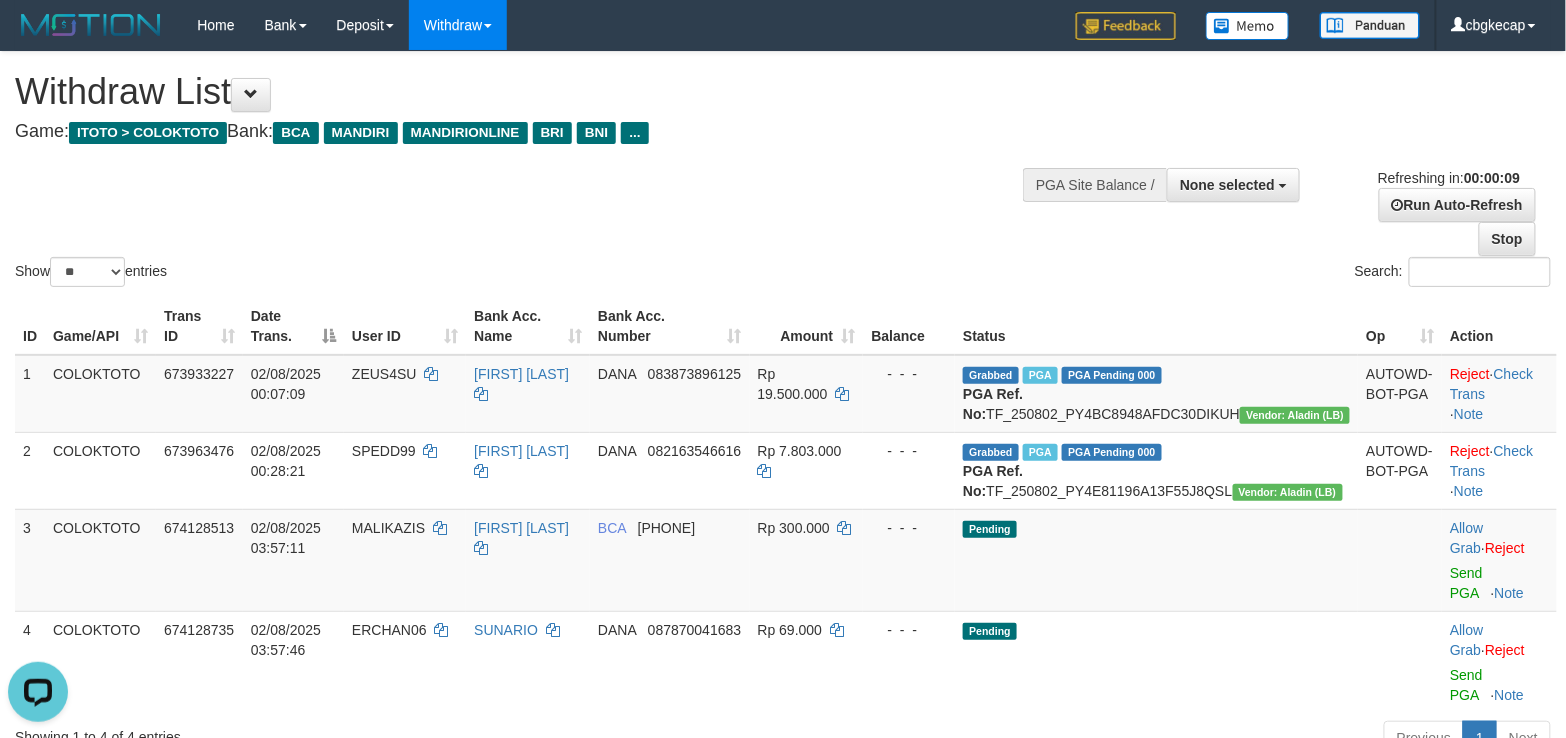 scroll, scrollTop: 0, scrollLeft: 0, axis: both 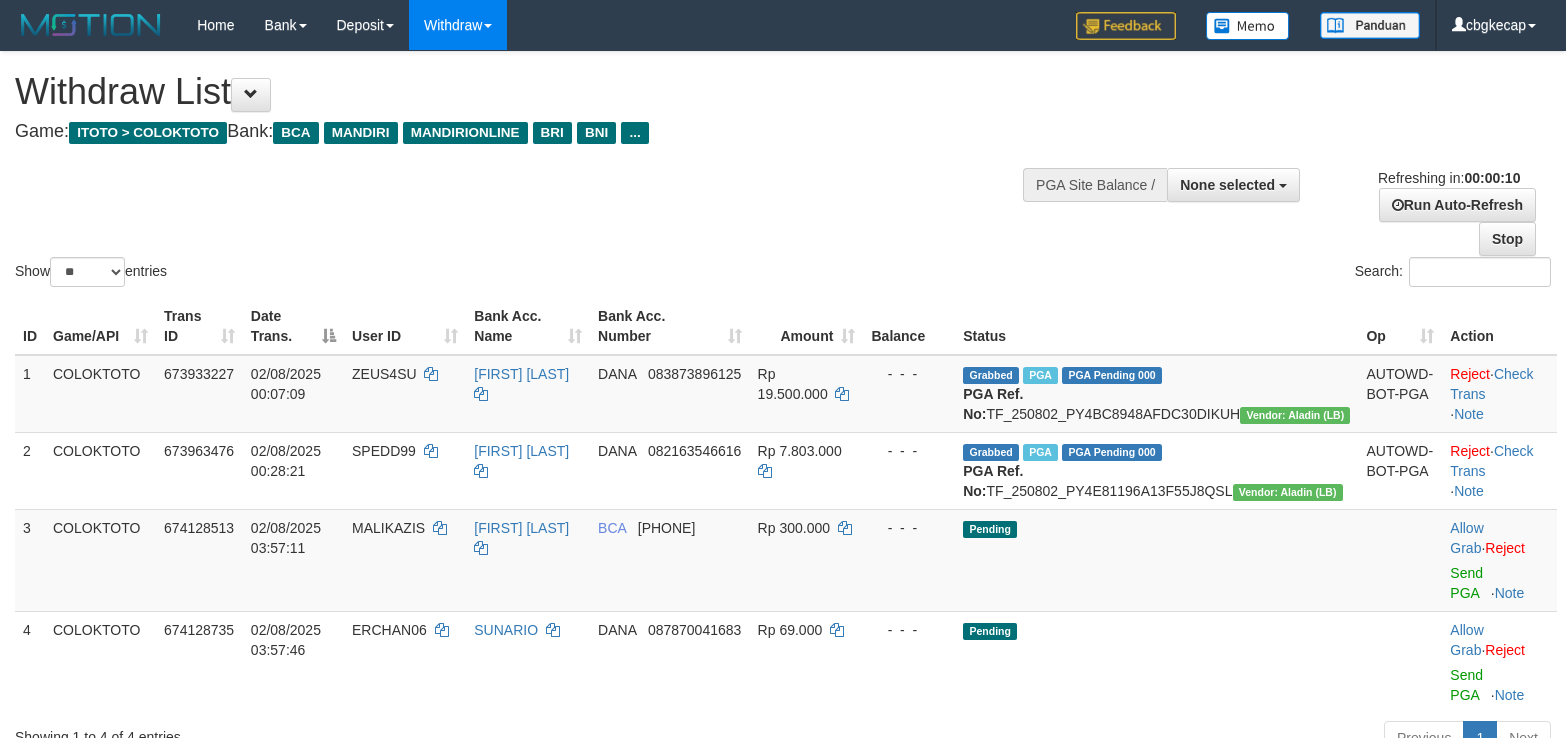 select 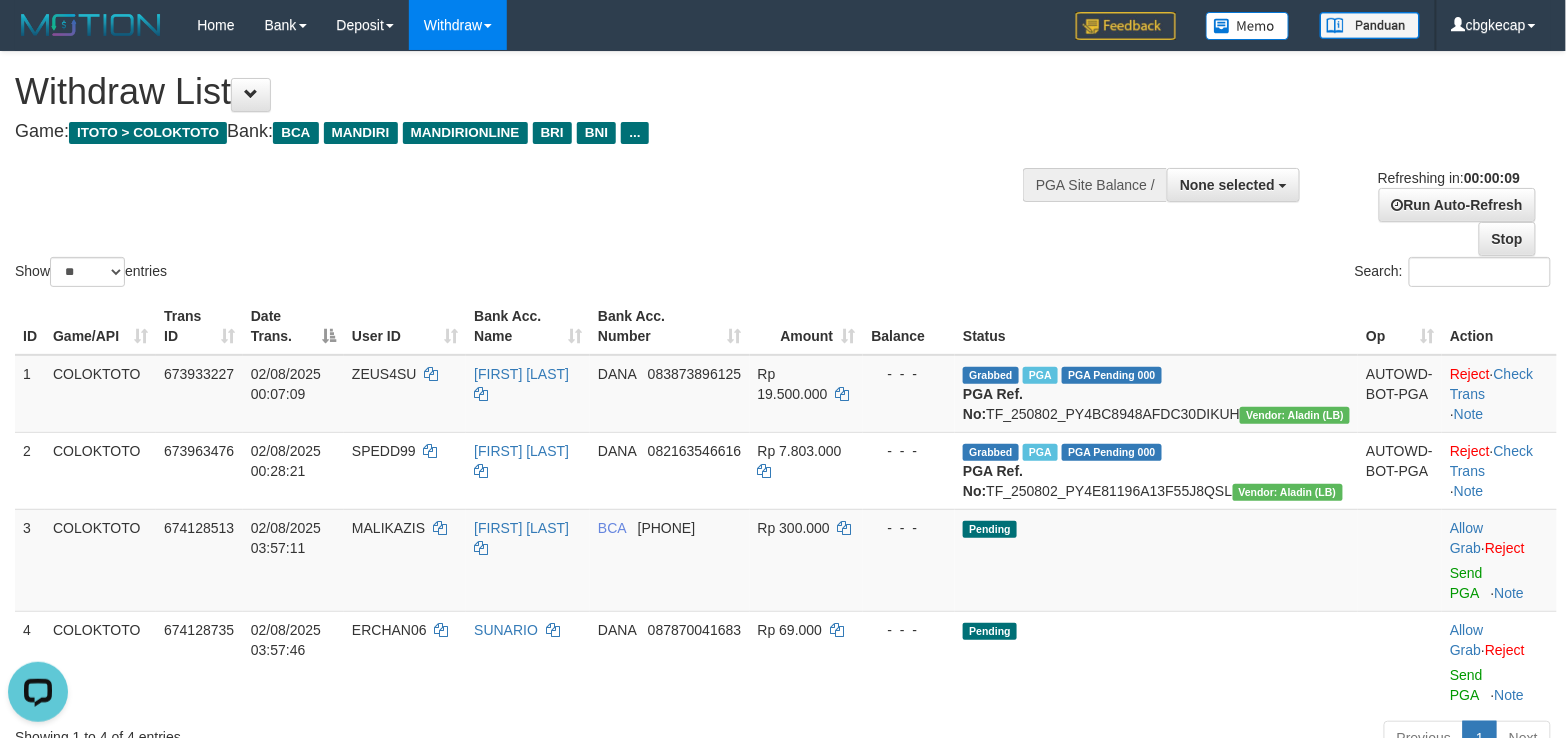scroll, scrollTop: 0, scrollLeft: 0, axis: both 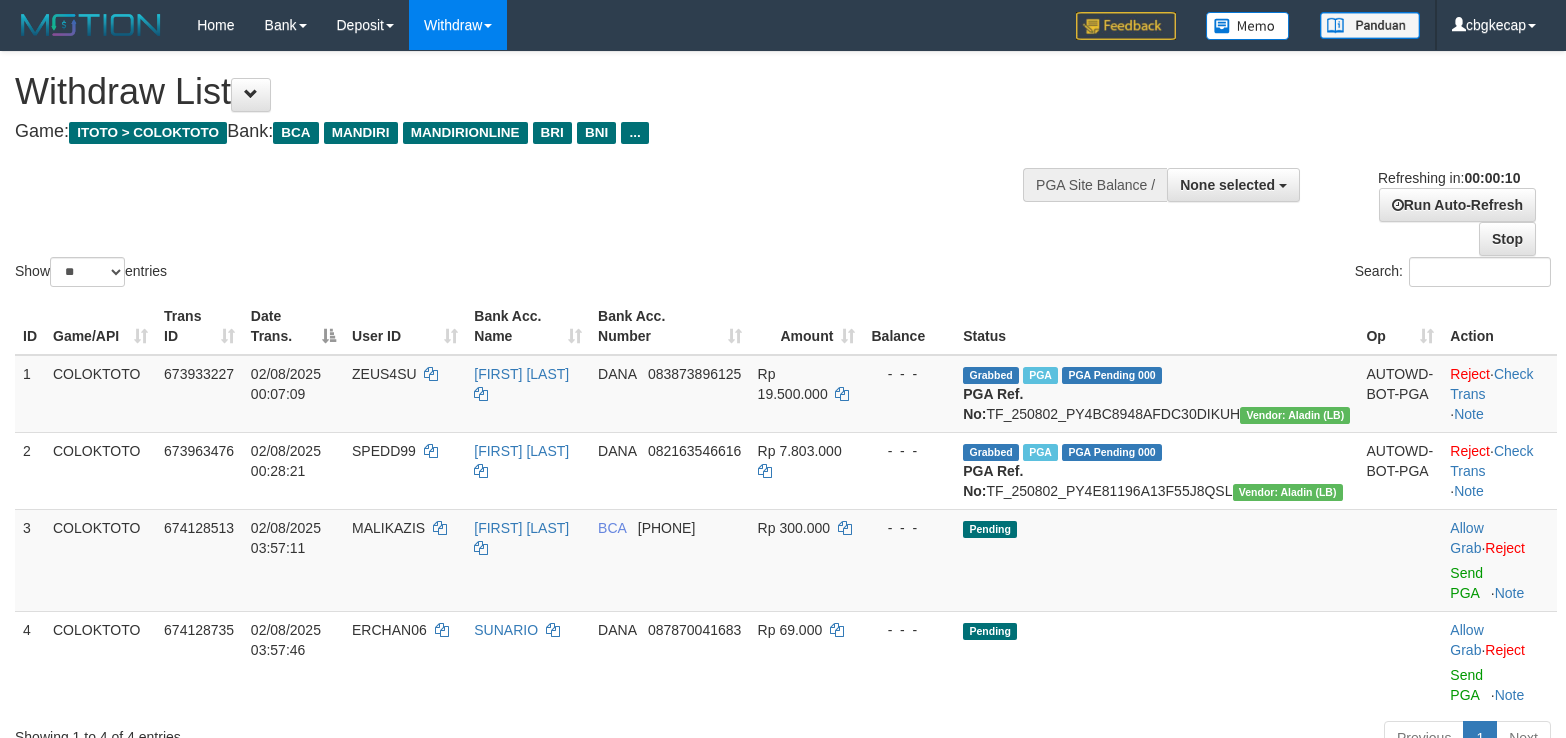 select 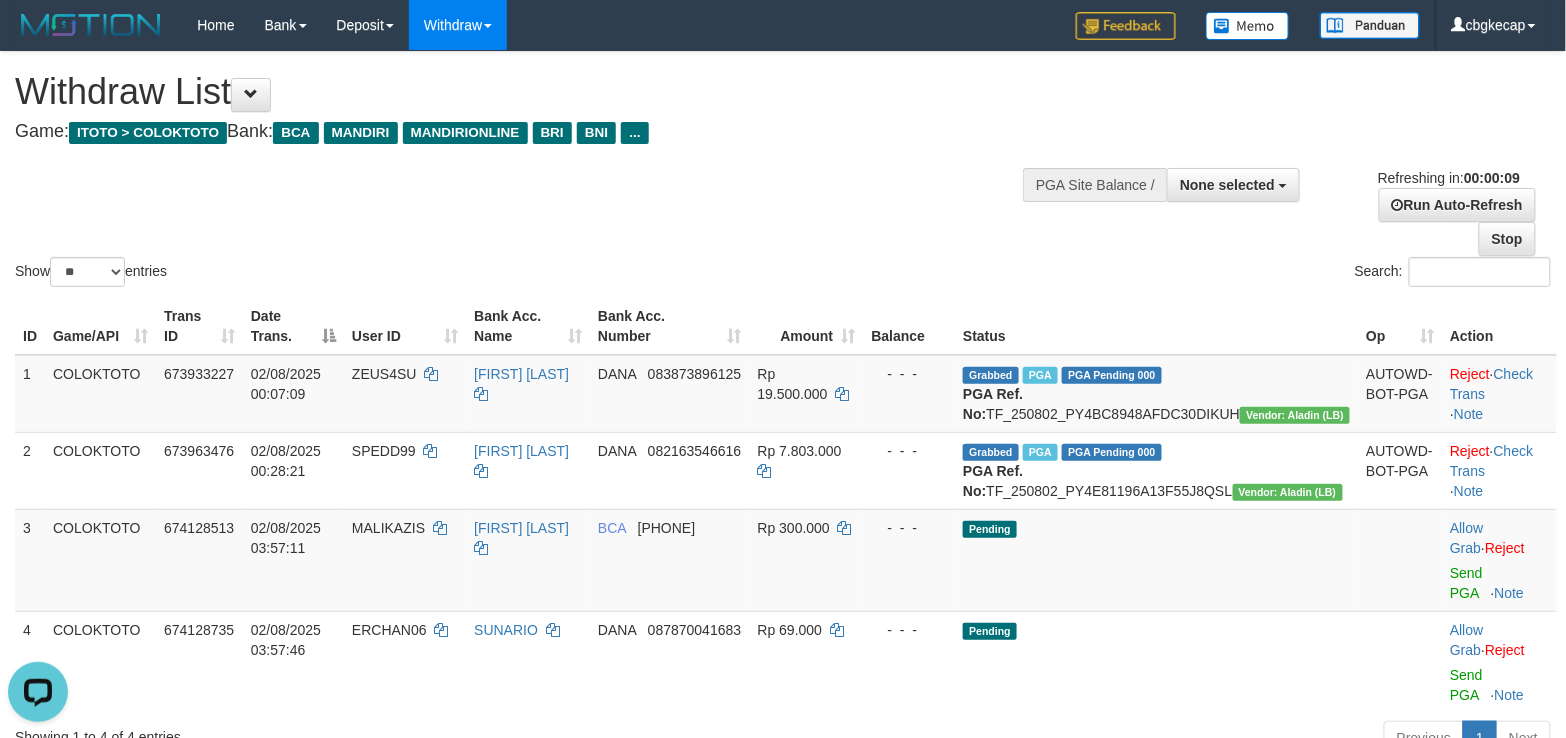 scroll, scrollTop: 0, scrollLeft: 0, axis: both 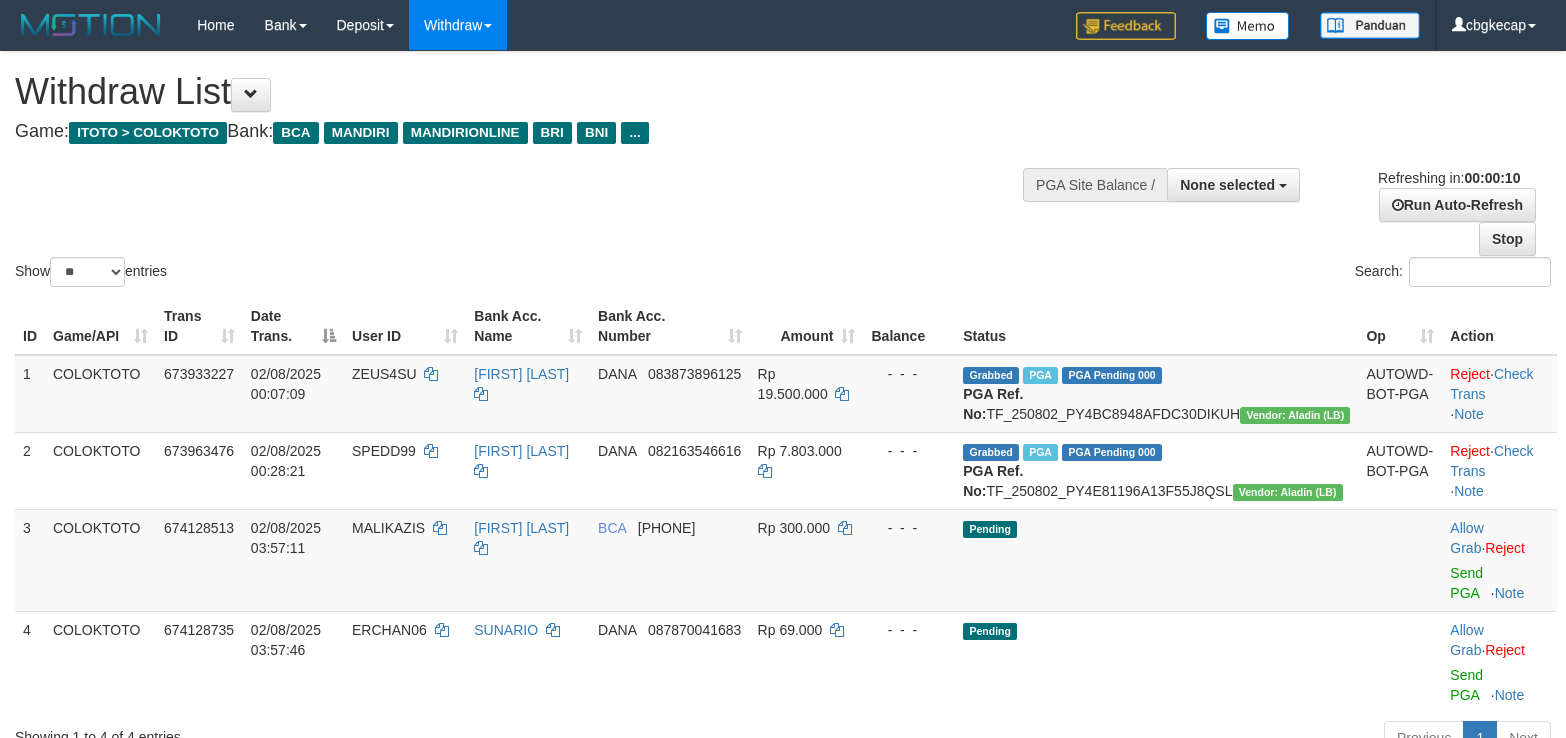 select 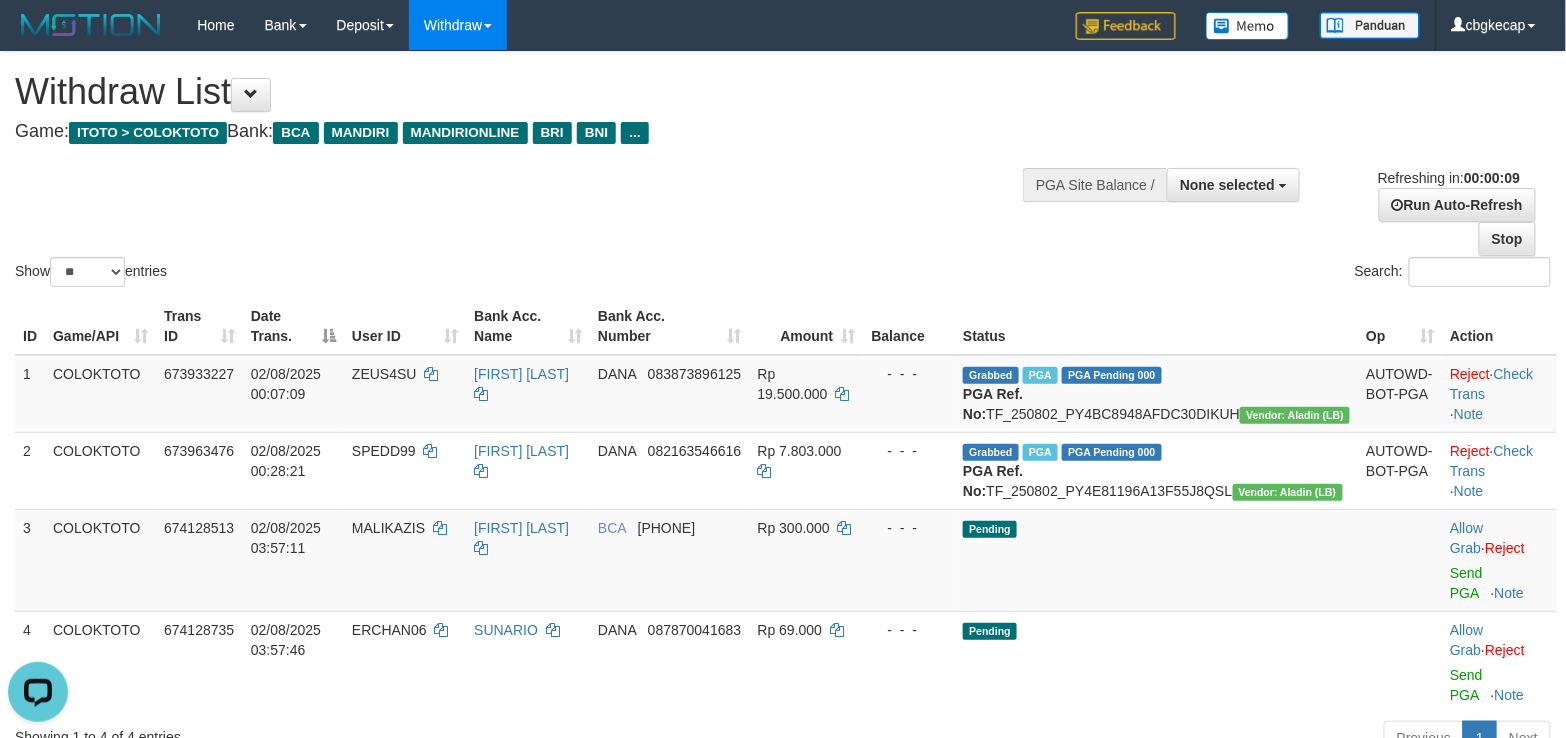 scroll, scrollTop: 0, scrollLeft: 0, axis: both 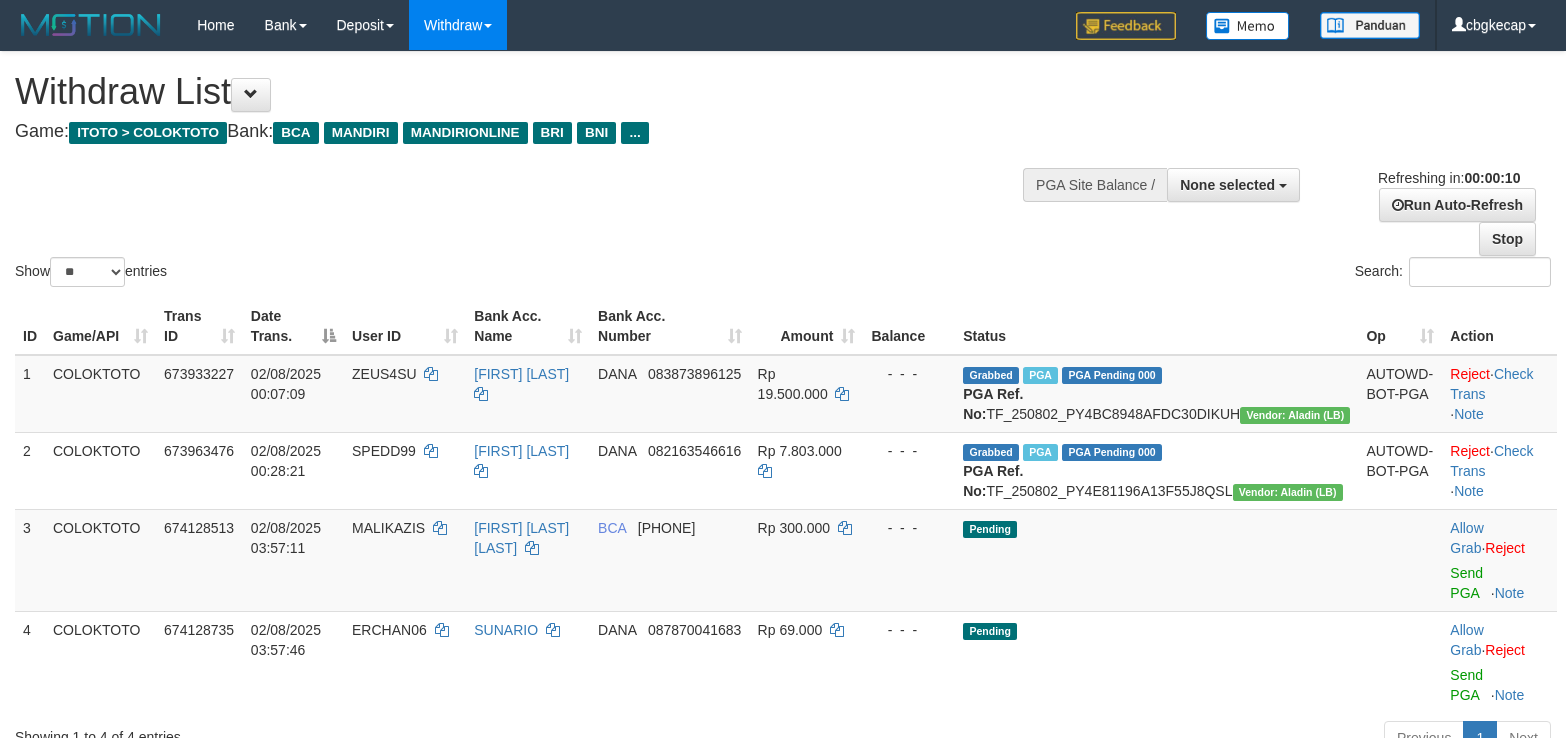 select 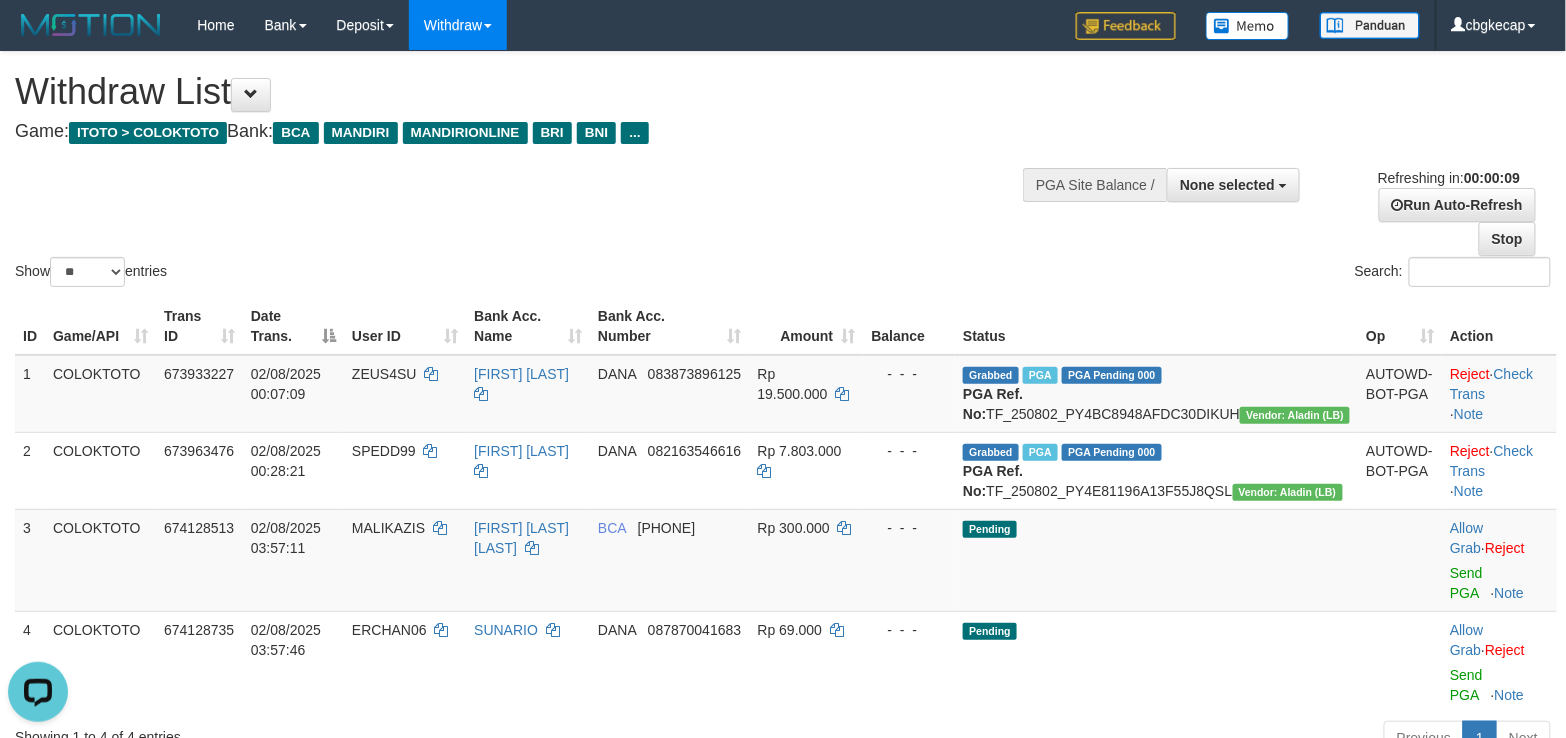 scroll, scrollTop: 0, scrollLeft: 0, axis: both 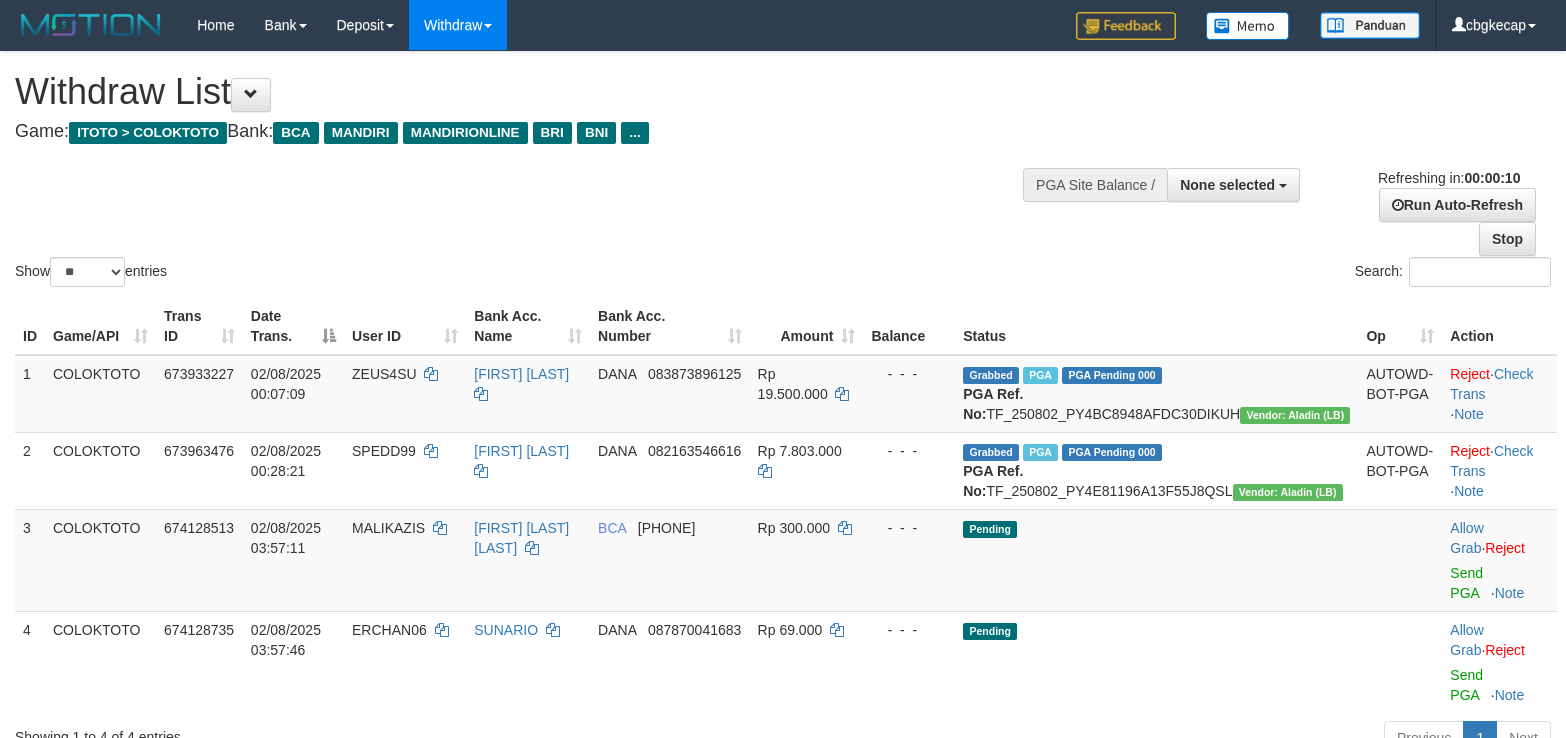 select 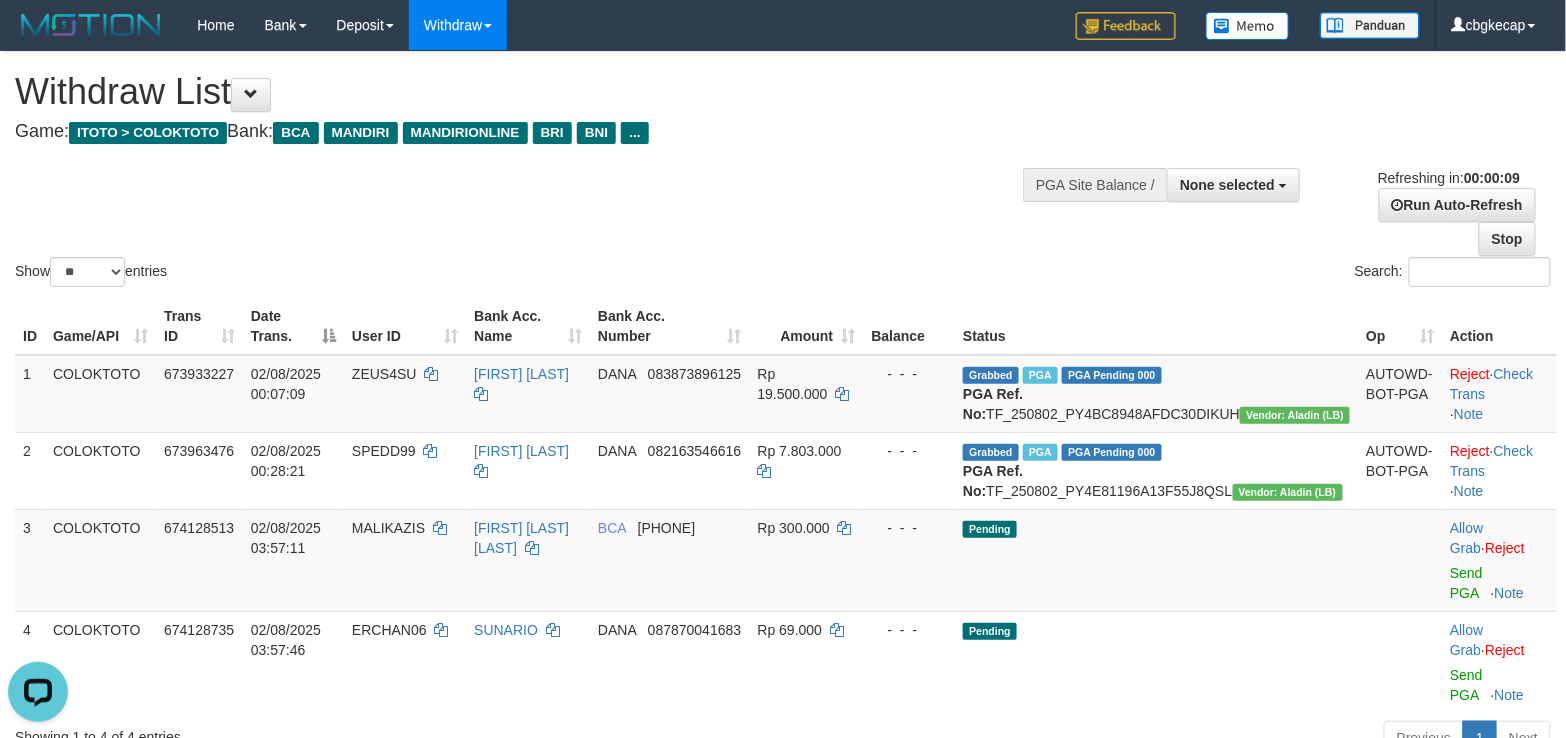 scroll, scrollTop: 0, scrollLeft: 0, axis: both 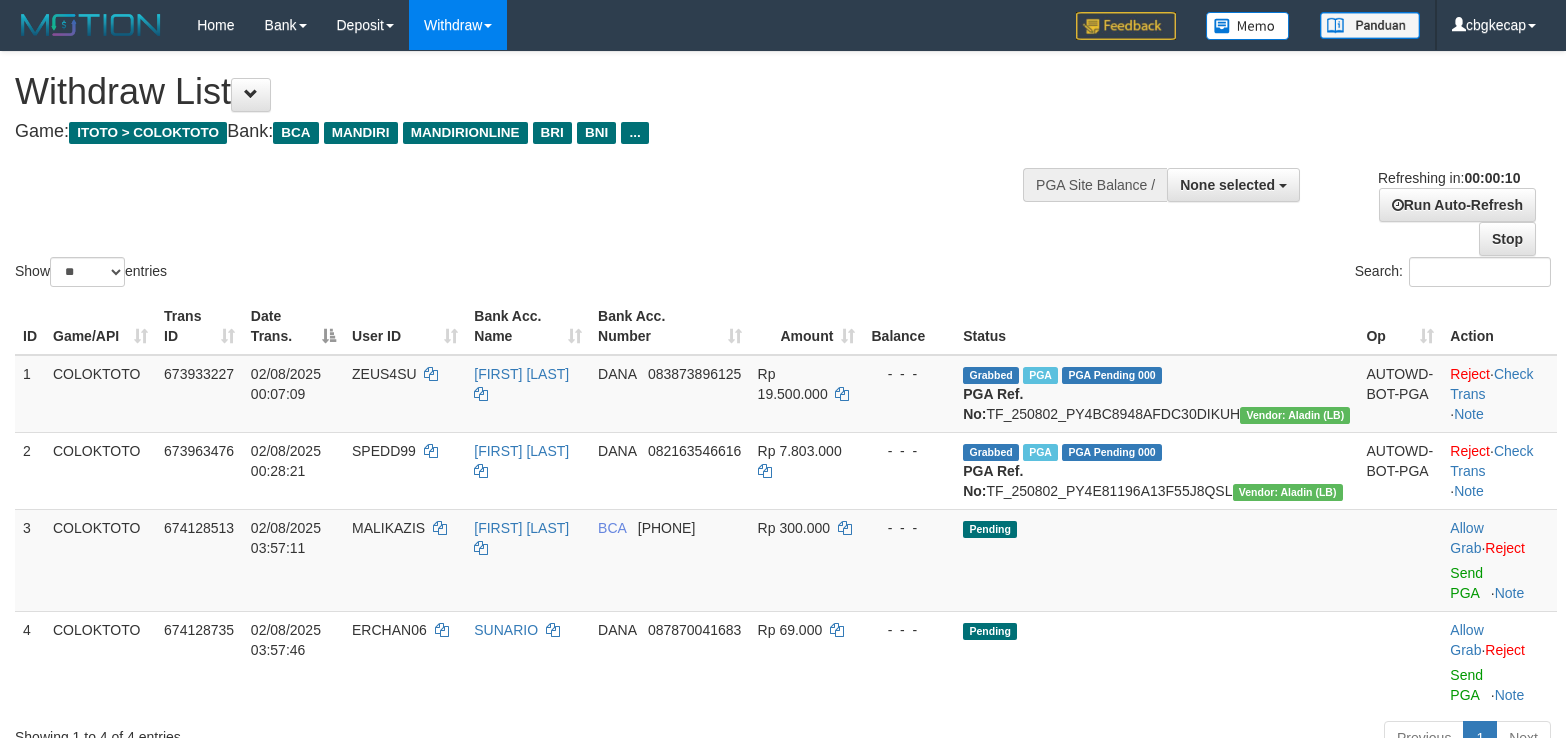 select 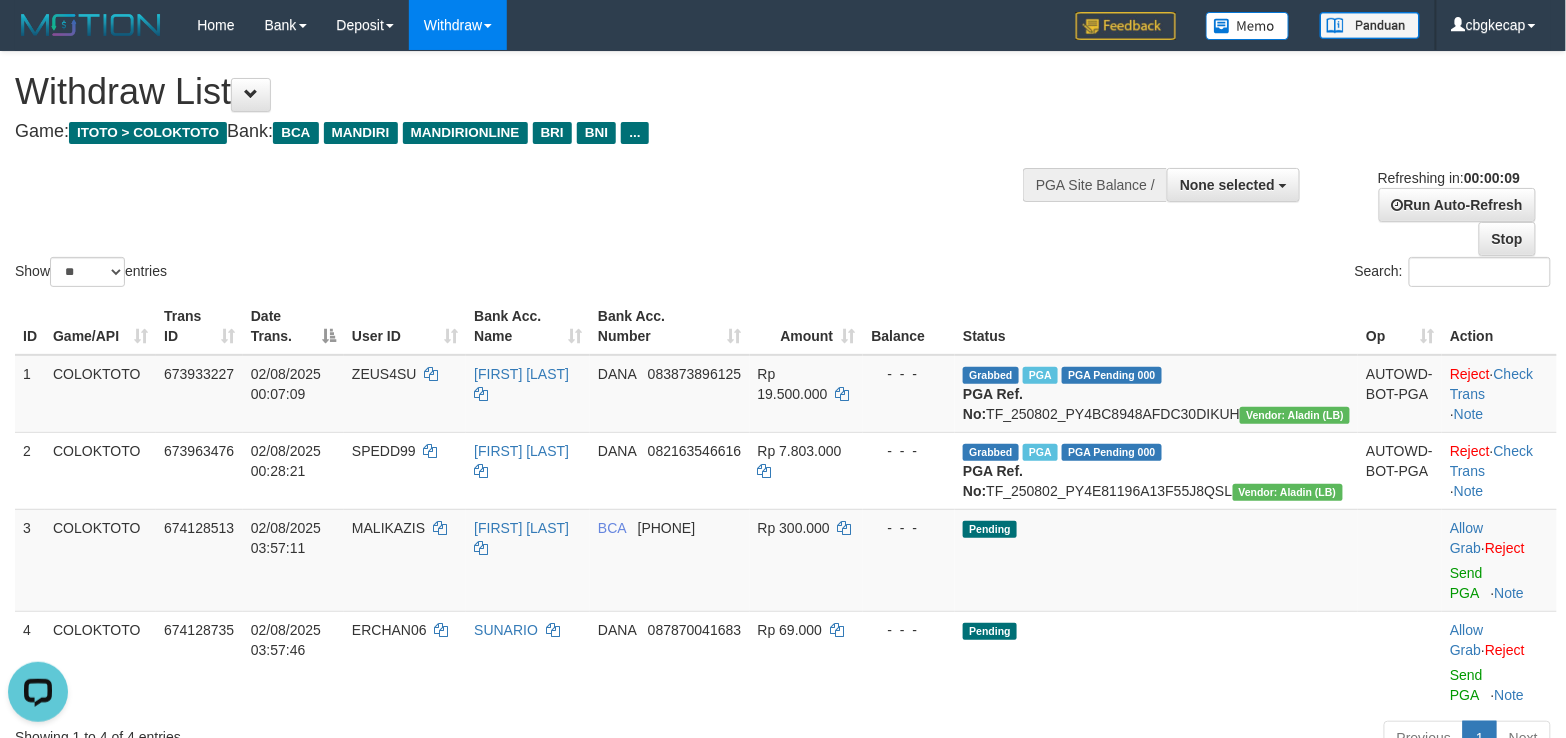 scroll, scrollTop: 0, scrollLeft: 0, axis: both 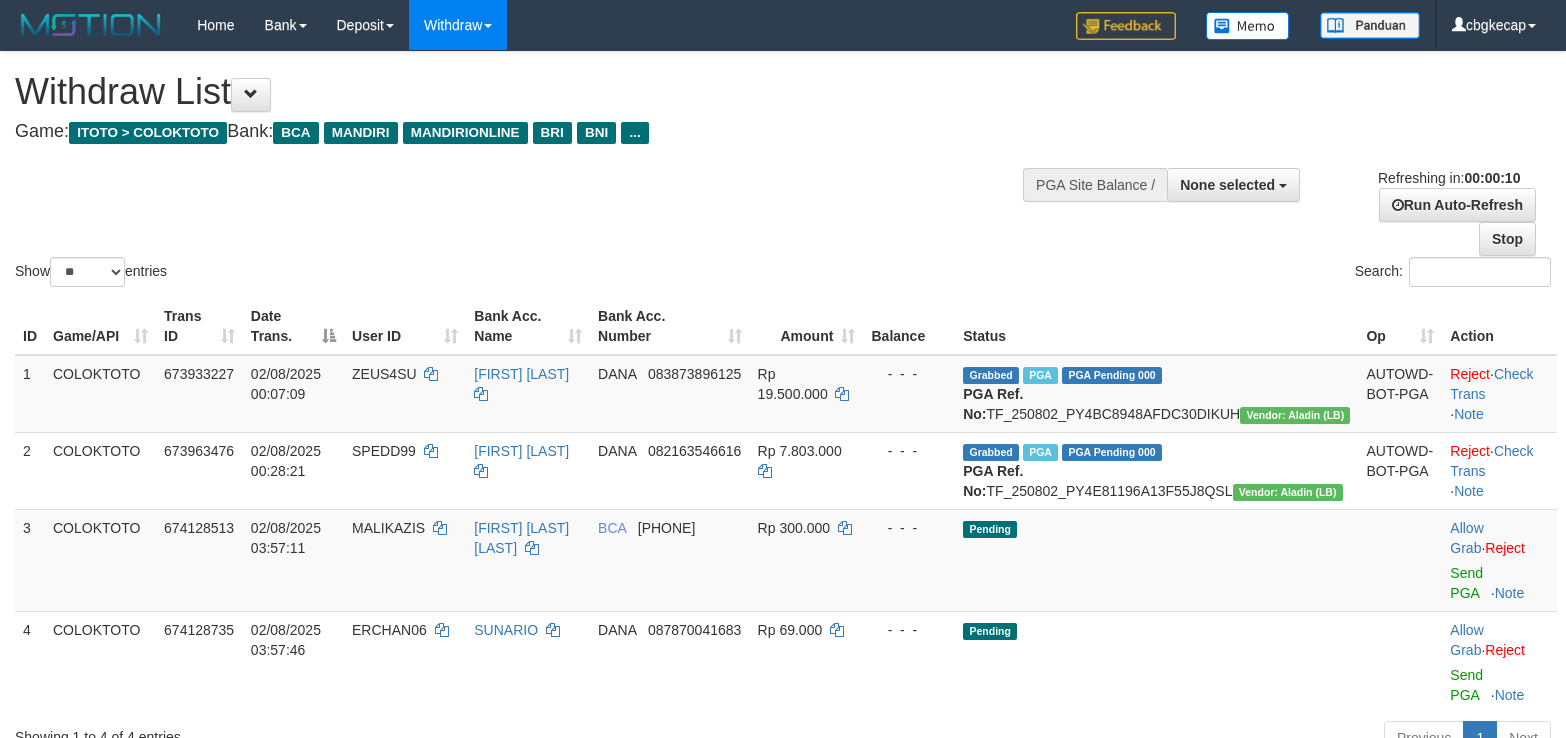 select 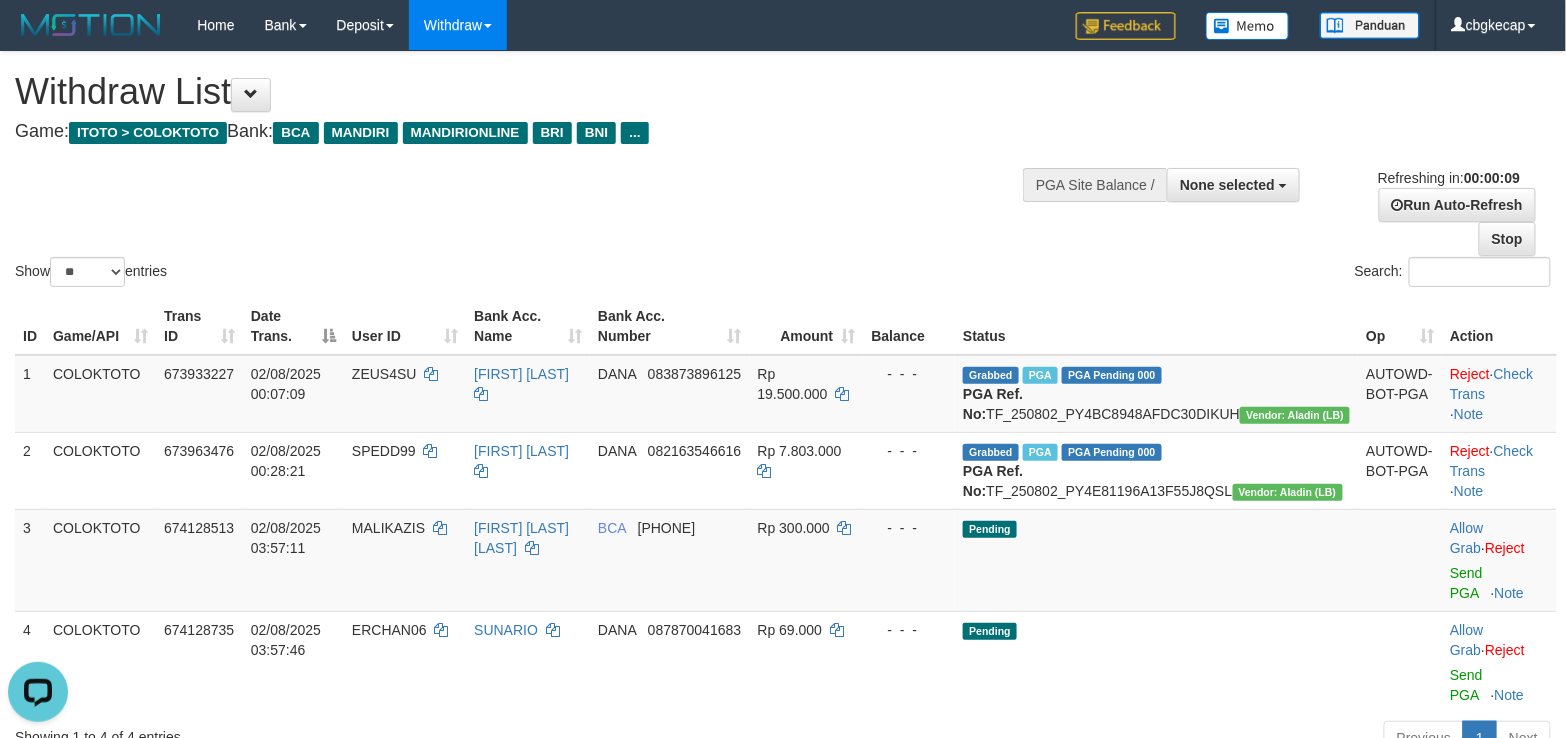 scroll, scrollTop: 0, scrollLeft: 0, axis: both 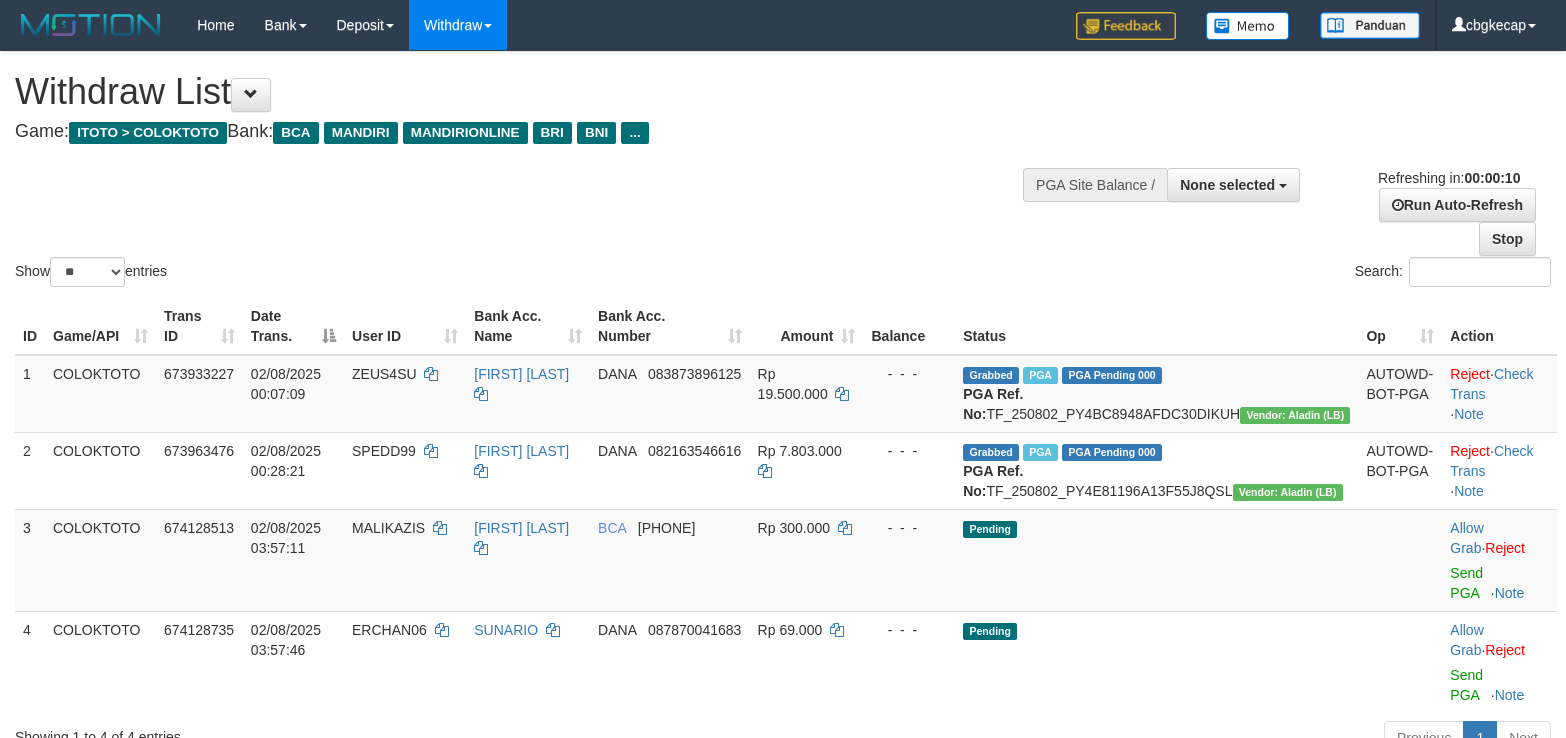 select 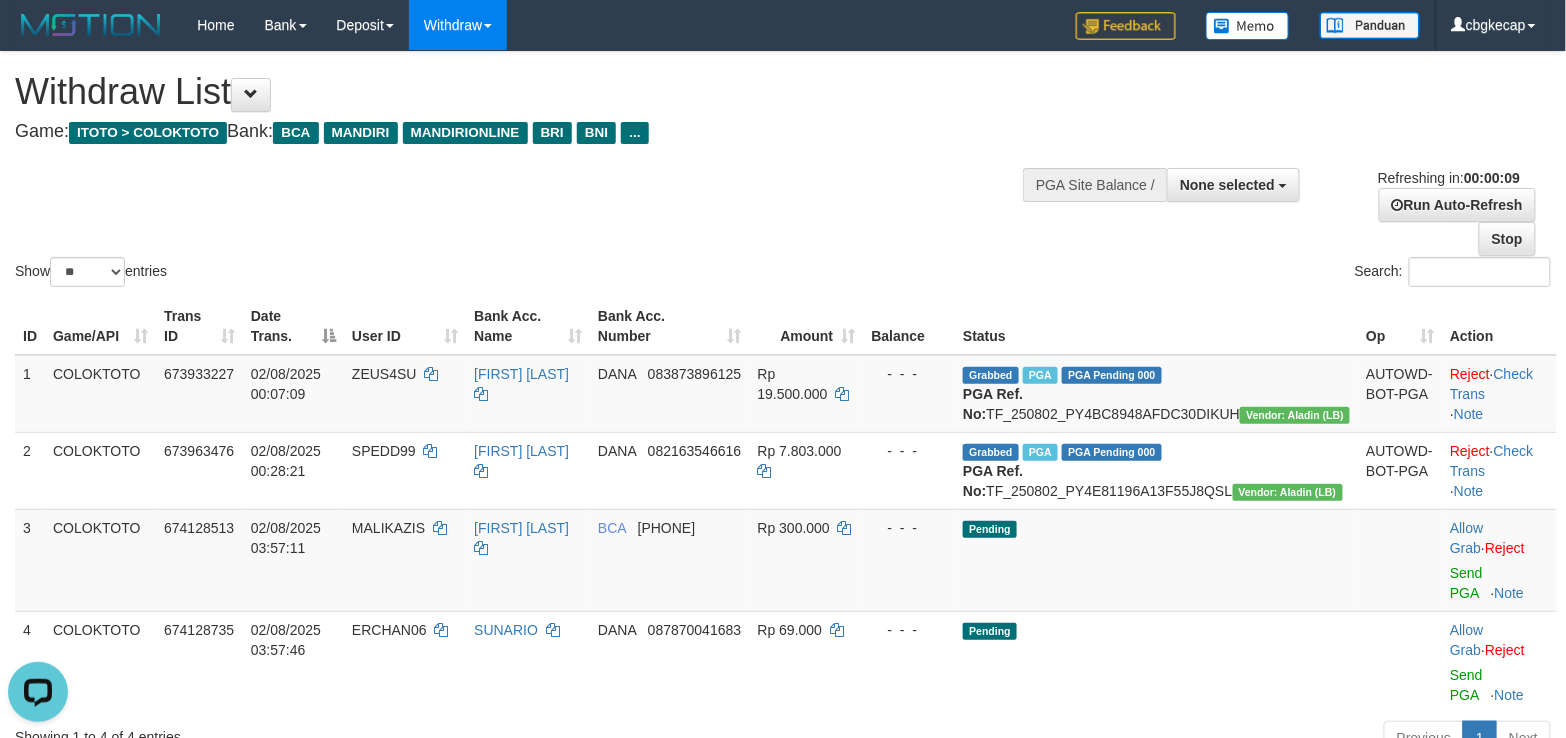 scroll, scrollTop: 0, scrollLeft: 0, axis: both 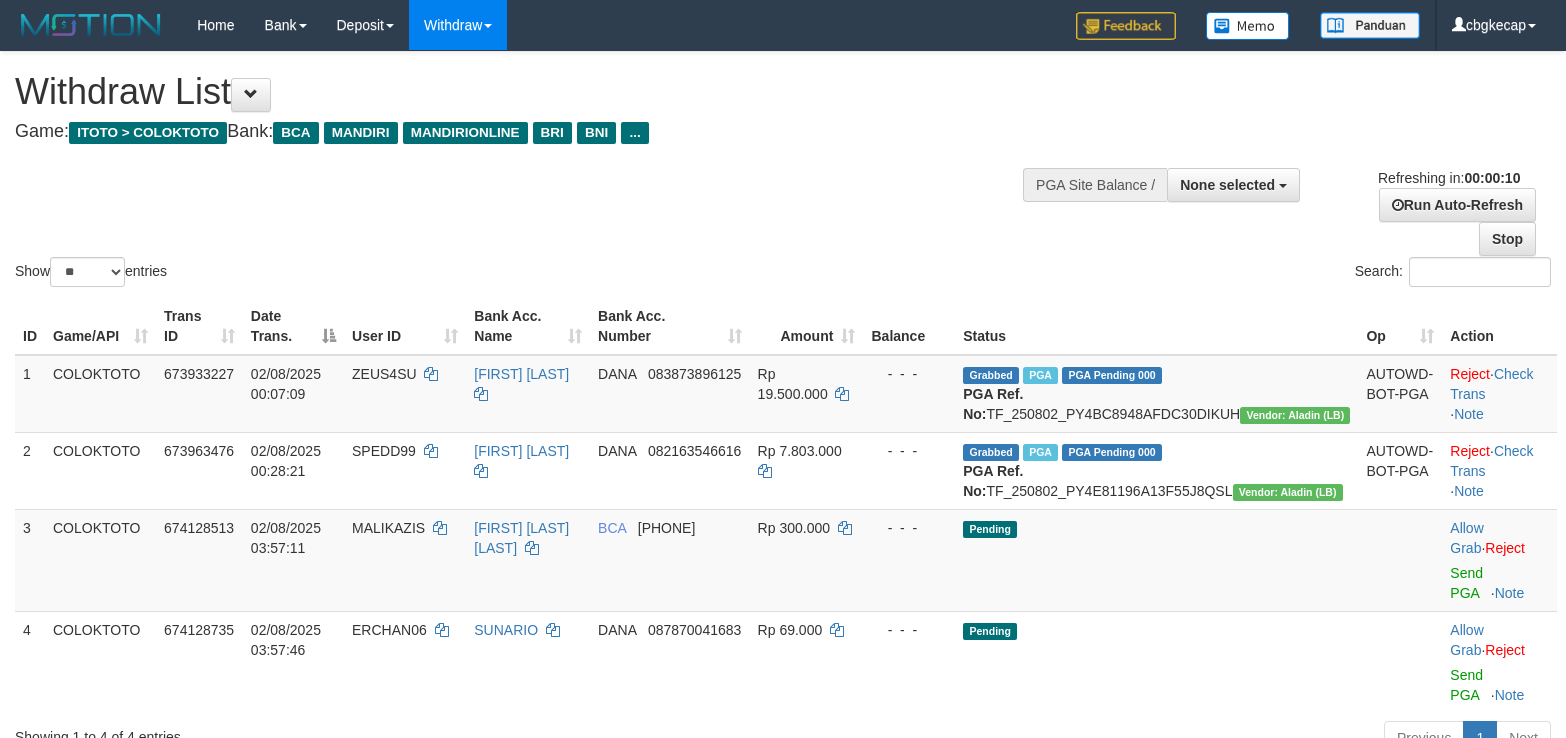 select 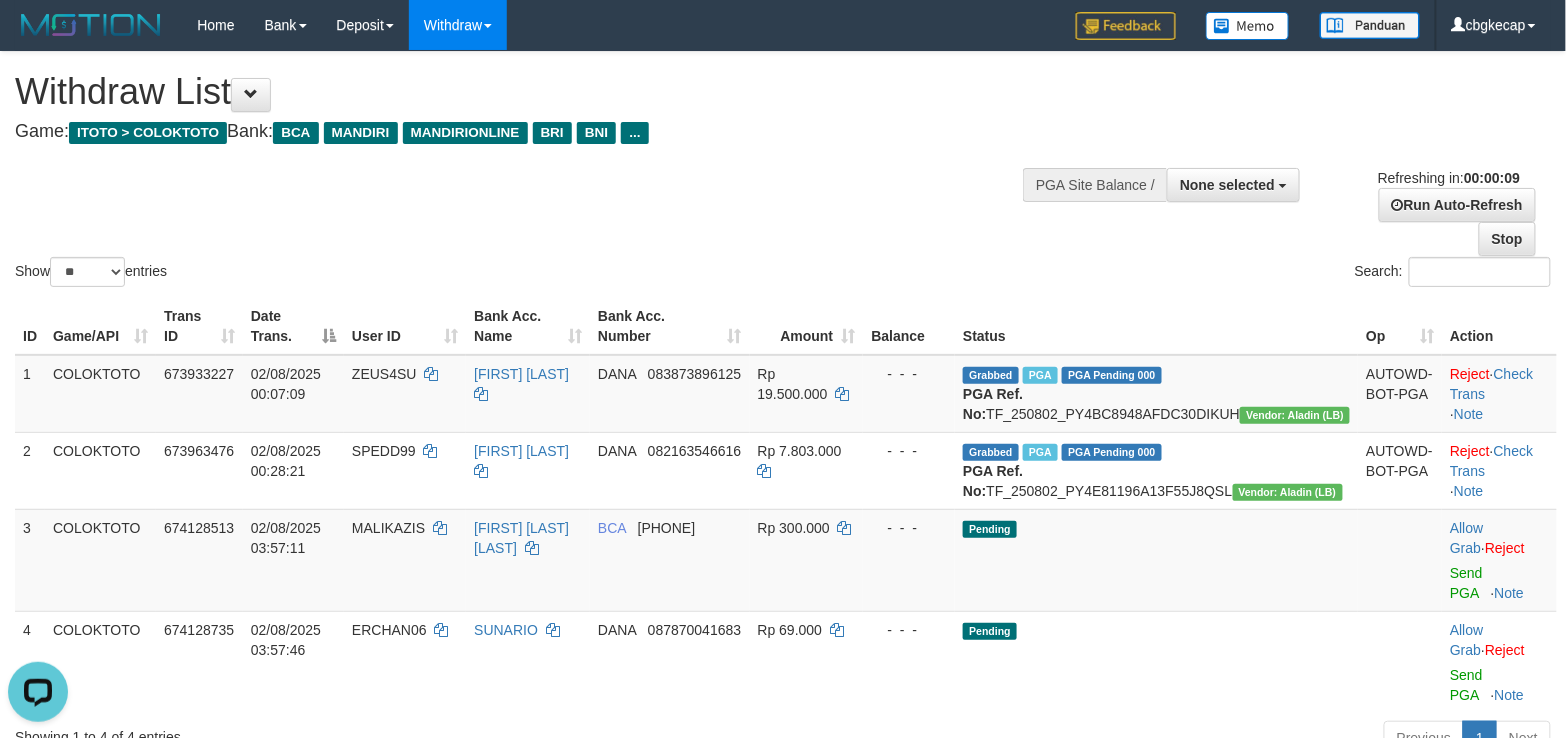 scroll, scrollTop: 0, scrollLeft: 0, axis: both 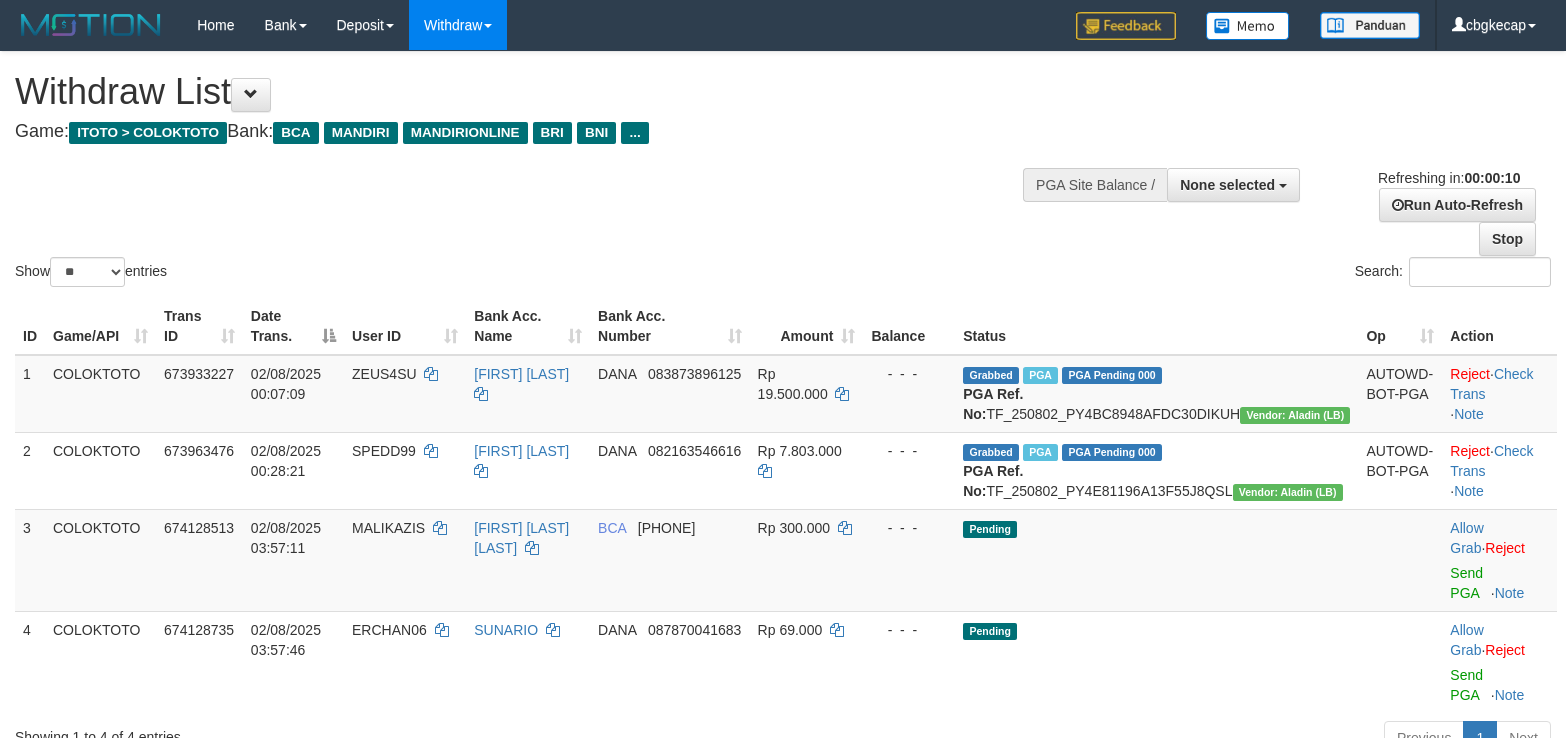 select 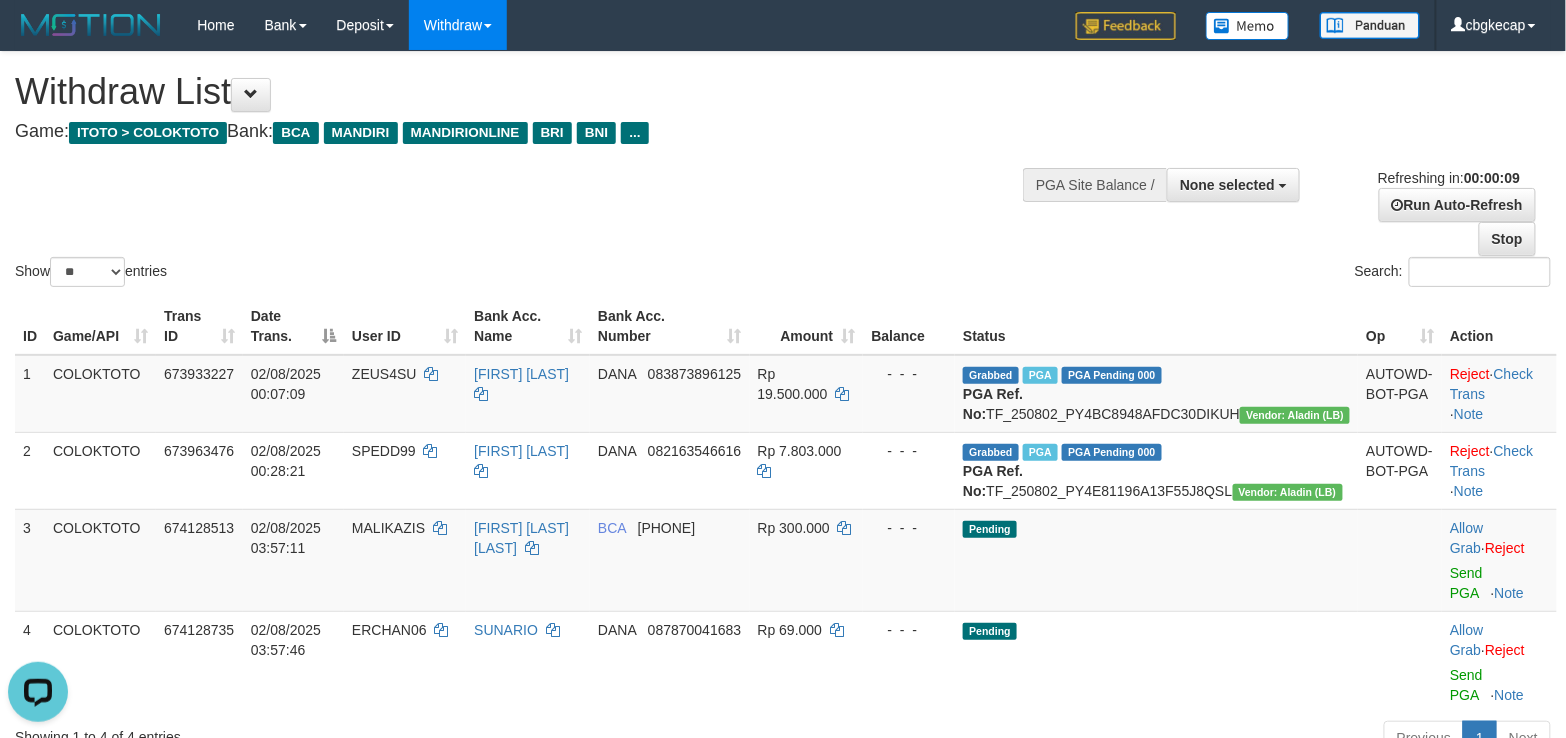 scroll, scrollTop: 0, scrollLeft: 0, axis: both 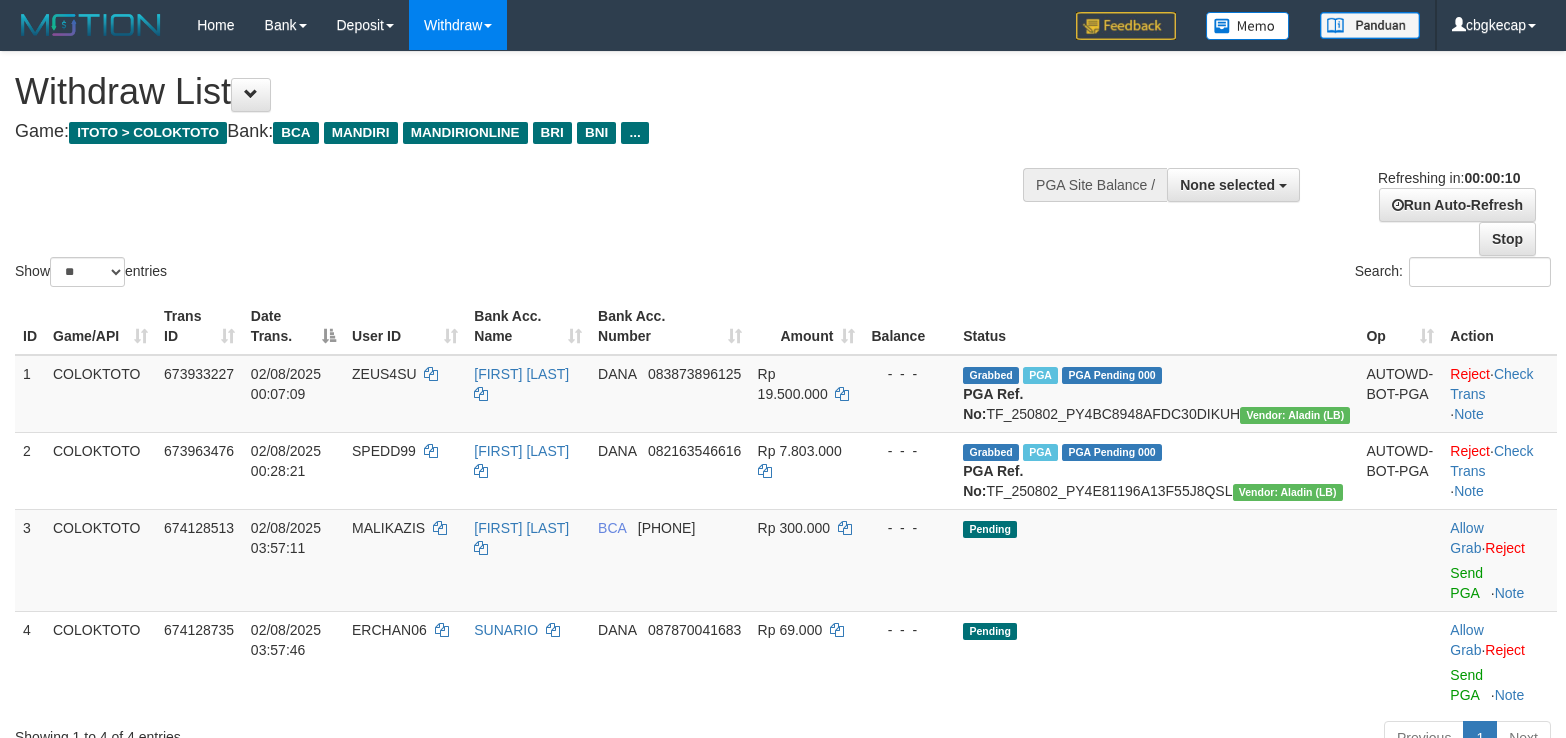 select 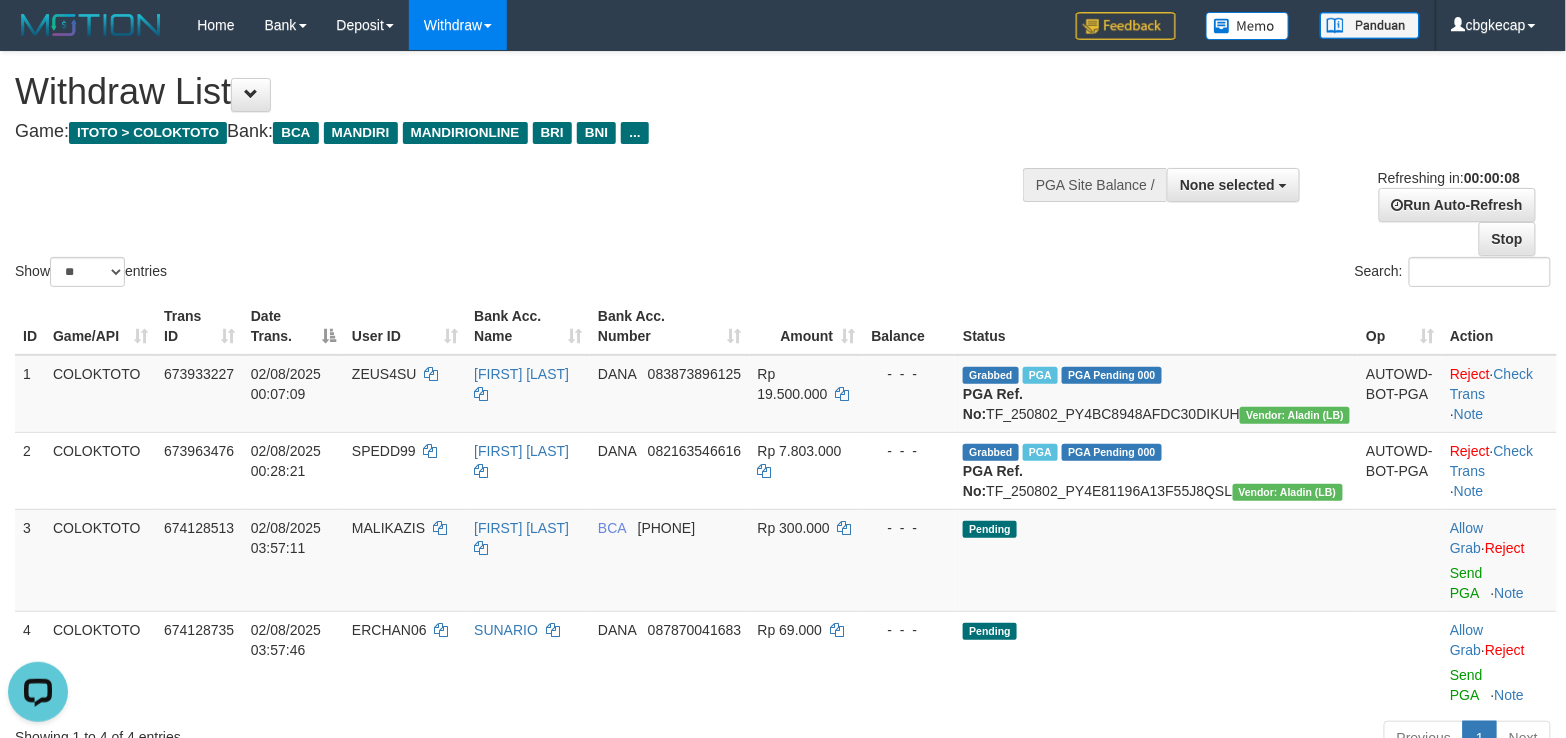 scroll, scrollTop: 0, scrollLeft: 0, axis: both 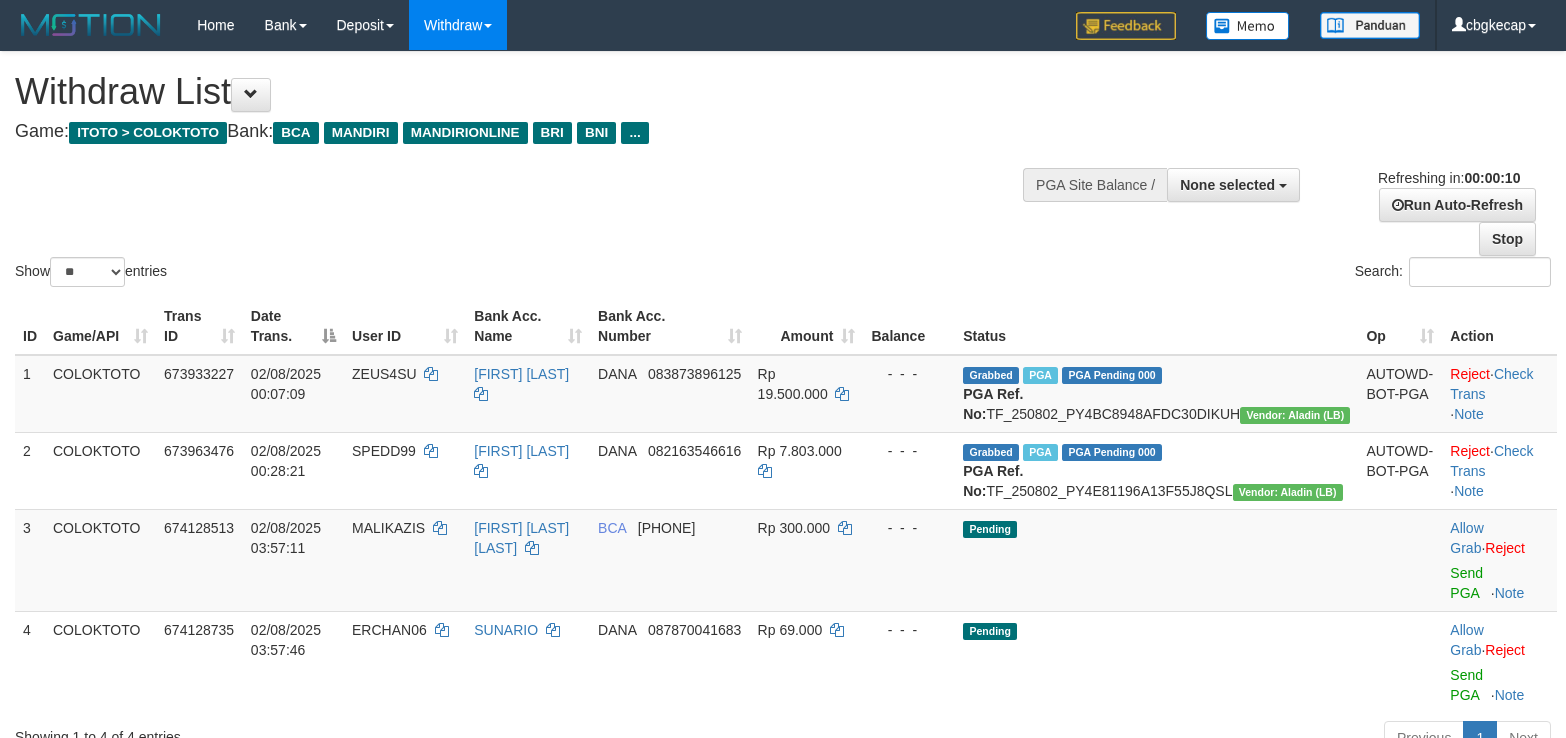 select 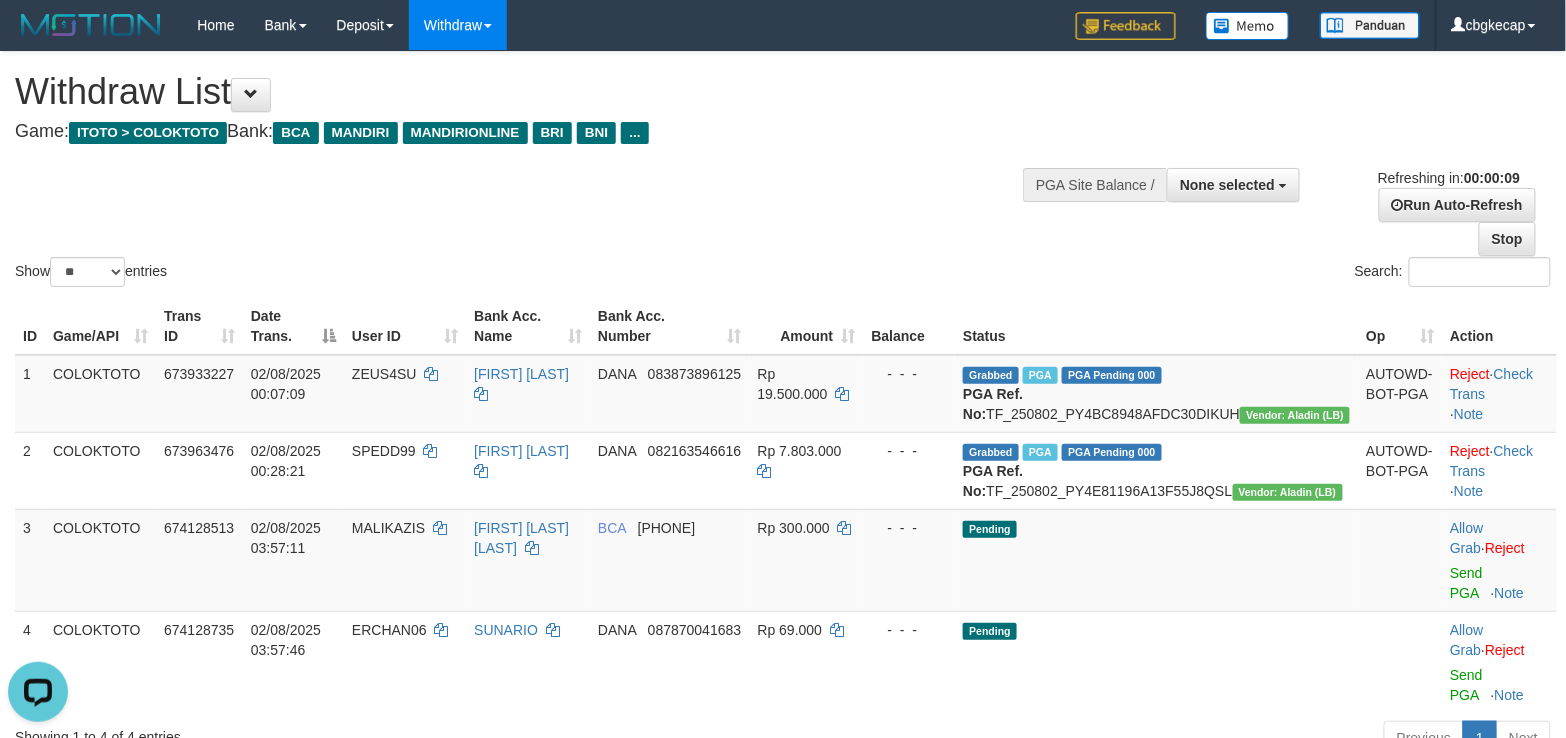 scroll, scrollTop: 0, scrollLeft: 0, axis: both 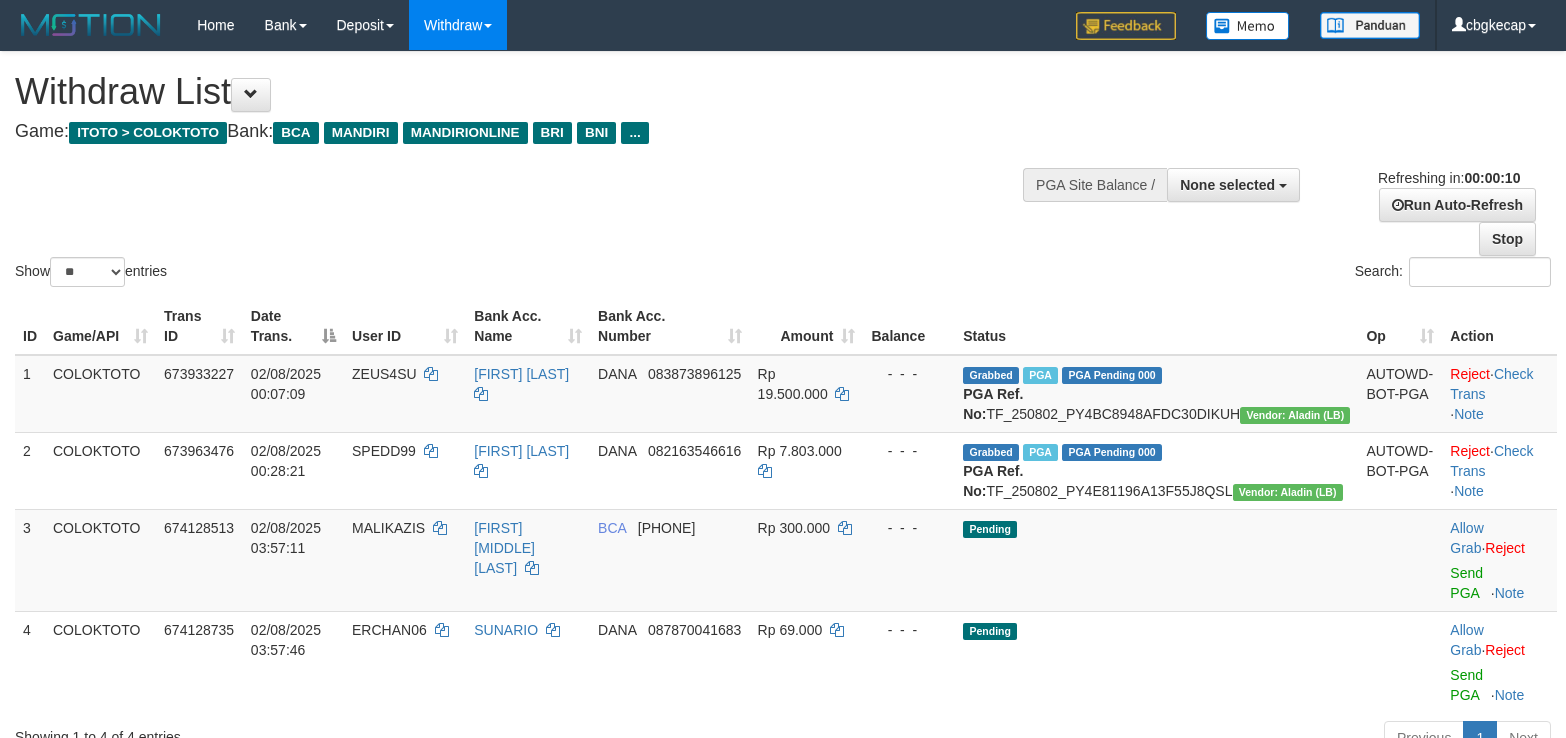 select 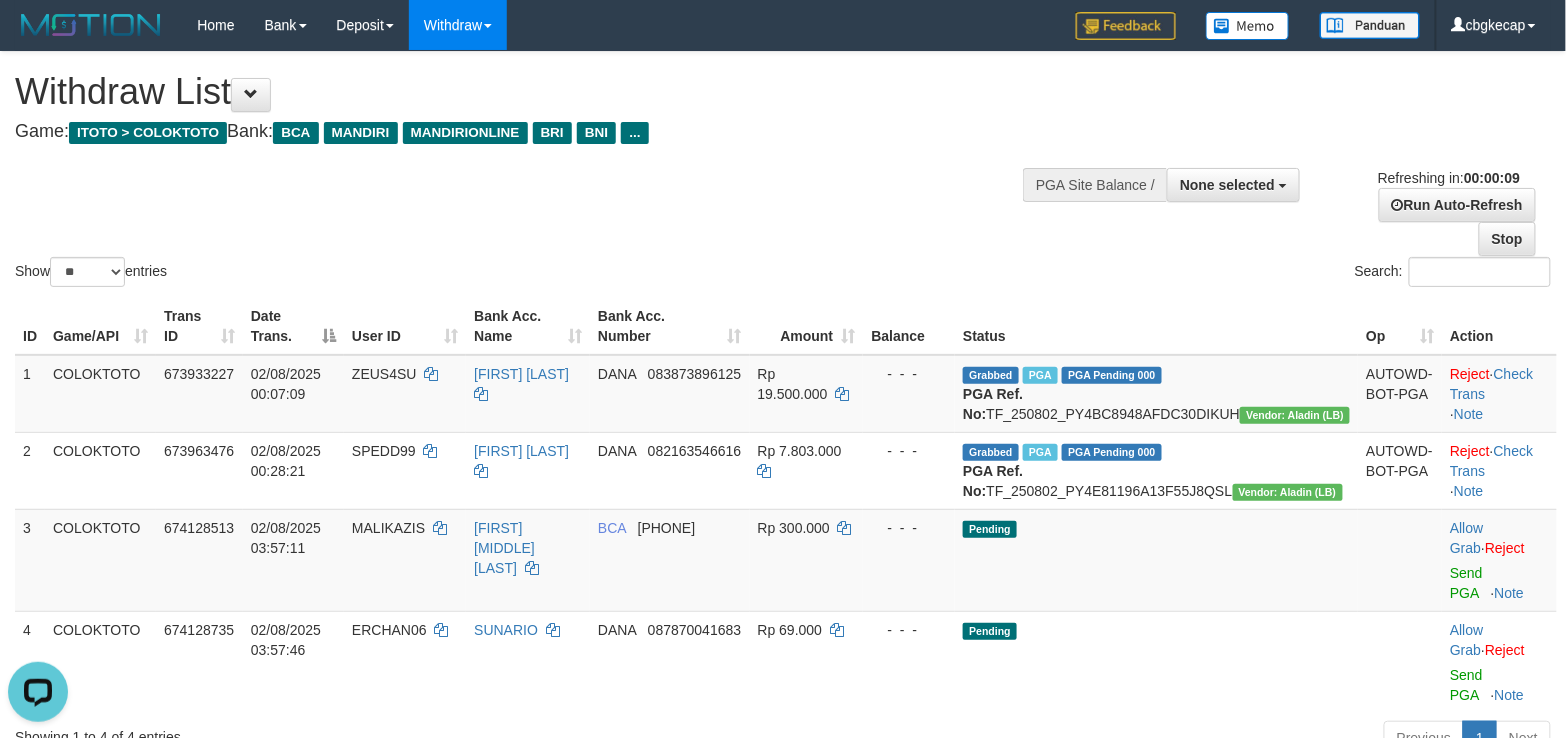 scroll, scrollTop: 0, scrollLeft: 0, axis: both 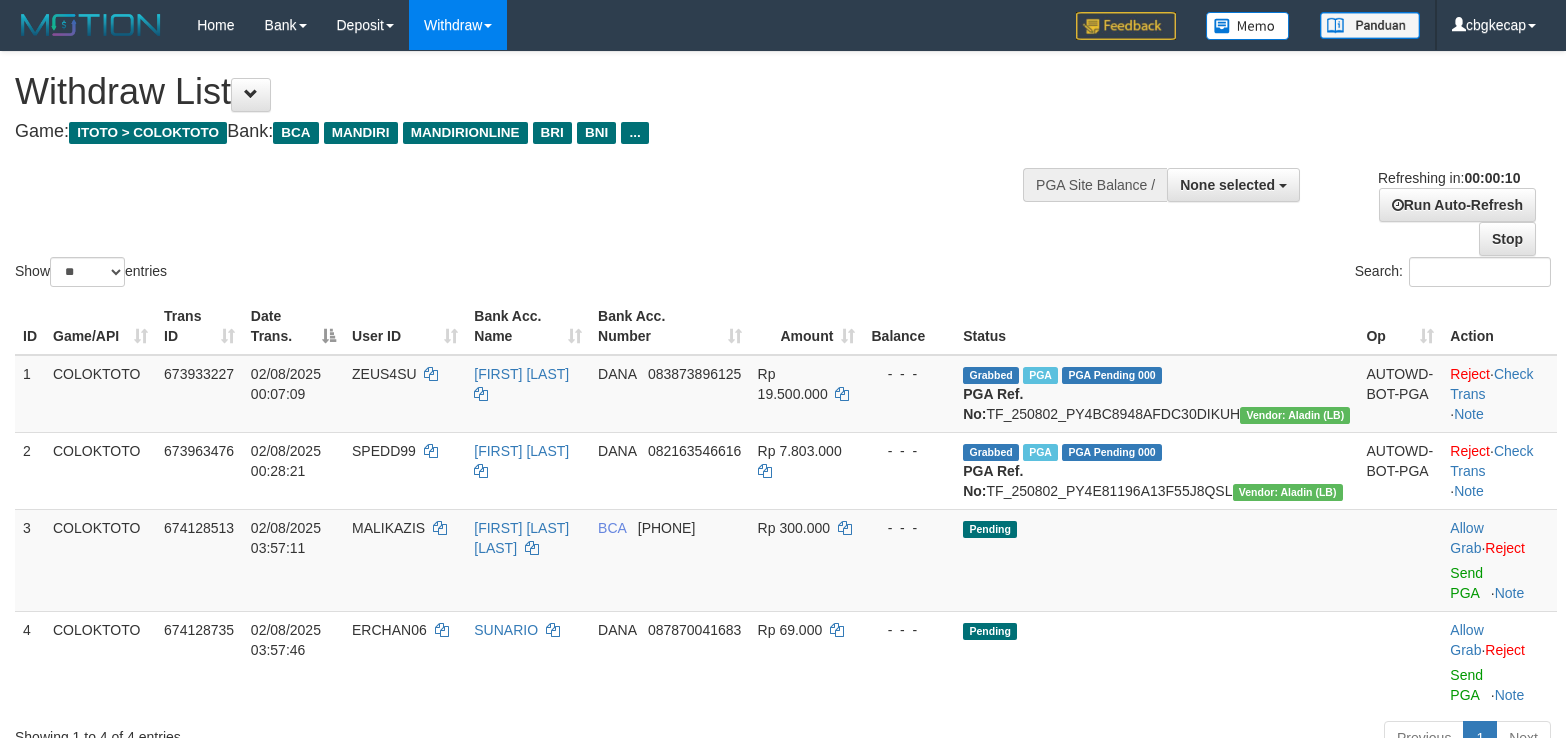 select 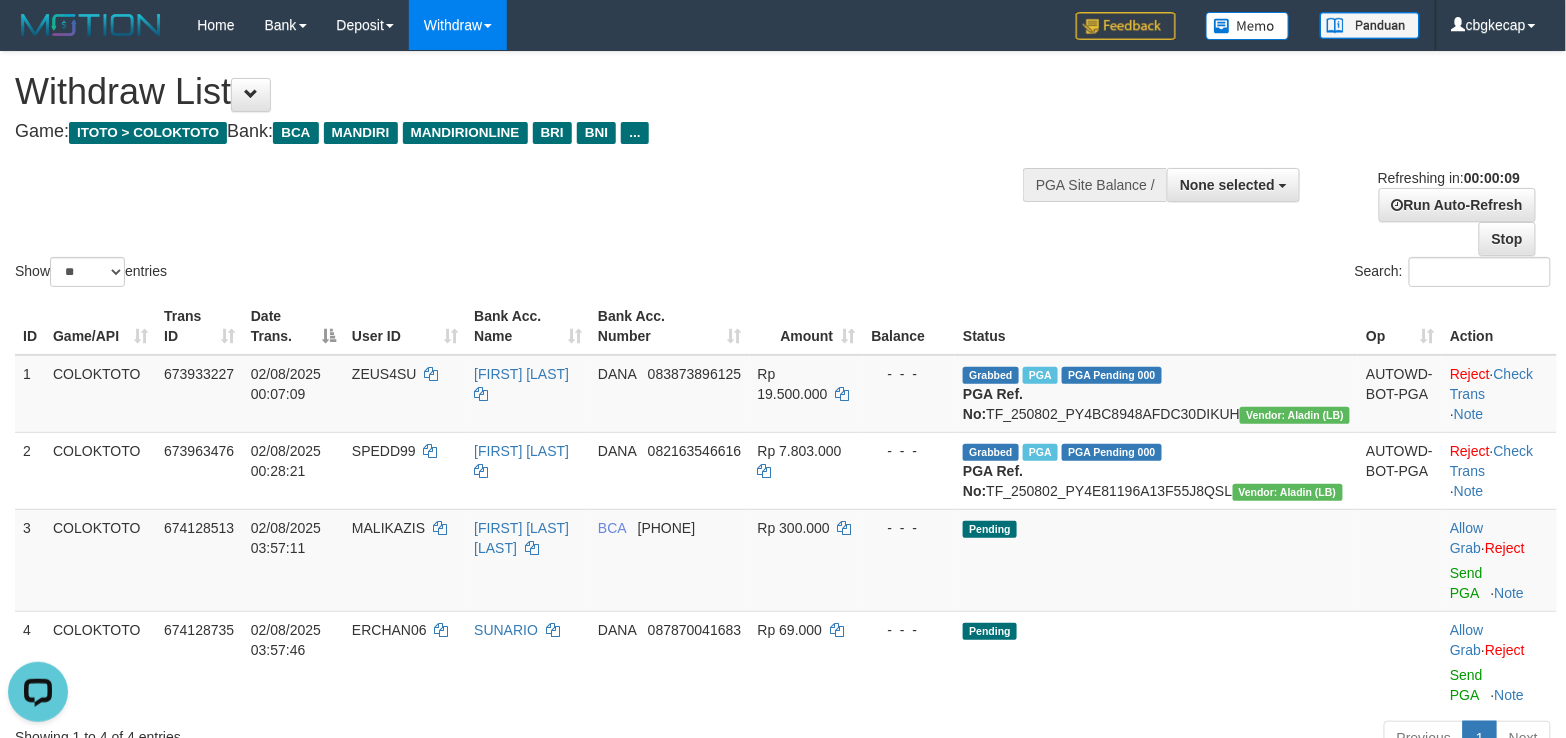 scroll, scrollTop: 0, scrollLeft: 0, axis: both 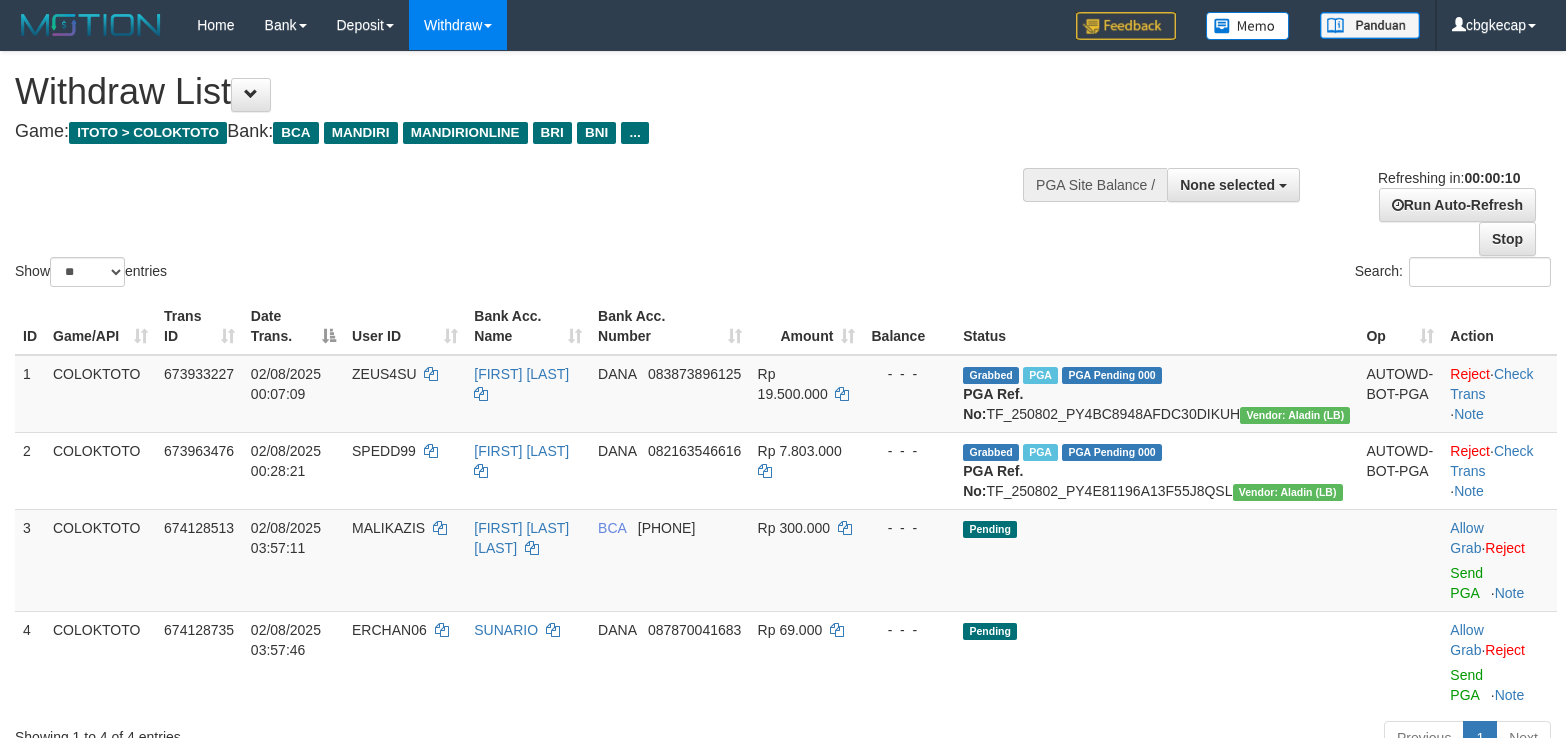 select 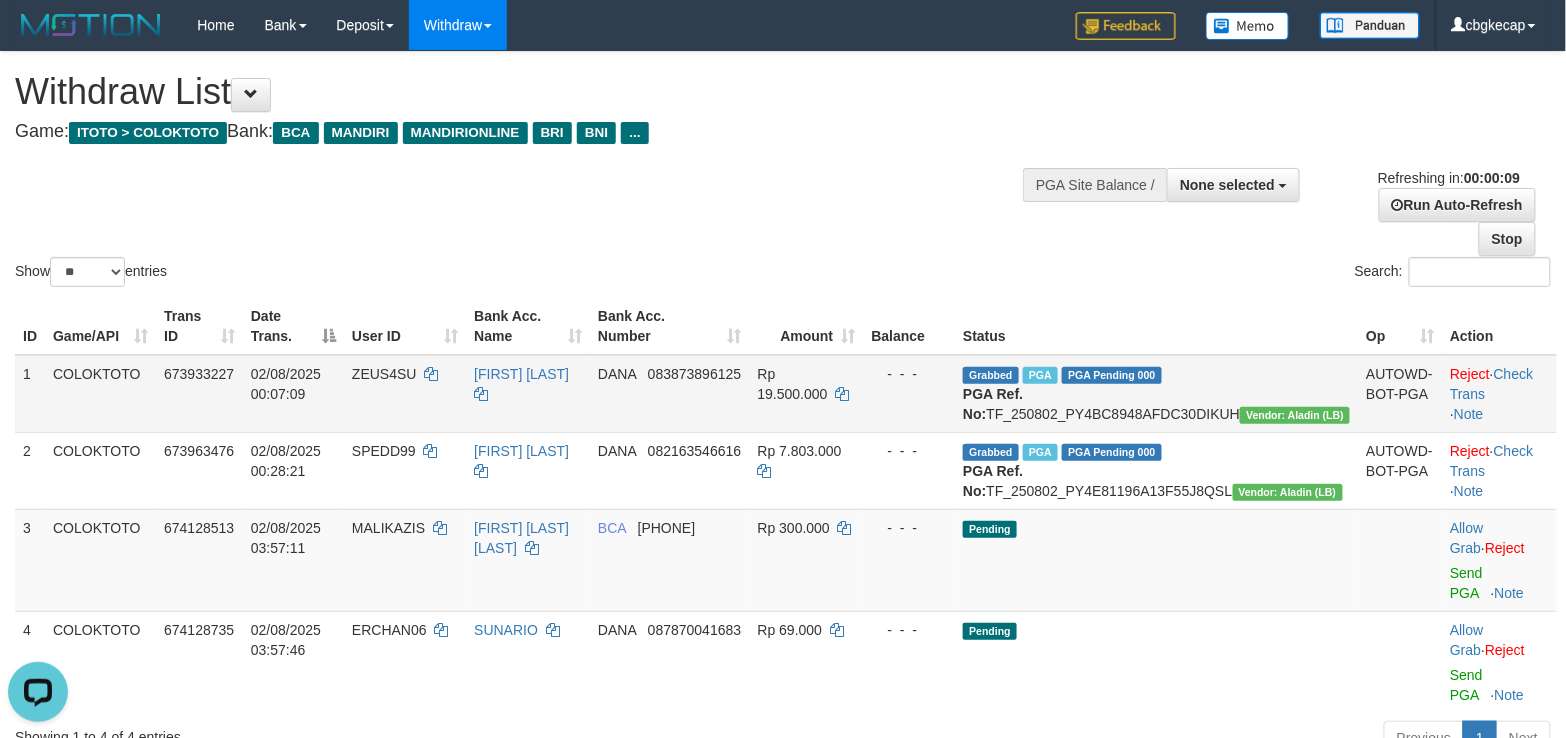 scroll, scrollTop: 0, scrollLeft: 0, axis: both 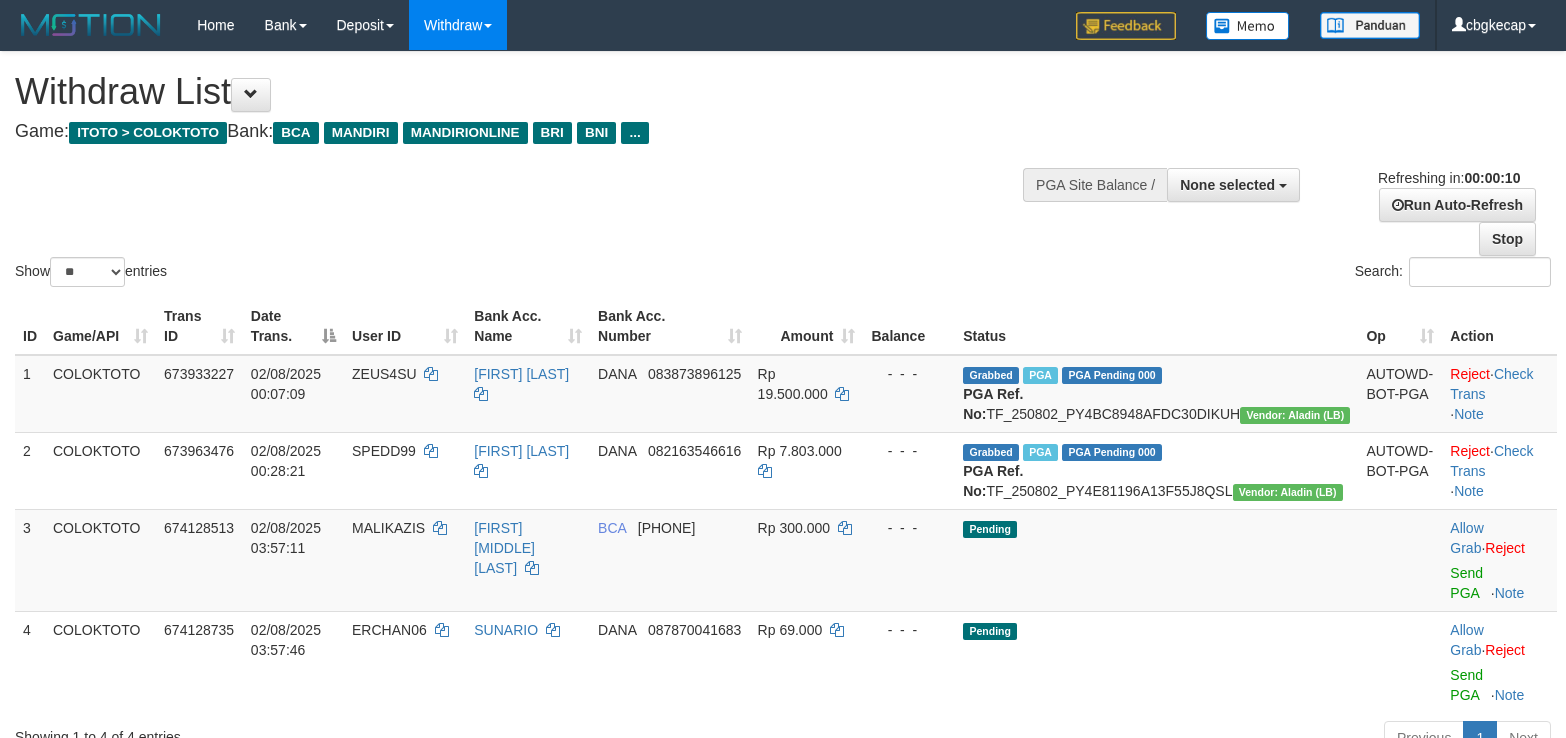 select 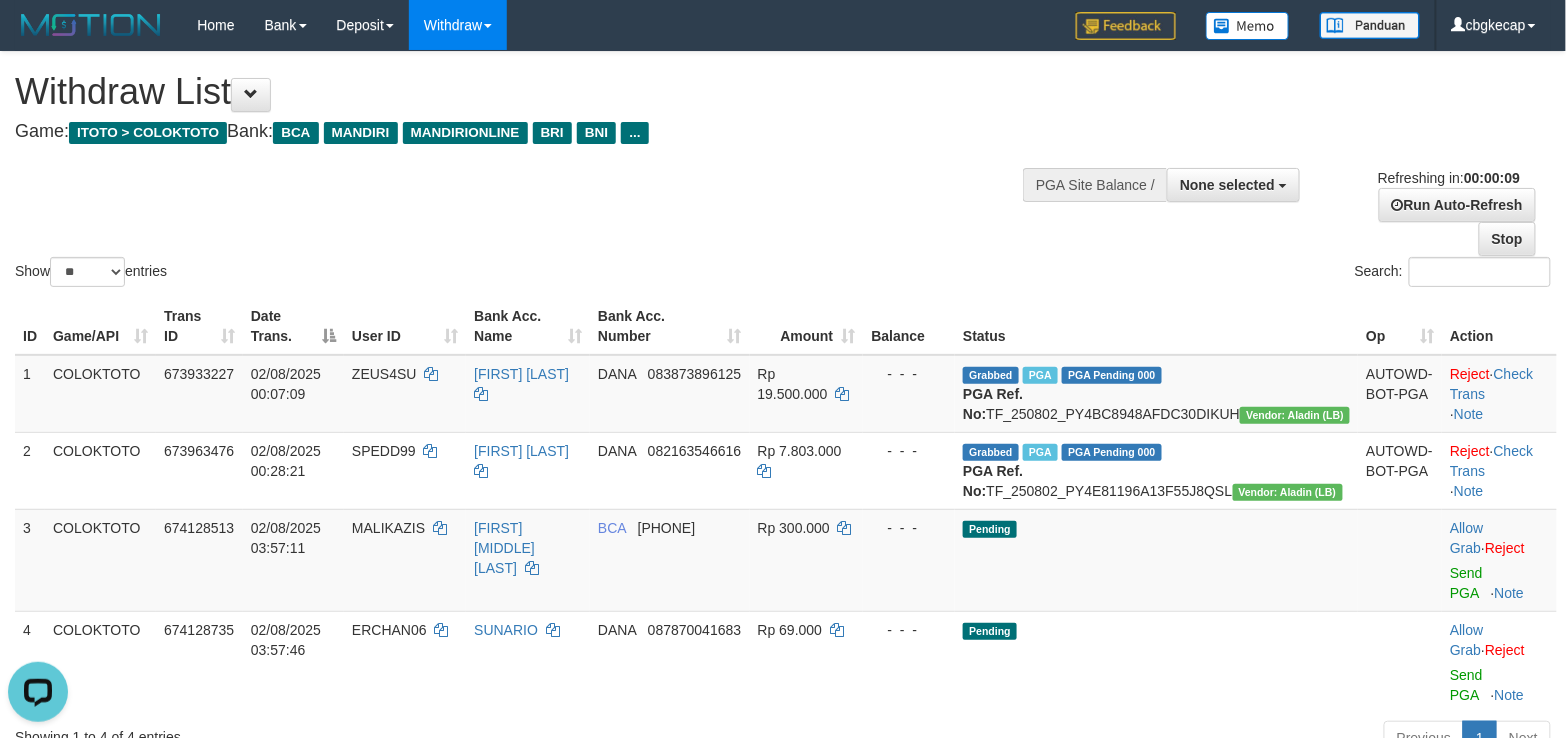 scroll, scrollTop: 0, scrollLeft: 0, axis: both 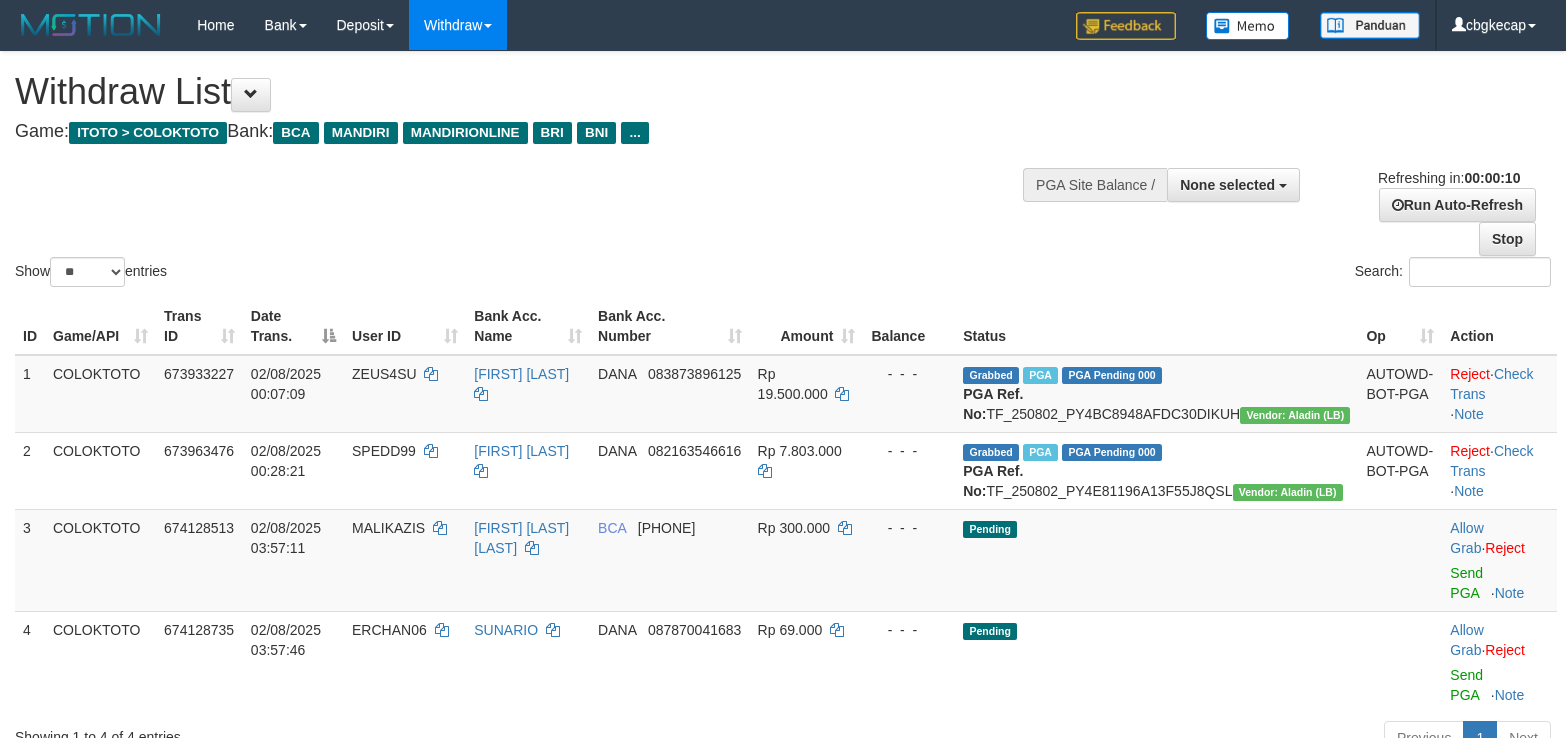select 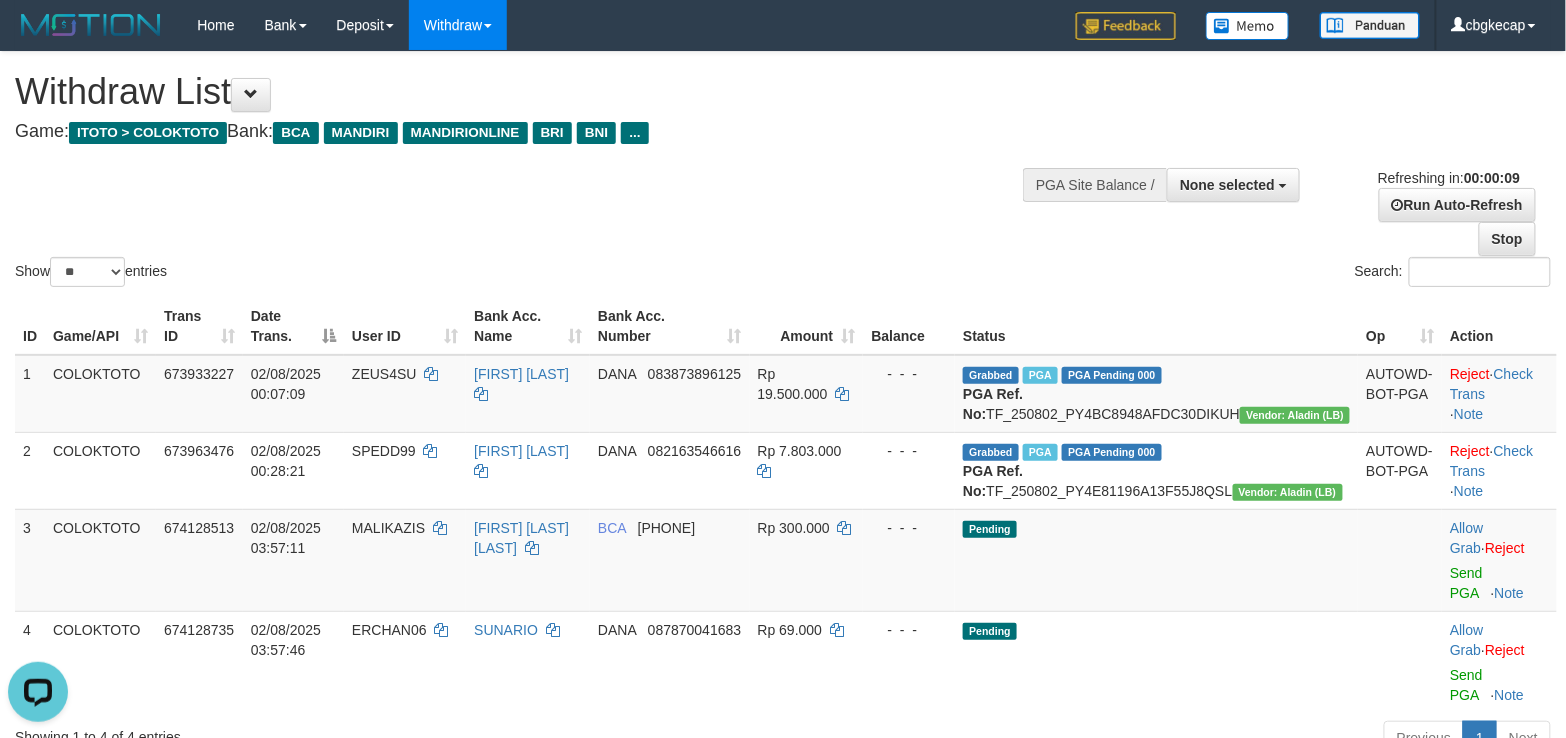 scroll, scrollTop: 0, scrollLeft: 0, axis: both 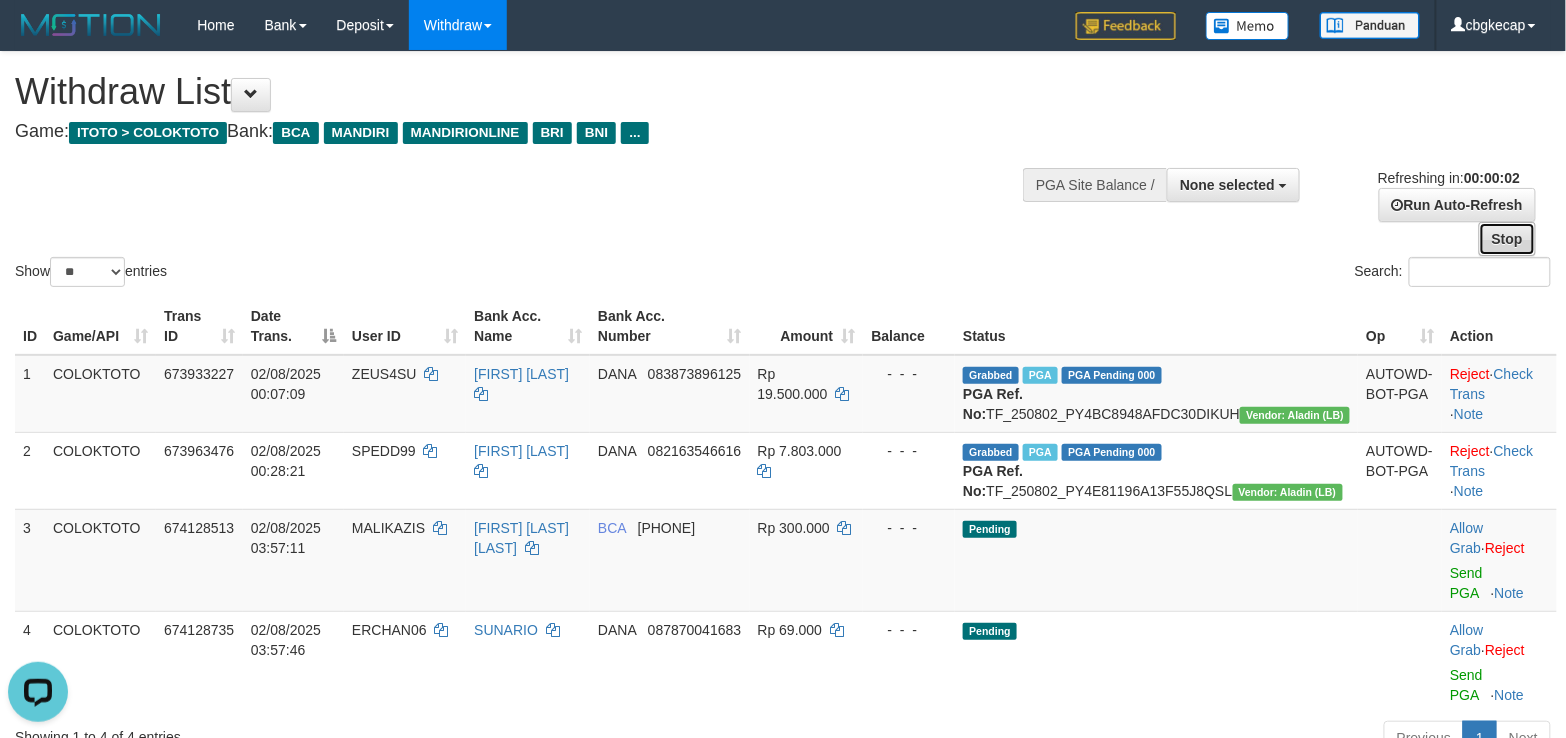 click on "Stop" at bounding box center [1507, 239] 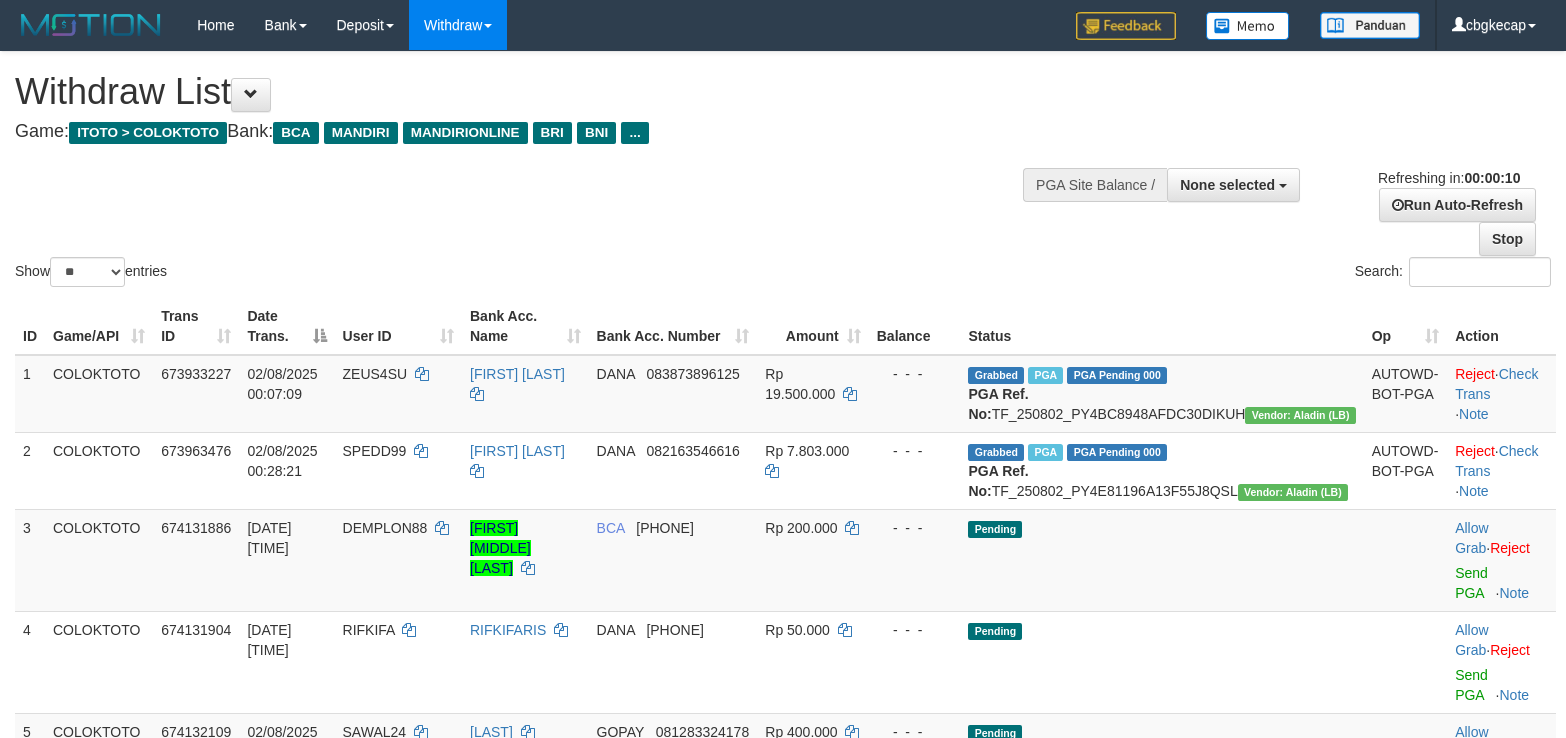 select 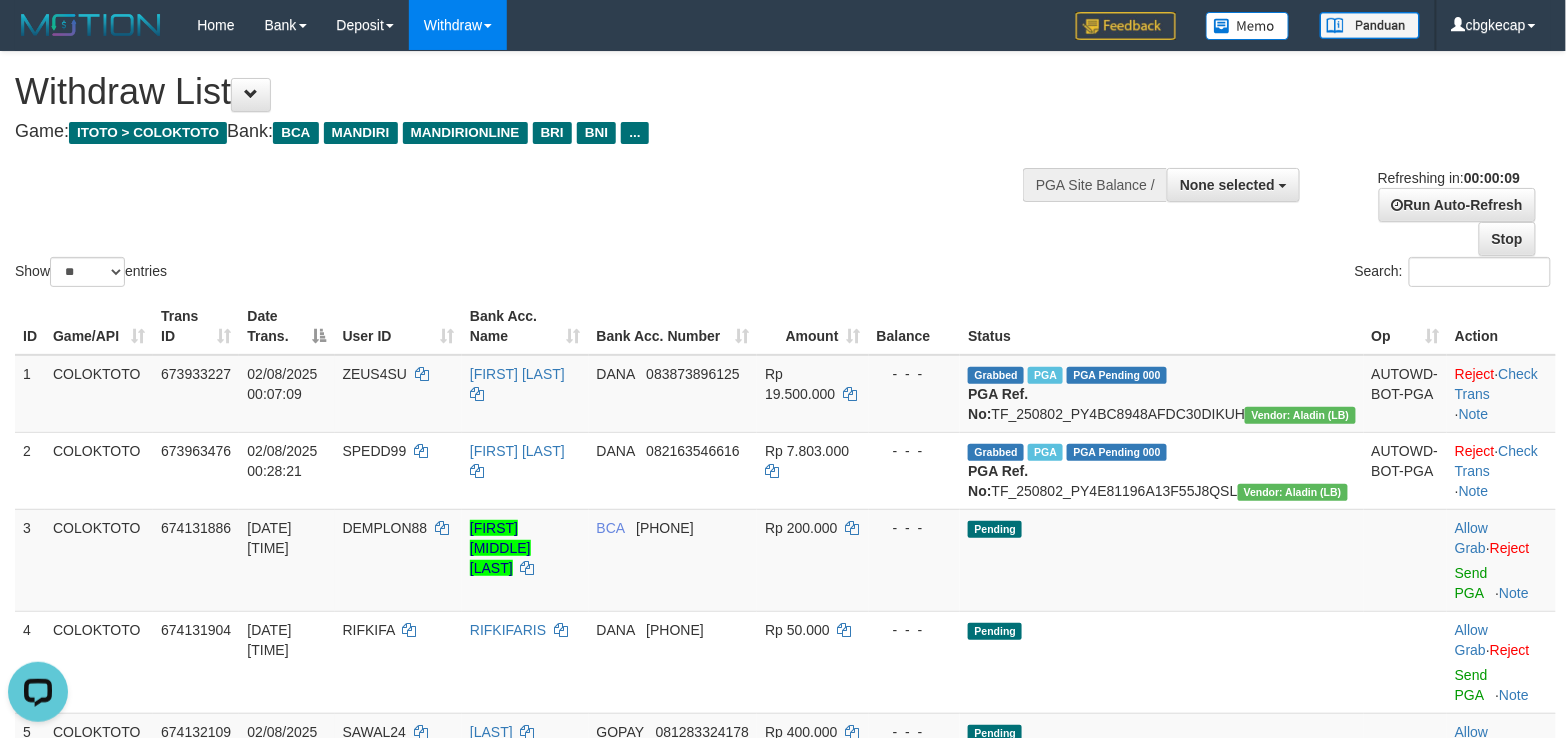 scroll, scrollTop: 0, scrollLeft: 0, axis: both 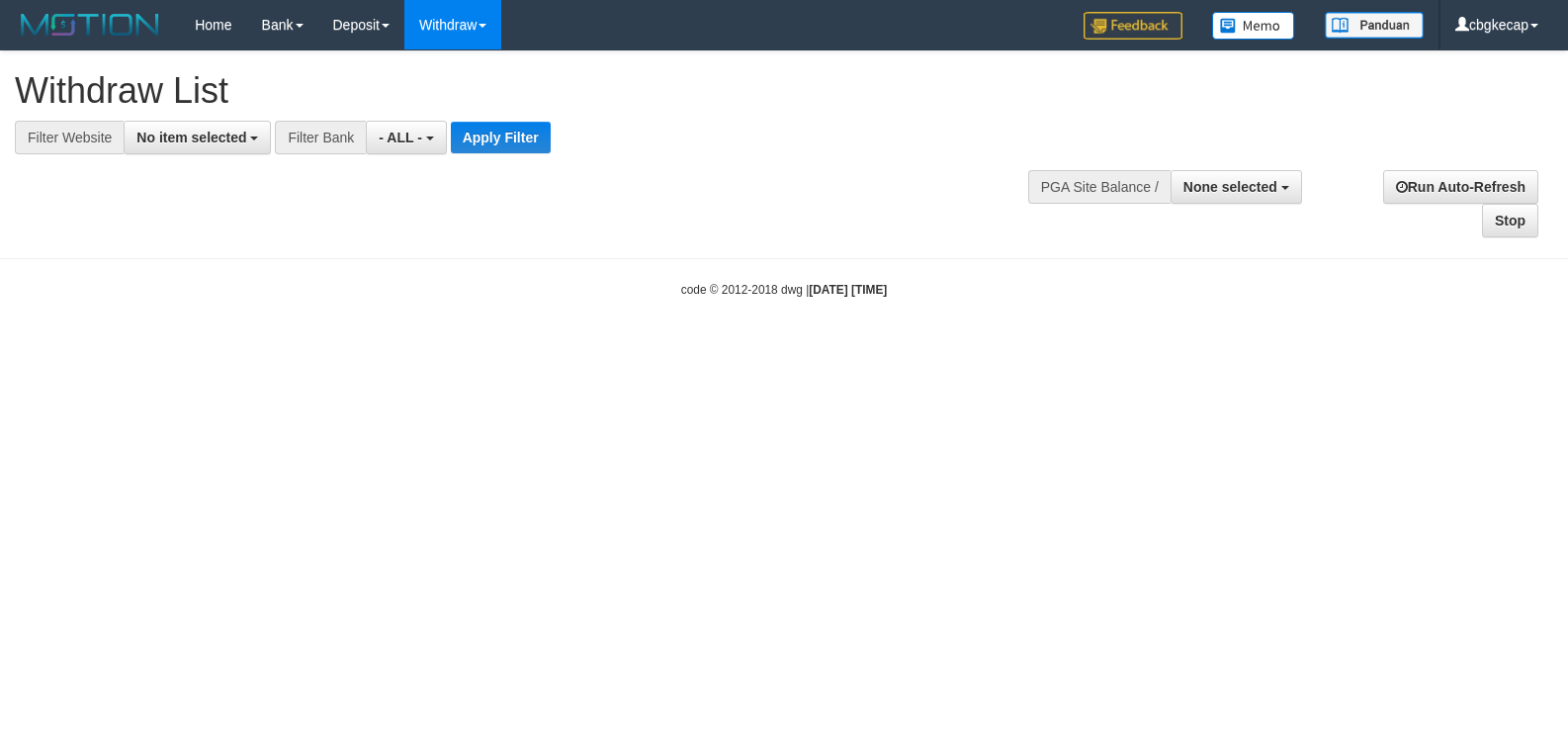 select 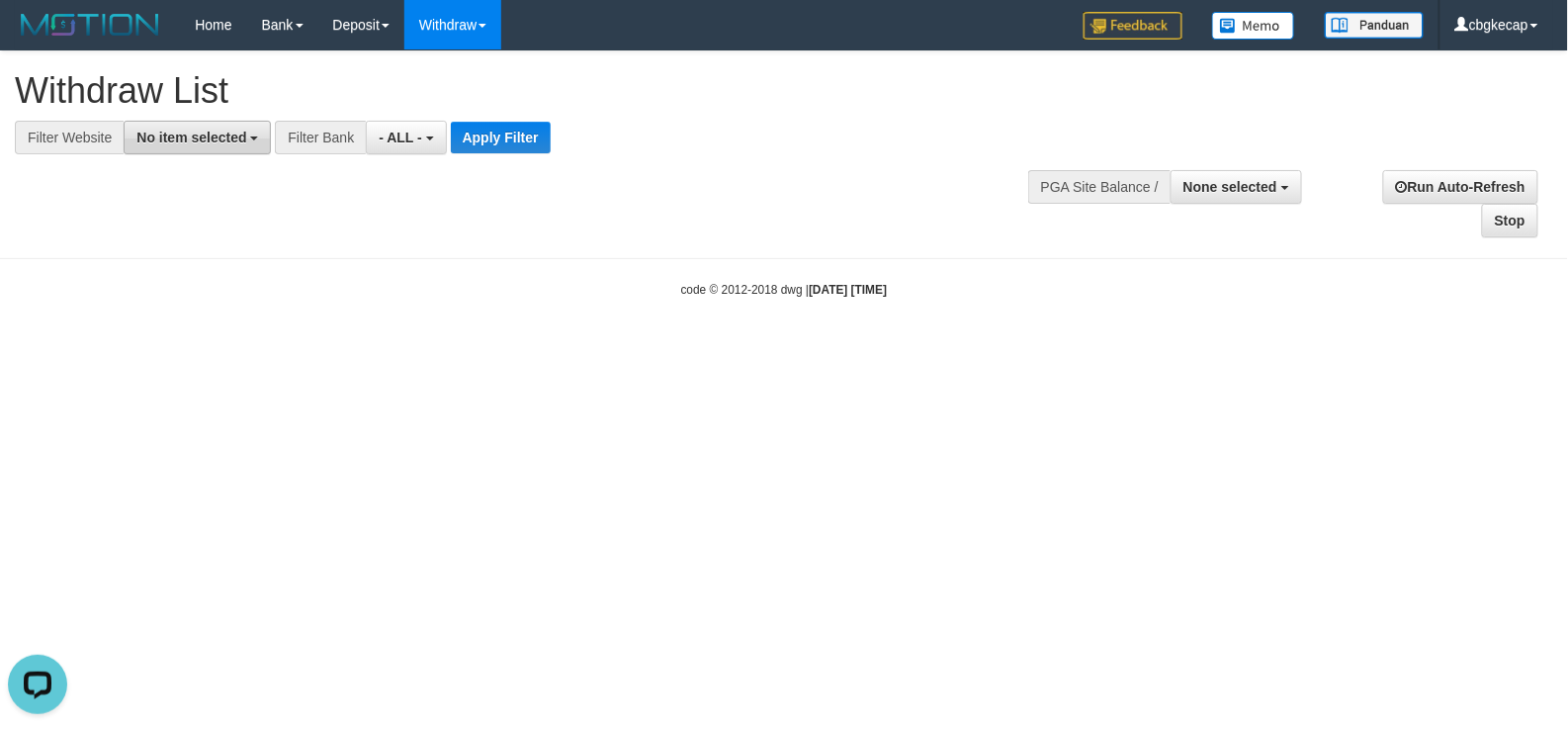 scroll, scrollTop: 0, scrollLeft: 0, axis: both 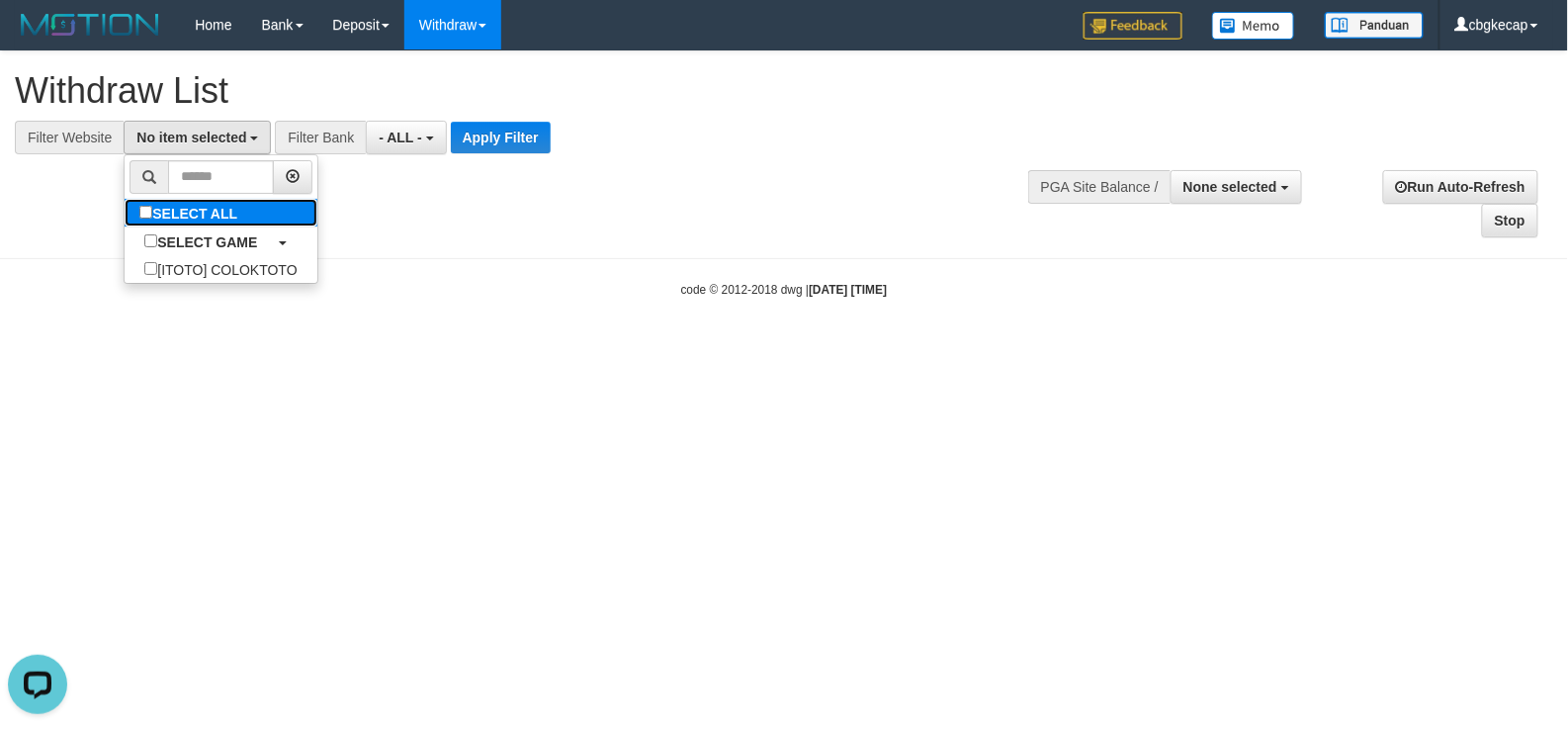 click on "SELECT ALL" at bounding box center [191, 213] 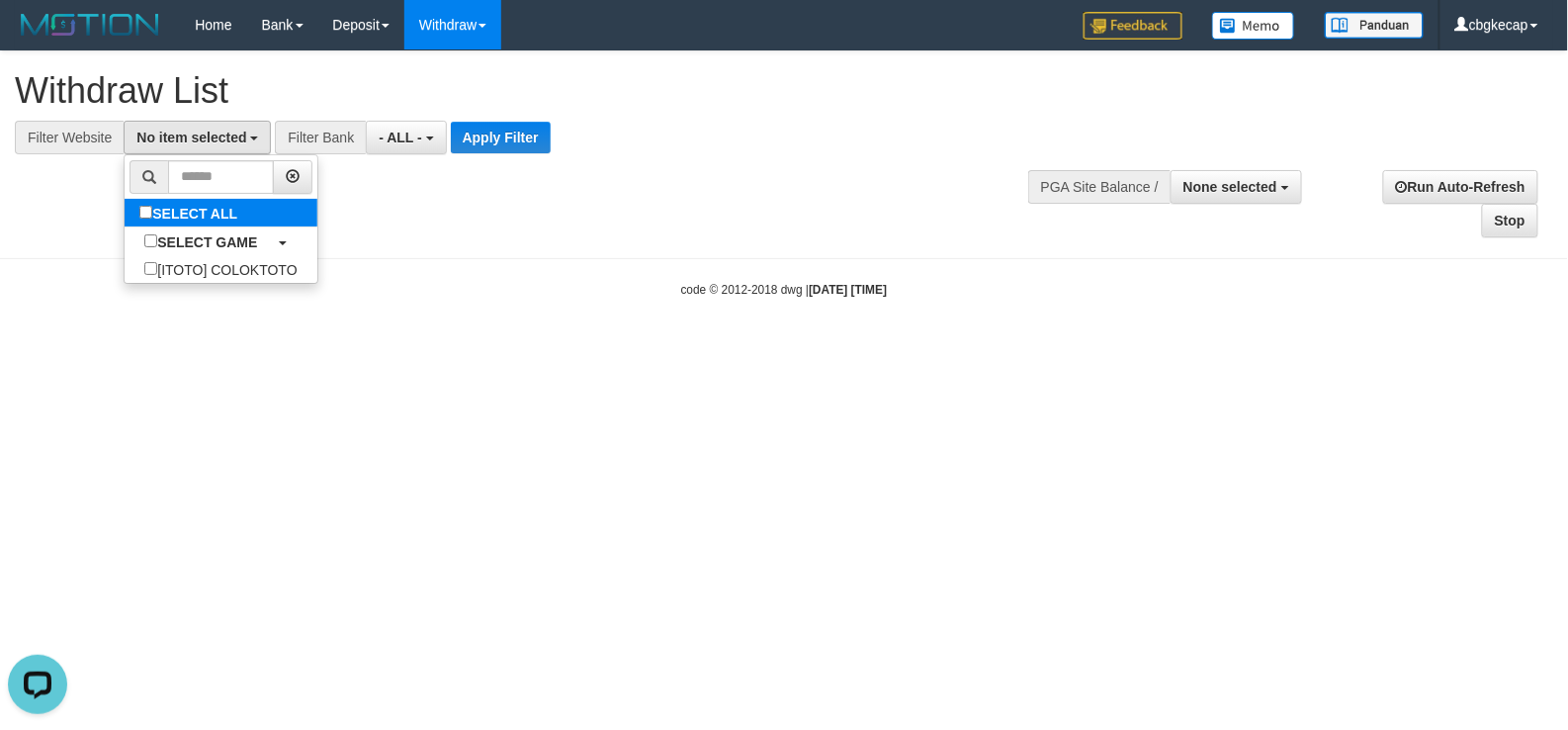 select on "****" 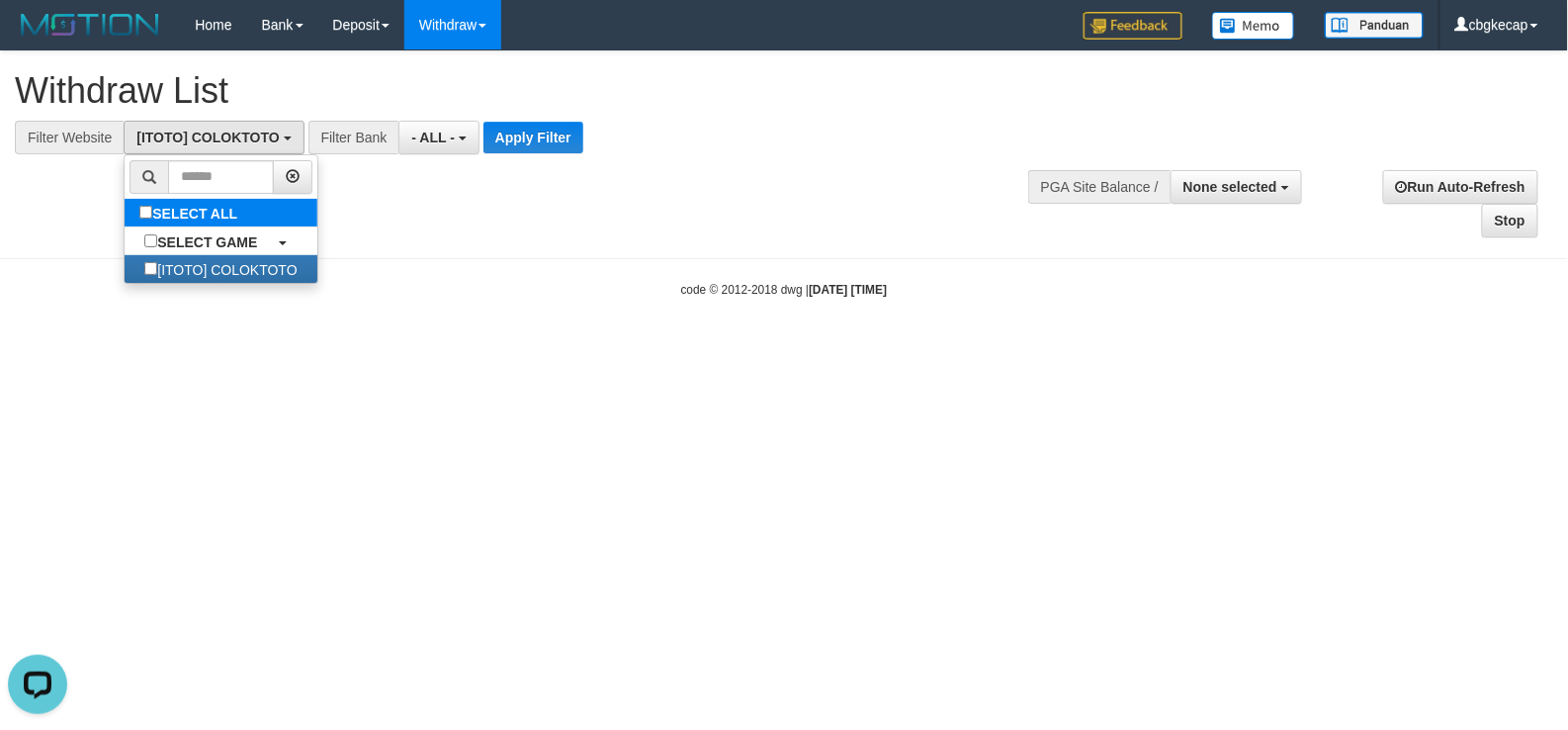 scroll, scrollTop: 17, scrollLeft: 0, axis: vertical 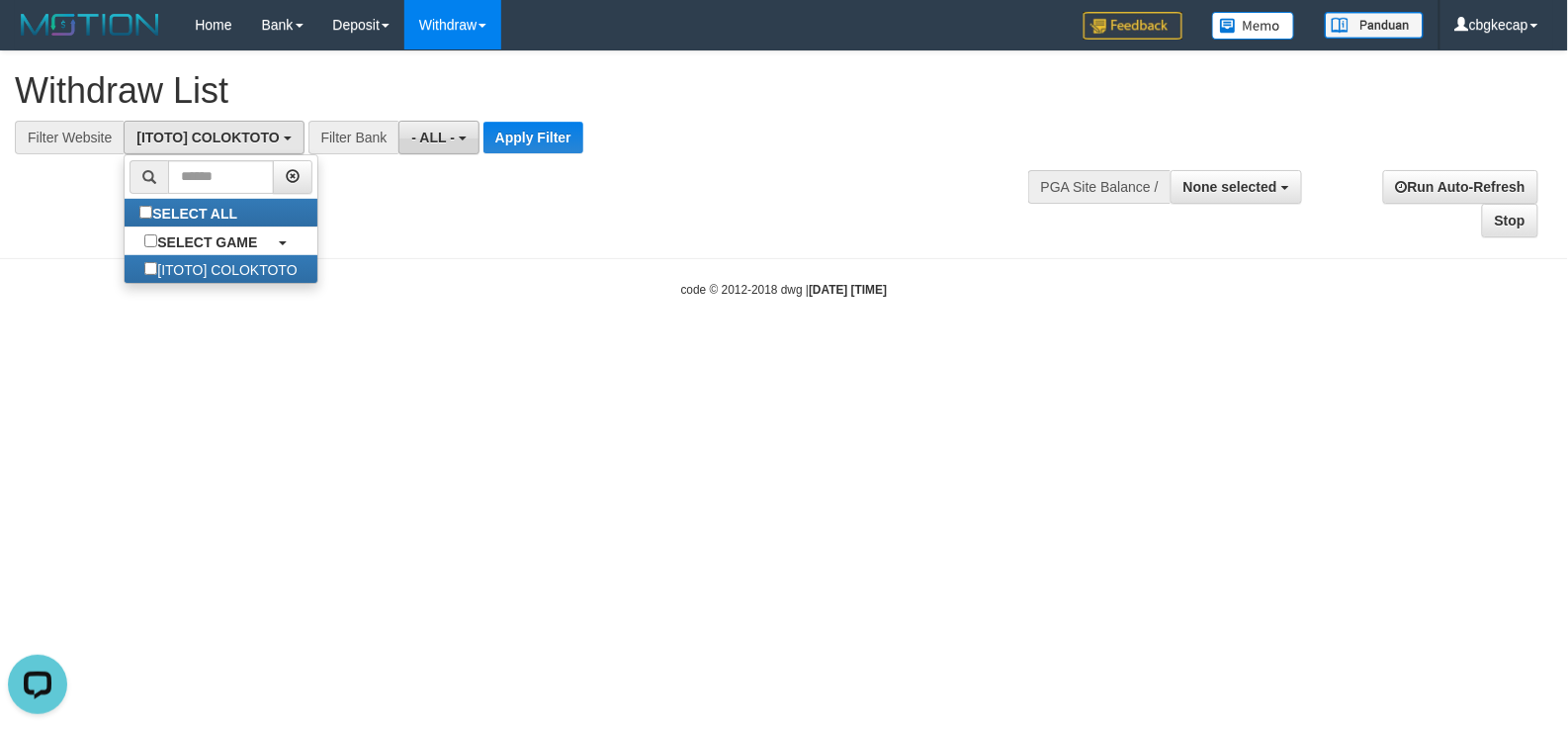 click on "- ALL -" at bounding box center (433, 137) 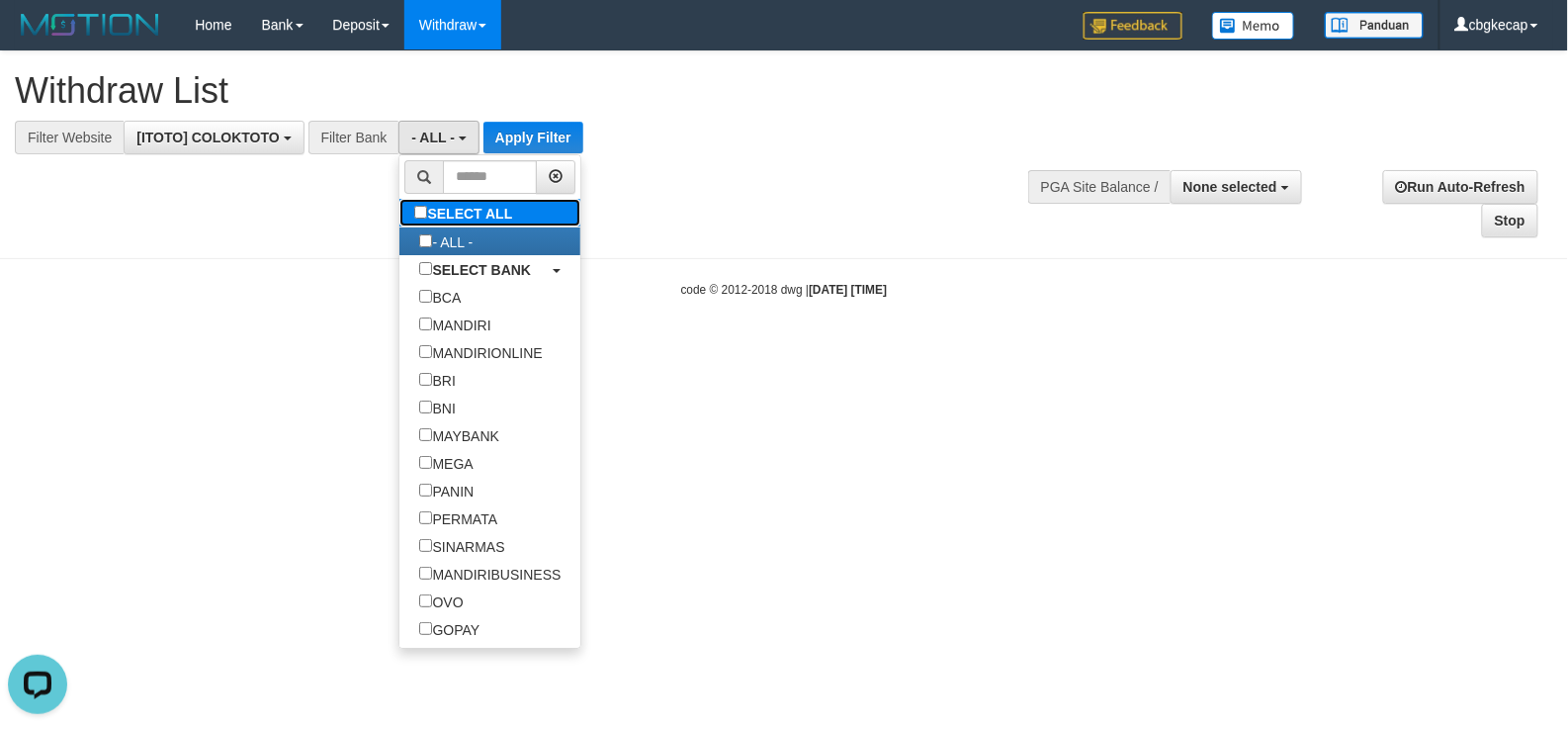 click on "SELECT ALL" at bounding box center [466, 213] 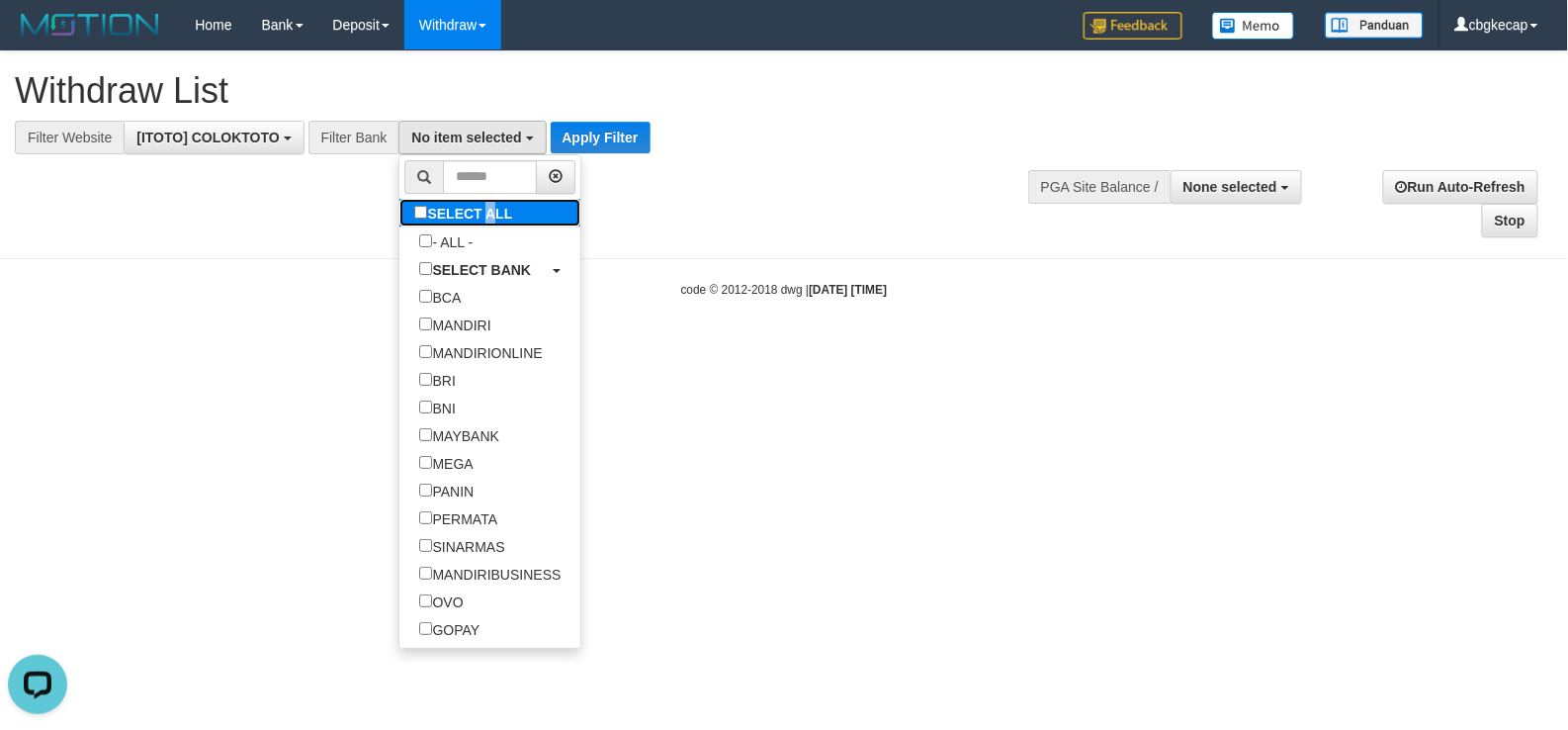 click on "SELECT ALL" at bounding box center (466, 213) 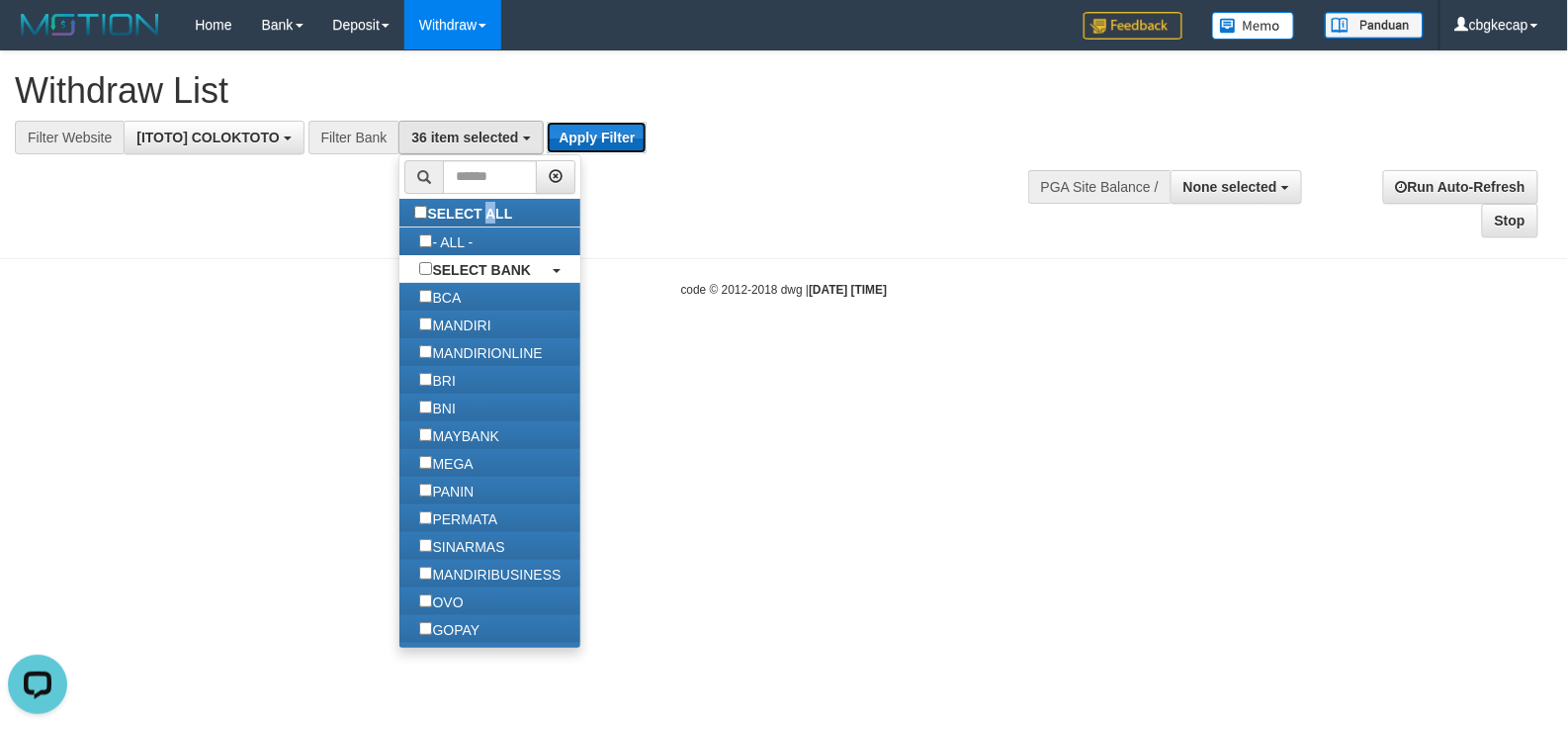 click on "Apply Filter" at bounding box center [596, 137] 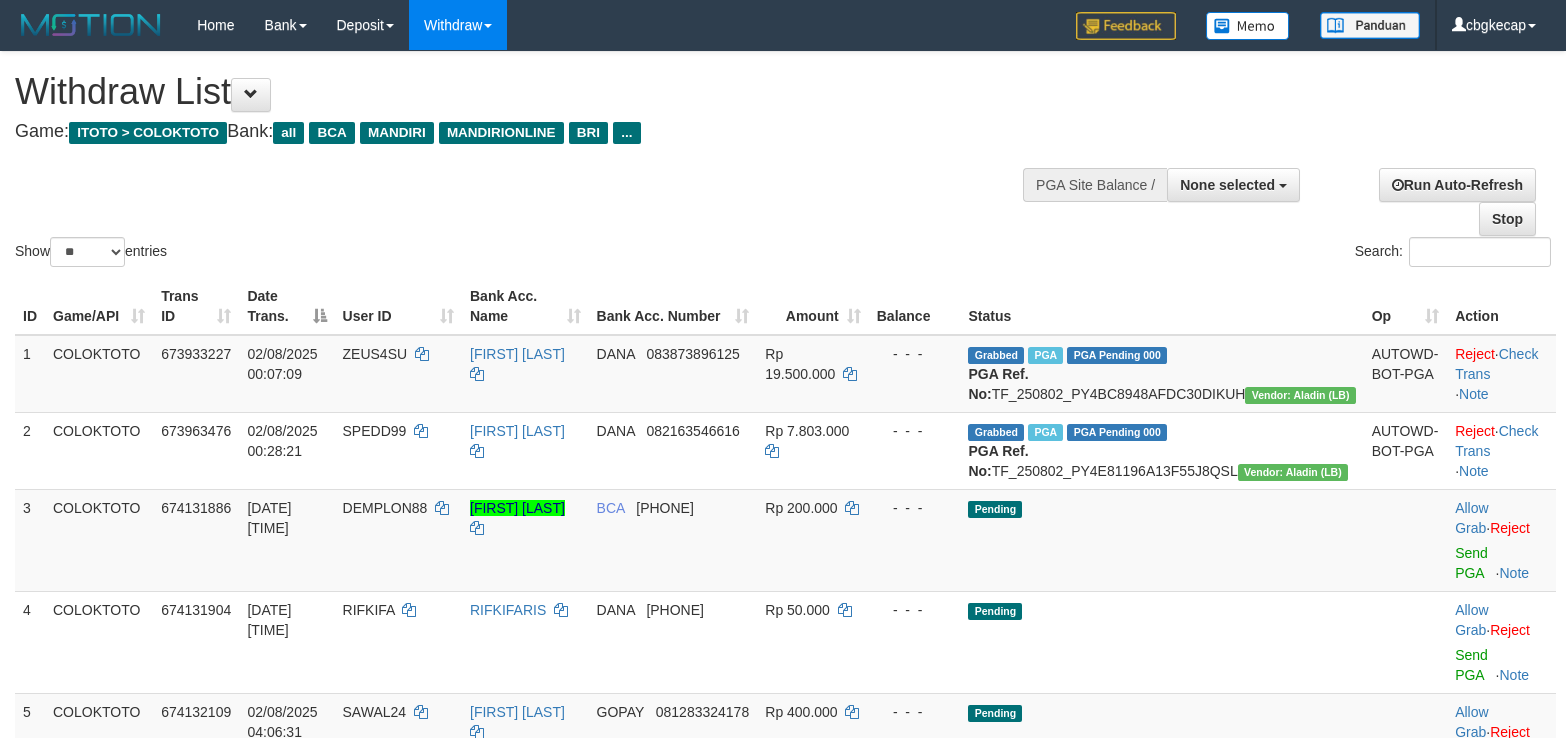 select 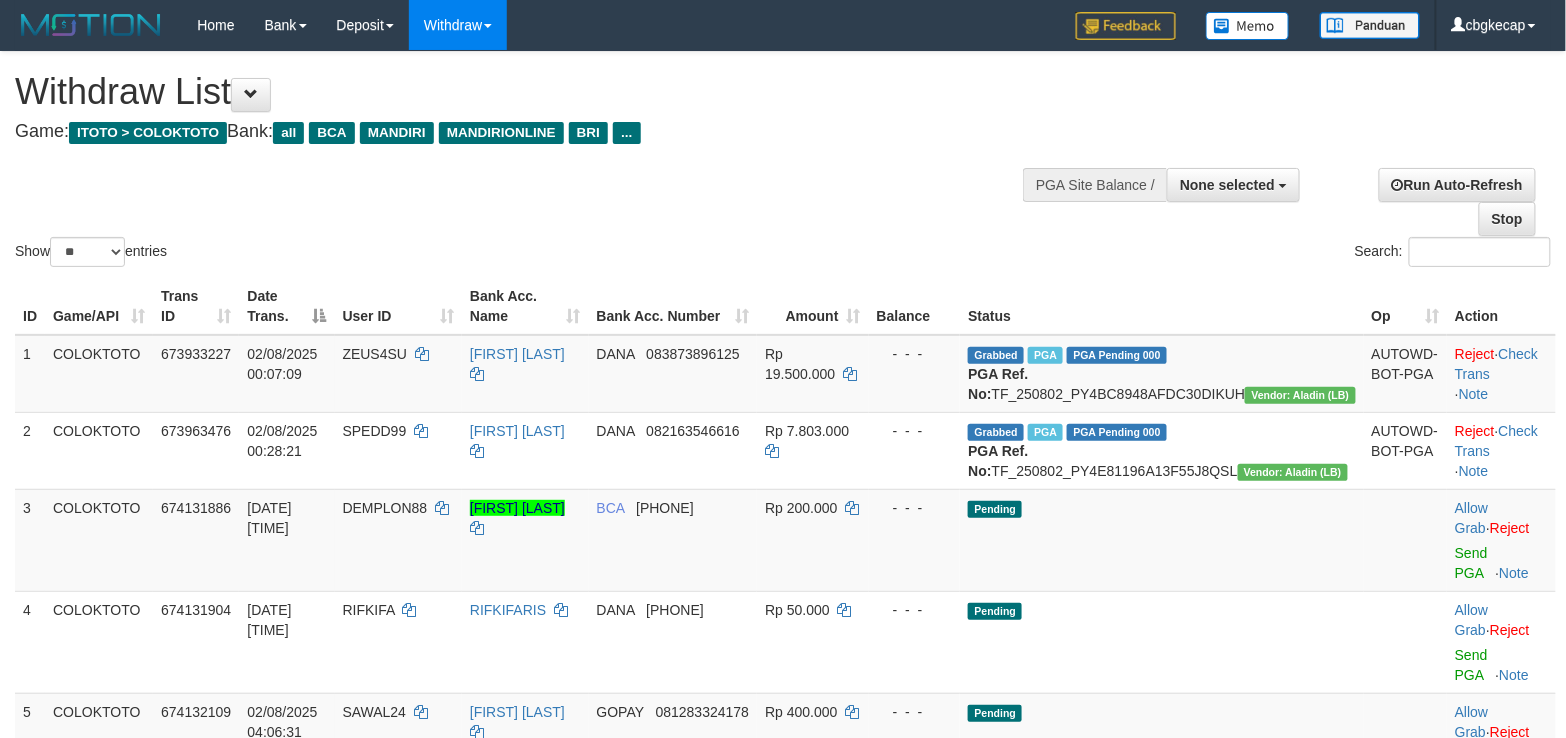 scroll, scrollTop: 86, scrollLeft: 0, axis: vertical 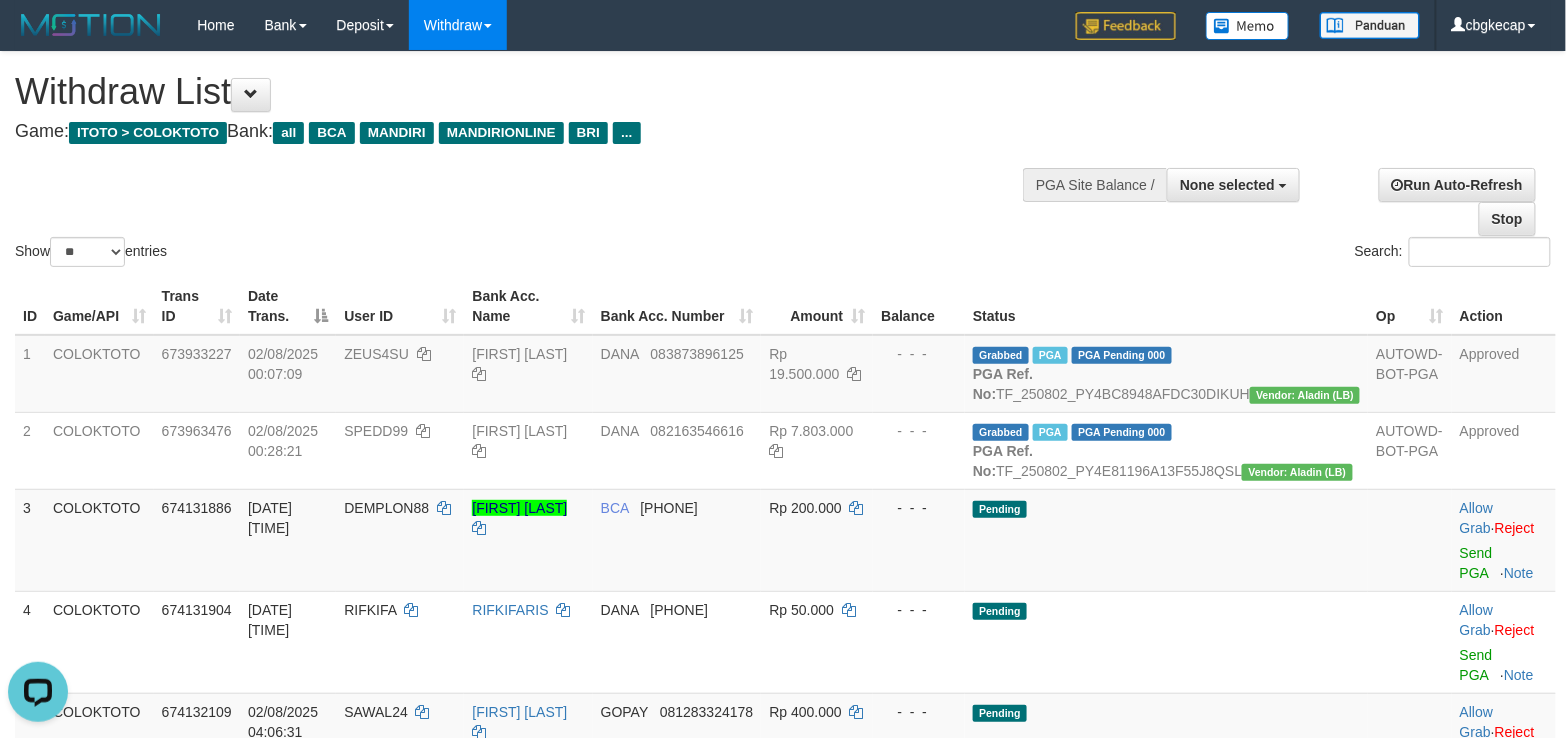 click on "Show  ** ** ** ***  entries Search:" at bounding box center [783, 161] 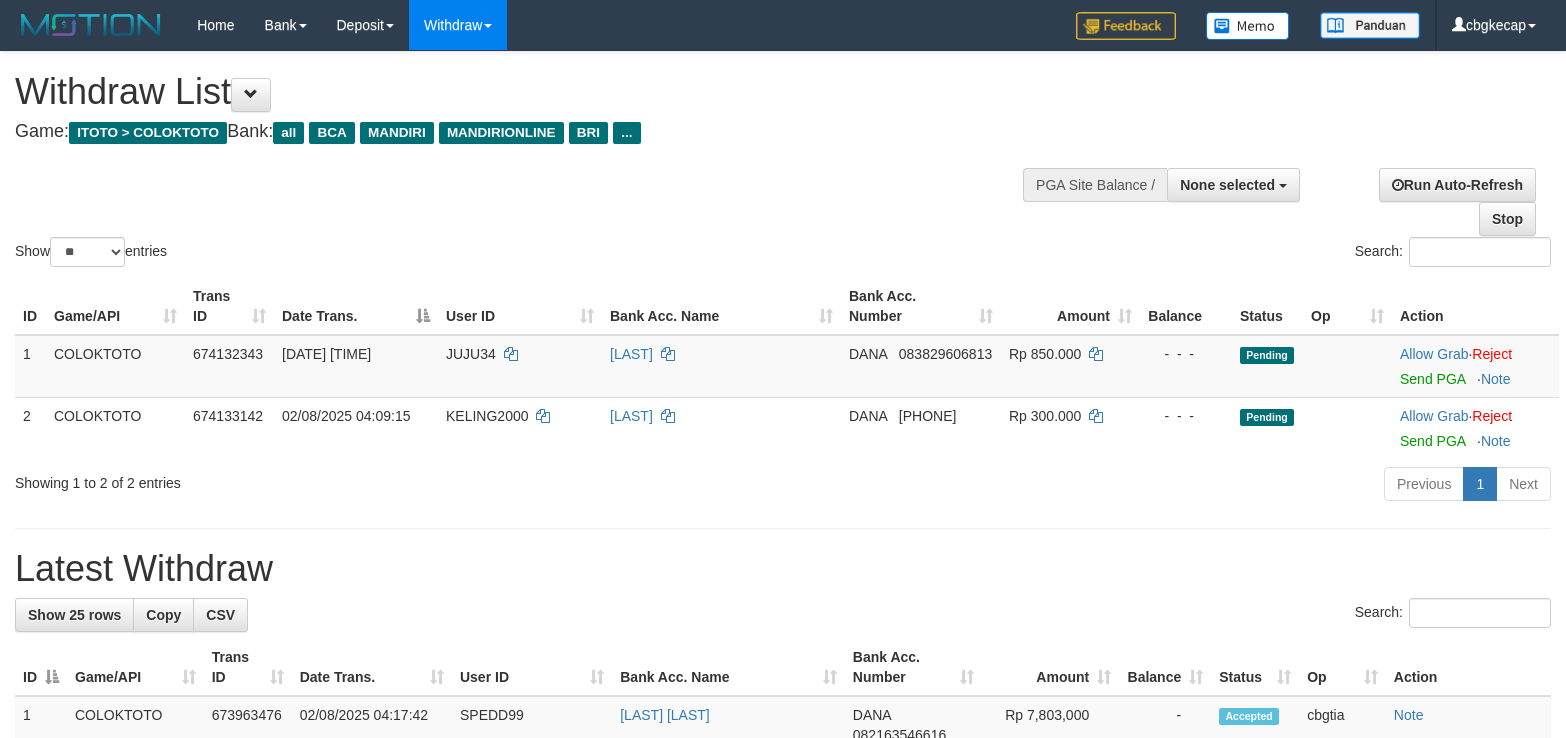 select 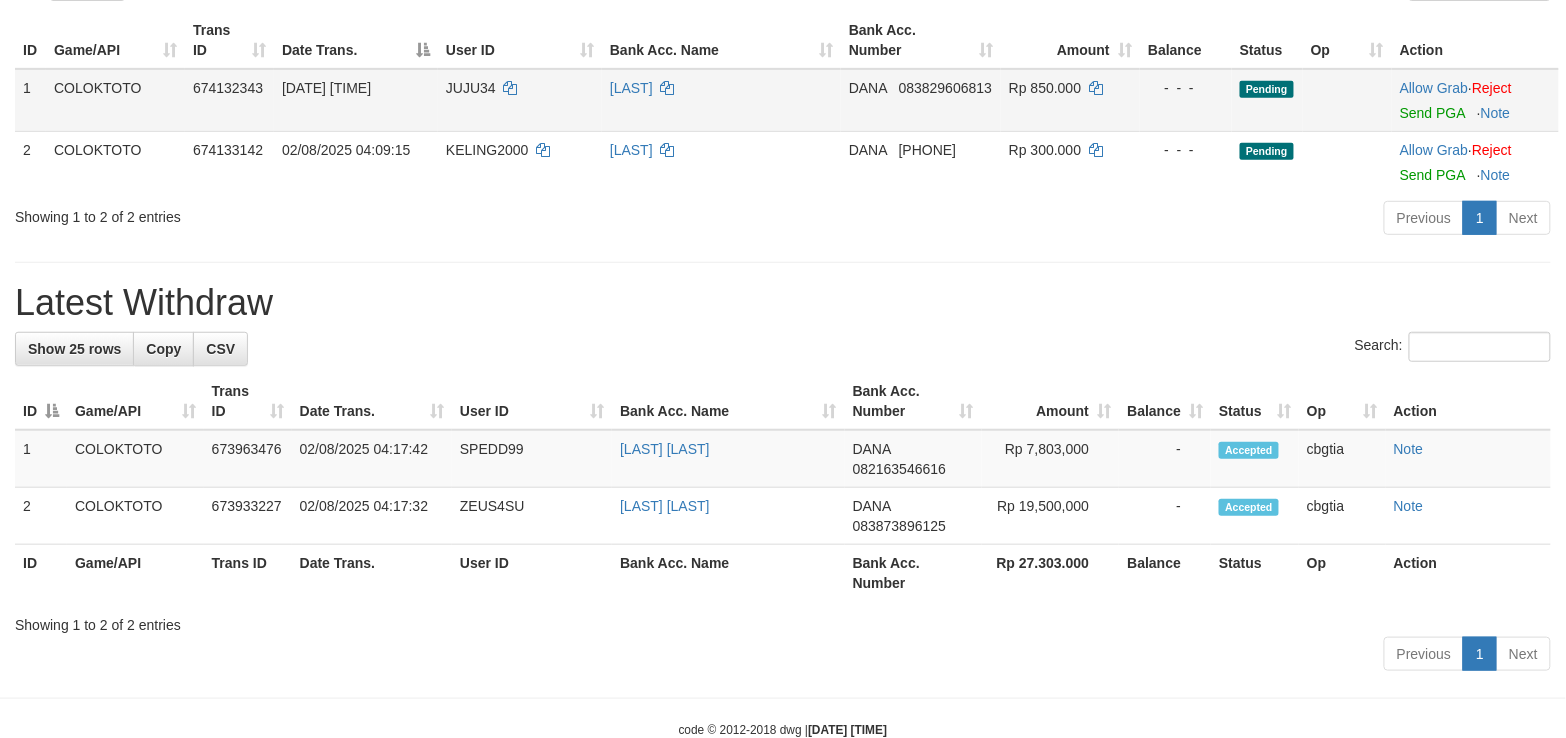 scroll, scrollTop: 320, scrollLeft: 0, axis: vertical 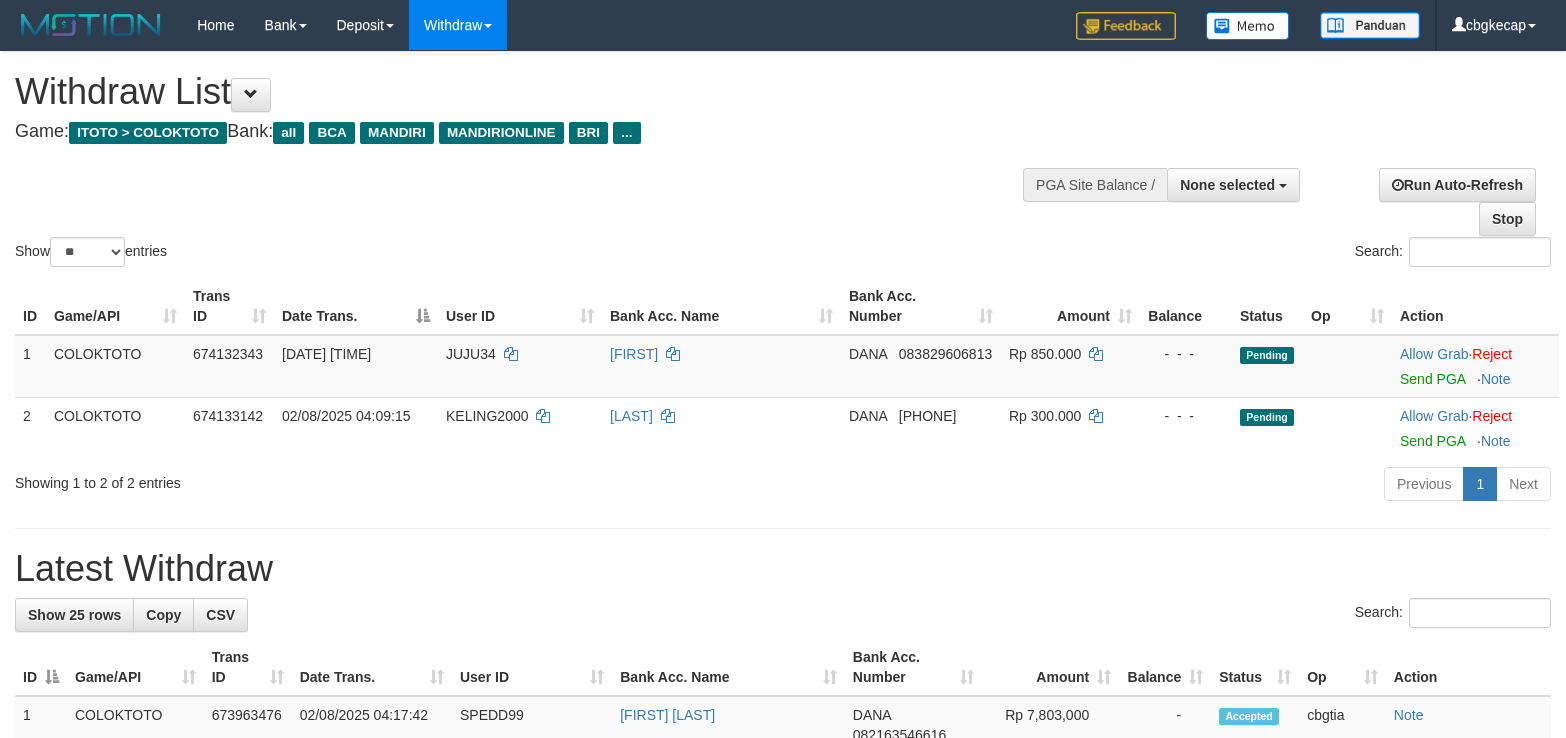 select 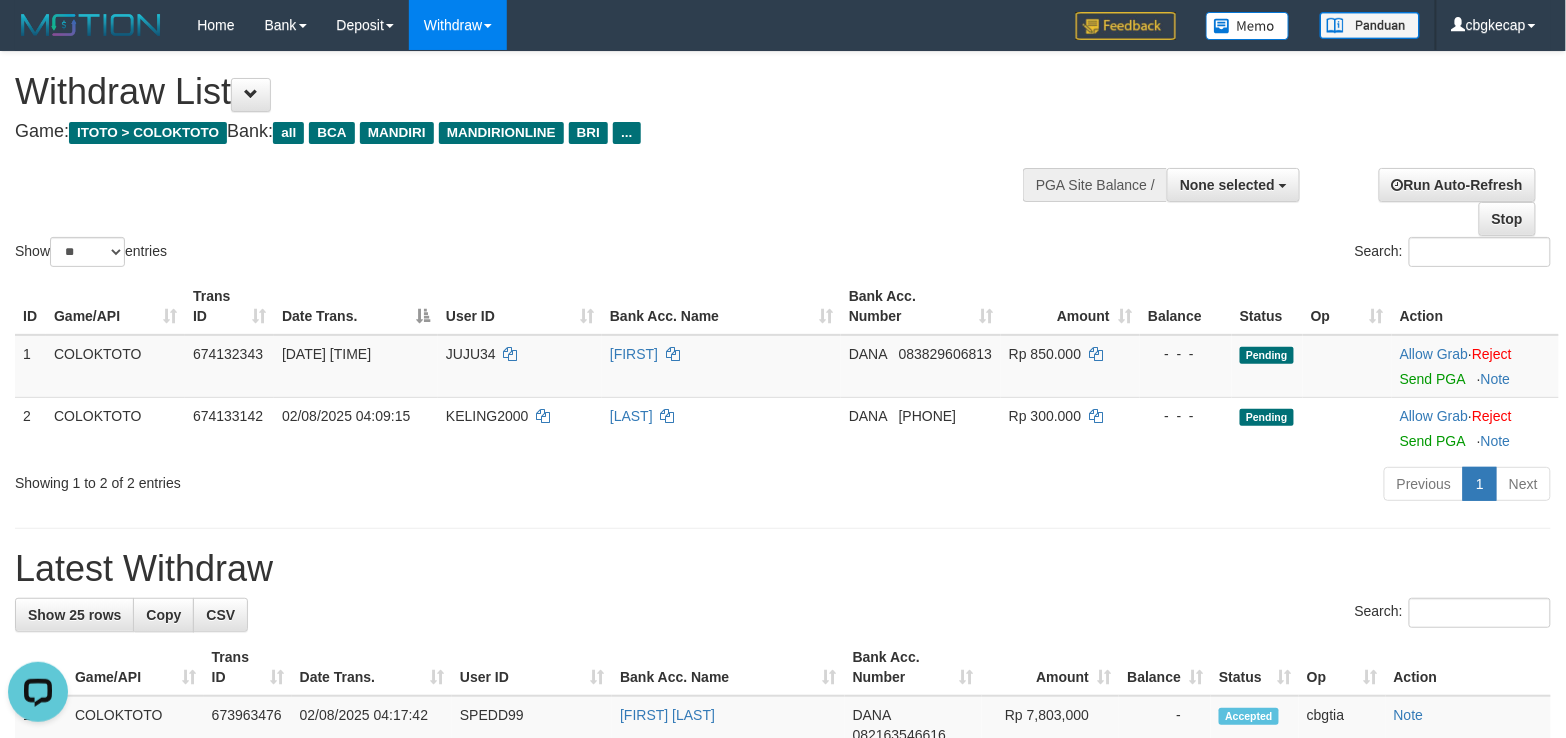 scroll, scrollTop: 0, scrollLeft: 0, axis: both 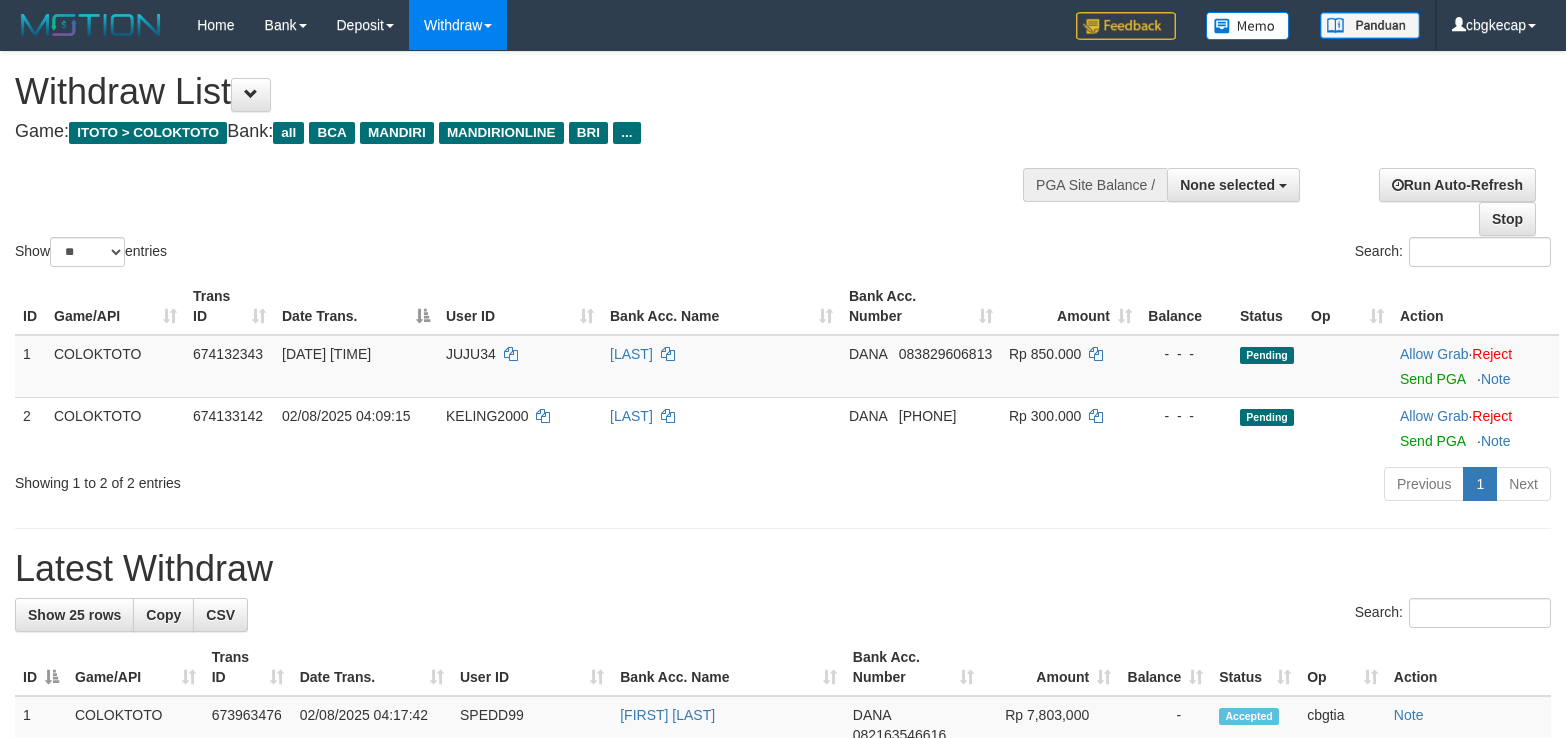 select 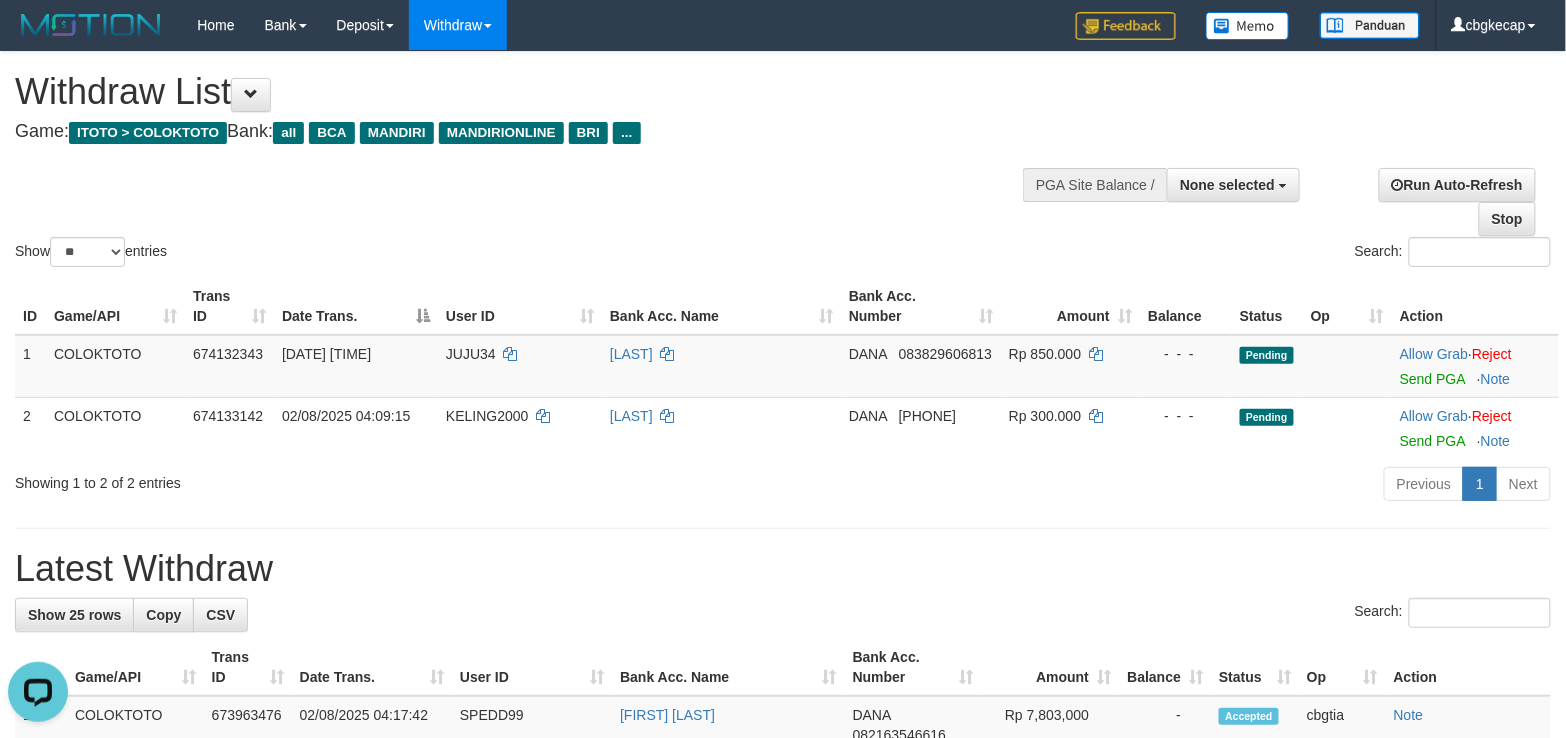 scroll, scrollTop: 0, scrollLeft: 0, axis: both 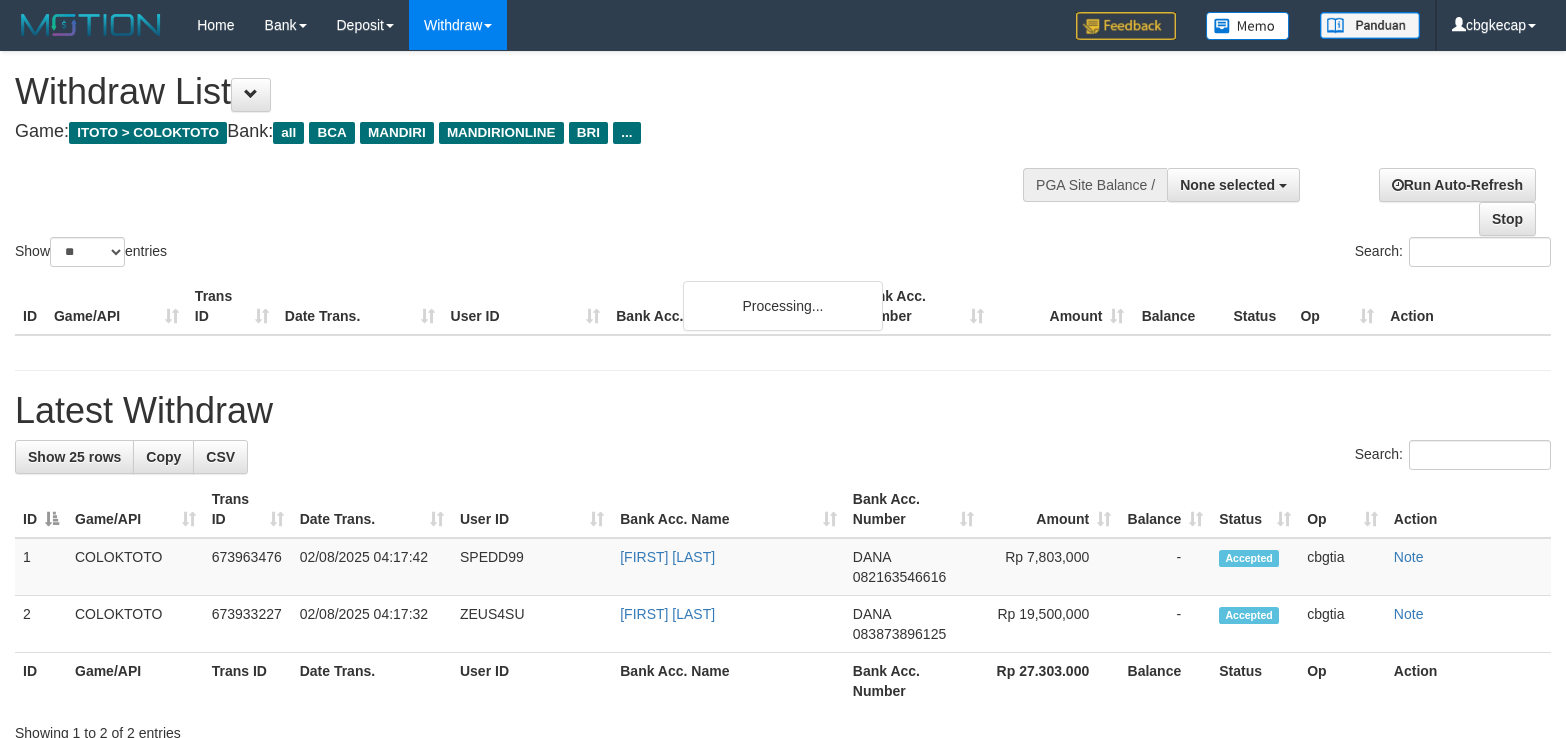 select 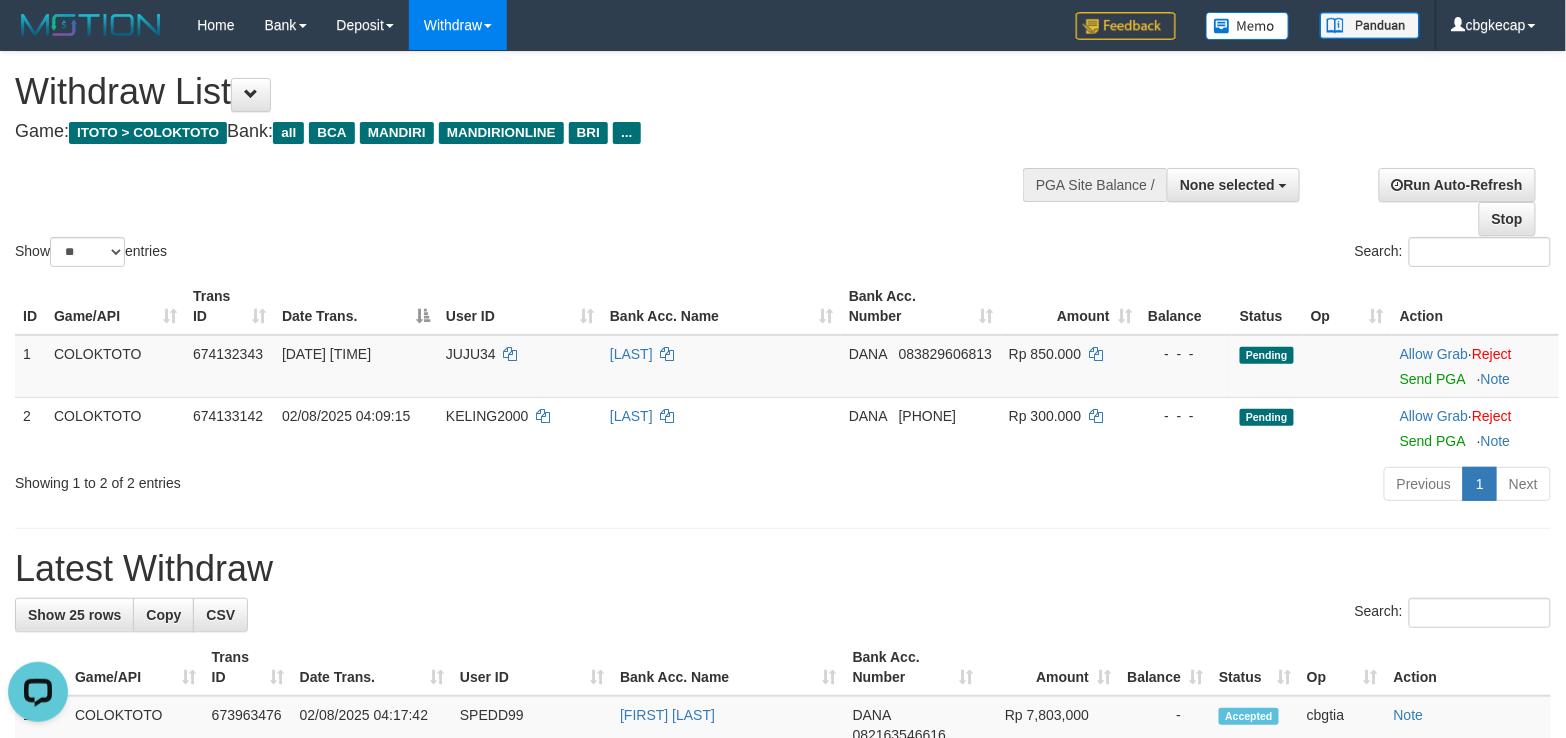 scroll, scrollTop: 0, scrollLeft: 0, axis: both 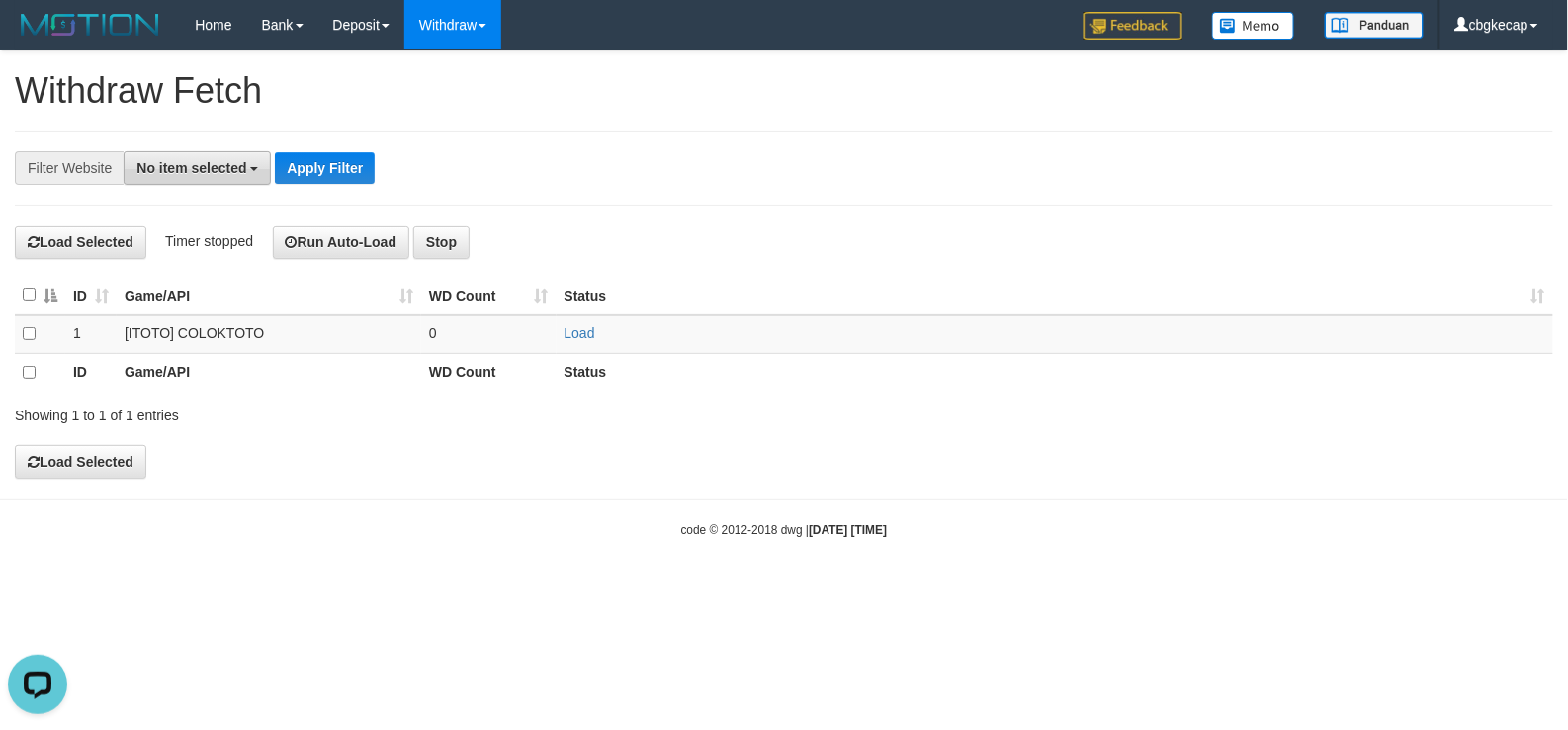 click on "No item selected" at bounding box center [191, 168] 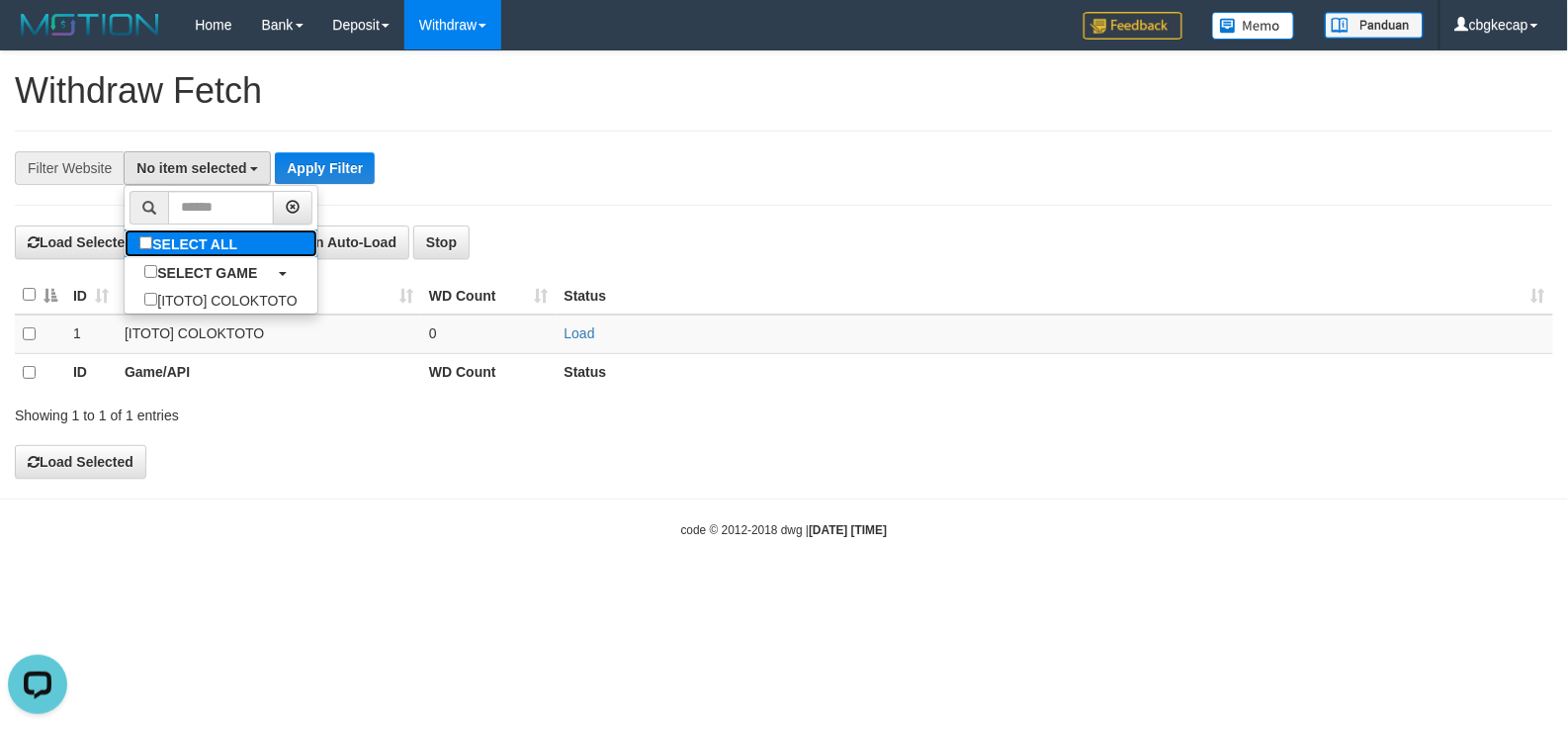 click on "SELECT ALL" at bounding box center (191, 243) 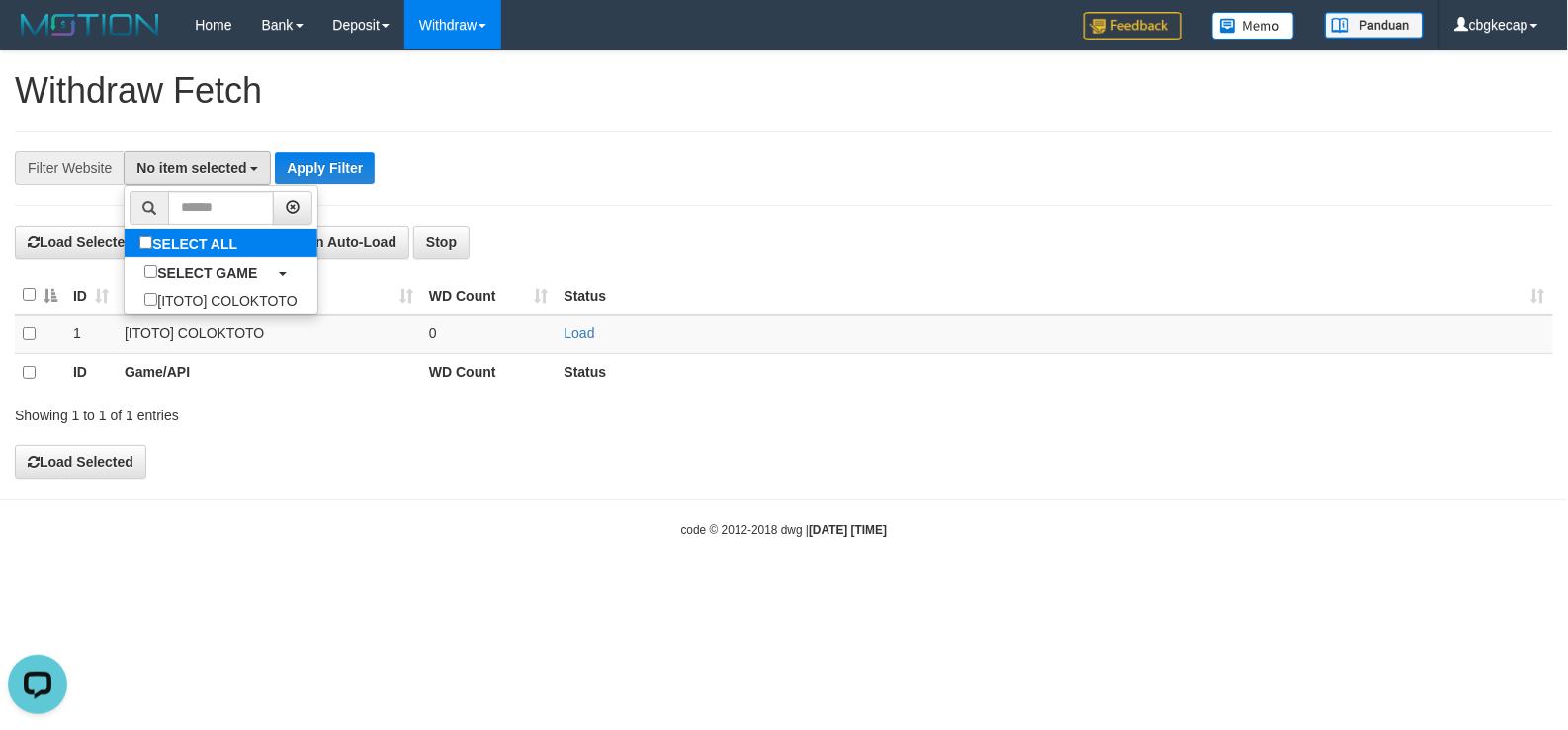 select on "****" 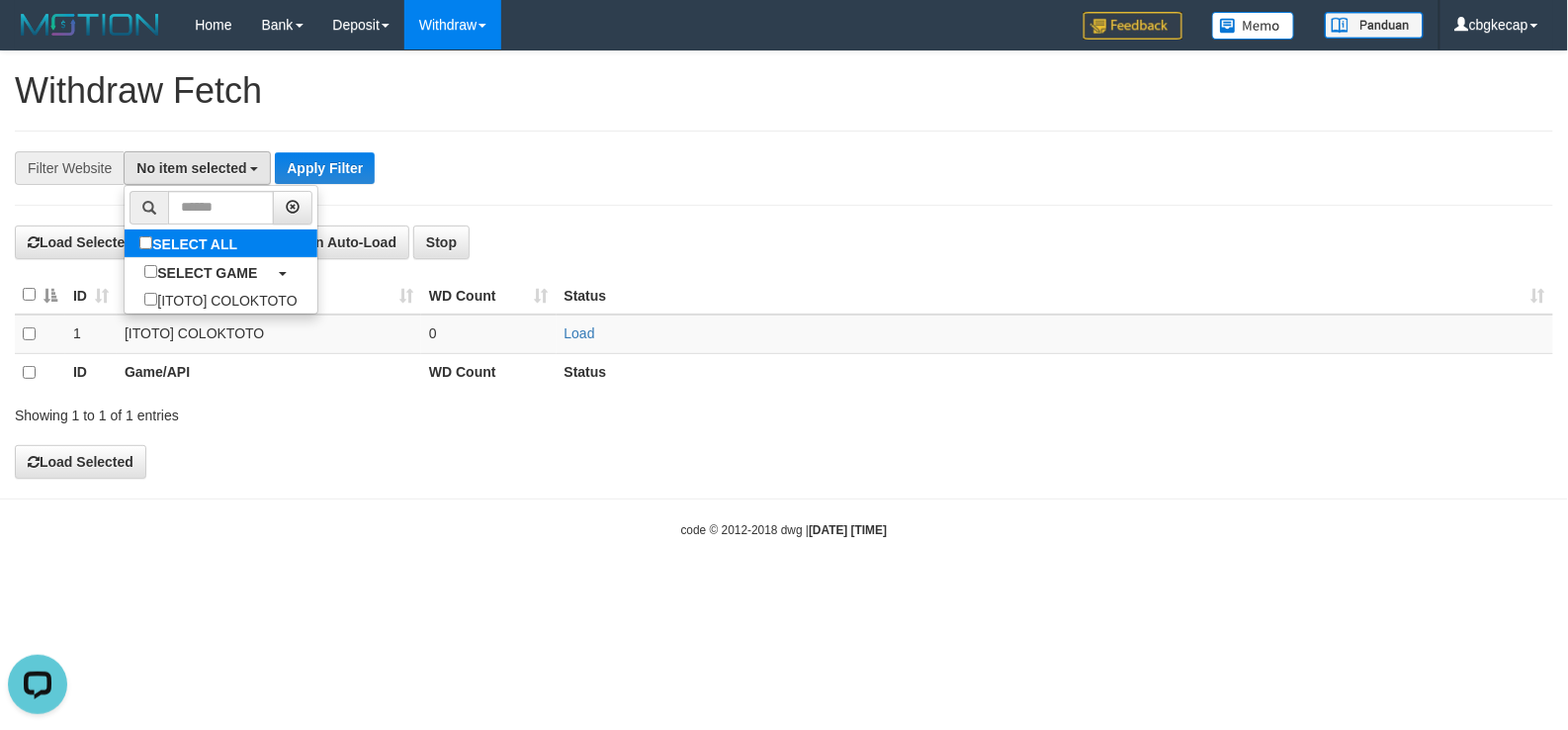 type 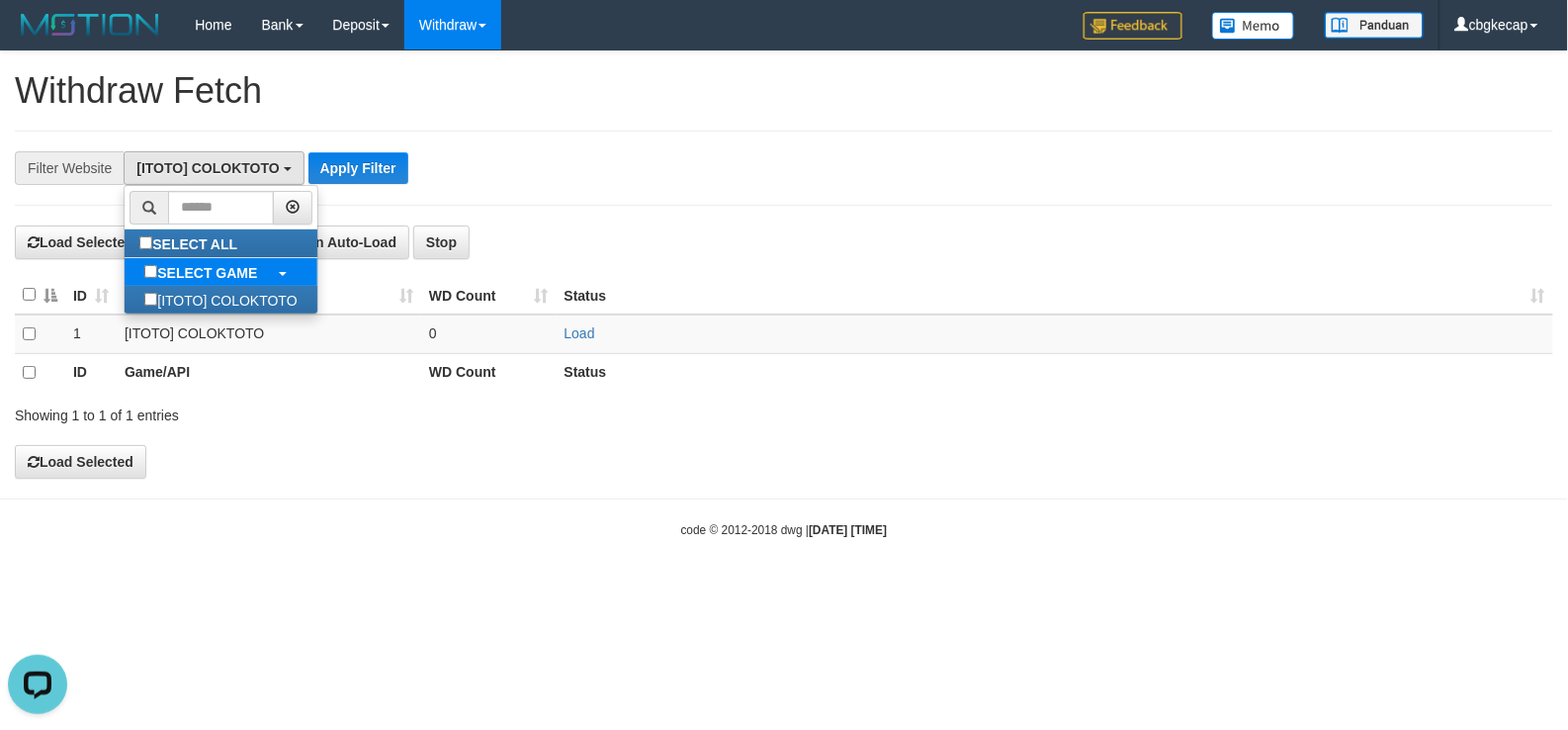 scroll, scrollTop: 17, scrollLeft: 0, axis: vertical 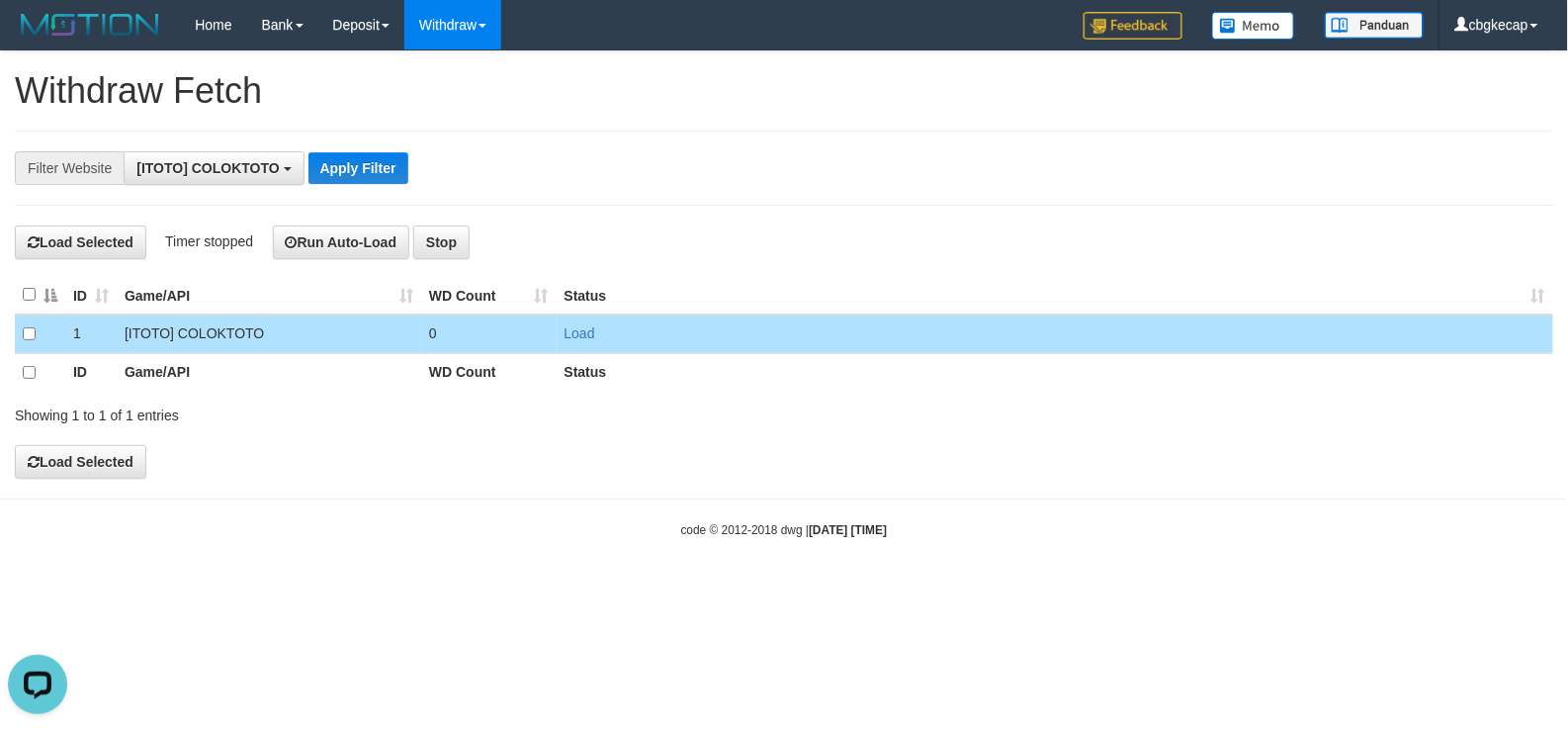 click on "**********" at bounding box center [784, 168] 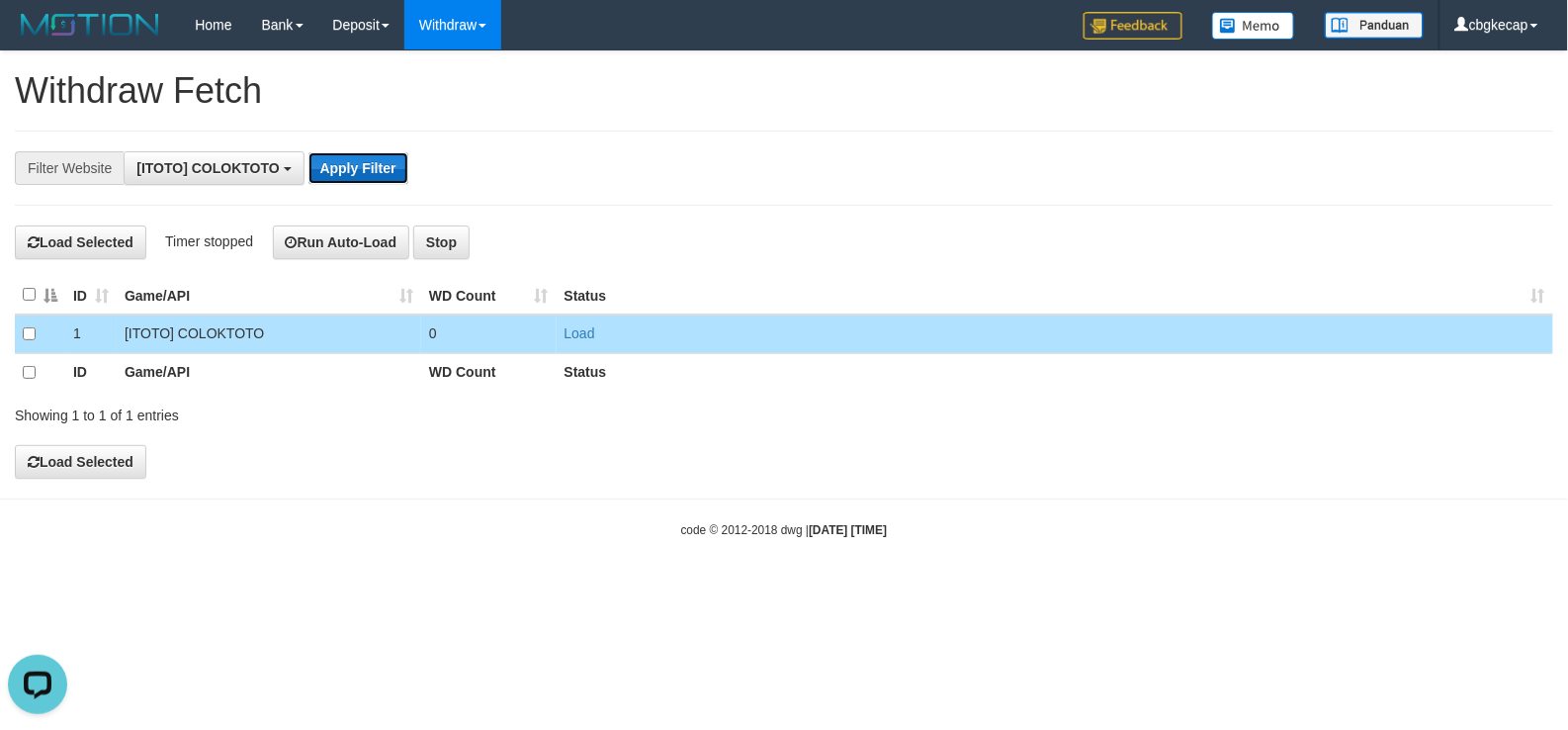 click on "Apply Filter" at bounding box center (358, 168) 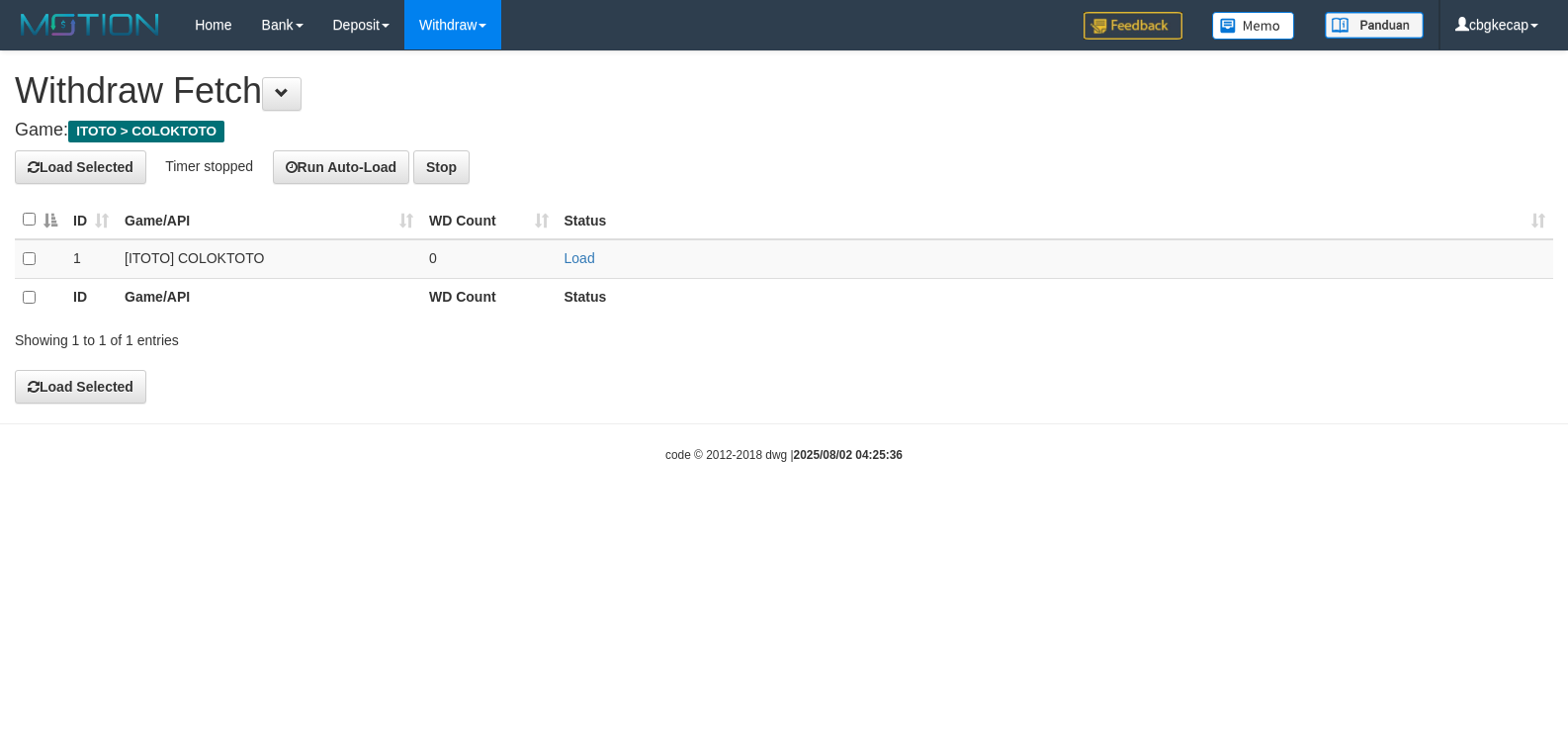 scroll, scrollTop: 0, scrollLeft: 0, axis: both 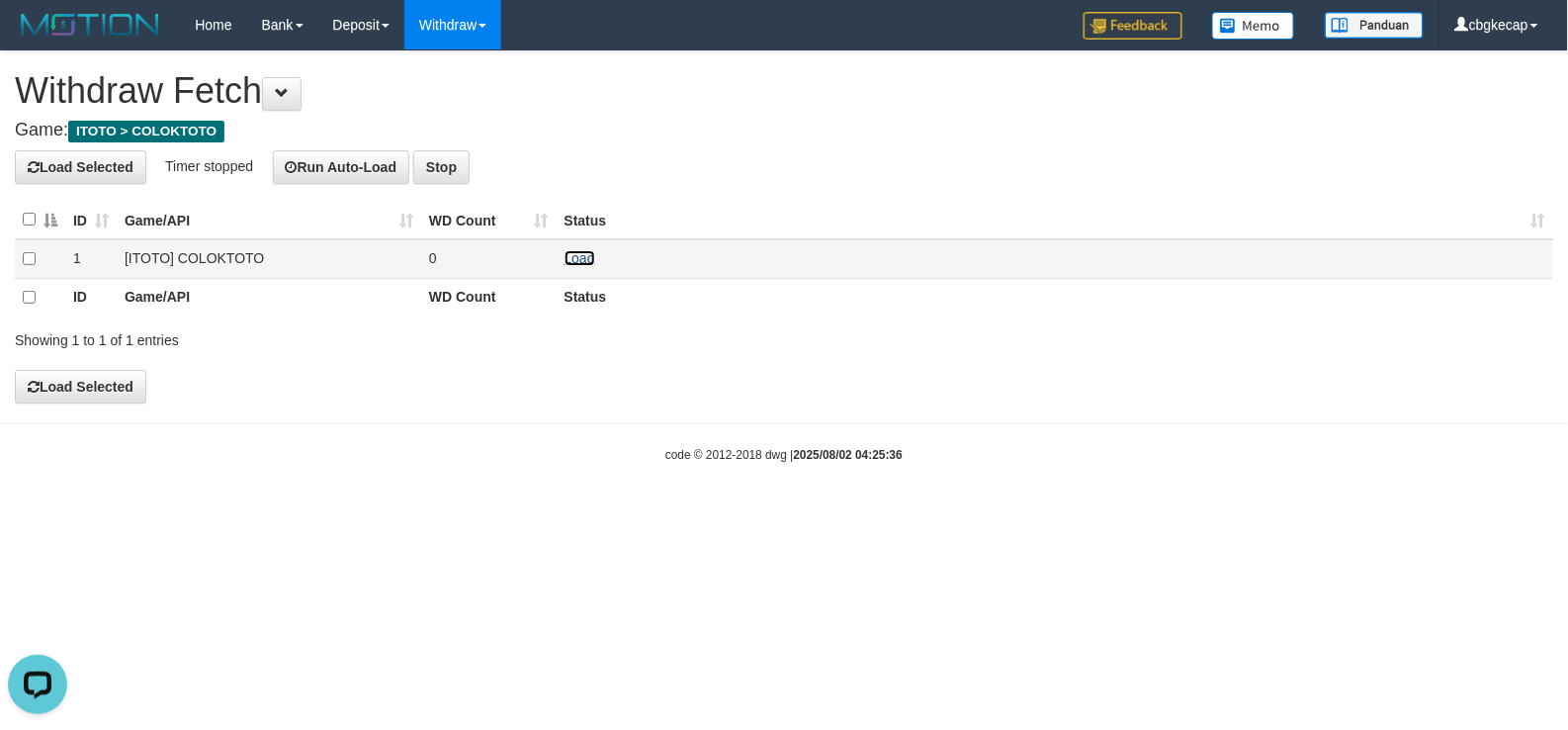 click on "Load" at bounding box center [579, 258] 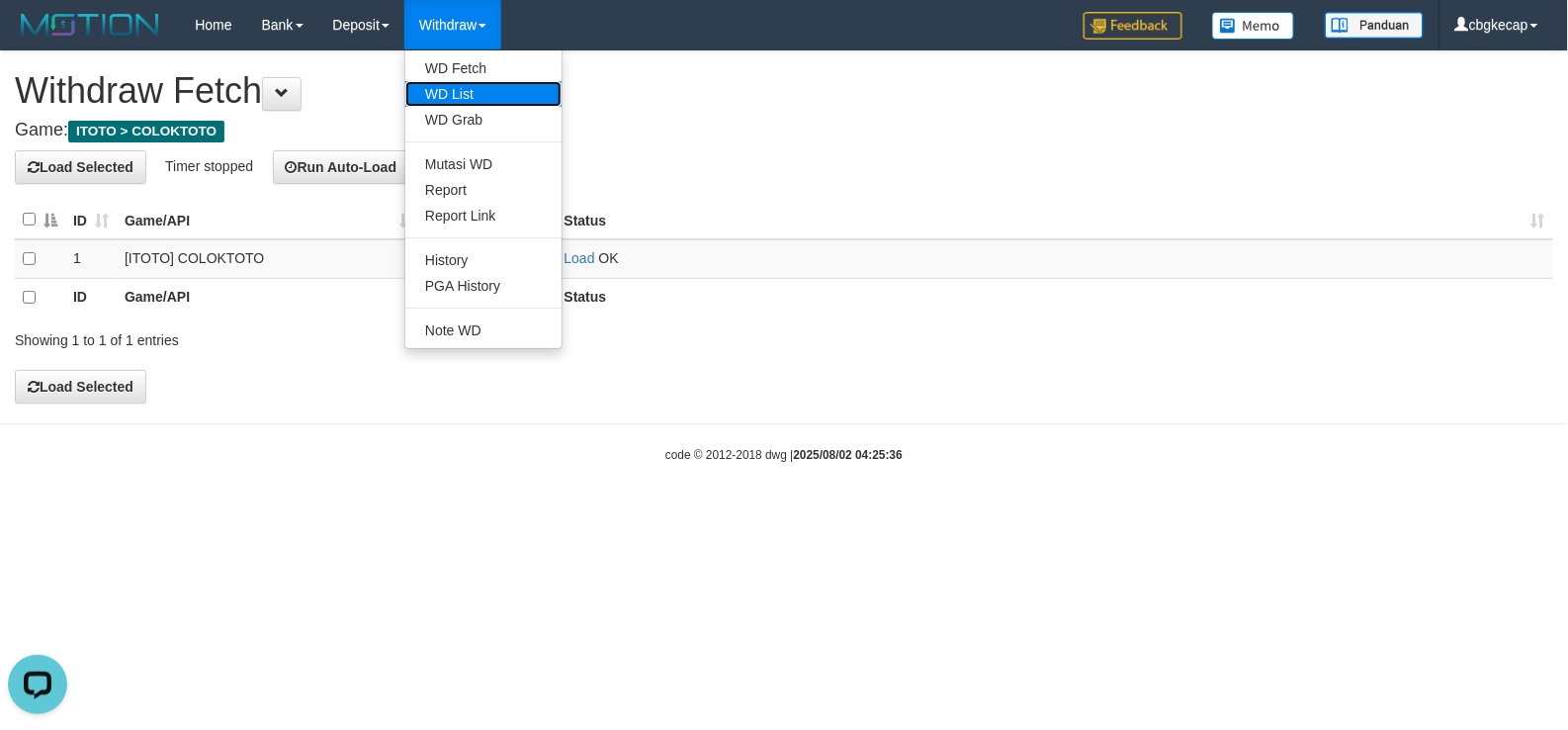 click on "WD List" at bounding box center (483, 94) 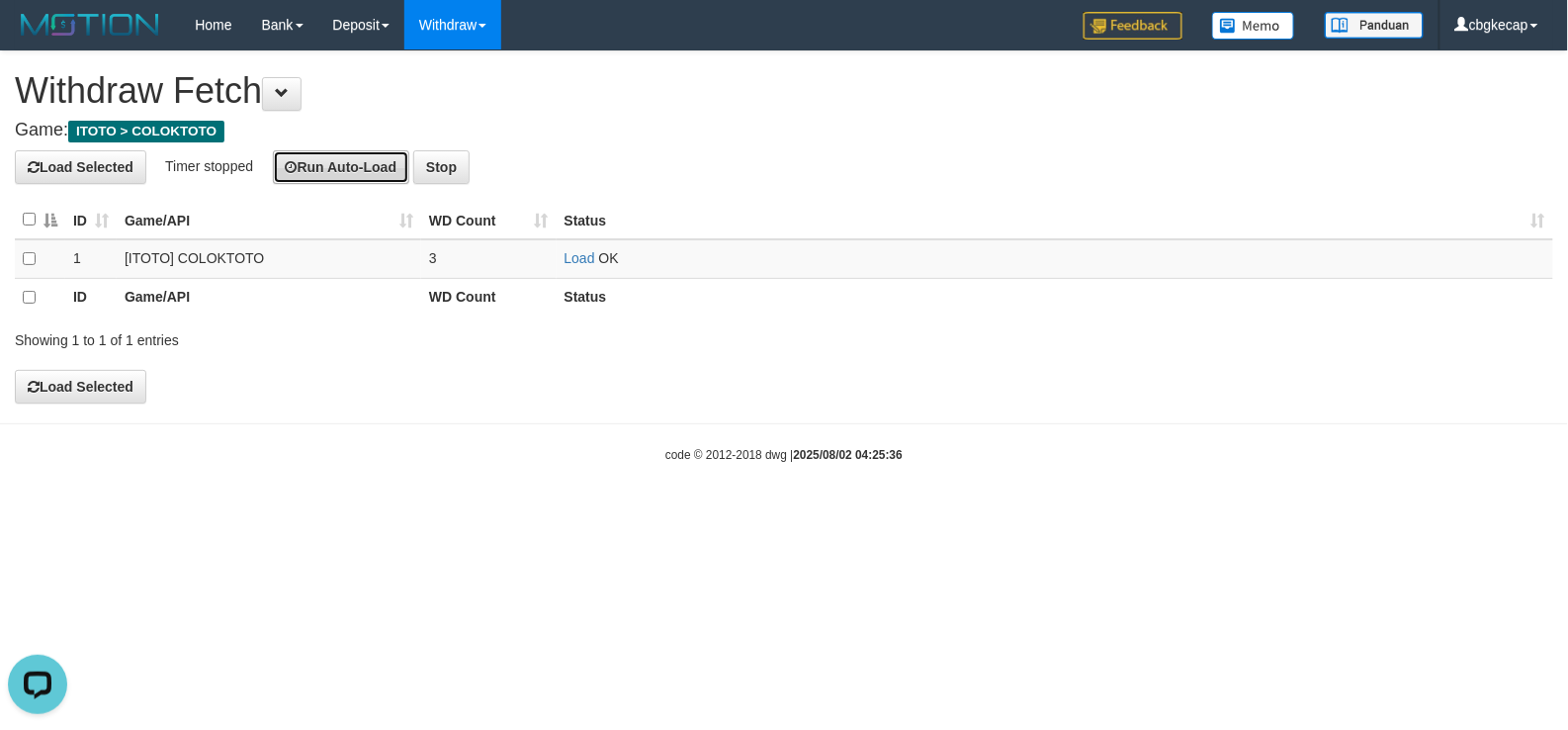 click on "Run Auto-Load" at bounding box center [341, 167] 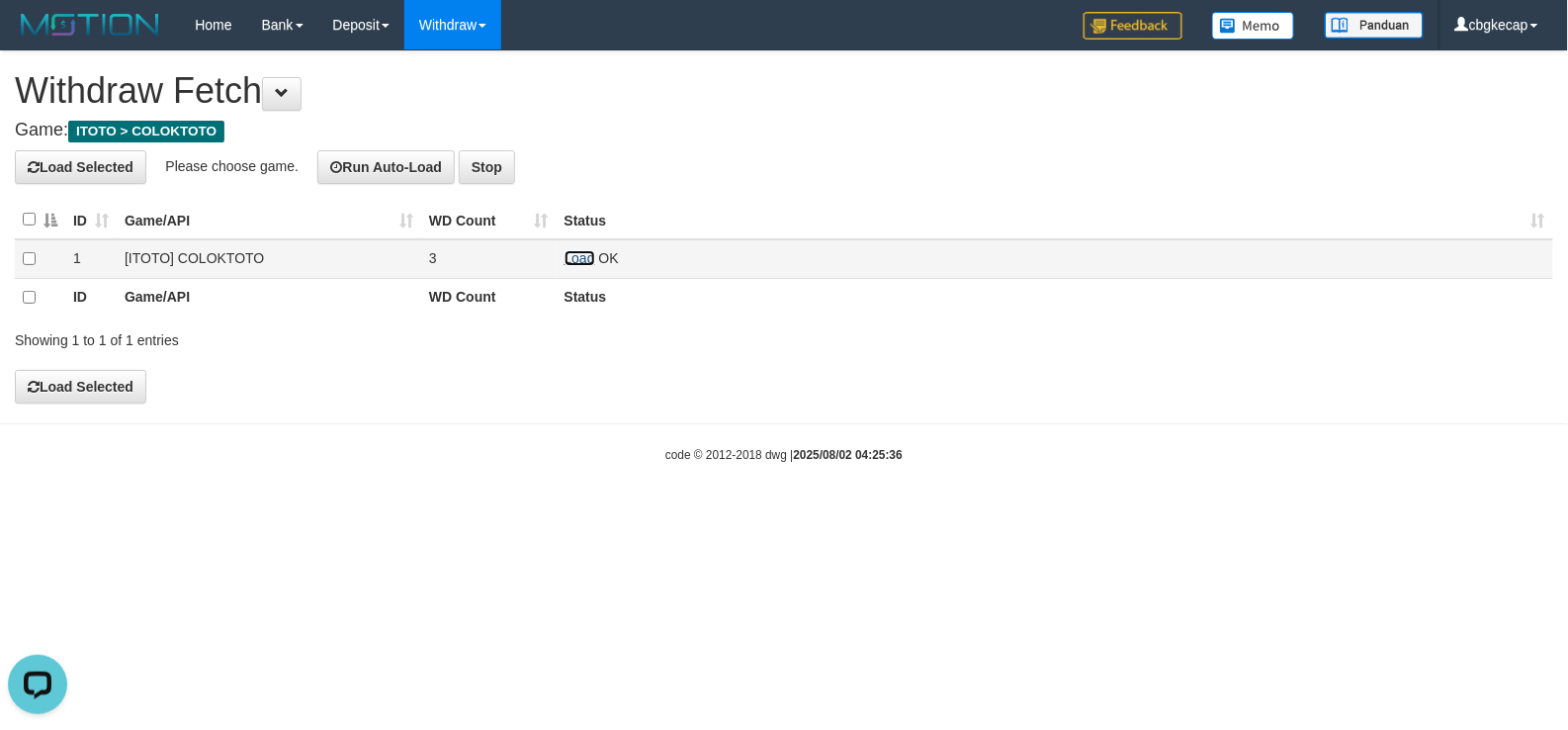 click on "Load" at bounding box center [579, 258] 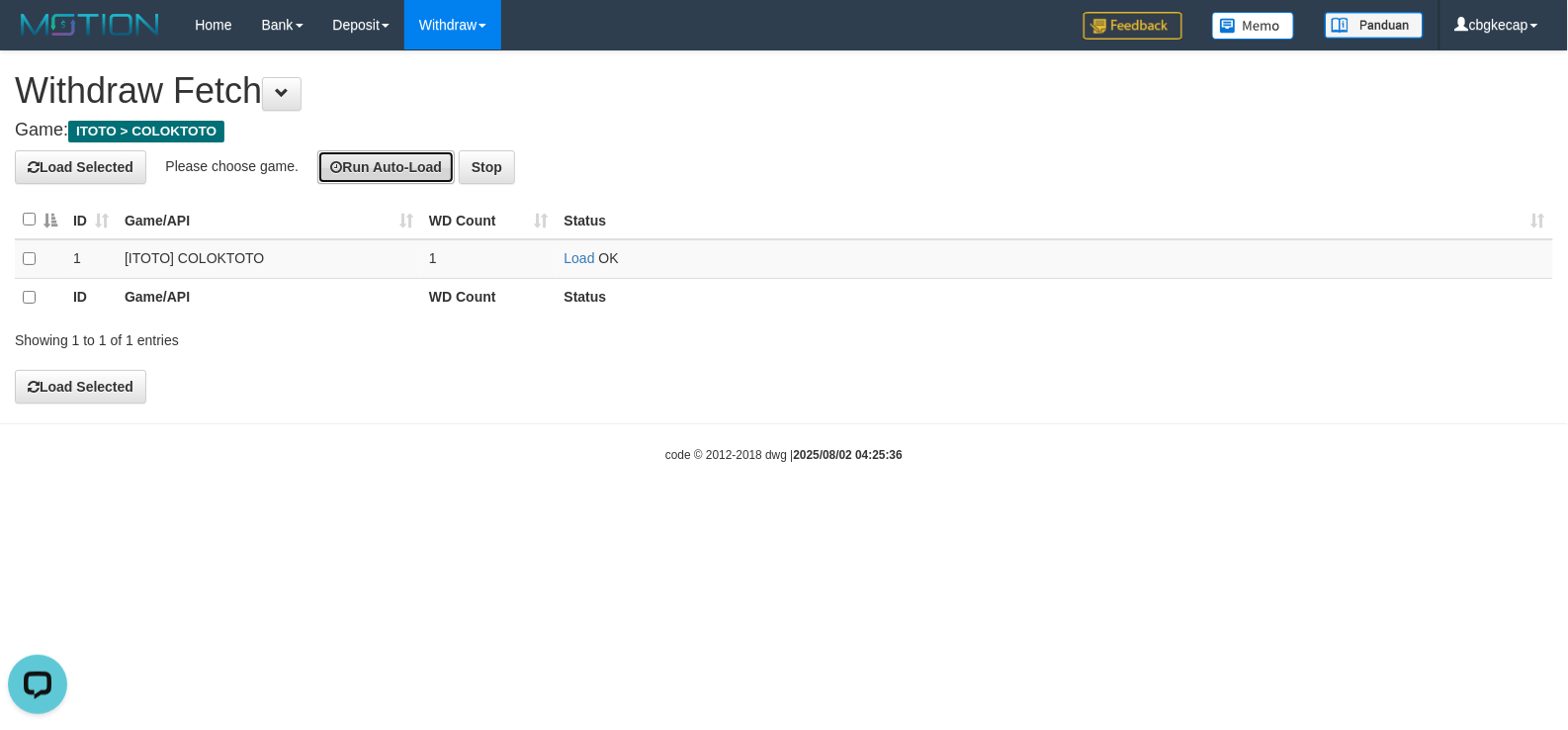 click on "Run Auto-Load" at bounding box center [386, 167] 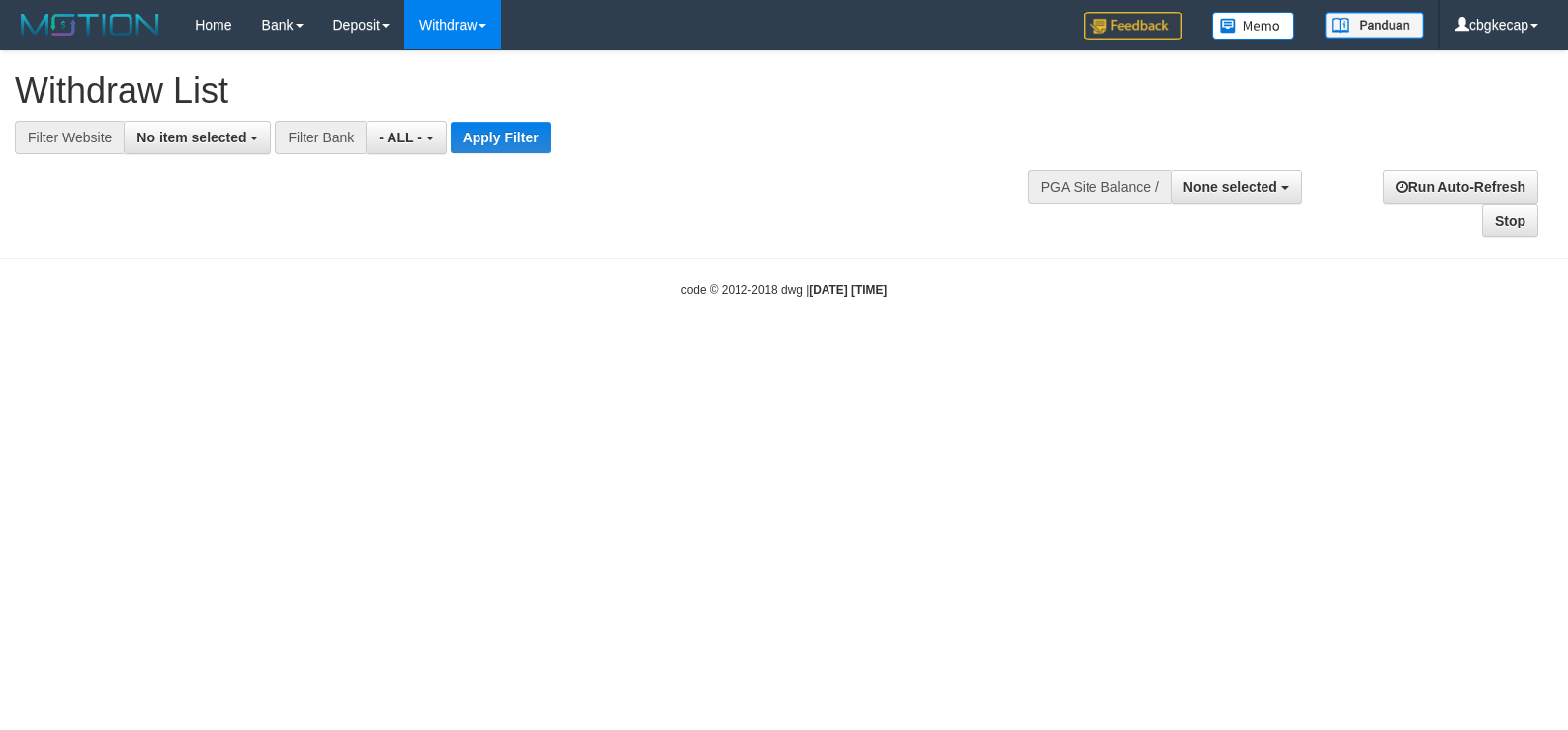 select 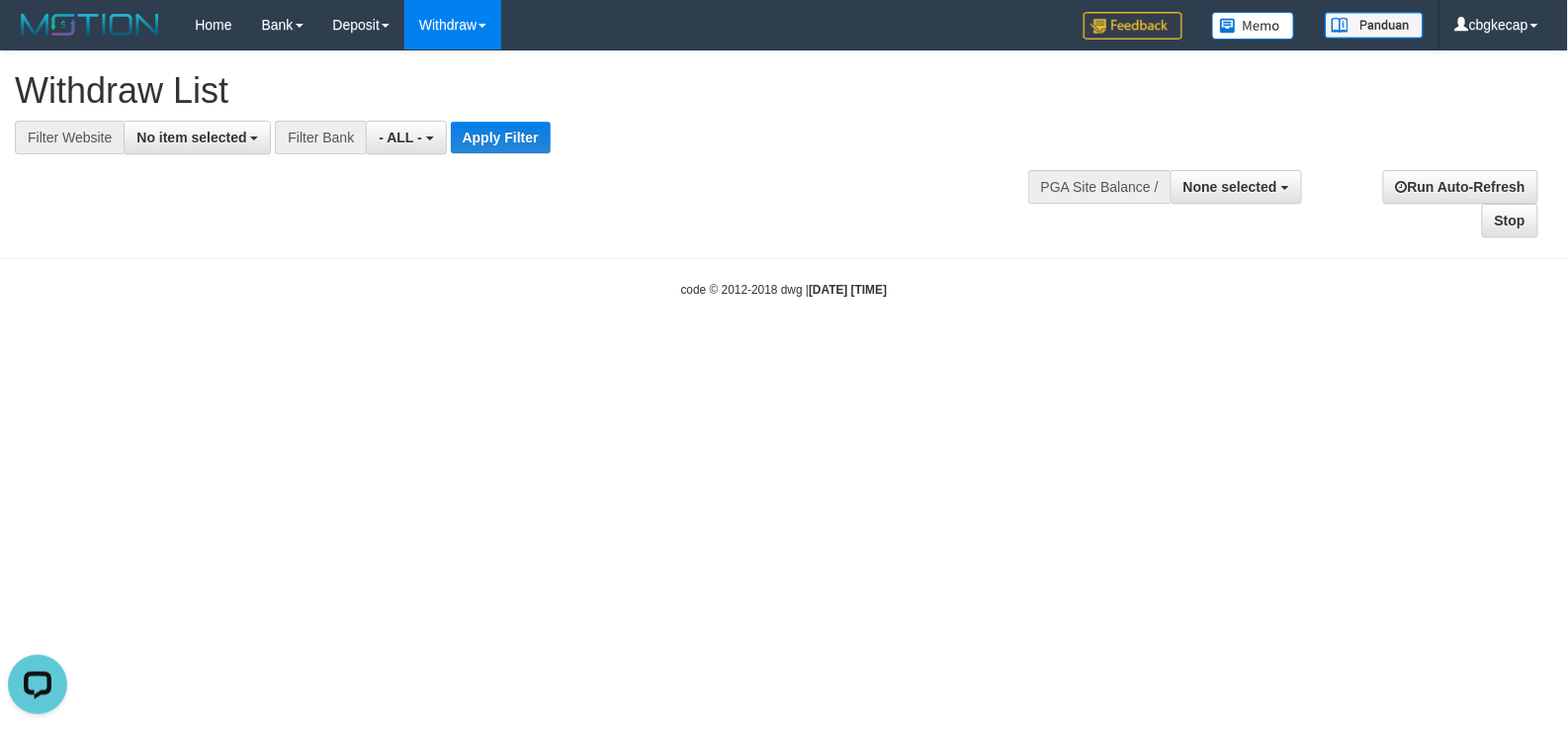 scroll, scrollTop: 0, scrollLeft: 0, axis: both 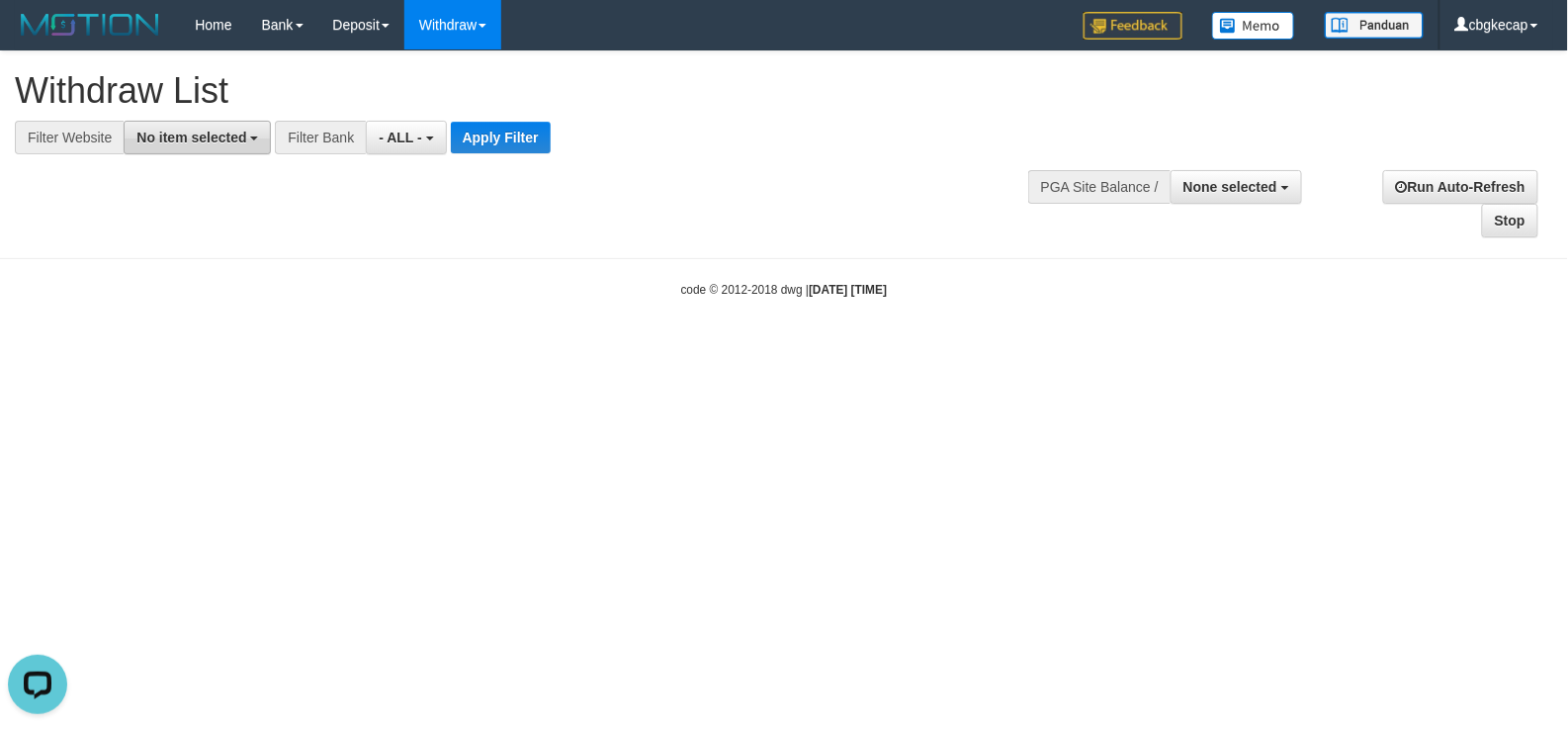 click on "No item selected" at bounding box center (191, 137) 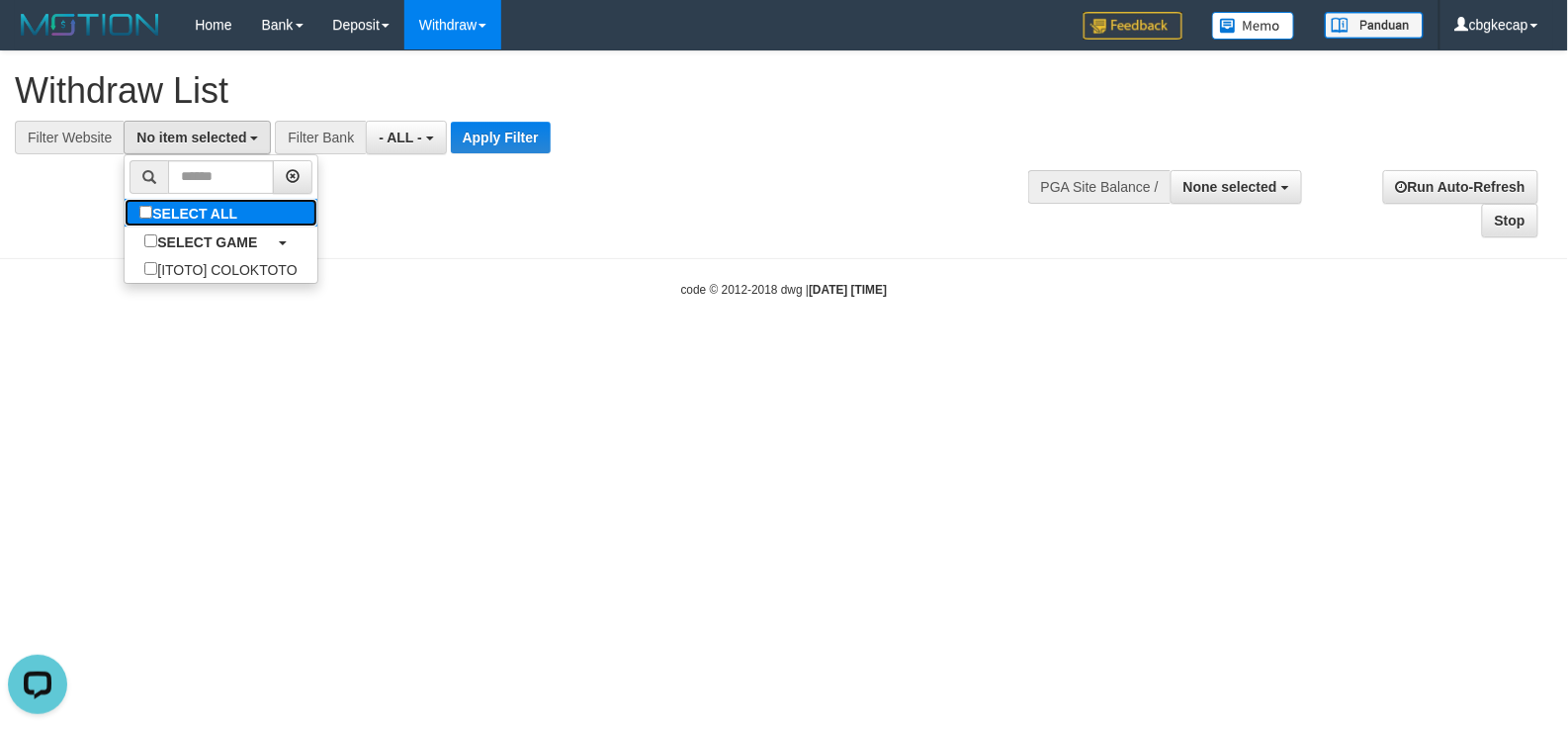 click on "SELECT ALL" at bounding box center [191, 213] 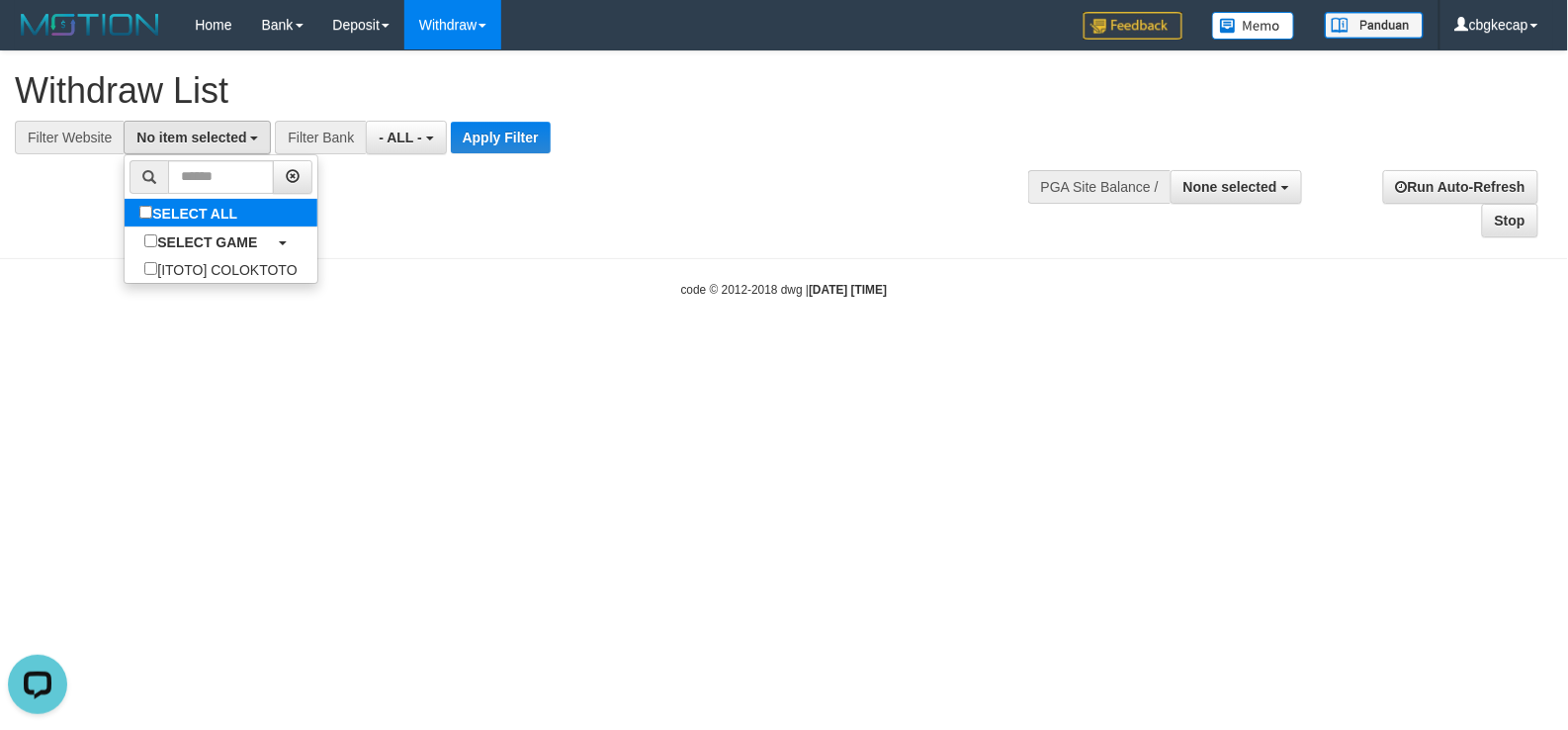 select on "****" 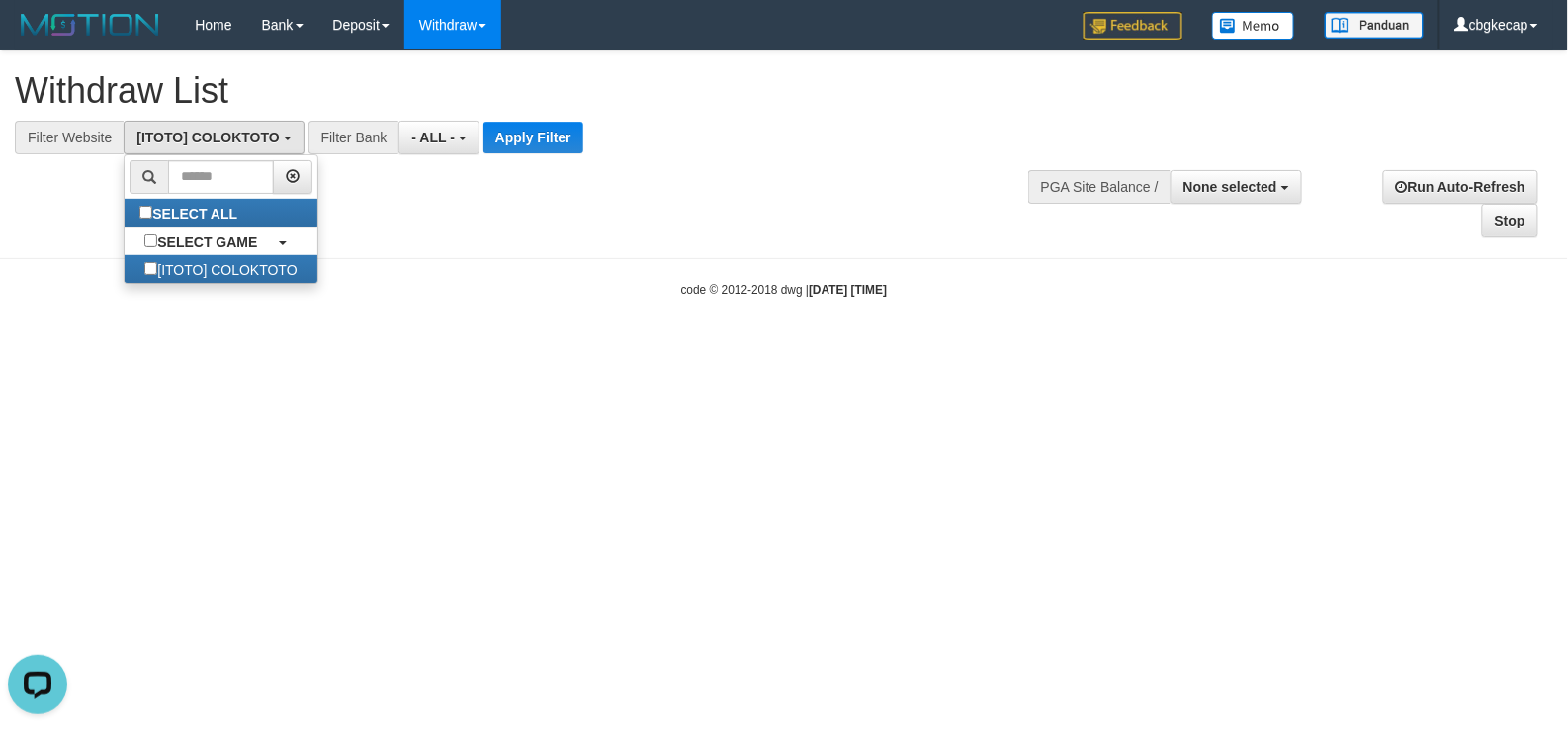 scroll, scrollTop: 17, scrollLeft: 0, axis: vertical 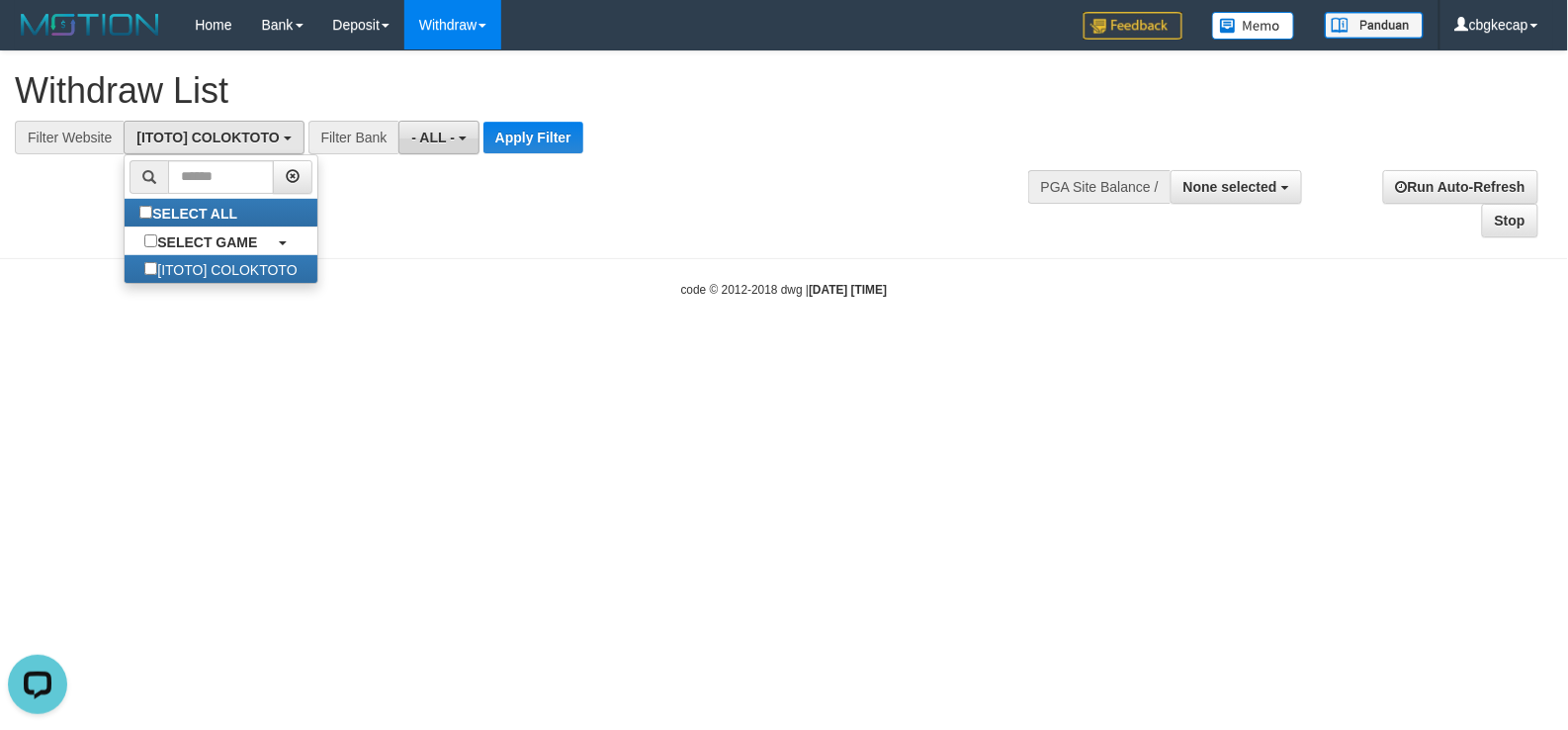 click on "- ALL -" at bounding box center (433, 137) 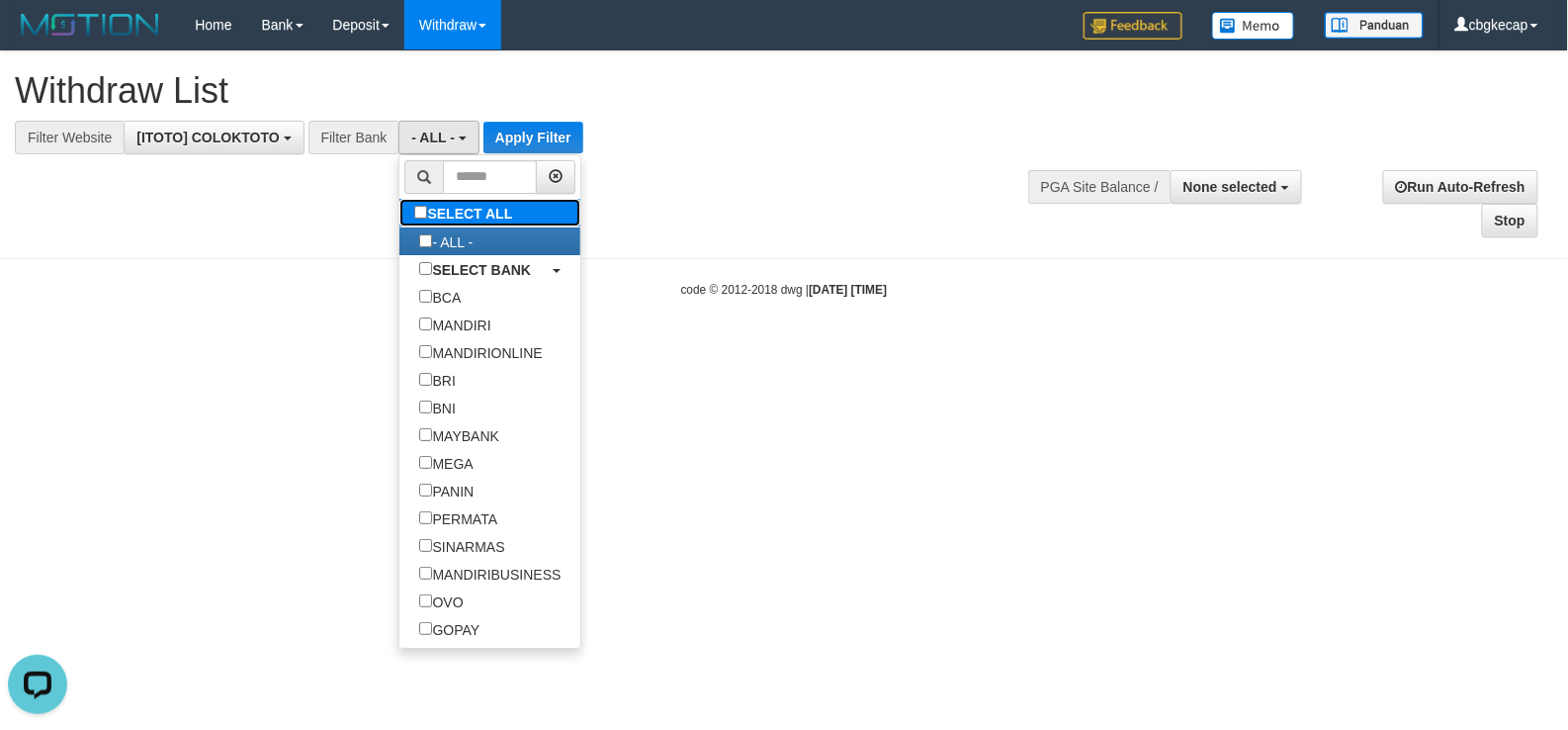 click on "SELECT ALL" at bounding box center (466, 213) 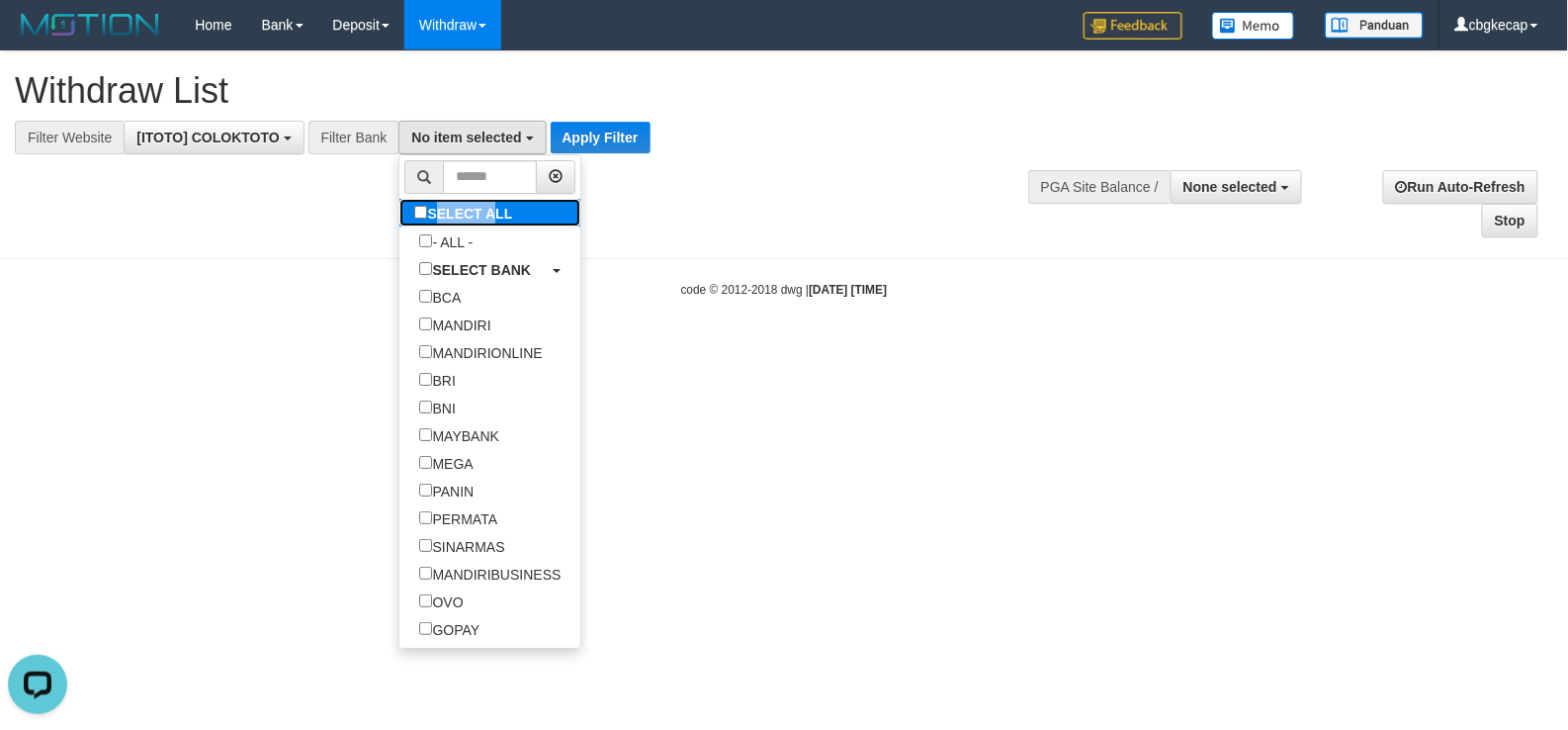 click on "SELECT ALL" at bounding box center [466, 213] 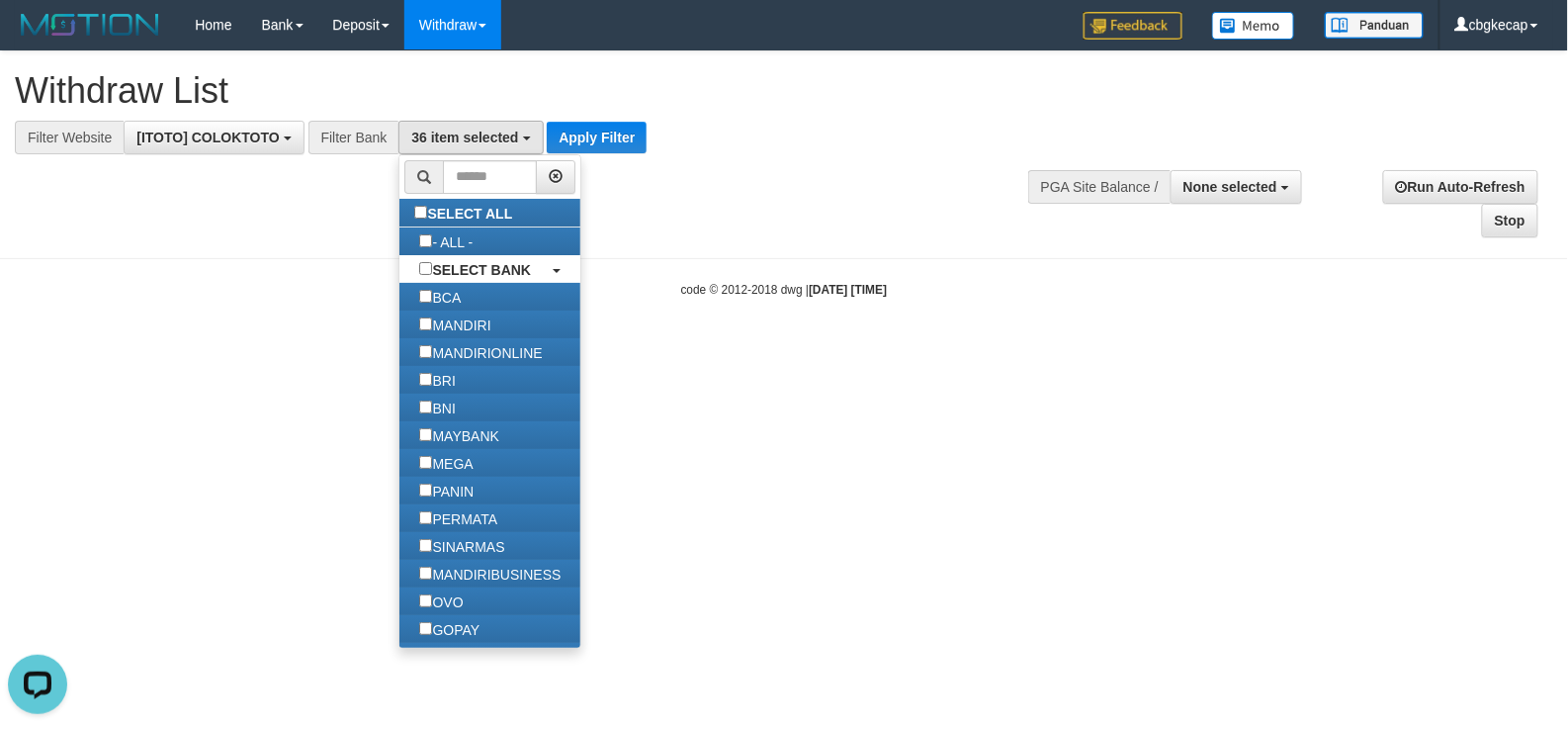 click on "**********" at bounding box center (784, 144) 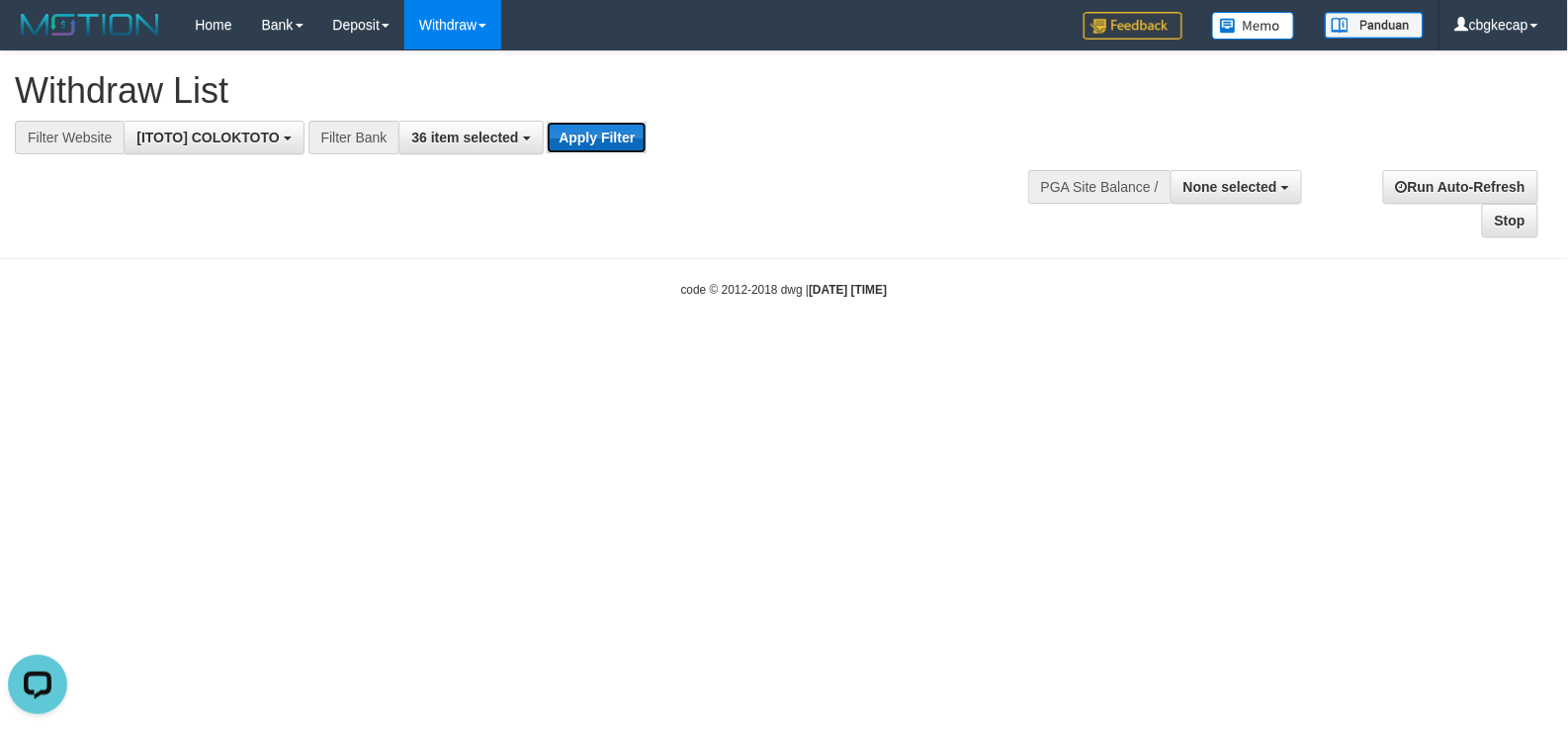 click on "Apply Filter" at bounding box center (596, 137) 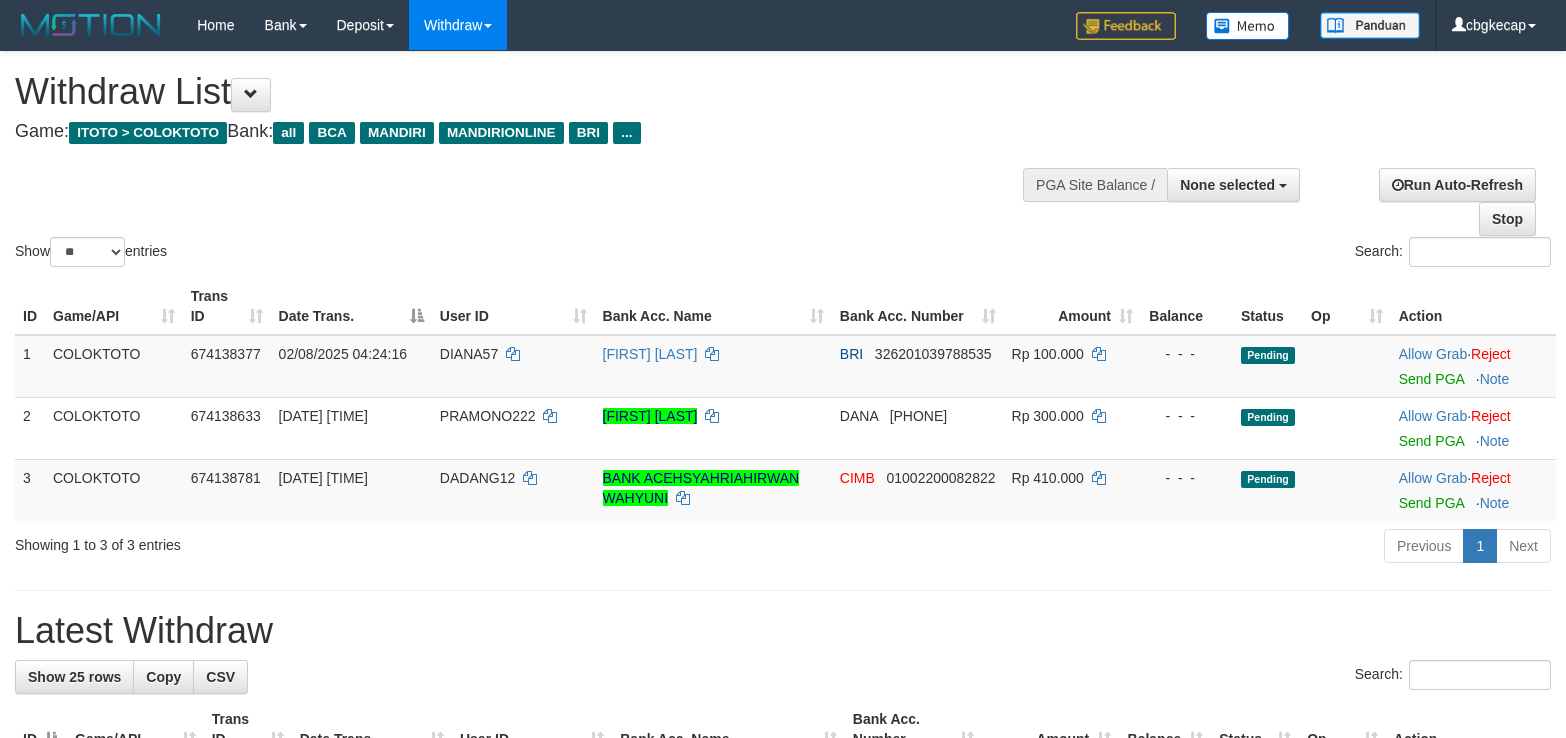 select 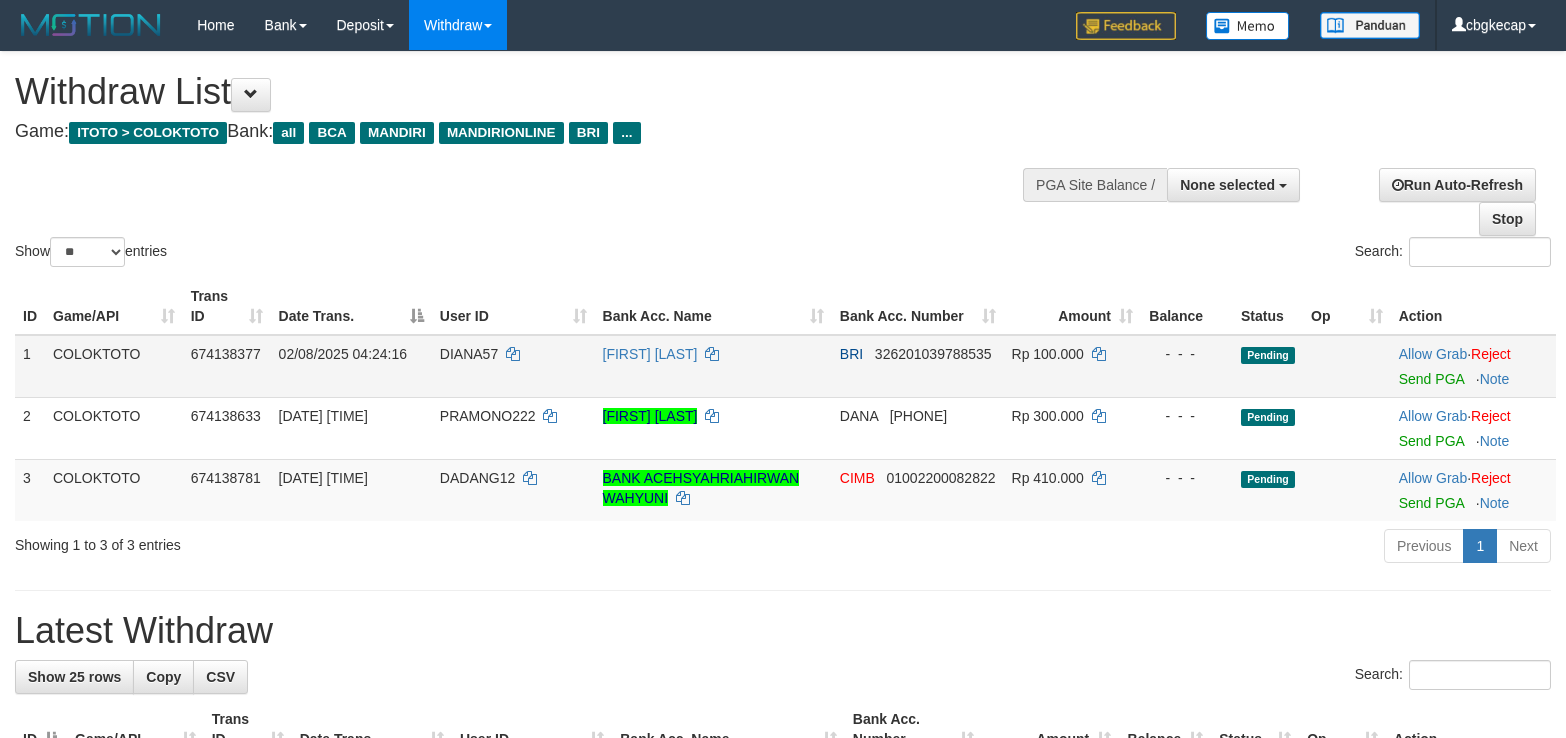 scroll, scrollTop: 0, scrollLeft: 0, axis: both 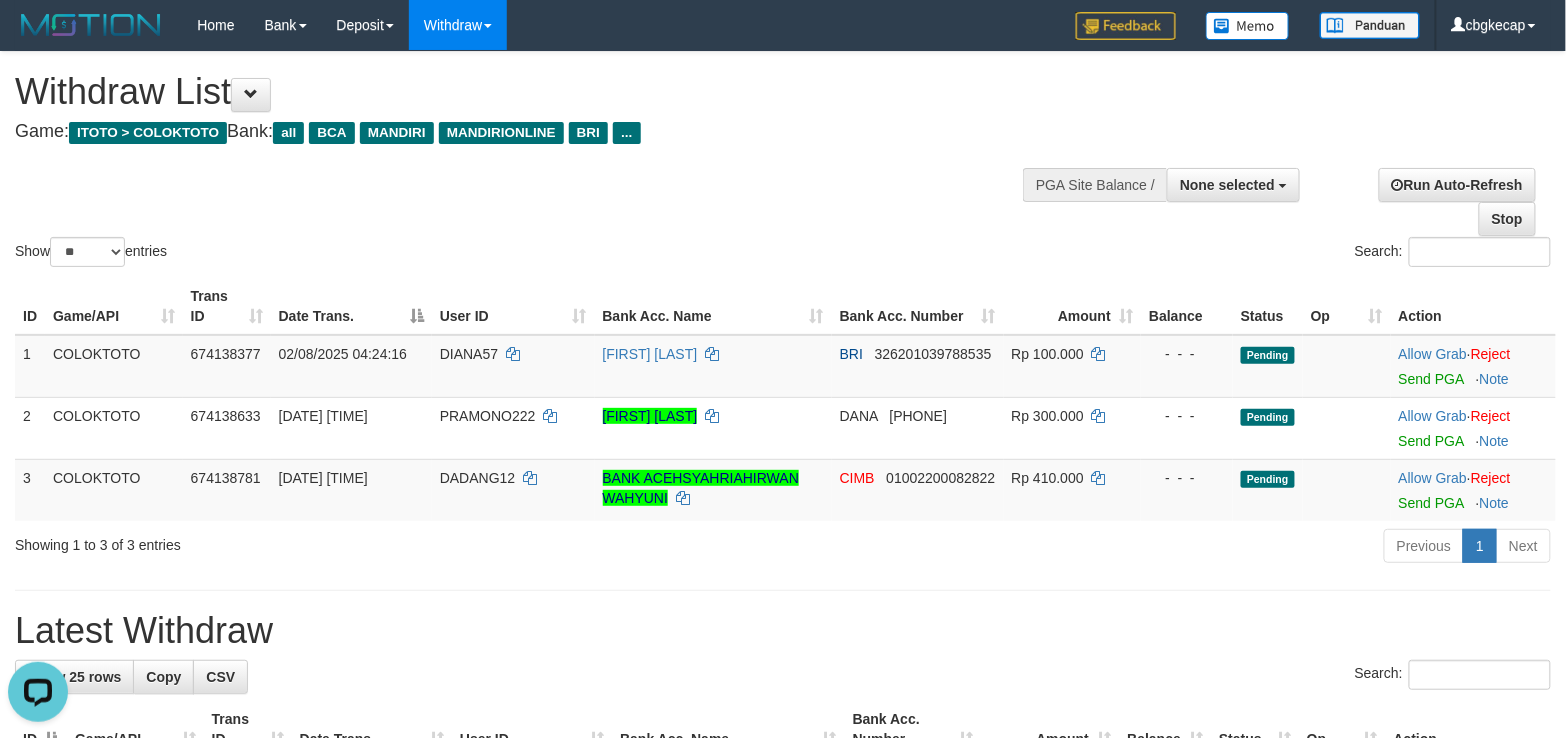 click on "**********" at bounding box center [527, 101] 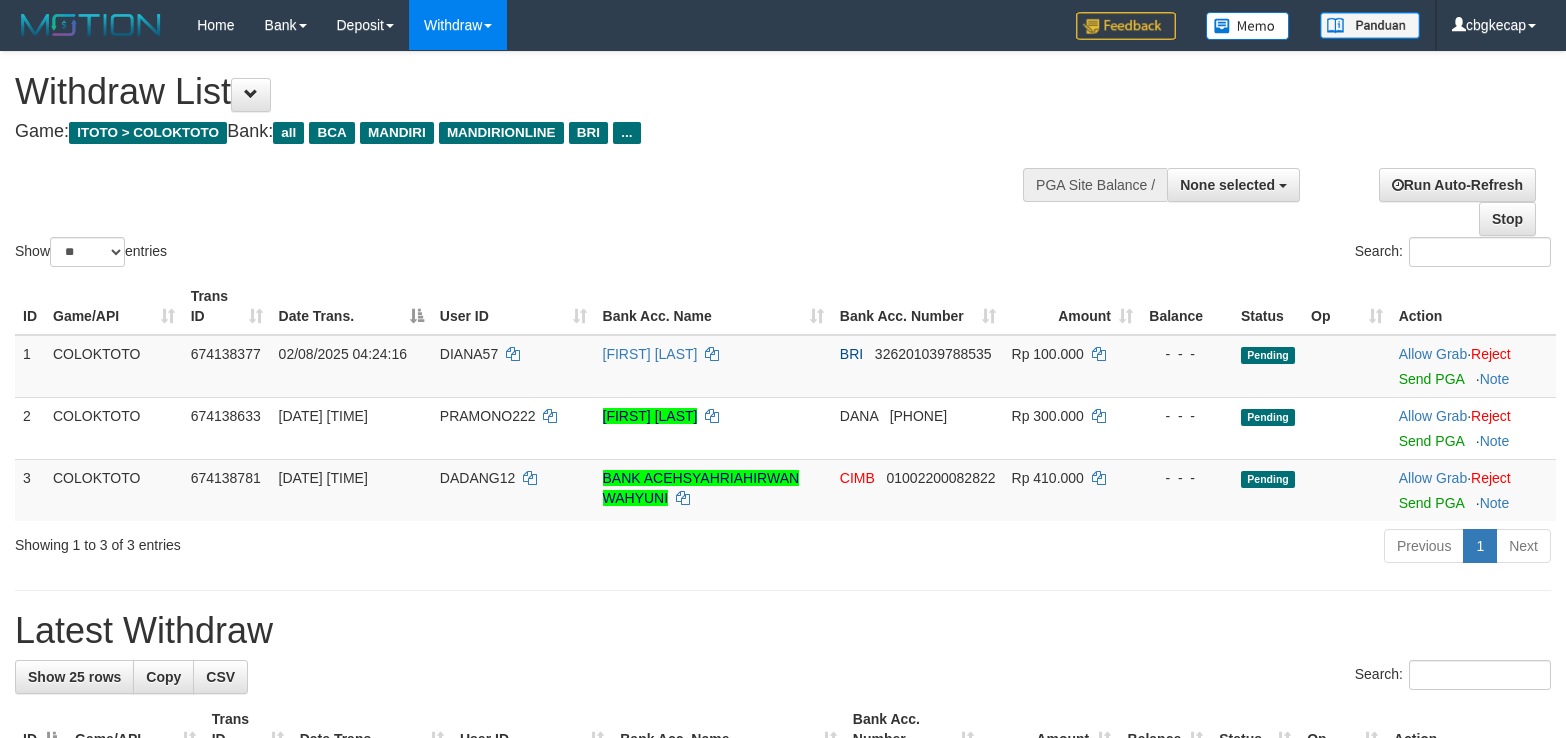 select 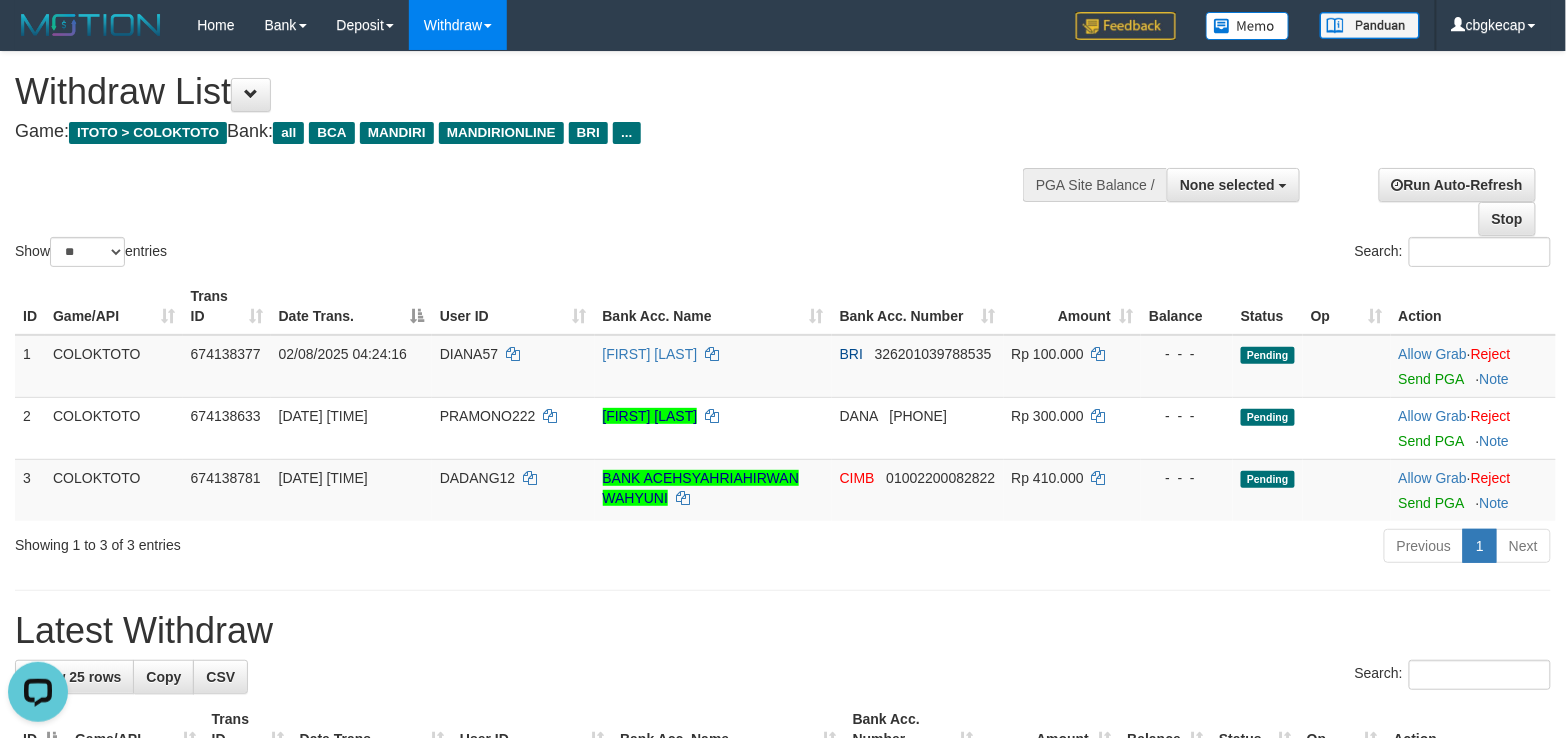 scroll, scrollTop: 0, scrollLeft: 0, axis: both 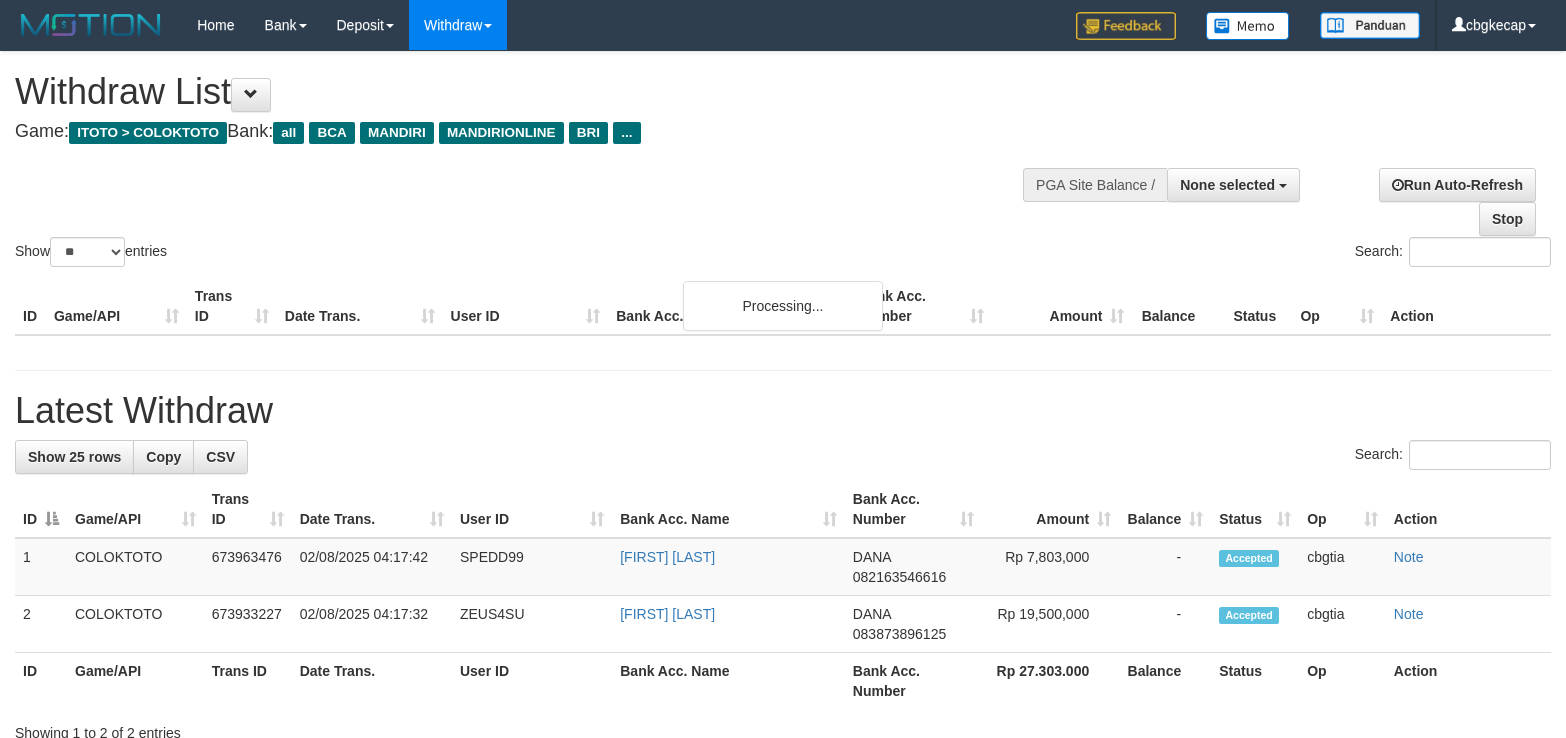 select 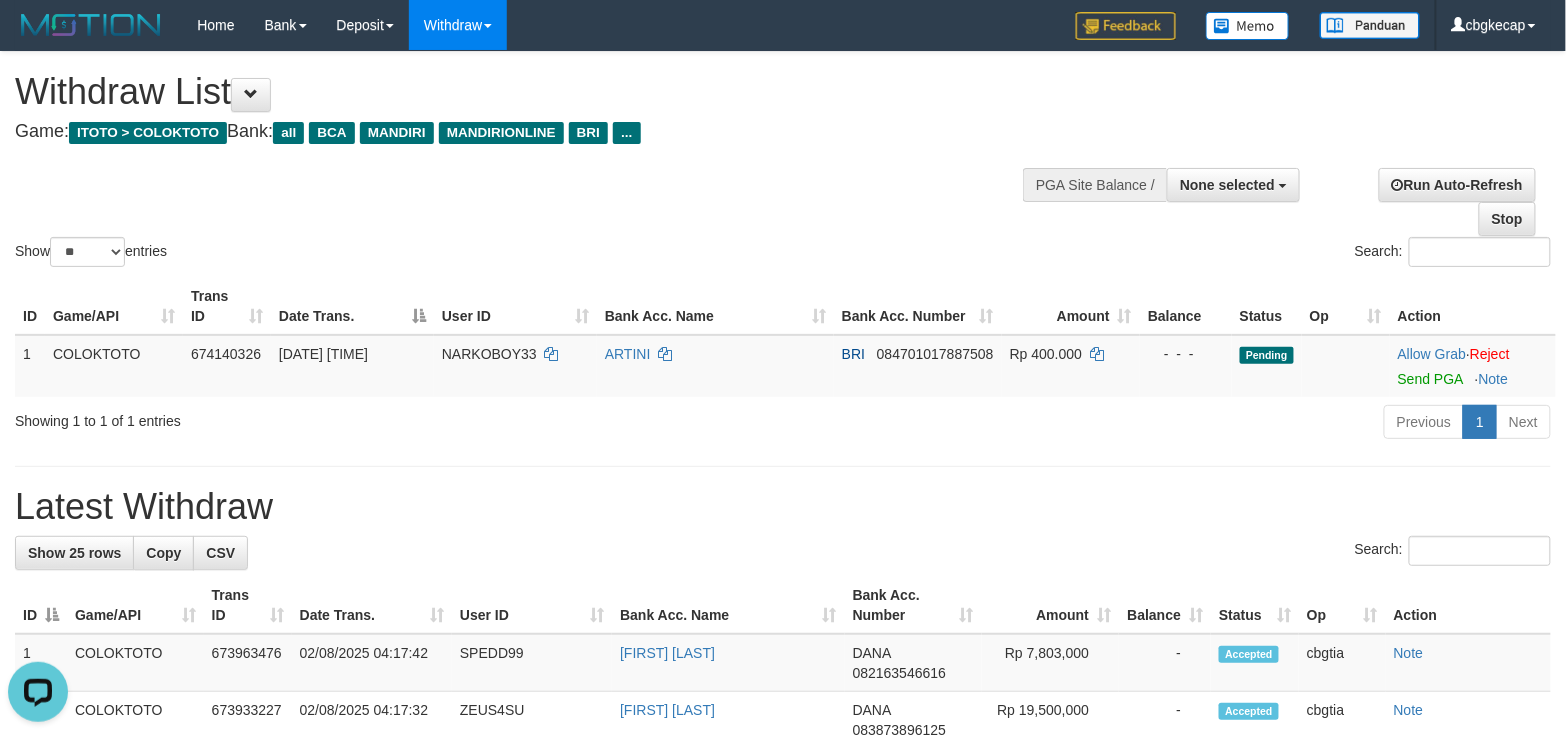 scroll, scrollTop: 0, scrollLeft: 0, axis: both 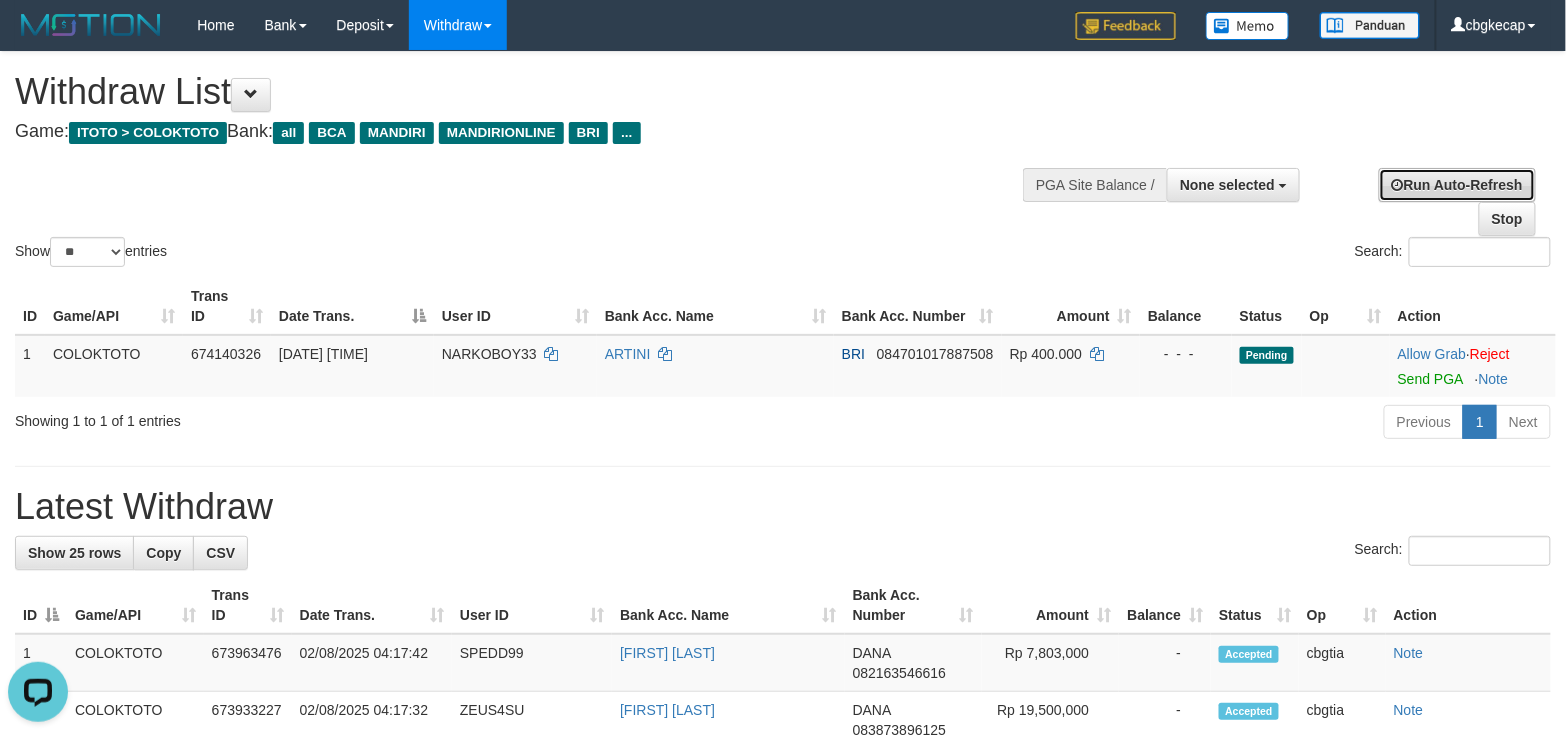 click on "Run Auto-Refresh" at bounding box center [1457, 185] 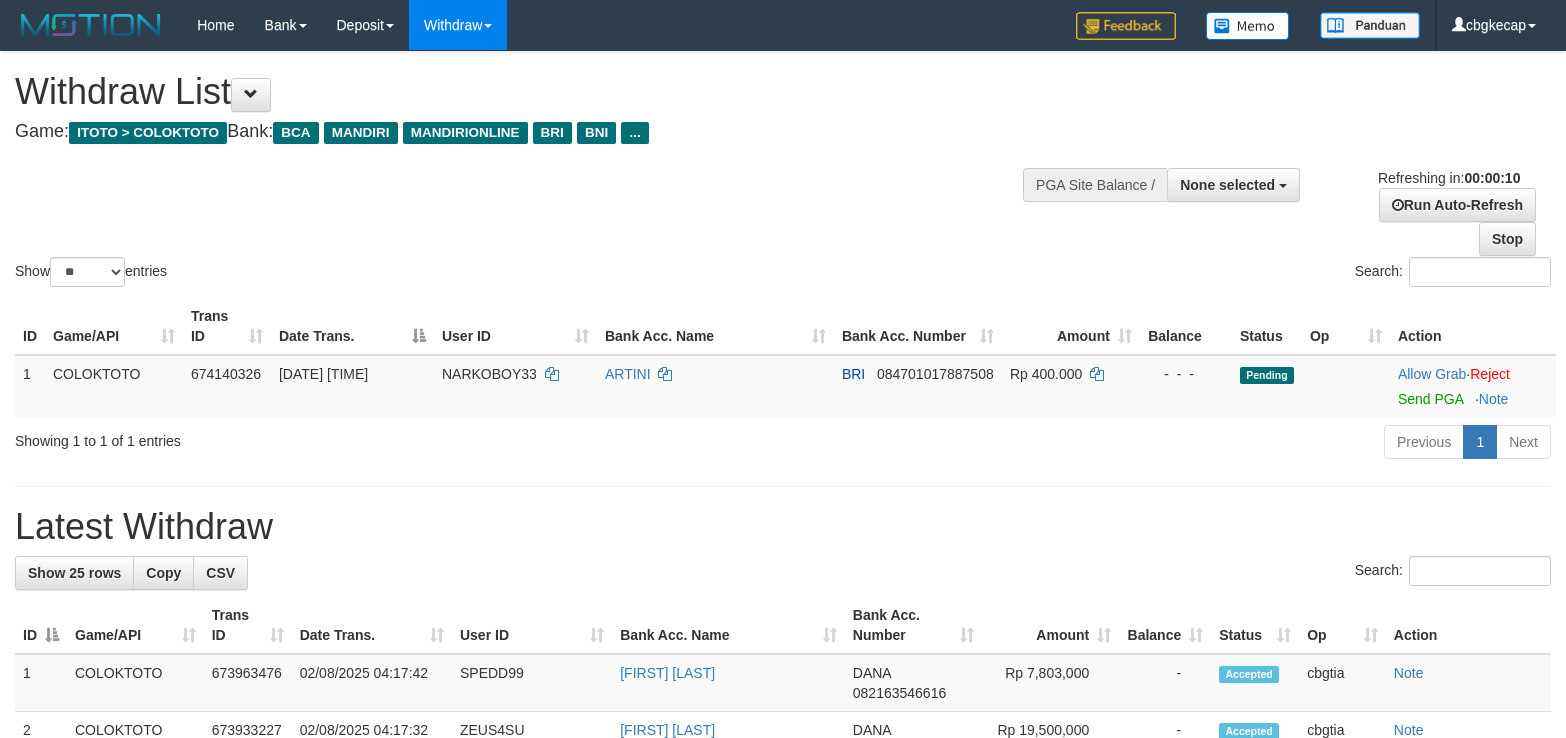 select 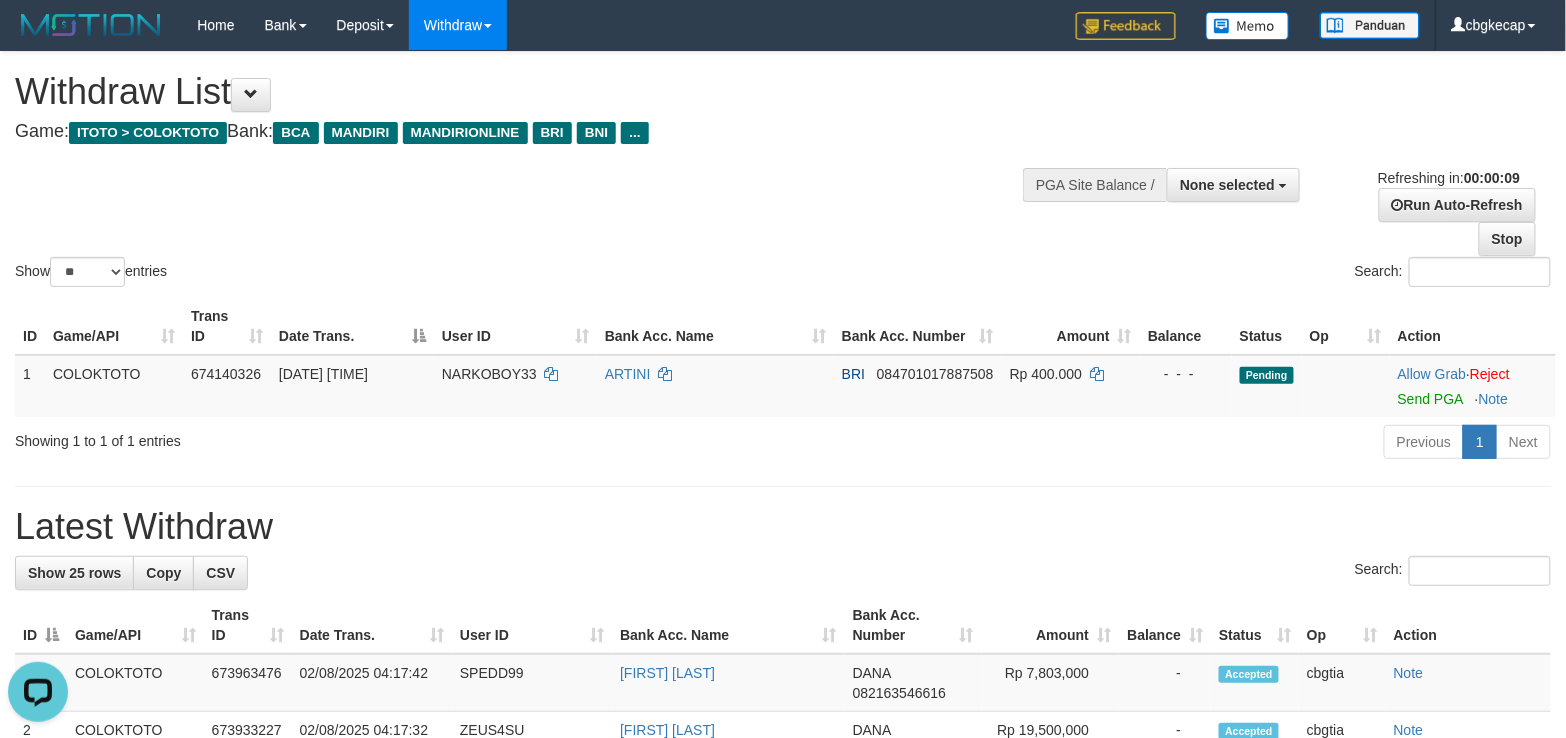scroll, scrollTop: 0, scrollLeft: 0, axis: both 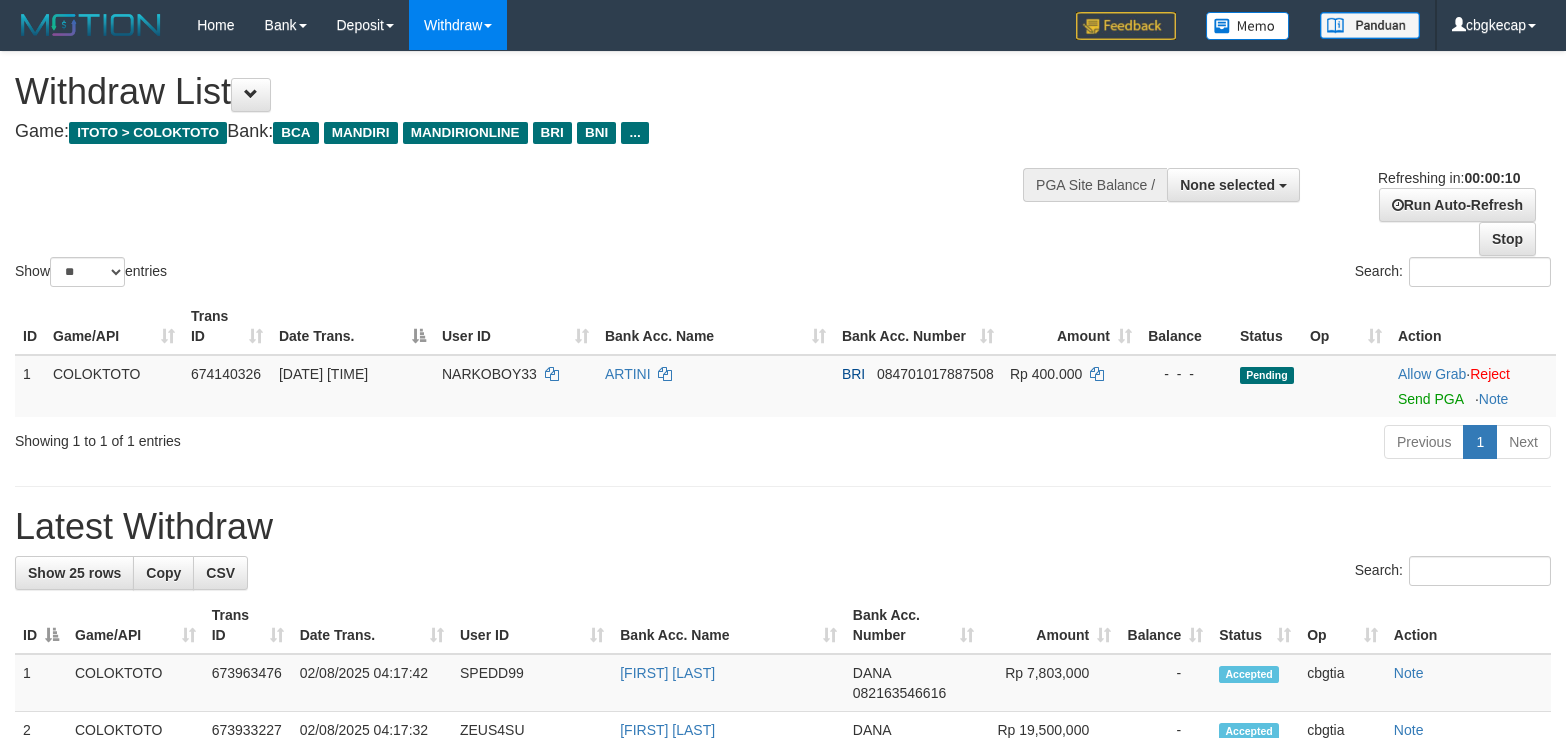 select 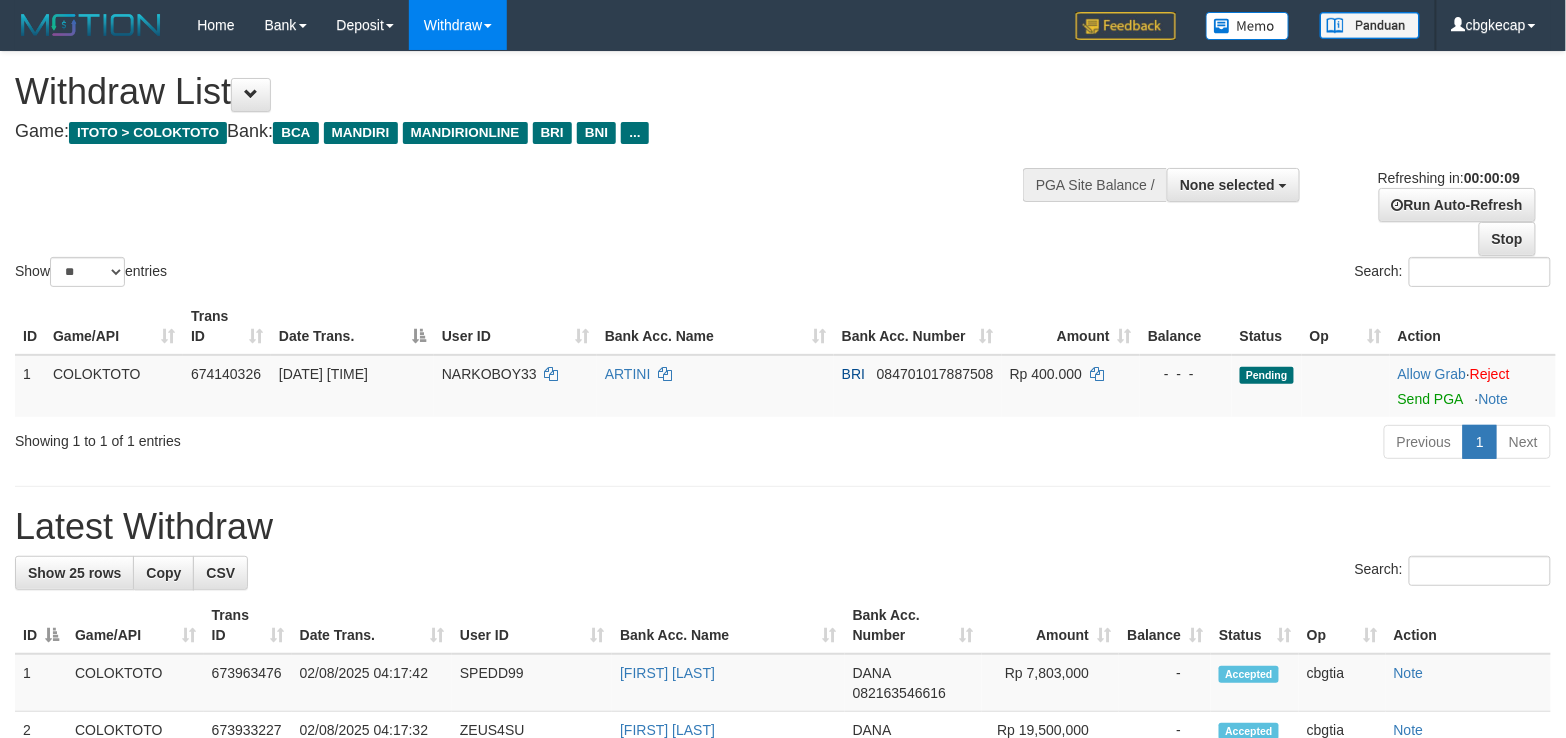 click on "Previous 1 Next" at bounding box center (1110, 444) 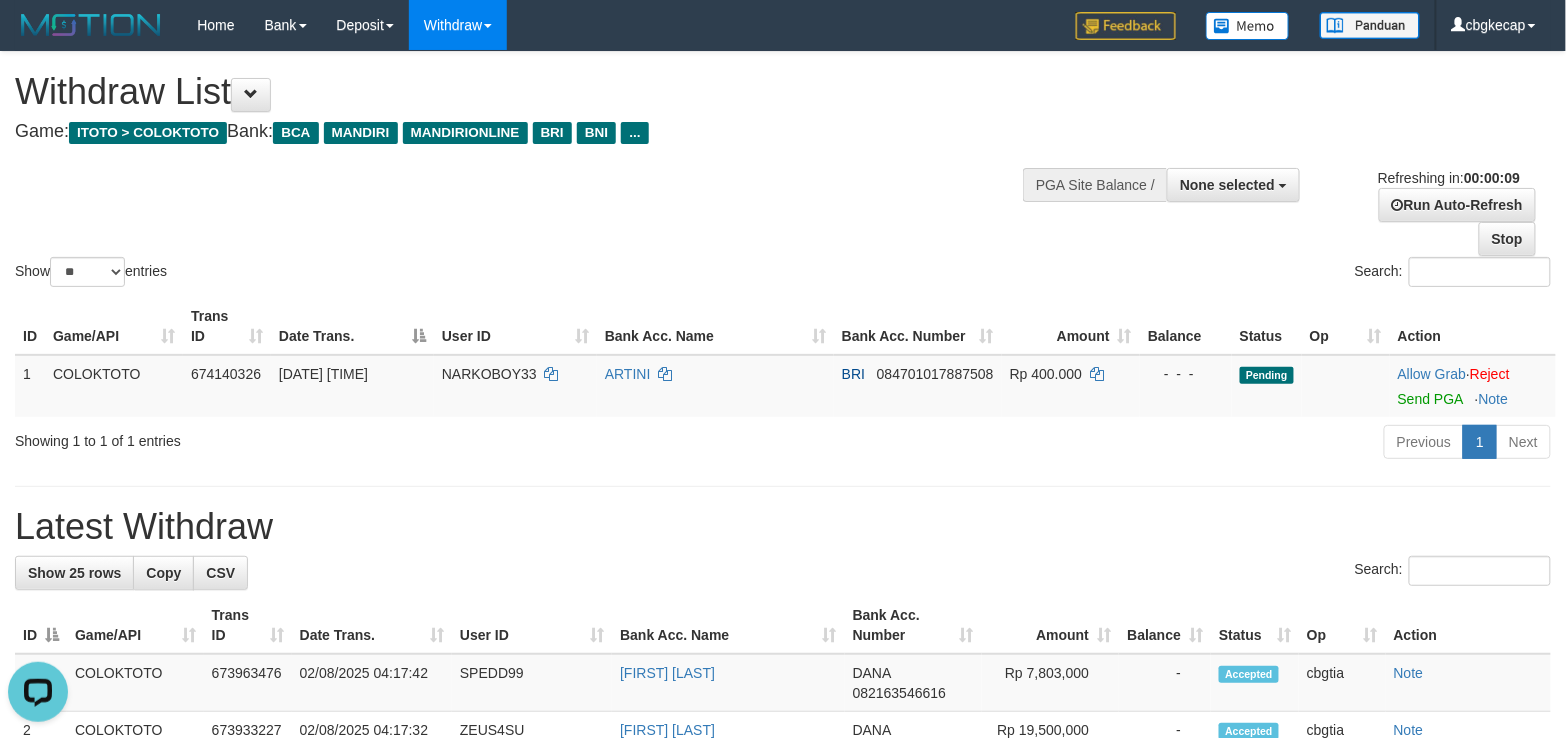 scroll, scrollTop: 0, scrollLeft: 0, axis: both 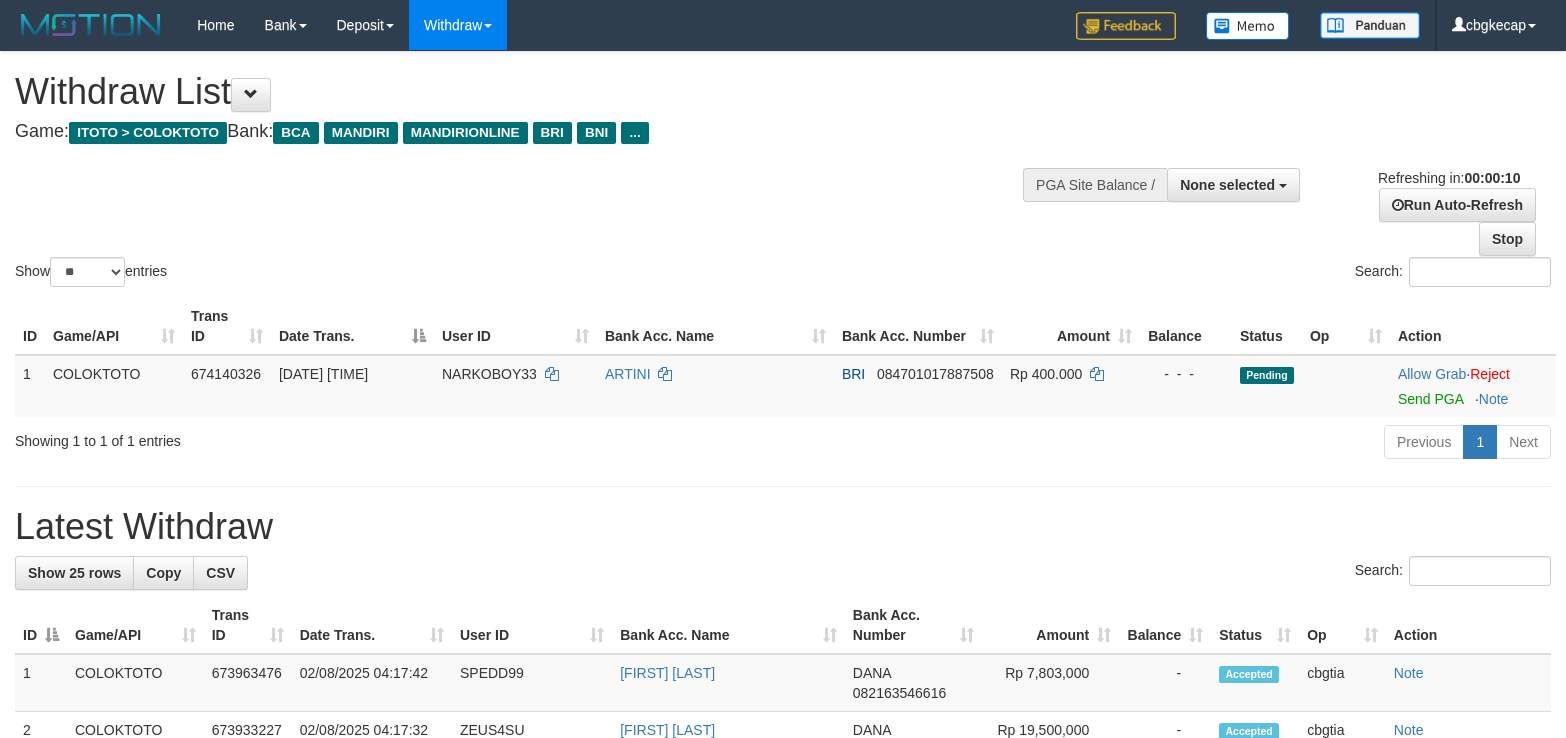 select 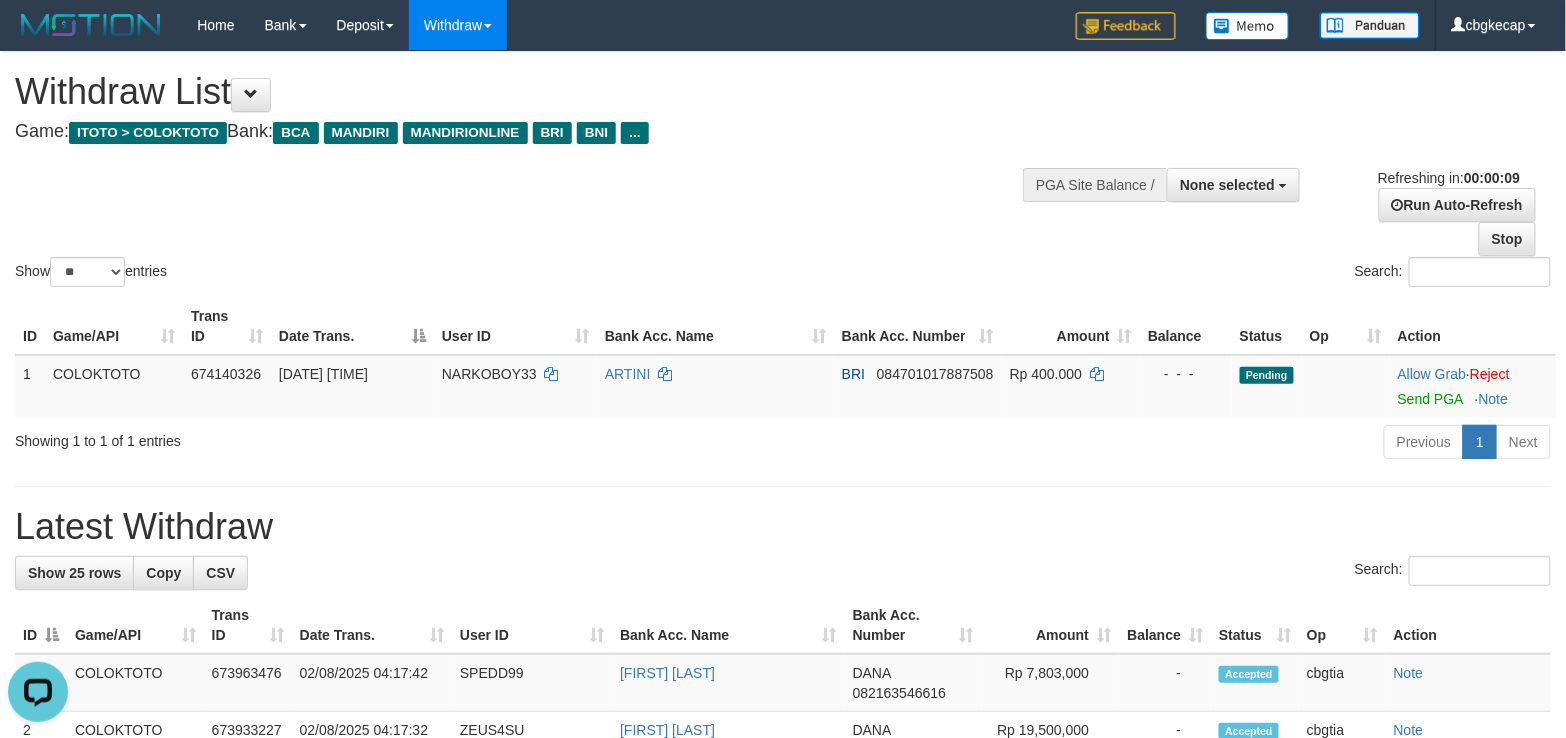 scroll, scrollTop: 0, scrollLeft: 0, axis: both 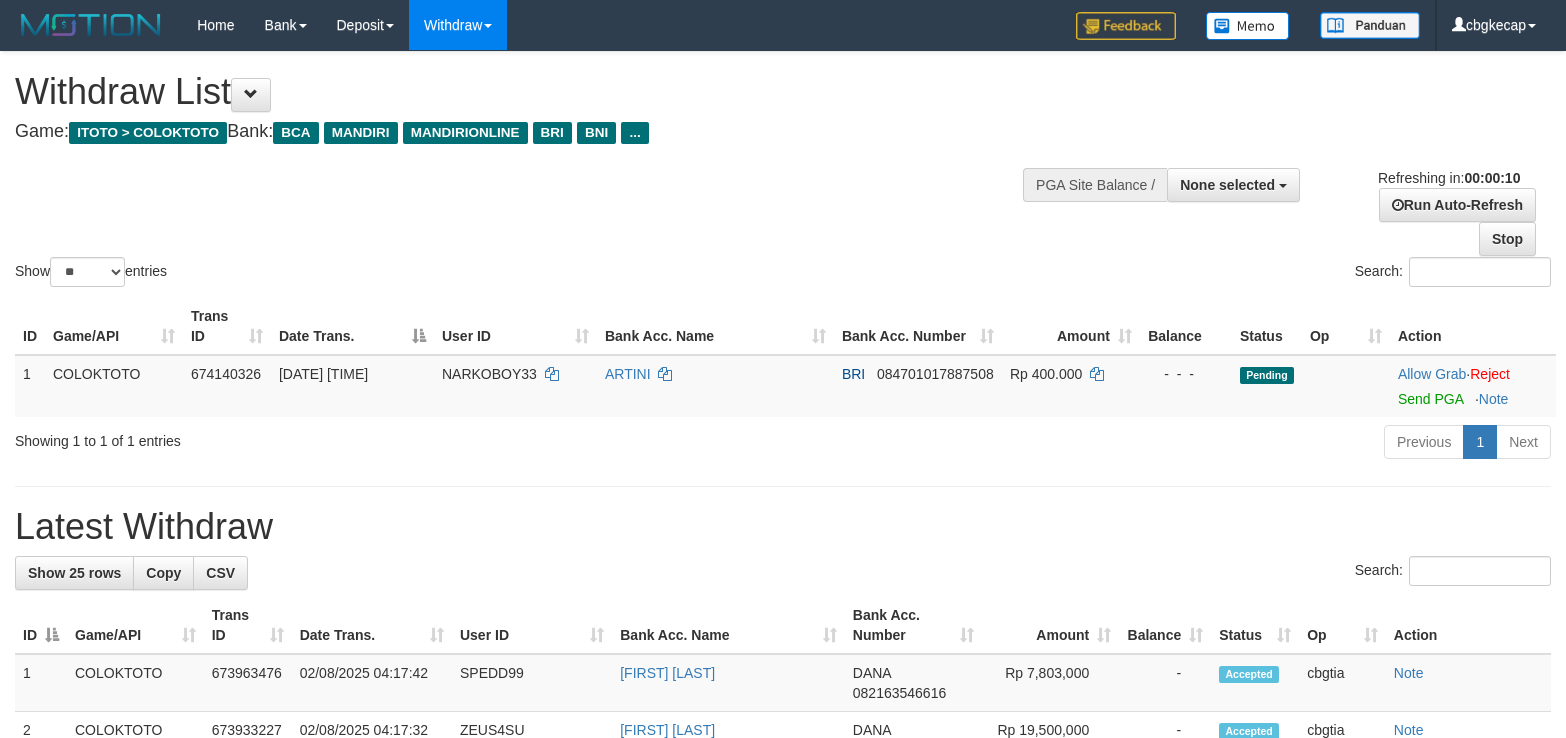 select 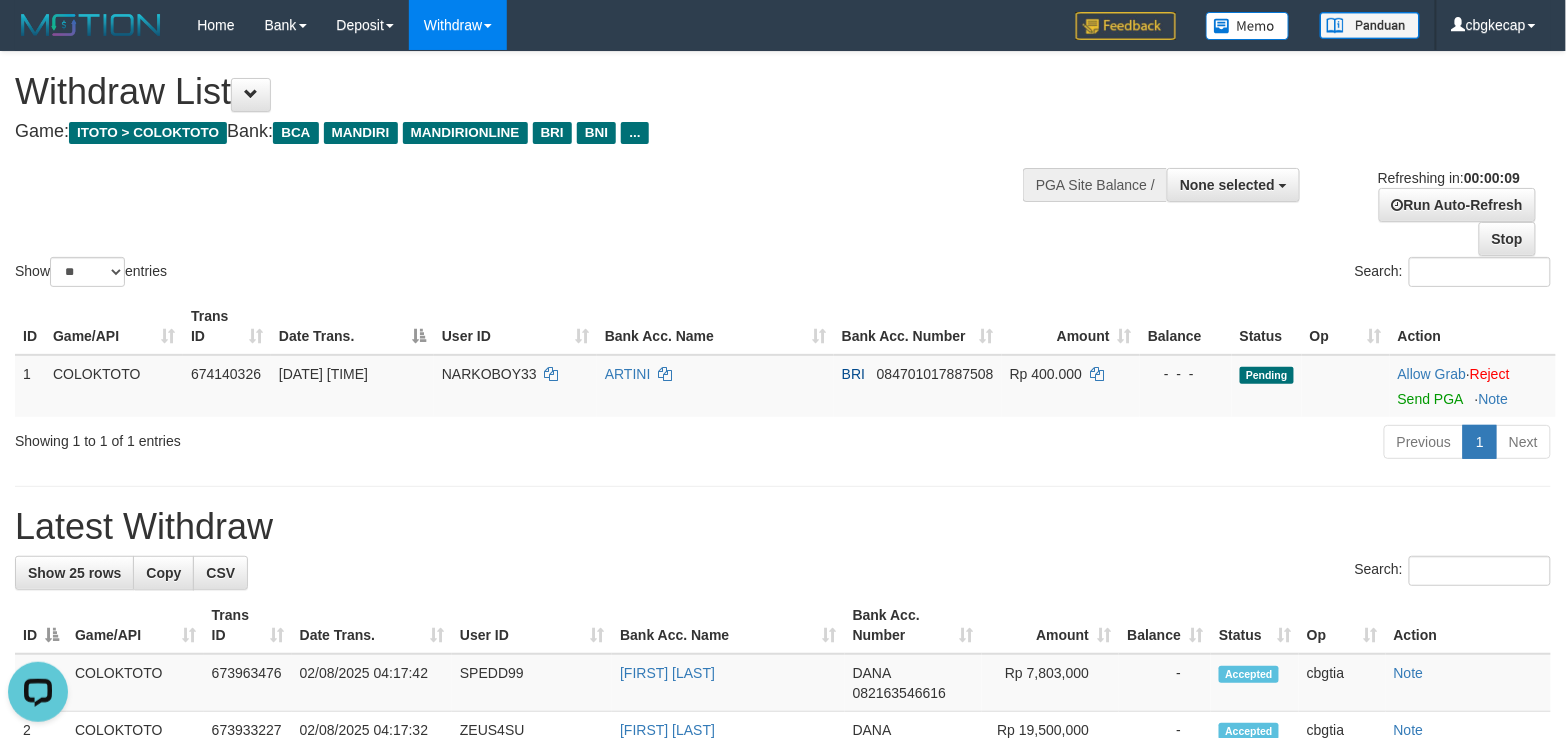 scroll, scrollTop: 0, scrollLeft: 0, axis: both 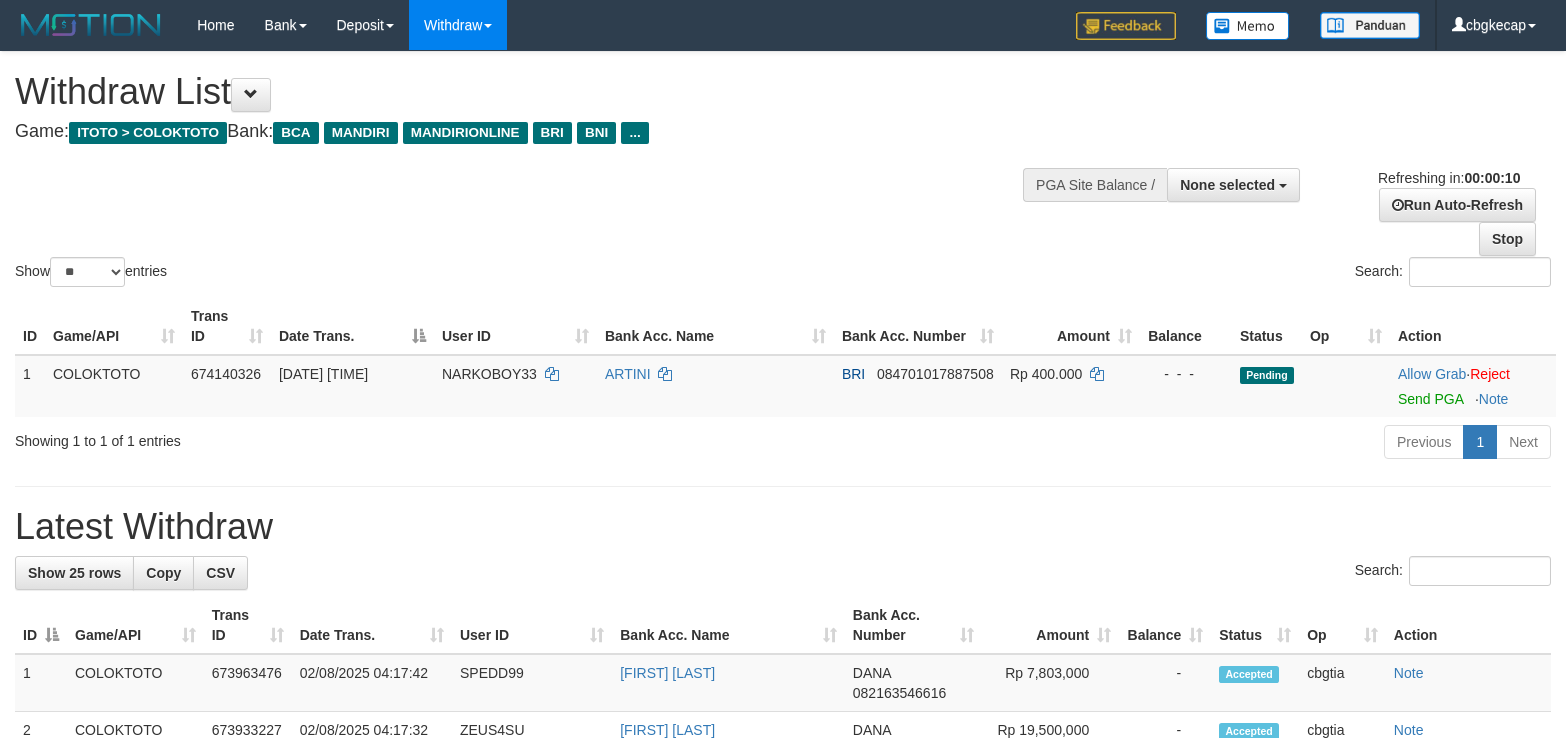 select 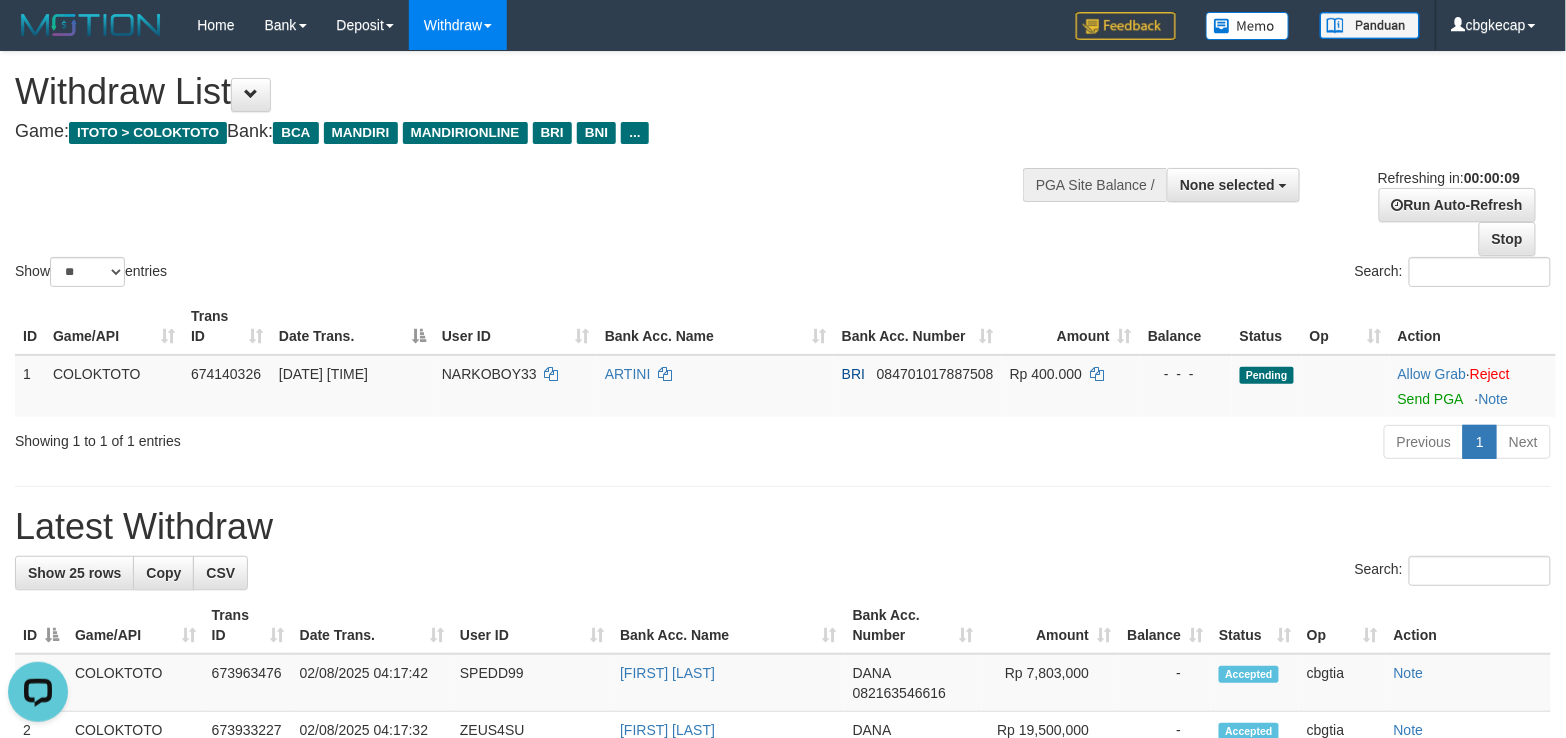 scroll, scrollTop: 0, scrollLeft: 0, axis: both 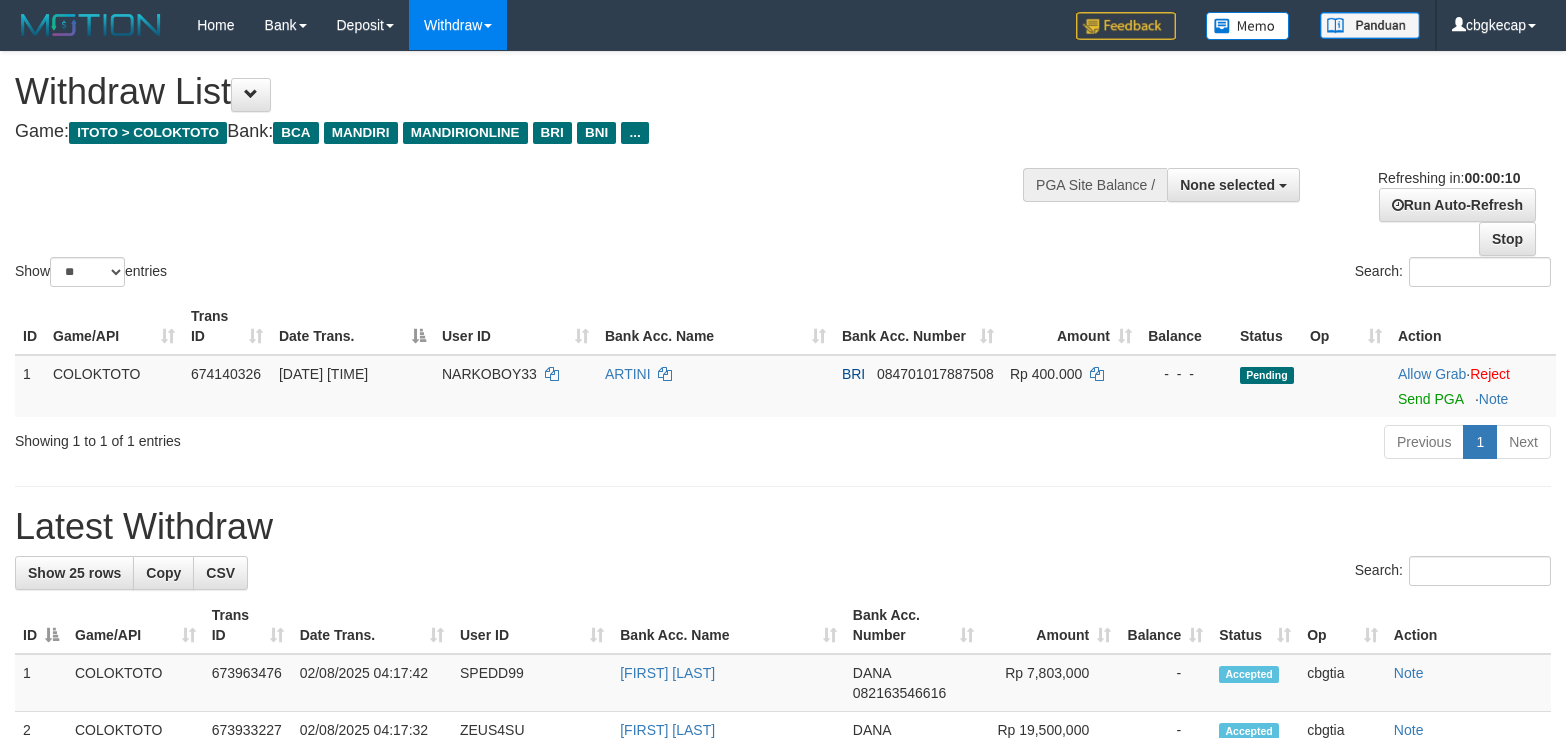 select 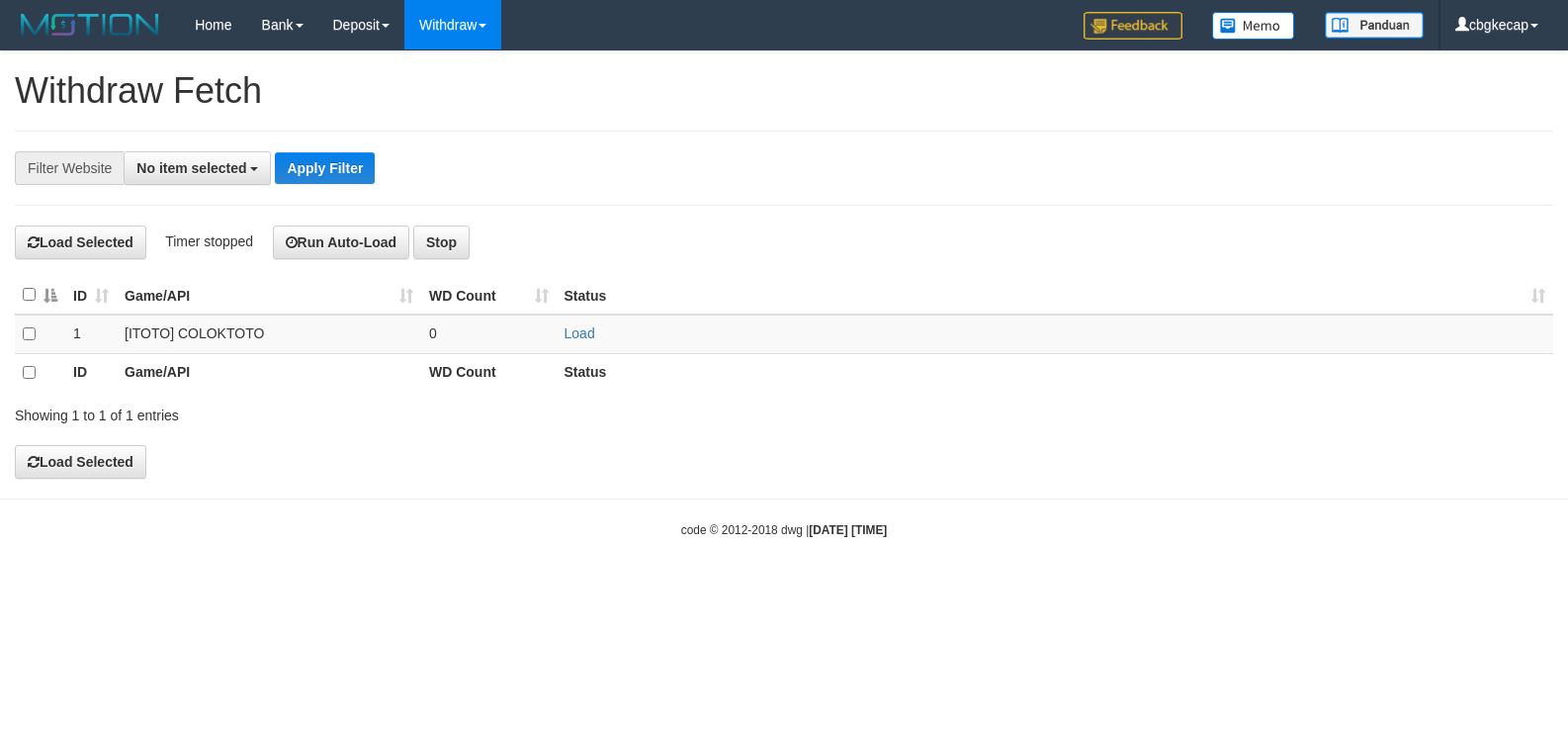 scroll, scrollTop: 0, scrollLeft: 0, axis: both 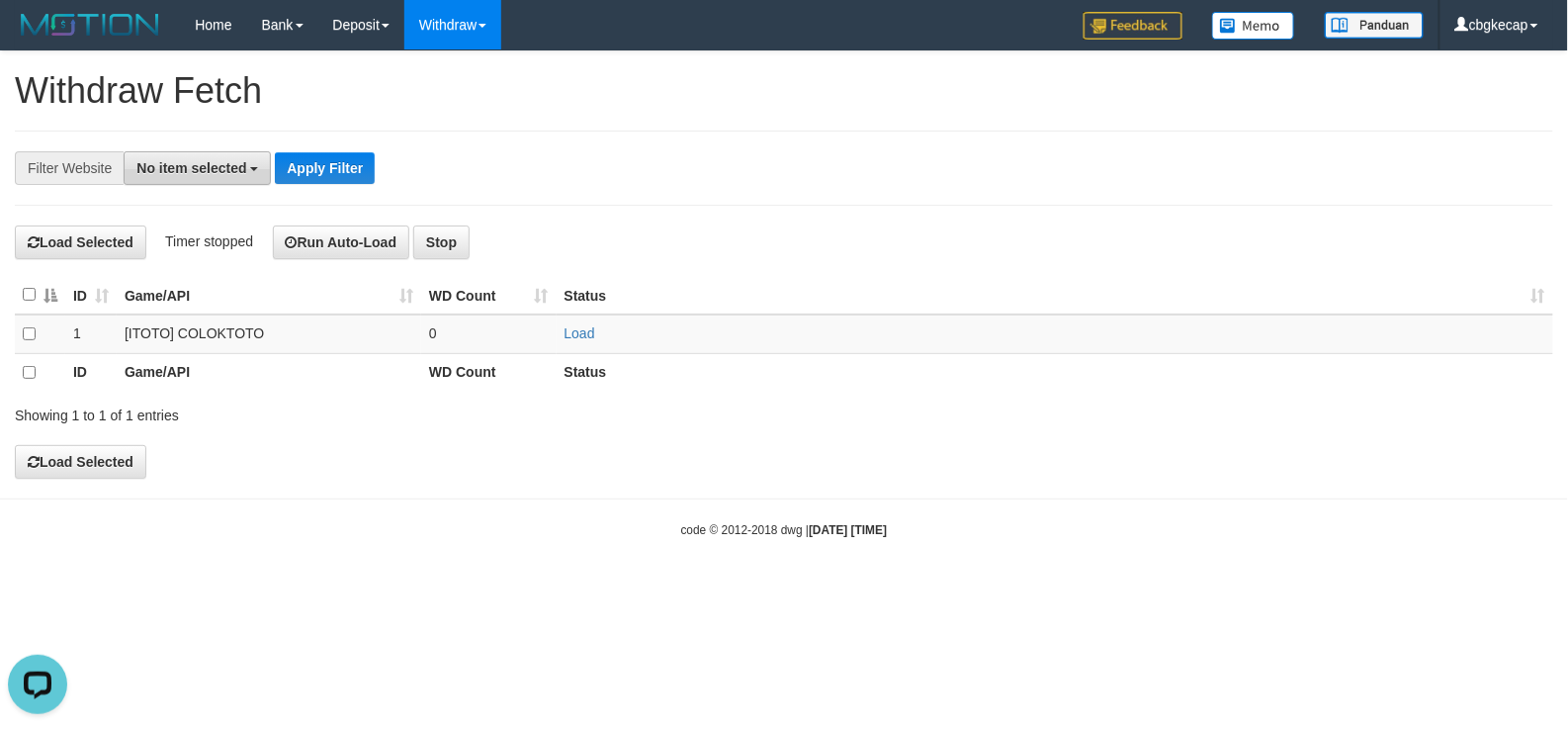 click on "No item selected" at bounding box center (197, 168) 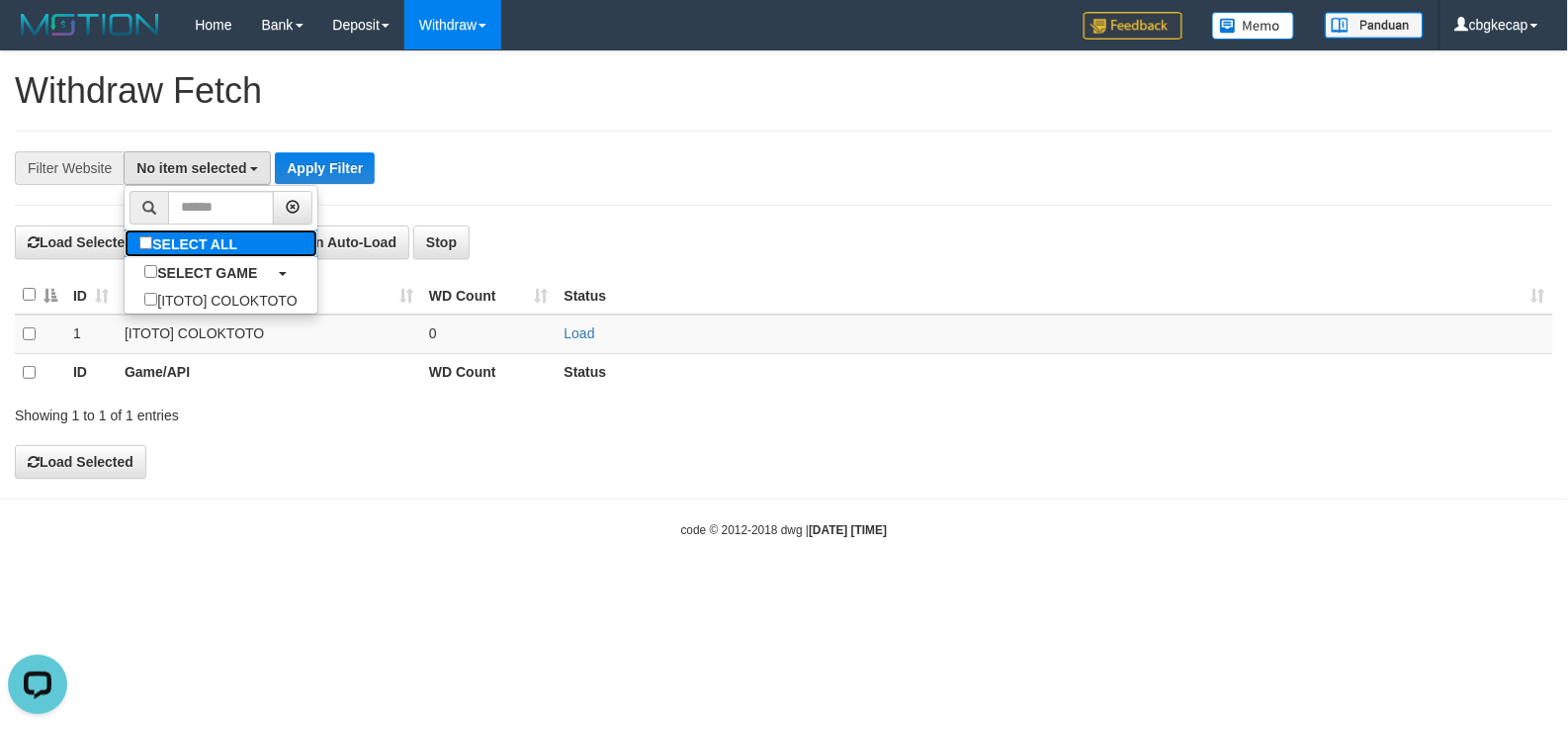click on "SELECT ALL" at bounding box center [191, 243] 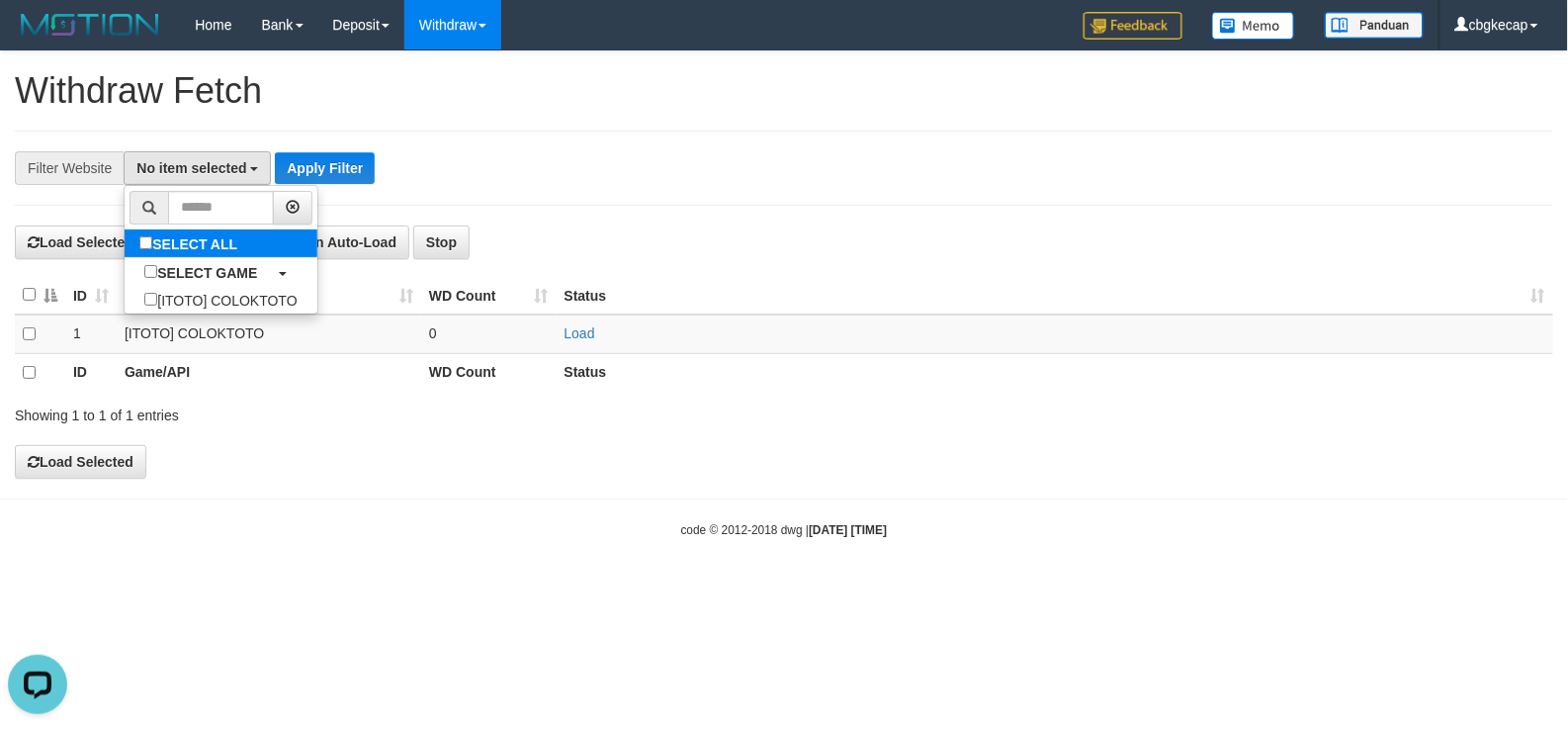 select on "****" 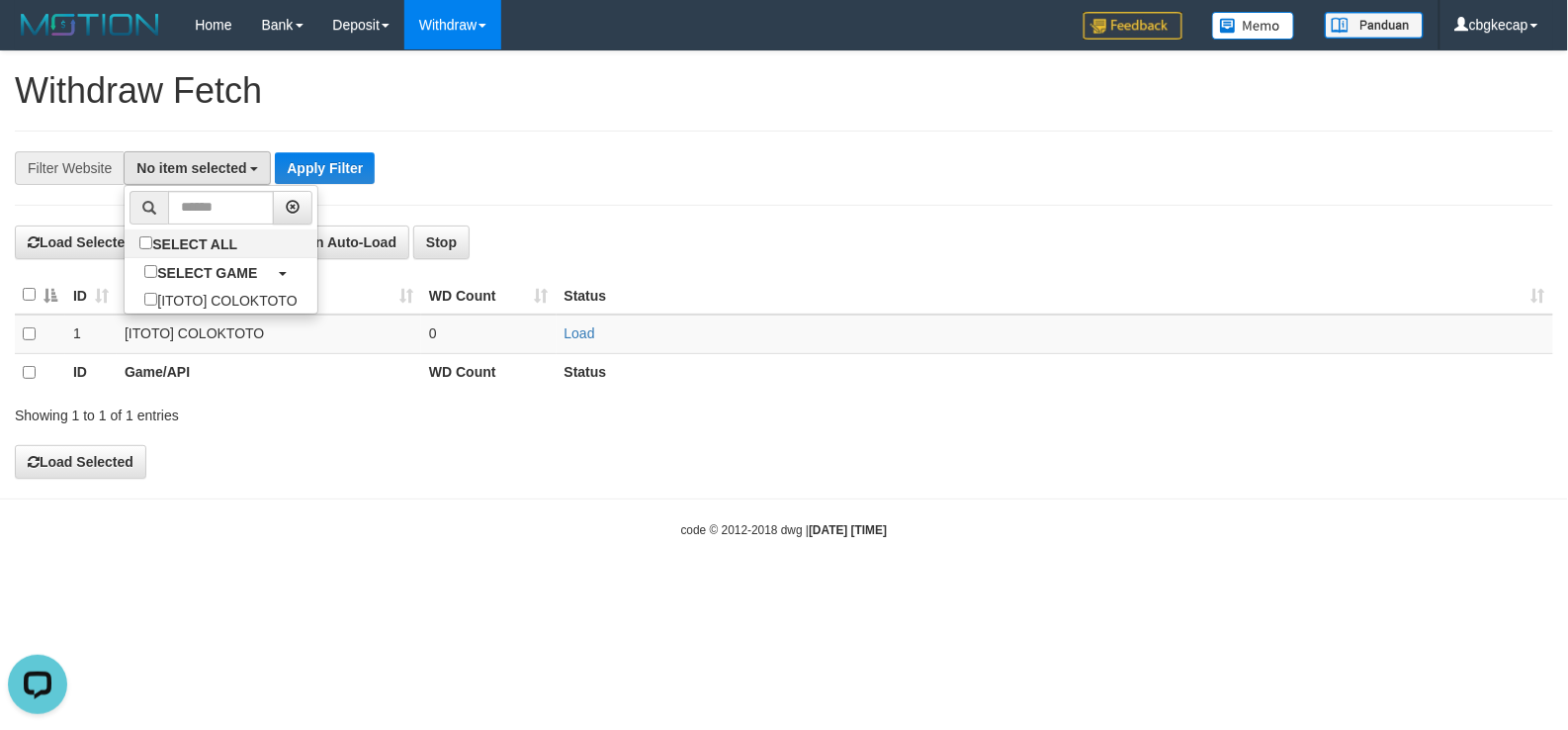 scroll, scrollTop: 17, scrollLeft: 0, axis: vertical 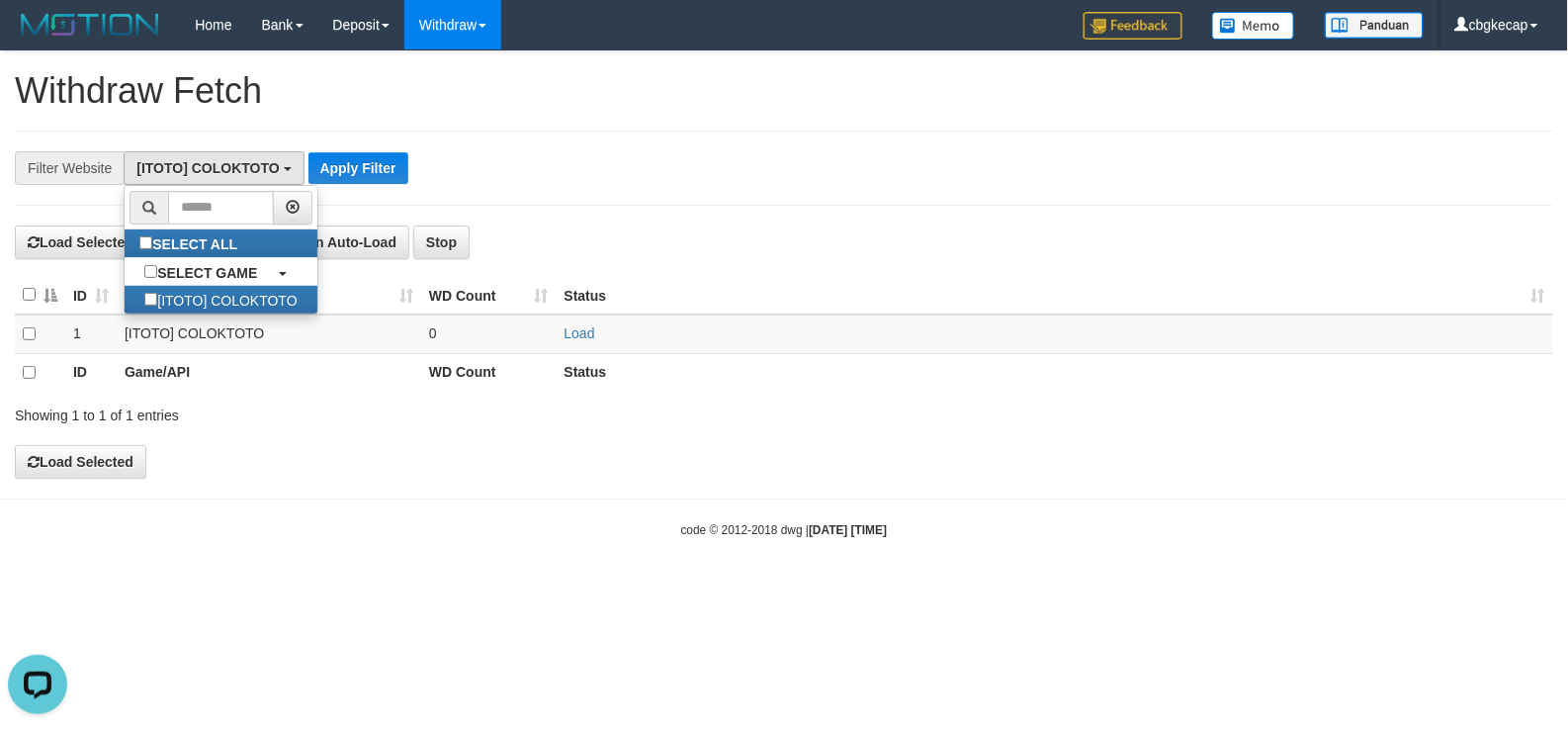 click on "Toggle navigation
Home
Bank
Account List
Load
By Website
Group
[ITOTO]													COLOKTOTO
Mutasi Bank
Search
Sync
Note Mutasi
Deposit
DPS Fetch
DPS List
History
PGA History
Note DPS" at bounding box center (784, 294) 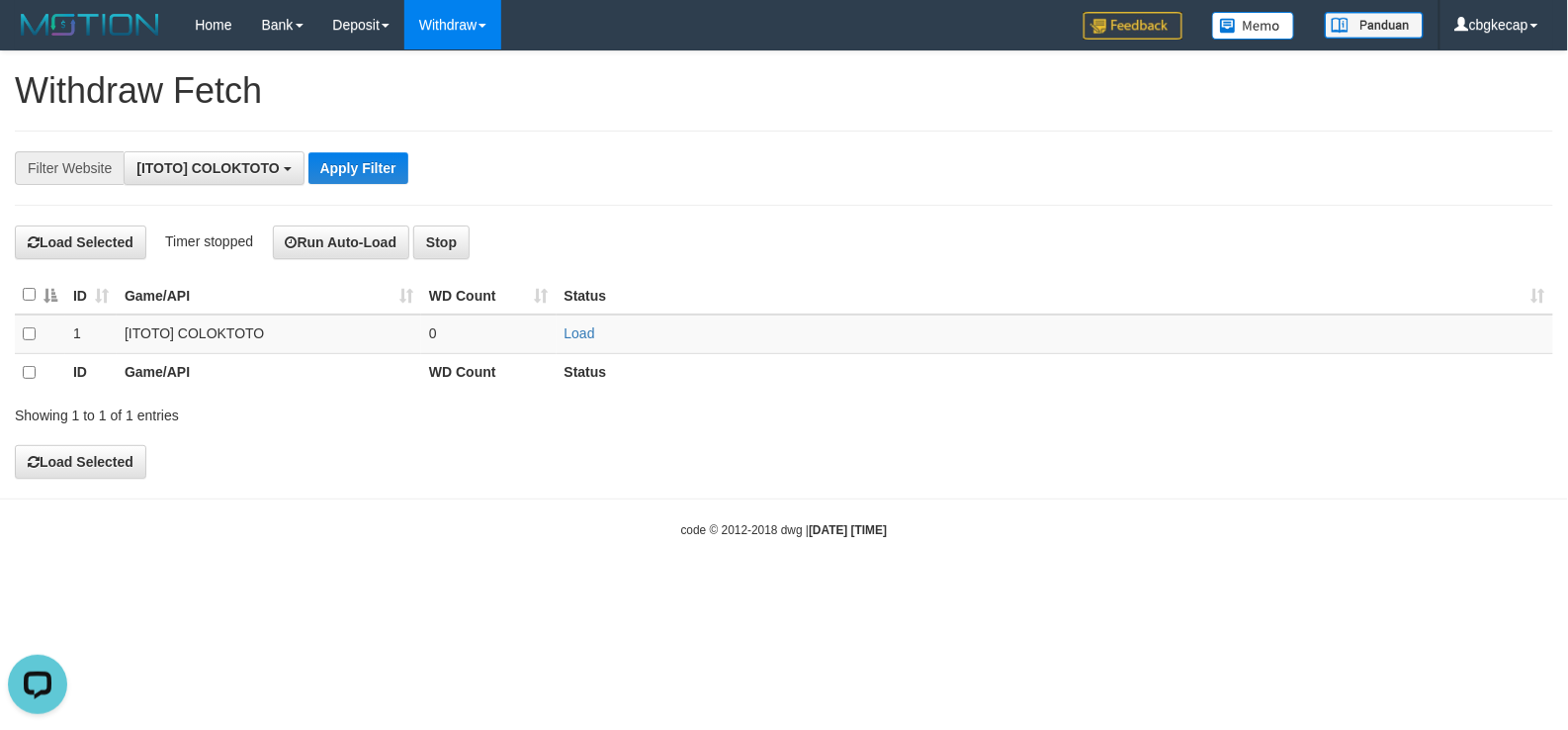 click at bounding box center [40, 295] 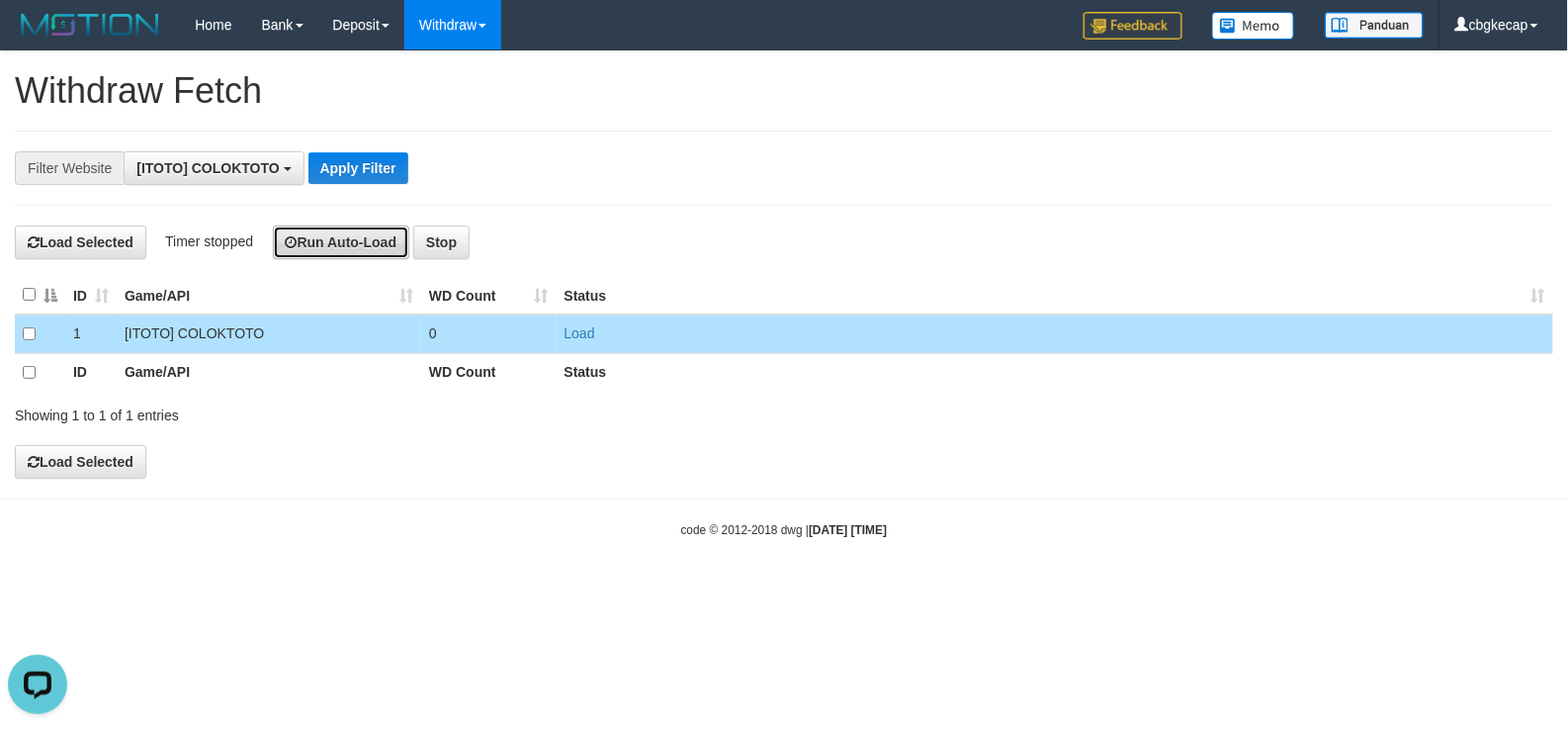 click on "Run Auto-Load" at bounding box center [341, 242] 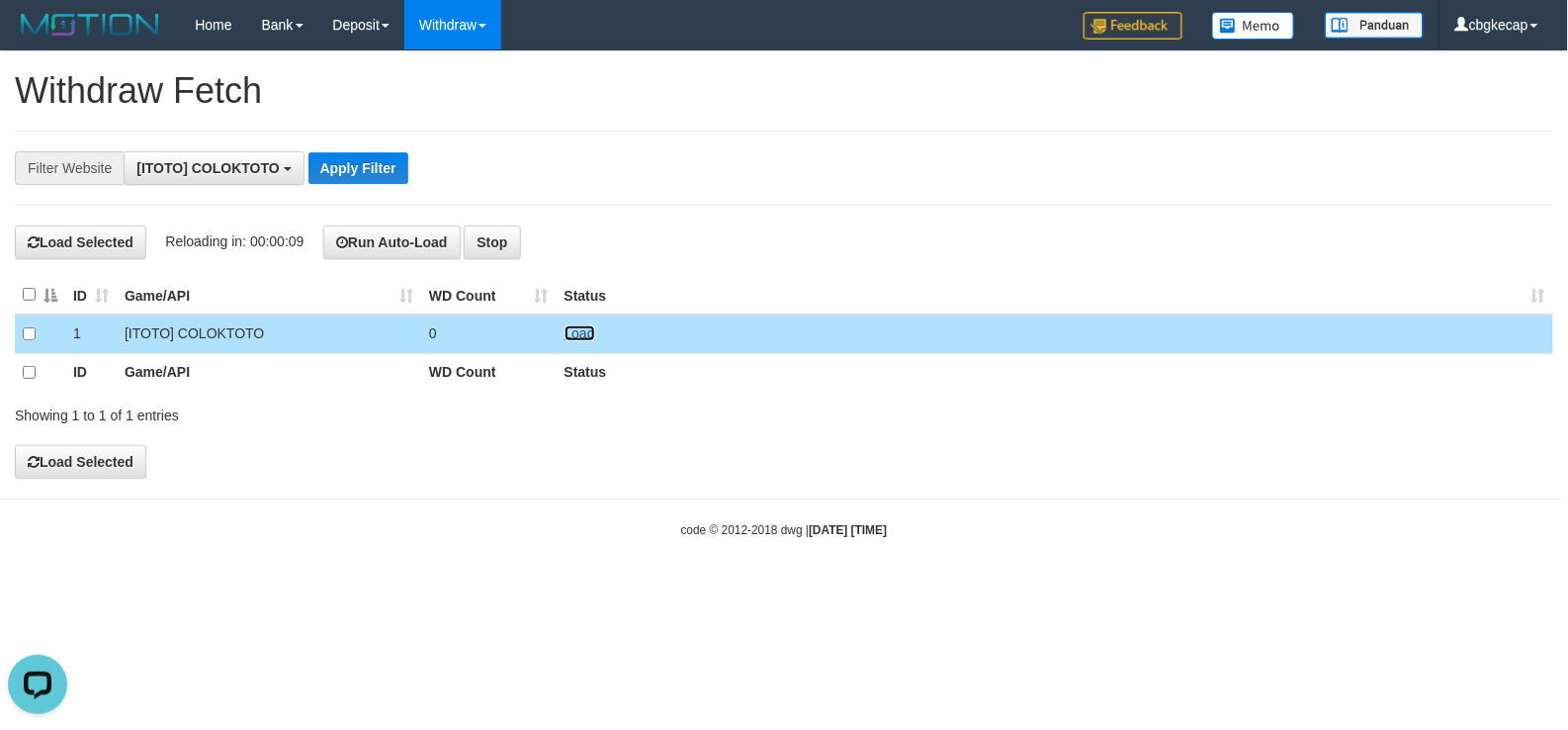 click on "Load" at bounding box center [579, 333] 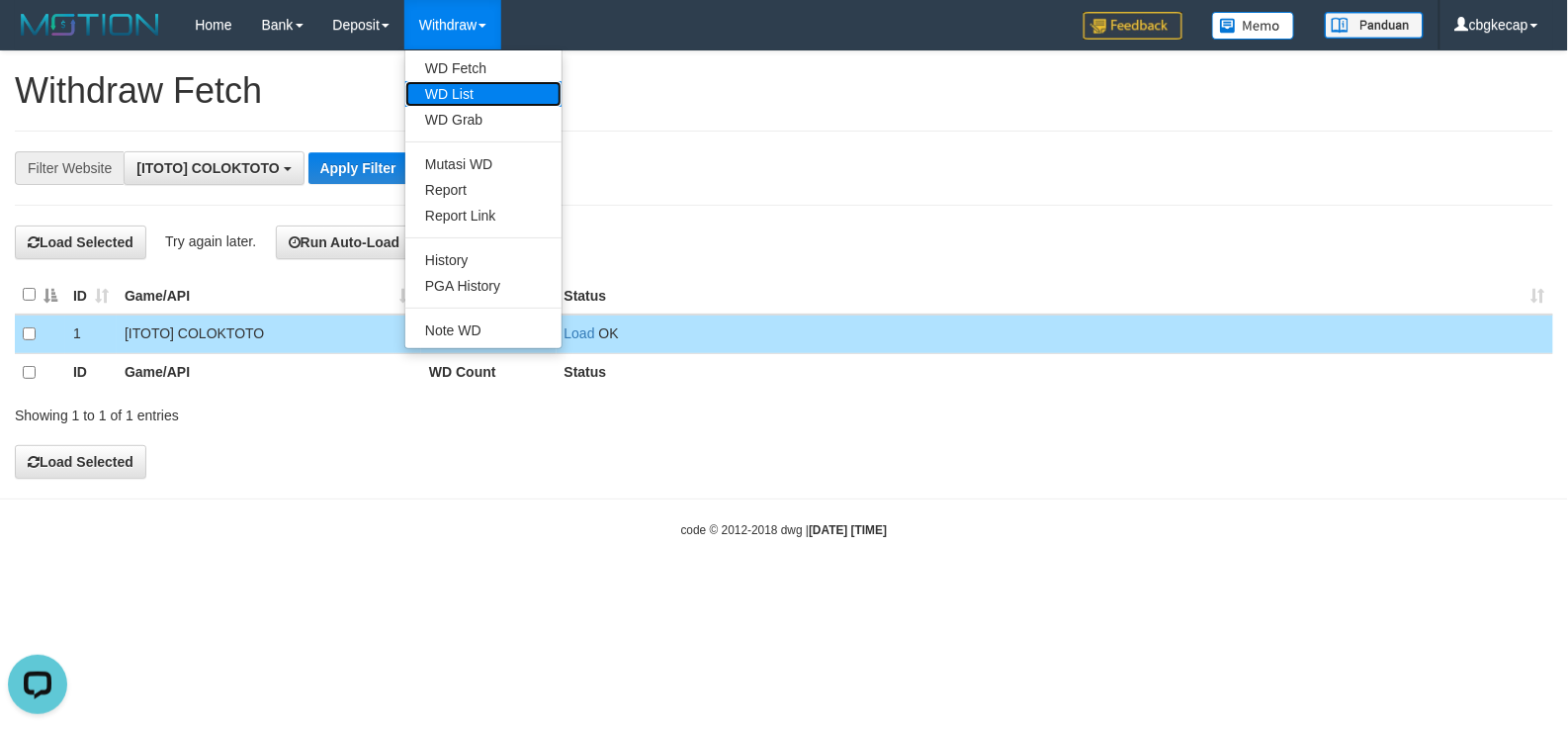 click on "WD List" at bounding box center (483, 94) 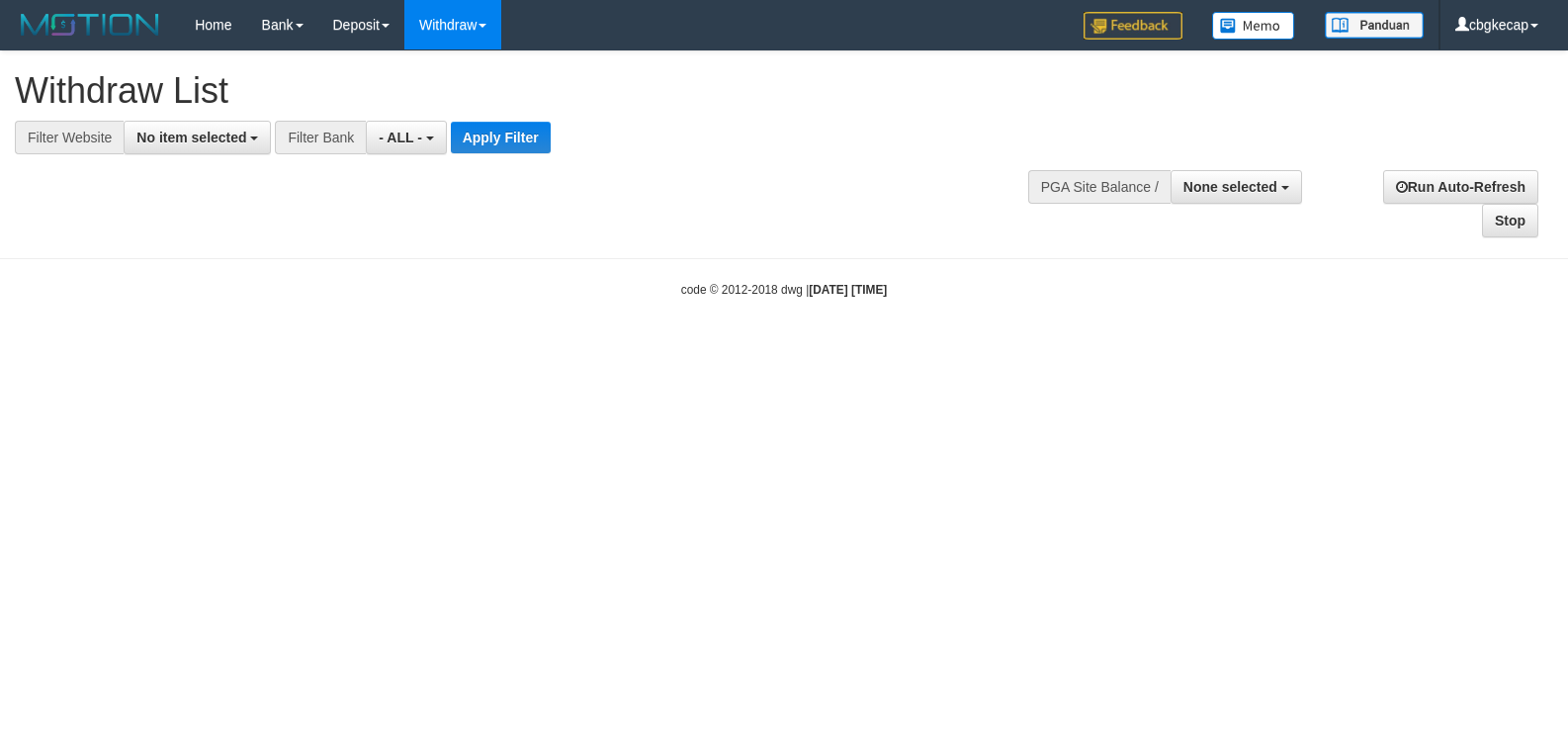 select 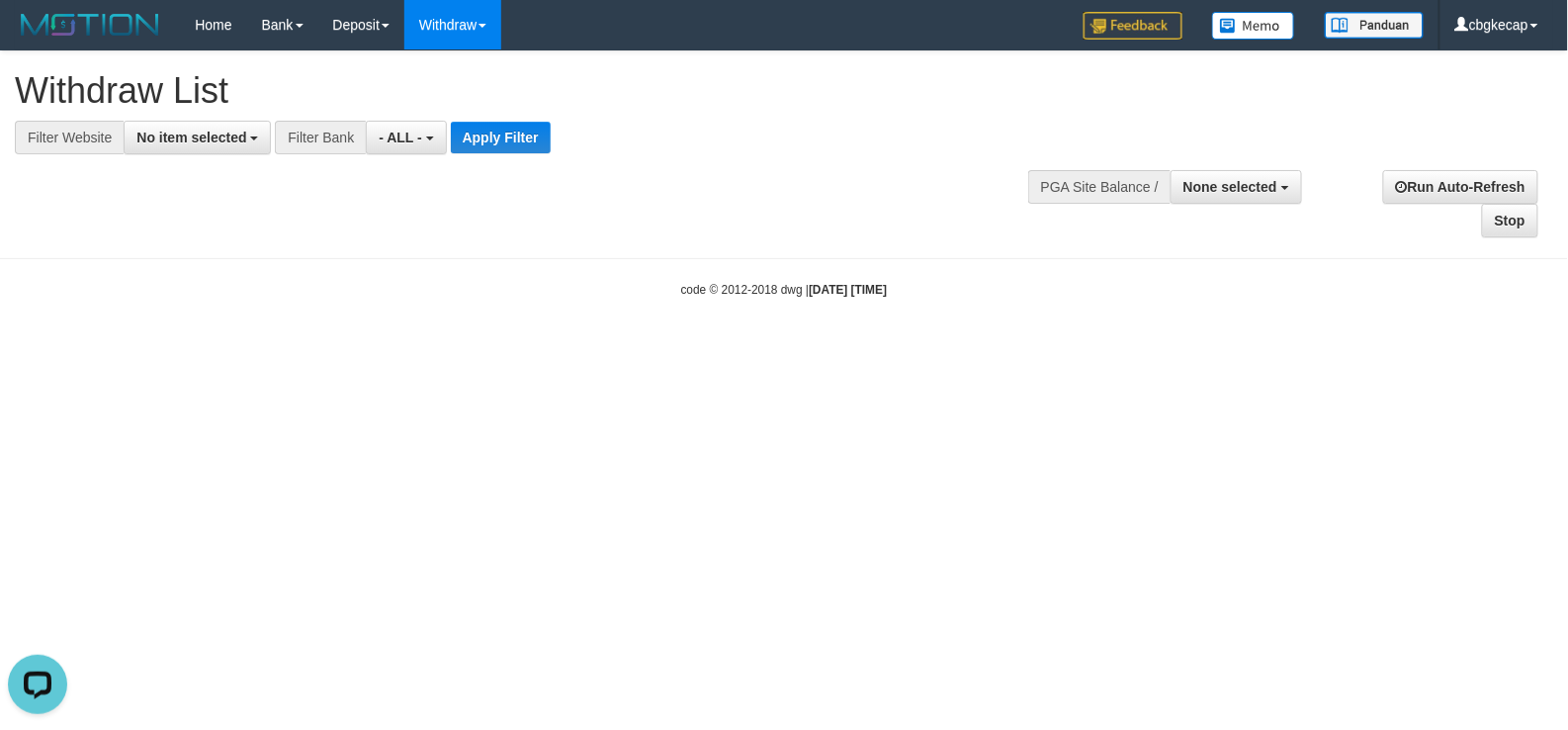 scroll, scrollTop: 0, scrollLeft: 0, axis: both 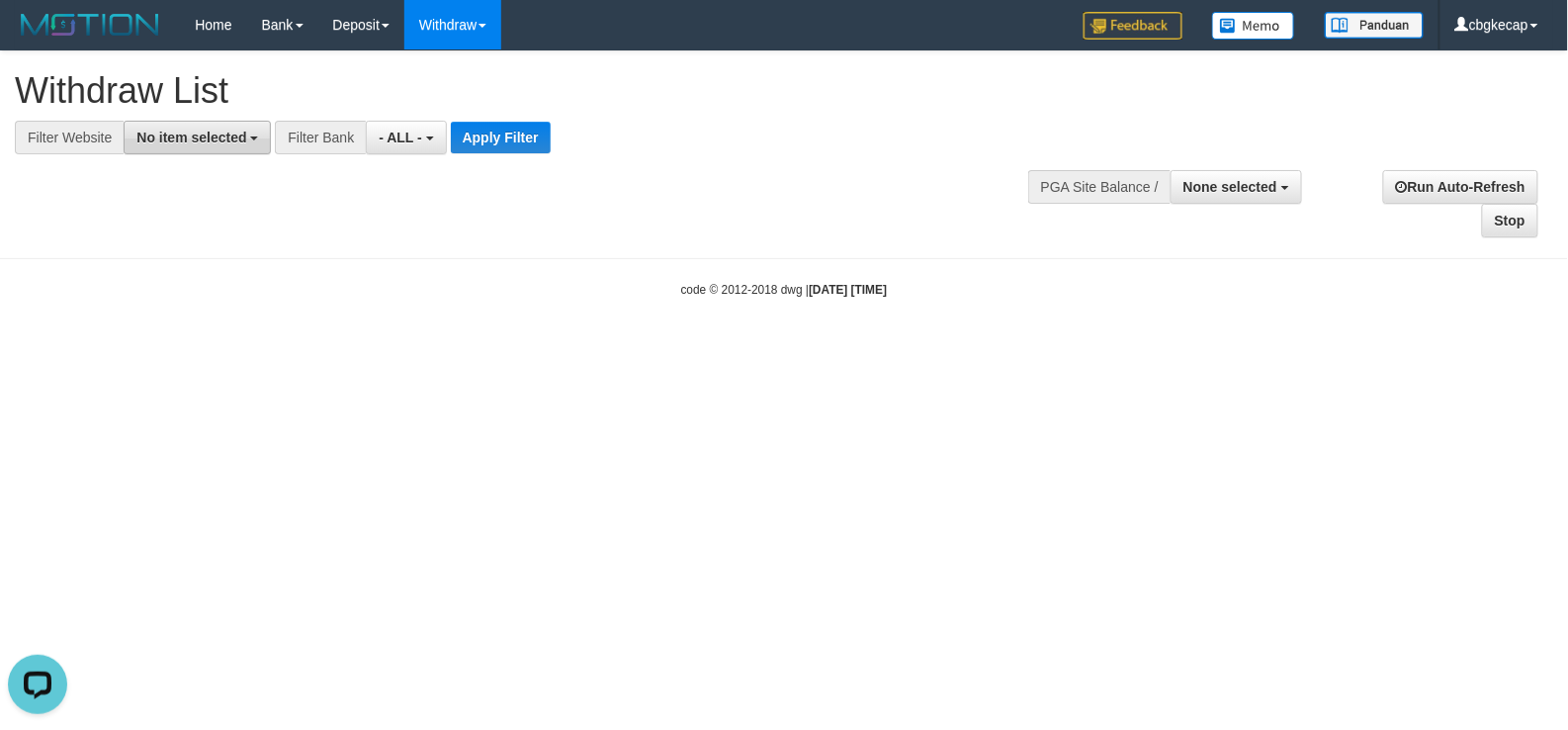 click on "No item selected" at bounding box center (191, 137) 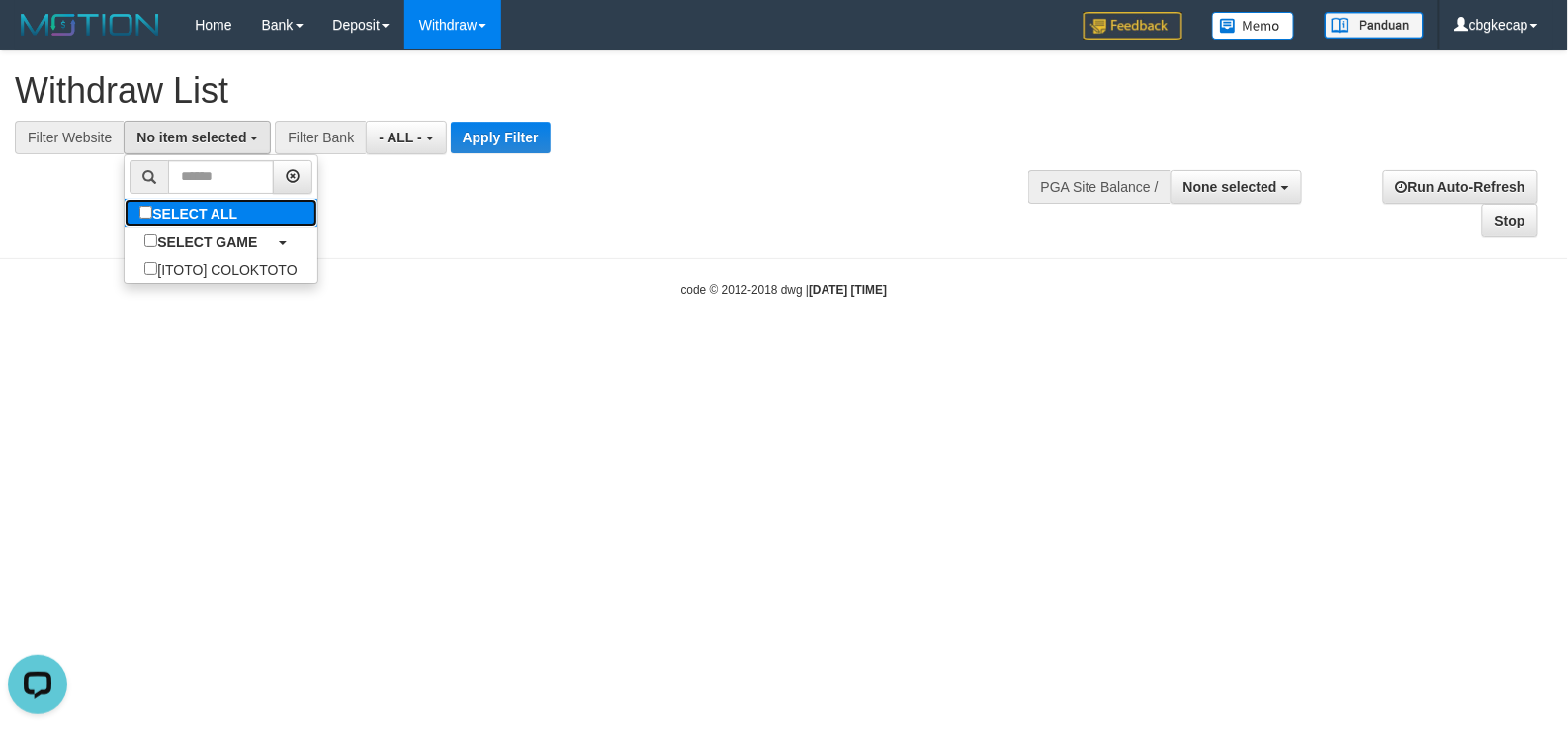 click on "SELECT ALL" at bounding box center (191, 213) 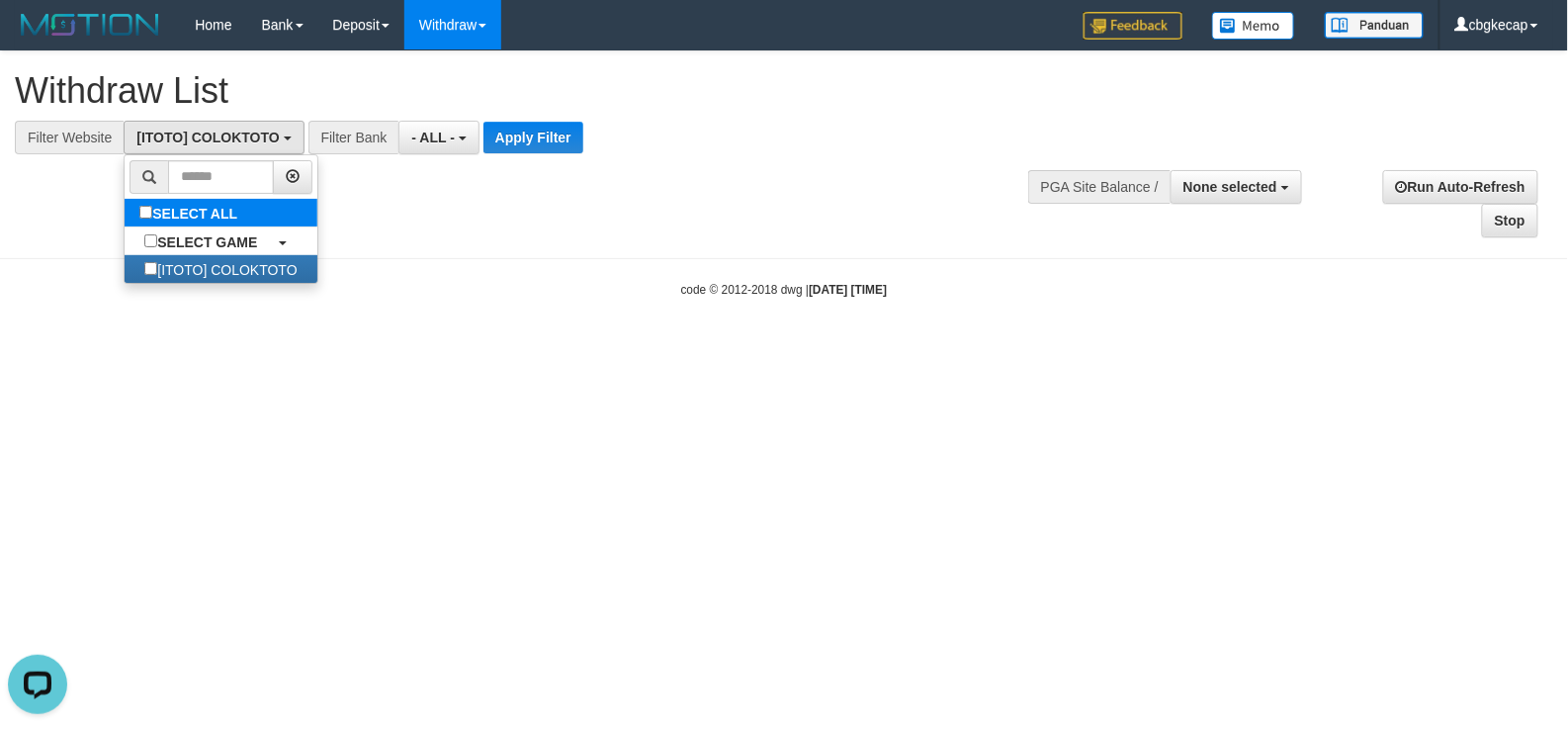 select on "****" 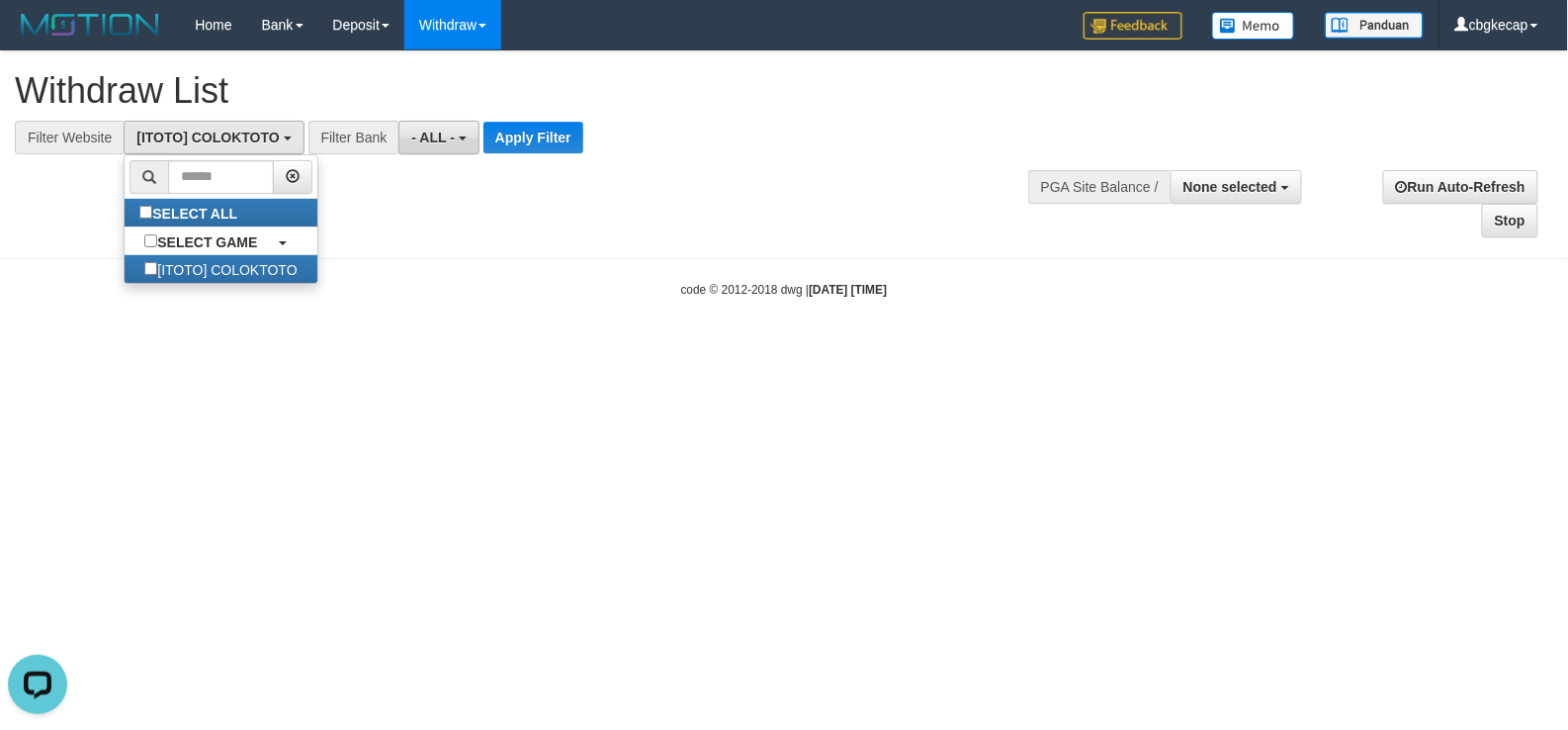 scroll, scrollTop: 17, scrollLeft: 0, axis: vertical 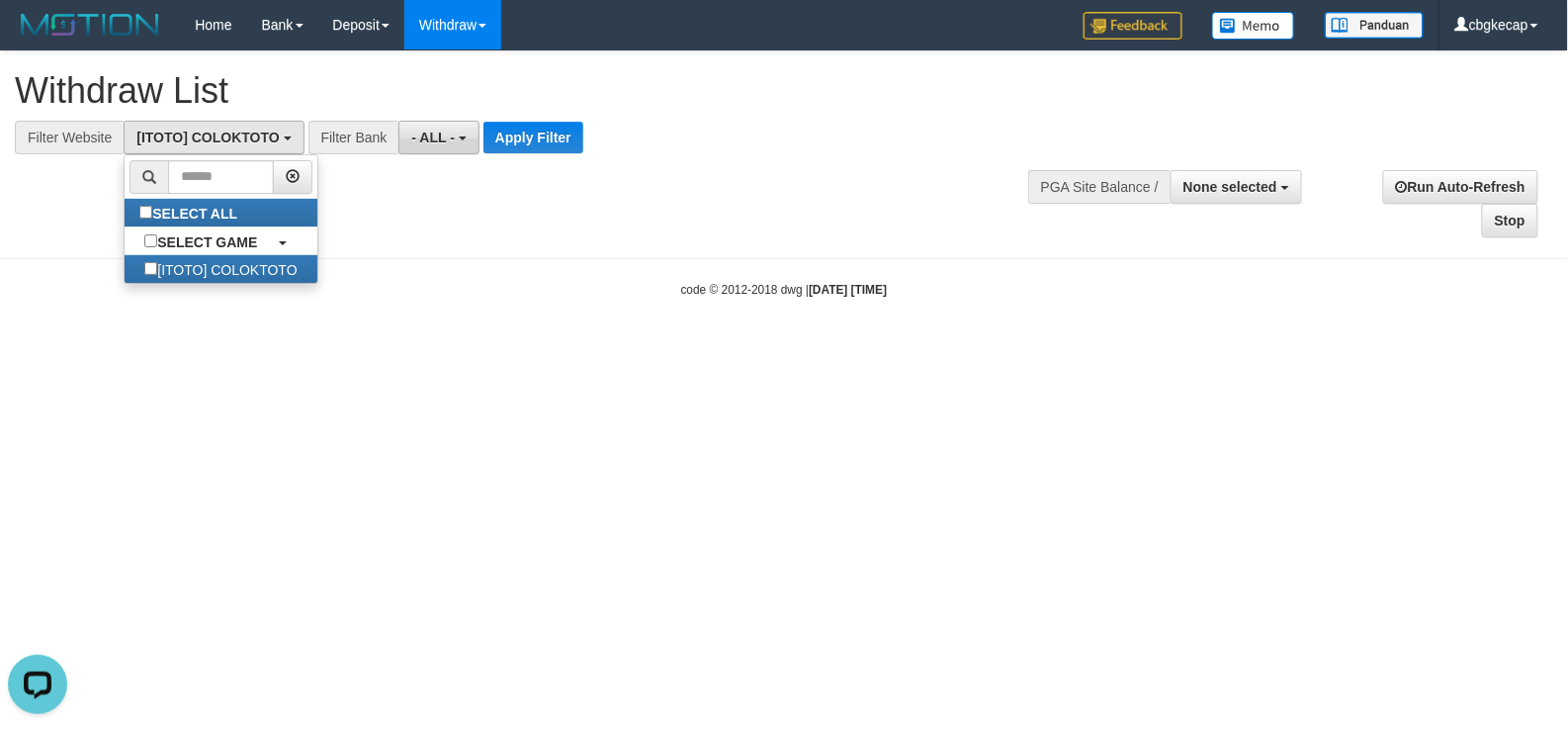 click on "- ALL -" at bounding box center [438, 137] 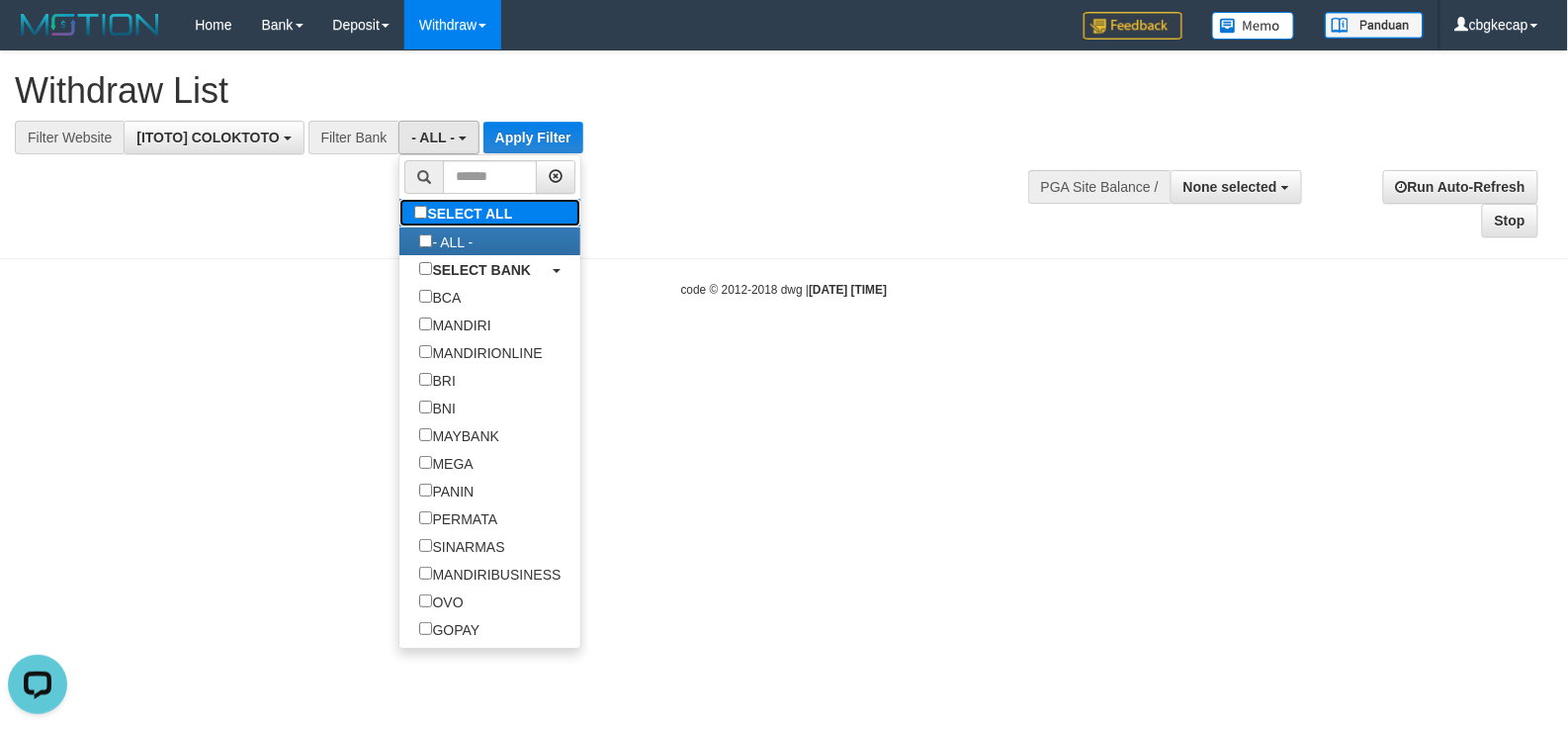 click on "SELECT ALL" at bounding box center [466, 213] 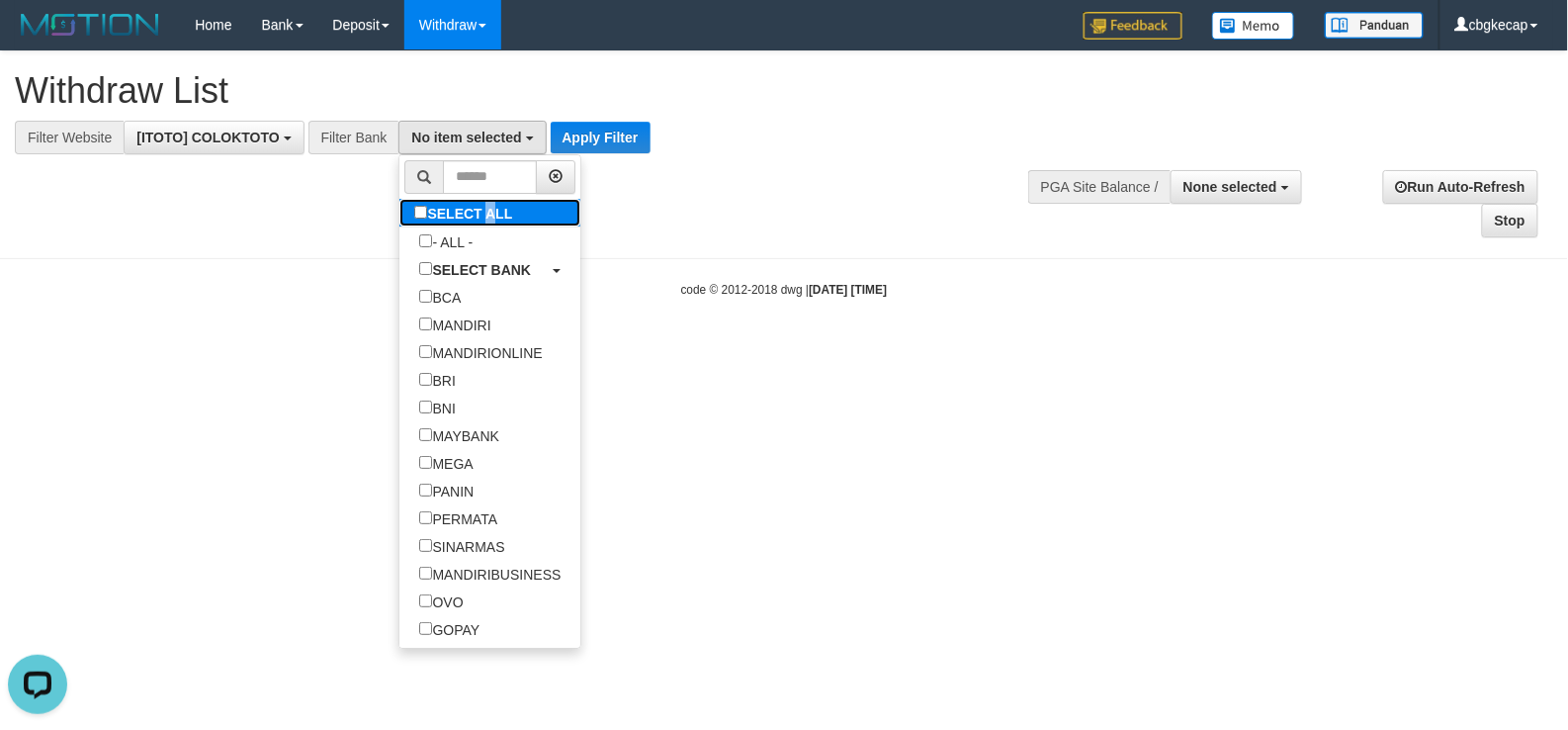 click on "SELECT ALL" at bounding box center [466, 213] 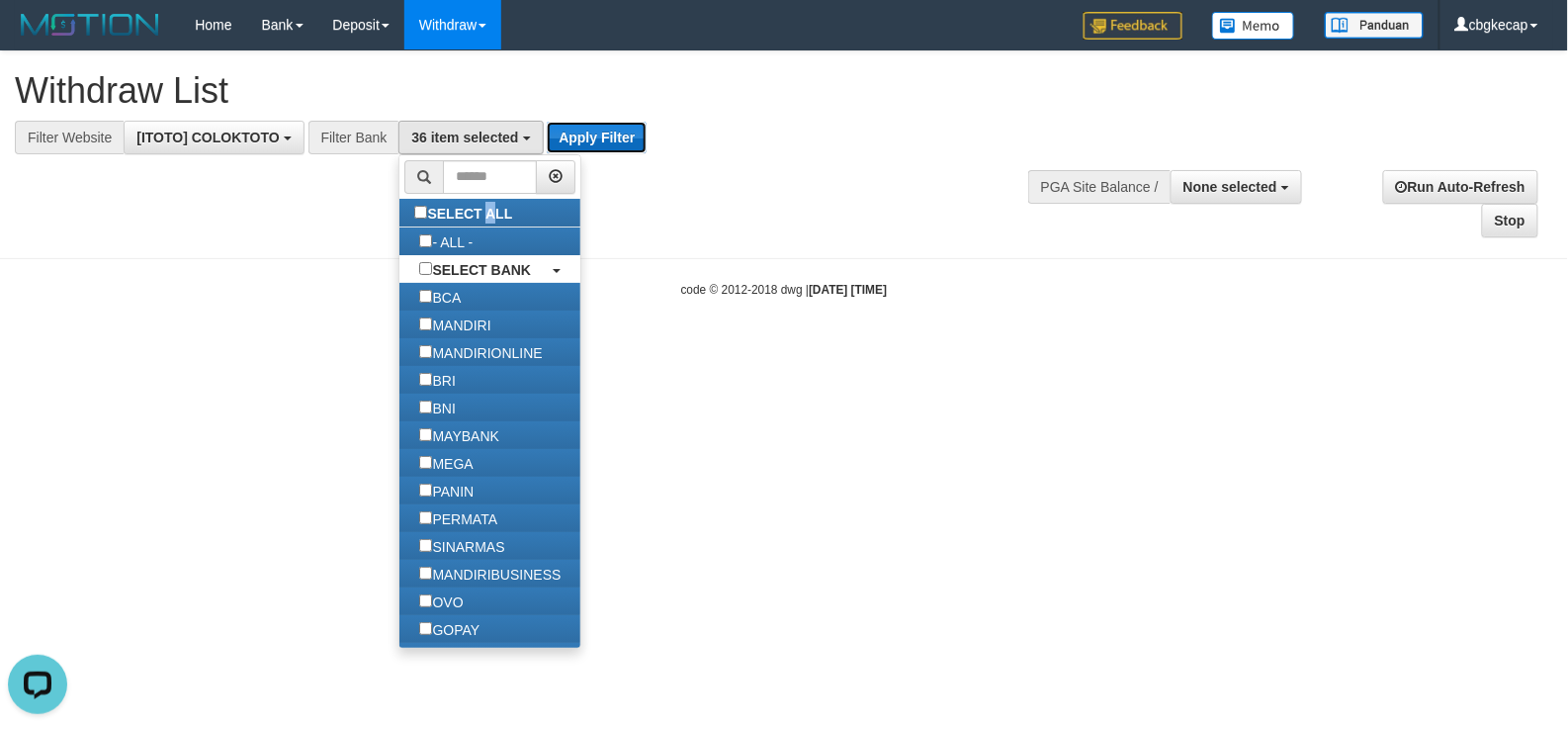 click on "Apply Filter" at bounding box center [596, 137] 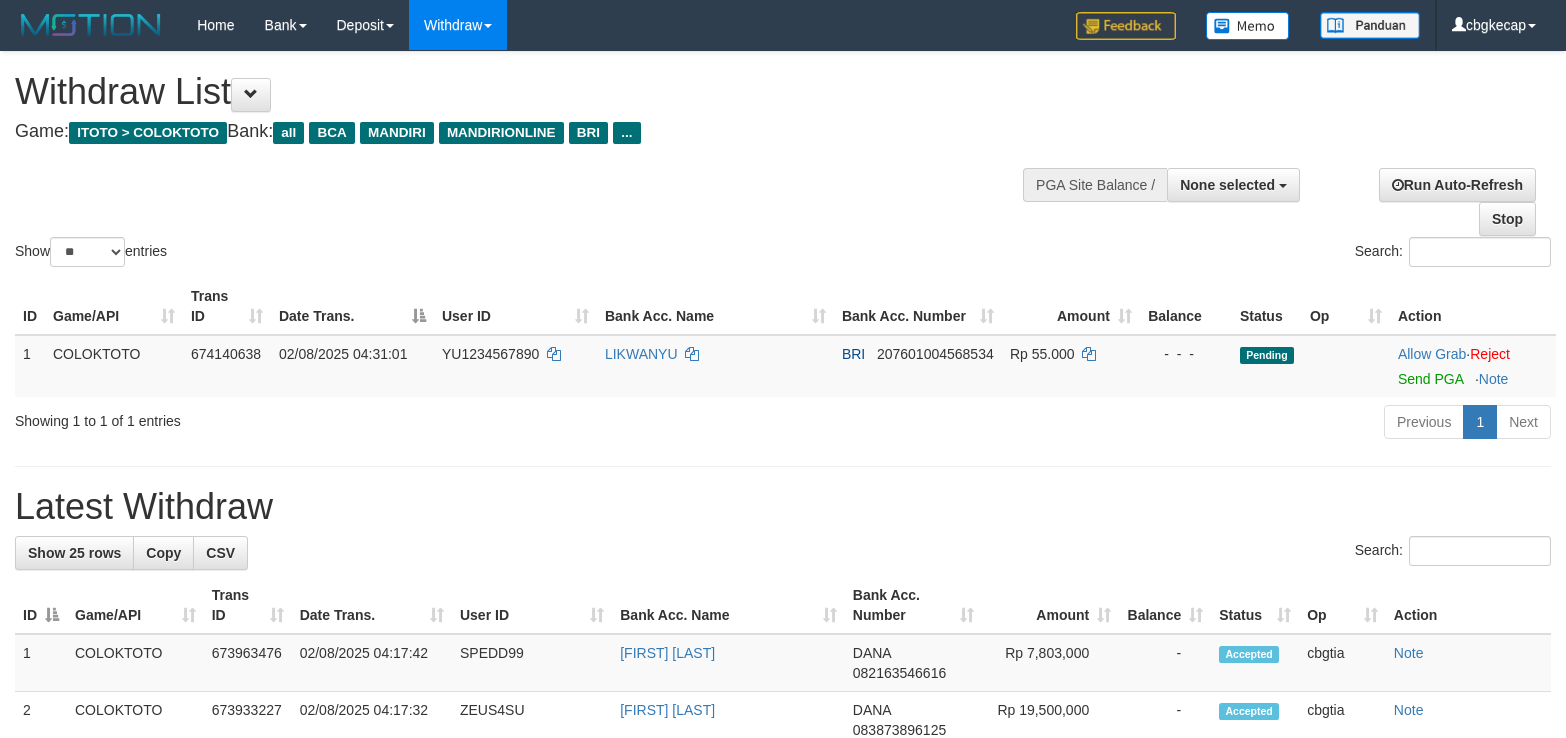 select 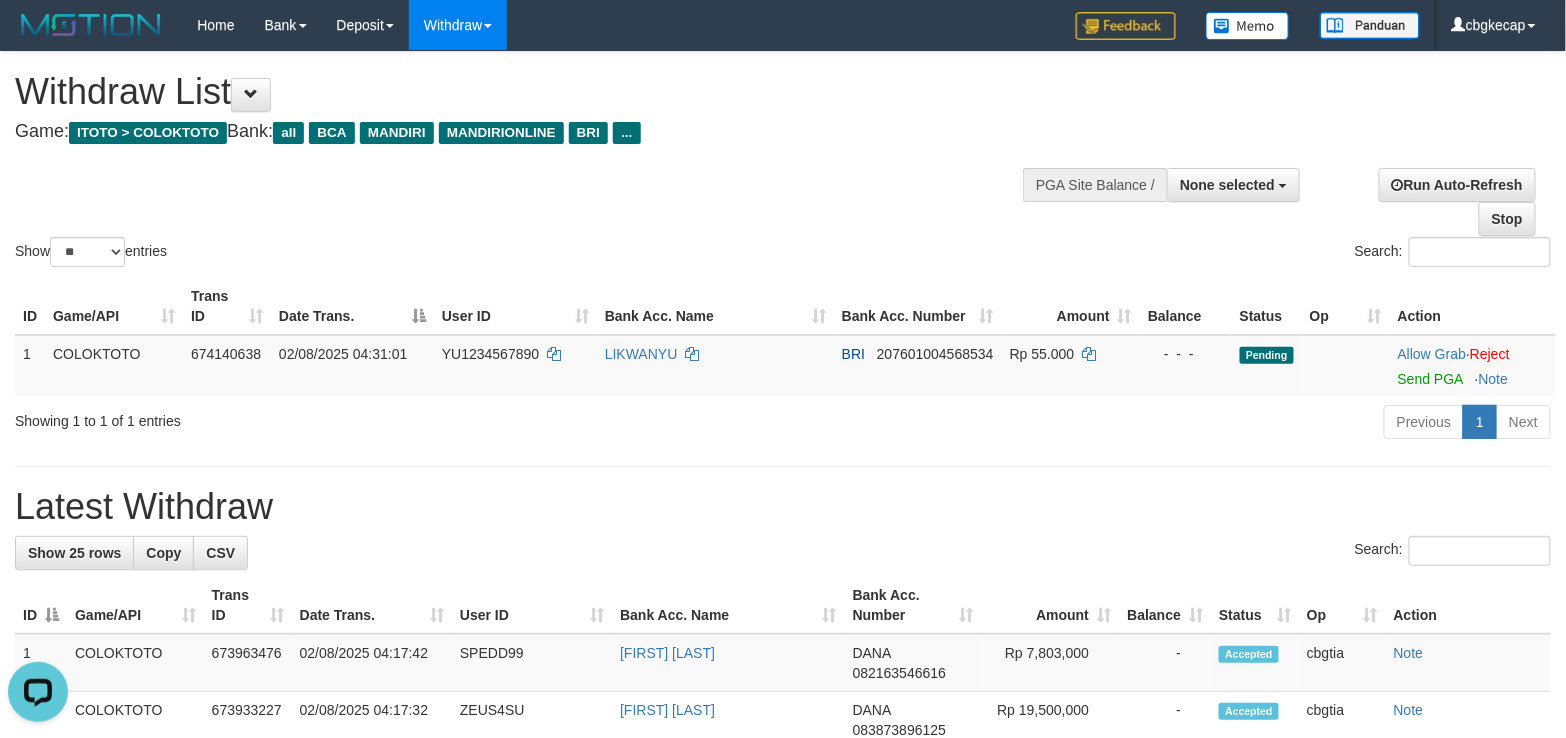 scroll, scrollTop: 0, scrollLeft: 0, axis: both 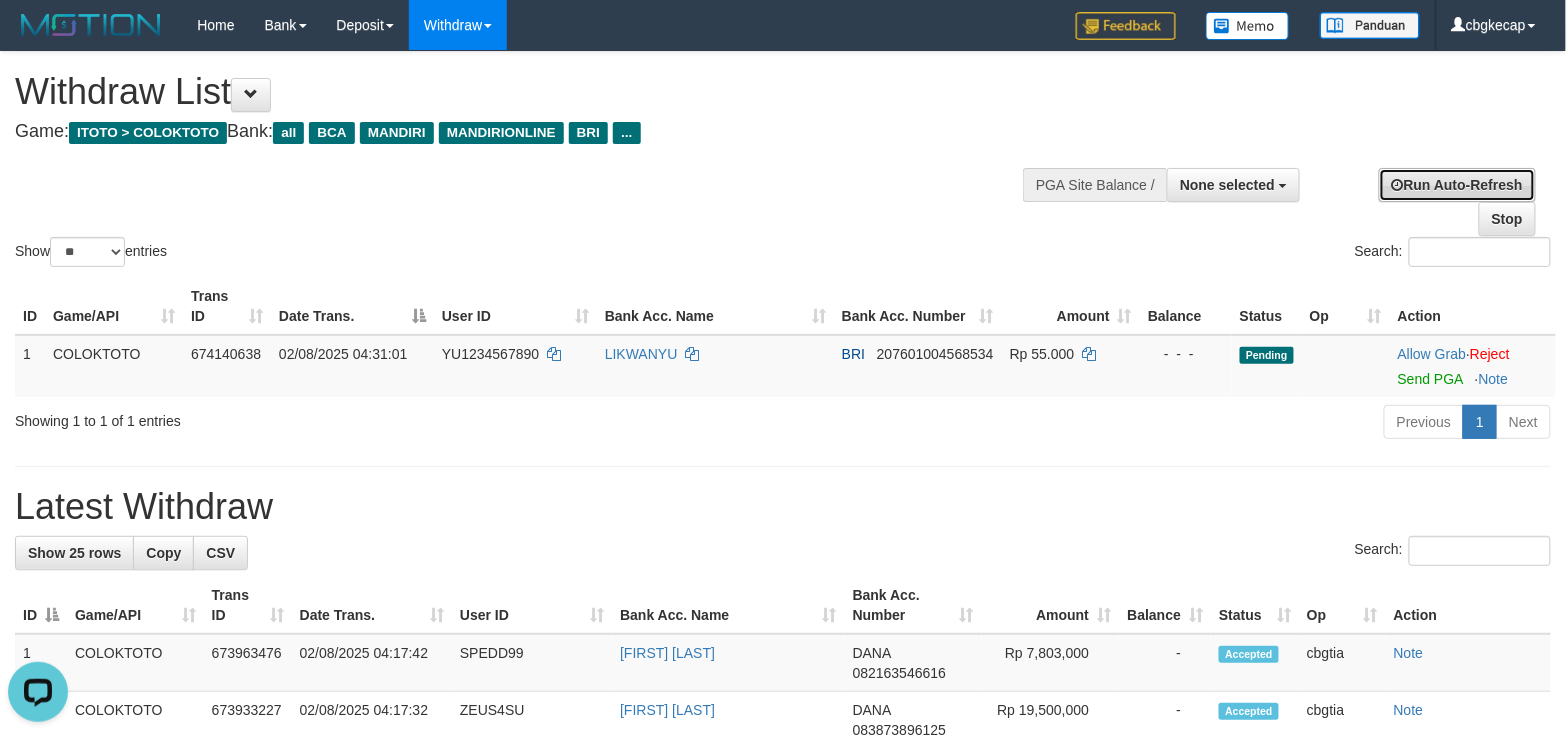click on "Run Auto-Refresh" at bounding box center (1457, 185) 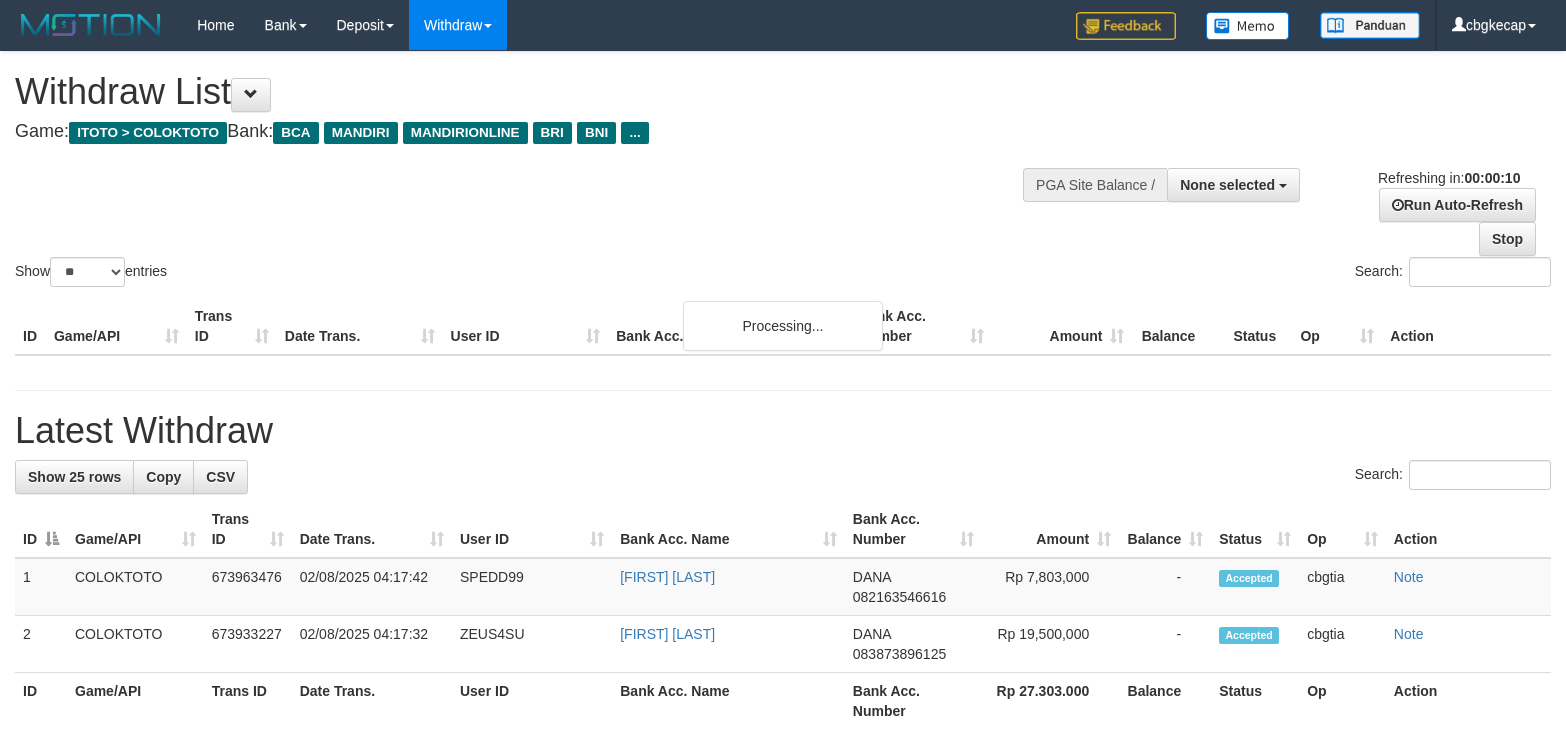 select 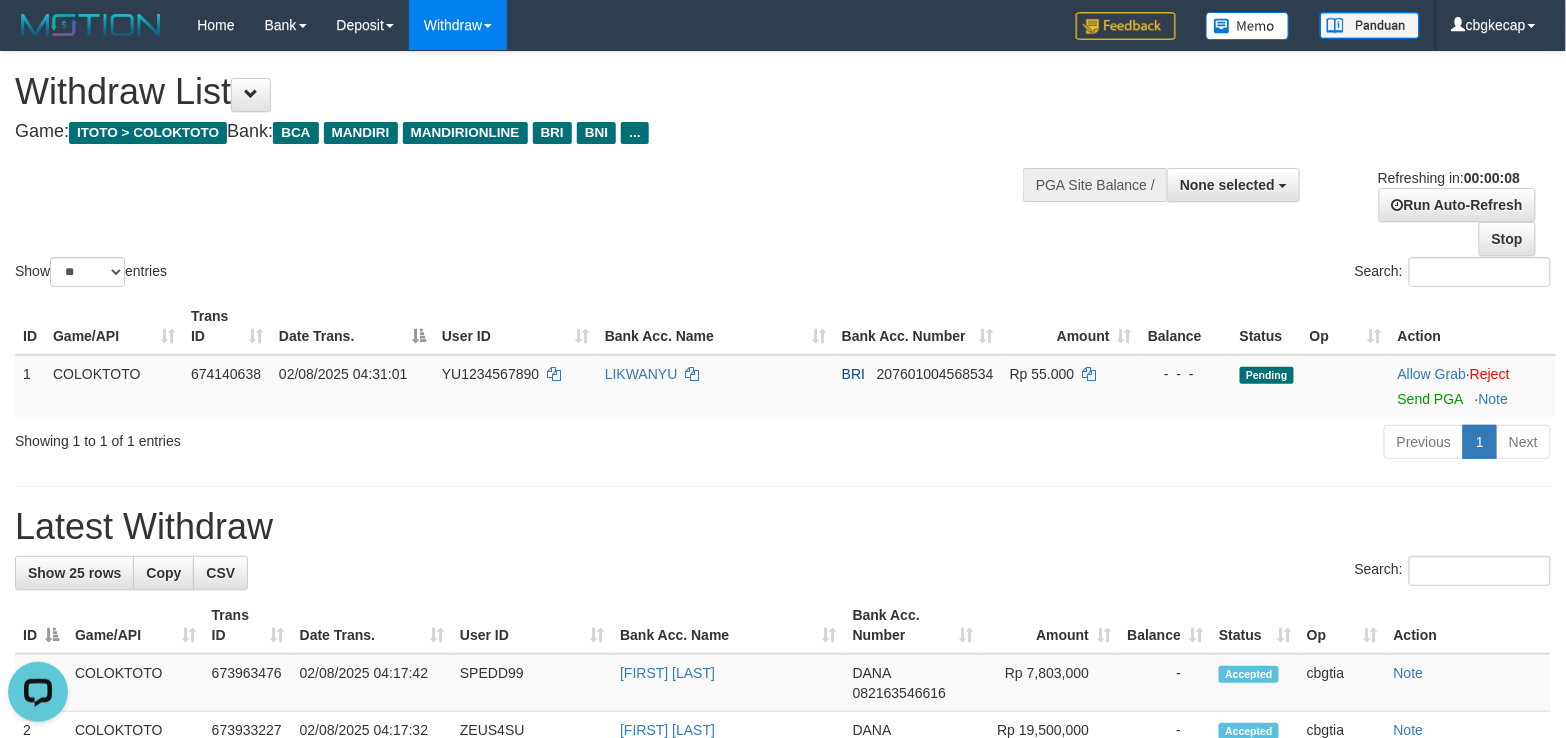 scroll, scrollTop: 0, scrollLeft: 0, axis: both 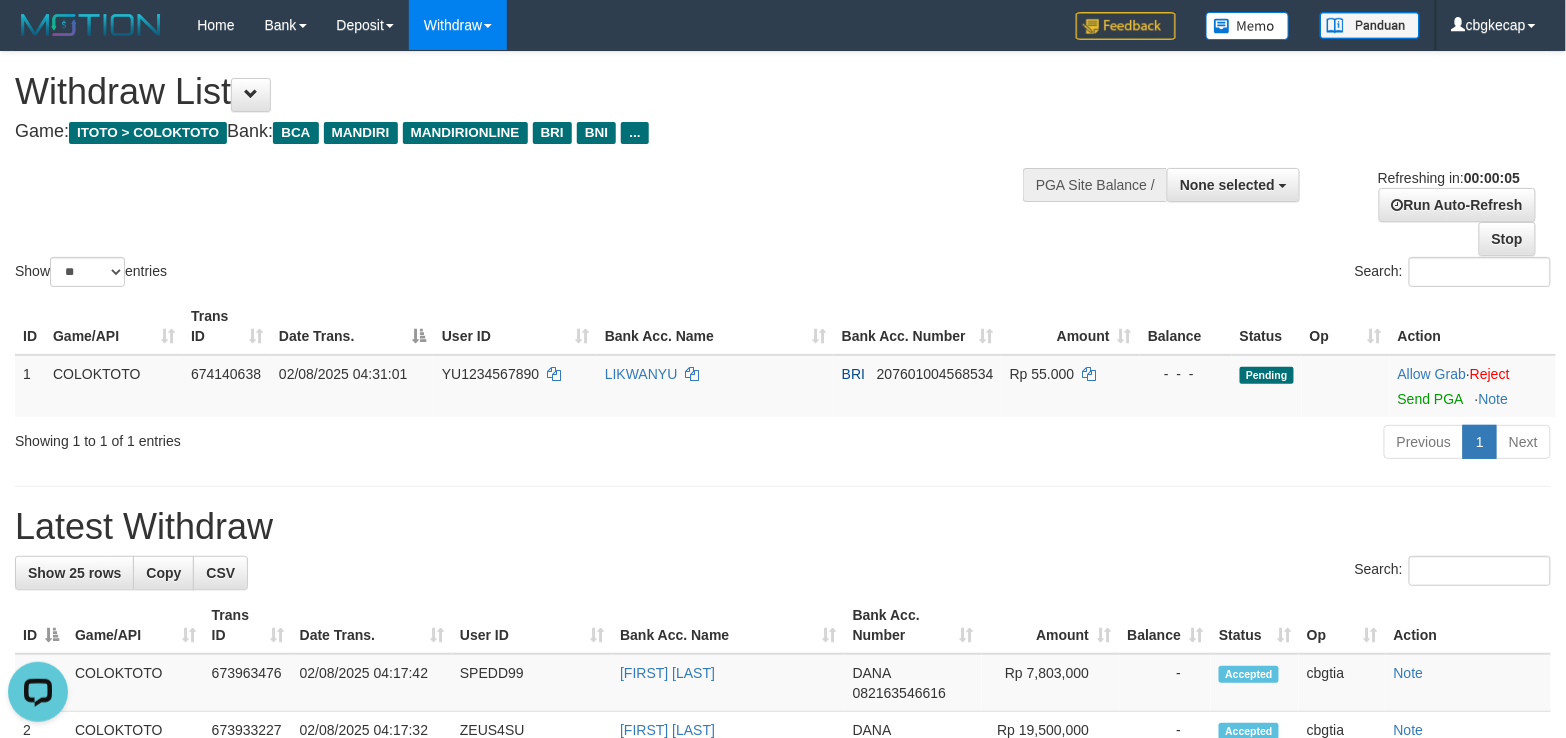 click on "Show  ** ** ** ***  entries Search:" at bounding box center (783, 171) 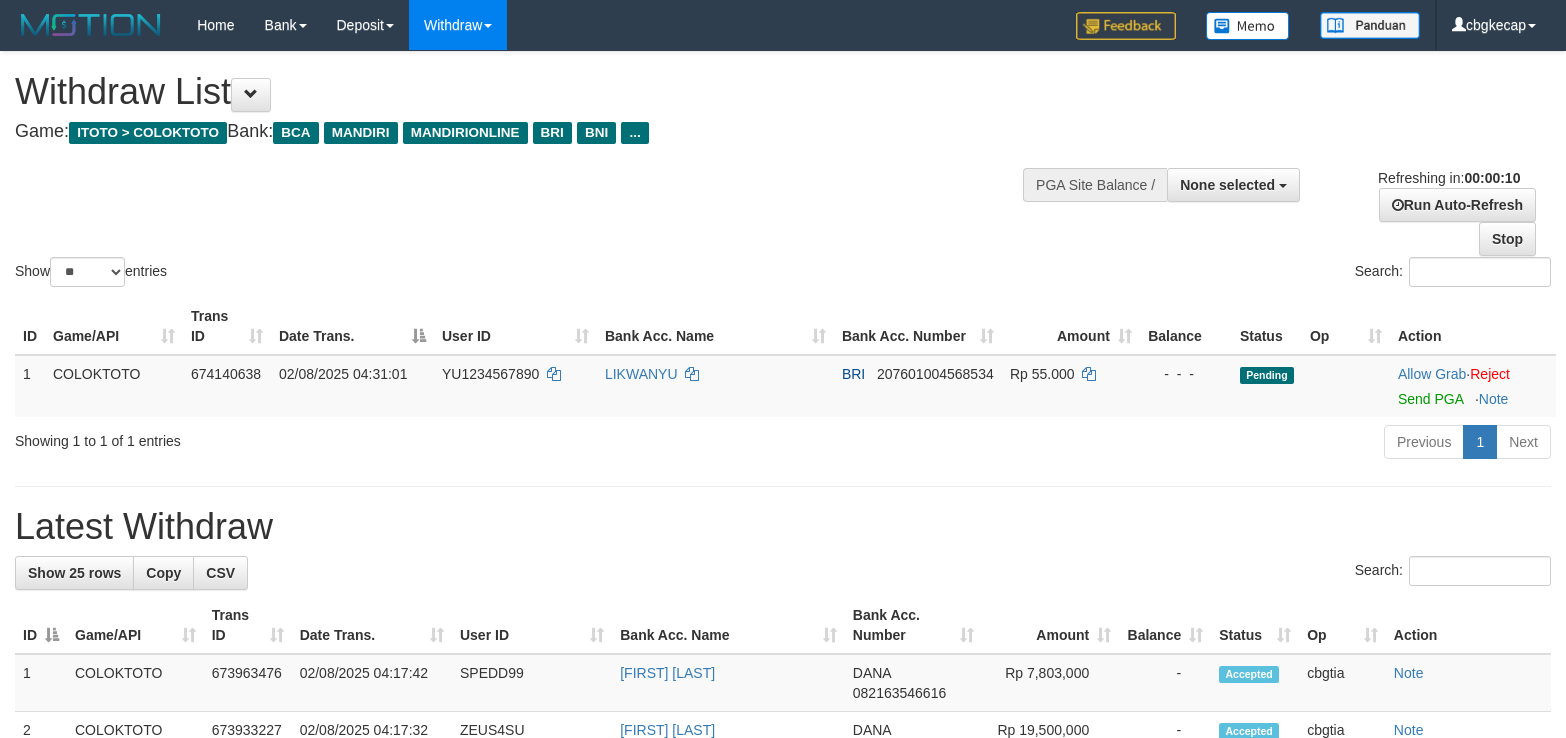 select 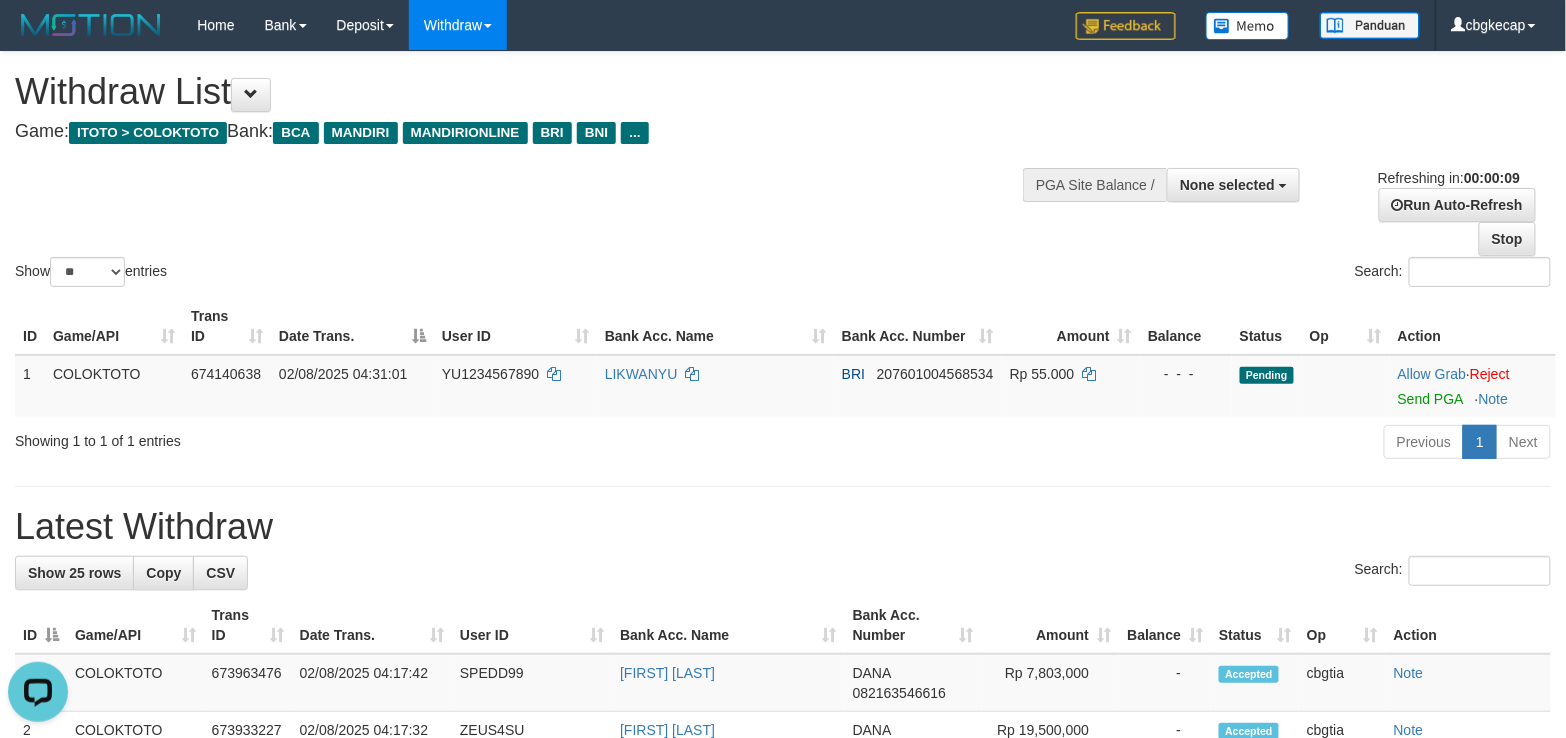 scroll, scrollTop: 0, scrollLeft: 0, axis: both 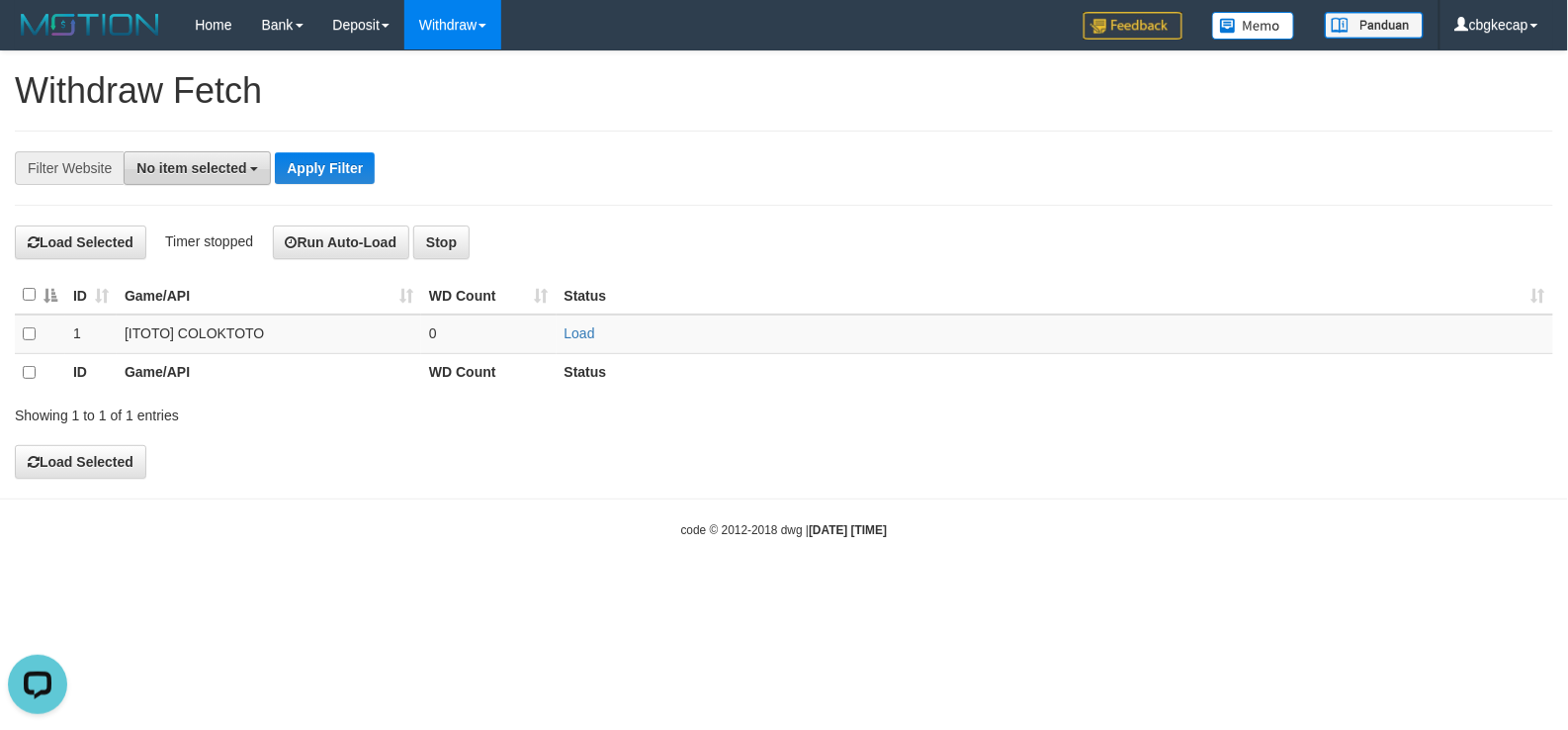 click on "No item selected" at bounding box center (191, 168) 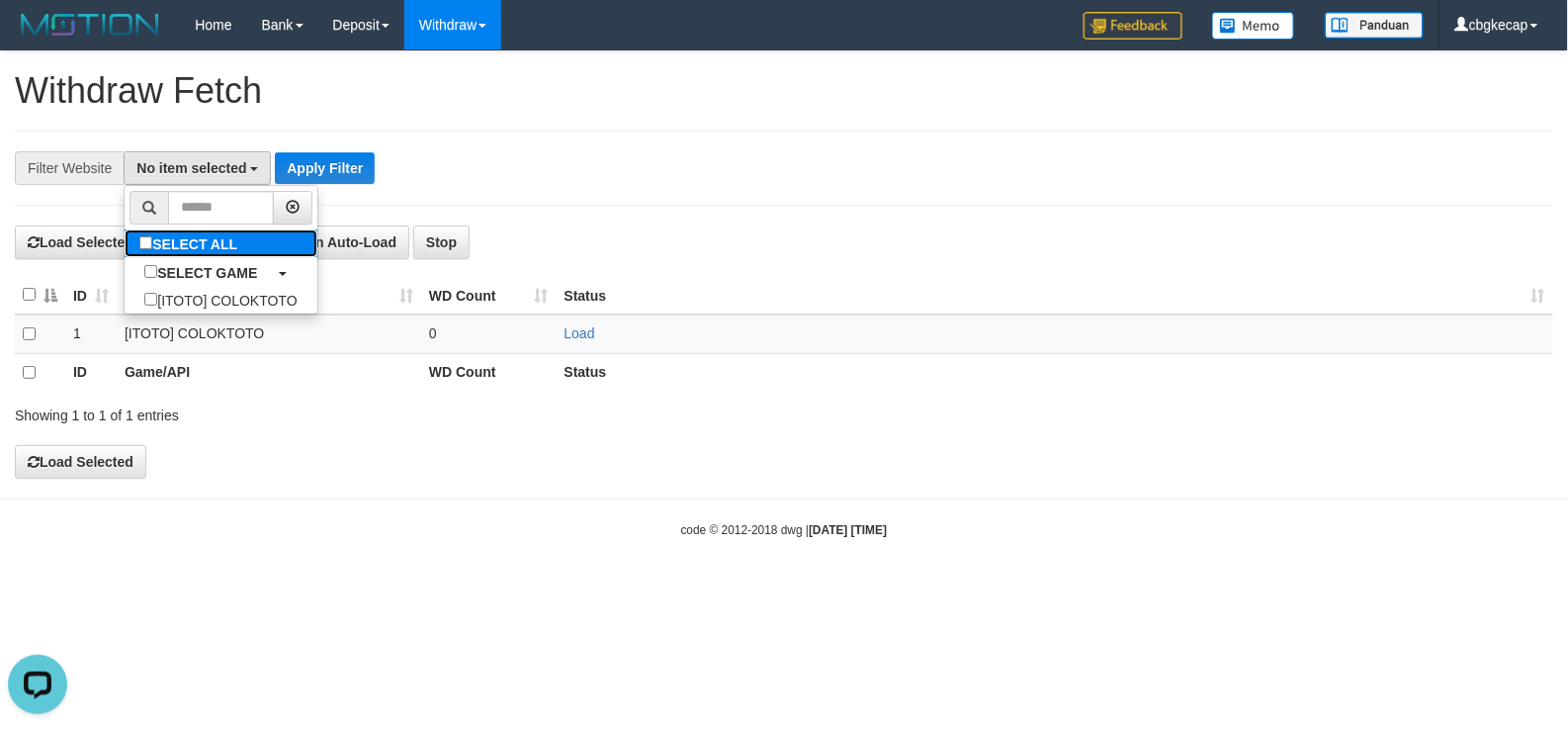 click on "SELECT ALL" at bounding box center [191, 243] 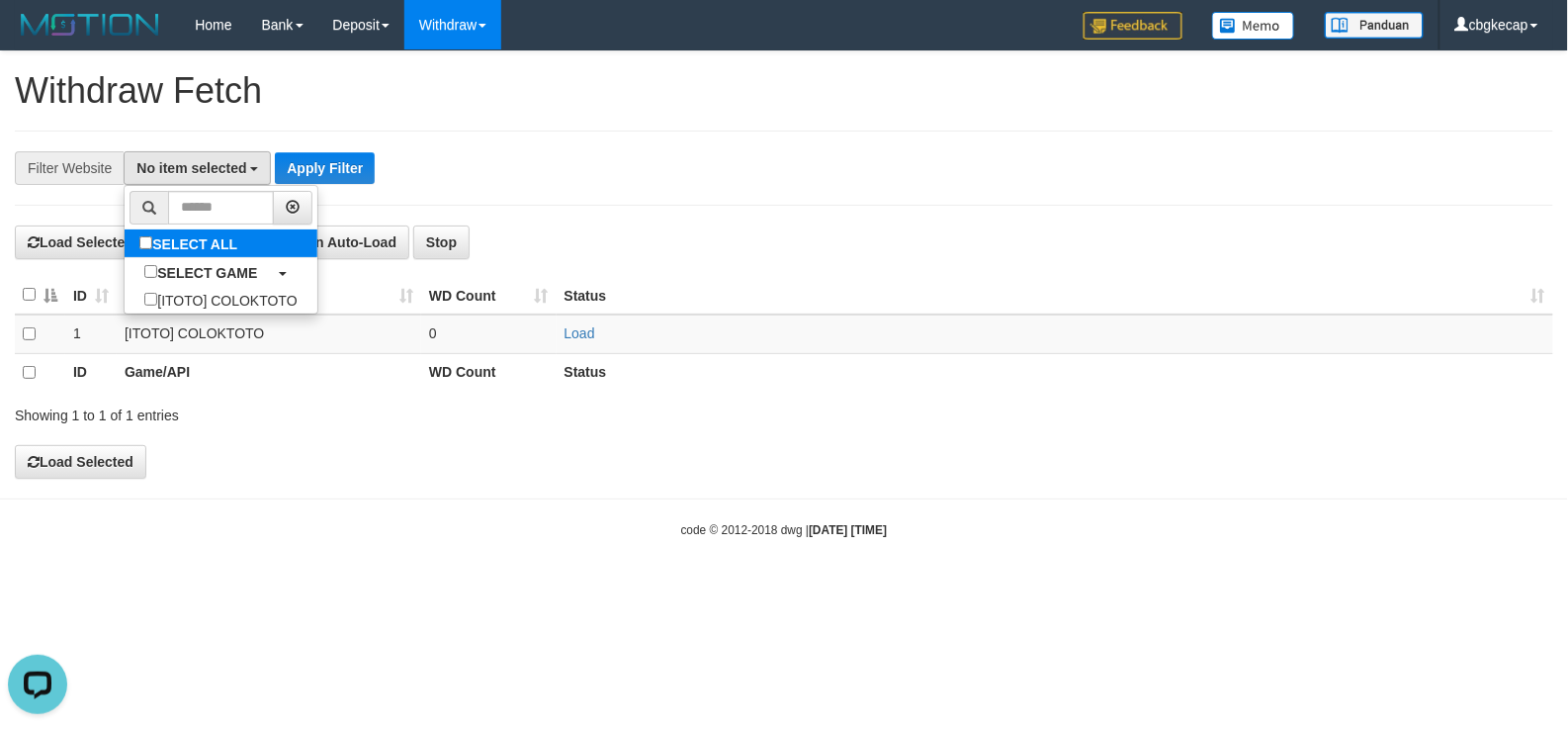select on "****" 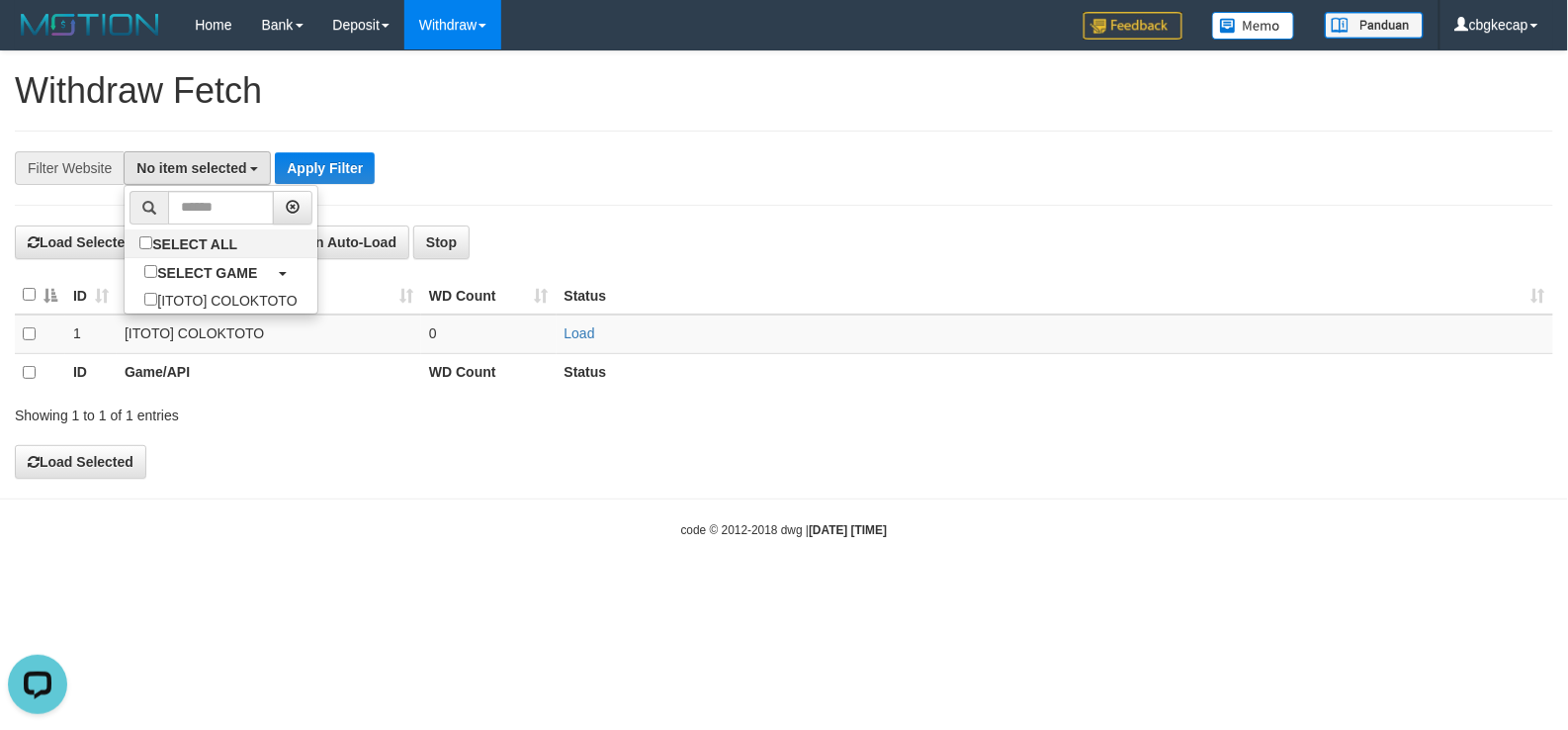 scroll, scrollTop: 17, scrollLeft: 0, axis: vertical 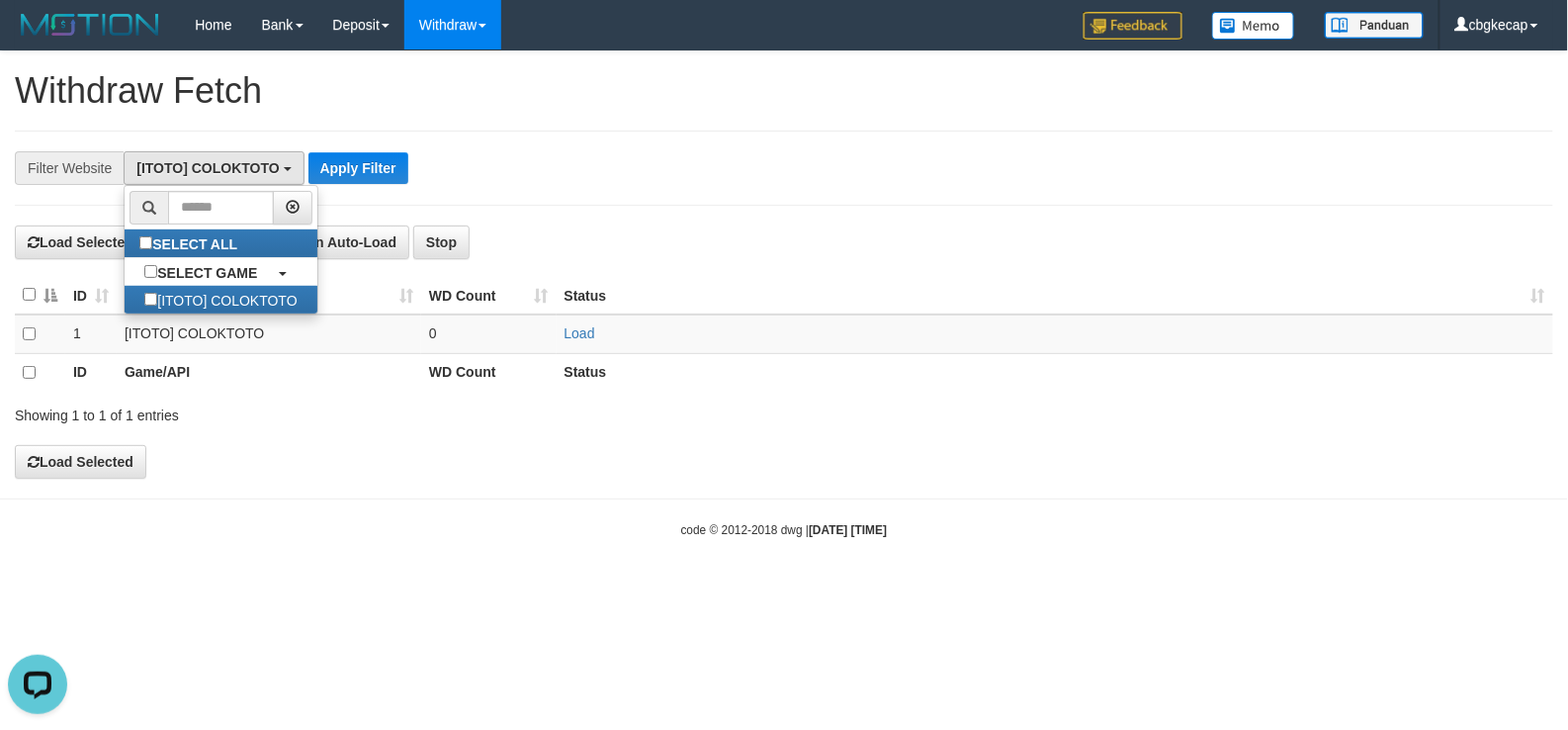 click on "**********" at bounding box center [653, 168] 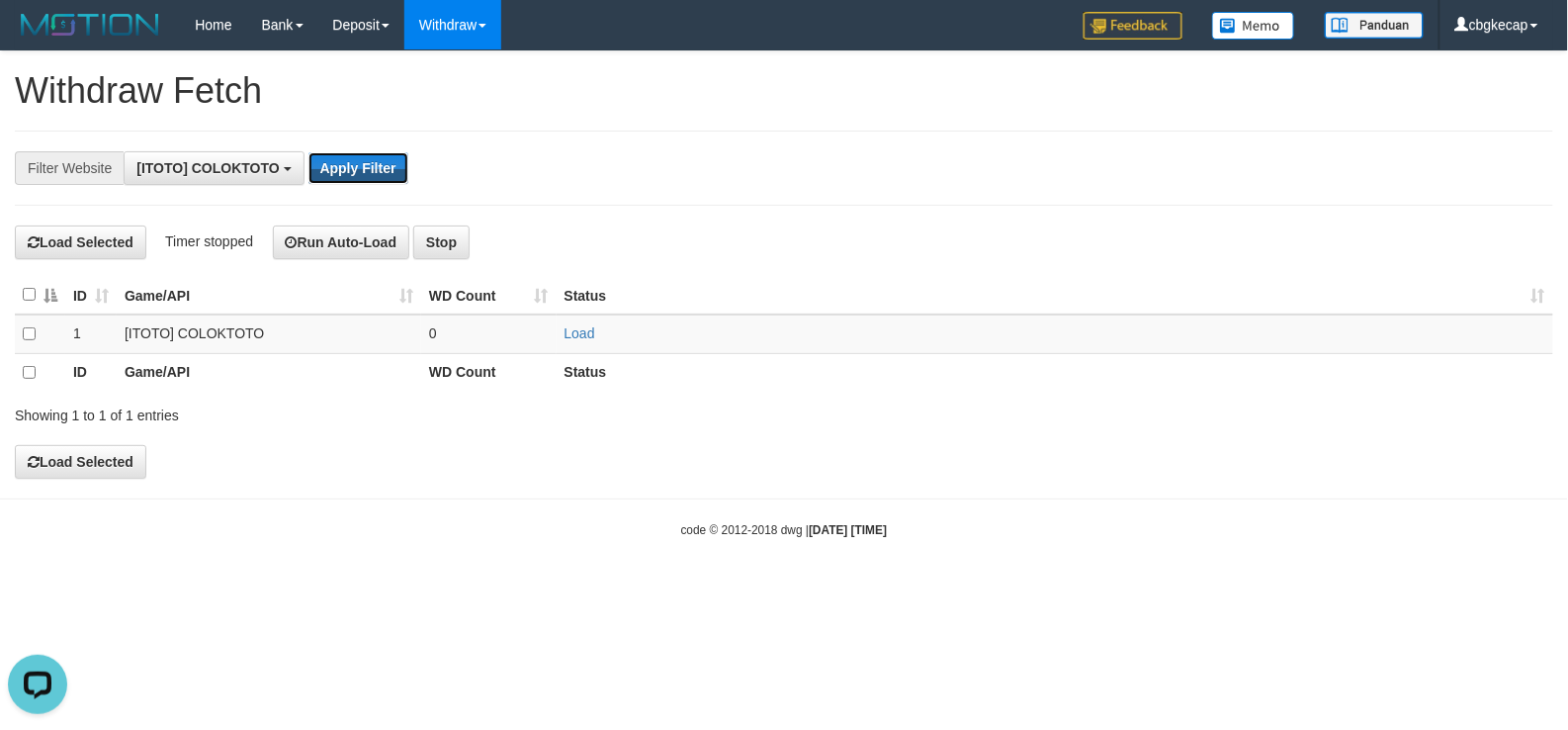 drag, startPoint x: 390, startPoint y: 172, endPoint x: 389, endPoint y: 187, distance: 15.033296 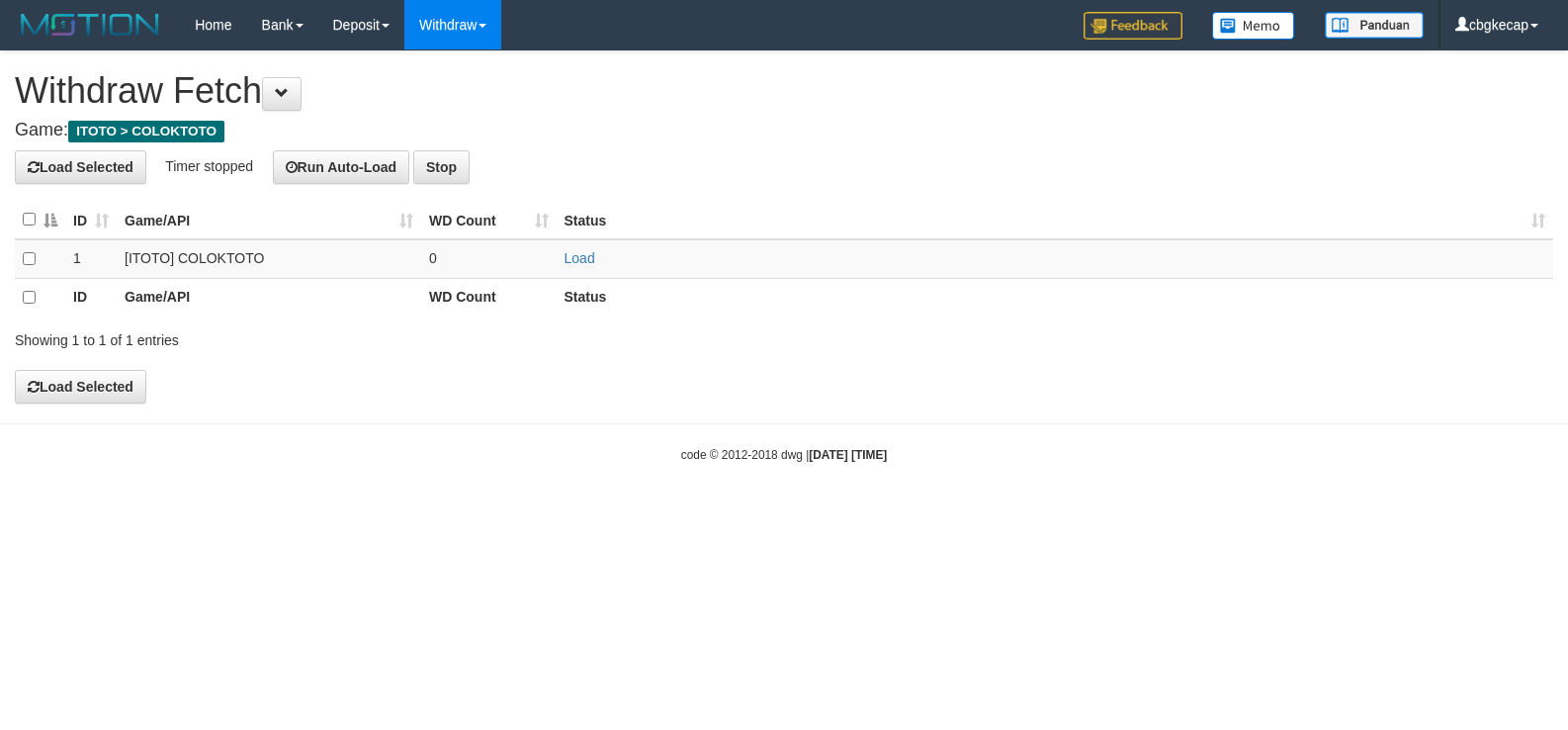 scroll, scrollTop: 0, scrollLeft: 0, axis: both 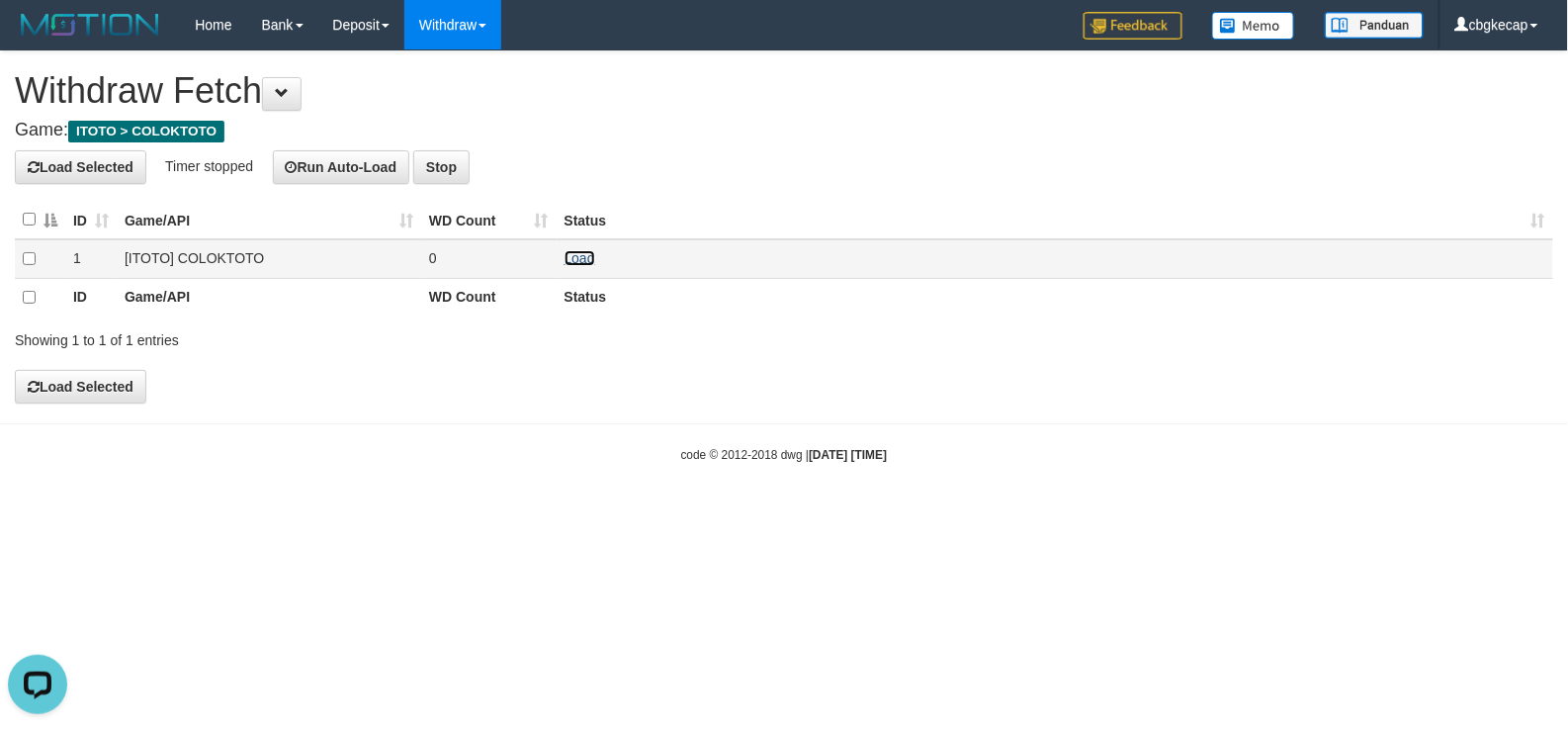 click on "Load" at bounding box center (579, 258) 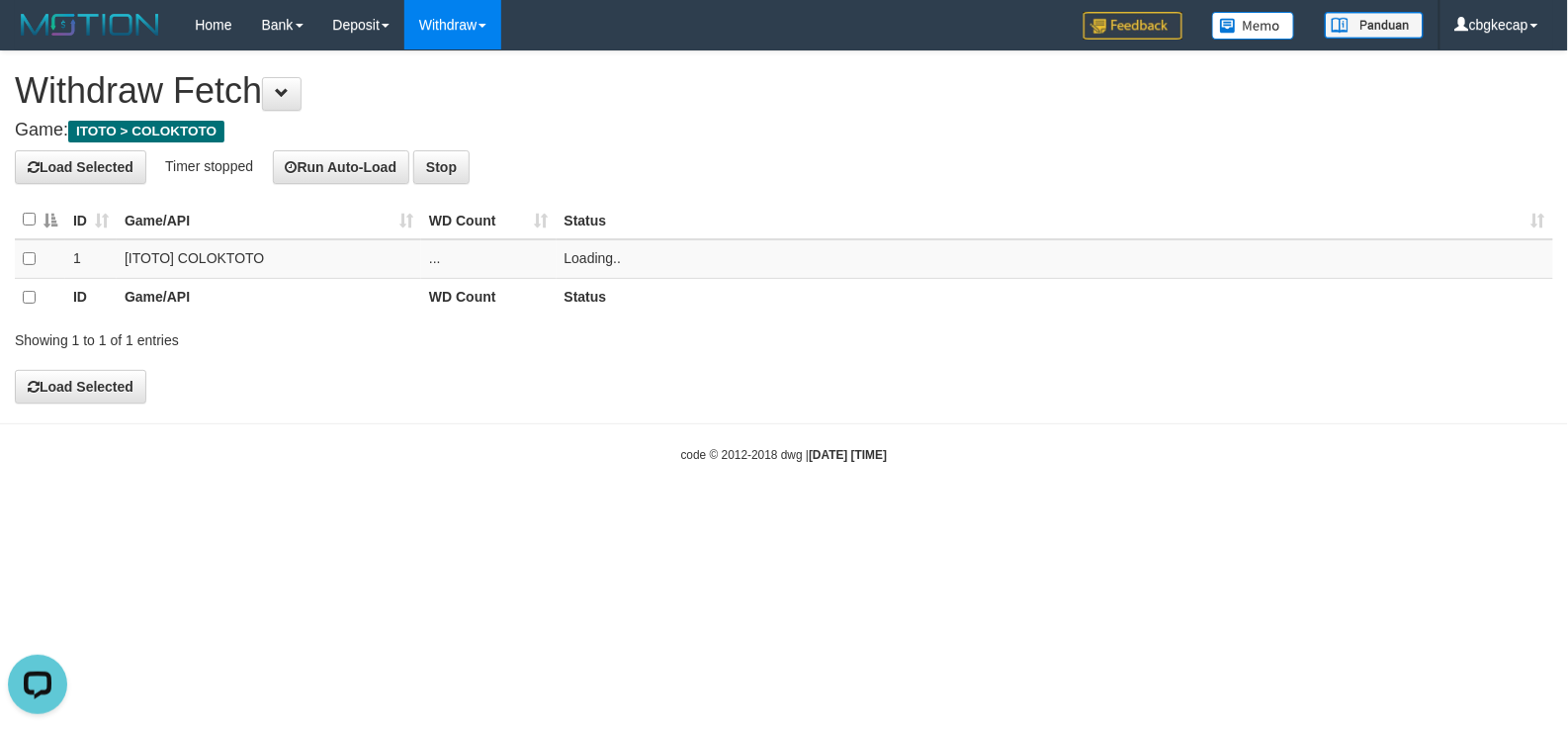 click on "Game:   ITOTO > COLOKTOTO" at bounding box center (784, 131) 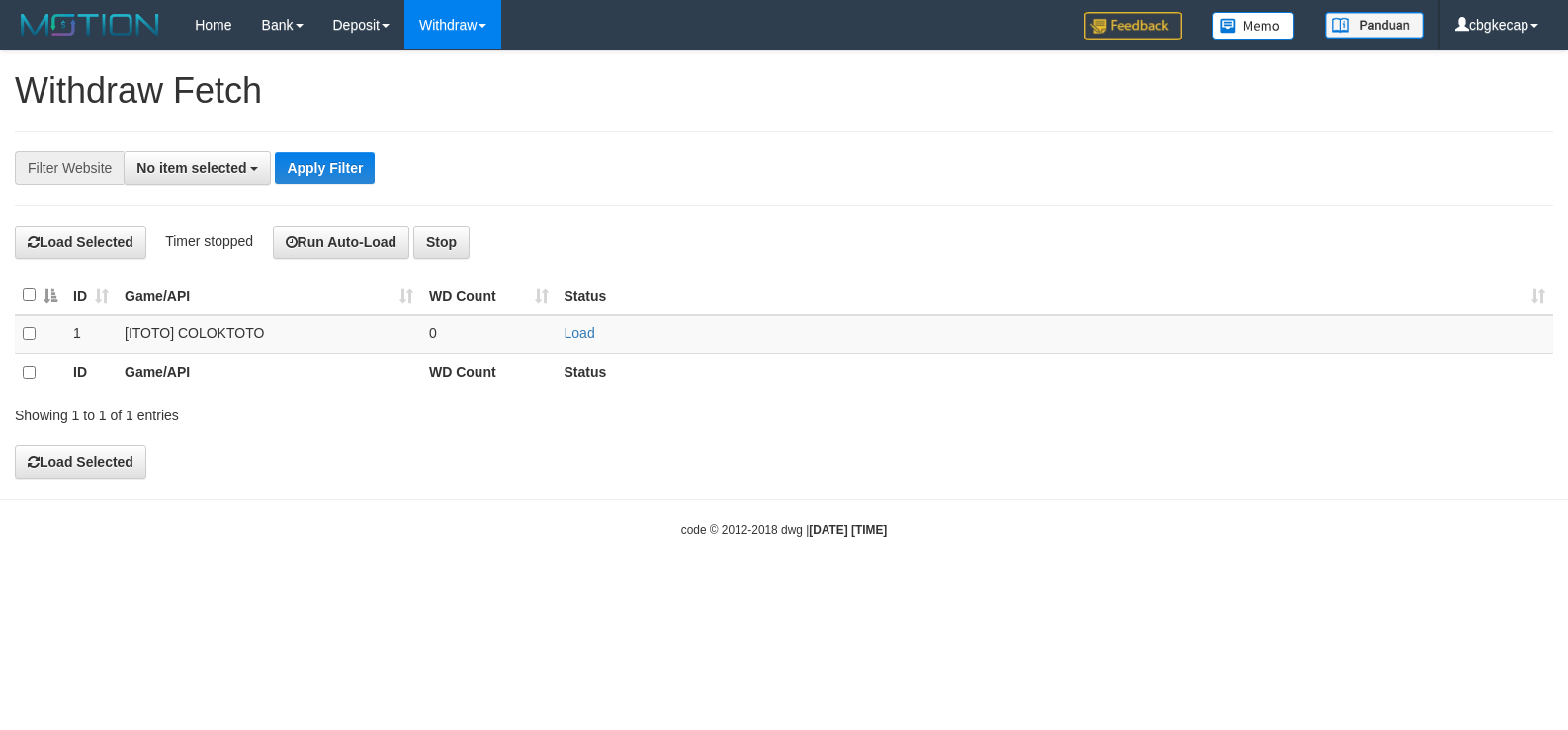 scroll, scrollTop: 0, scrollLeft: 0, axis: both 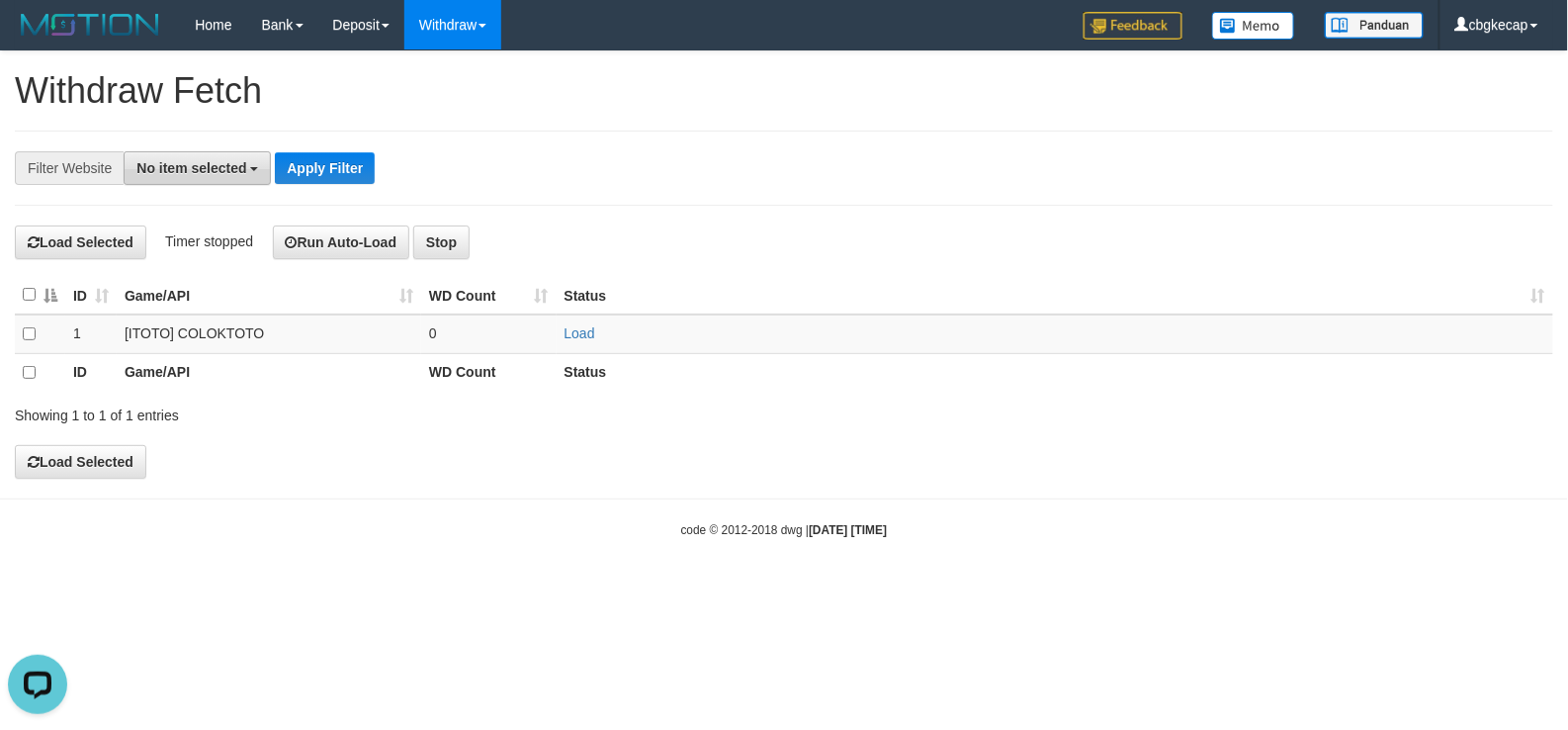 click on "No item selected" at bounding box center [191, 168] 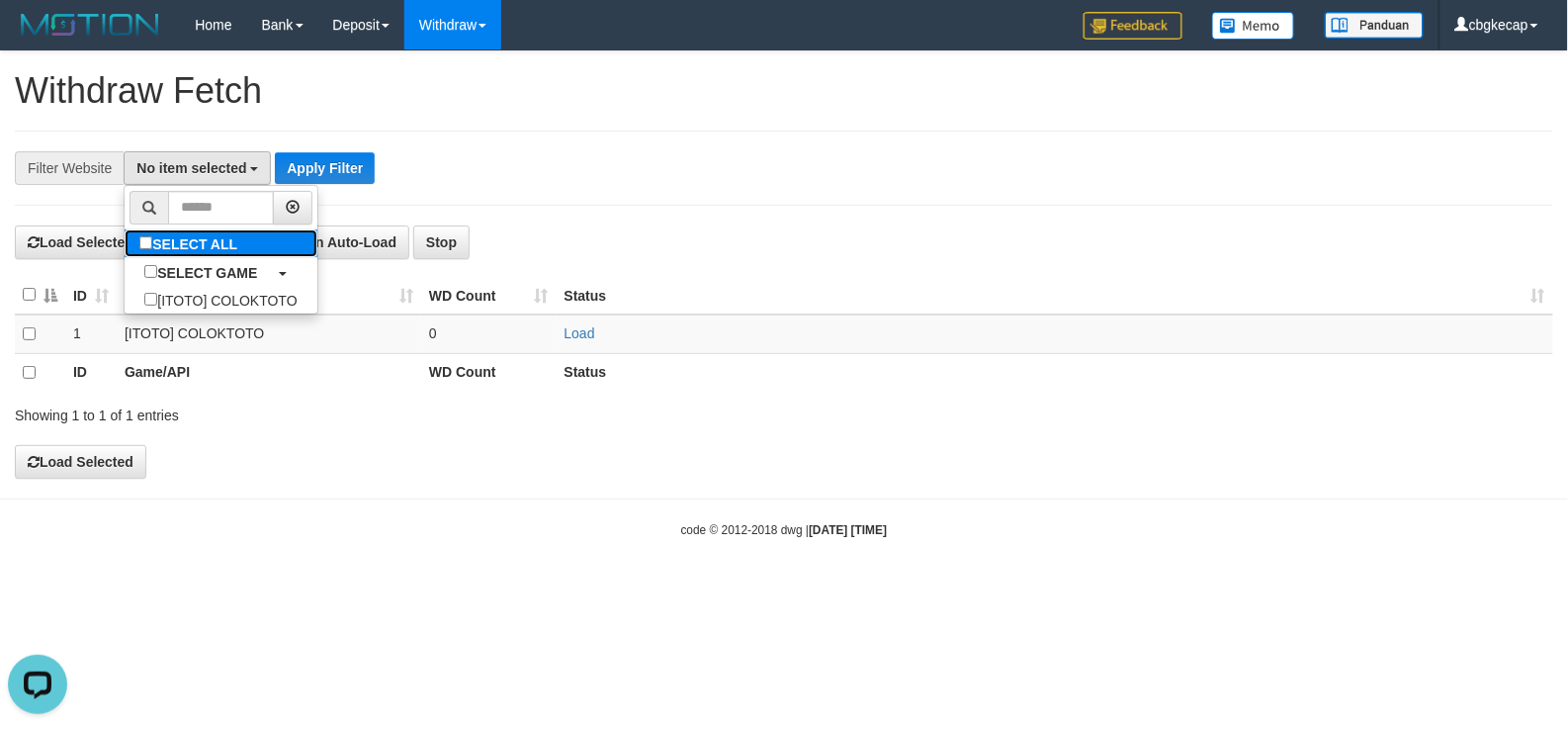 click on "SELECT ALL" at bounding box center (191, 243) 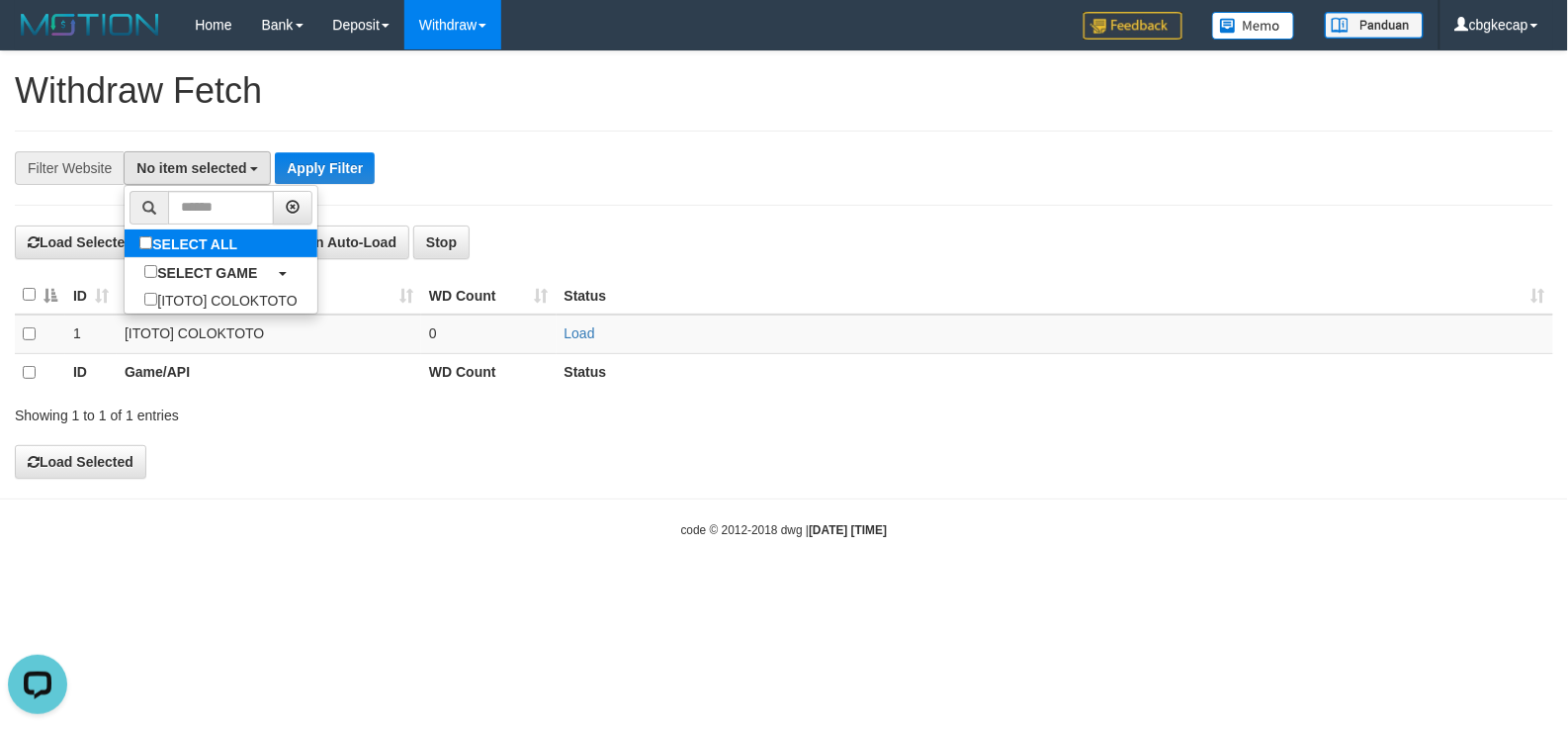 select on "****" 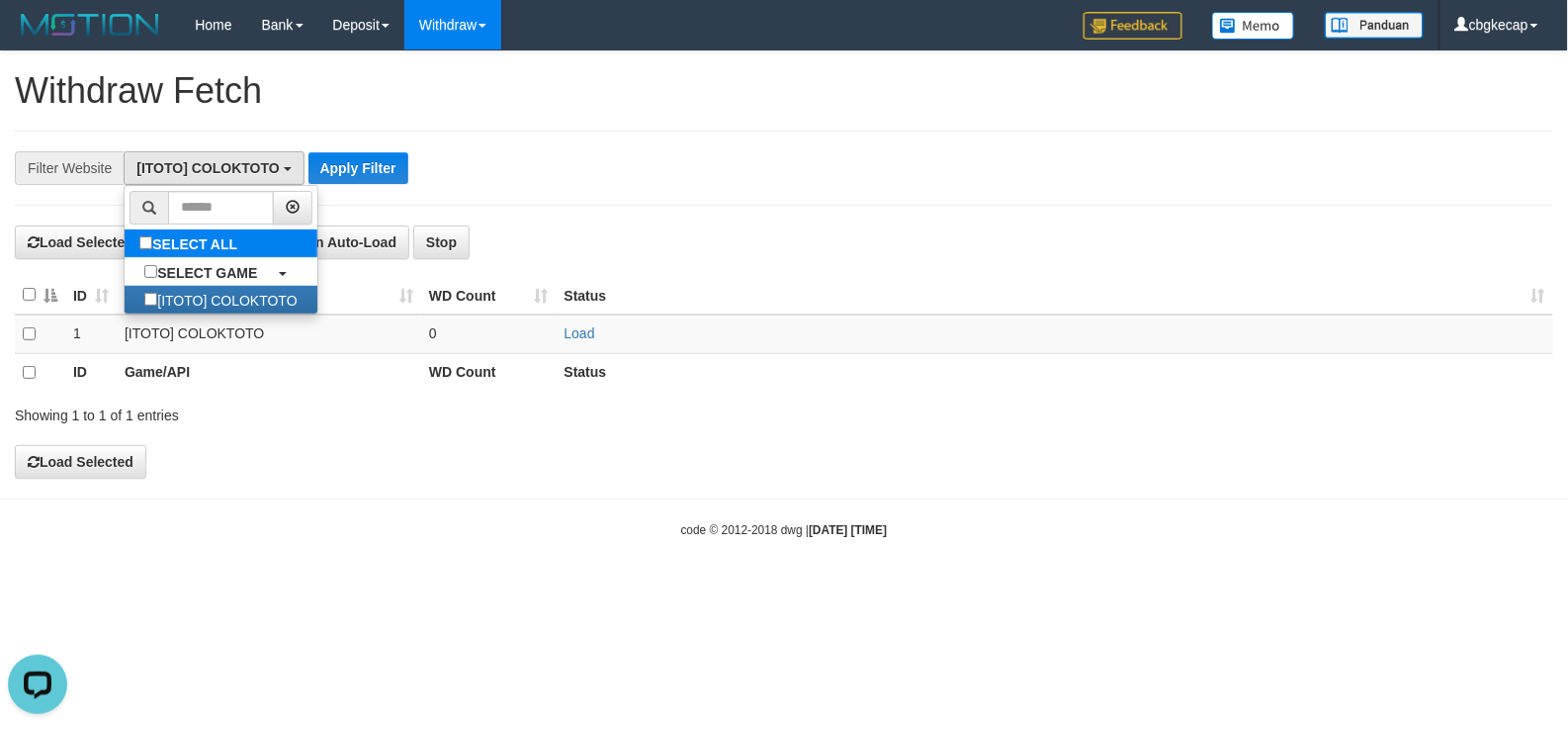 scroll, scrollTop: 17, scrollLeft: 0, axis: vertical 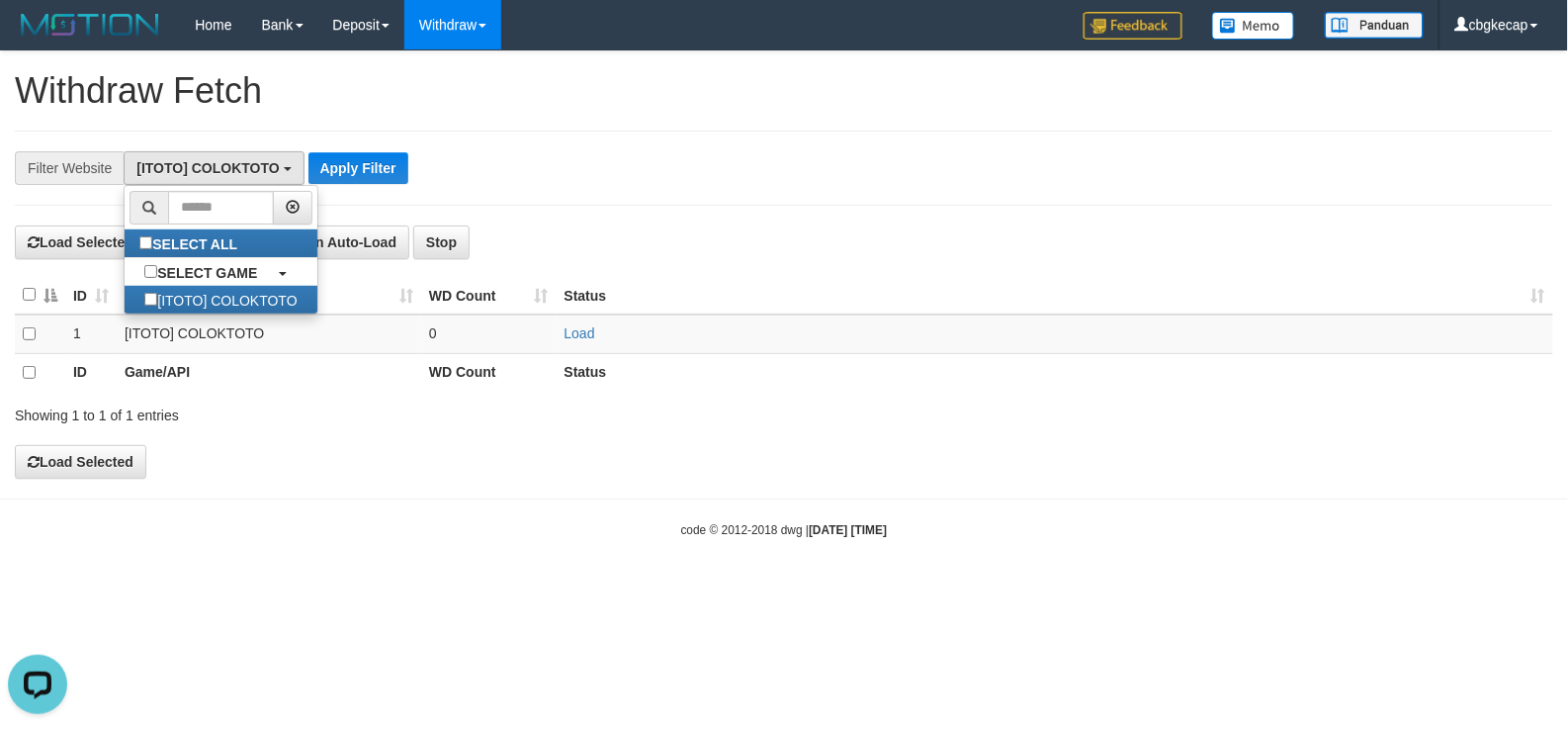 click on "Toggle navigation
Home
Bank
Account List
Load
By Website
Group
[ITOTO]													COLOKTOTO
Mutasi Bank
Search
Sync
Note Mutasi
Deposit
DPS Fetch
DPS List
History
PGA History
Note DPS" at bounding box center (784, 294) 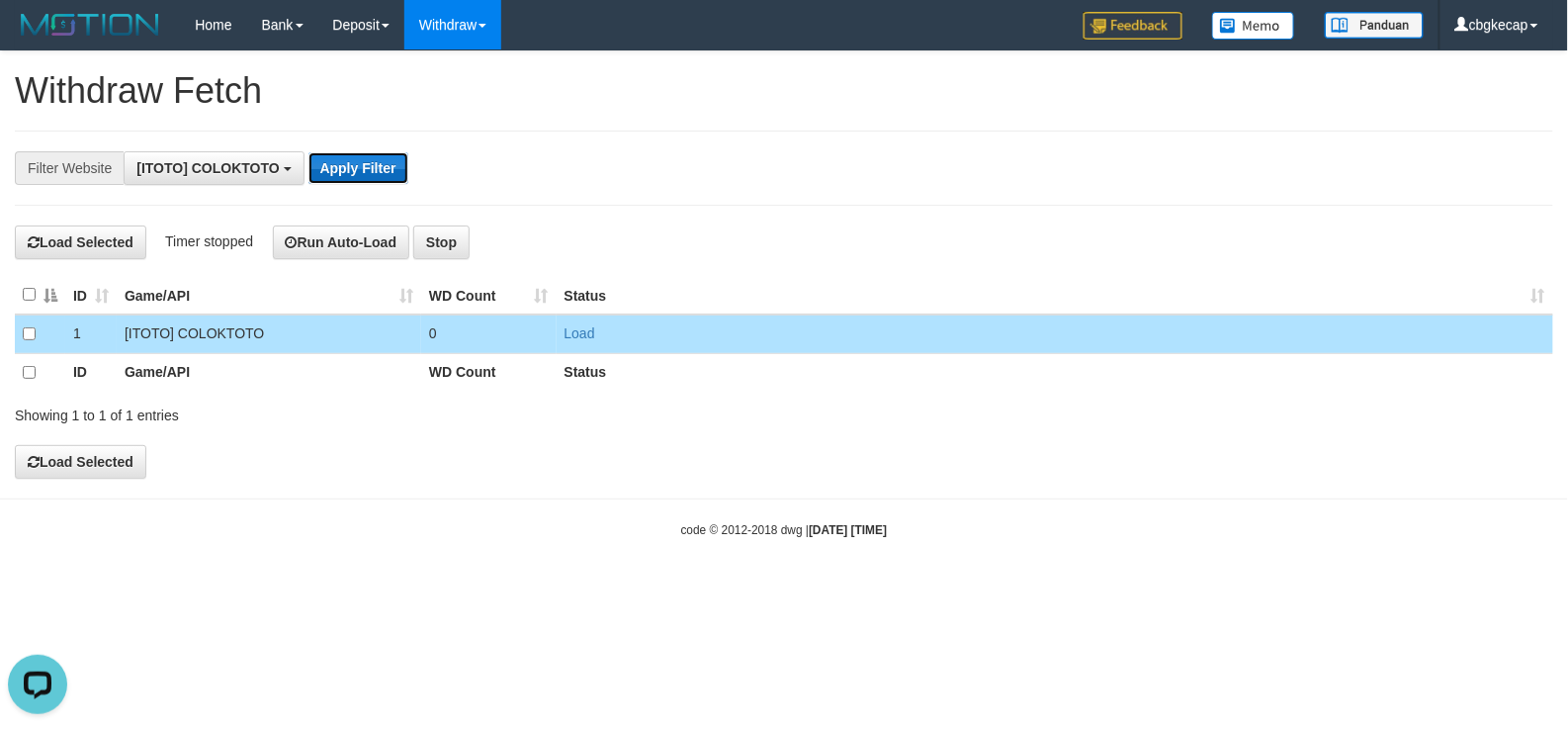 click on "Apply Filter" at bounding box center [358, 168] 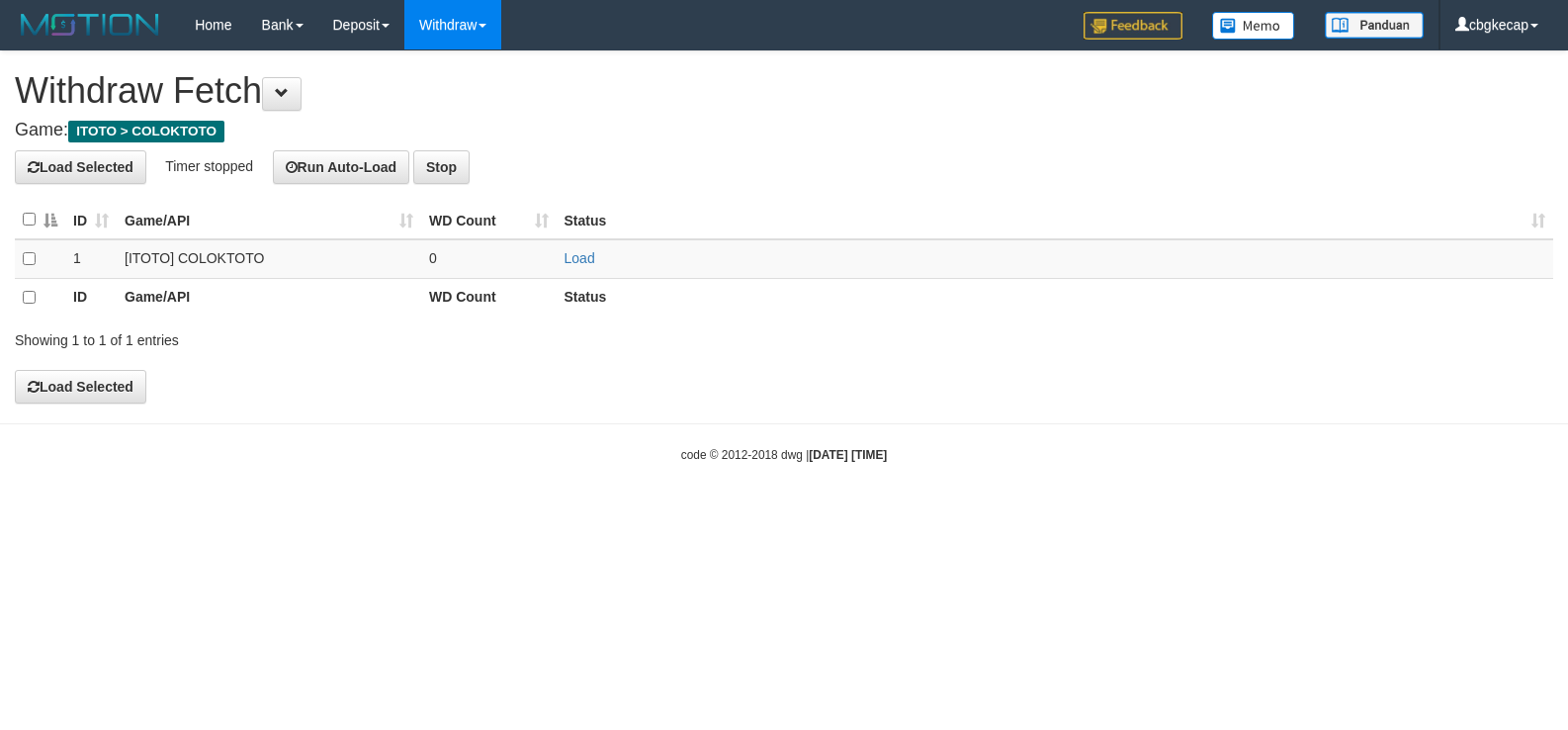 scroll, scrollTop: 0, scrollLeft: 0, axis: both 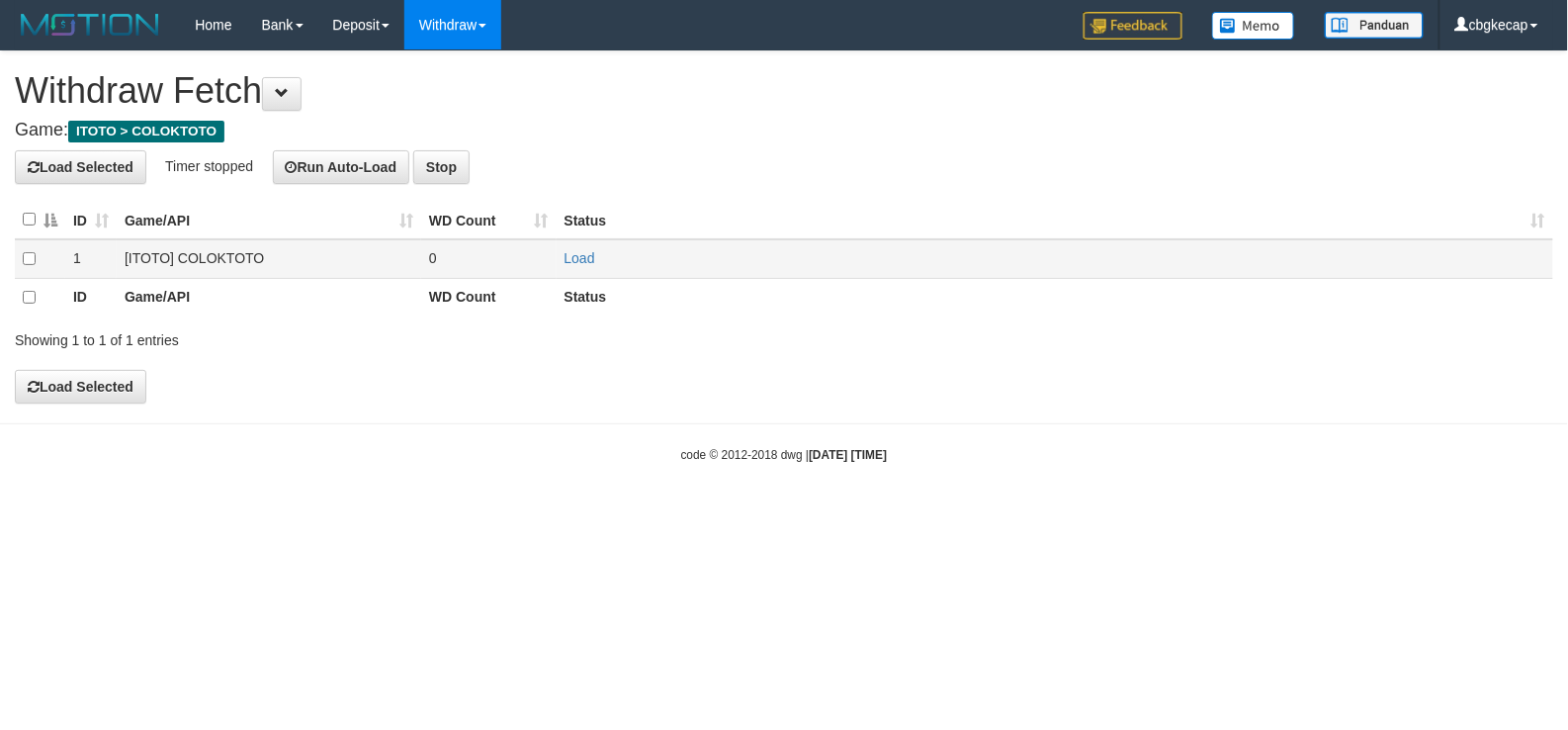 click on "Load" at bounding box center (1055, 259) 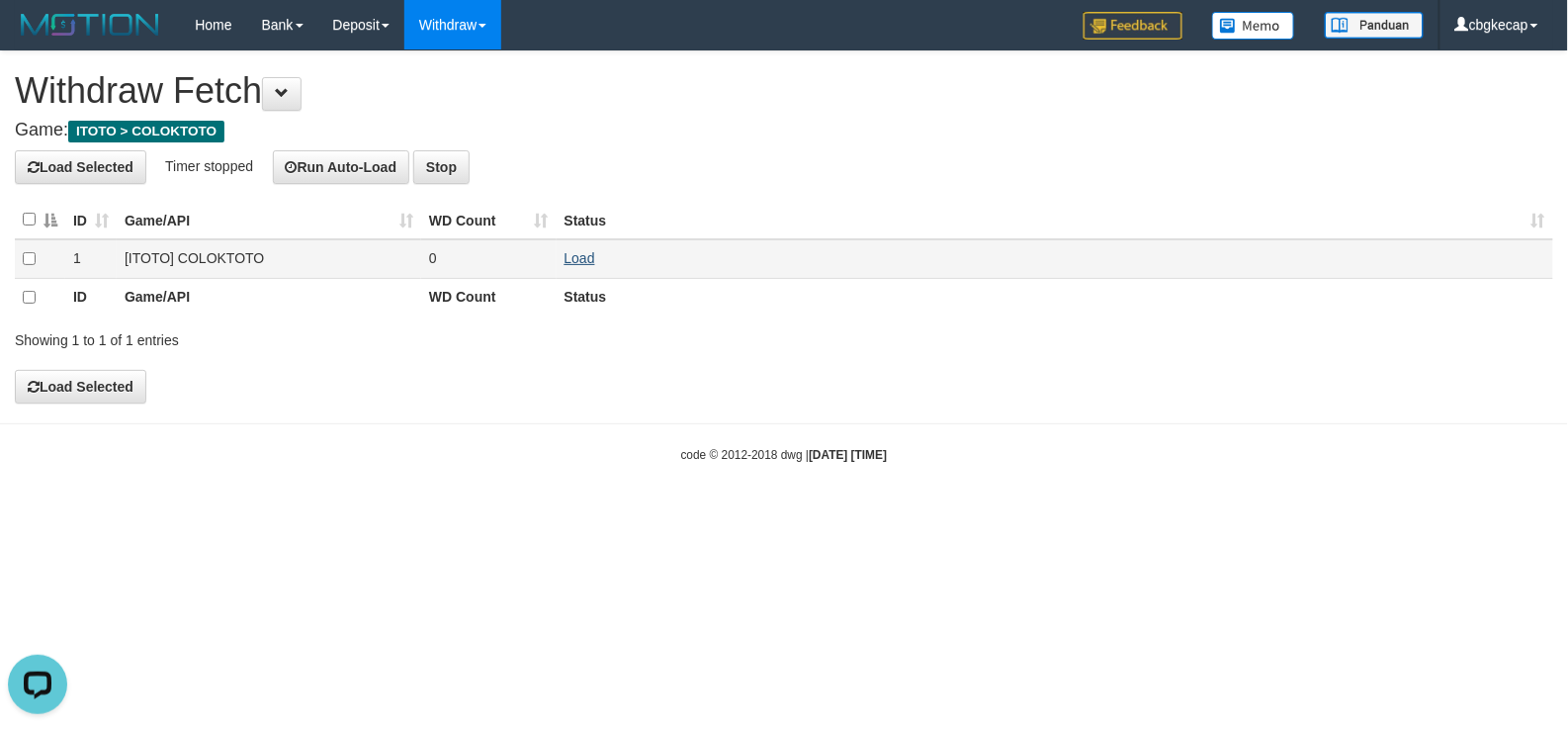 scroll, scrollTop: 0, scrollLeft: 0, axis: both 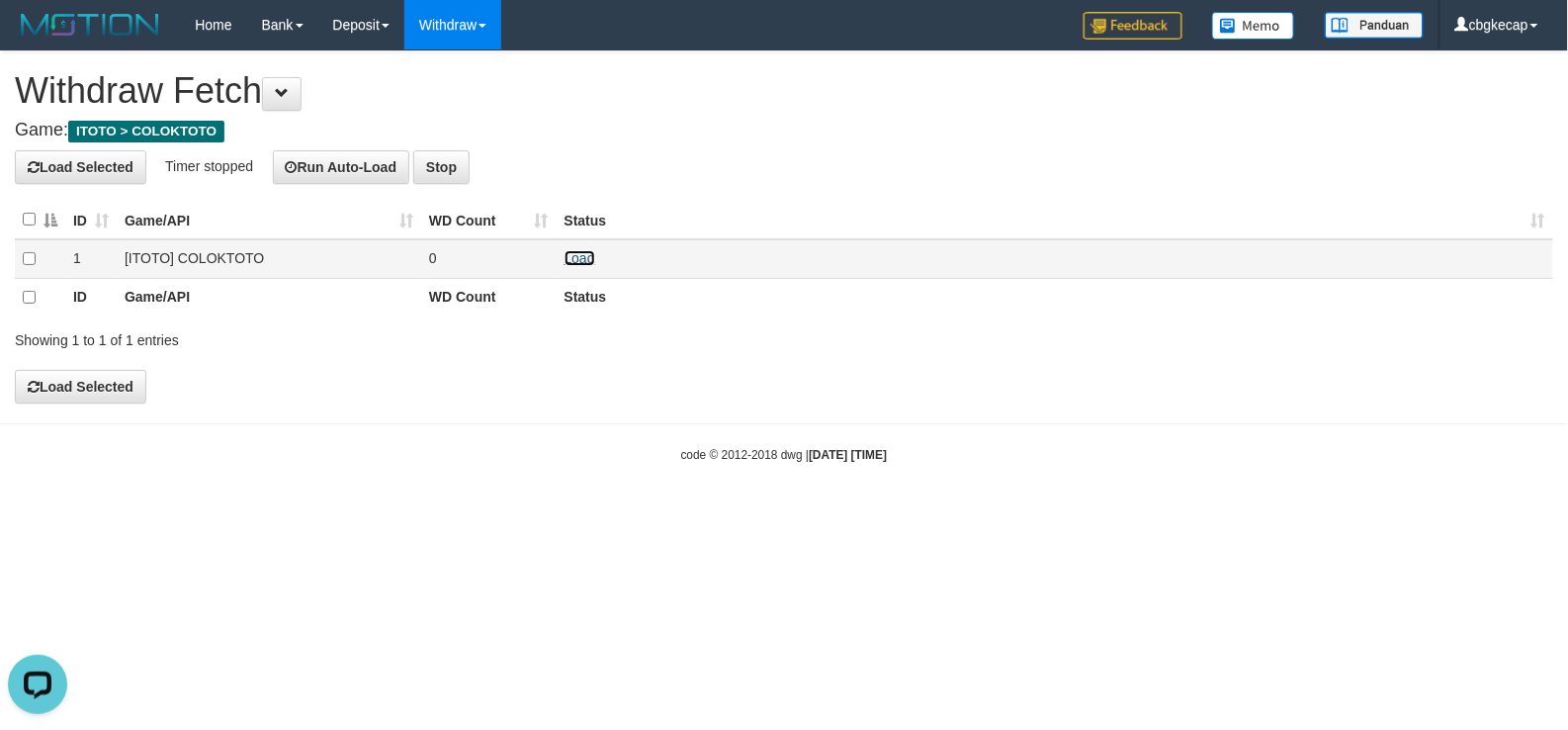 click on "Load" at bounding box center [579, 258] 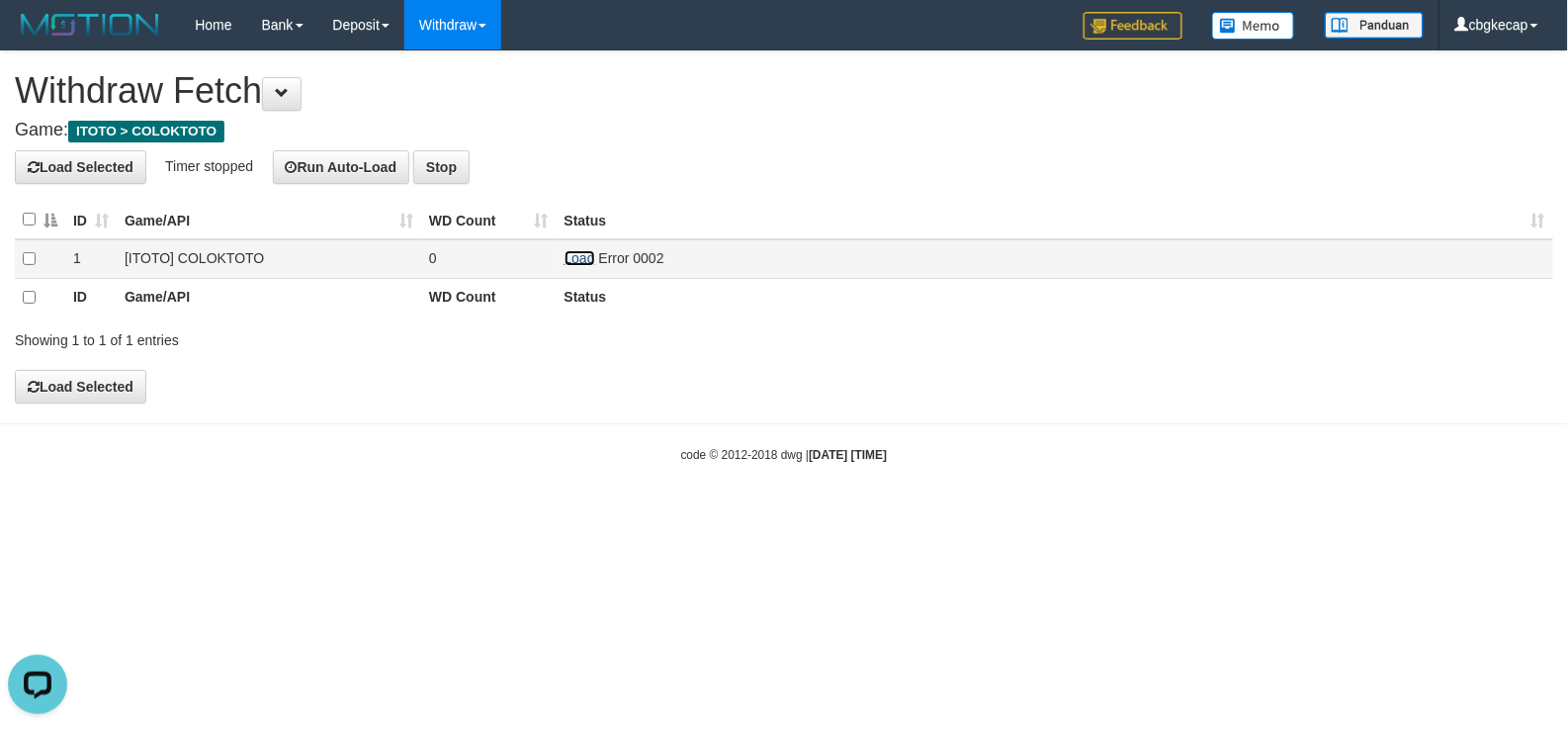 click on "Load" at bounding box center (579, 258) 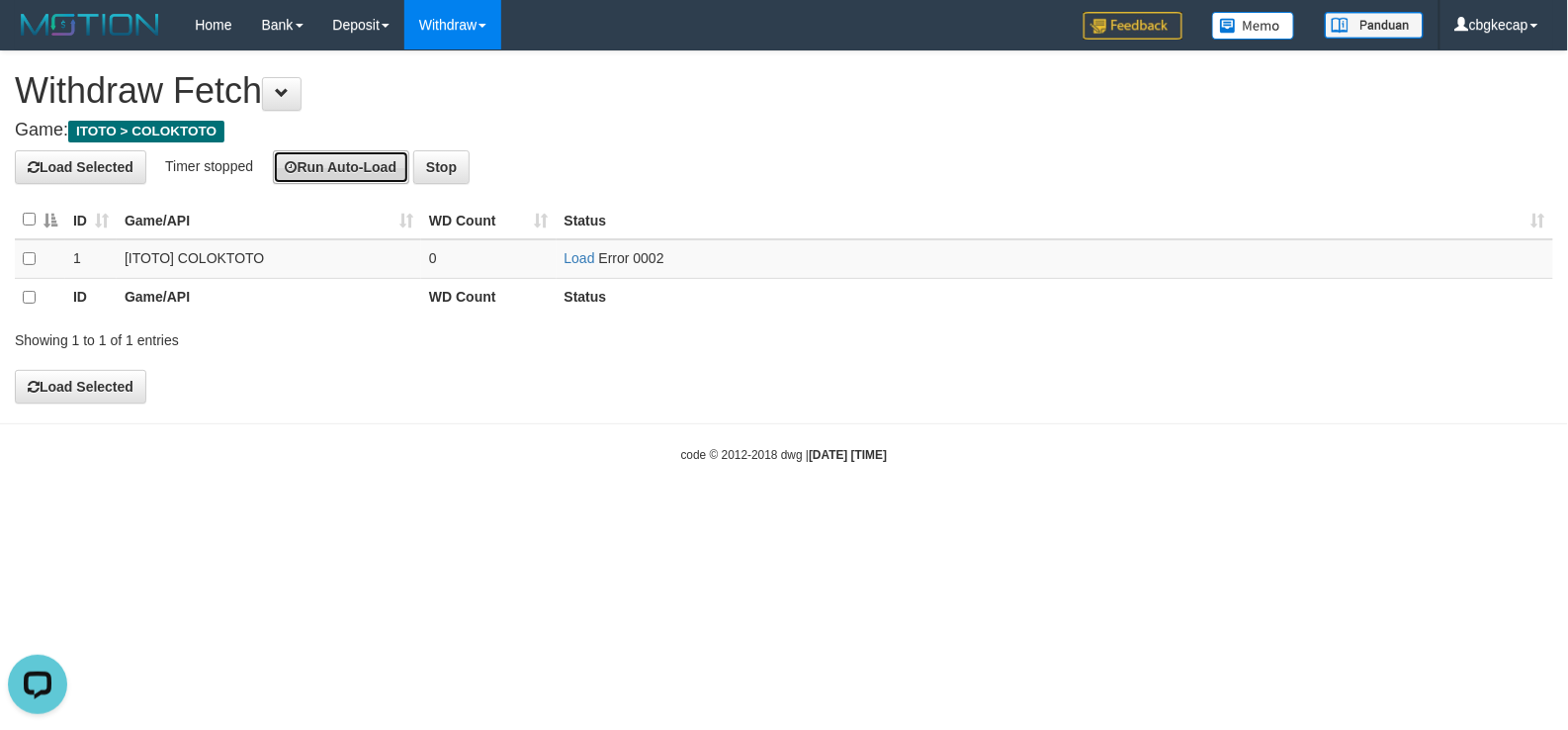 click on "Run Auto-Load" at bounding box center (341, 167) 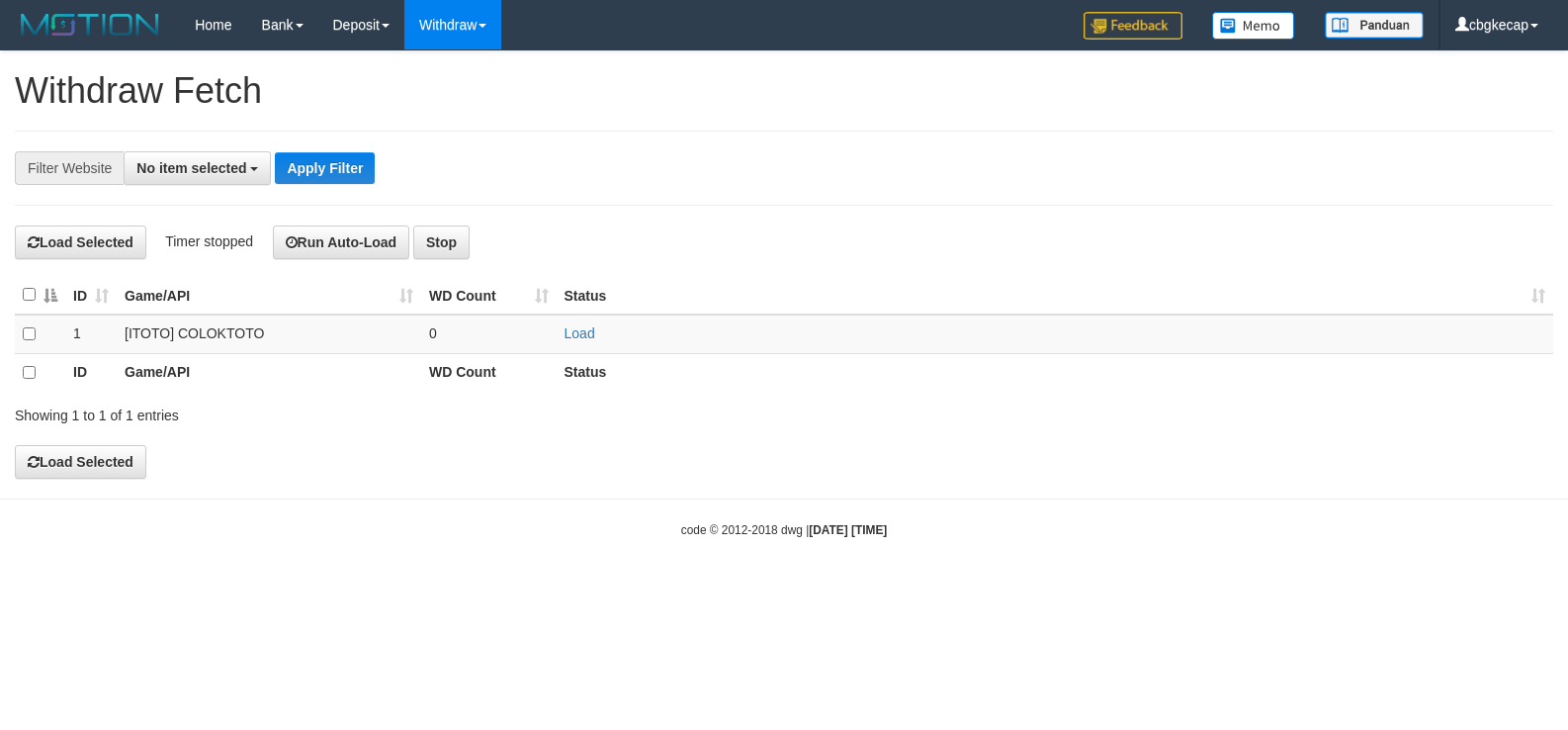 scroll, scrollTop: 0, scrollLeft: 0, axis: both 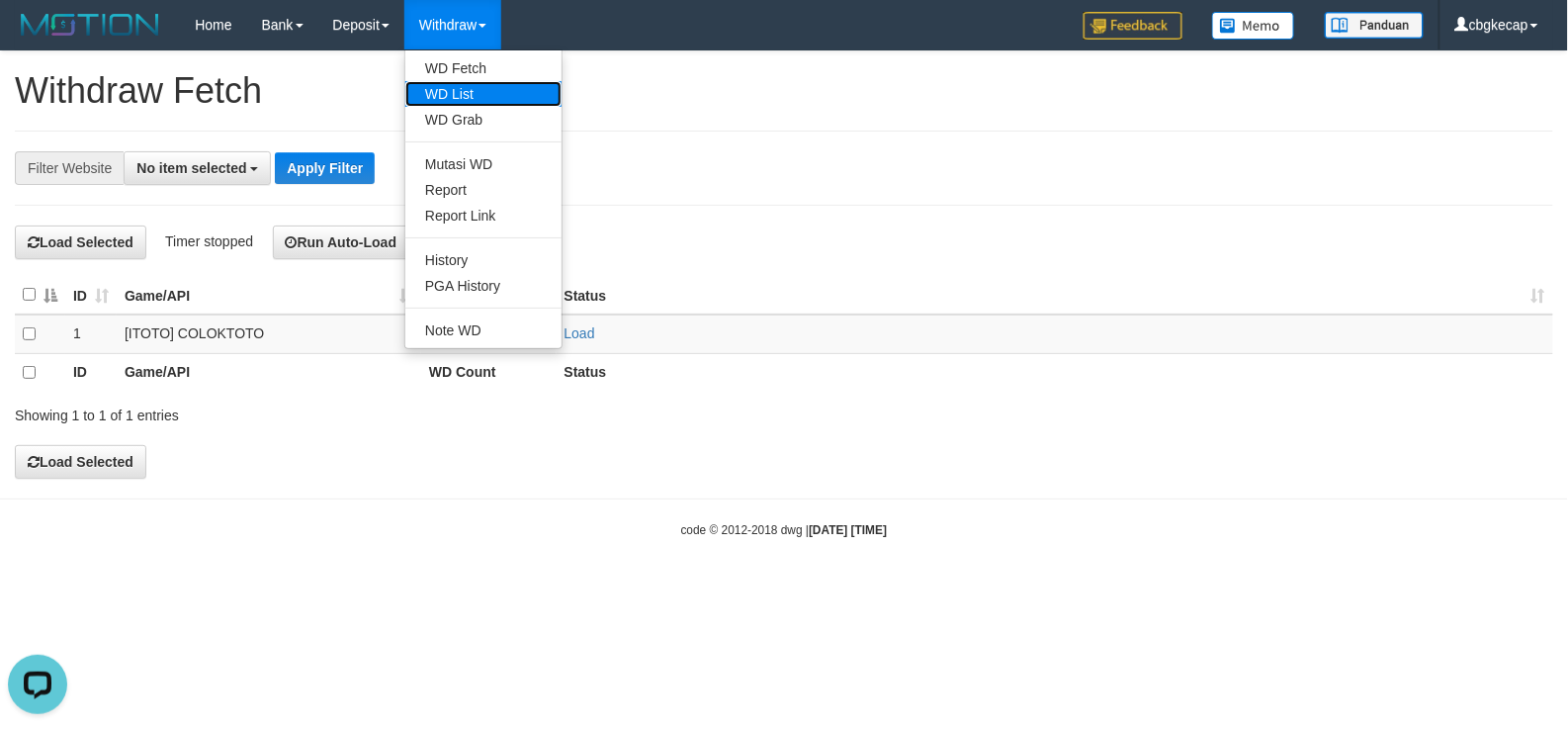click on "WD List" at bounding box center (483, 94) 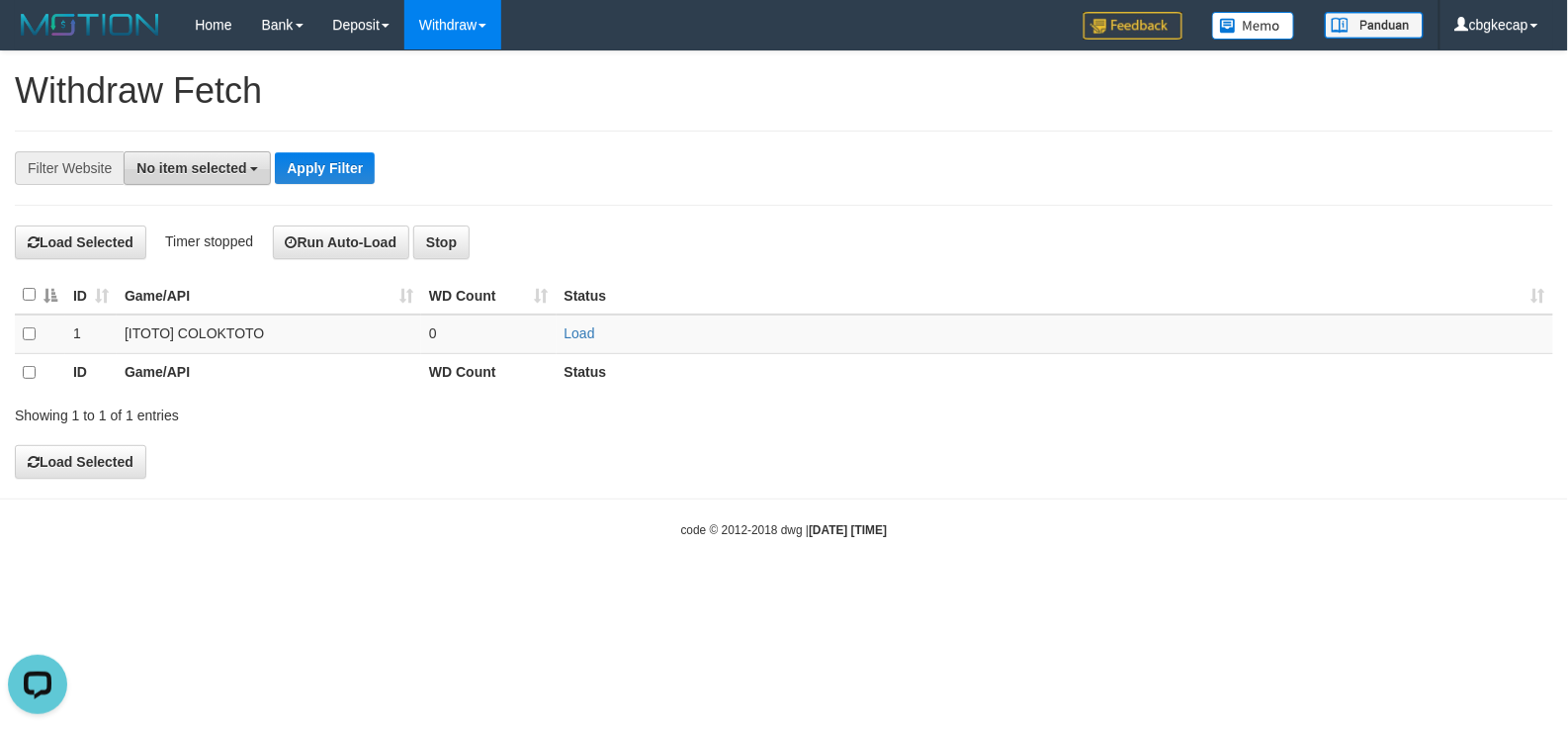 click on "No item selected" at bounding box center (191, 168) 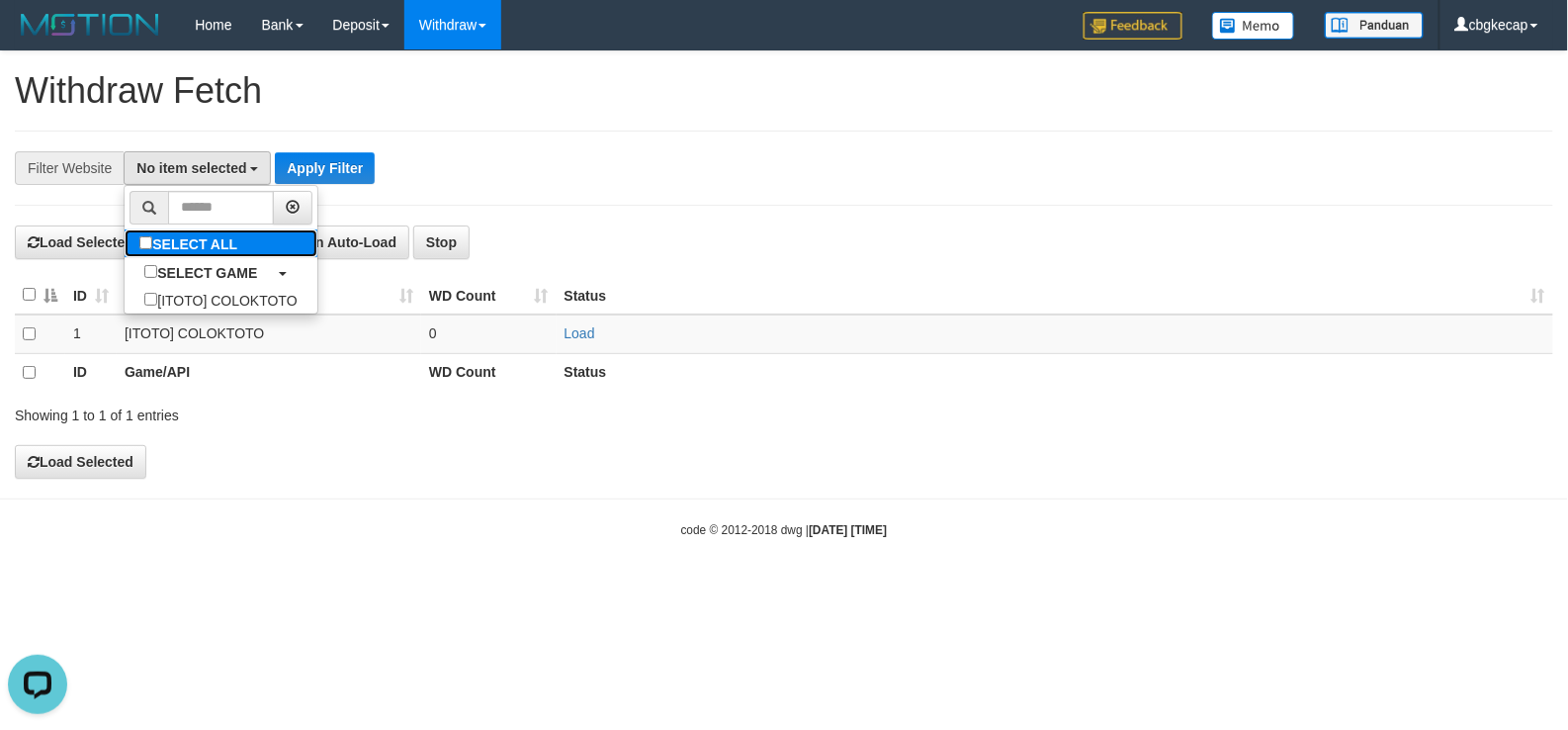 click on "SELECT ALL" at bounding box center (191, 243) 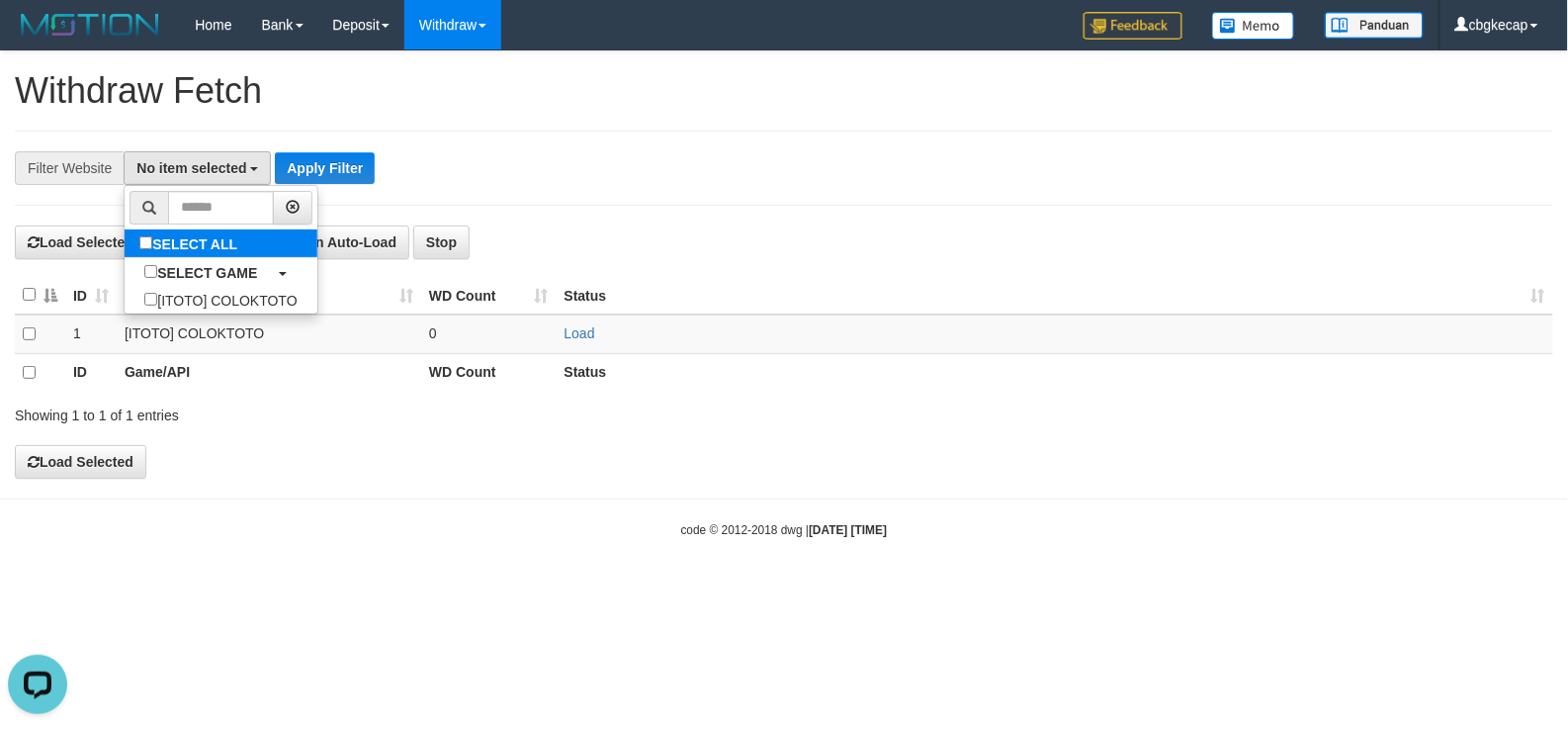 select on "****" 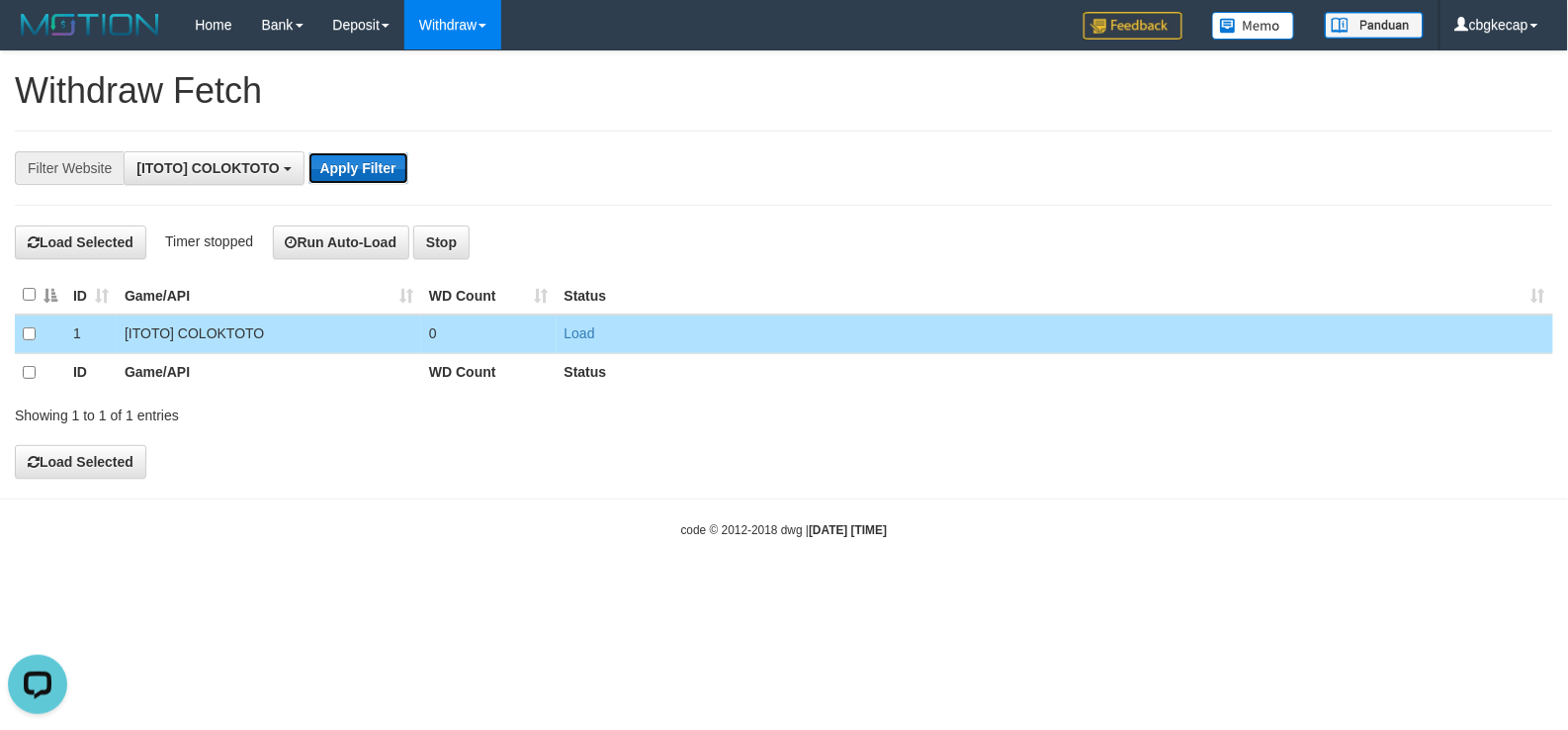 click on "Apply Filter" at bounding box center [358, 168] 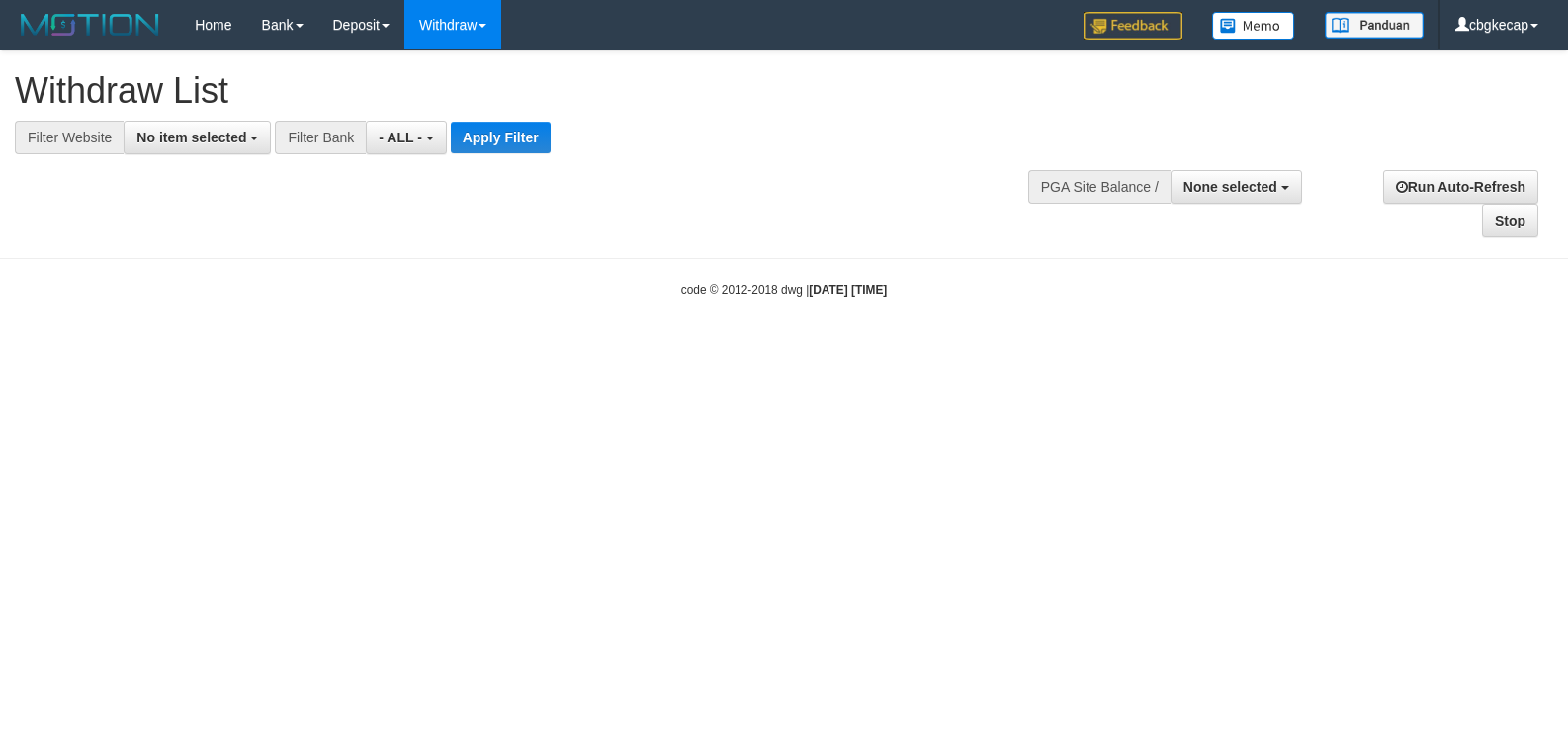 select 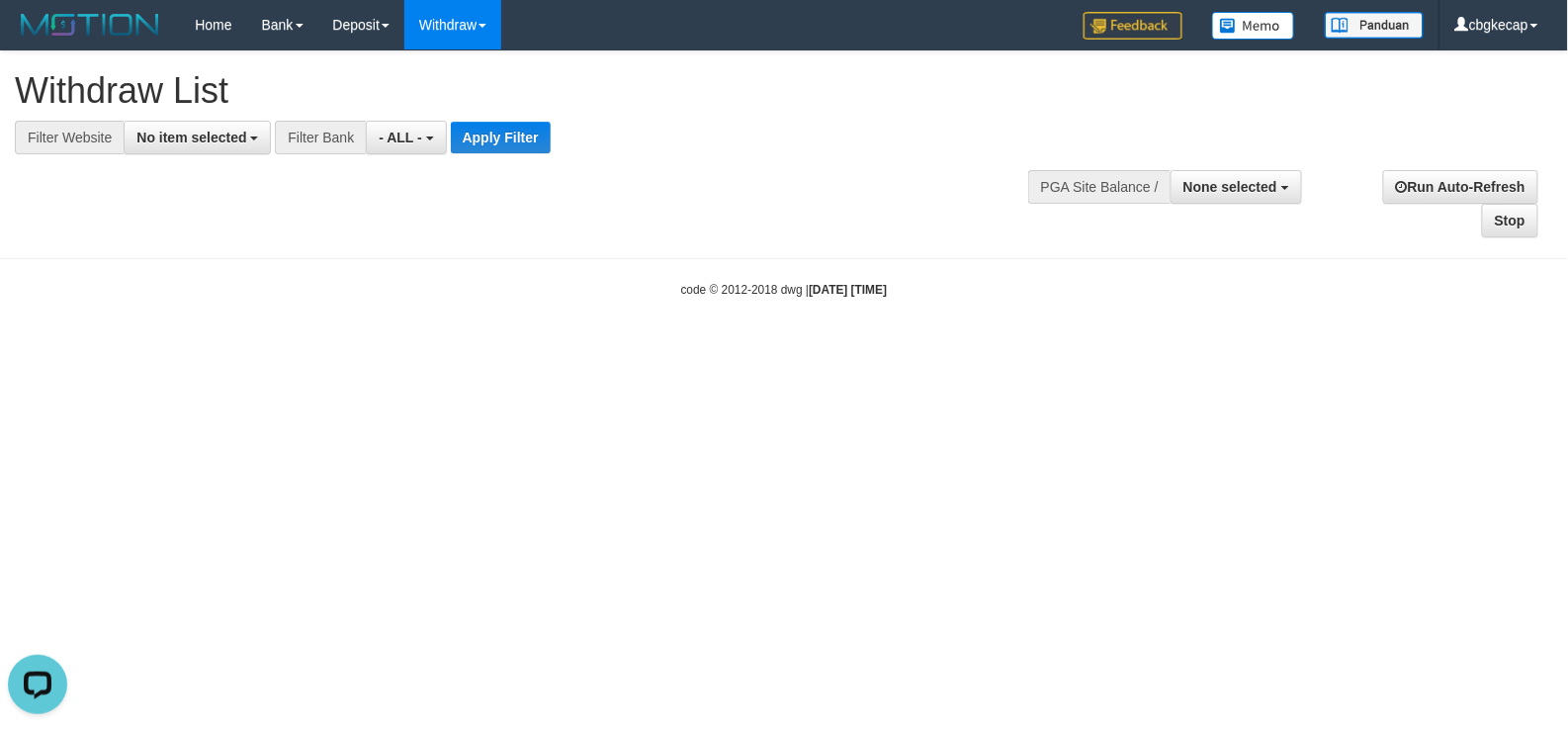 scroll, scrollTop: 0, scrollLeft: 0, axis: both 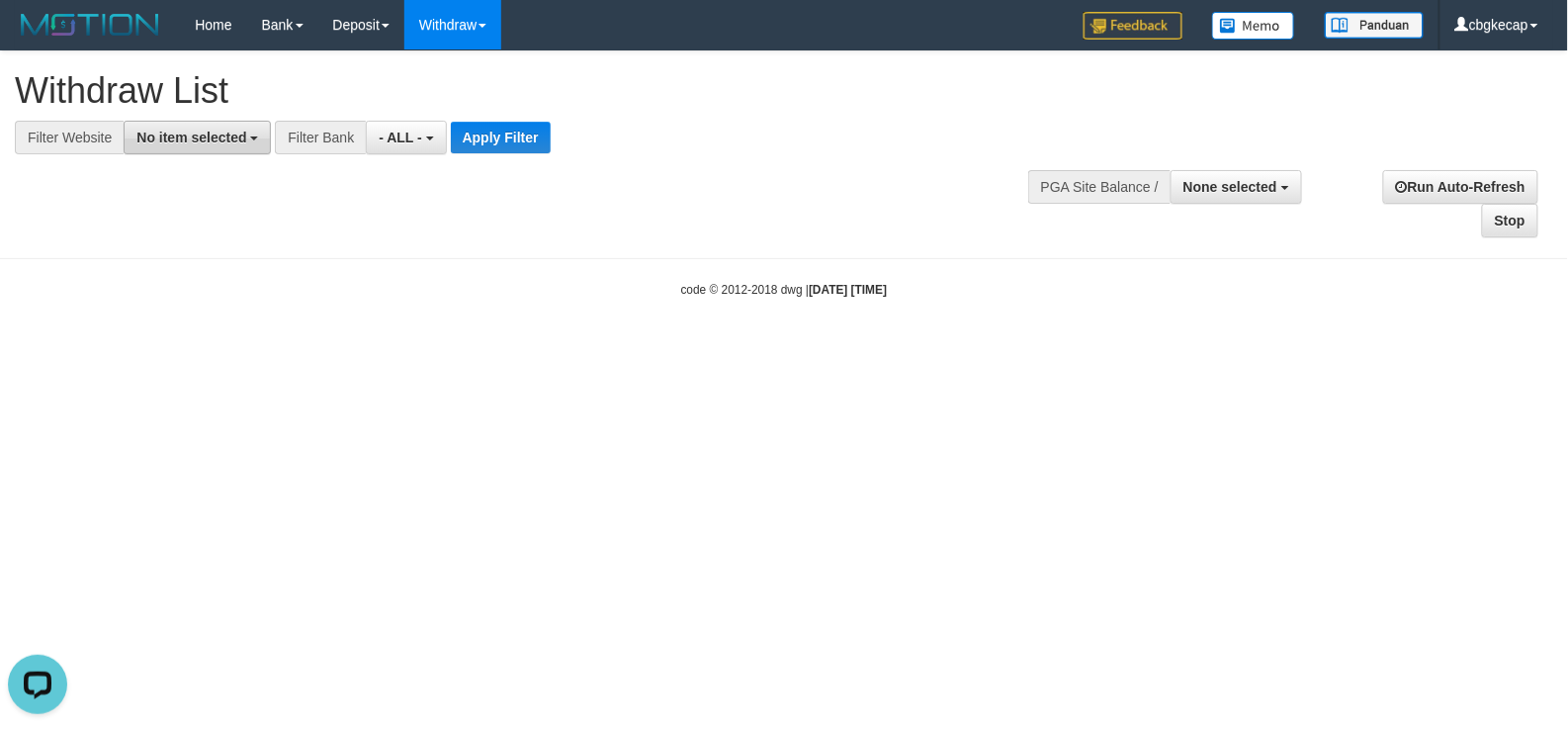 click on "No item selected" at bounding box center [191, 137] 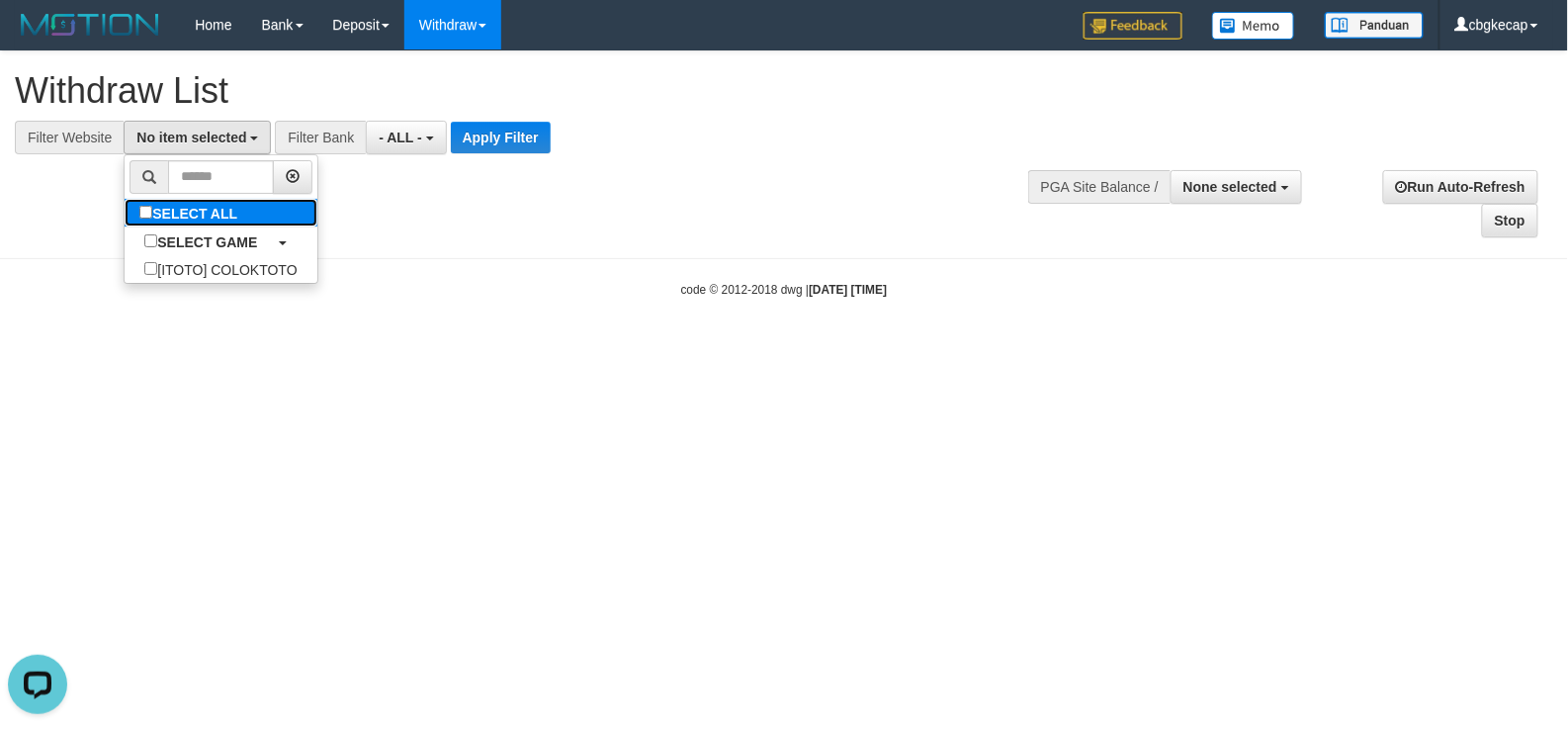 click on "SELECT ALL" at bounding box center [191, 213] 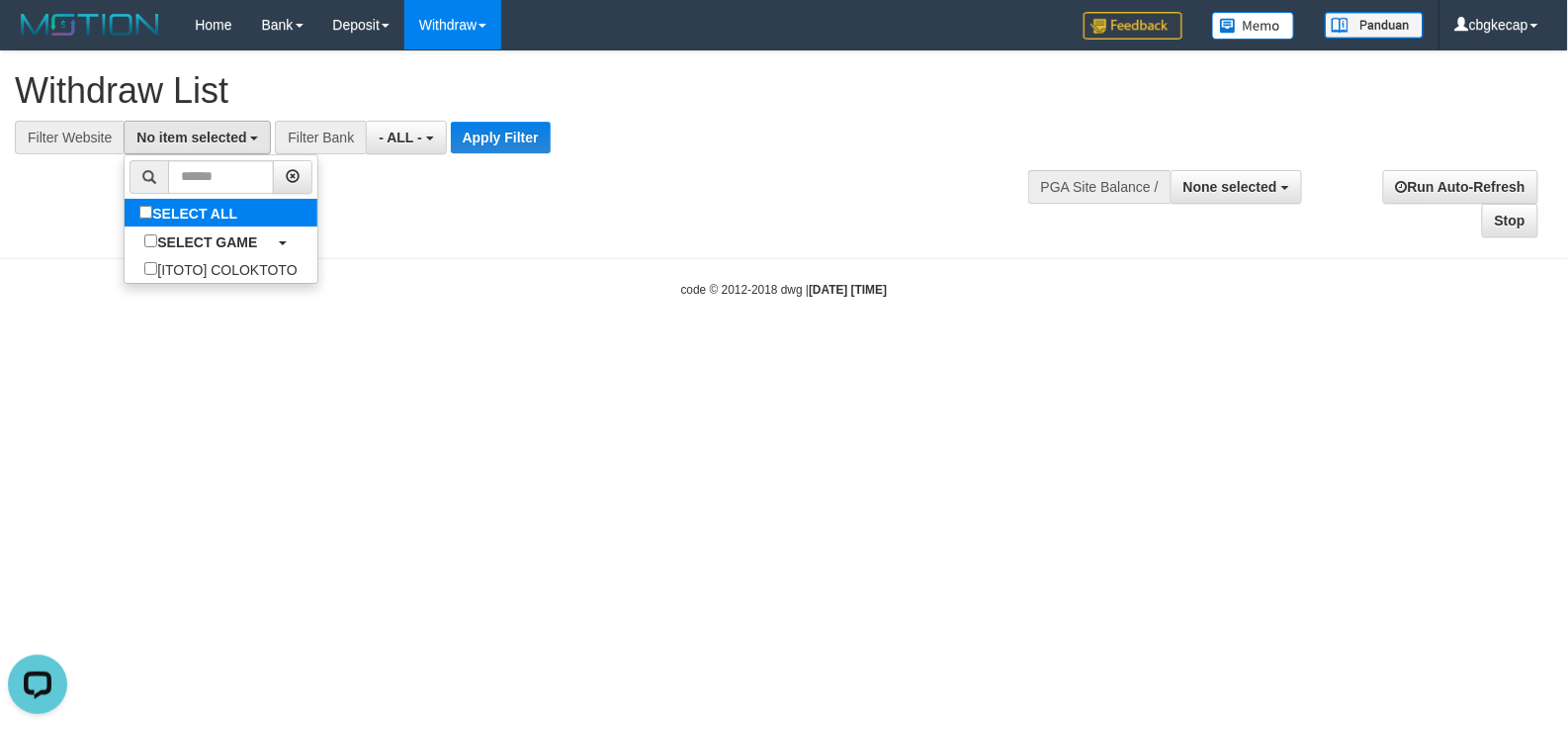 select on "****" 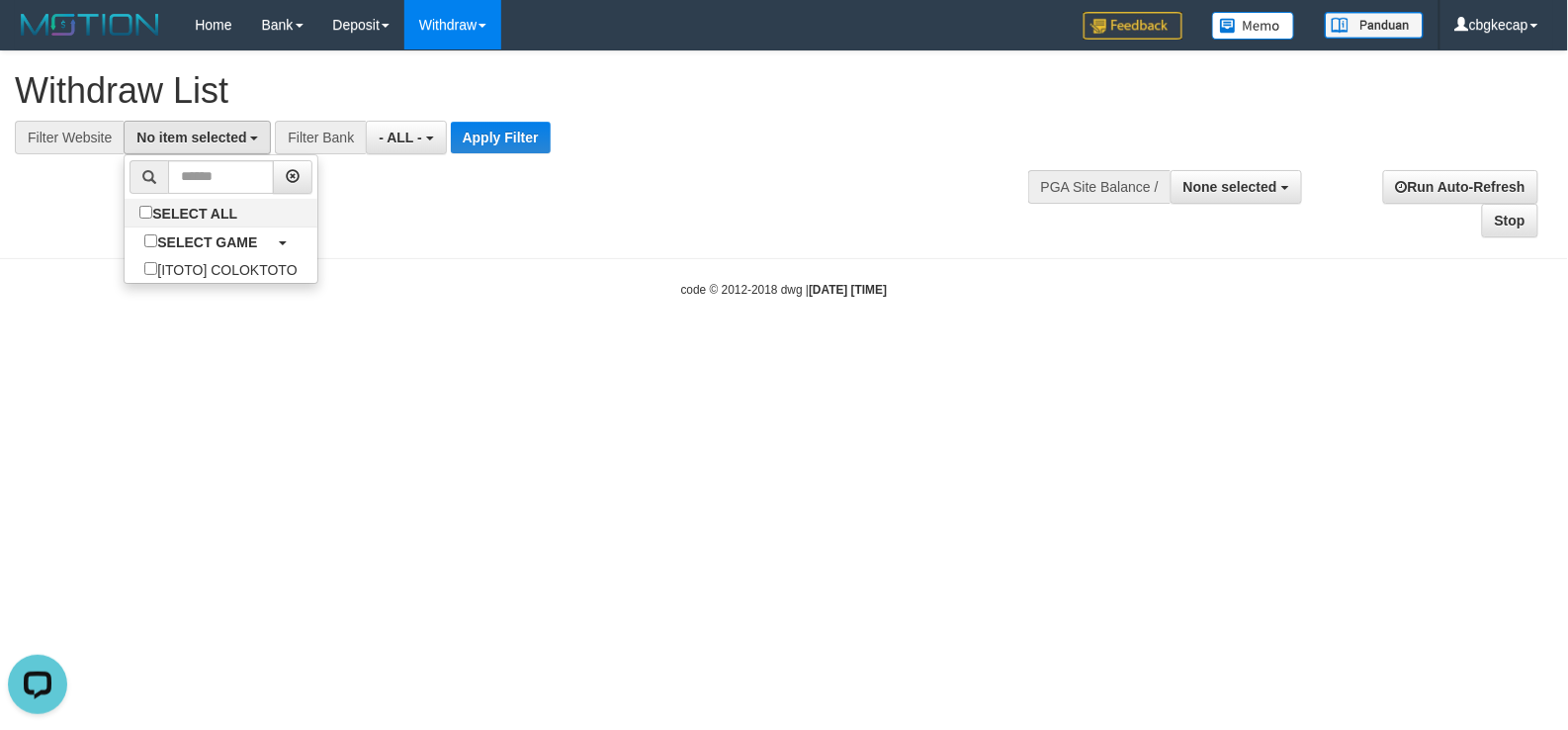 scroll, scrollTop: 17, scrollLeft: 0, axis: vertical 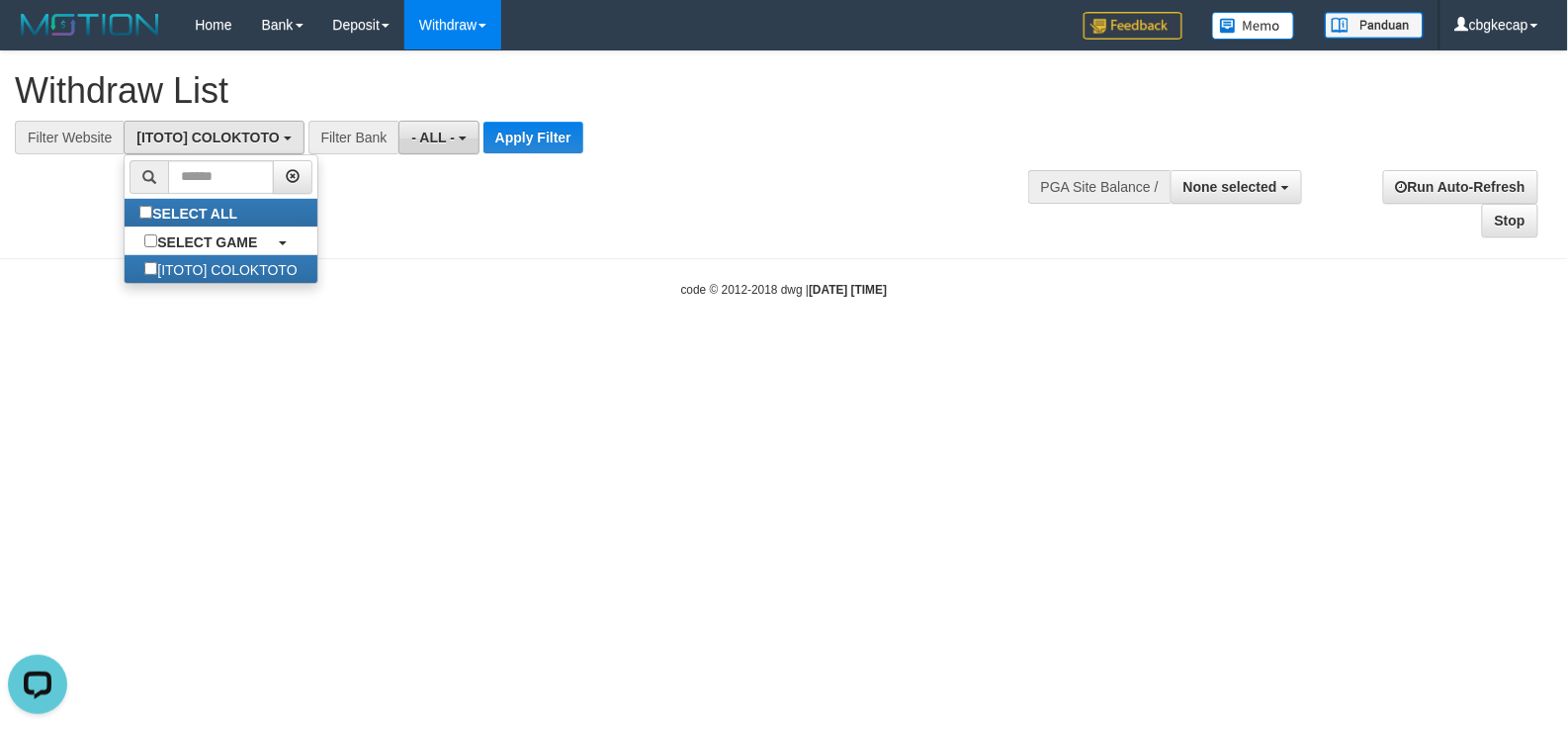 click on "- ALL -" at bounding box center (438, 137) 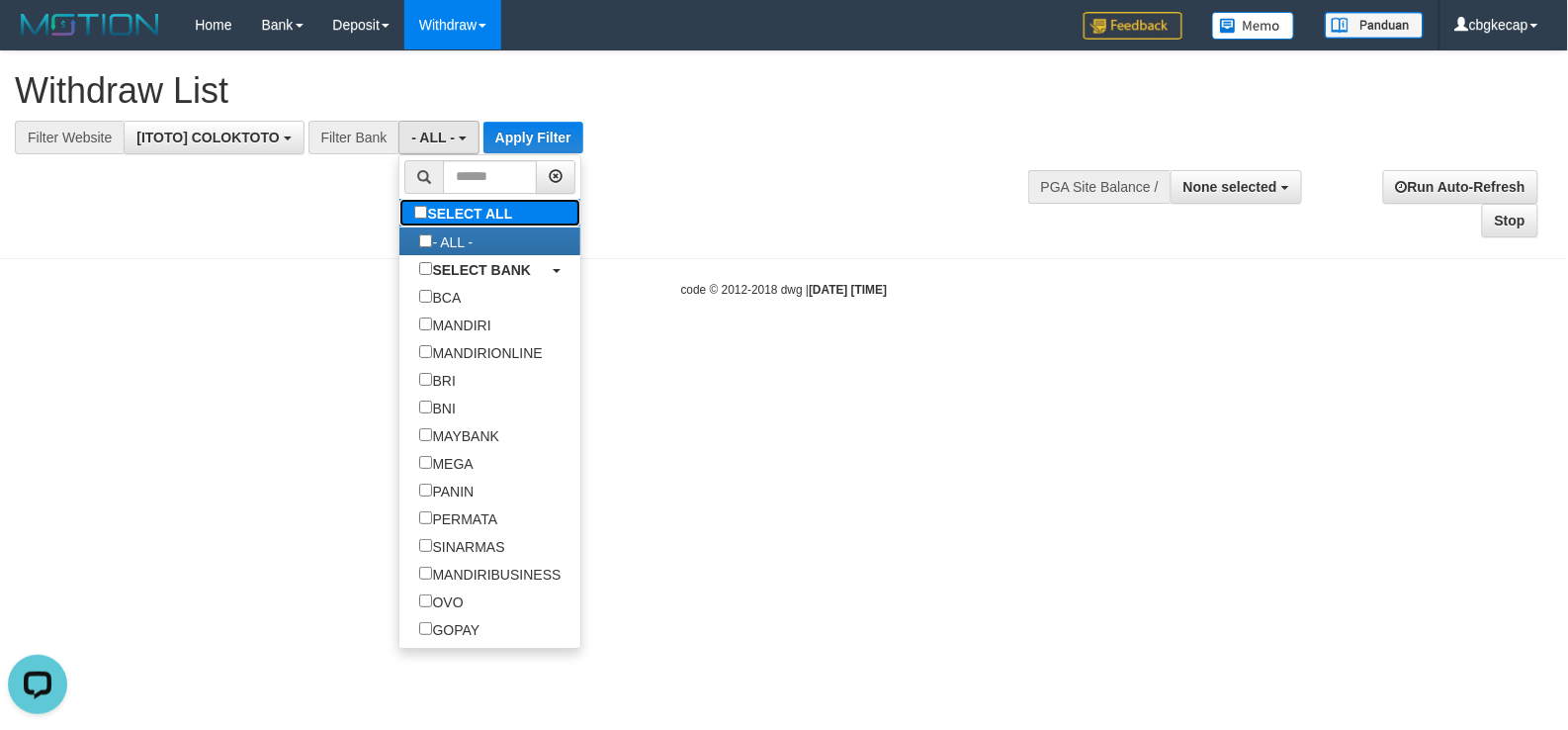click on "SELECT ALL" at bounding box center [466, 213] 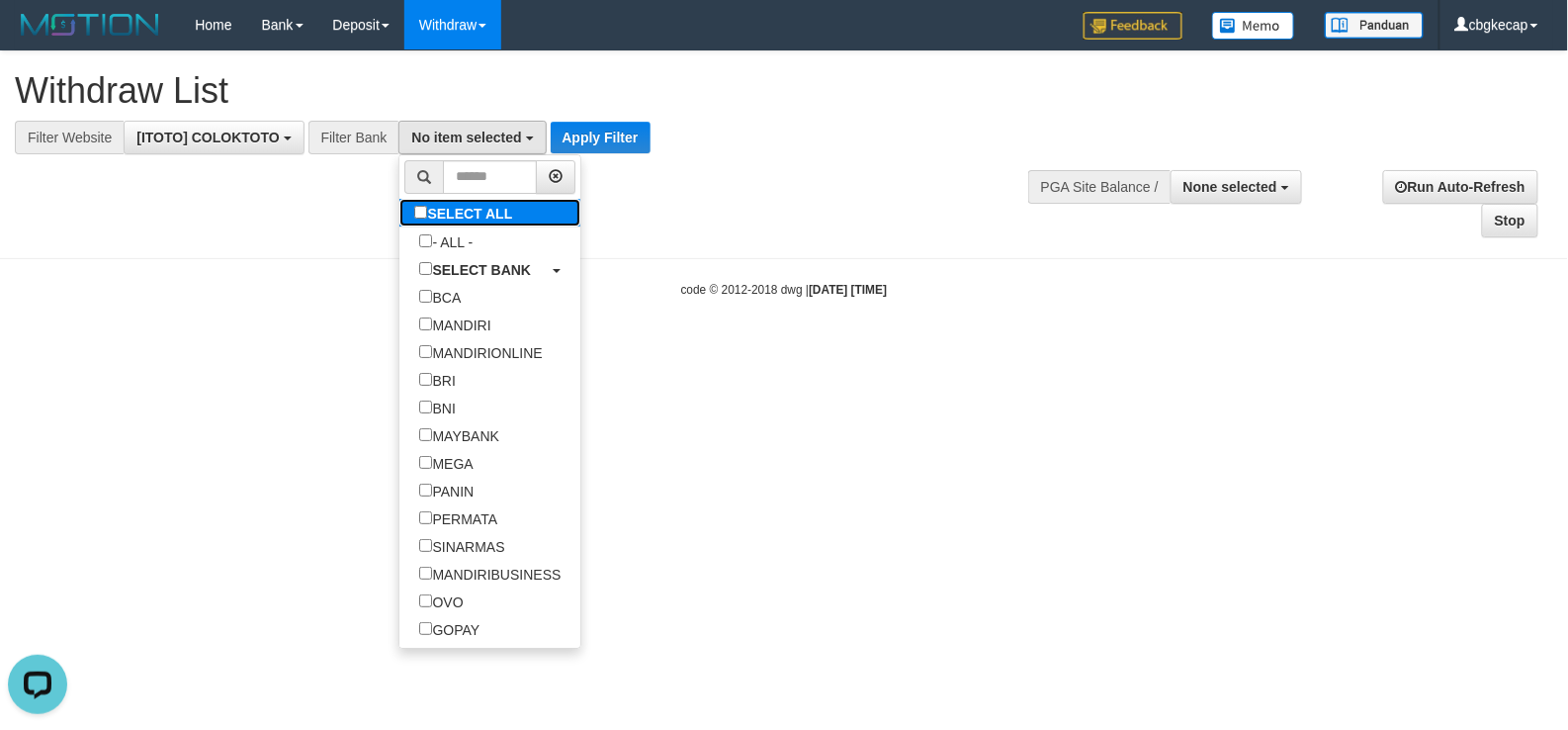 click on "SELECT ALL" at bounding box center [466, 213] 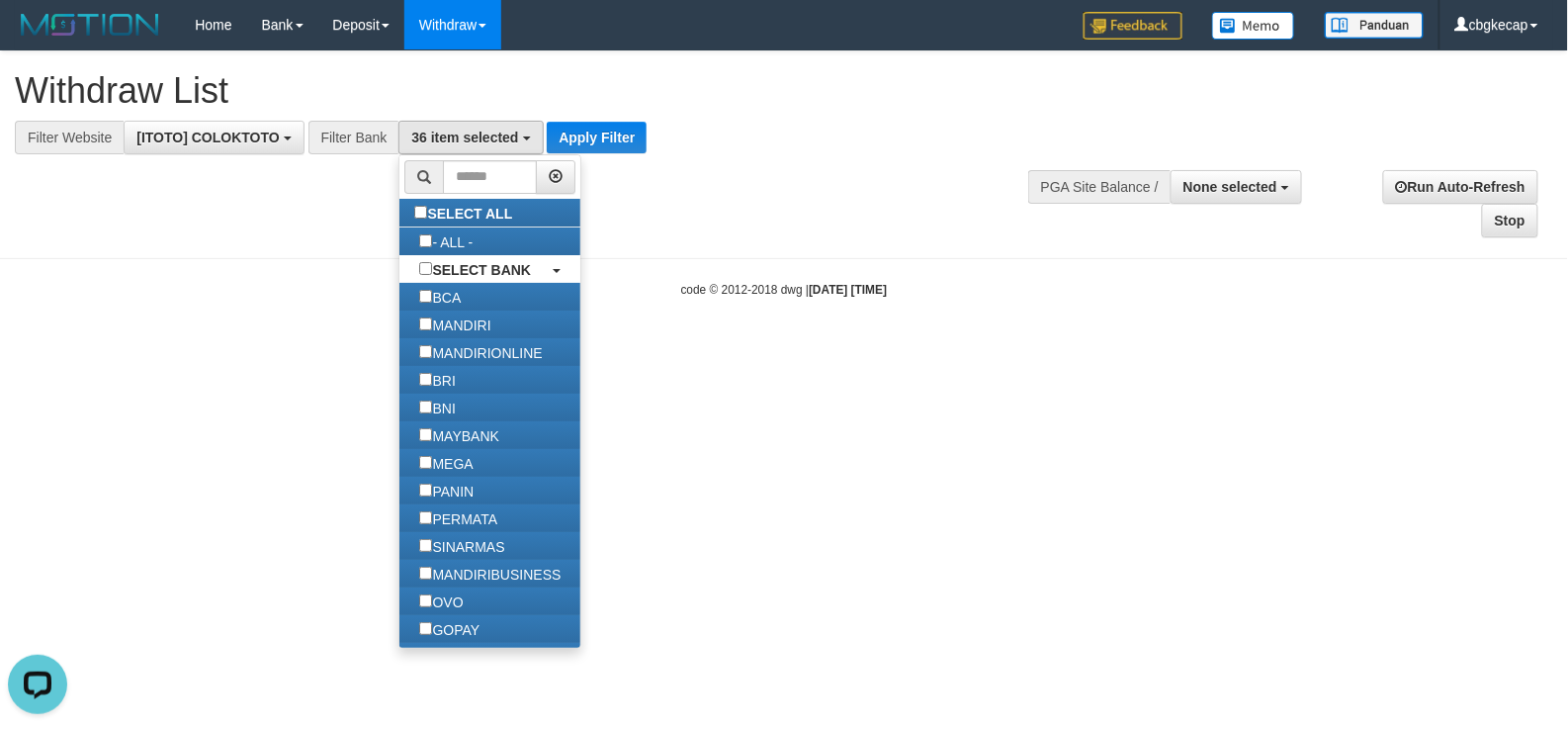 click on "**********" at bounding box center (784, 144) 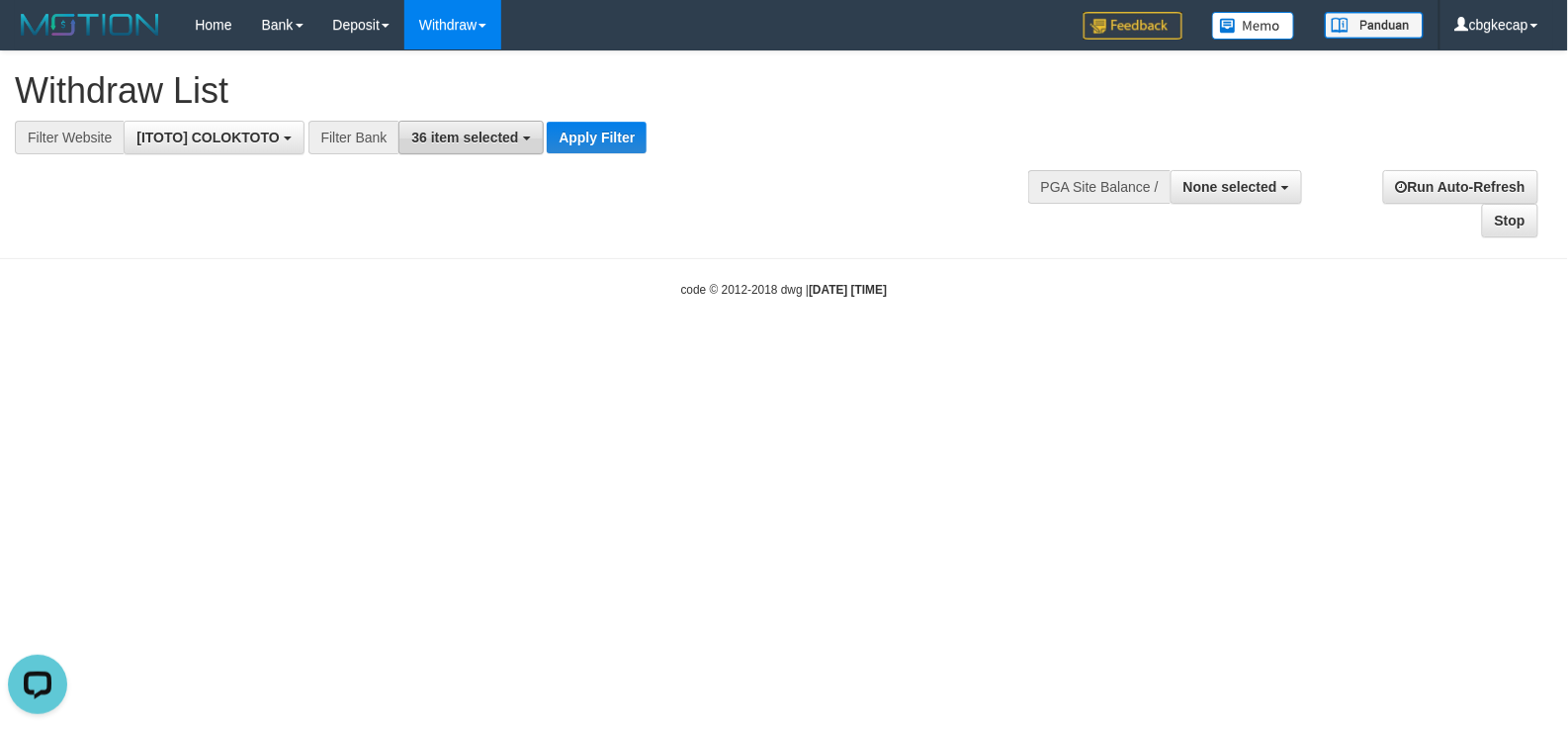 click on "36 item selected" at bounding box center (471, 137) 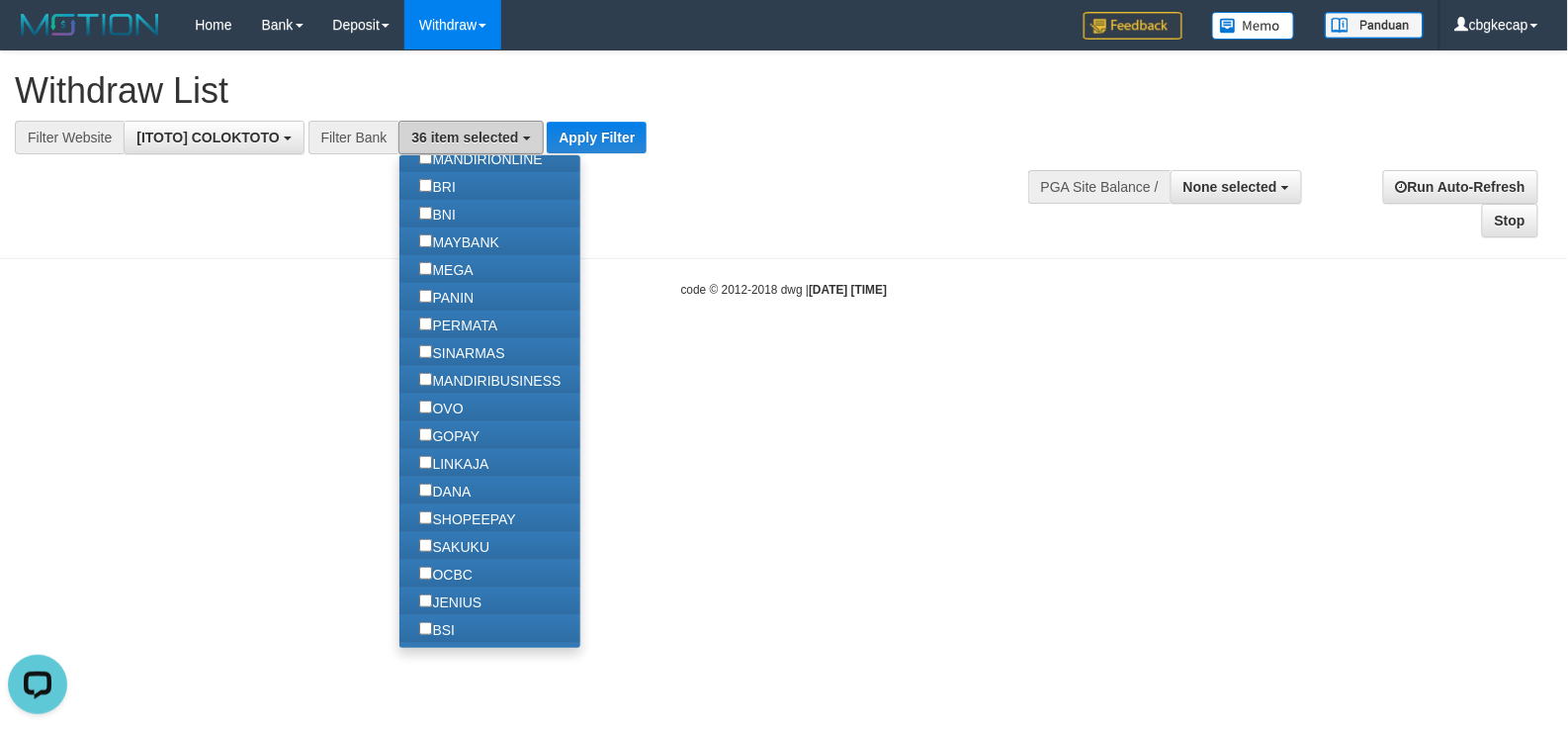 scroll, scrollTop: 0, scrollLeft: 0, axis: both 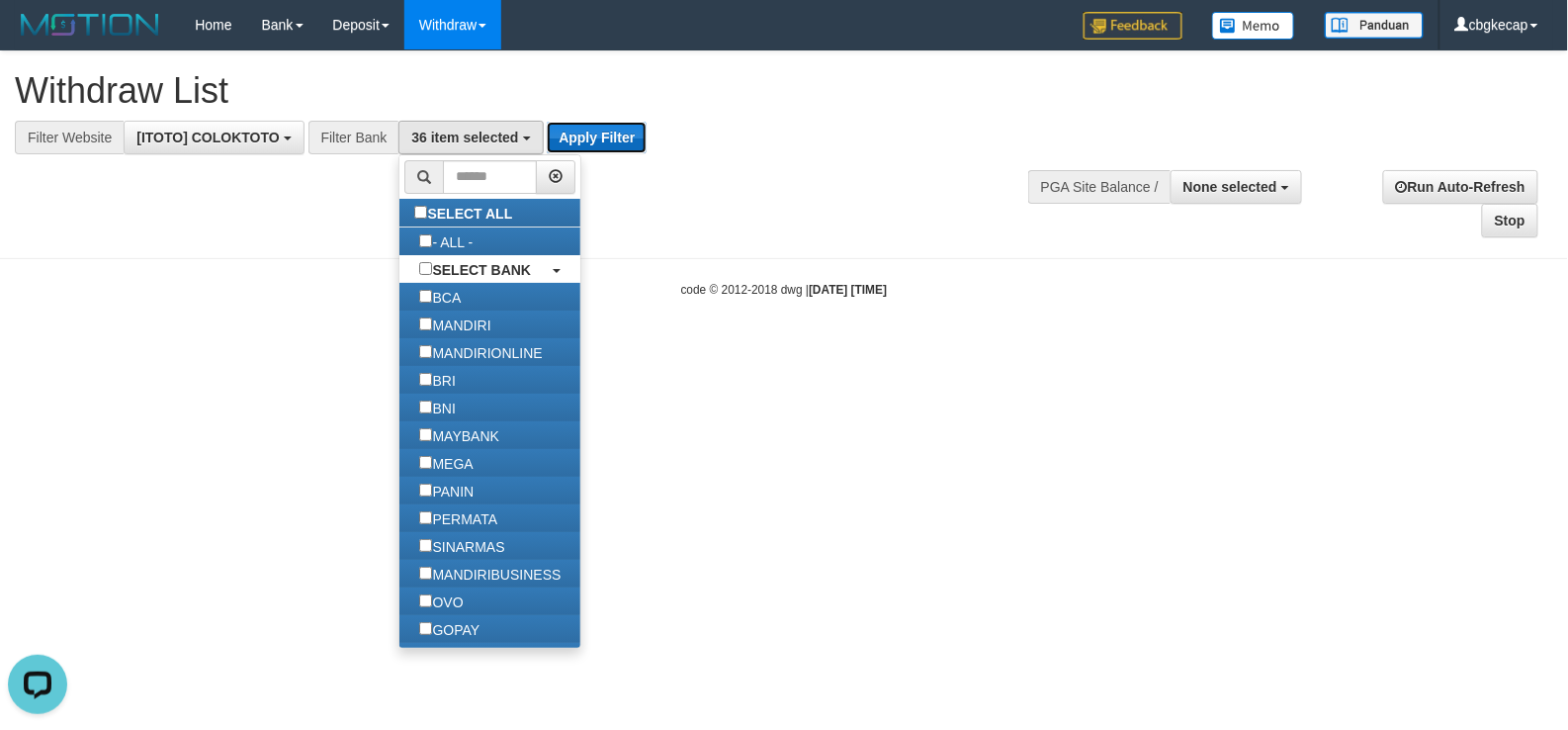 click on "Apply Filter" at bounding box center (596, 137) 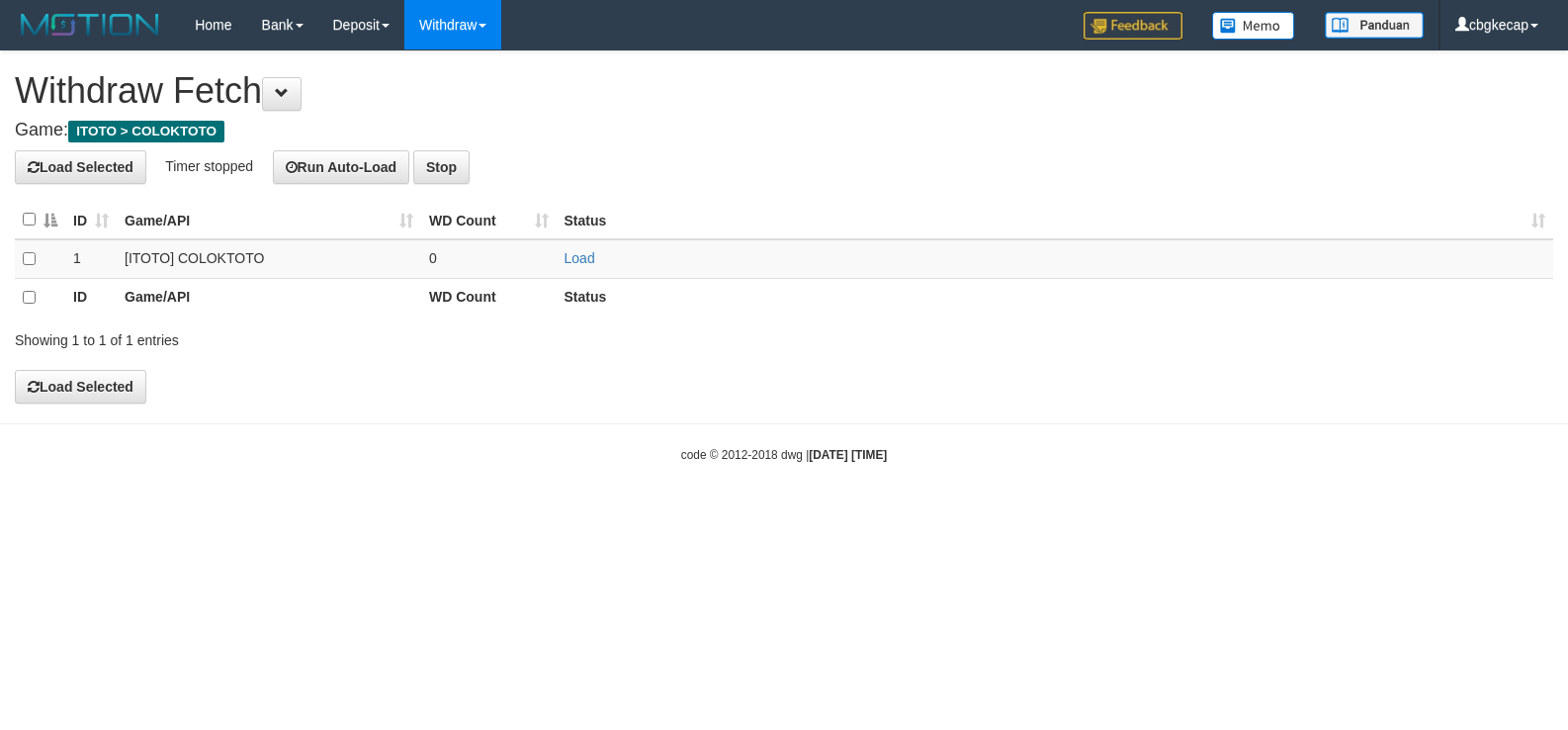 scroll, scrollTop: 0, scrollLeft: 0, axis: both 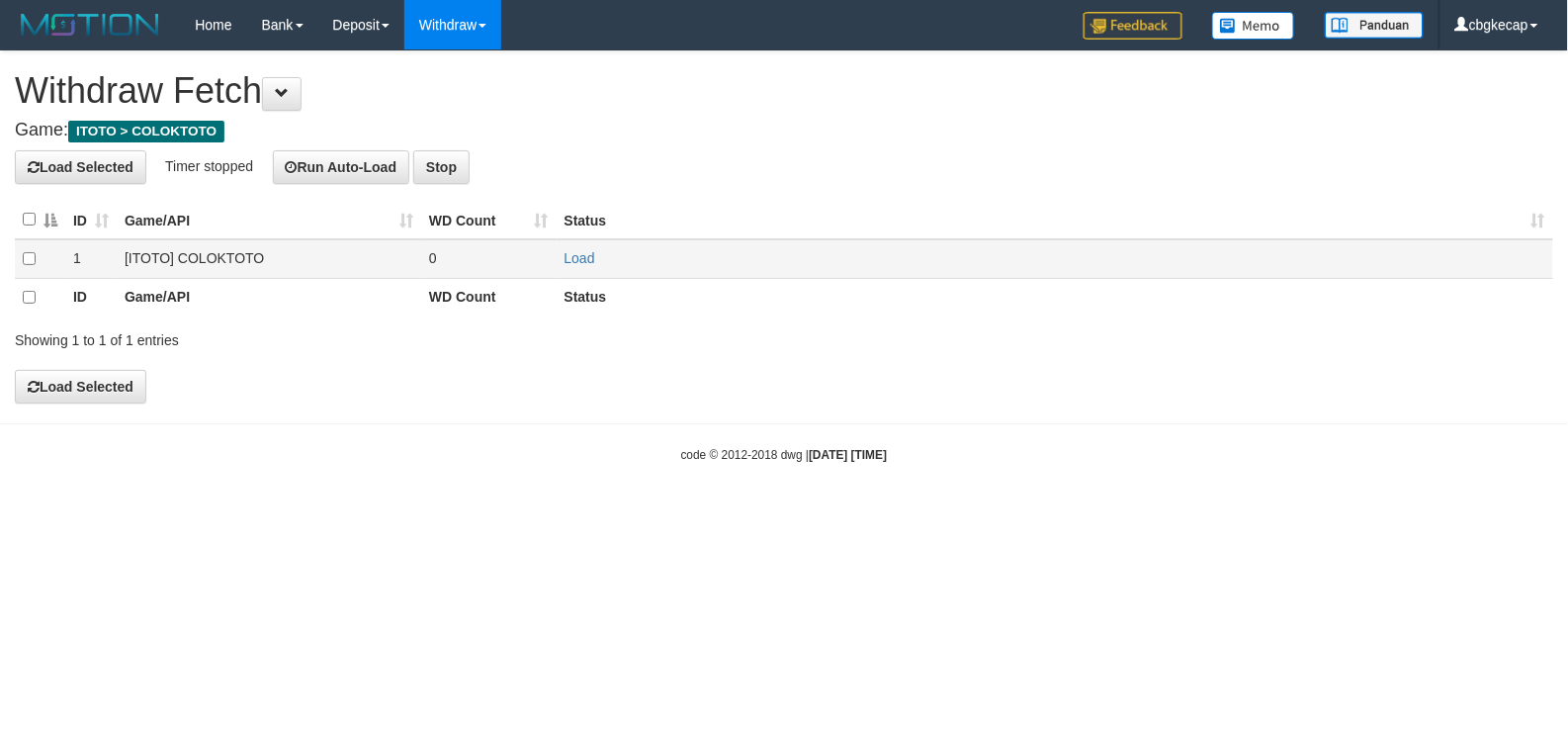 click on "Load" at bounding box center [1055, 259] 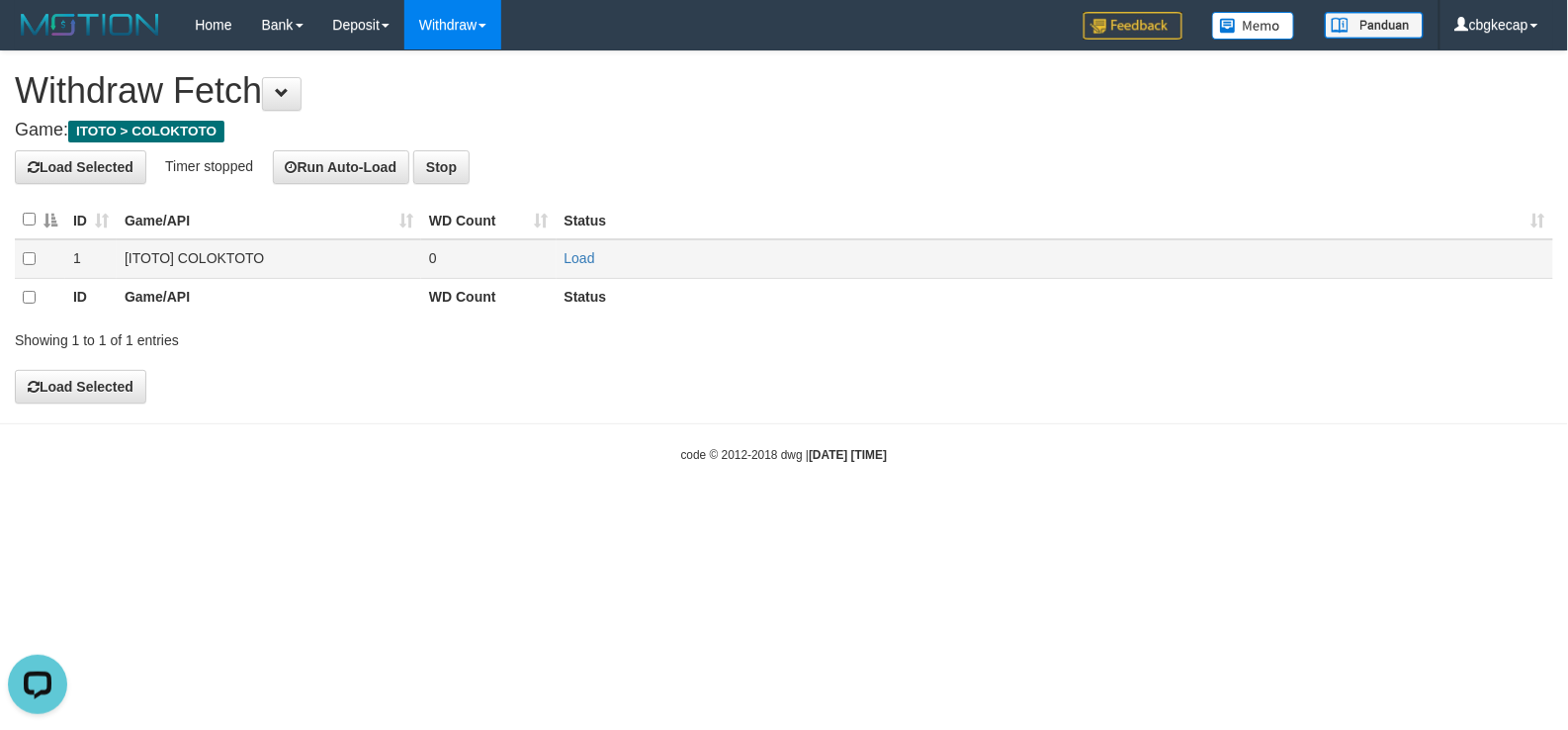 scroll, scrollTop: 0, scrollLeft: 0, axis: both 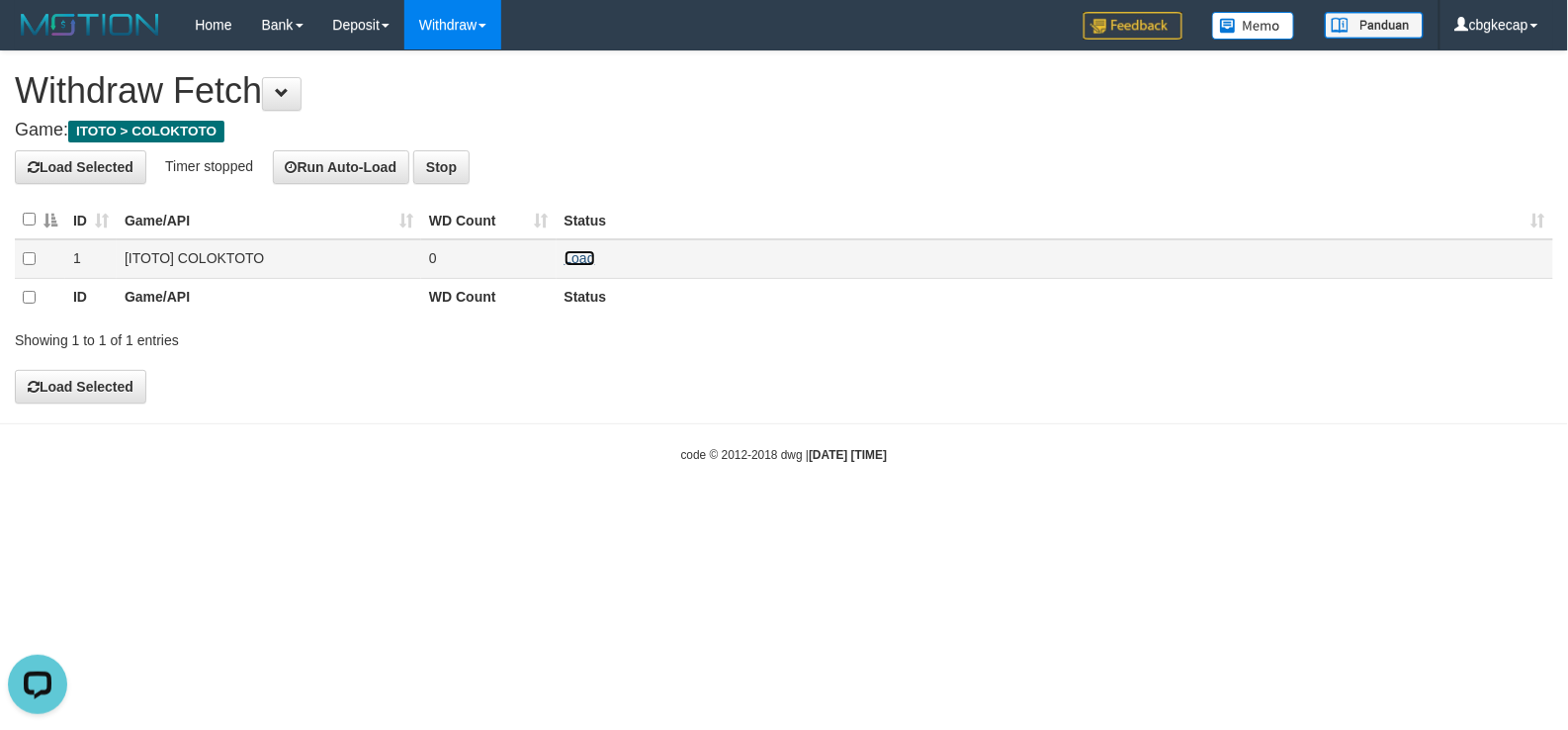 click on "Load" at bounding box center (579, 258) 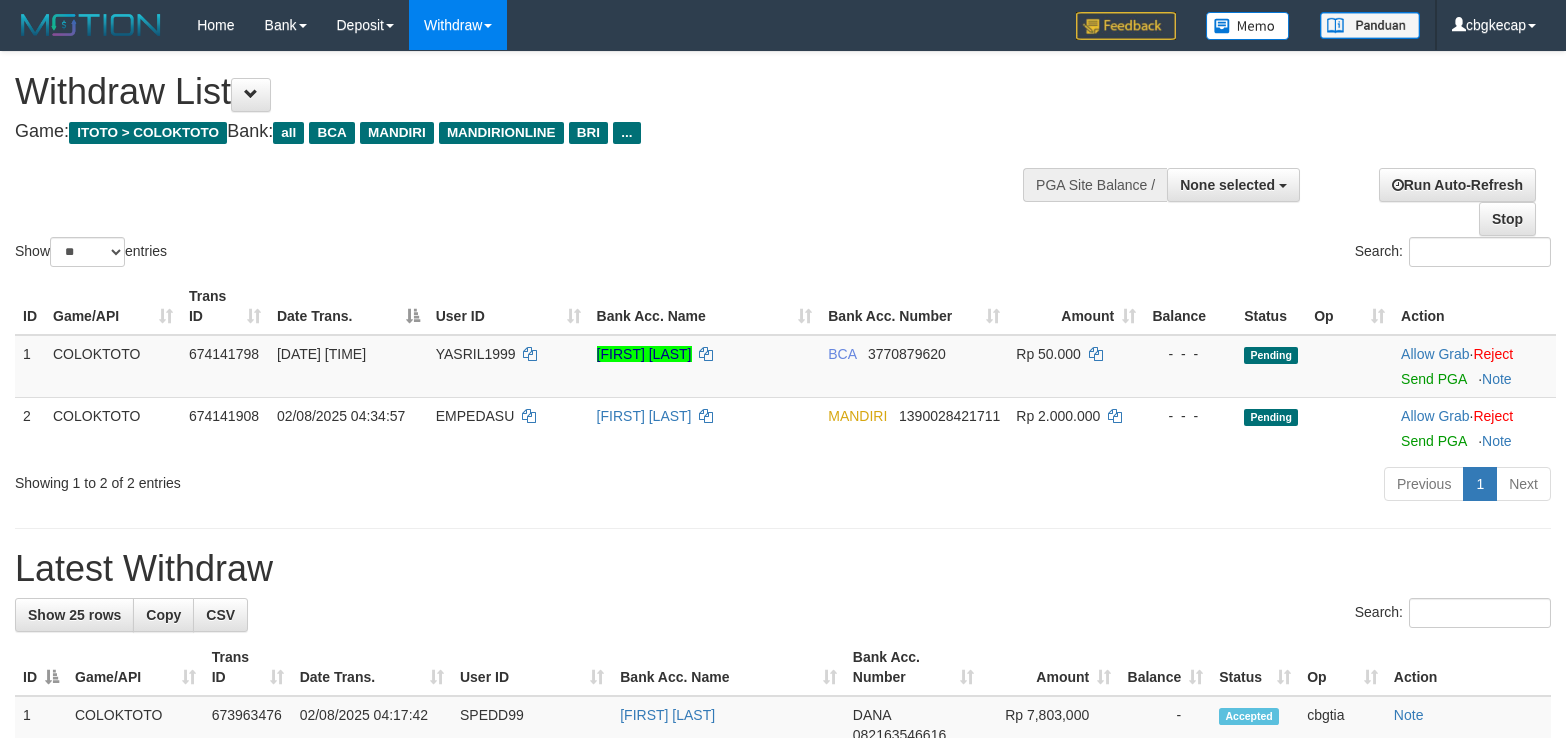 select 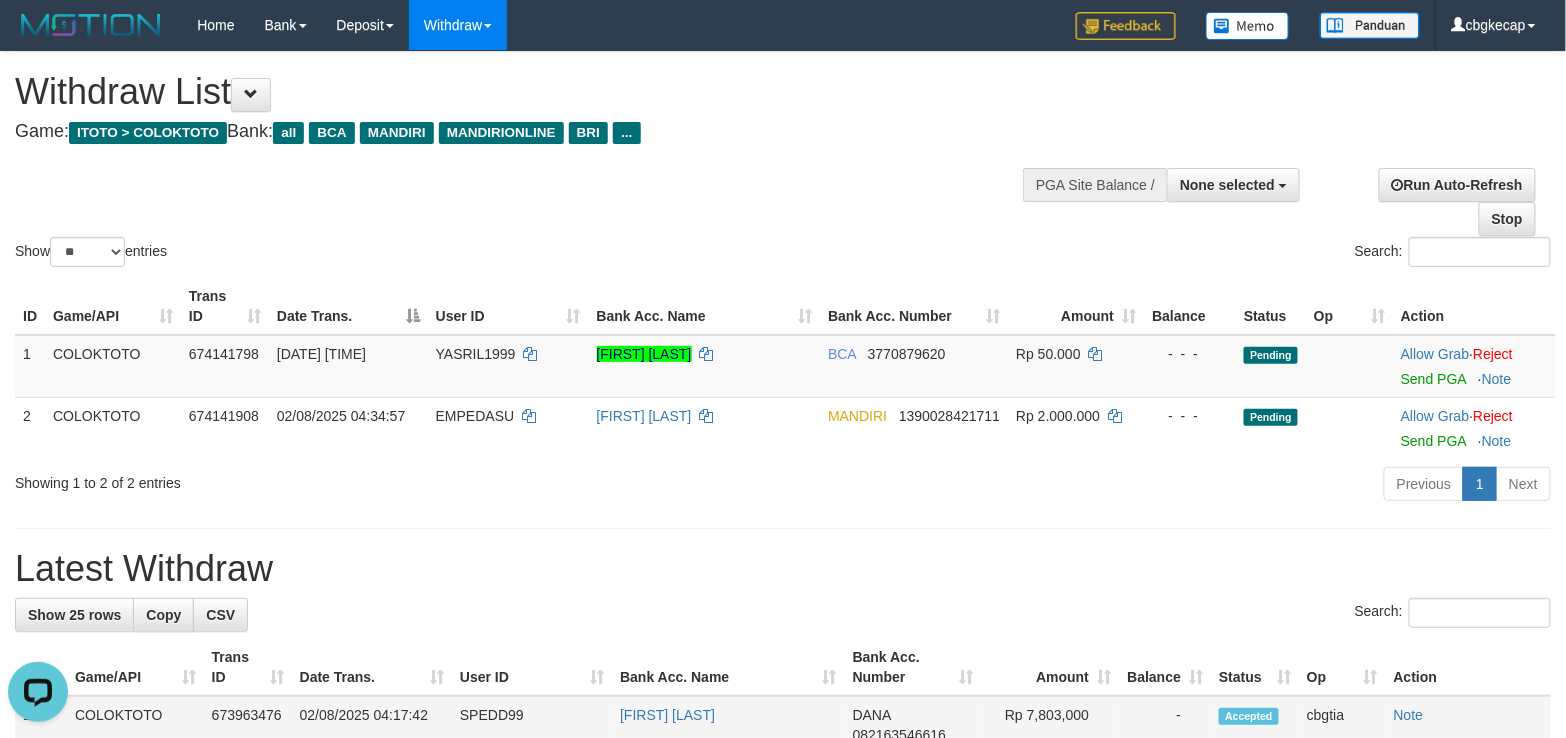 scroll, scrollTop: 0, scrollLeft: 0, axis: both 